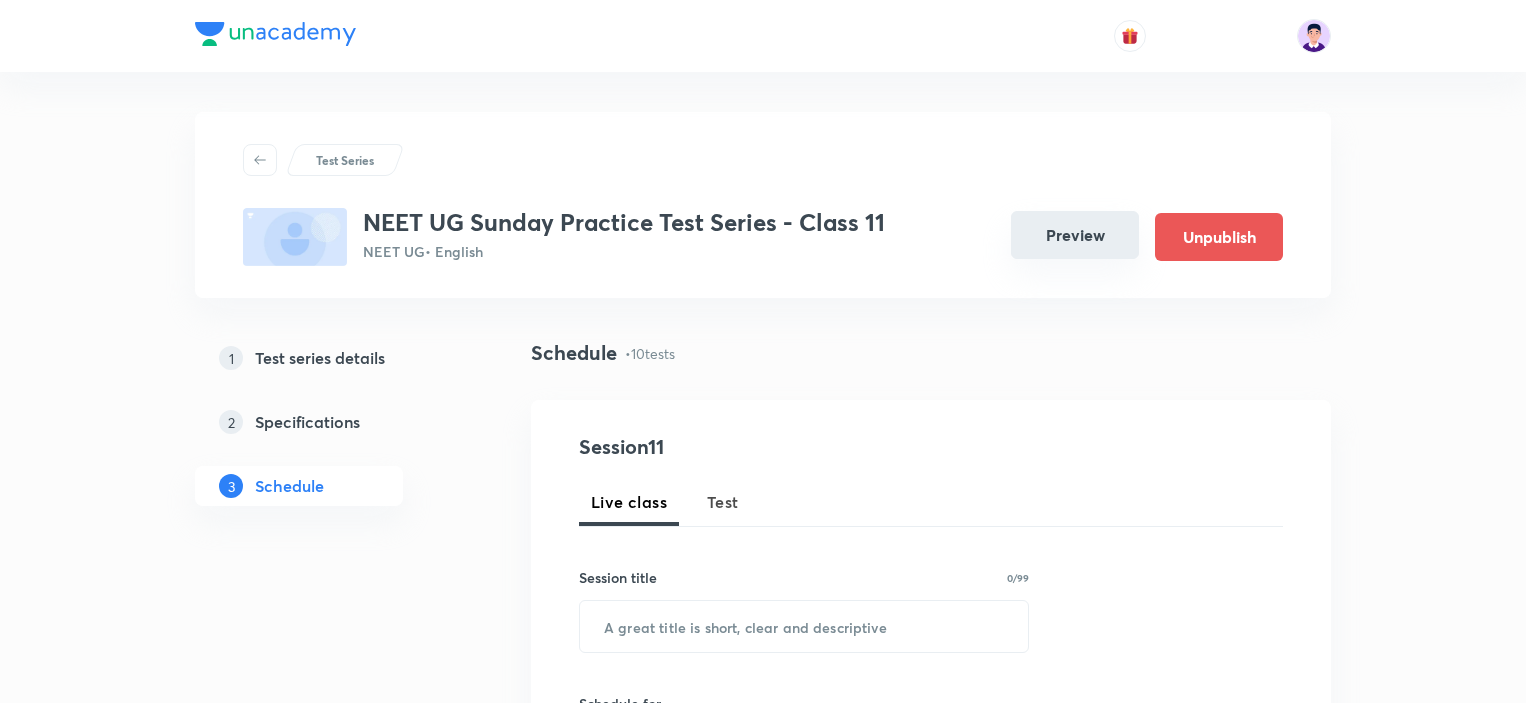 scroll, scrollTop: 1200, scrollLeft: 0, axis: vertical 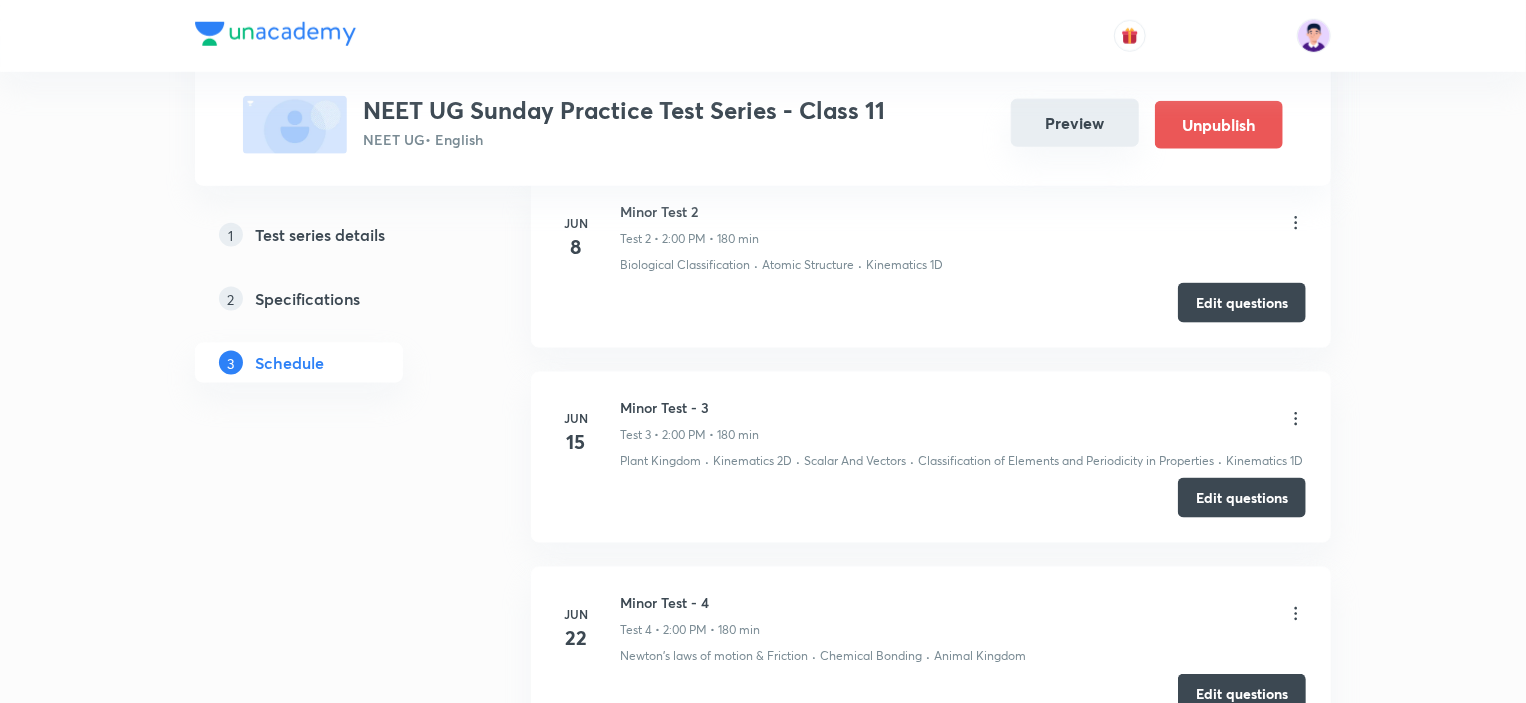 click on "Preview" at bounding box center (1075, 123) 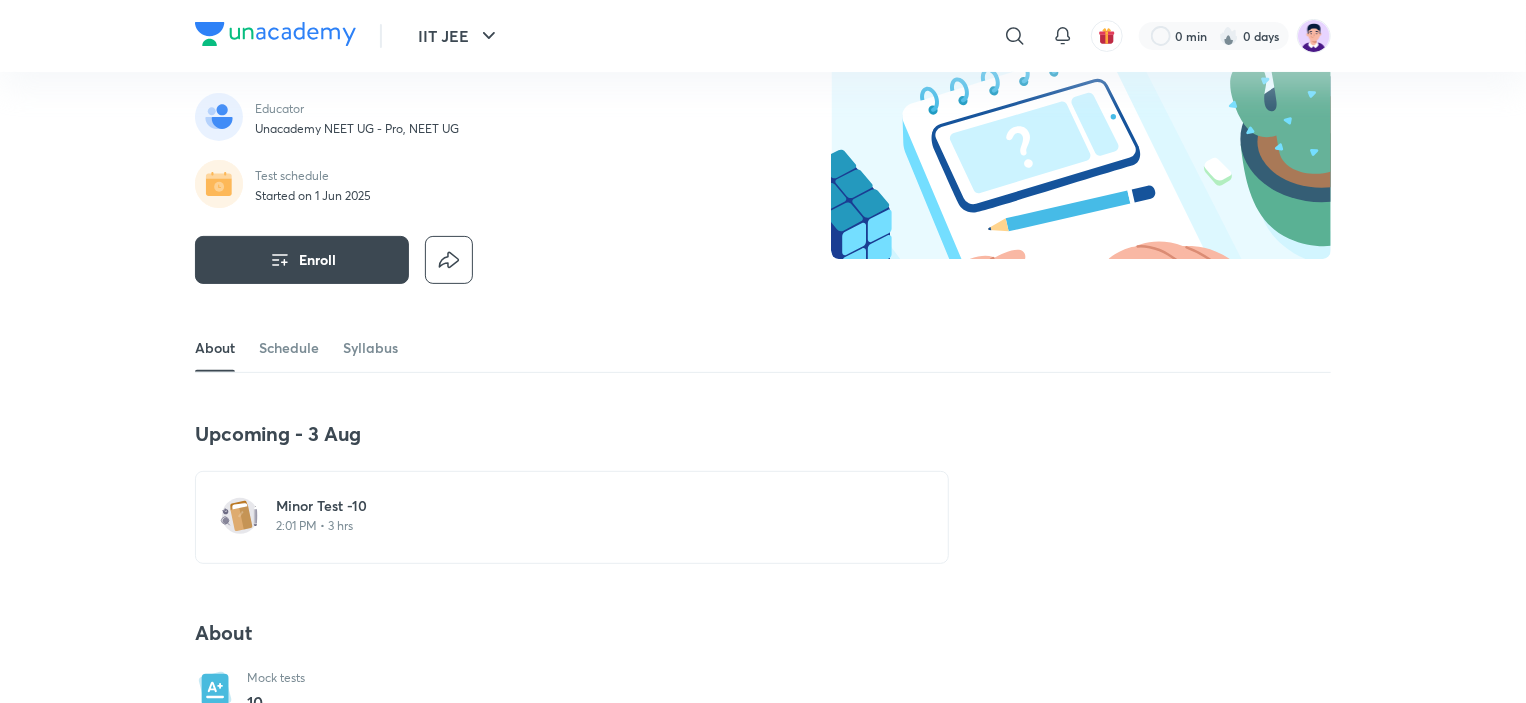 scroll, scrollTop: 200, scrollLeft: 0, axis: vertical 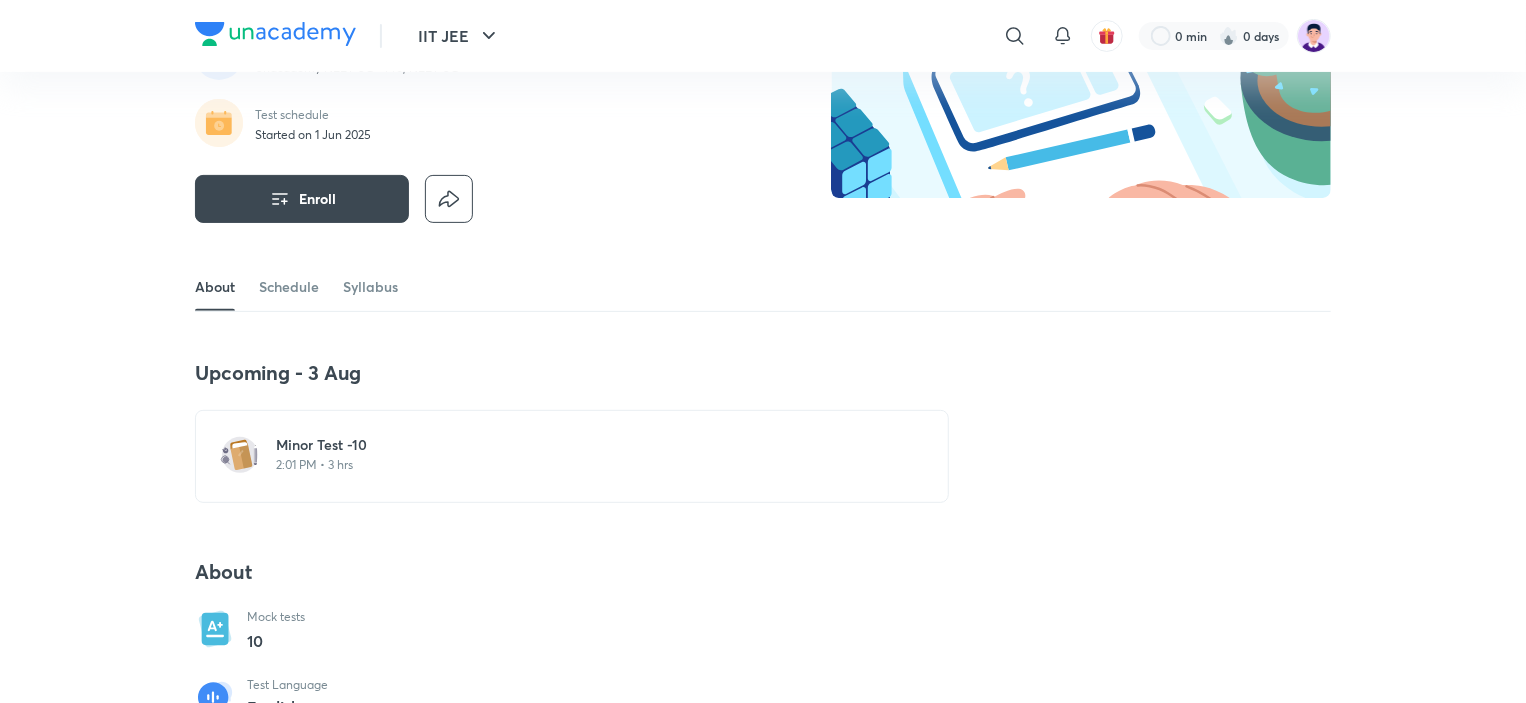click on "2:01 PM • 3 hrs" at bounding box center [584, 465] 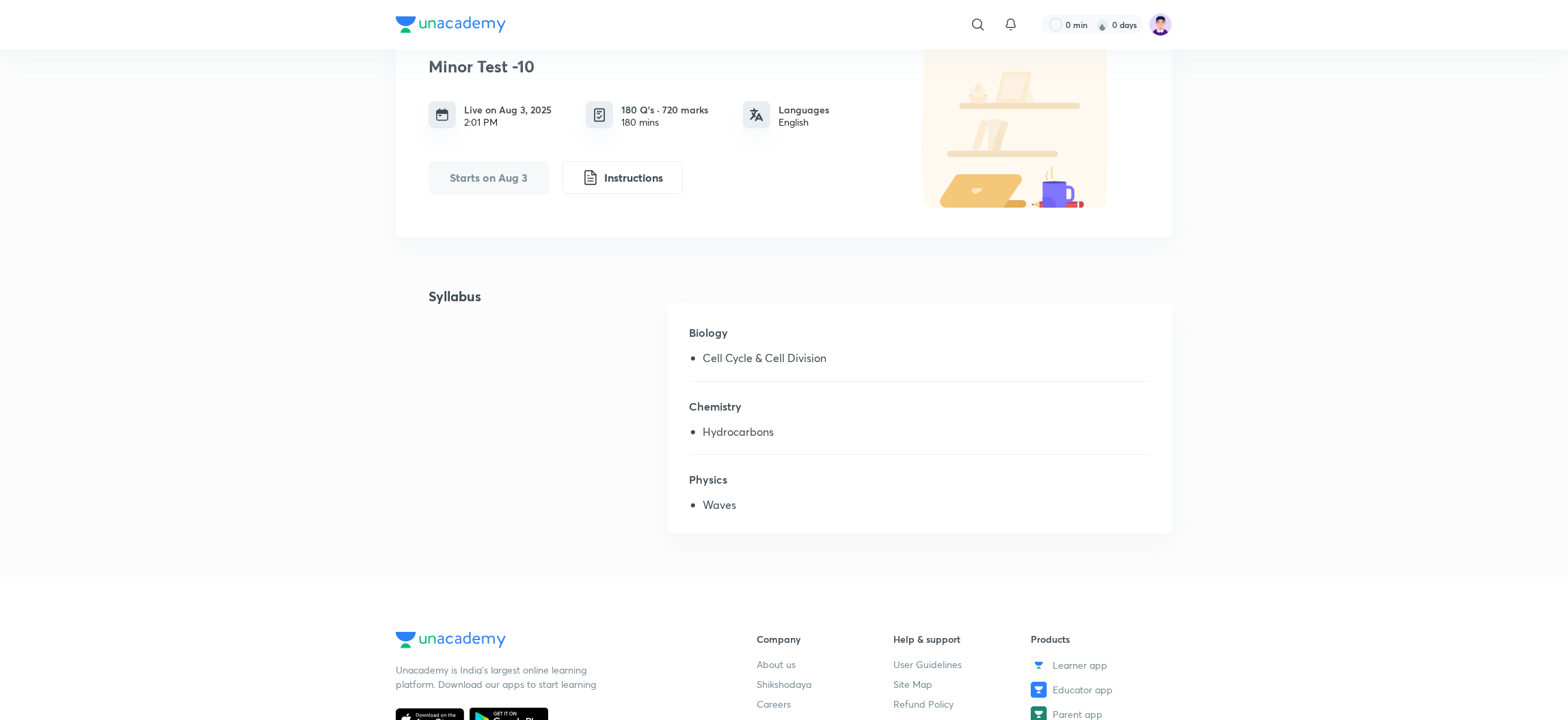 scroll, scrollTop: 0, scrollLeft: 0, axis: both 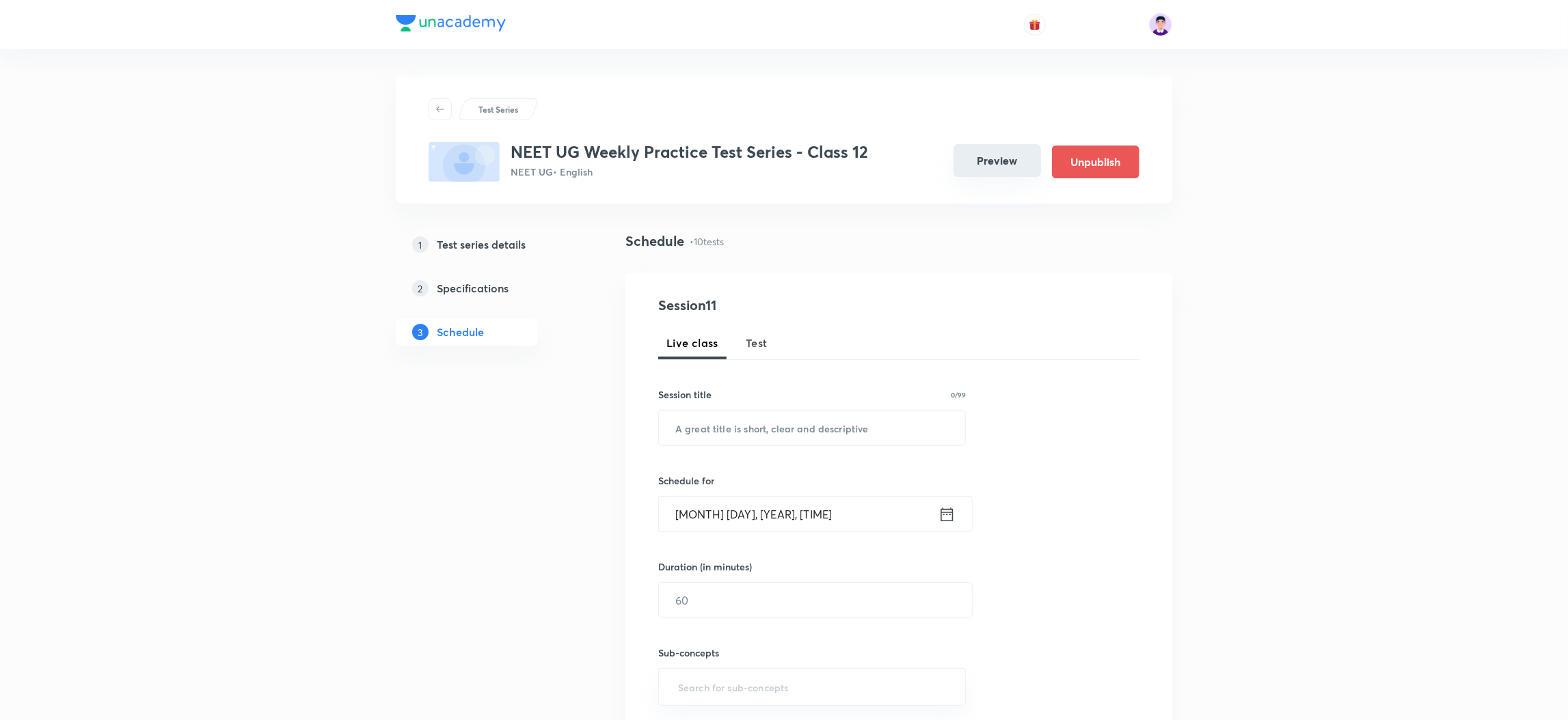 click on "Preview" at bounding box center (997, 161) 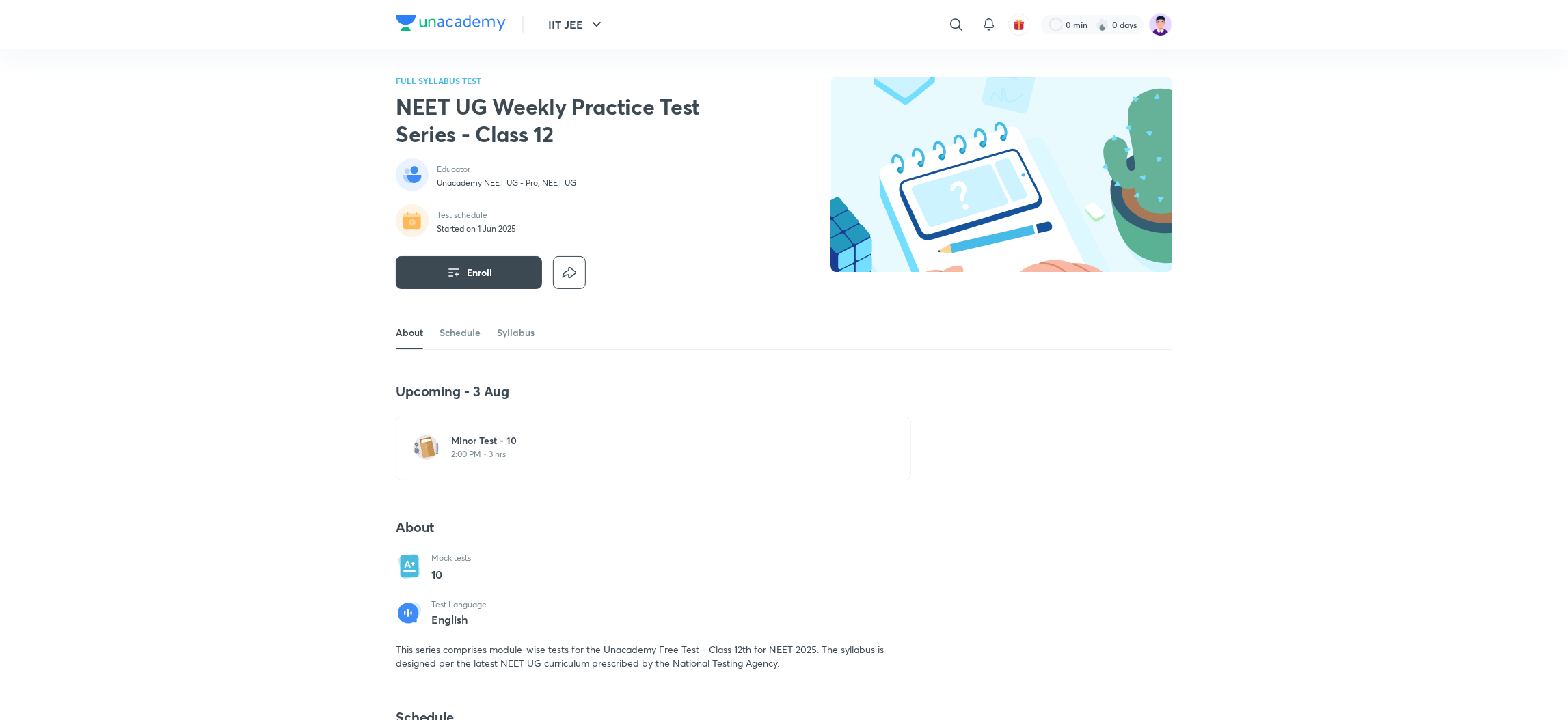 click on "Minor Test - 10 2:00 PM • 3 hrs" at bounding box center [662, 448] 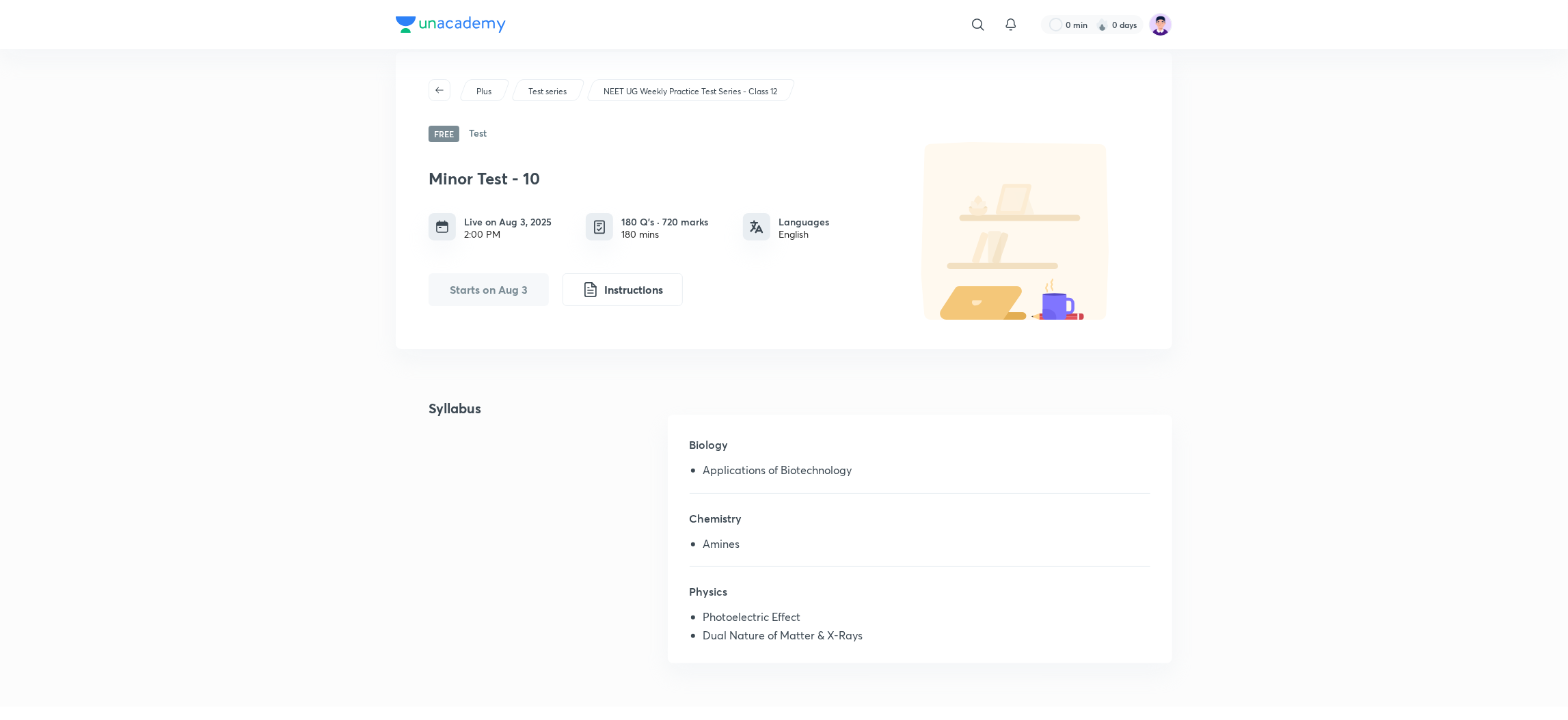 scroll, scrollTop: 18, scrollLeft: 0, axis: vertical 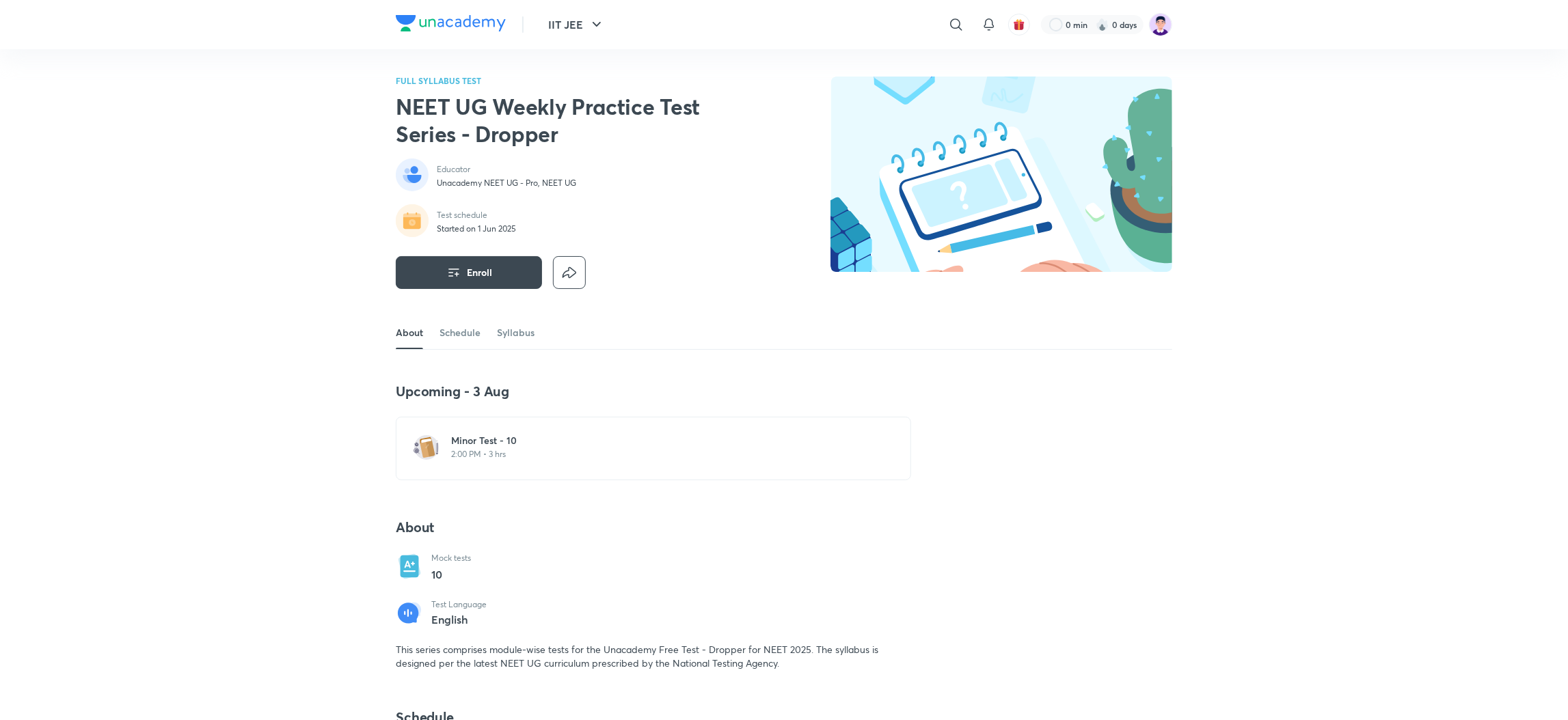 click on "Minor Test - 10" at bounding box center (662, 441) 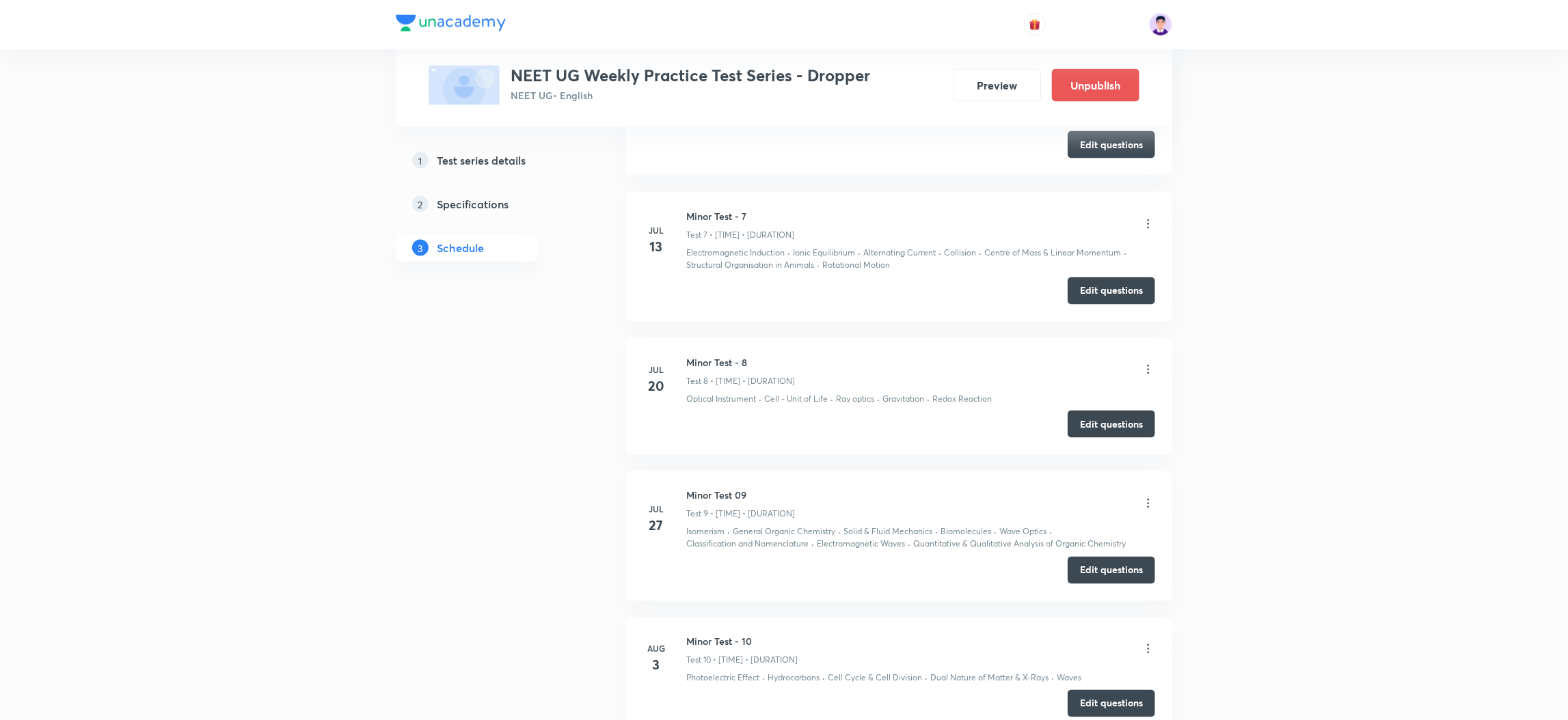 scroll, scrollTop: 1611, scrollLeft: 0, axis: vertical 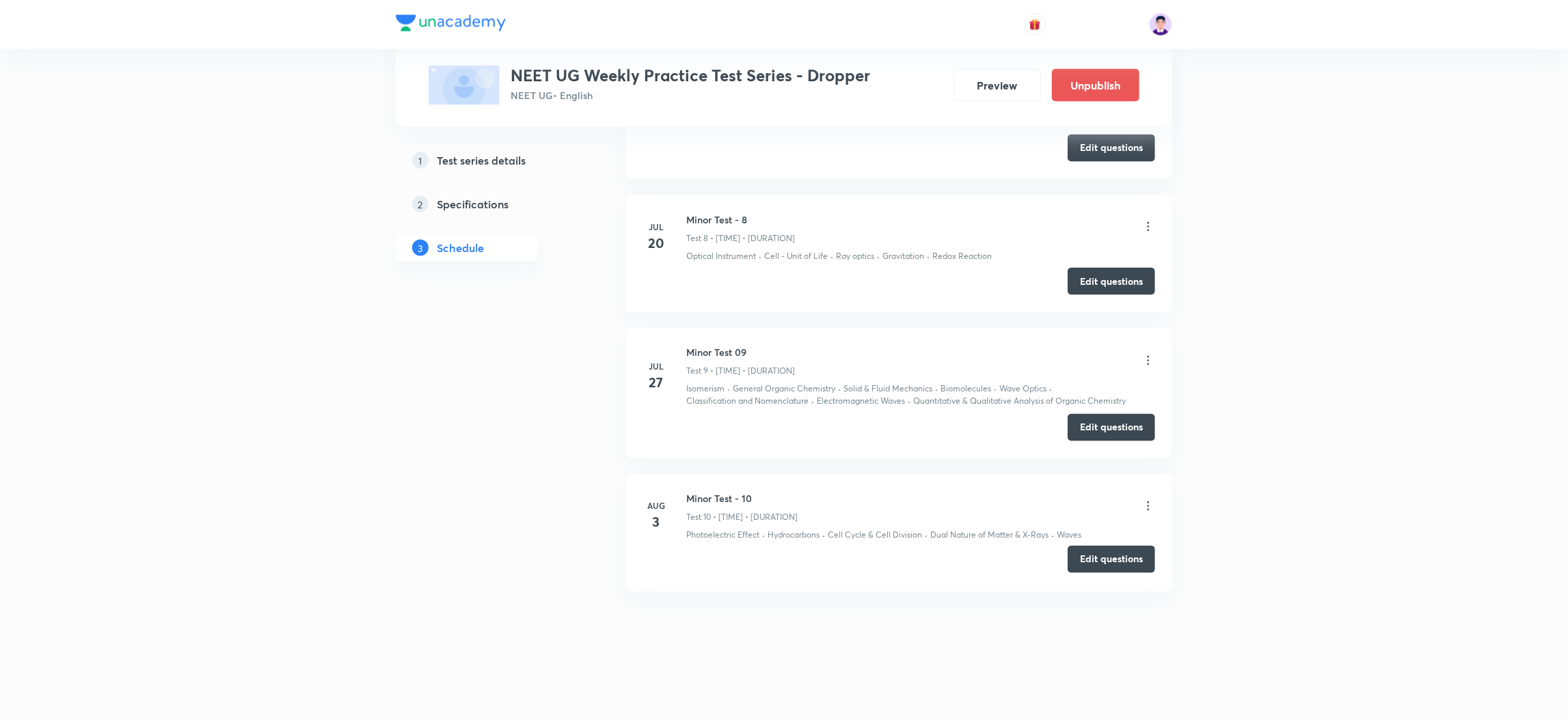 click on "Edit questions" at bounding box center (1111, 559) 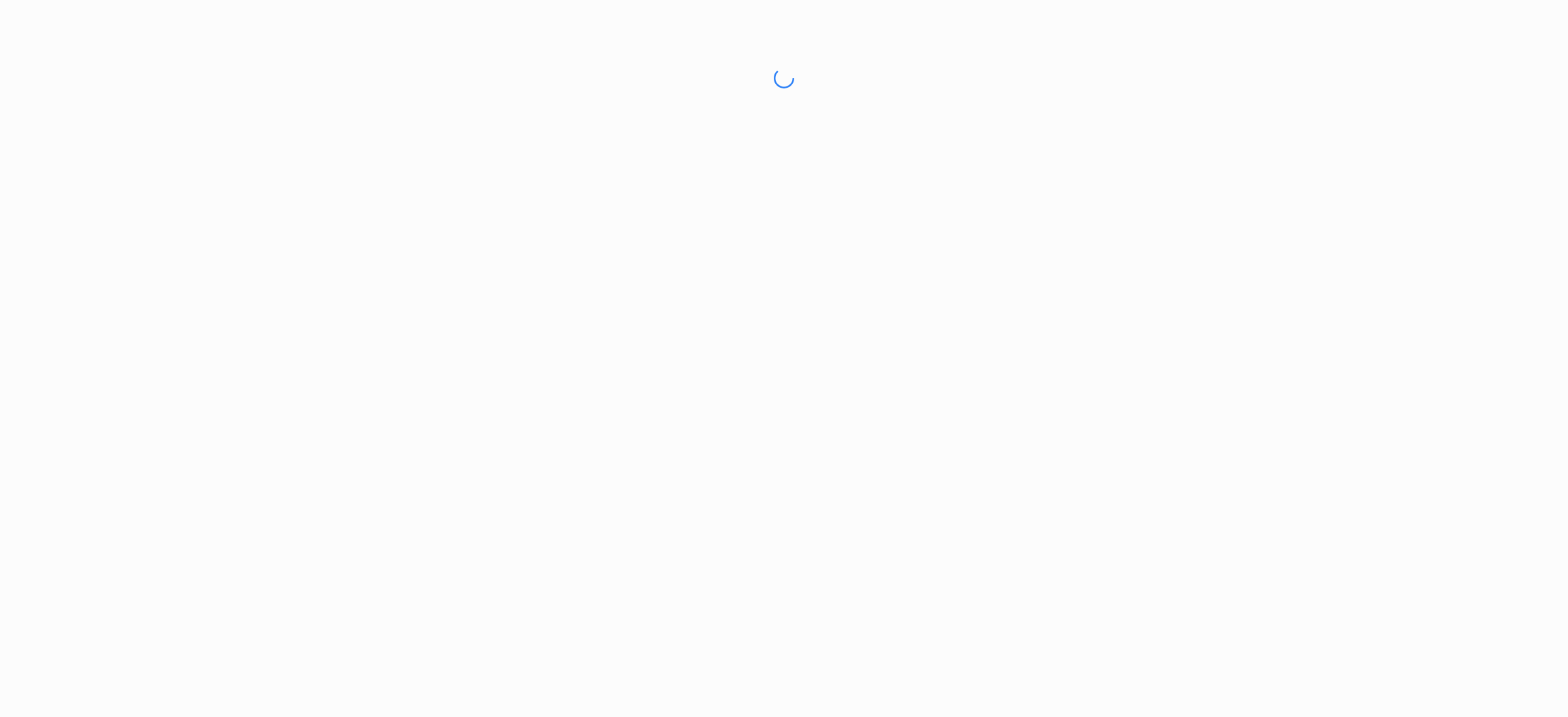 scroll, scrollTop: 0, scrollLeft: 0, axis: both 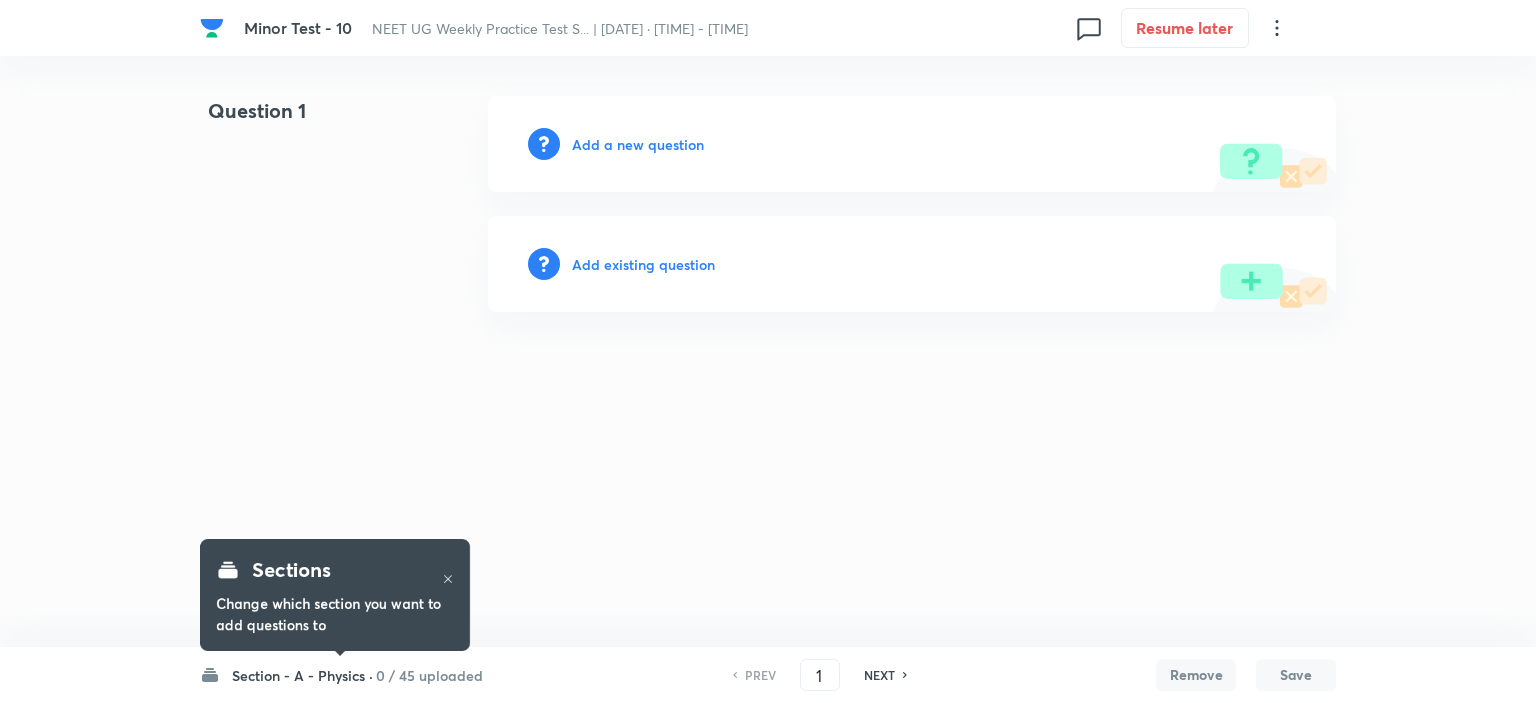 click on "0 / 45 uploaded" at bounding box center [429, 675] 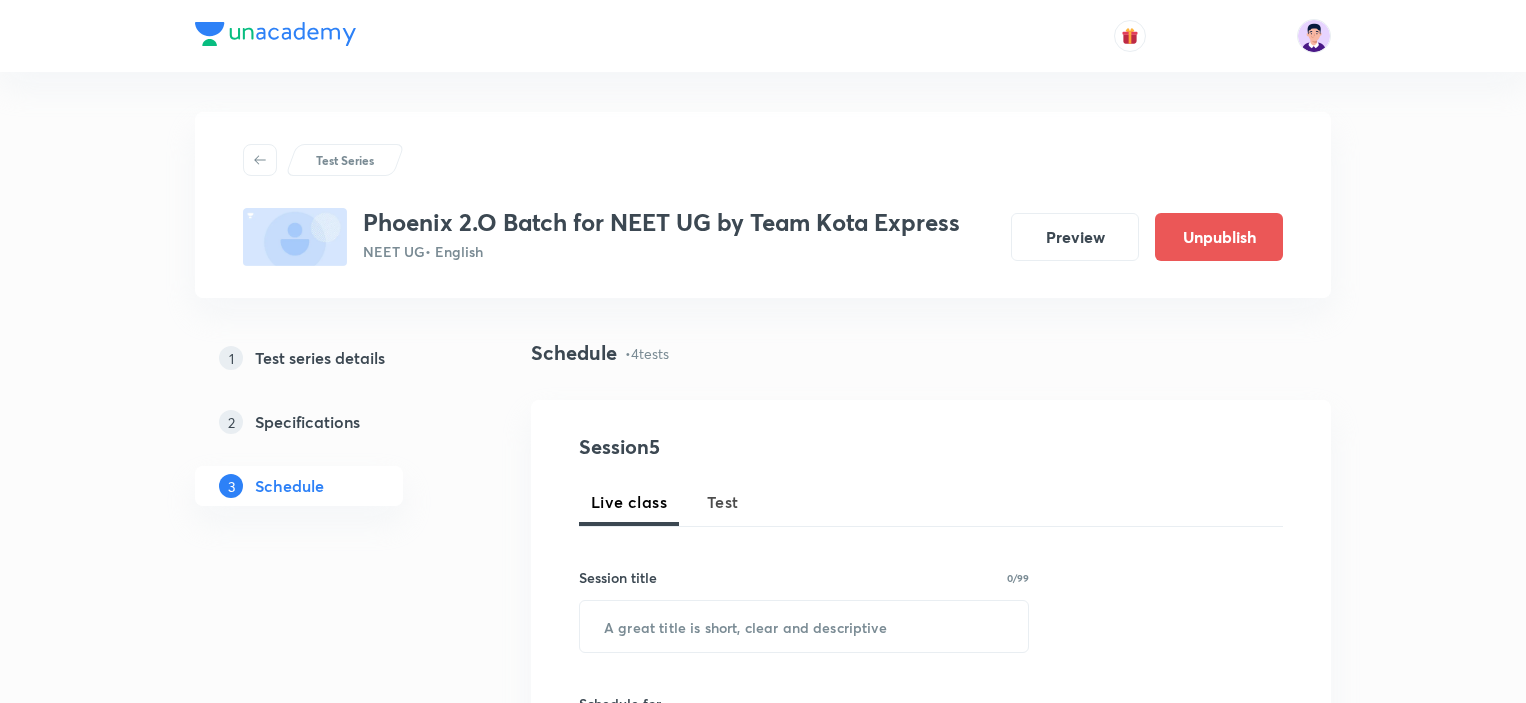 scroll, scrollTop: 0, scrollLeft: 0, axis: both 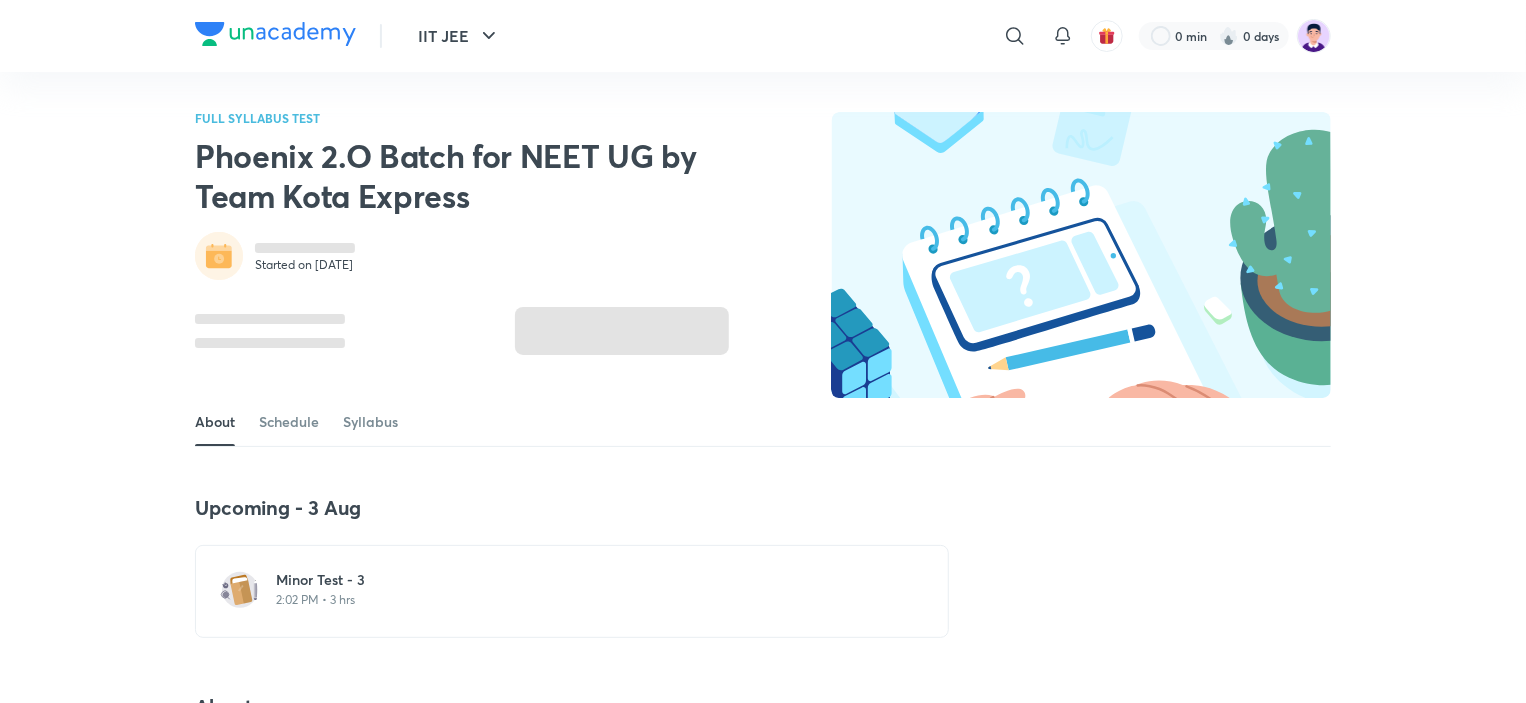 click on "2:02 PM • 3 hrs" at bounding box center [584, 600] 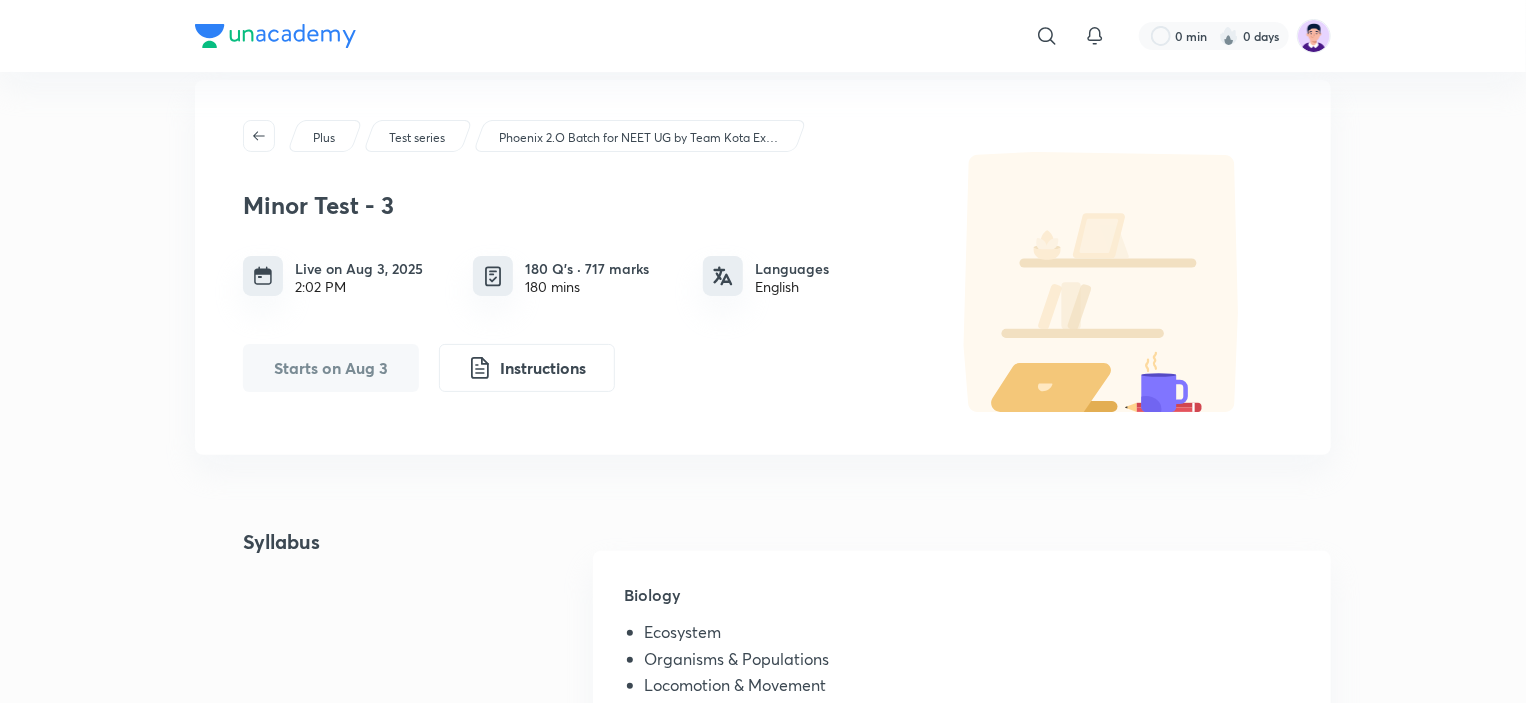 scroll, scrollTop: 0, scrollLeft: 0, axis: both 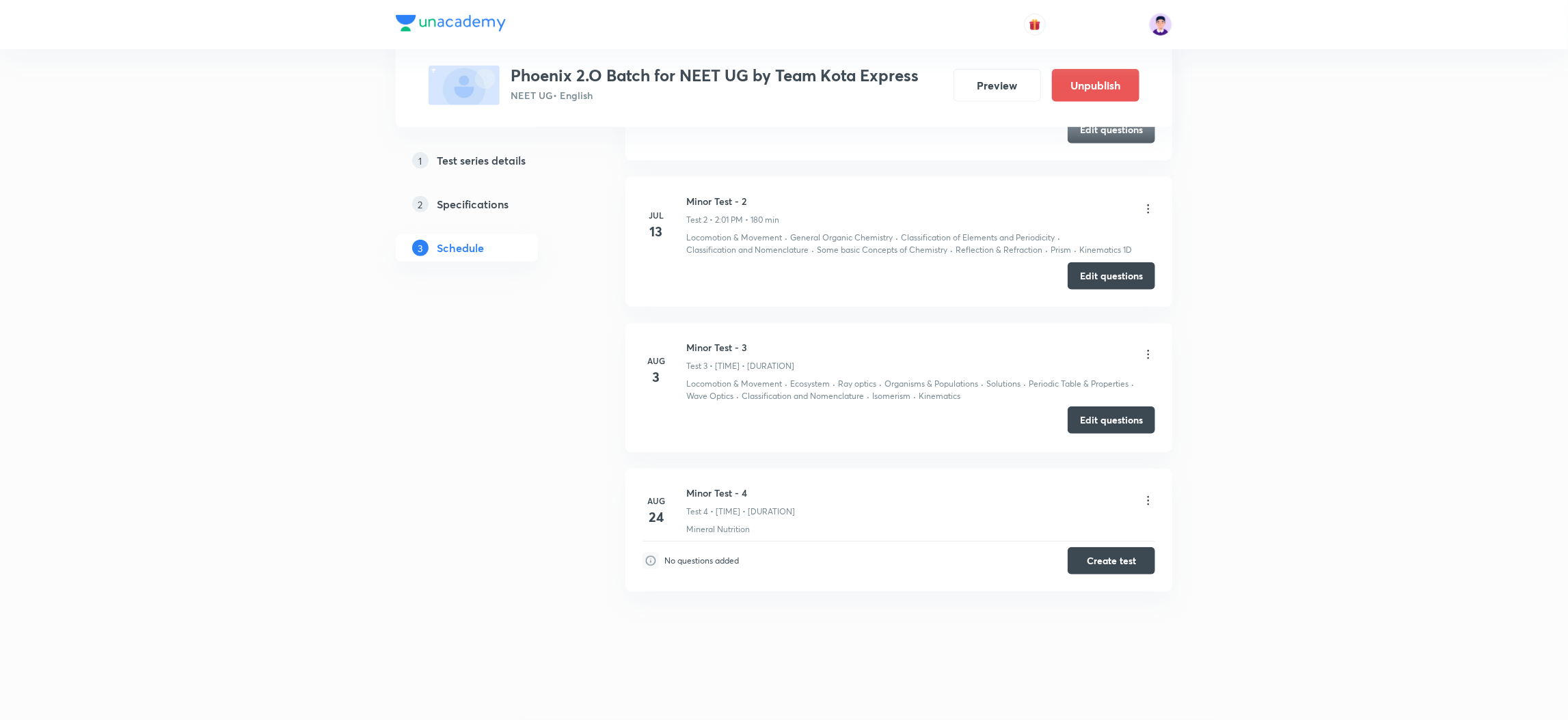 click on "Edit questions" at bounding box center [1111, 420] 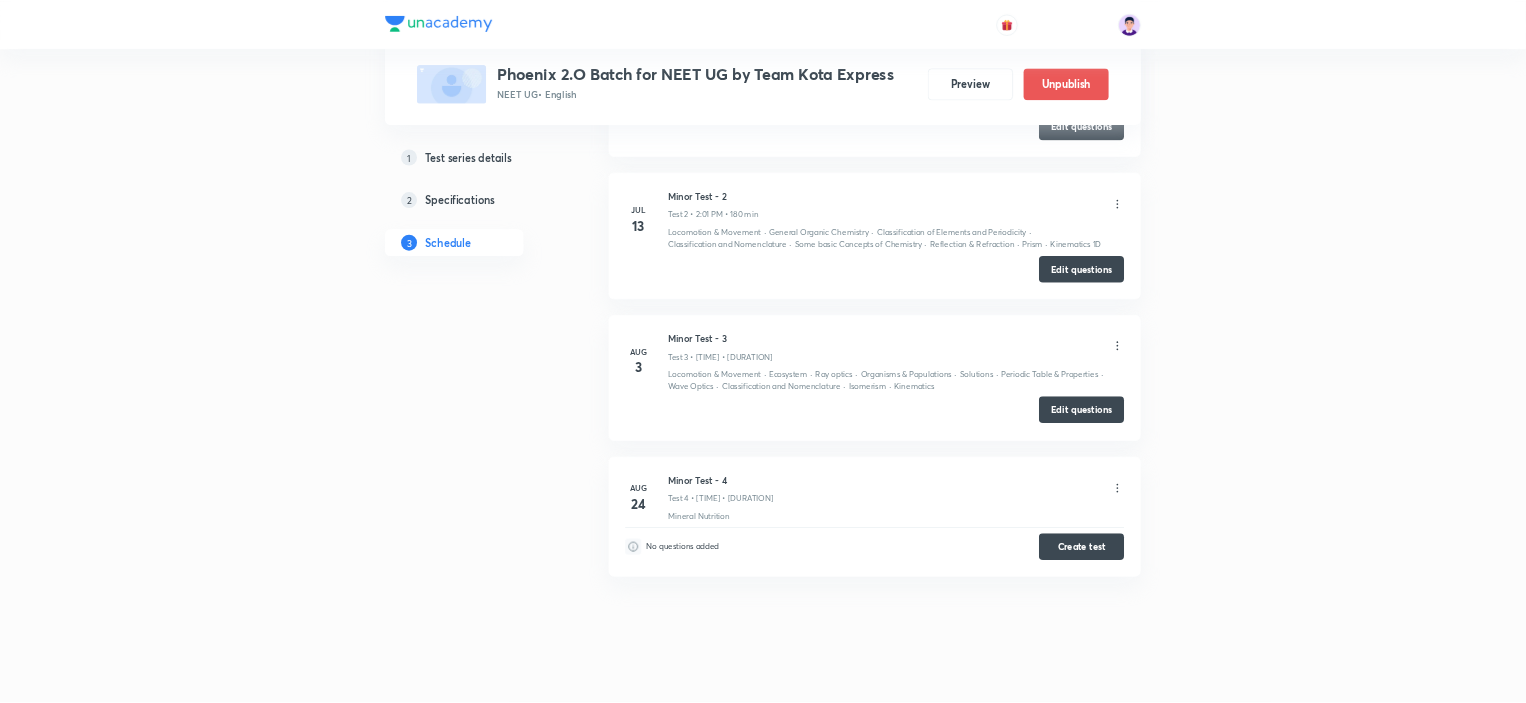scroll, scrollTop: 1138, scrollLeft: 0, axis: vertical 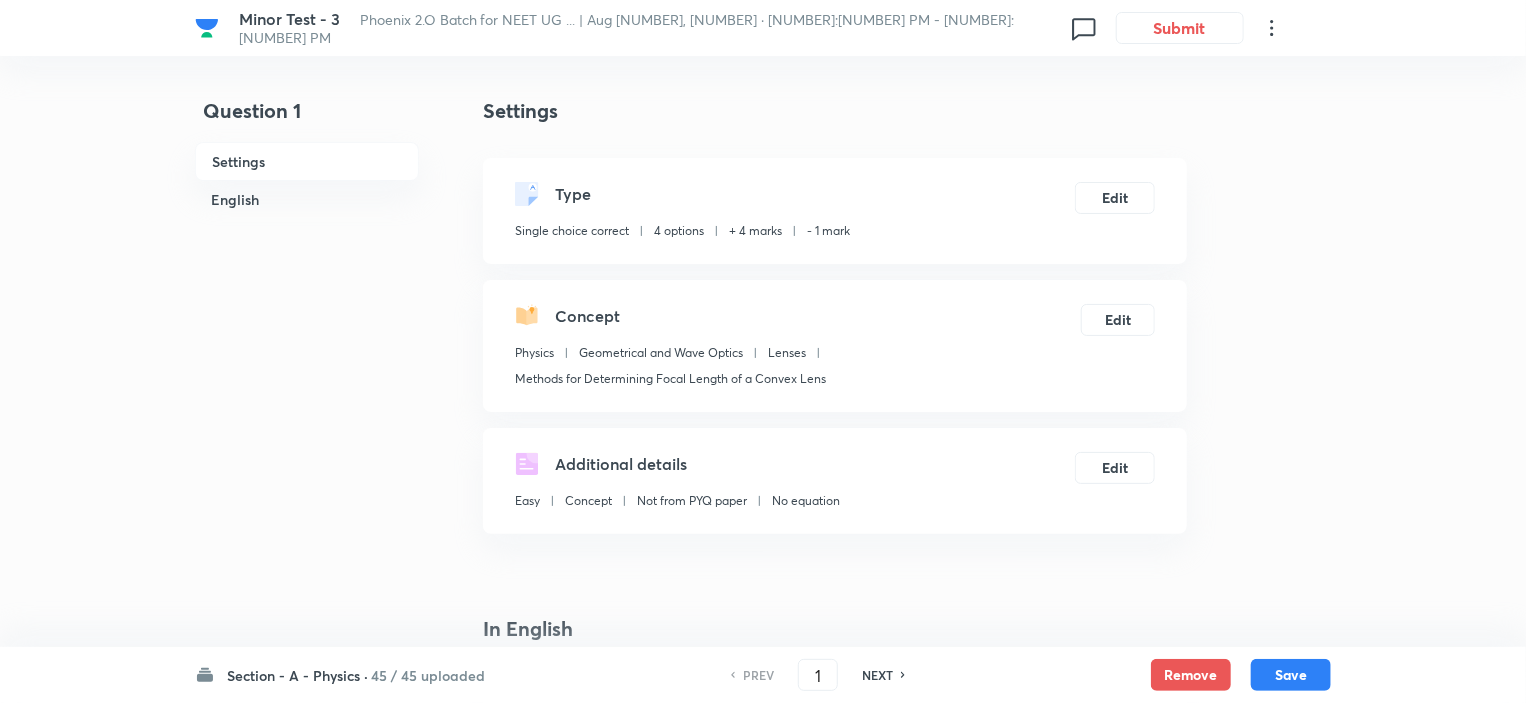 click on "NEXT" at bounding box center [877, 675] 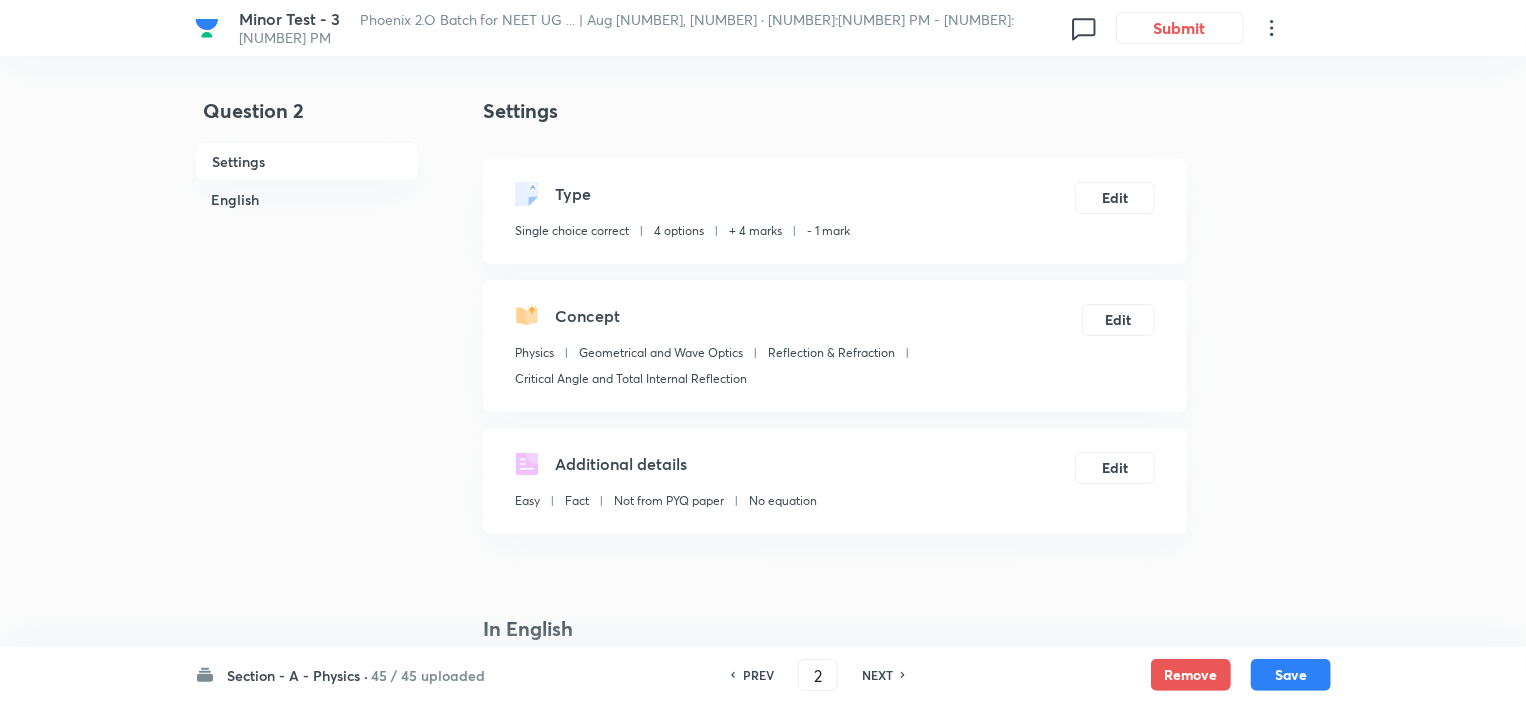 checkbox on "false" 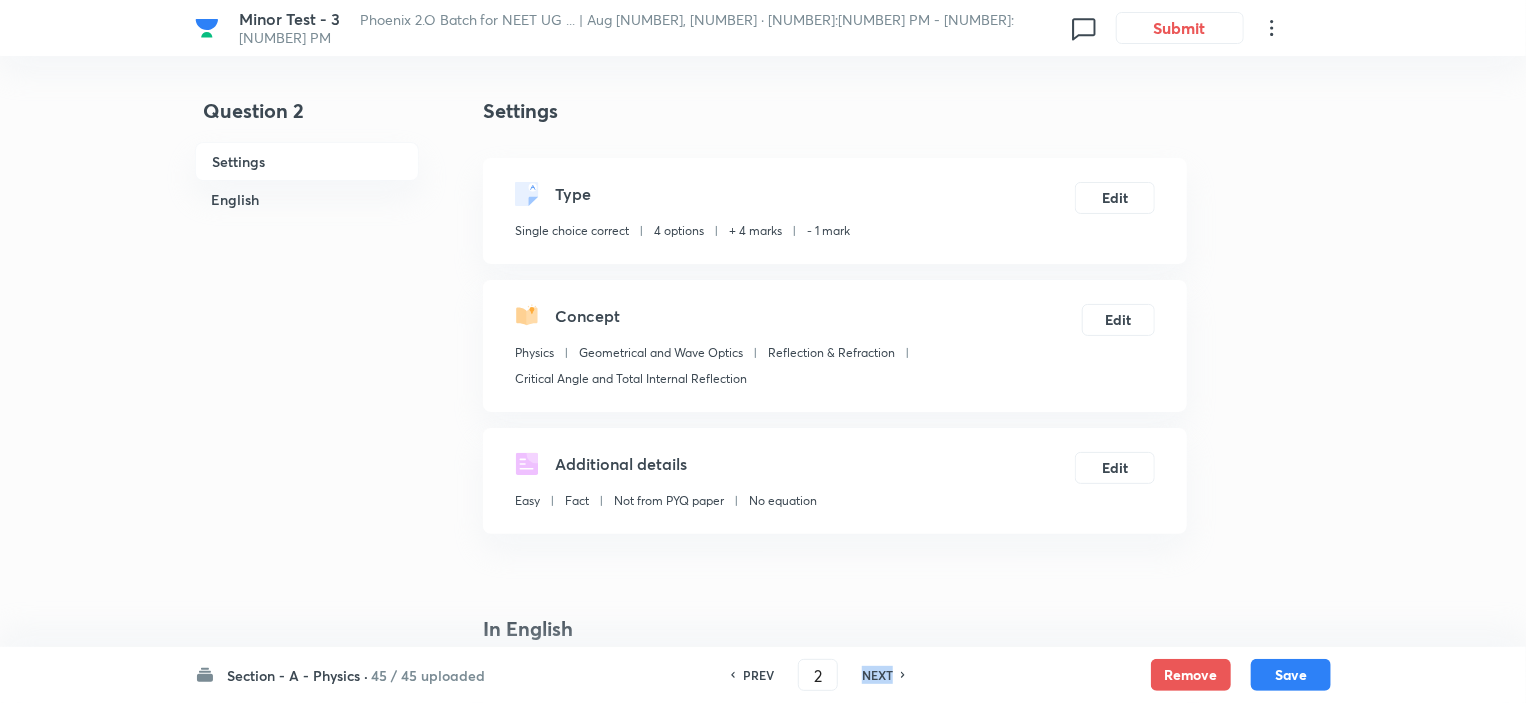 click on "NEXT" at bounding box center [877, 675] 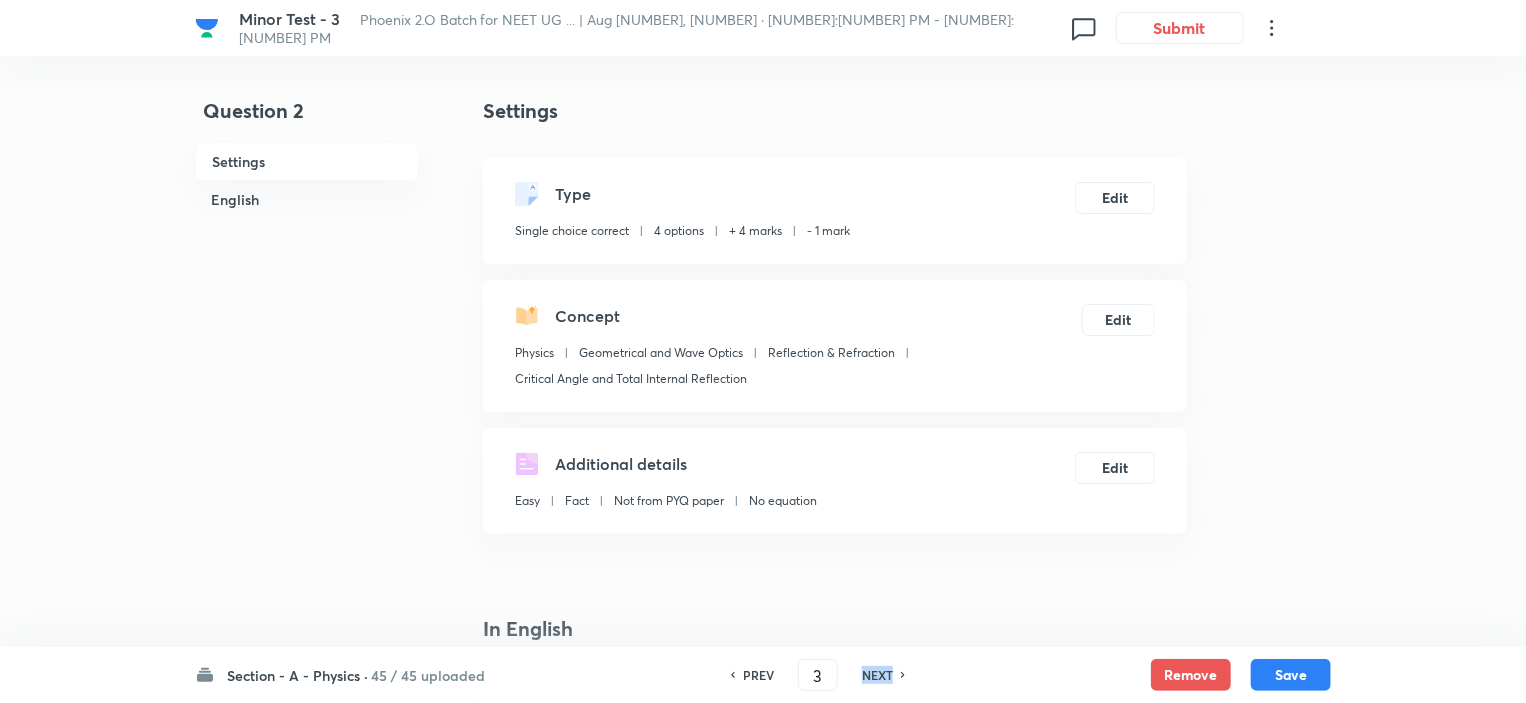 checkbox on "false" 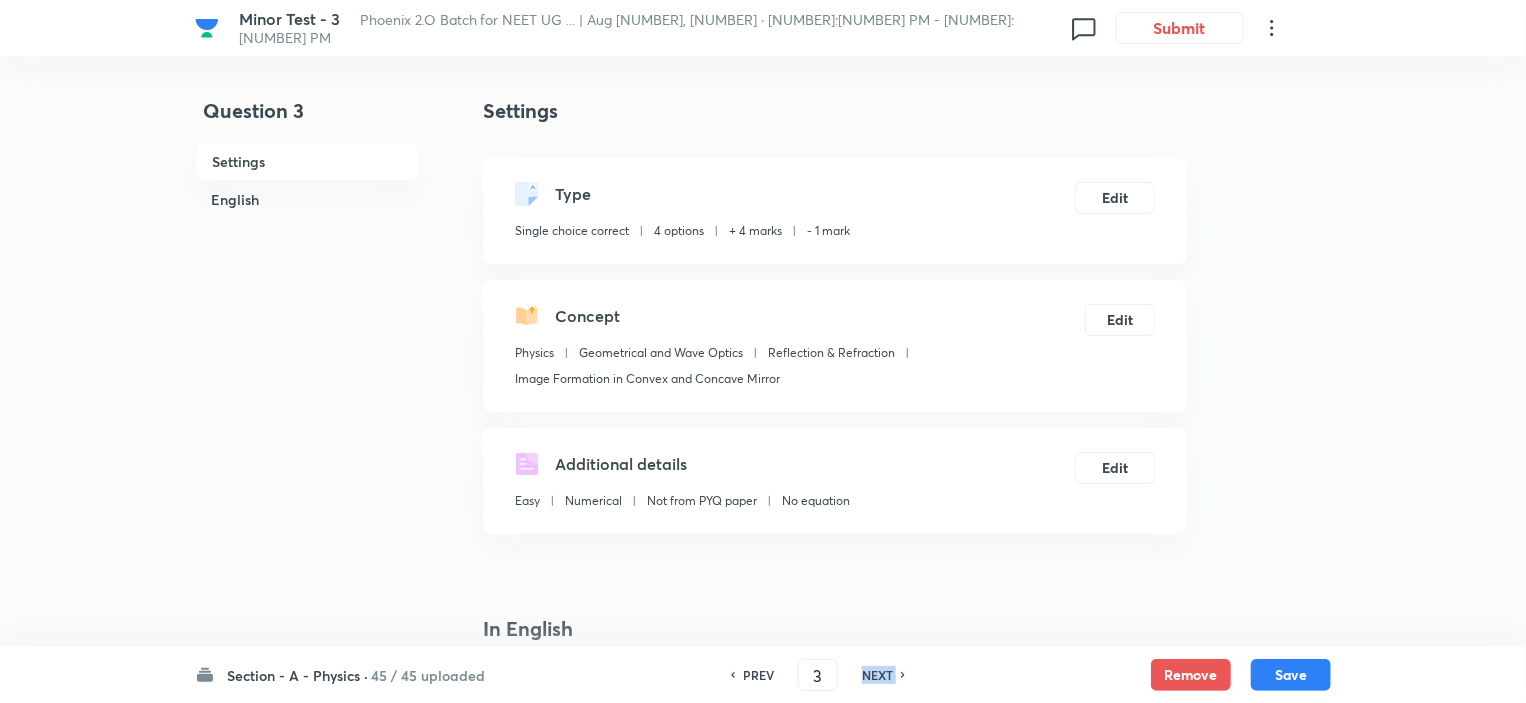 click on "NEXT" at bounding box center [877, 675] 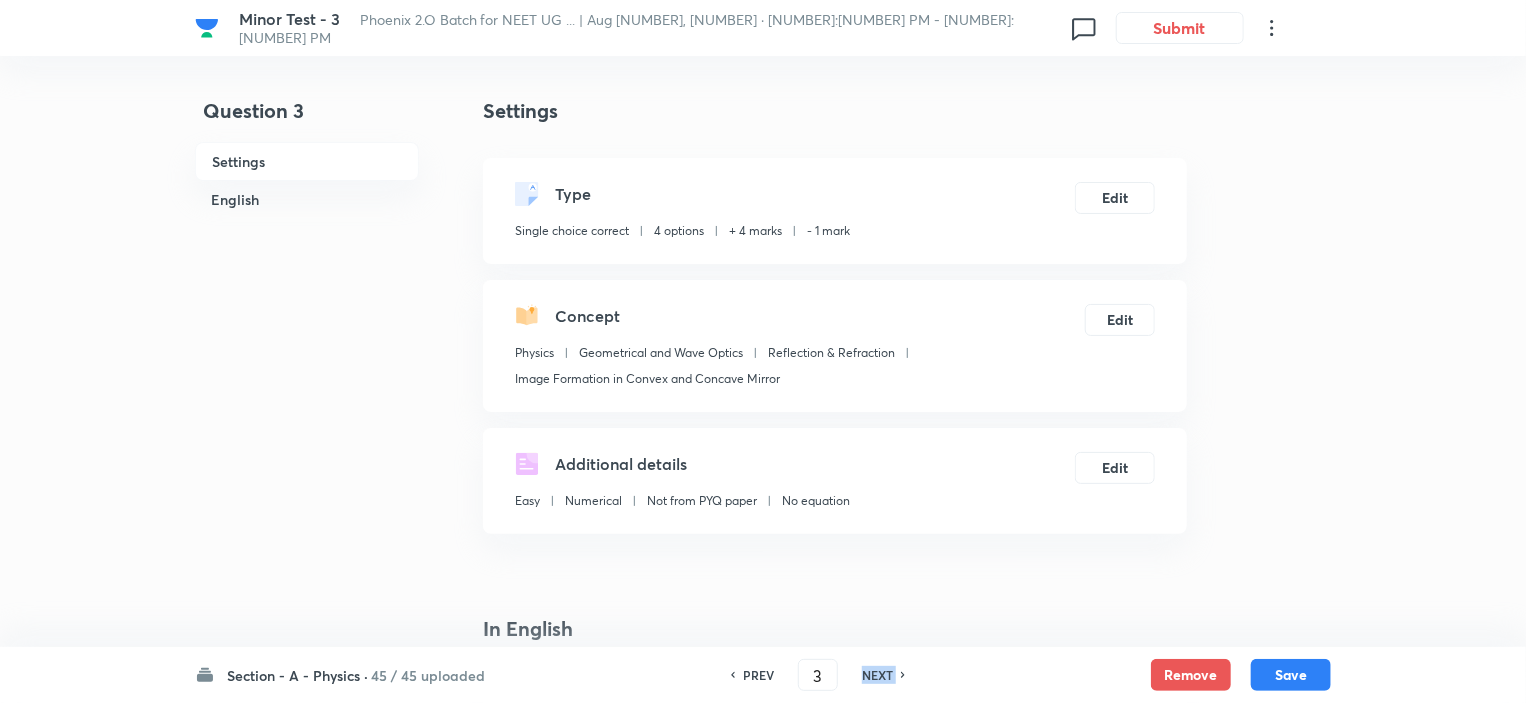 type on "4" 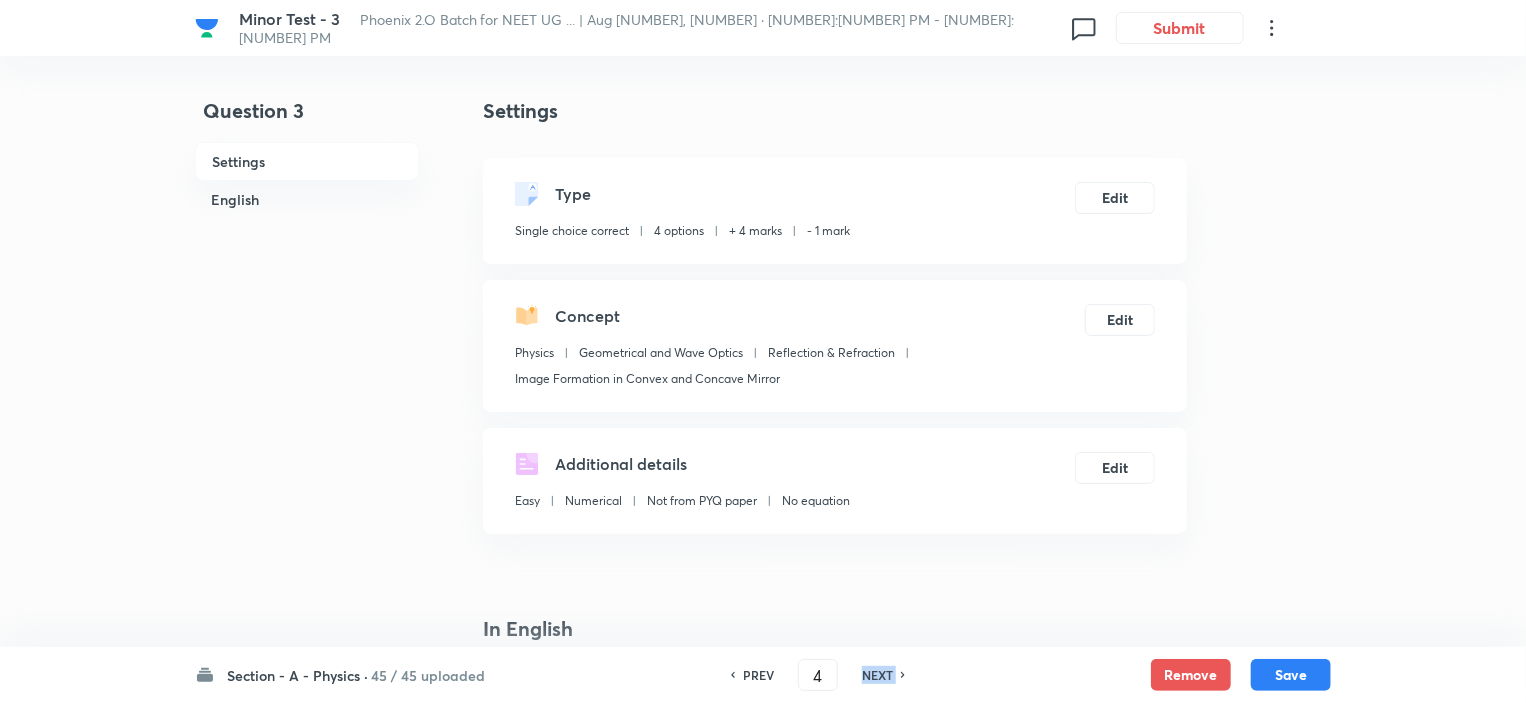 checkbox on "false" 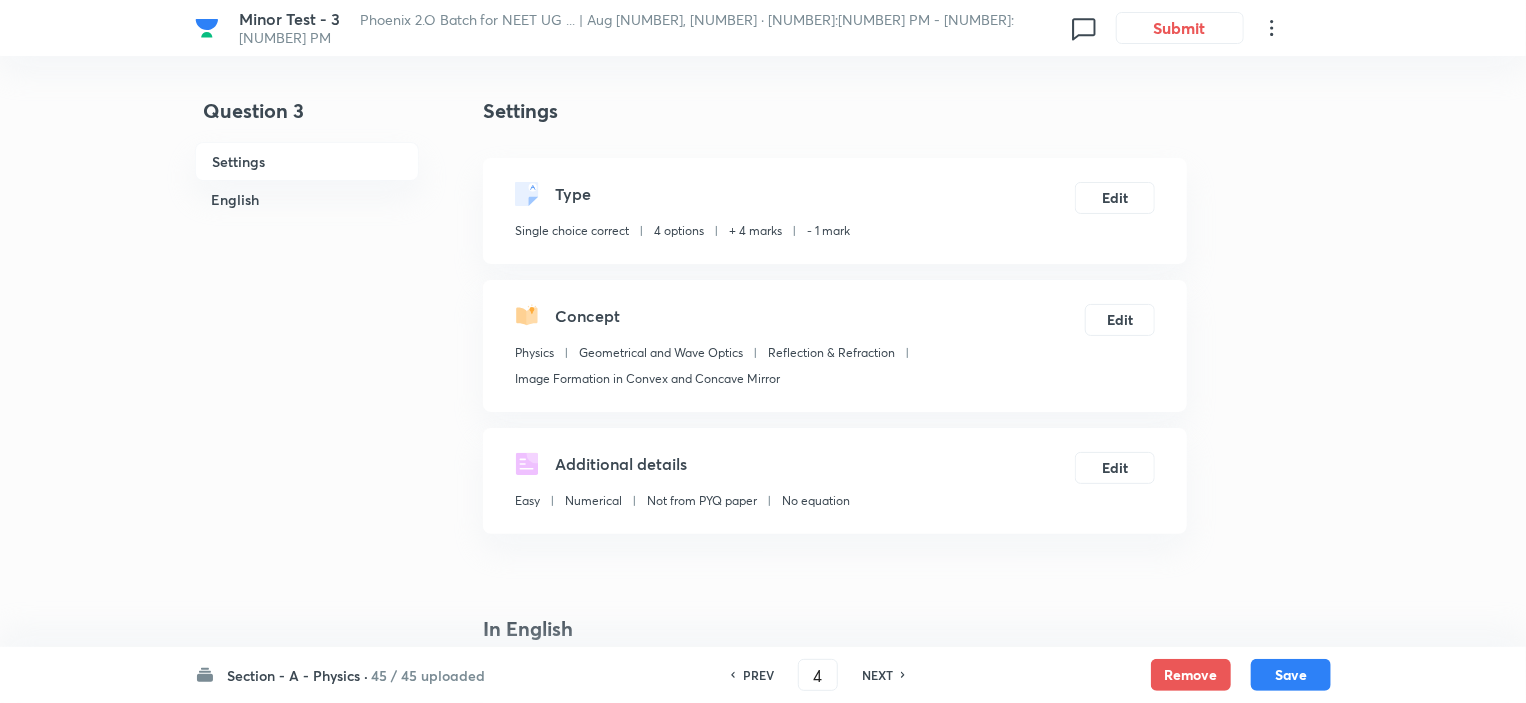 checkbox on "true" 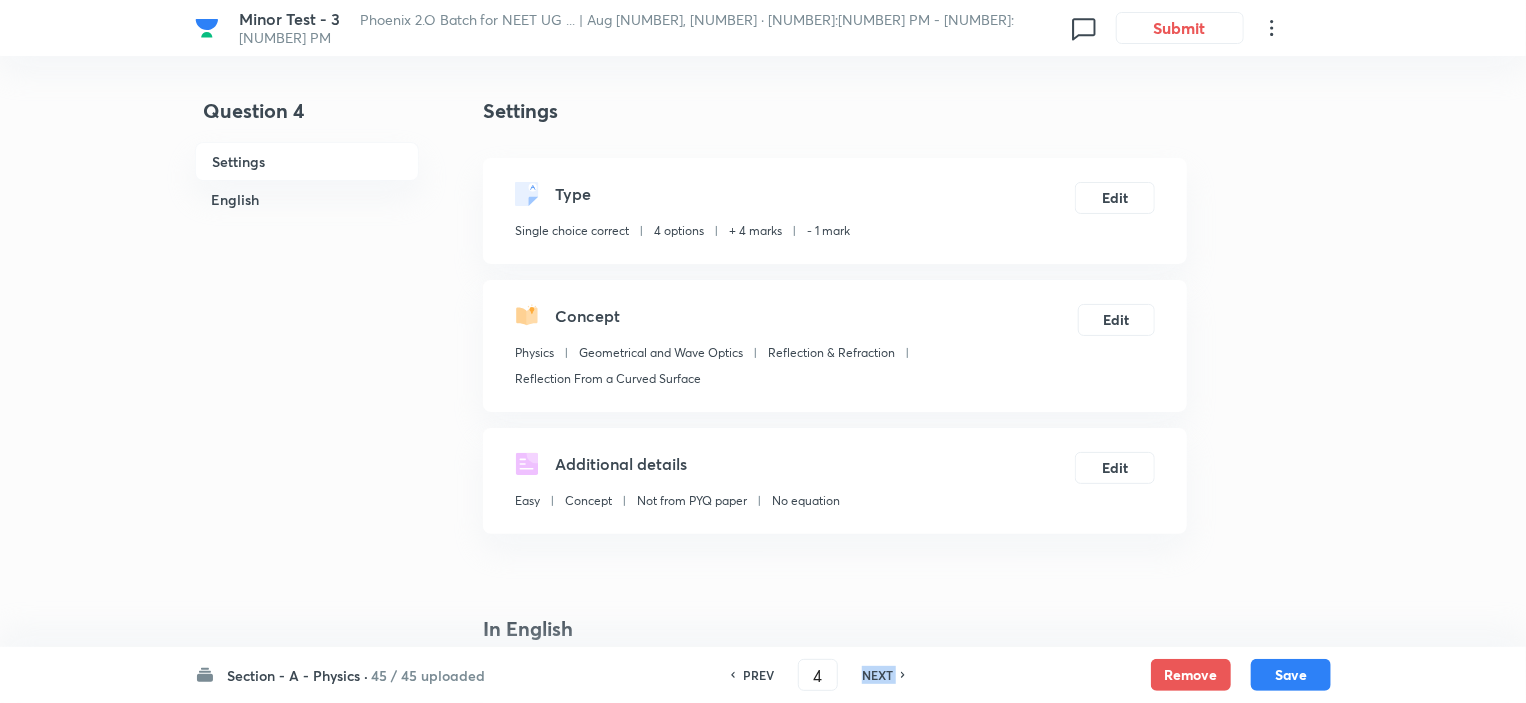 click on "NEXT" at bounding box center (877, 675) 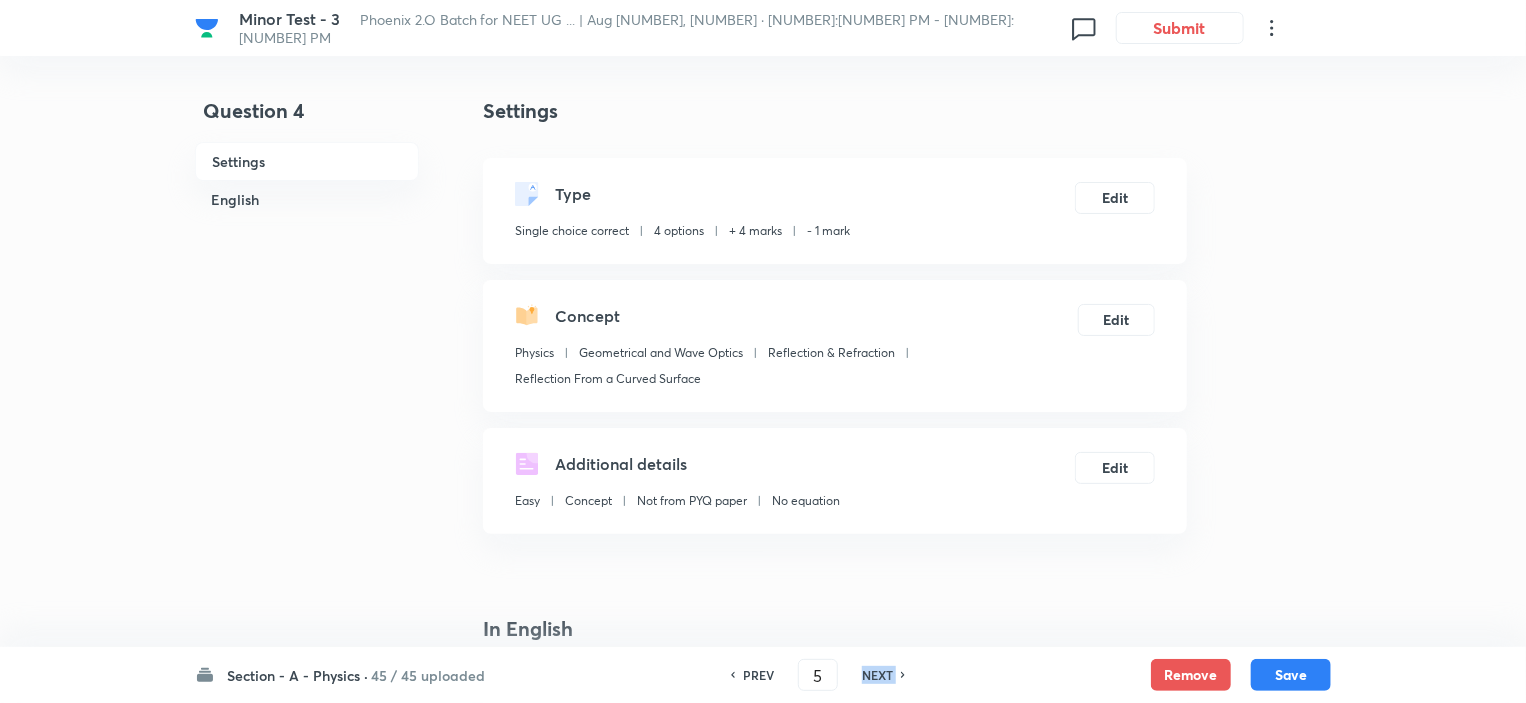 checkbox on "false" 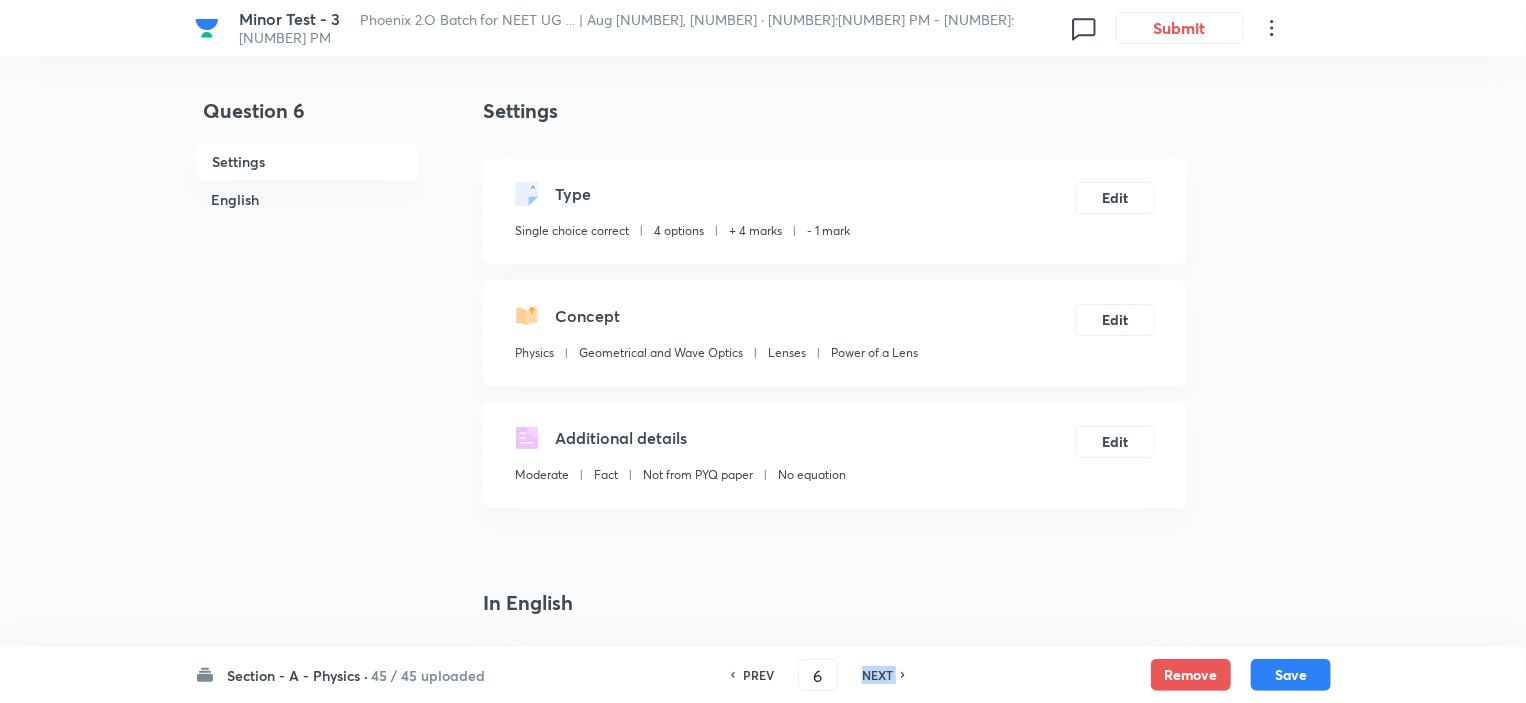 checkbox on "true" 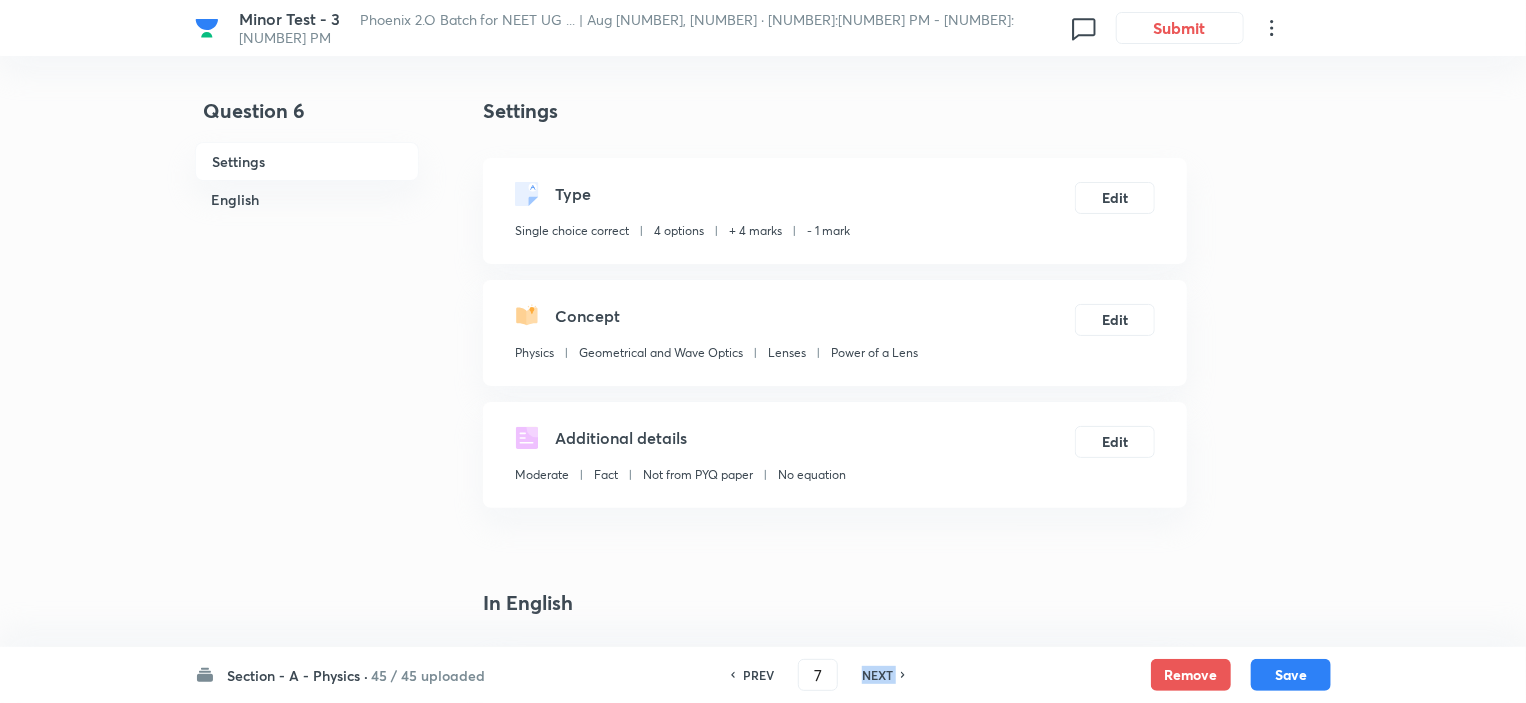 checkbox on "false" 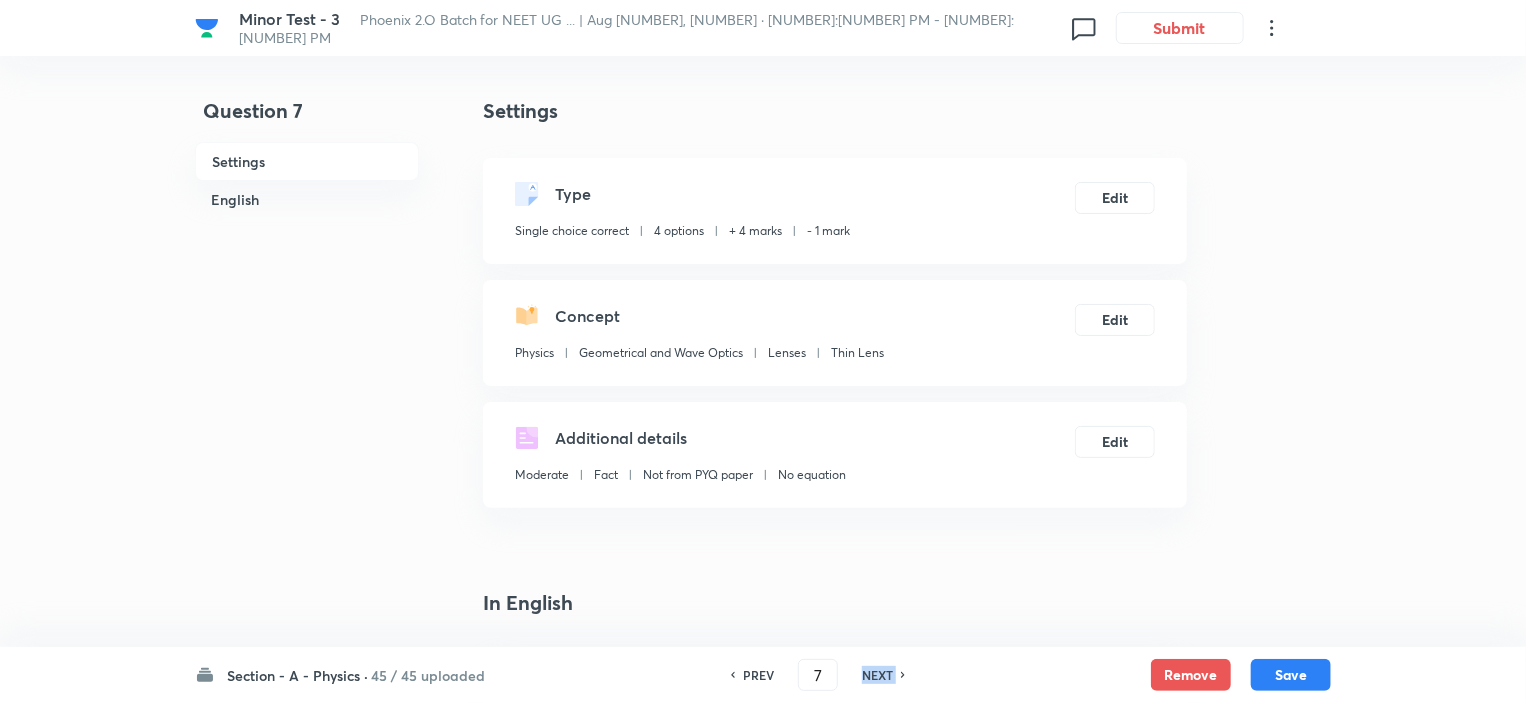 click on "NEXT" at bounding box center [877, 675] 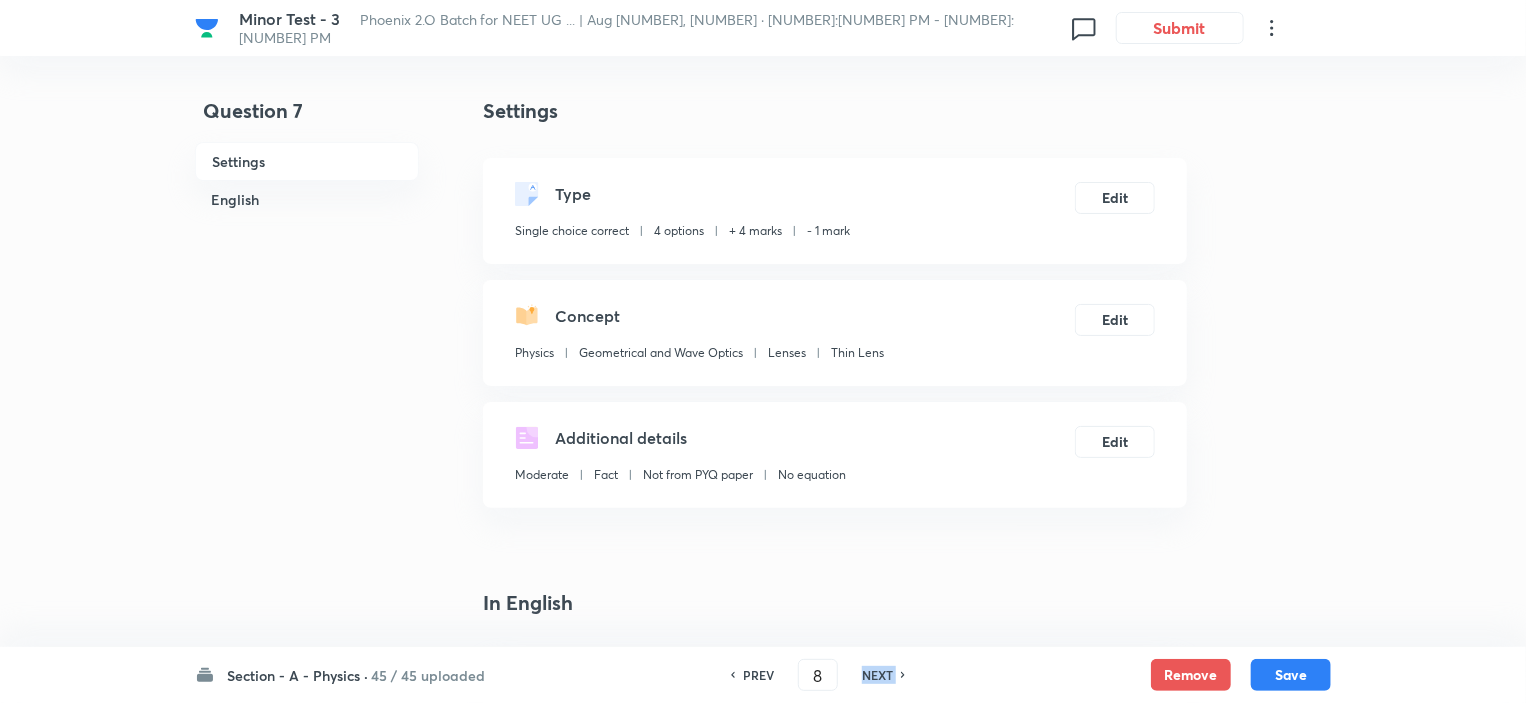 checkbox on "false" 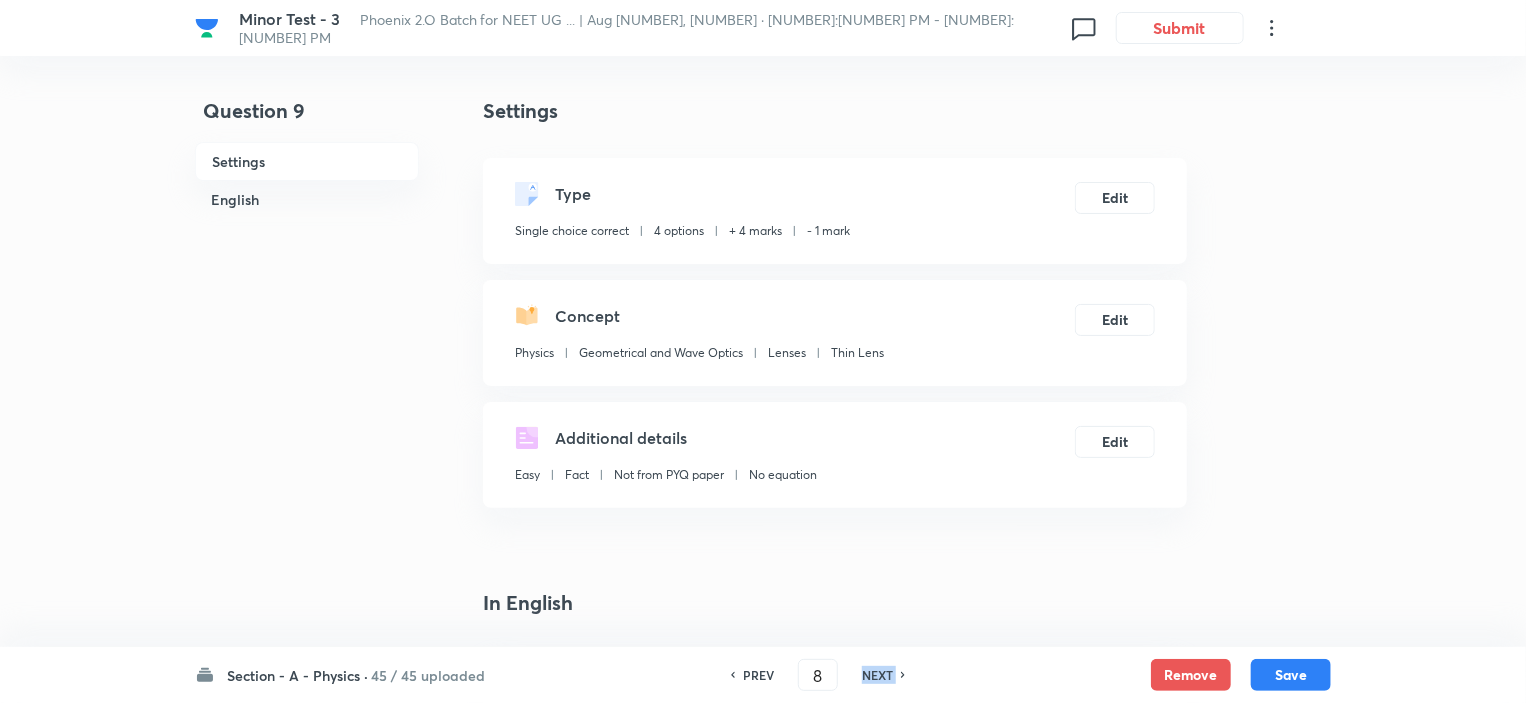 type on "9" 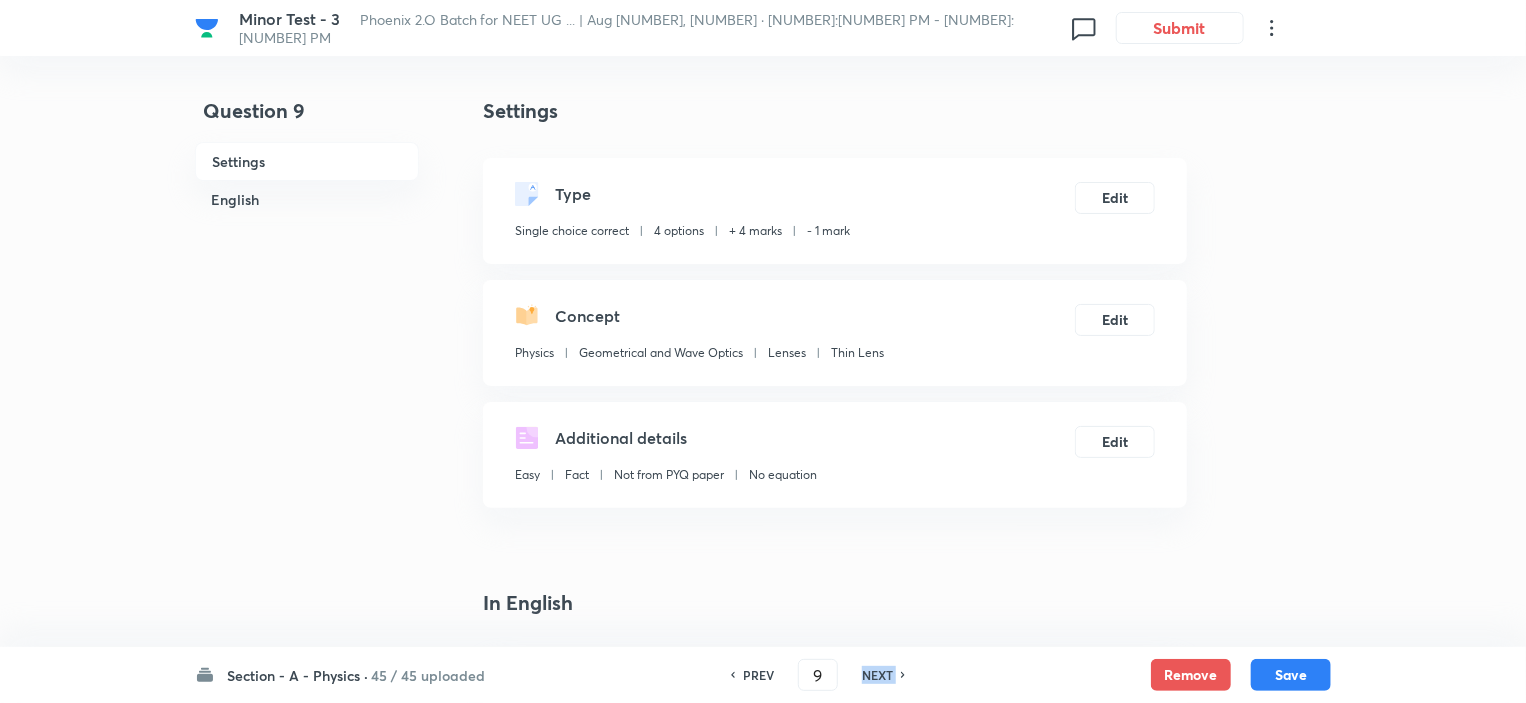 checkbox on "false" 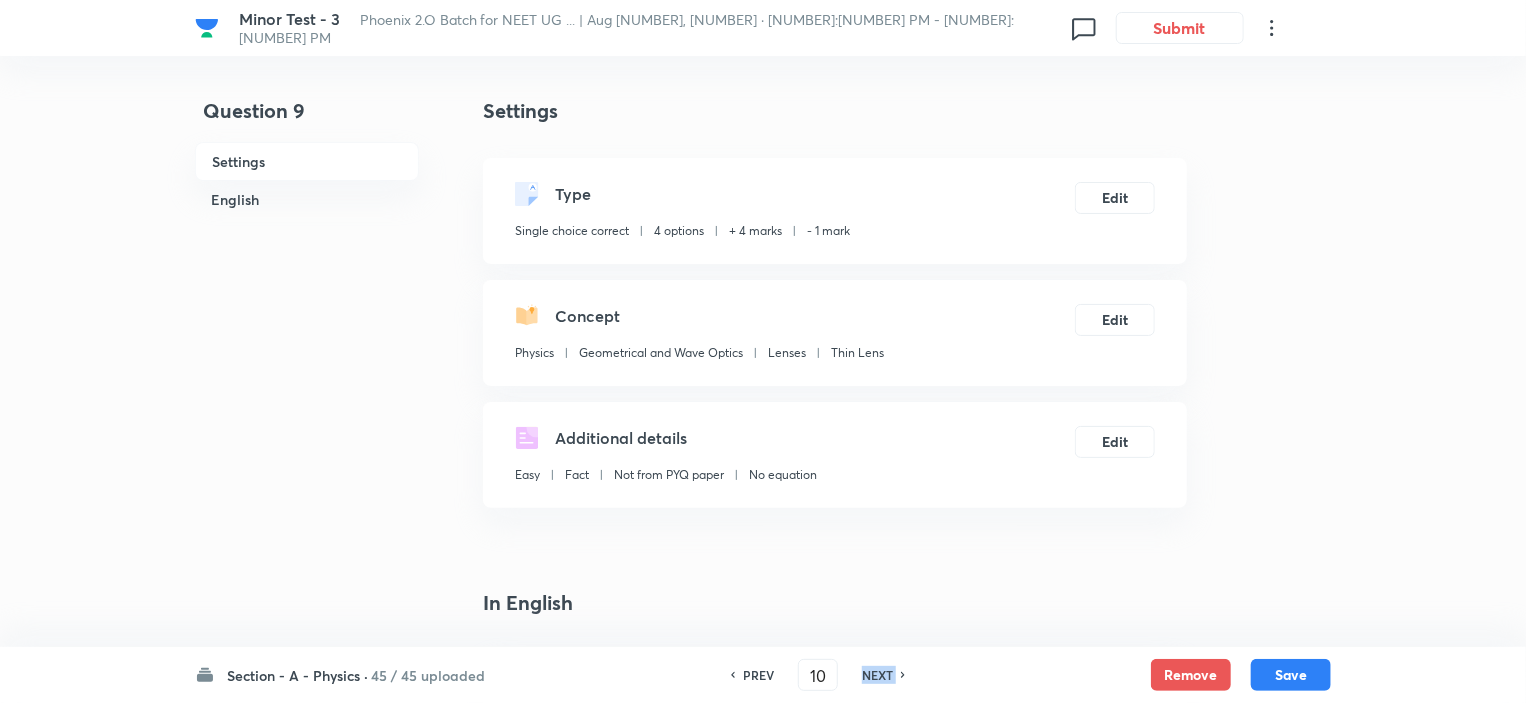 checkbox on "false" 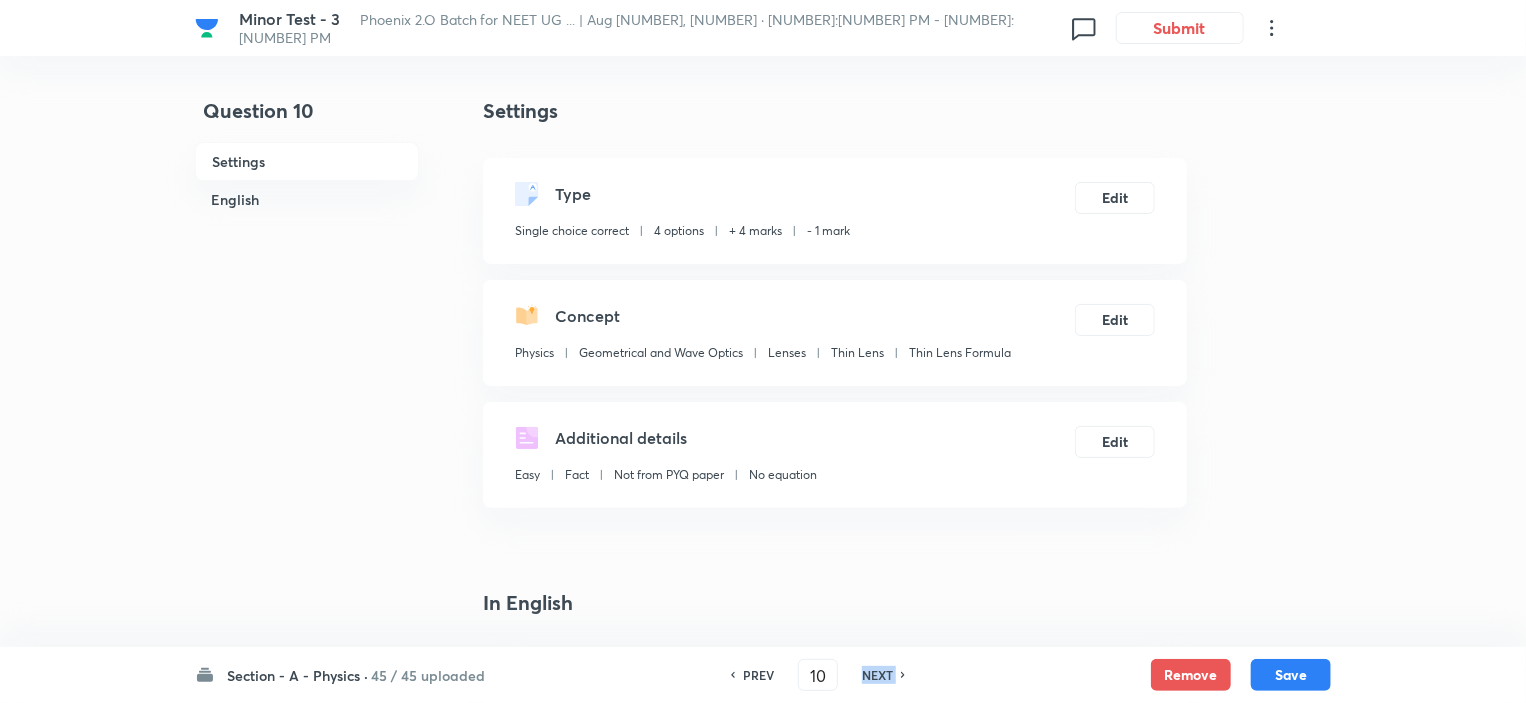 click on "NEXT" at bounding box center [877, 675] 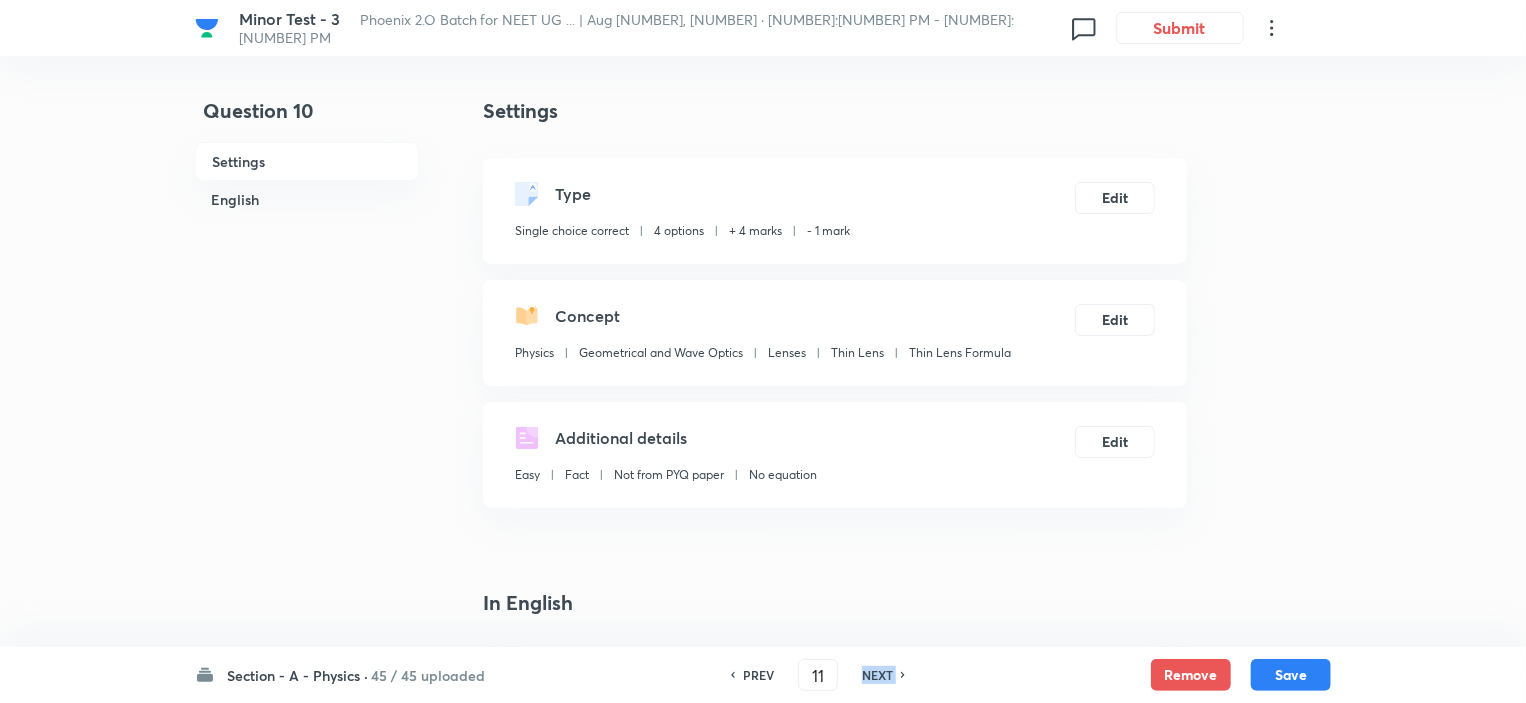 checkbox on "false" 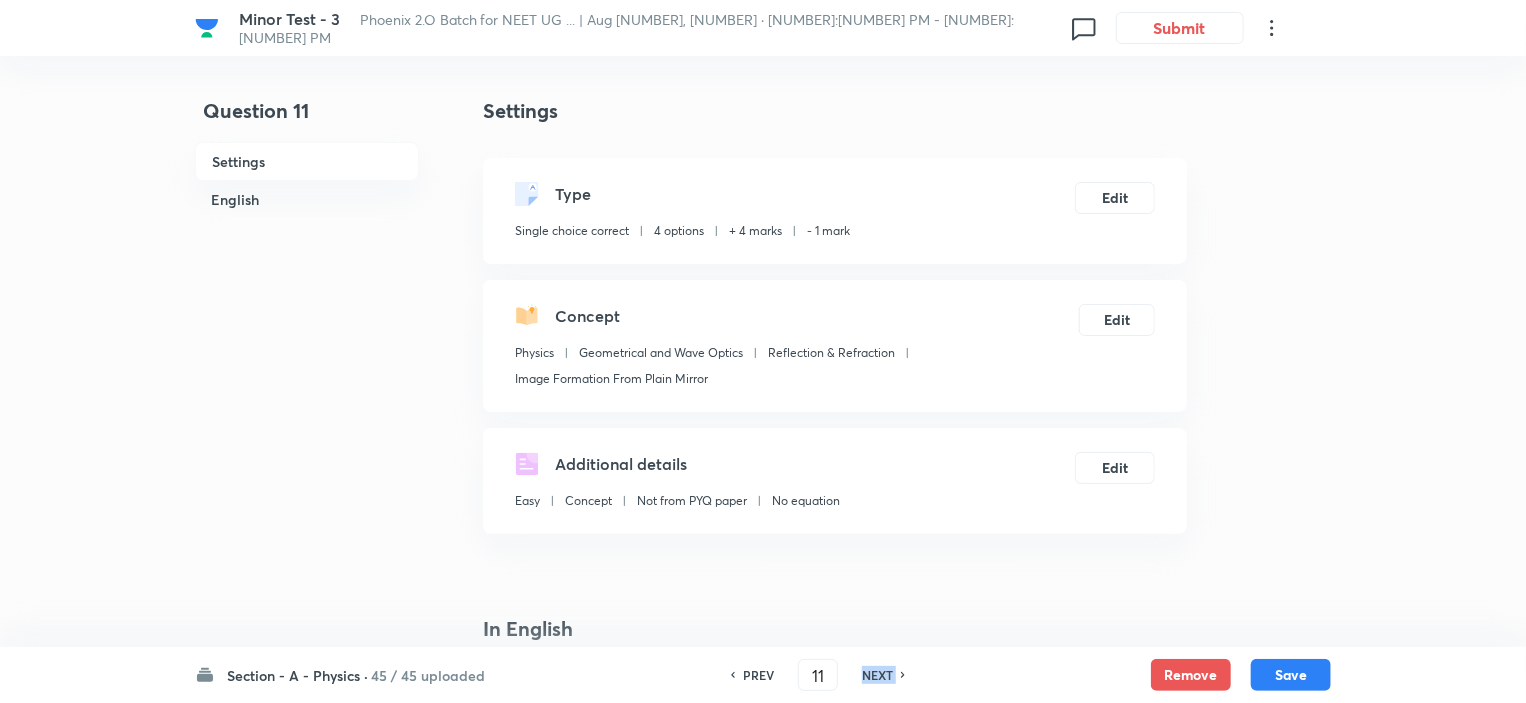 click on "NEXT" at bounding box center (877, 675) 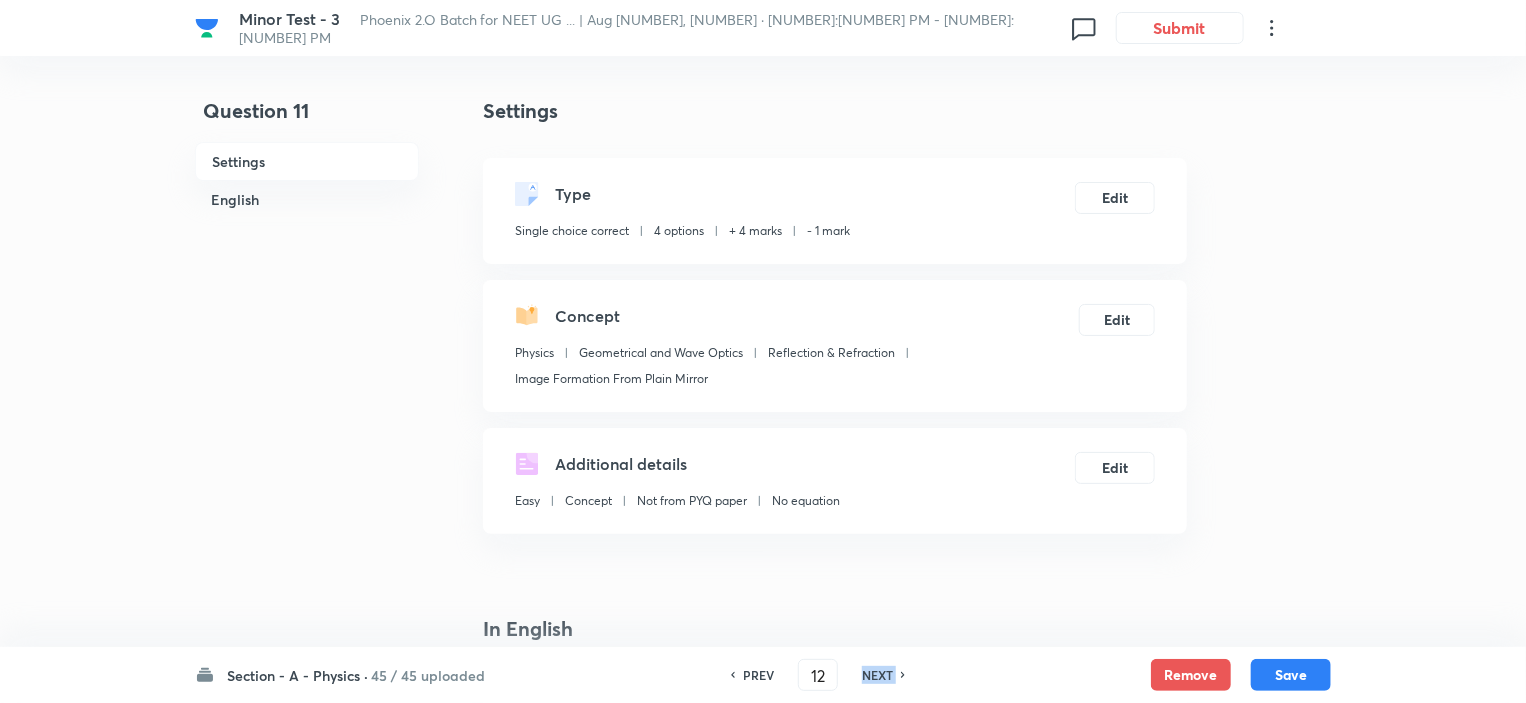 checkbox on "false" 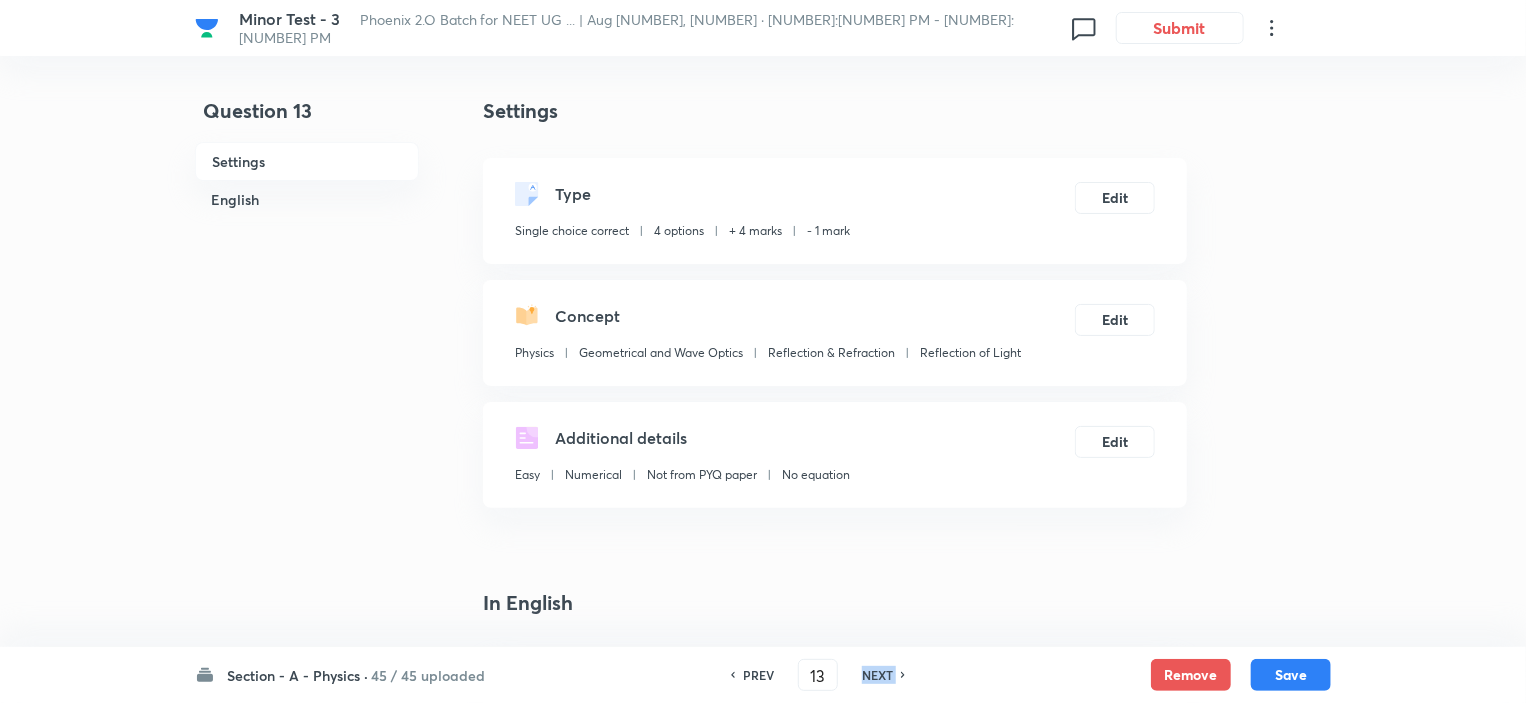 checkbox on "true" 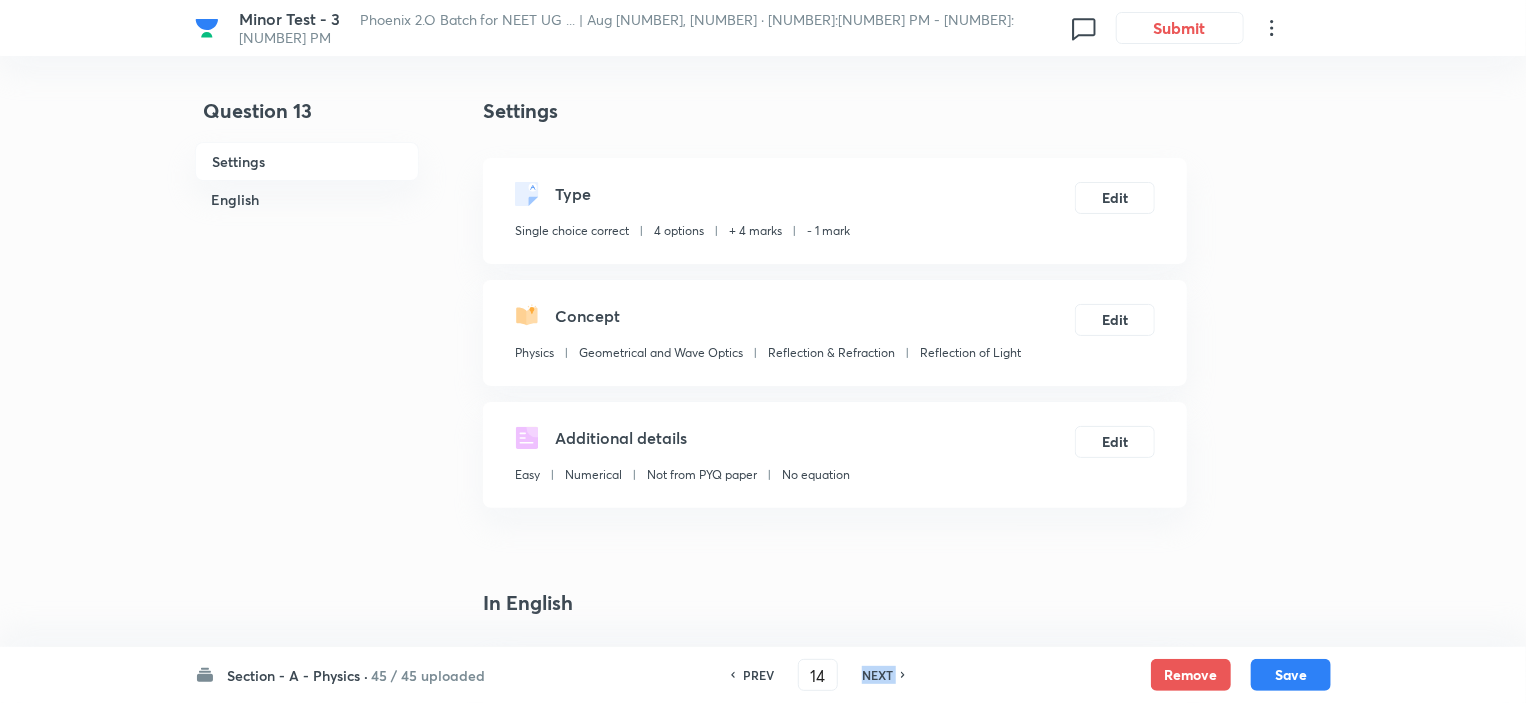 checkbox on "true" 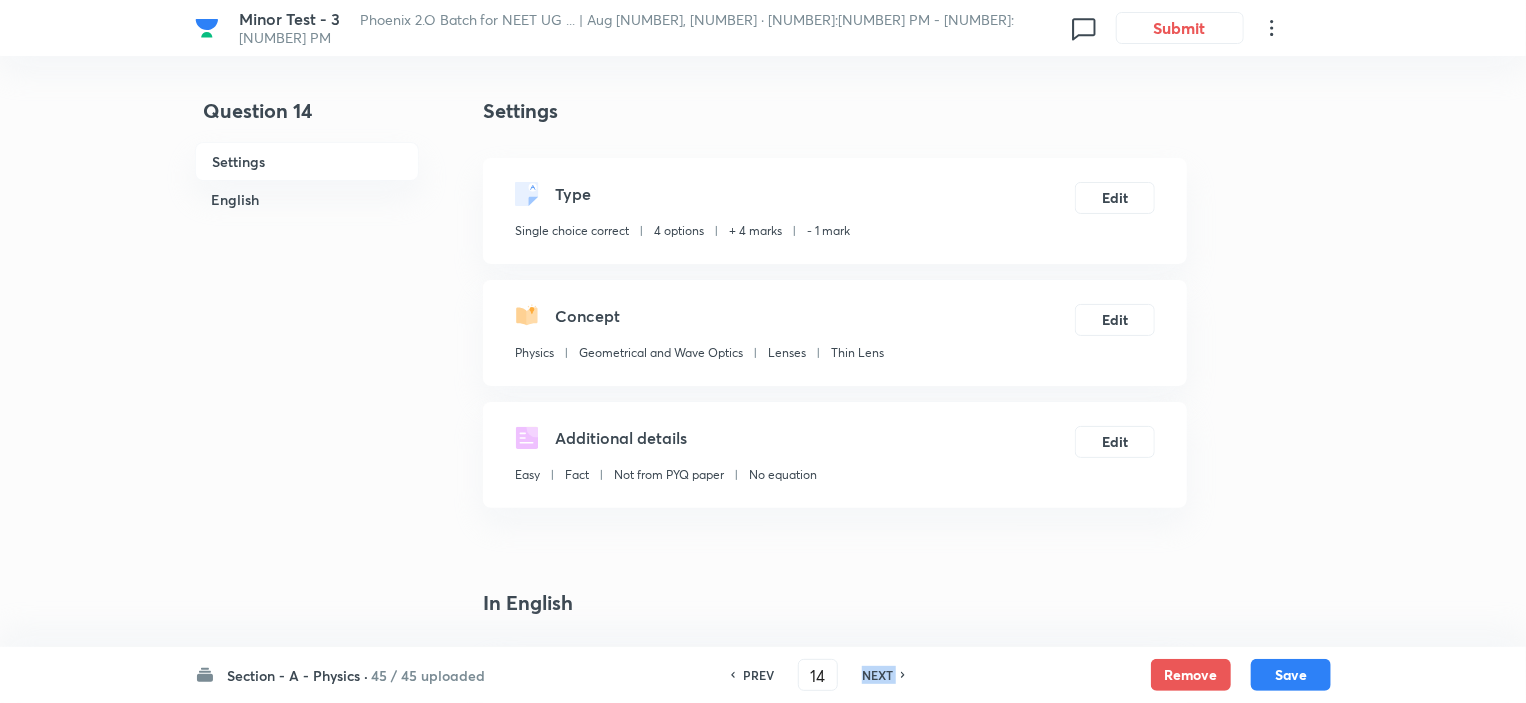 click on "NEXT" at bounding box center [877, 675] 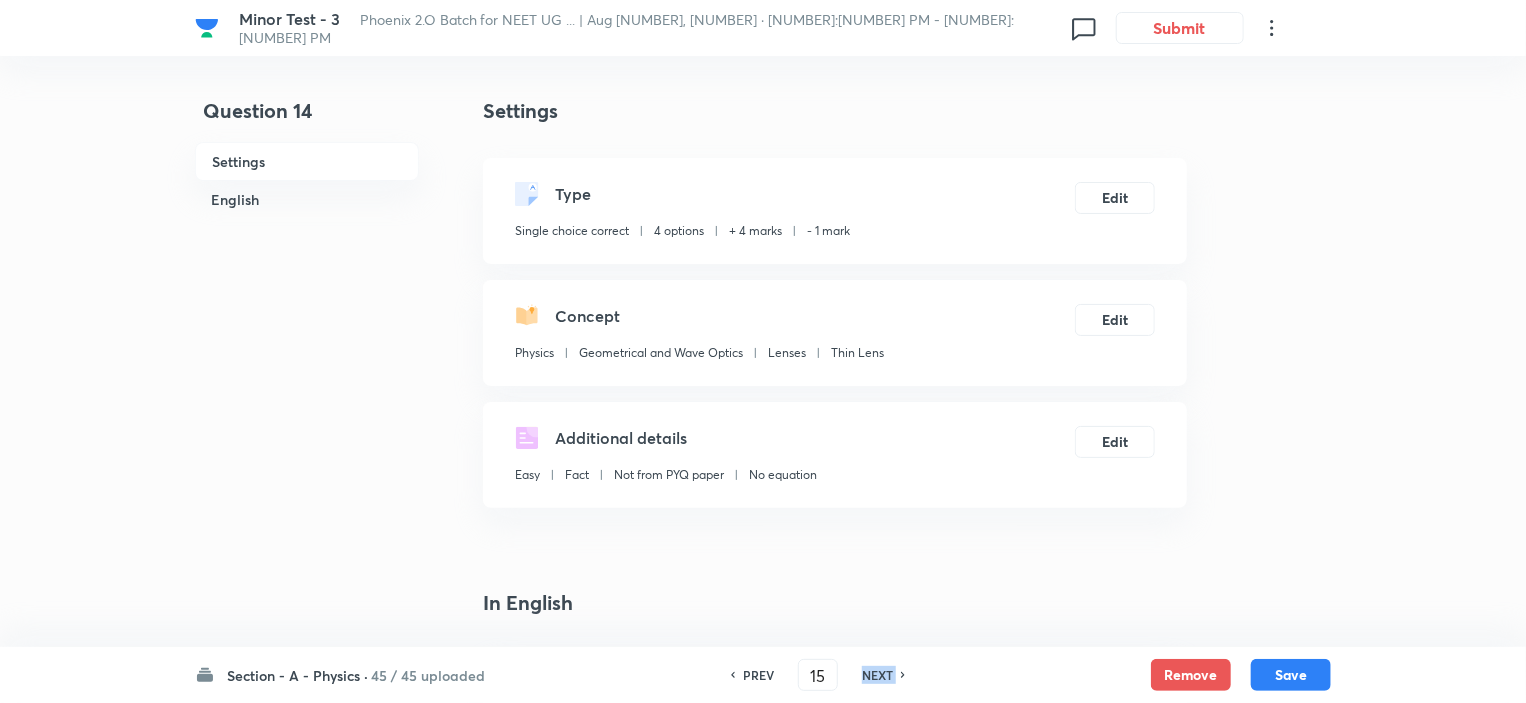 checkbox on "false" 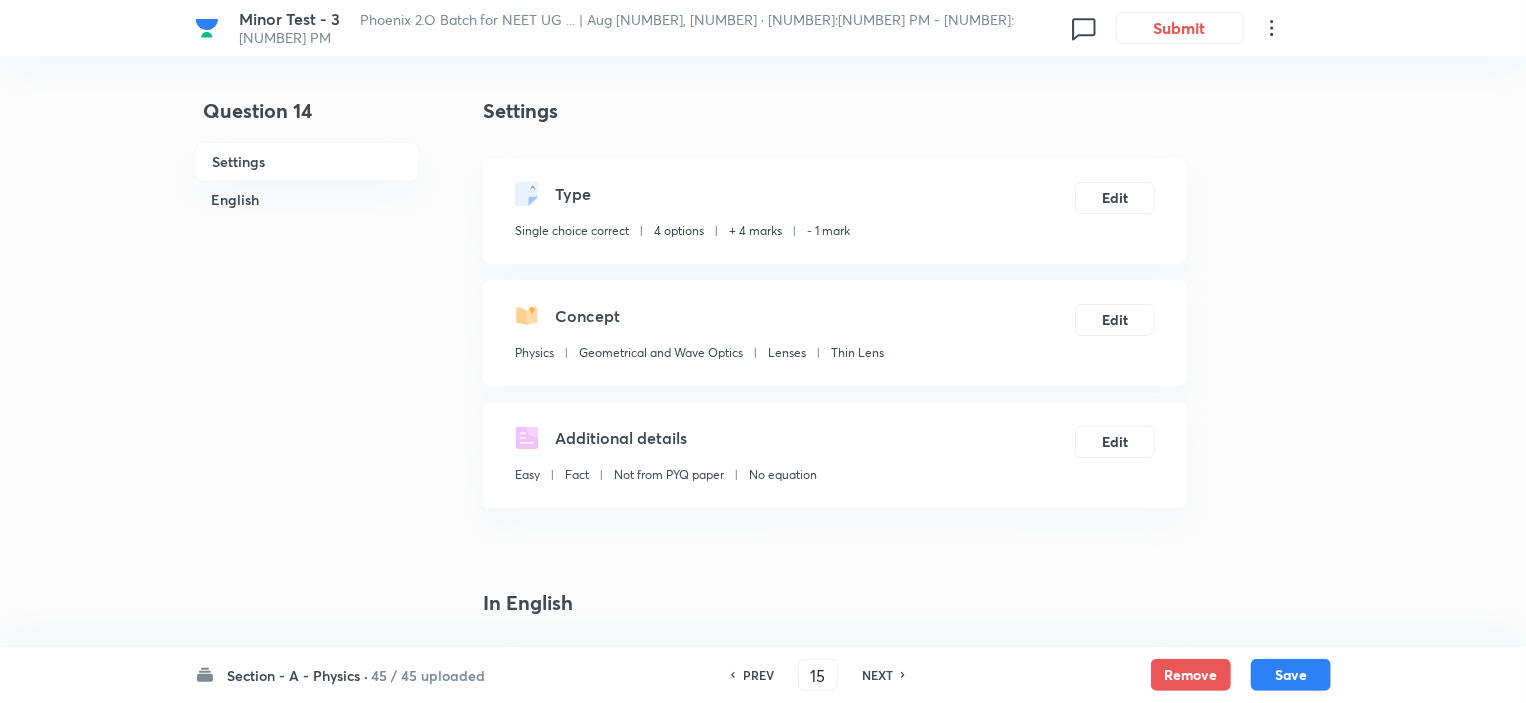 checkbox on "true" 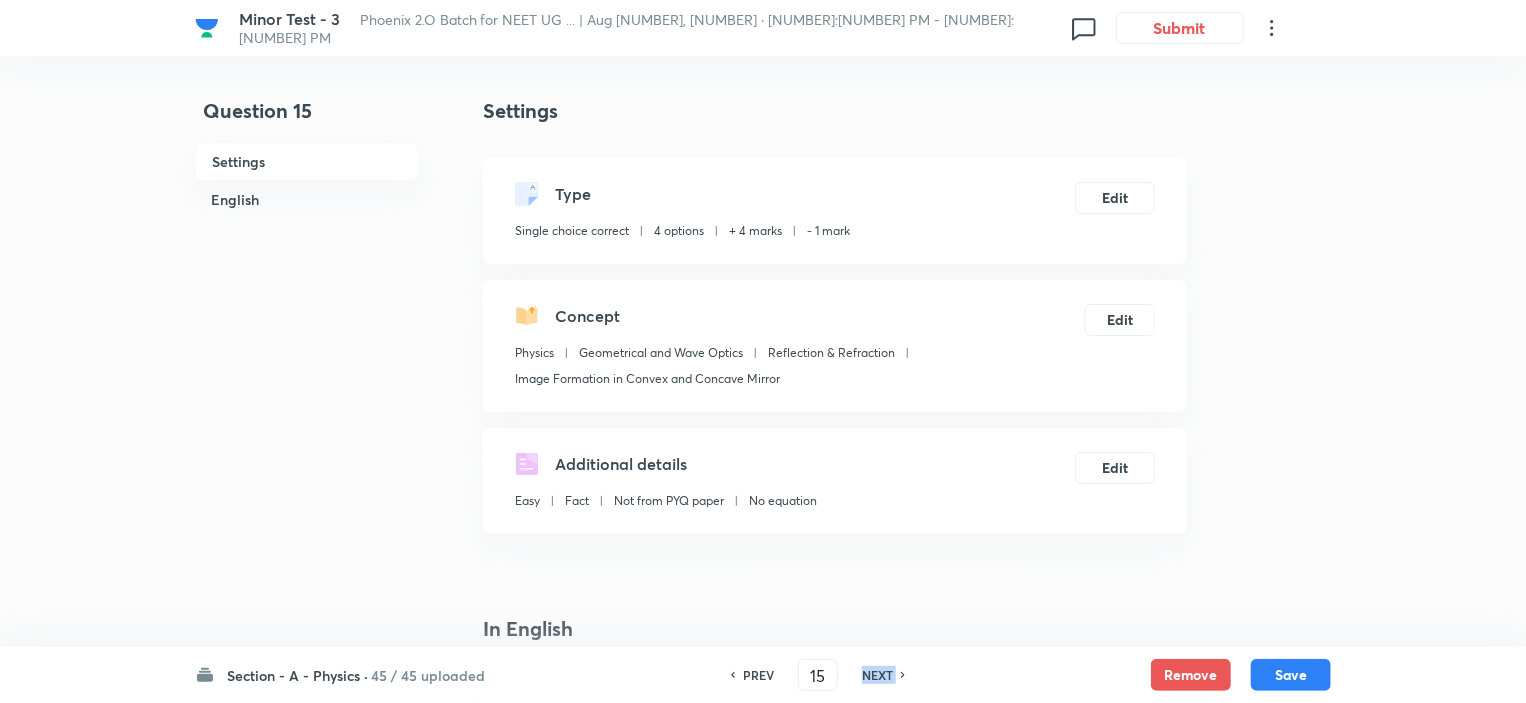 click on "NEXT" at bounding box center [877, 675] 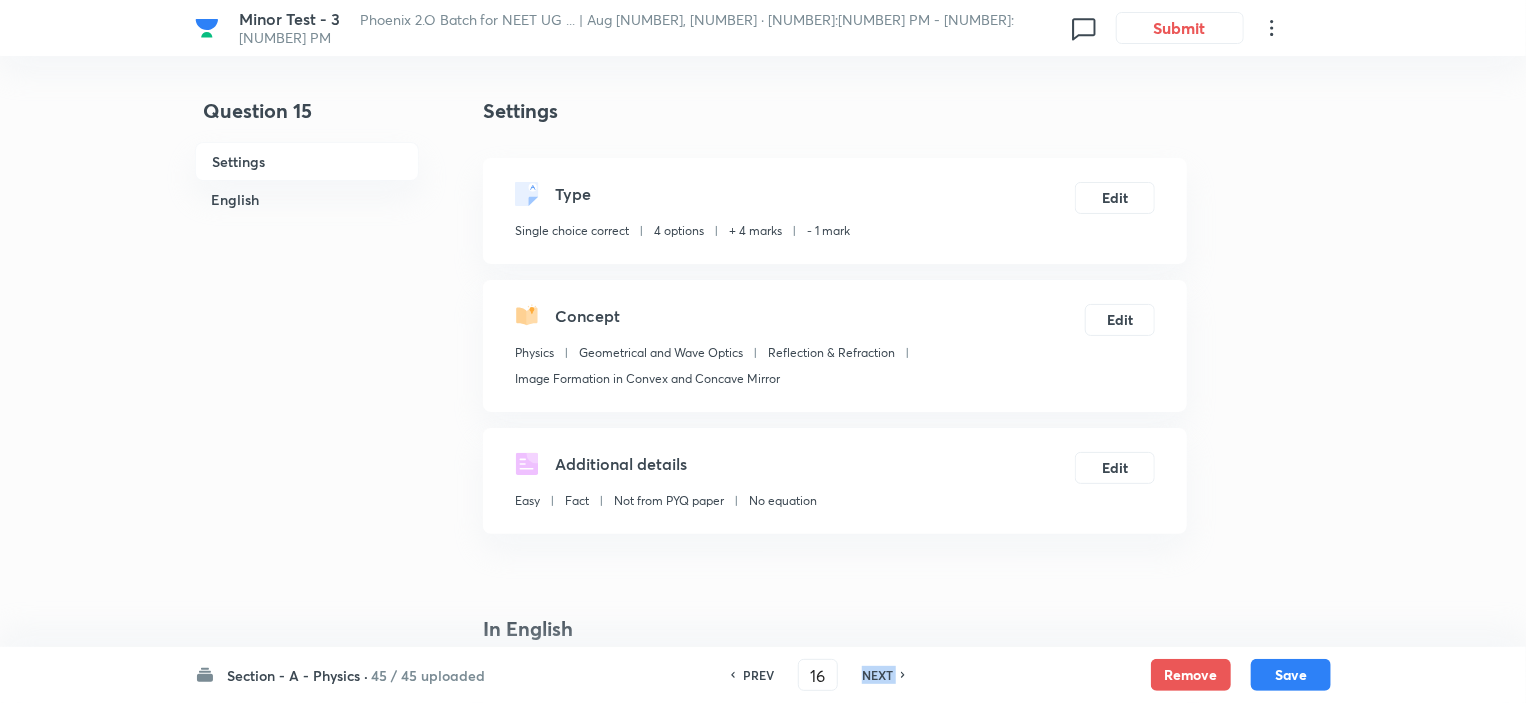 checkbox on "false" 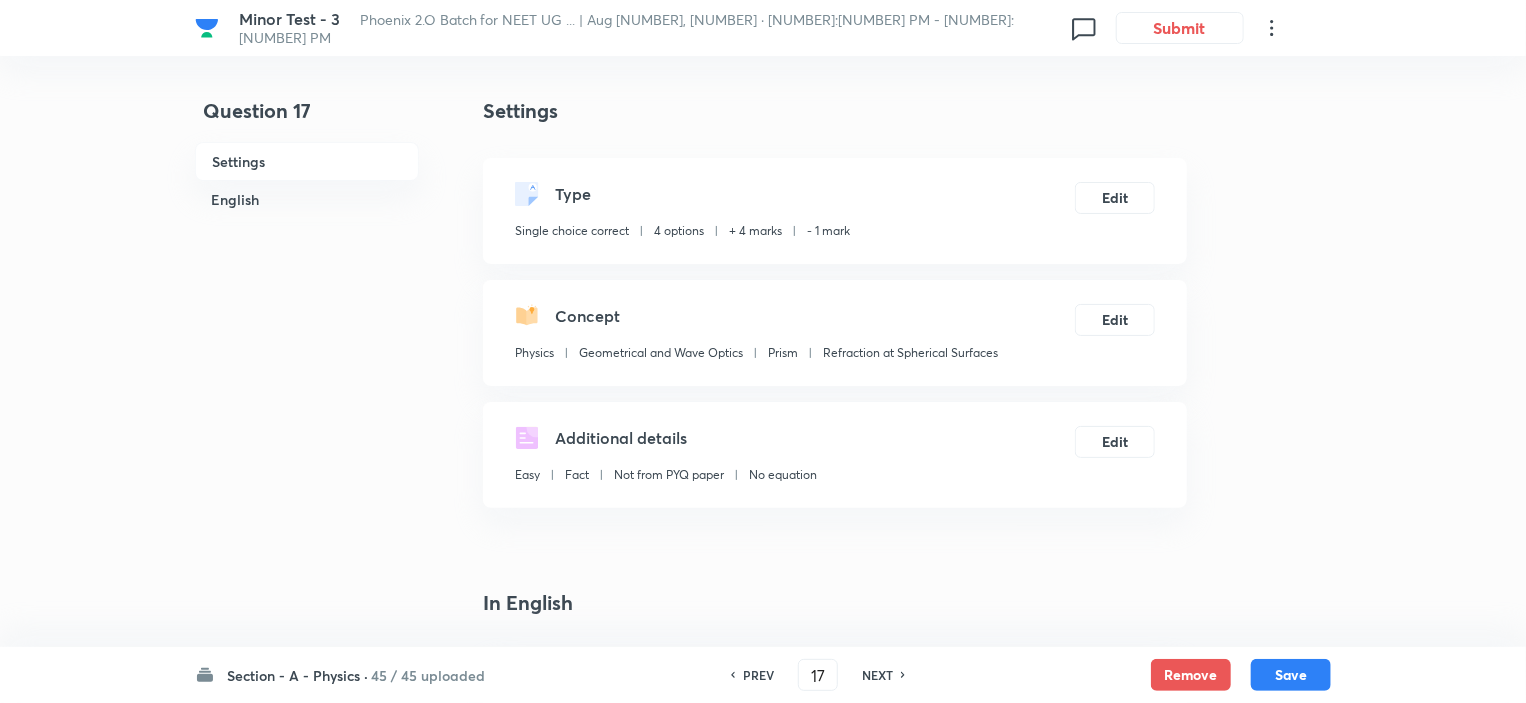 checkbox on "true" 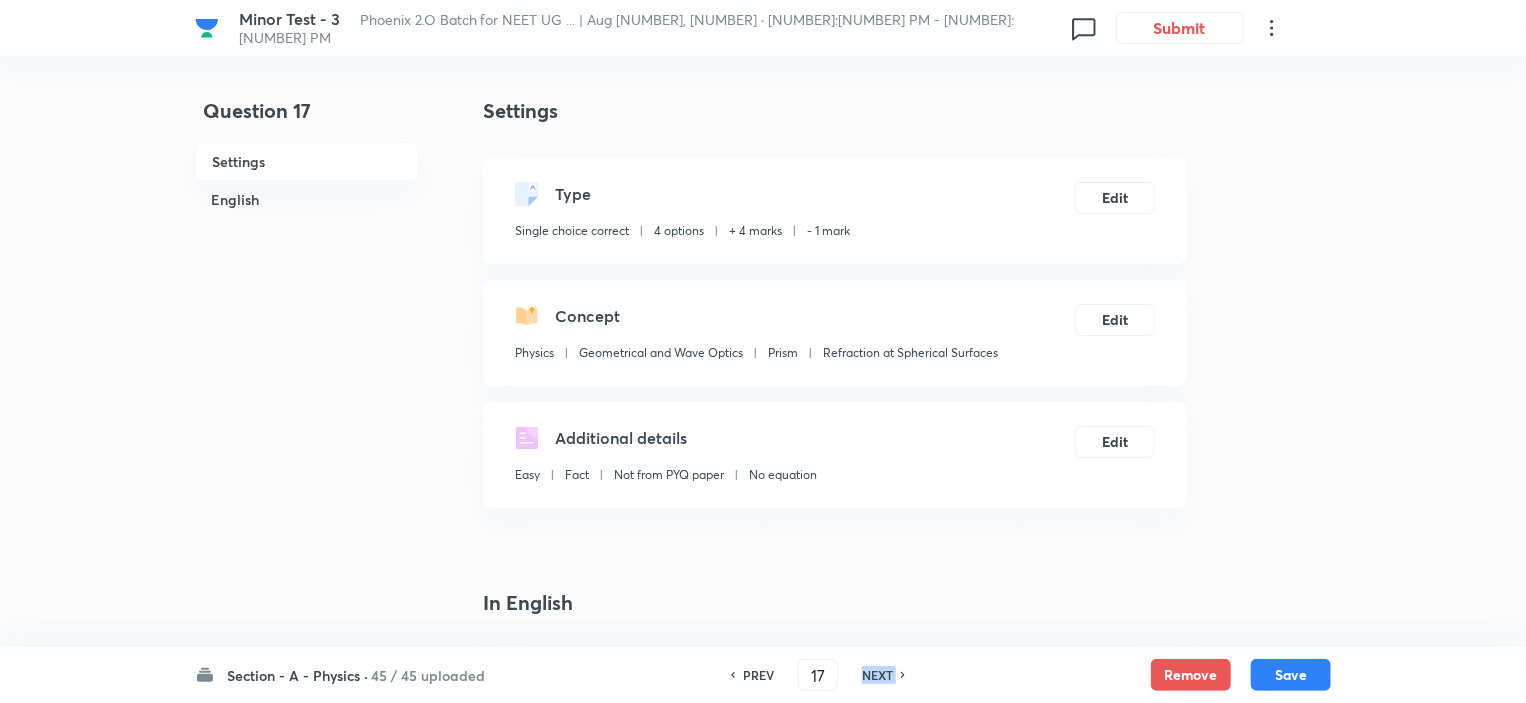 click on "NEXT" at bounding box center (877, 675) 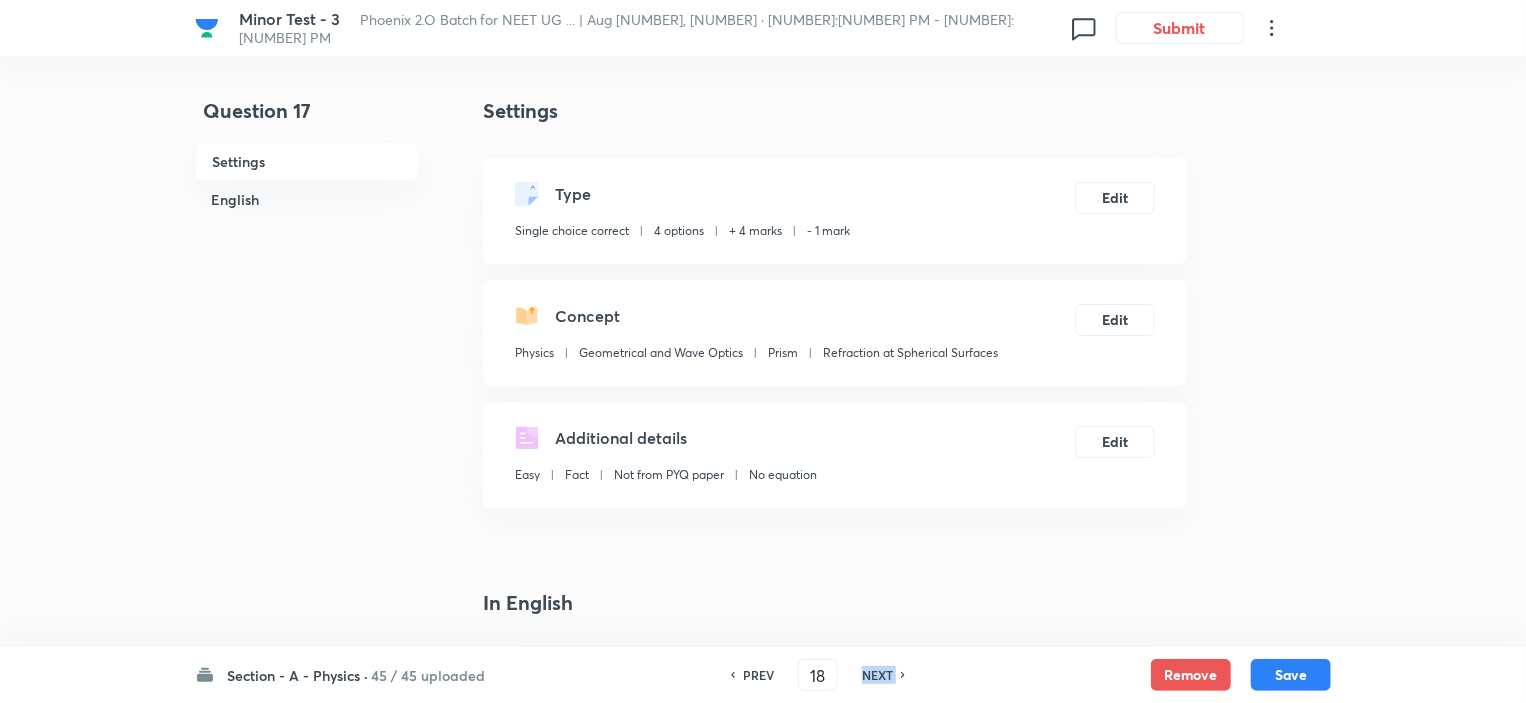 checkbox on "true" 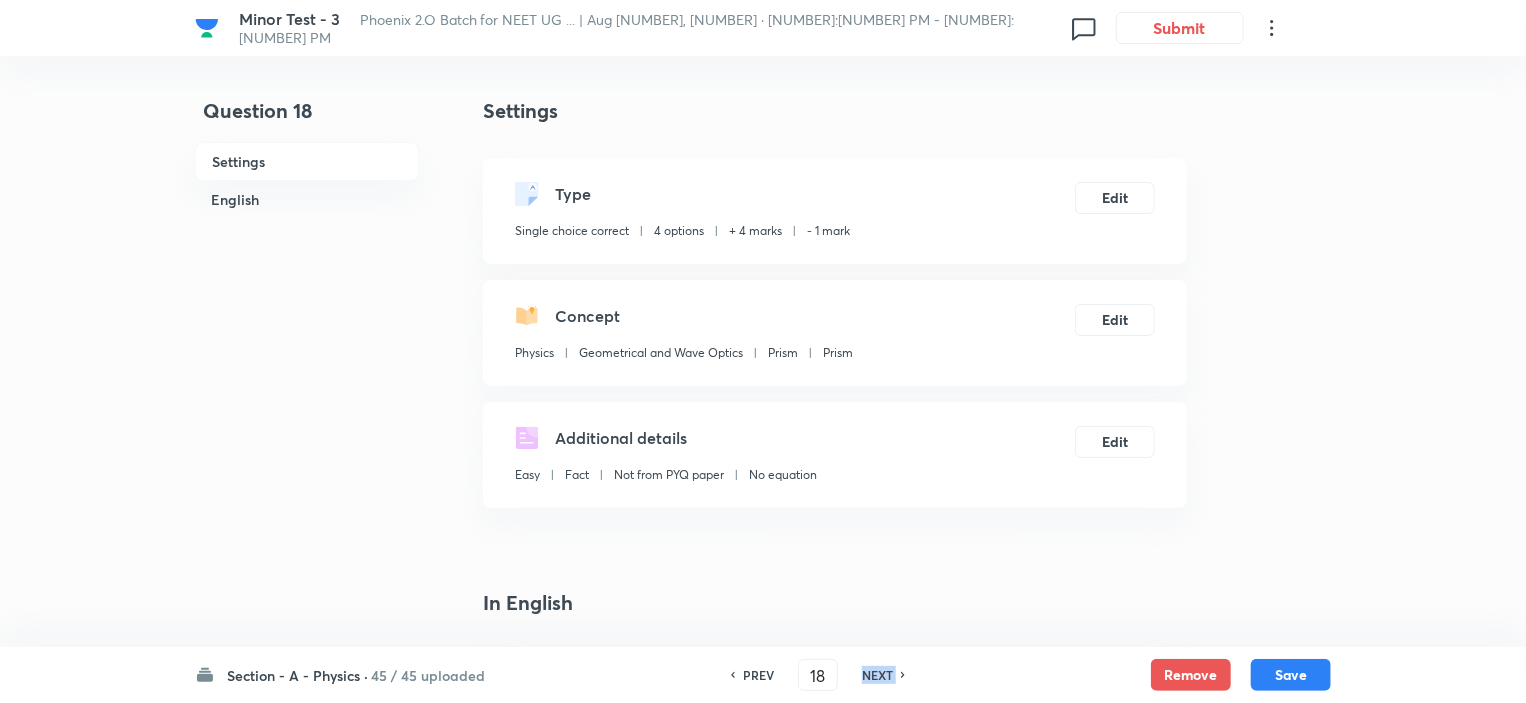 click on "NEXT" at bounding box center [877, 675] 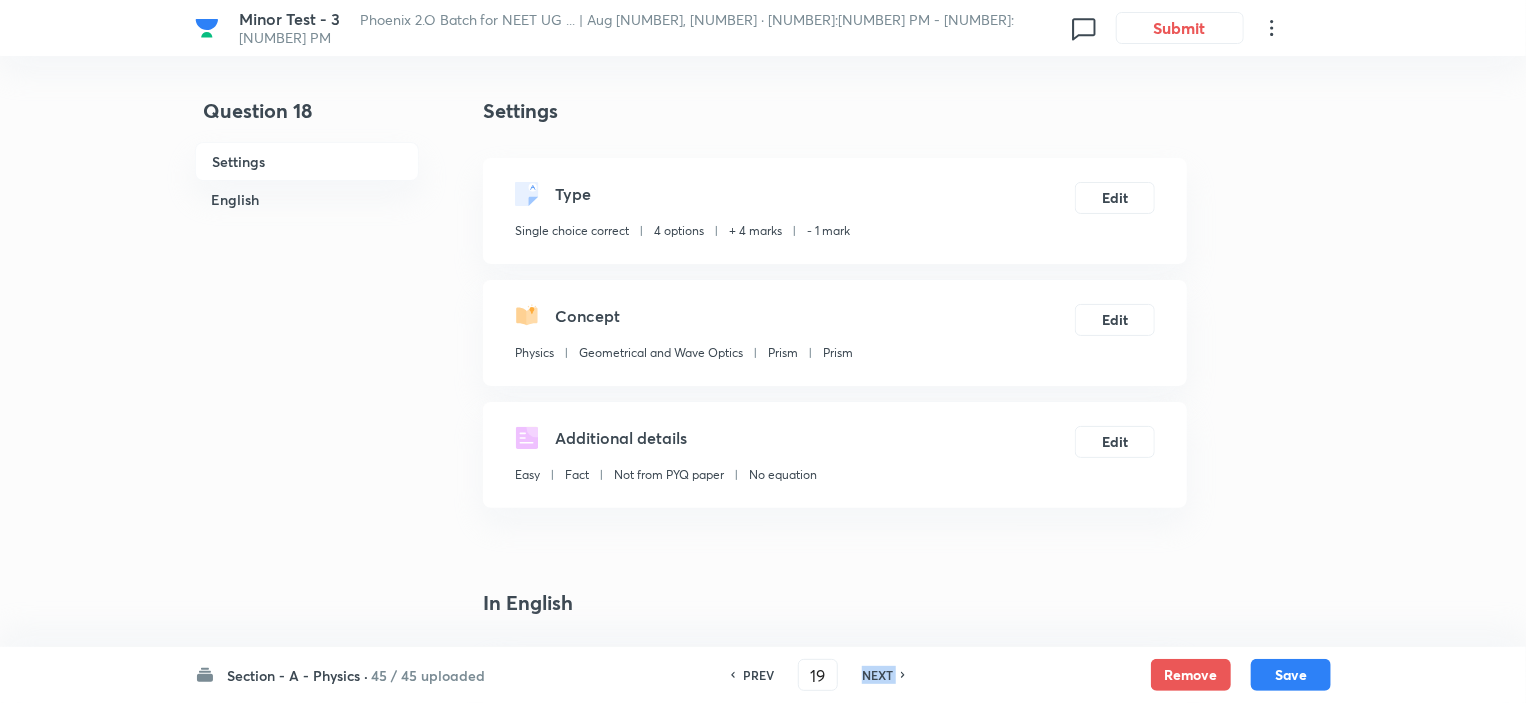 checkbox on "false" 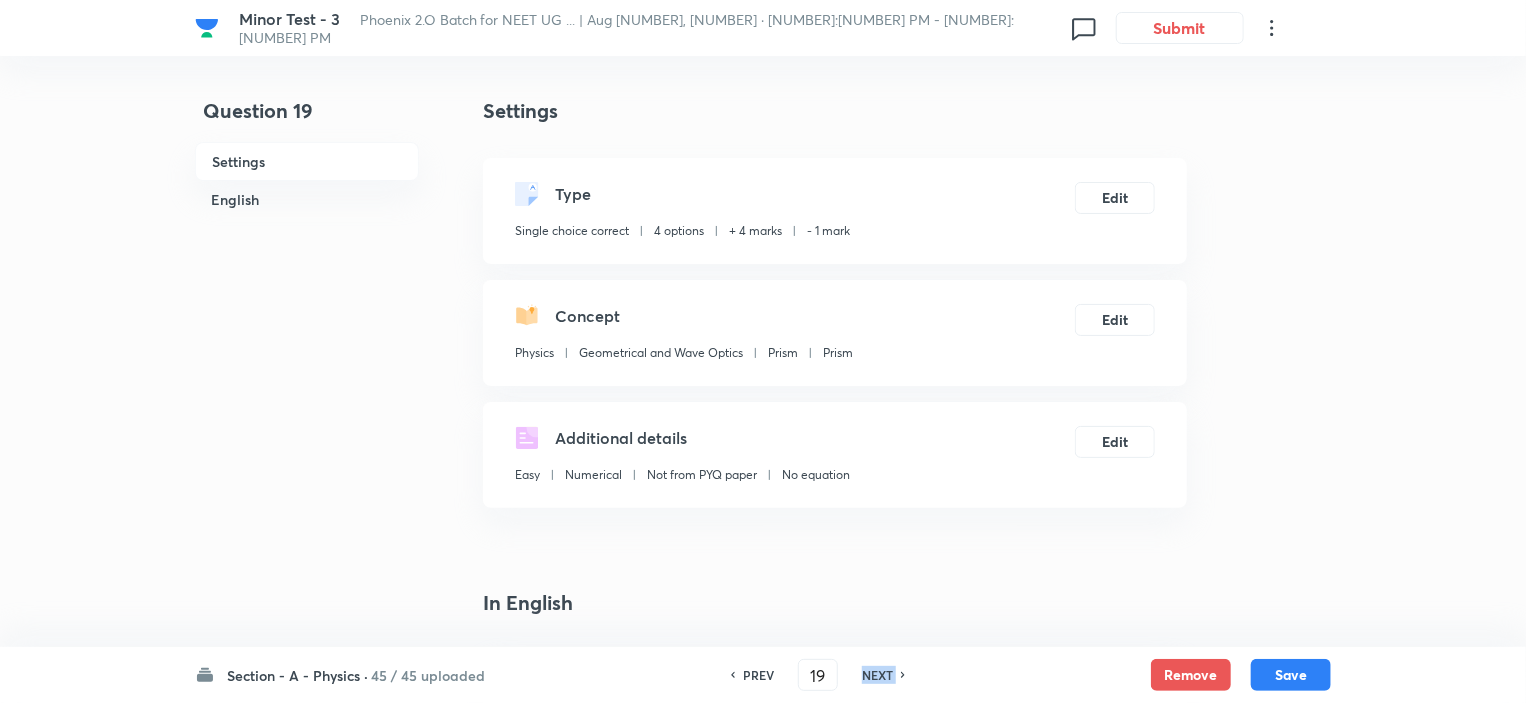 click on "NEXT" at bounding box center [877, 675] 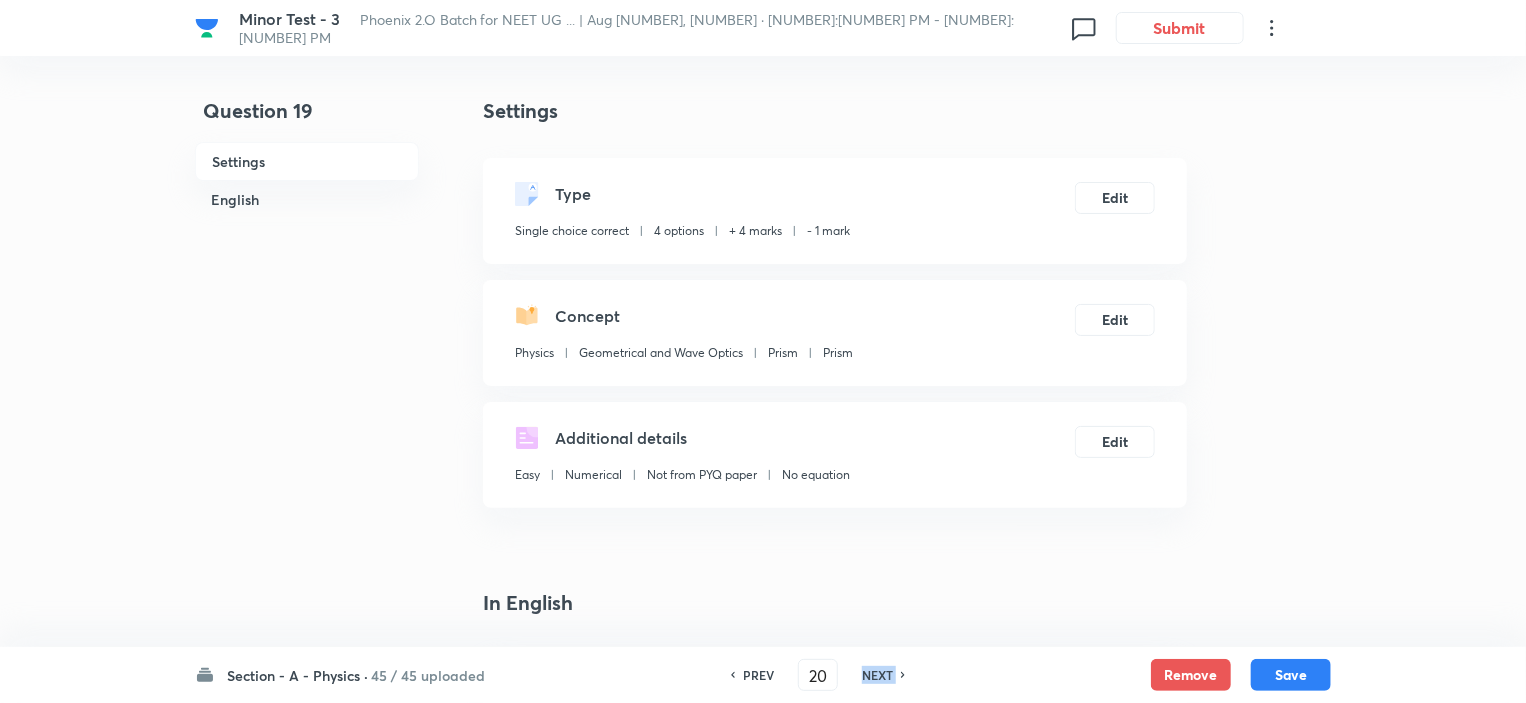 checkbox on "false" 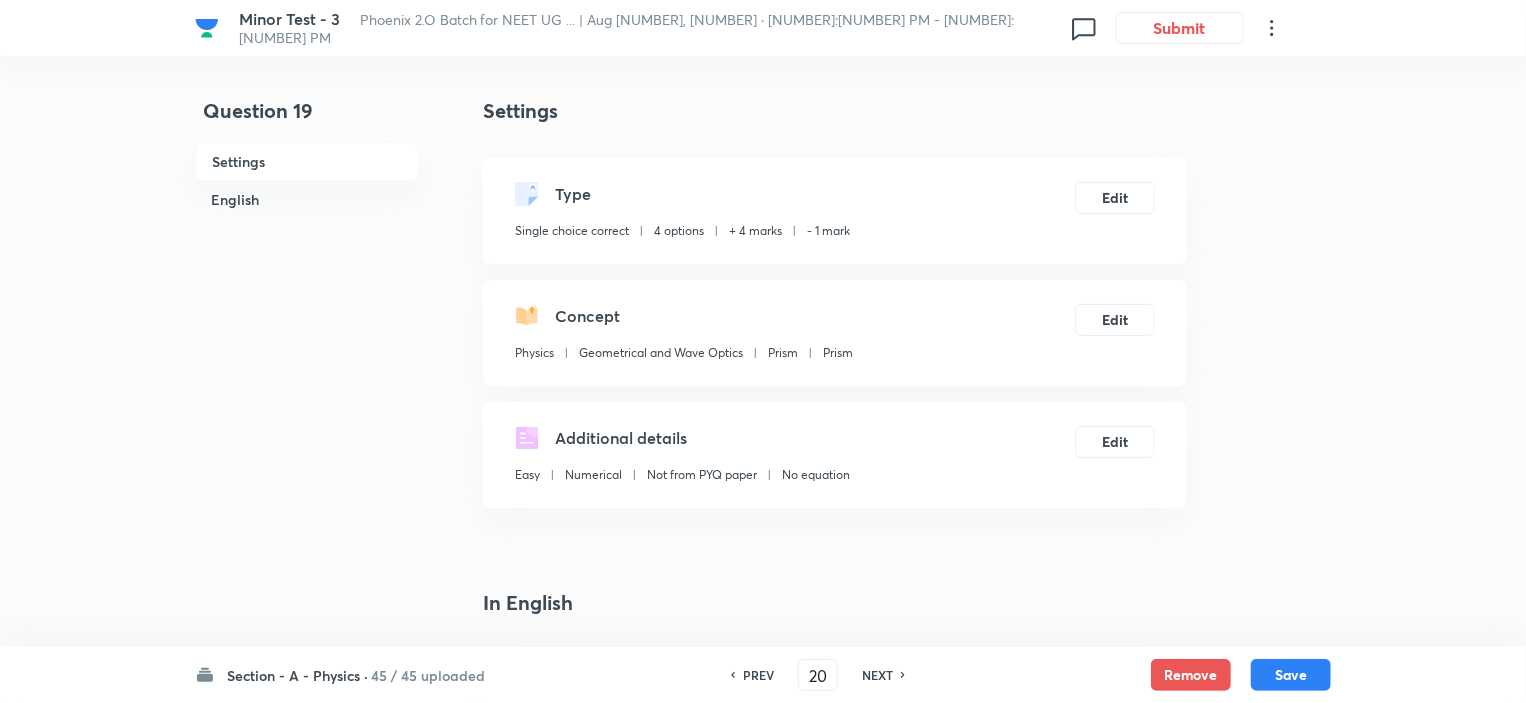 checkbox on "true" 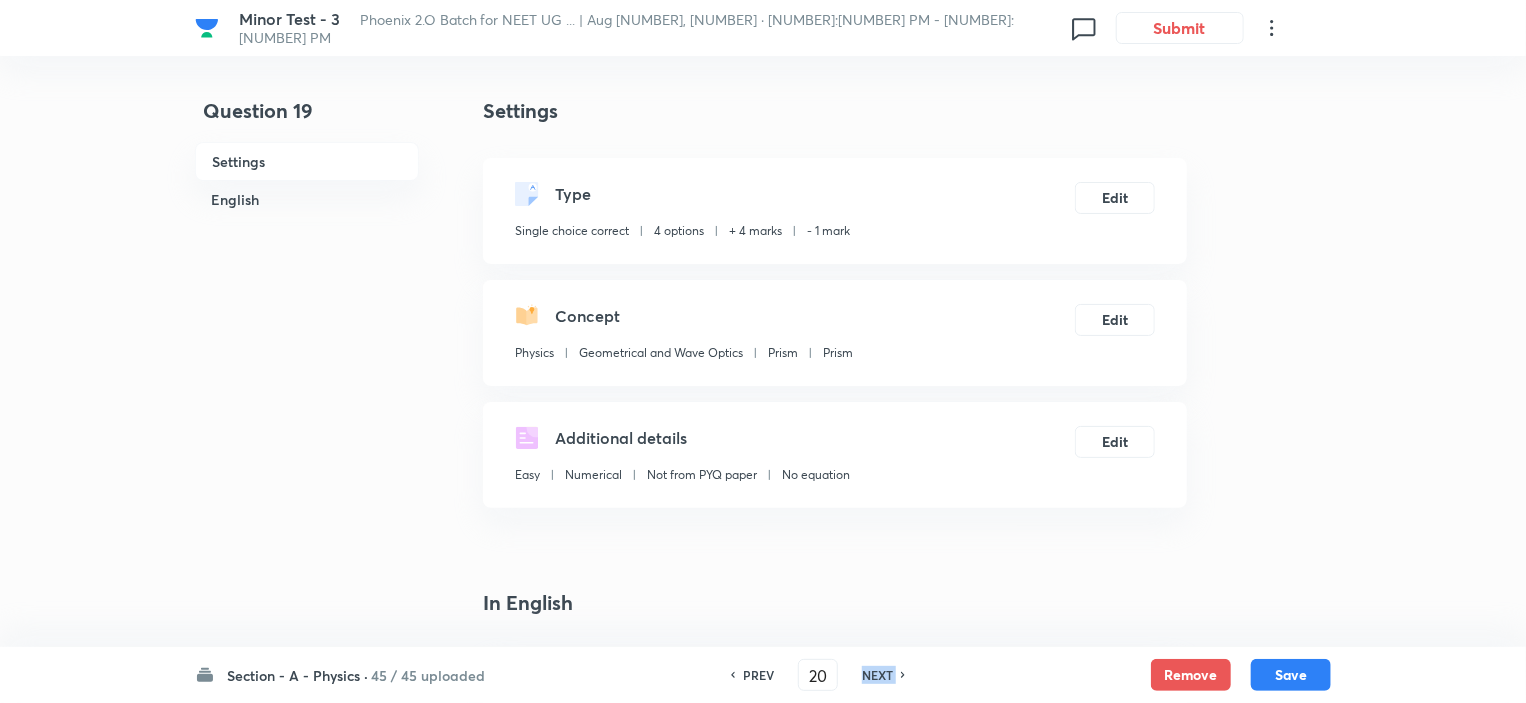 click on "NEXT" at bounding box center (877, 675) 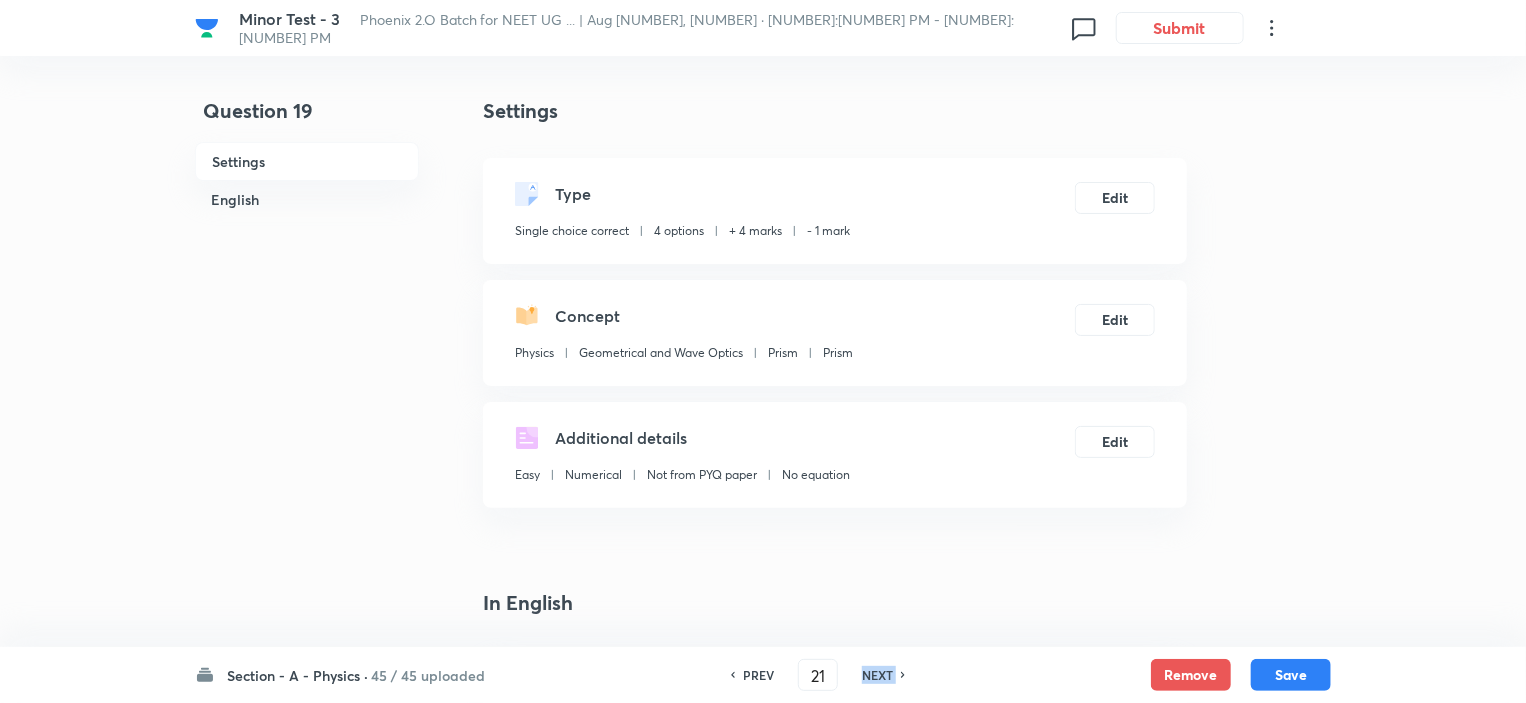 checkbox on "false" 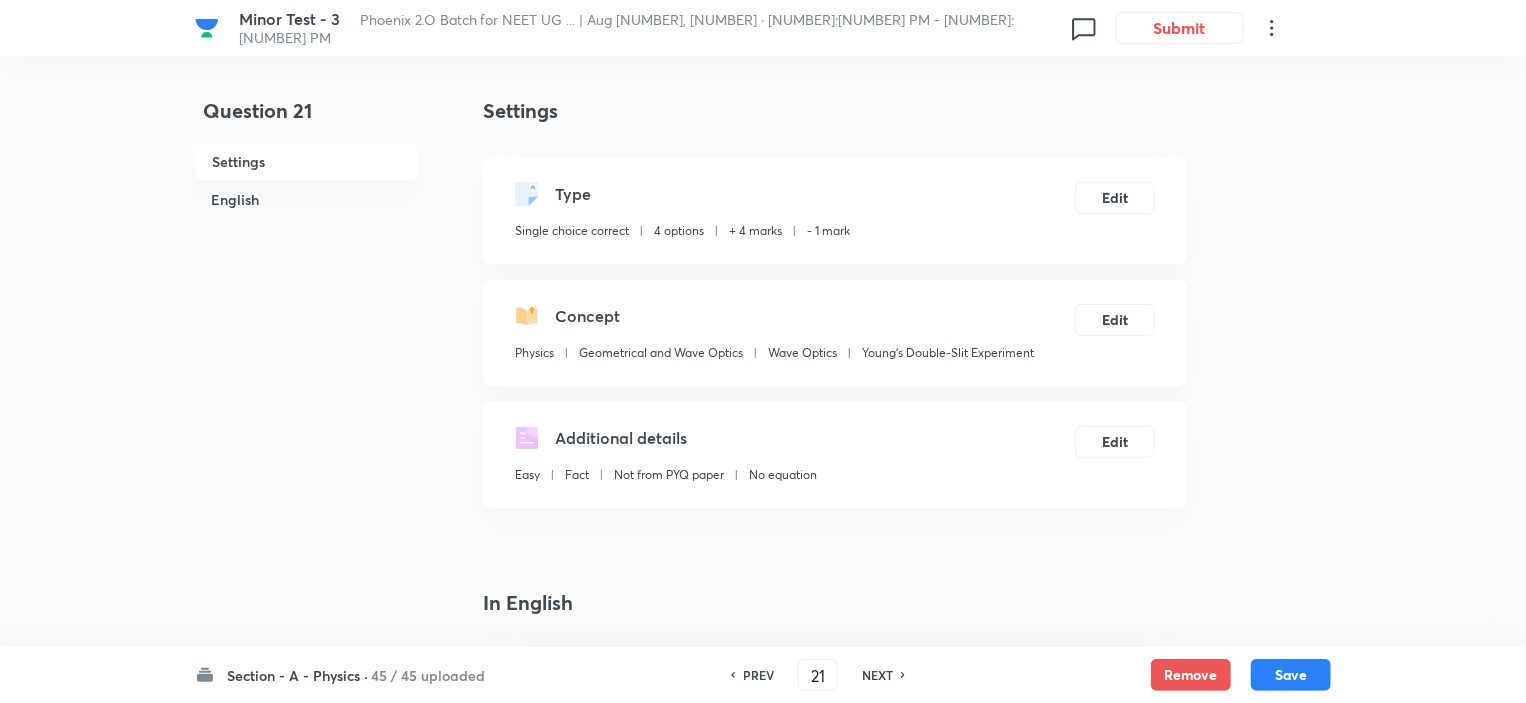 checkbox on "true" 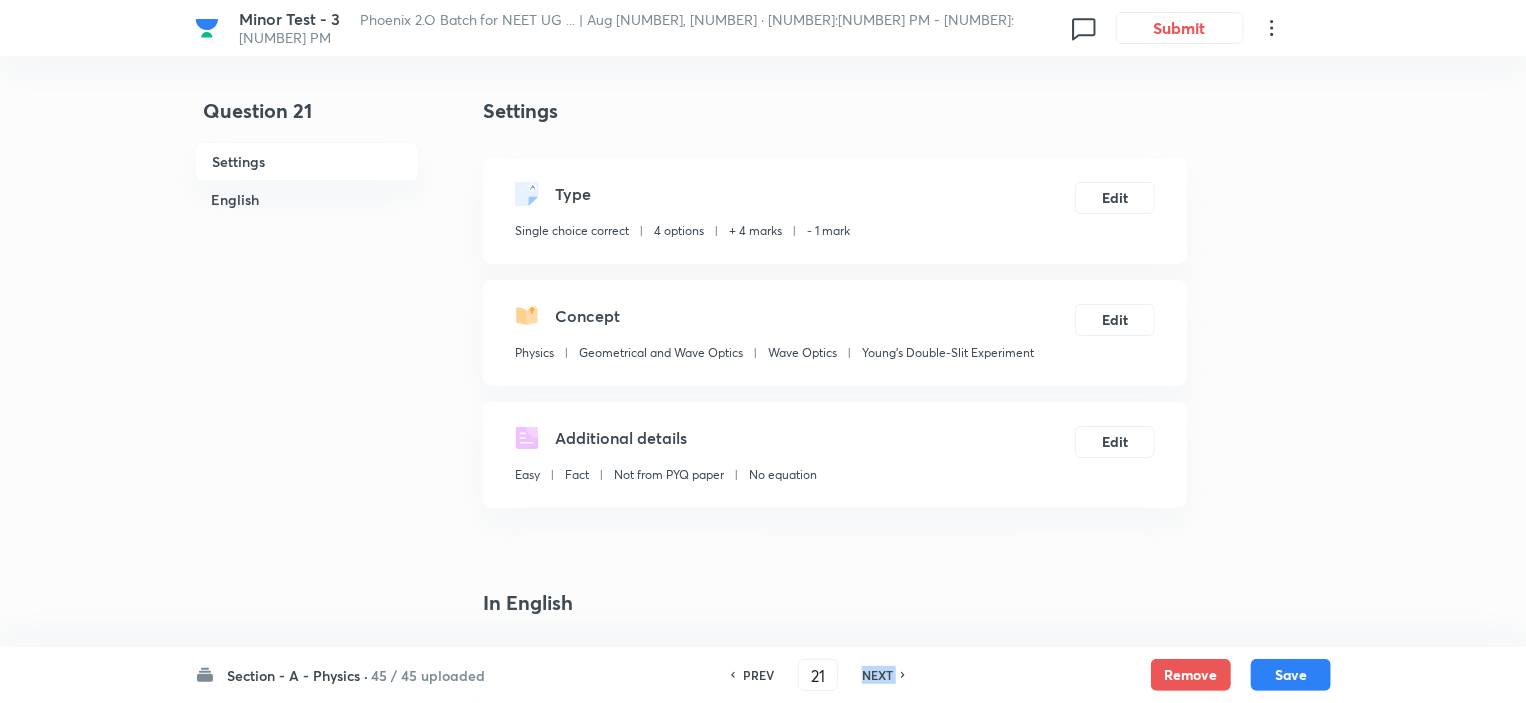 click on "NEXT" at bounding box center [877, 675] 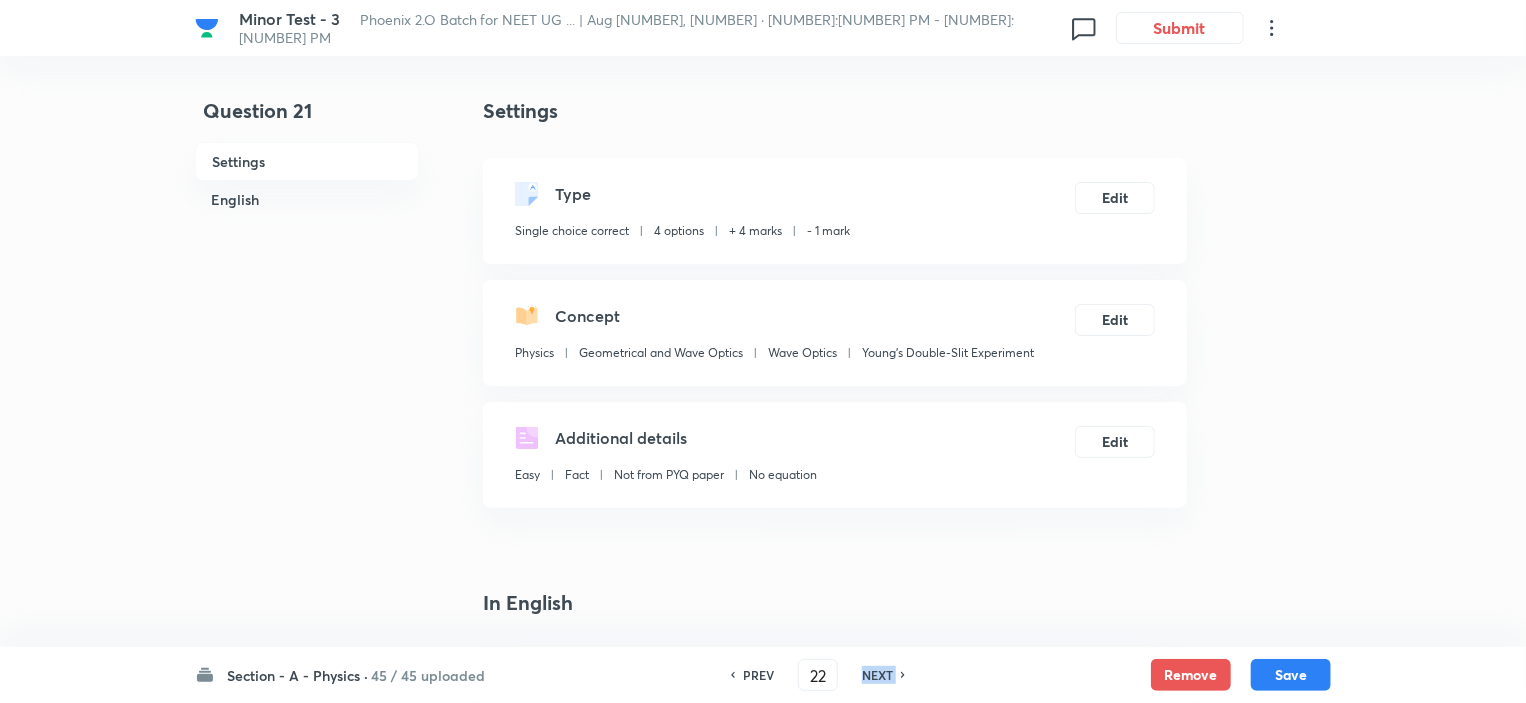 checkbox on "false" 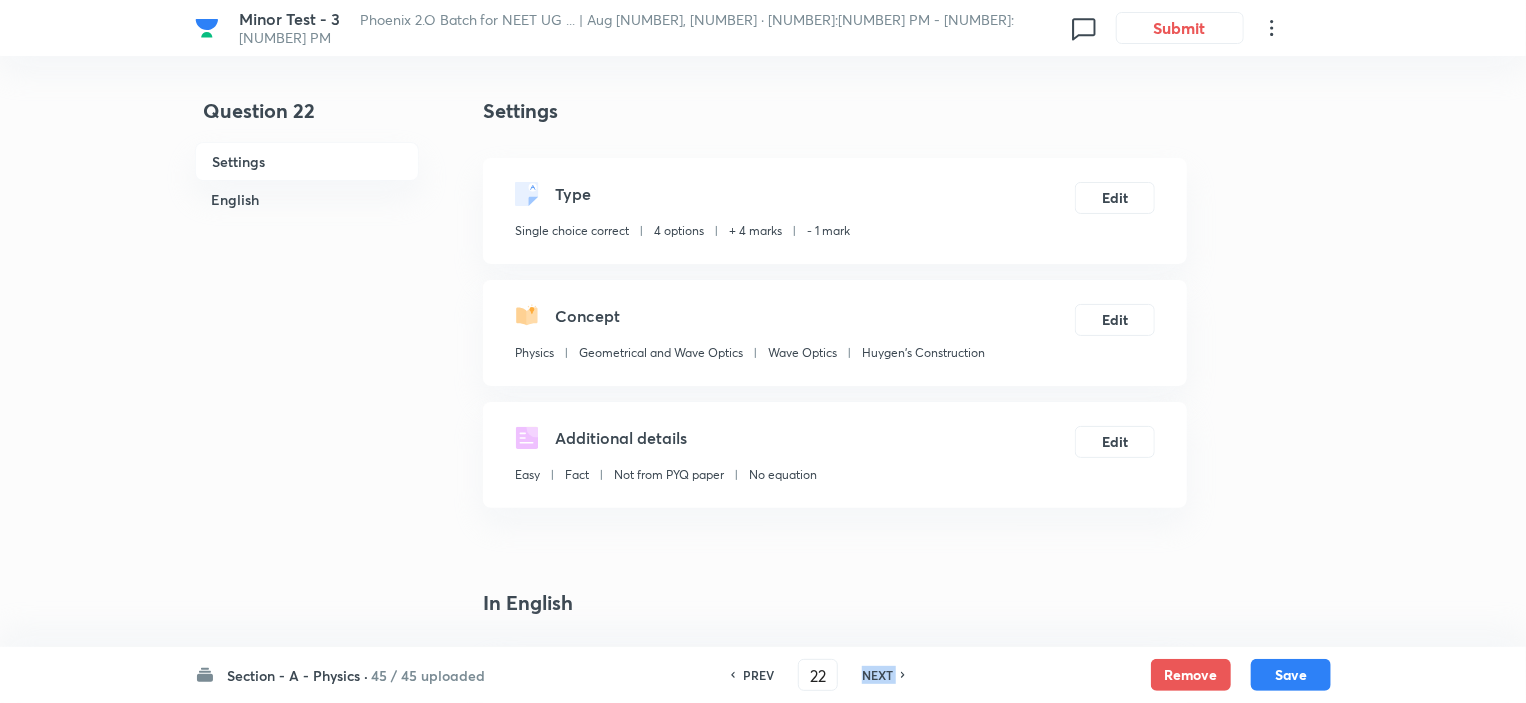 click on "NEXT" at bounding box center (877, 675) 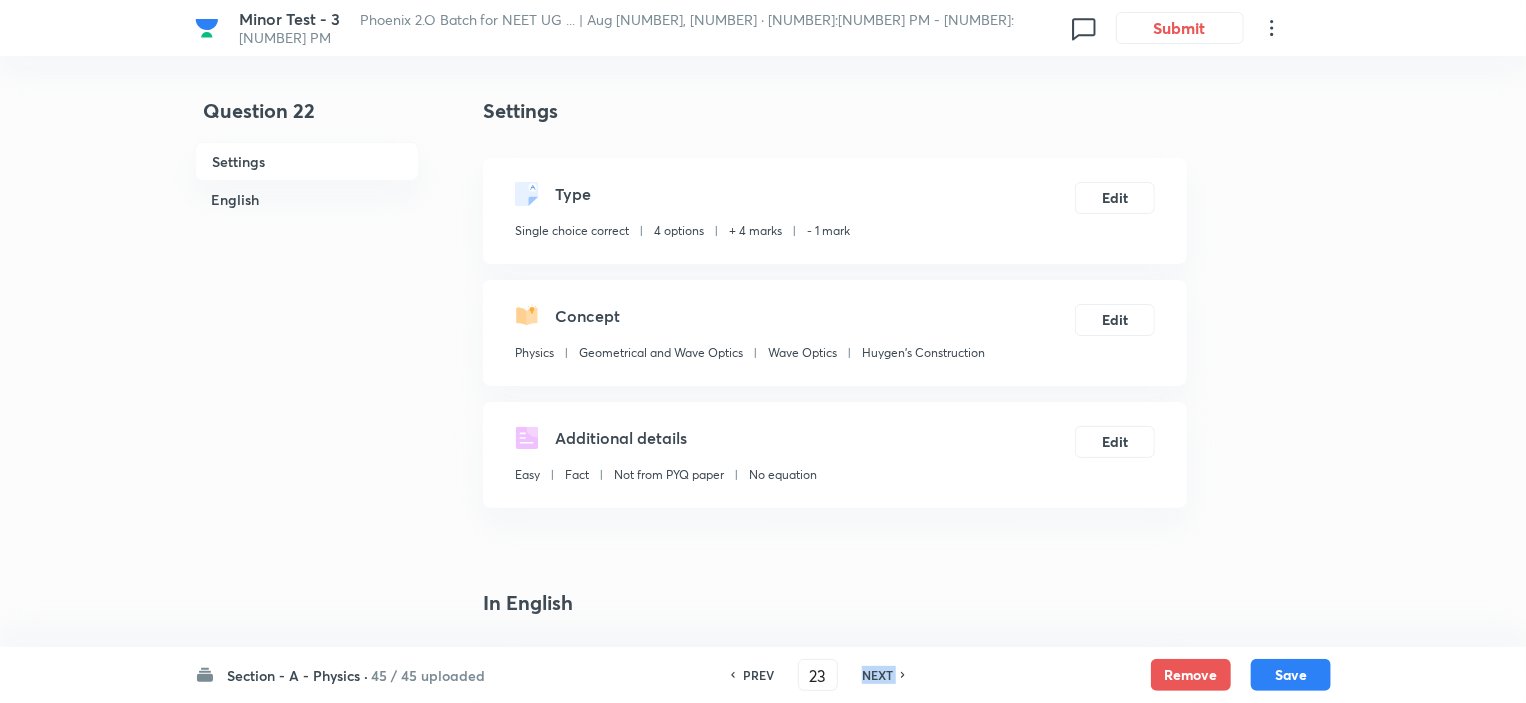 checkbox on "false" 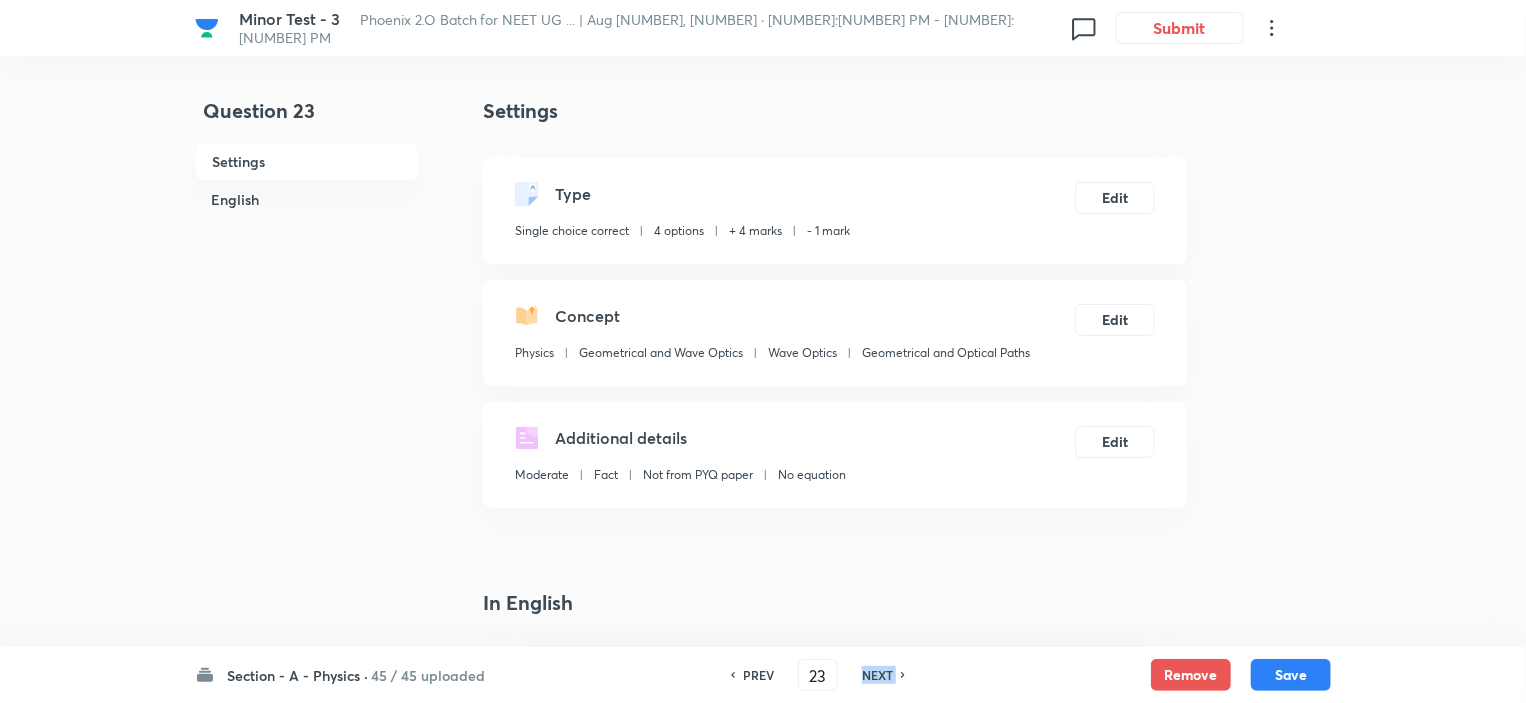 click on "NEXT" at bounding box center [877, 675] 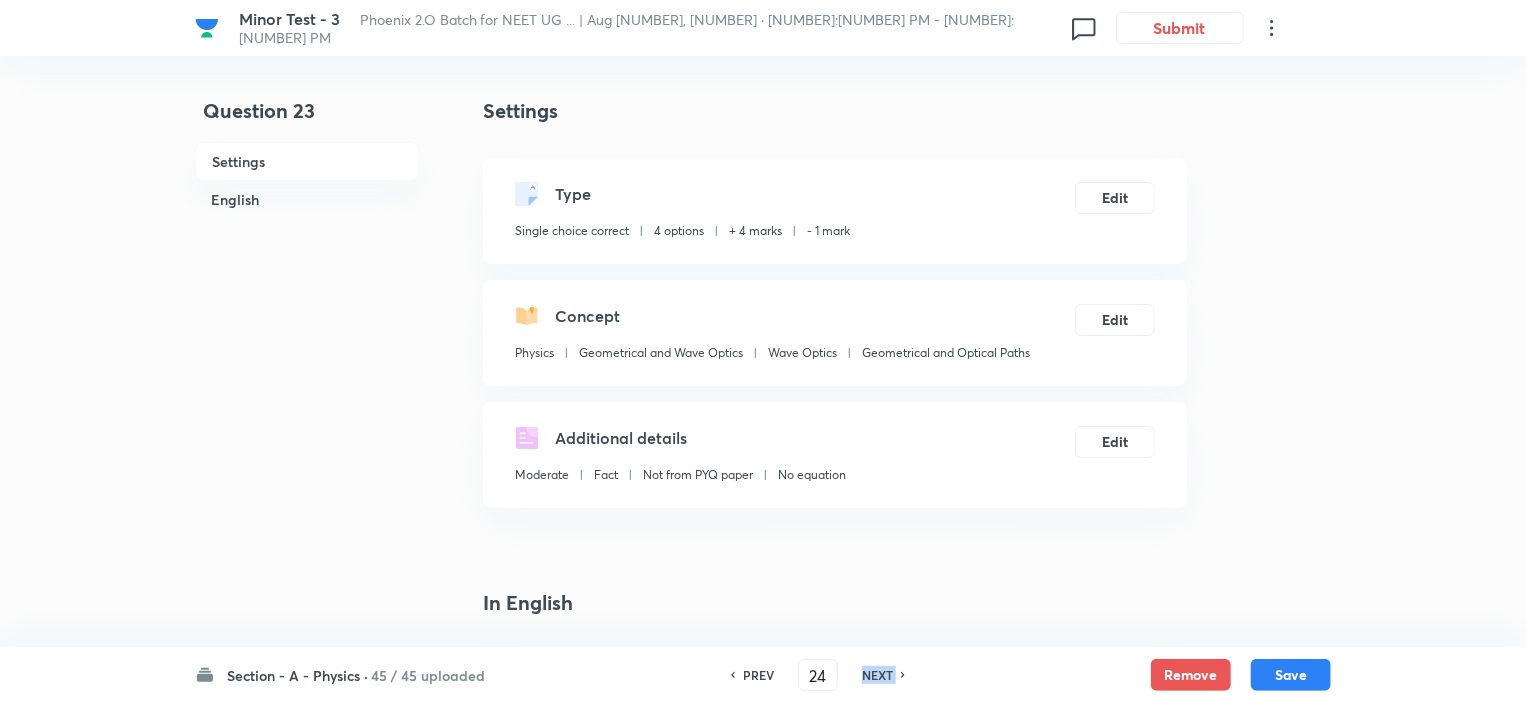 checkbox on "false" 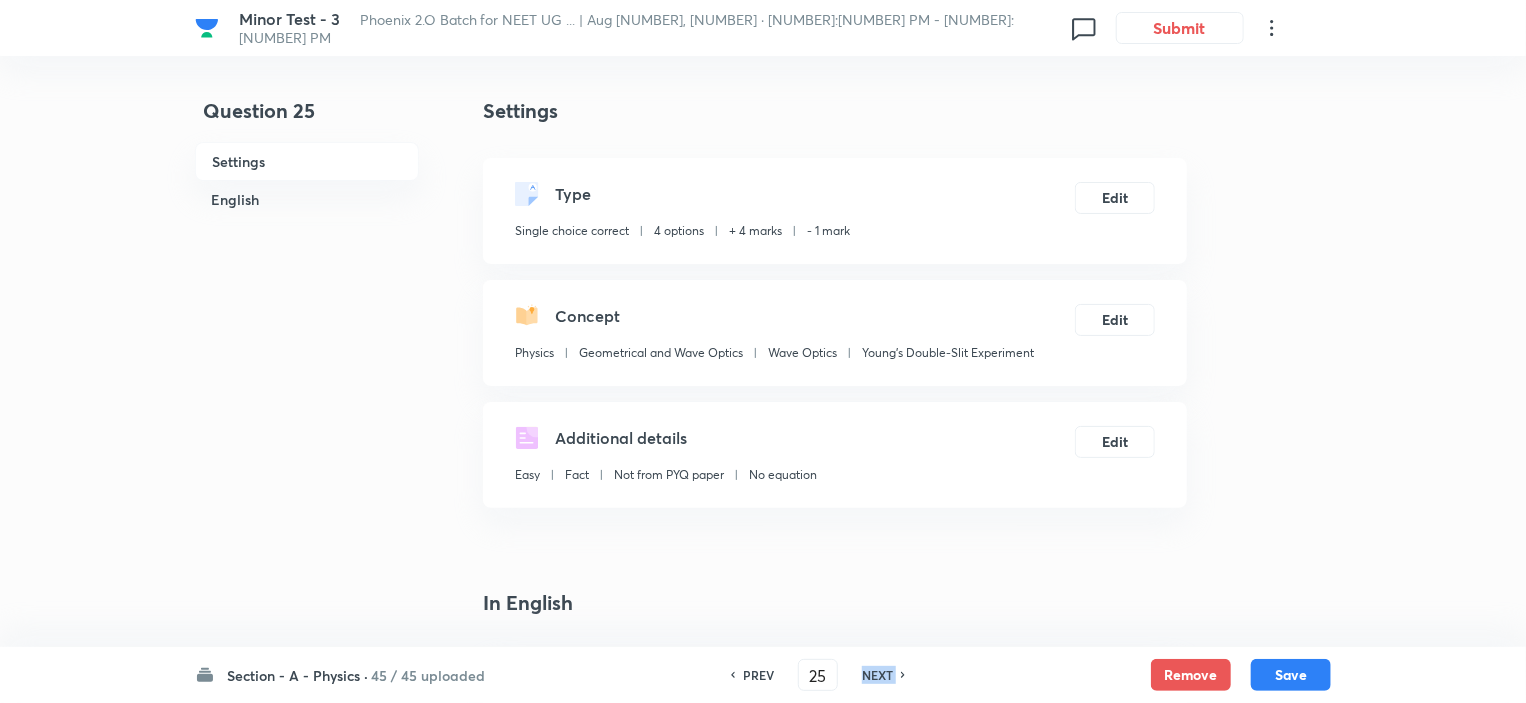 checkbox on "true" 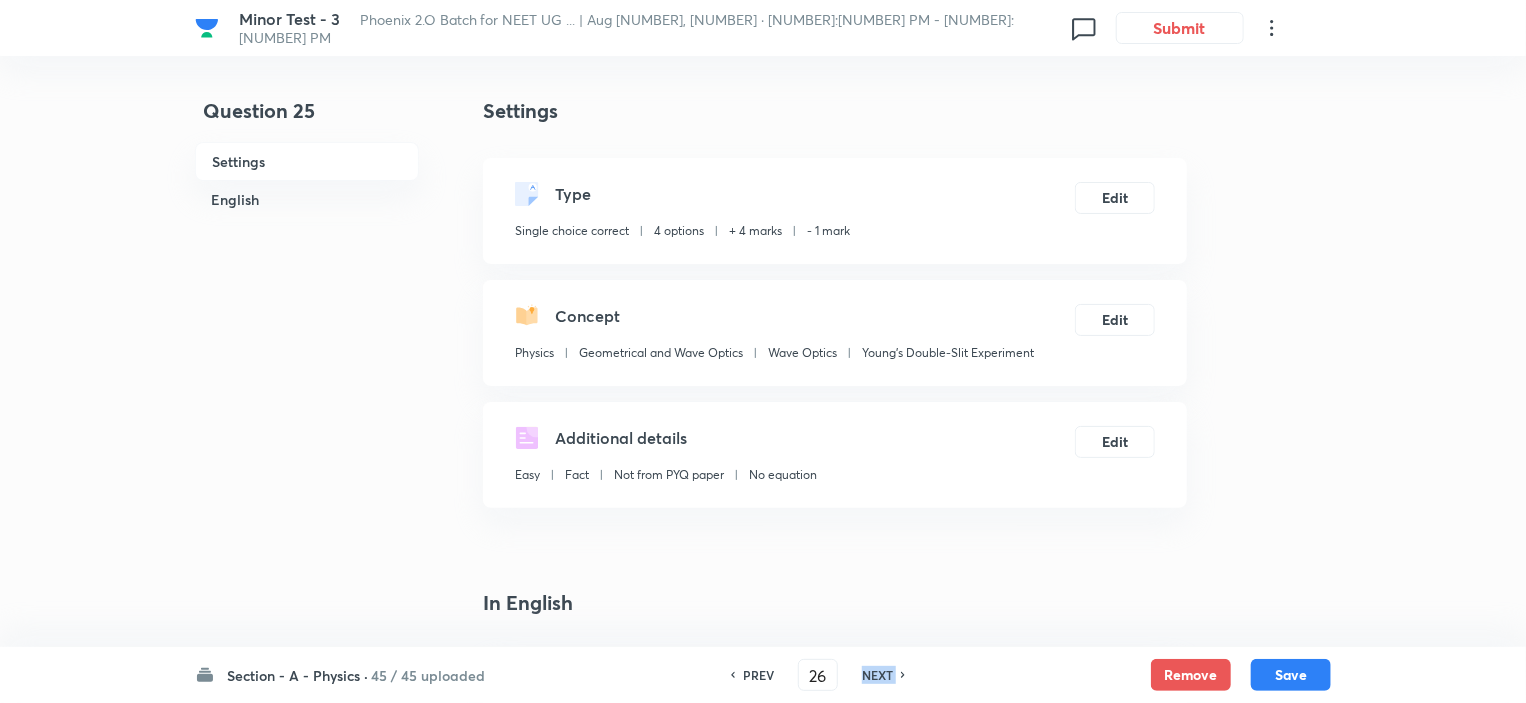 checkbox on "false" 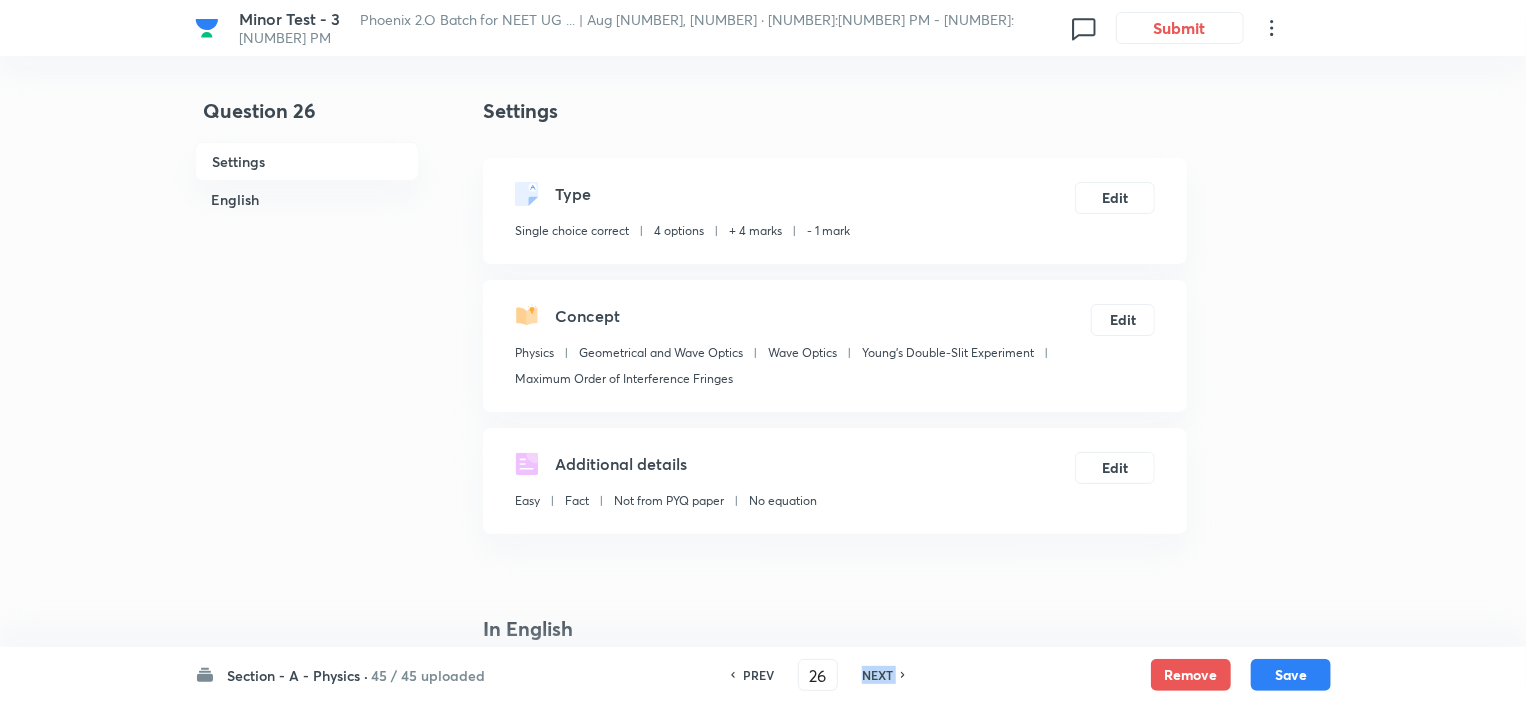 click on "NEXT" at bounding box center (877, 675) 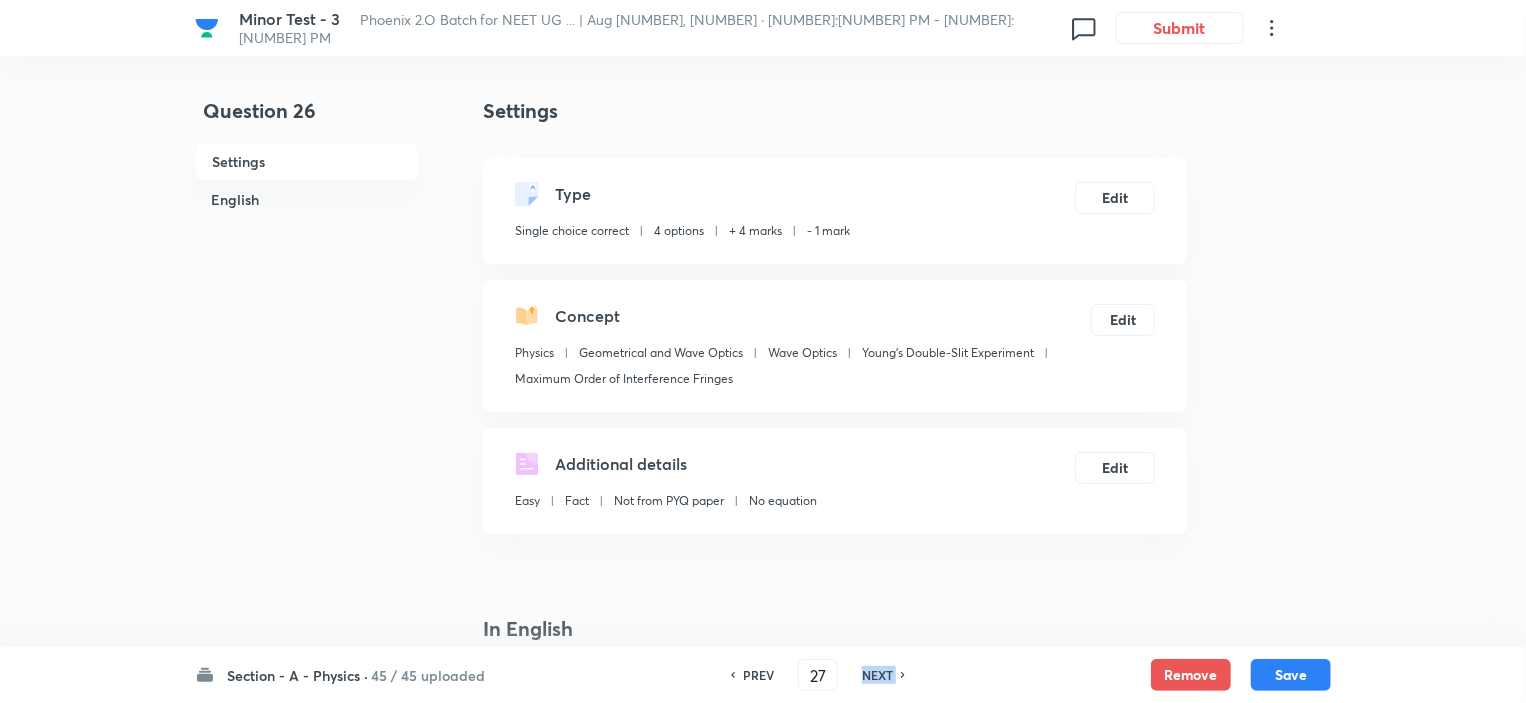 checkbox on "true" 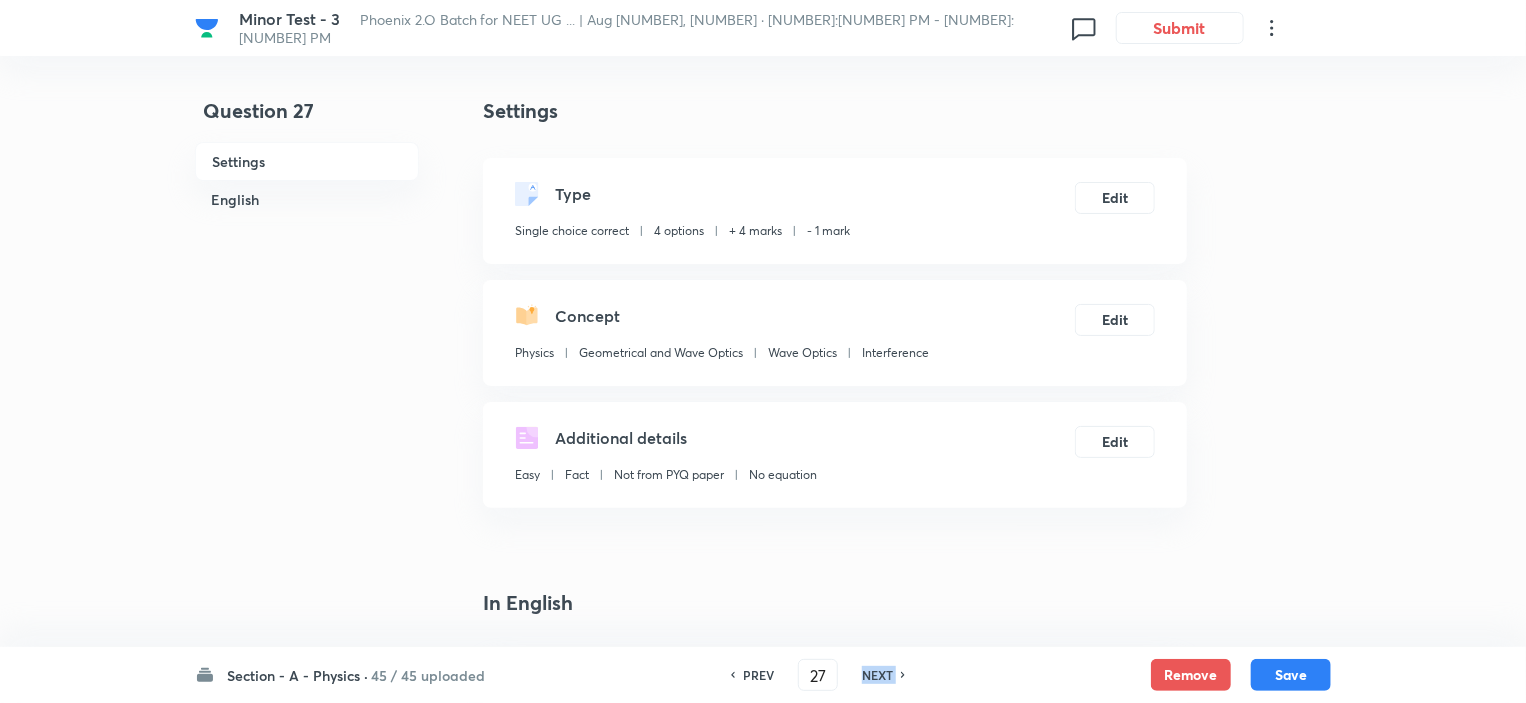 click on "NEXT" at bounding box center (877, 675) 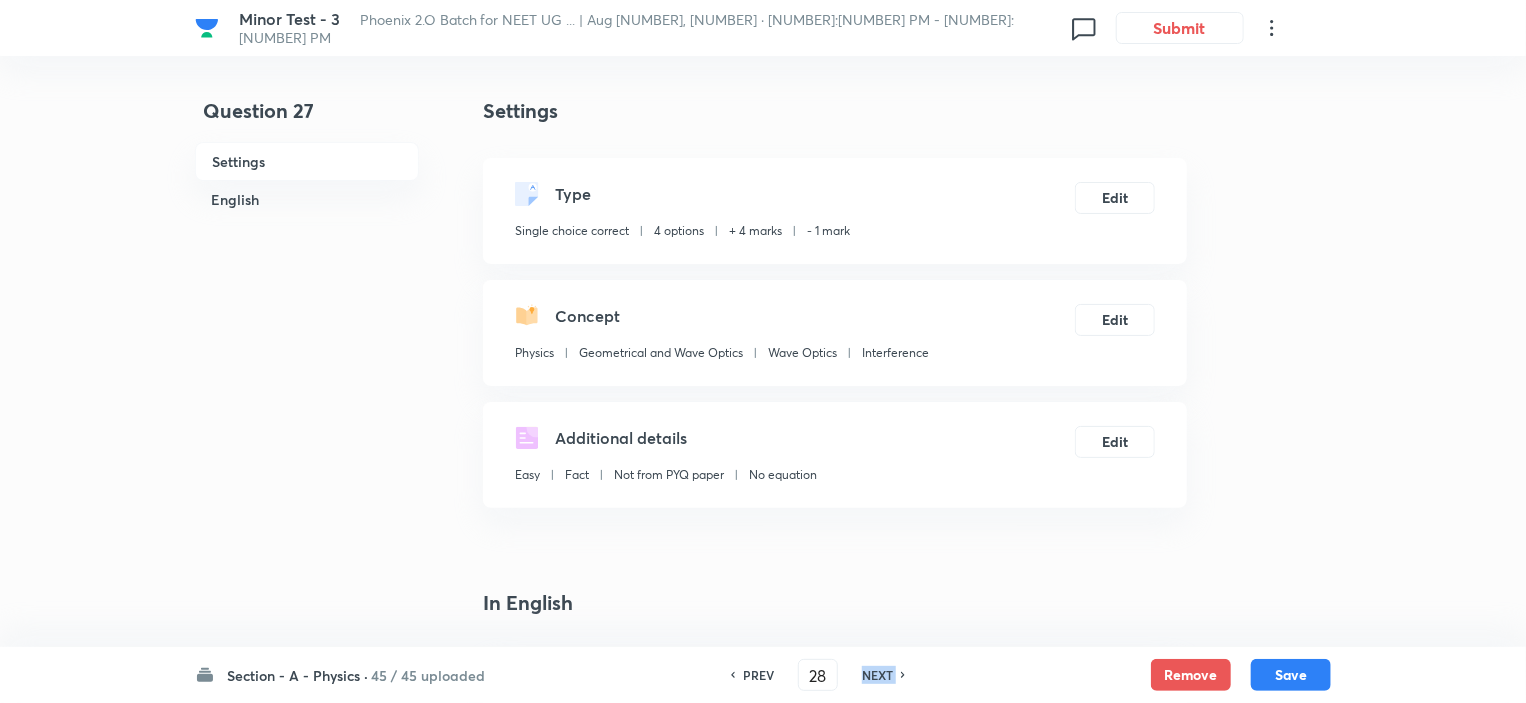 checkbox on "false" 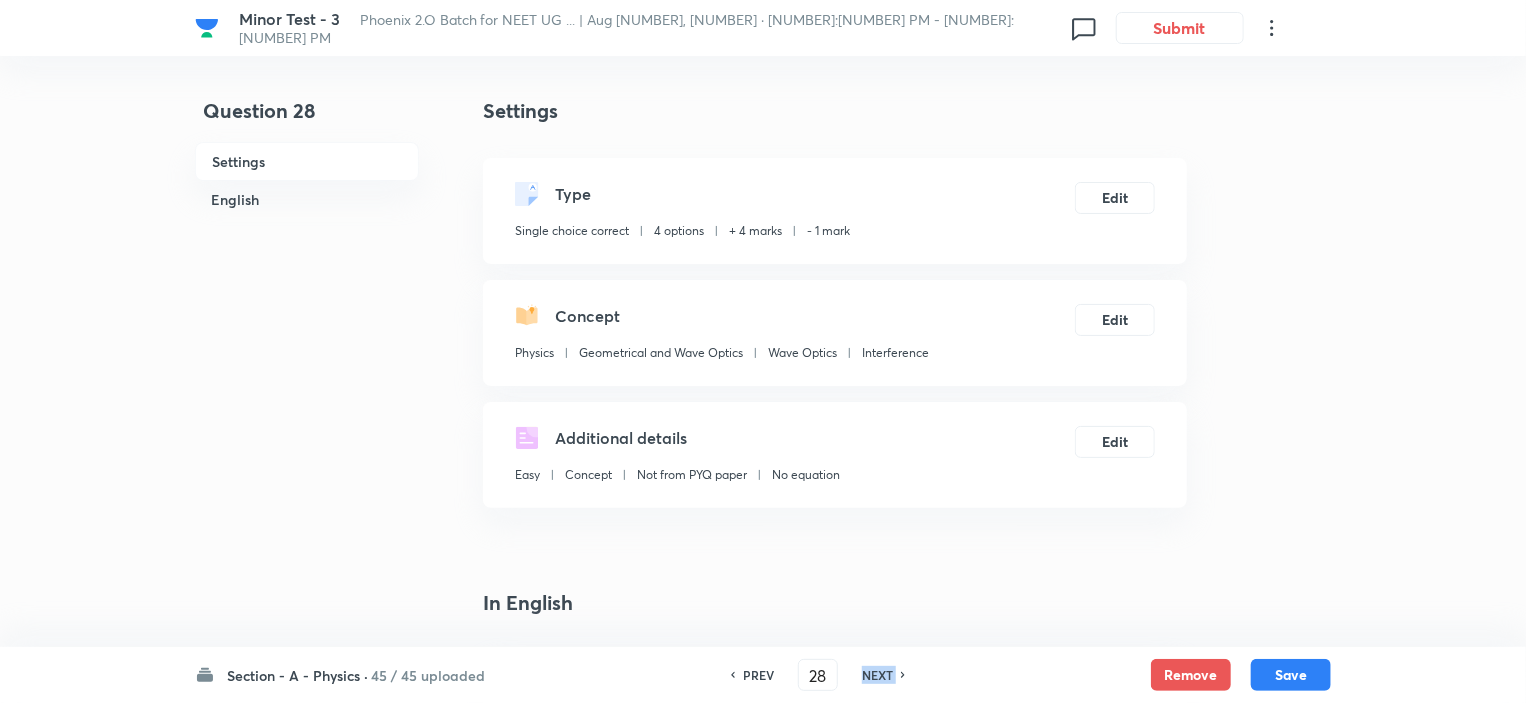 click on "NEXT" at bounding box center (877, 675) 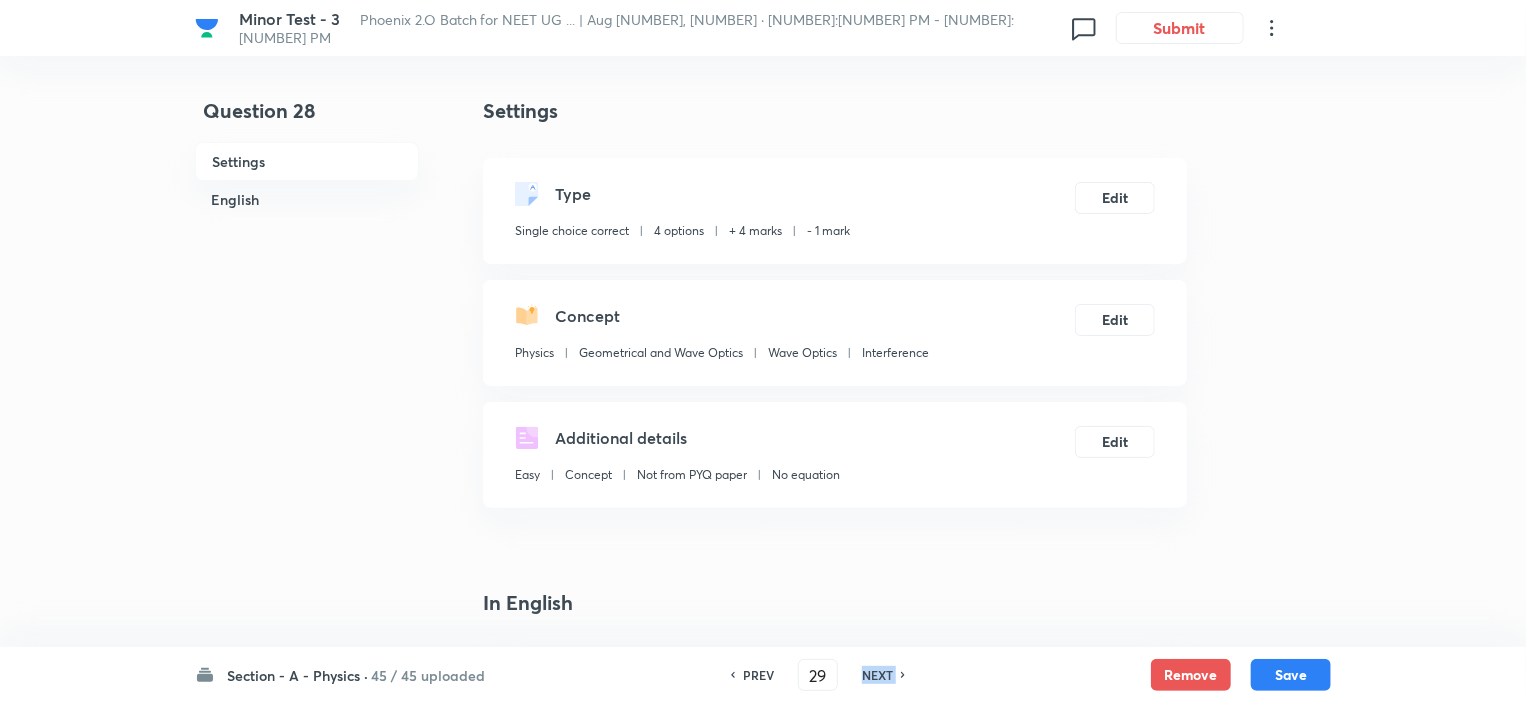 checkbox on "false" 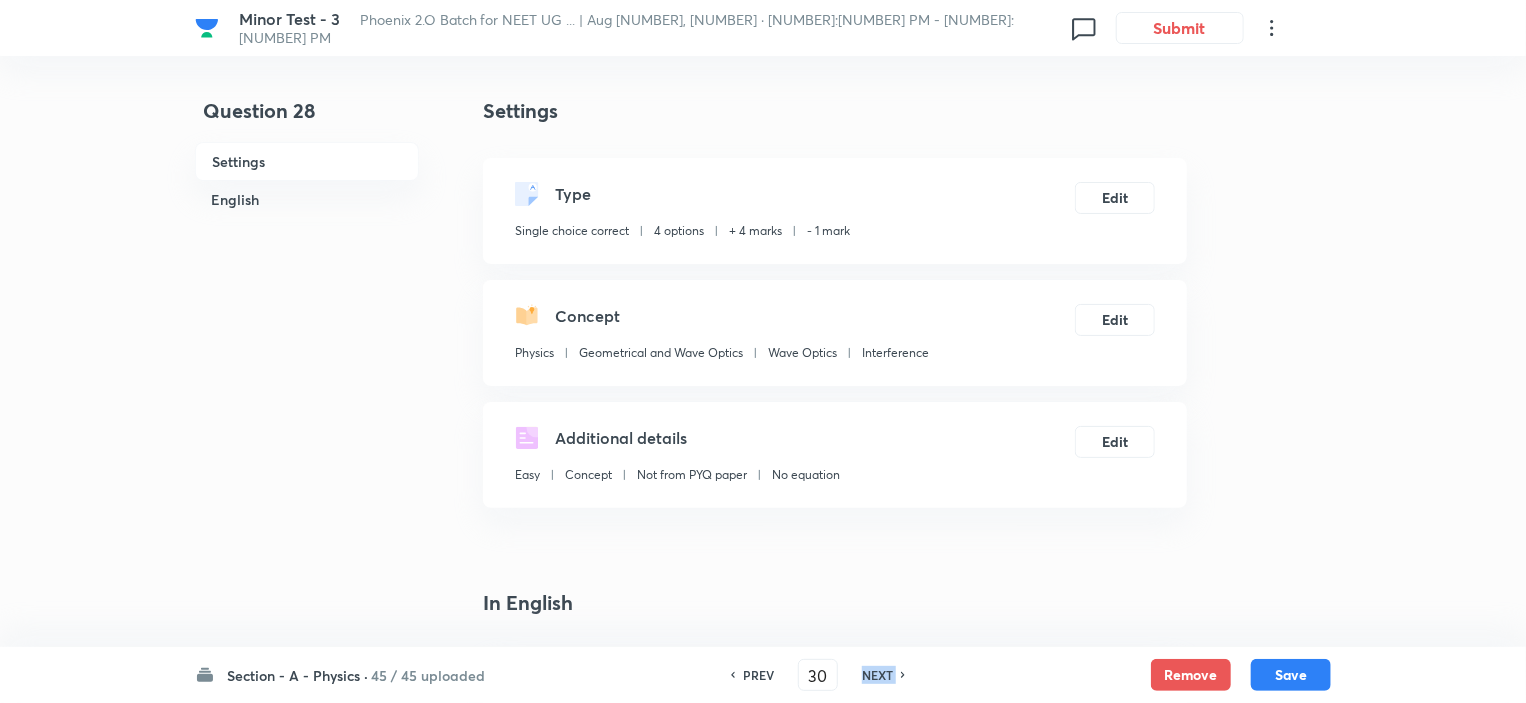 checkbox on "false" 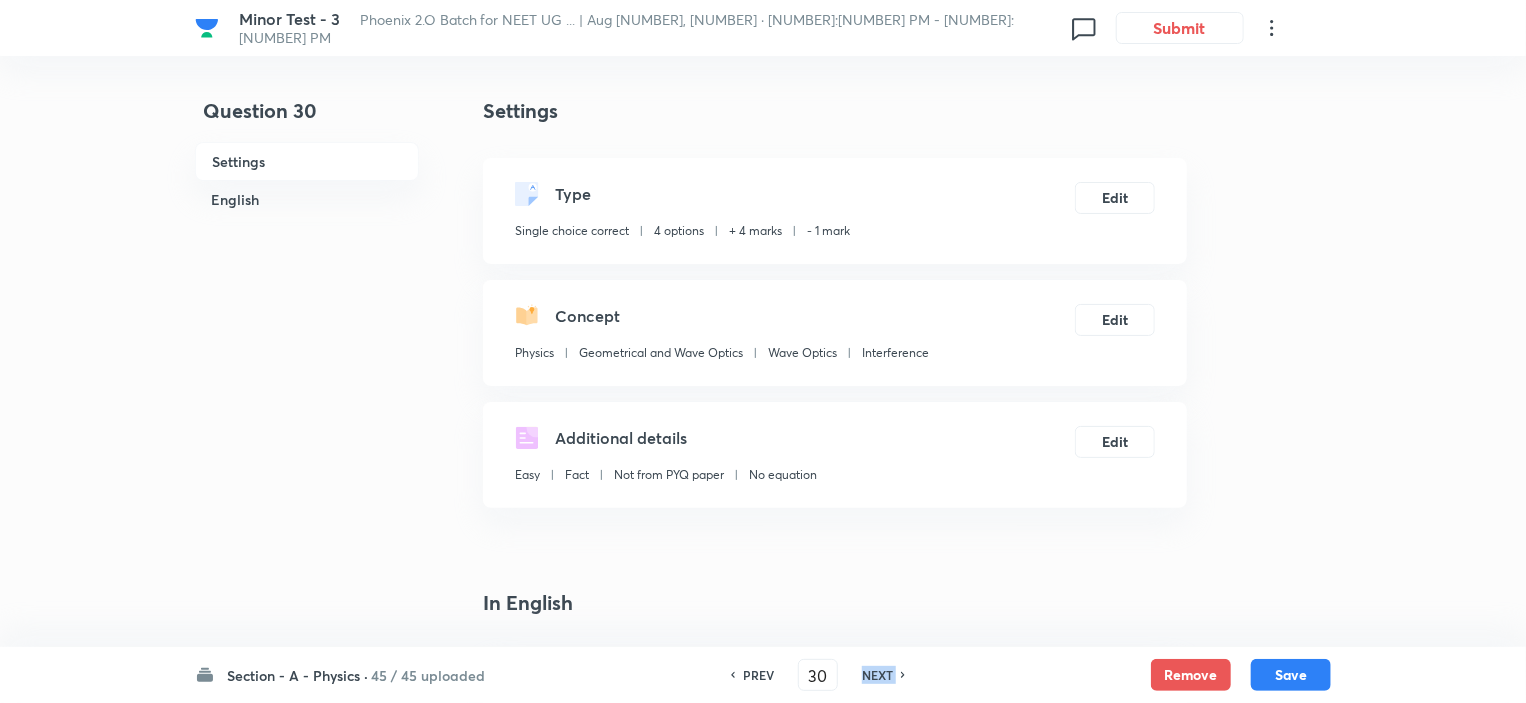 checkbox on "true" 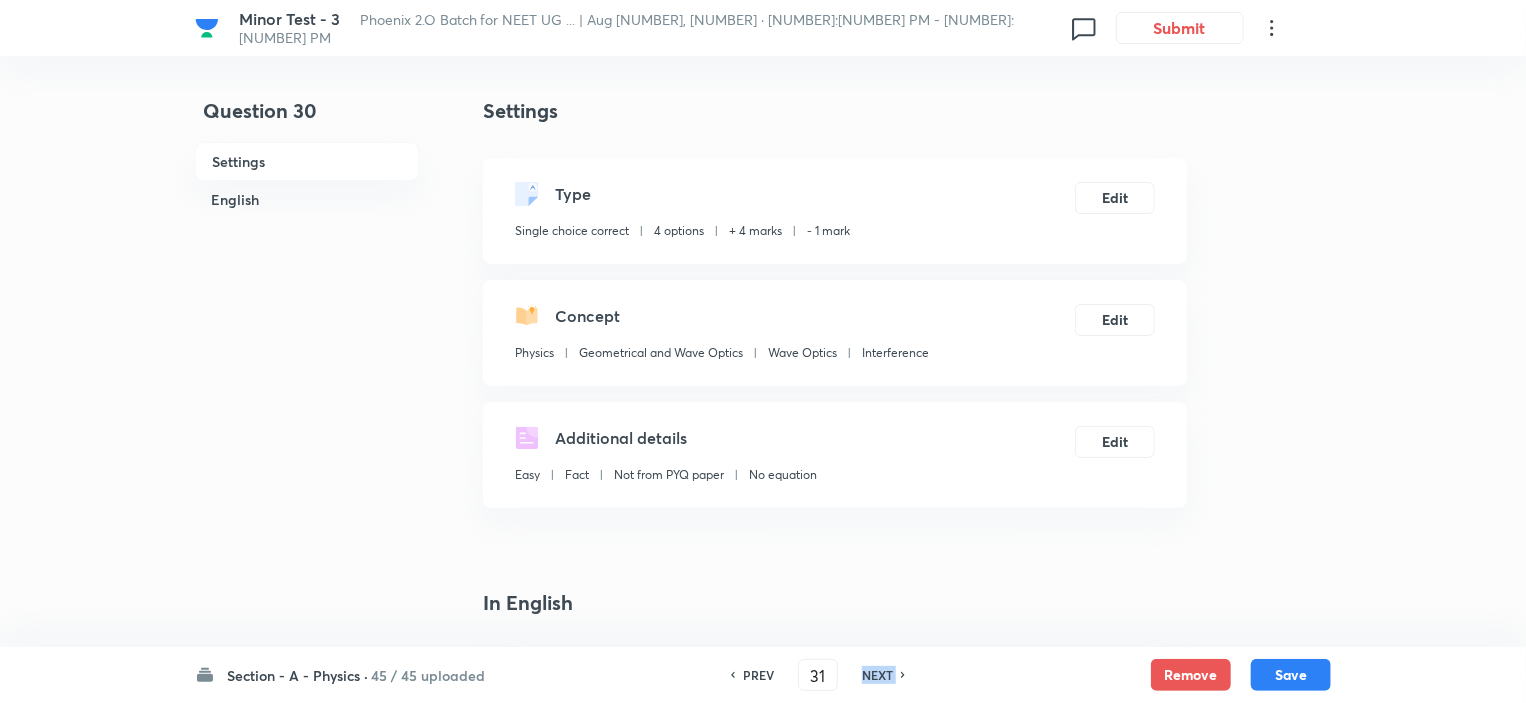checkbox on "true" 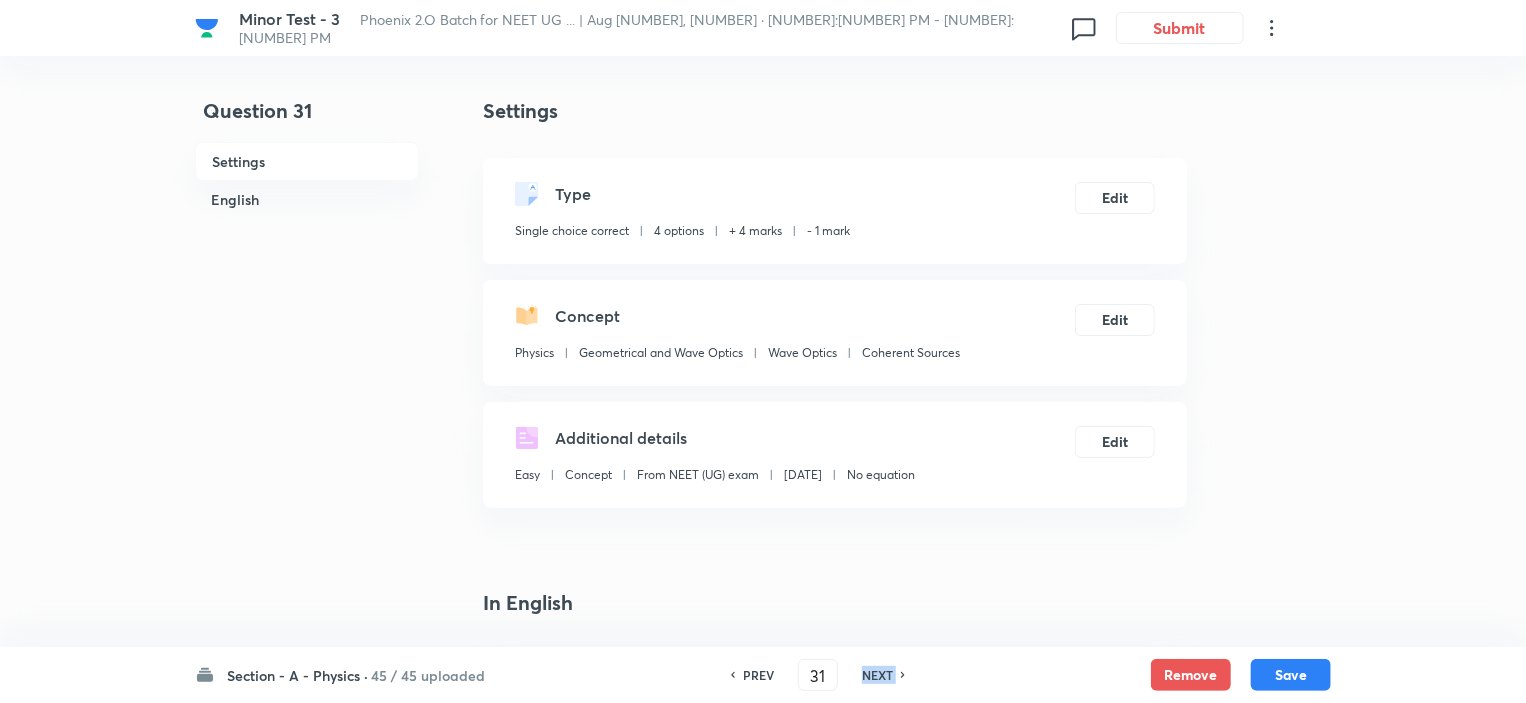 click on "NEXT" at bounding box center (877, 675) 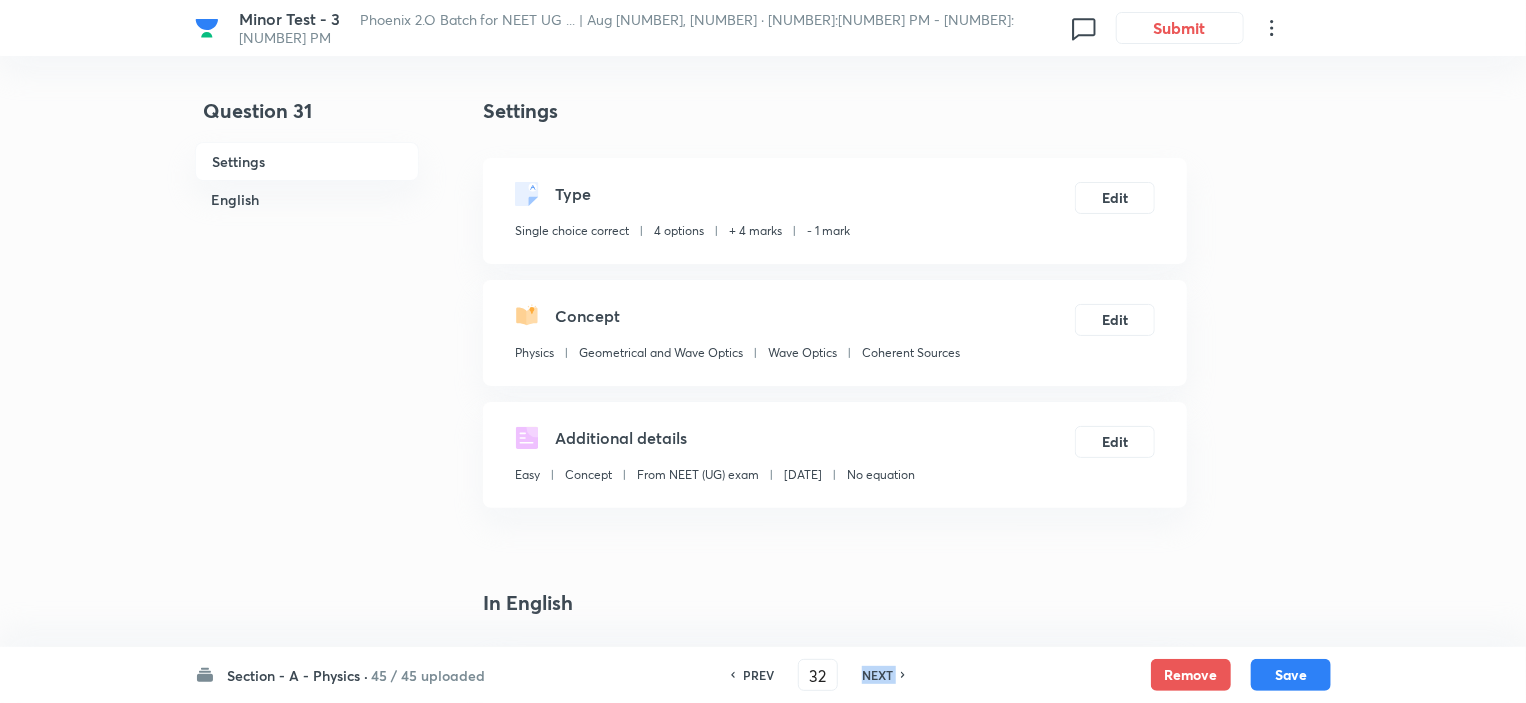 checkbox on "true" 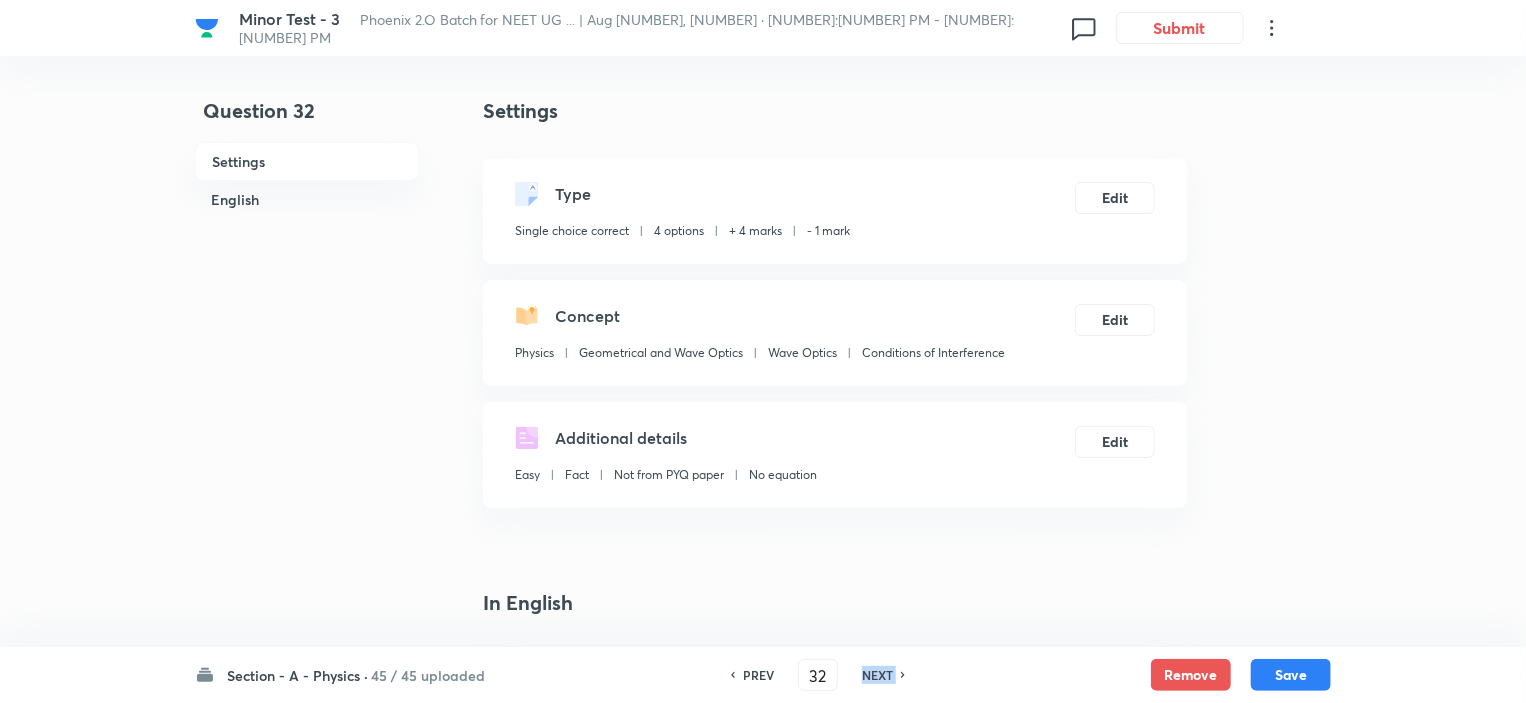 click on "NEXT" at bounding box center (877, 675) 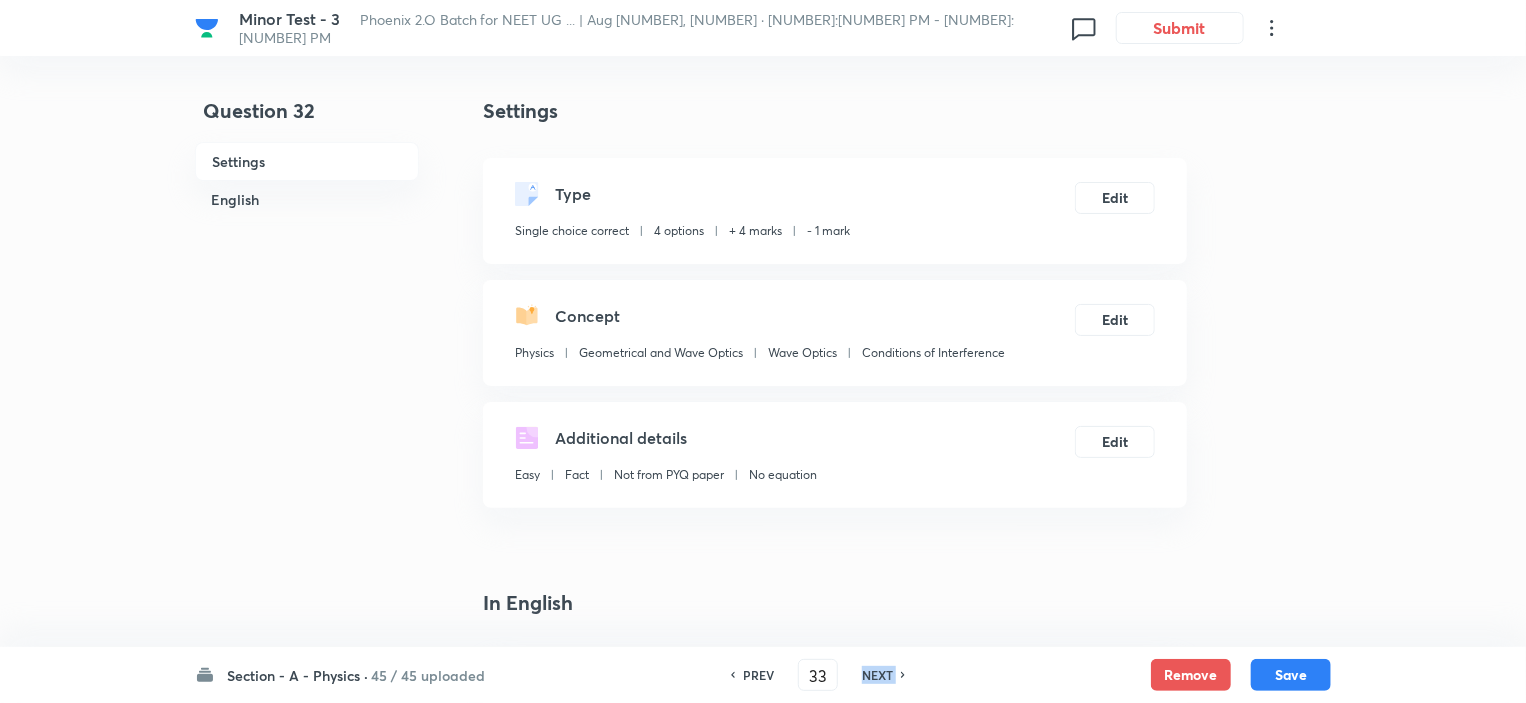 checkbox on "false" 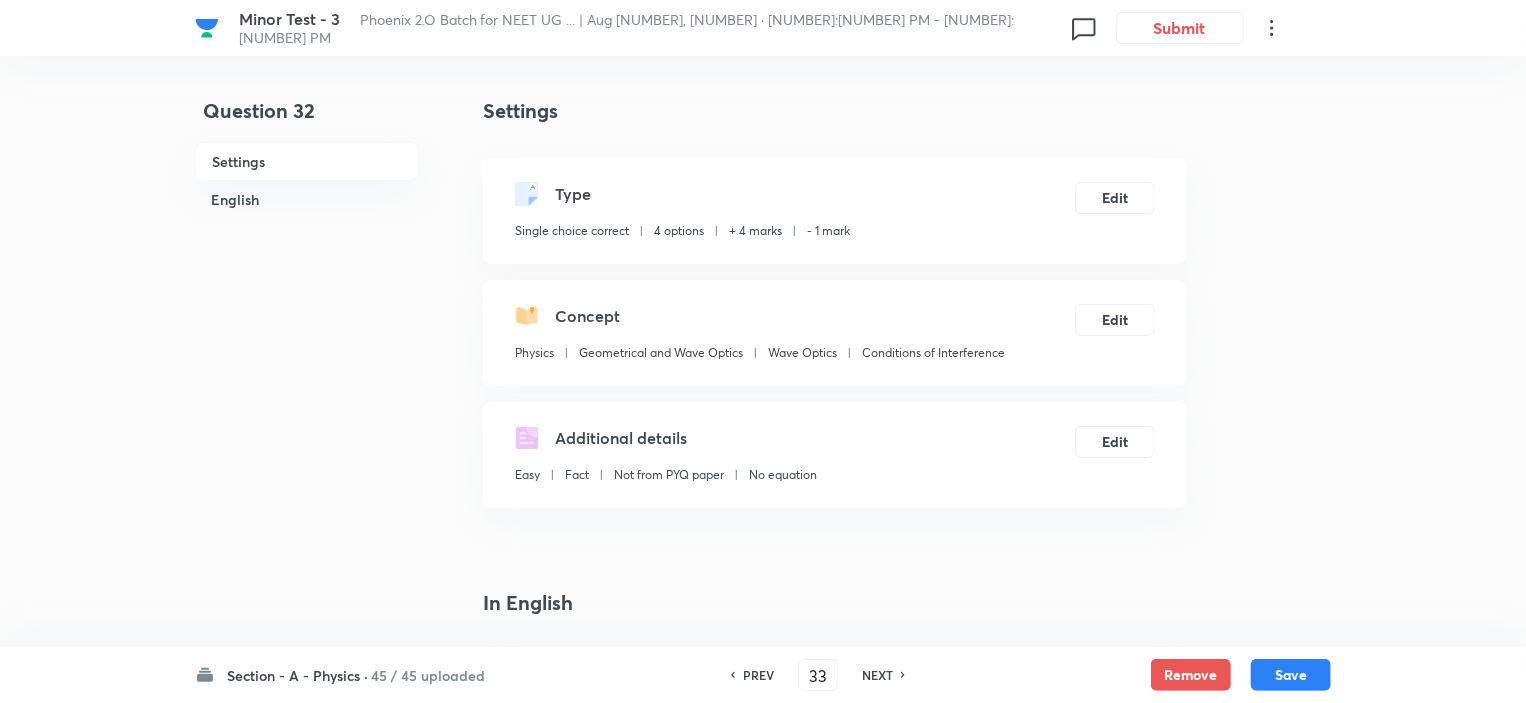 checkbox on "true" 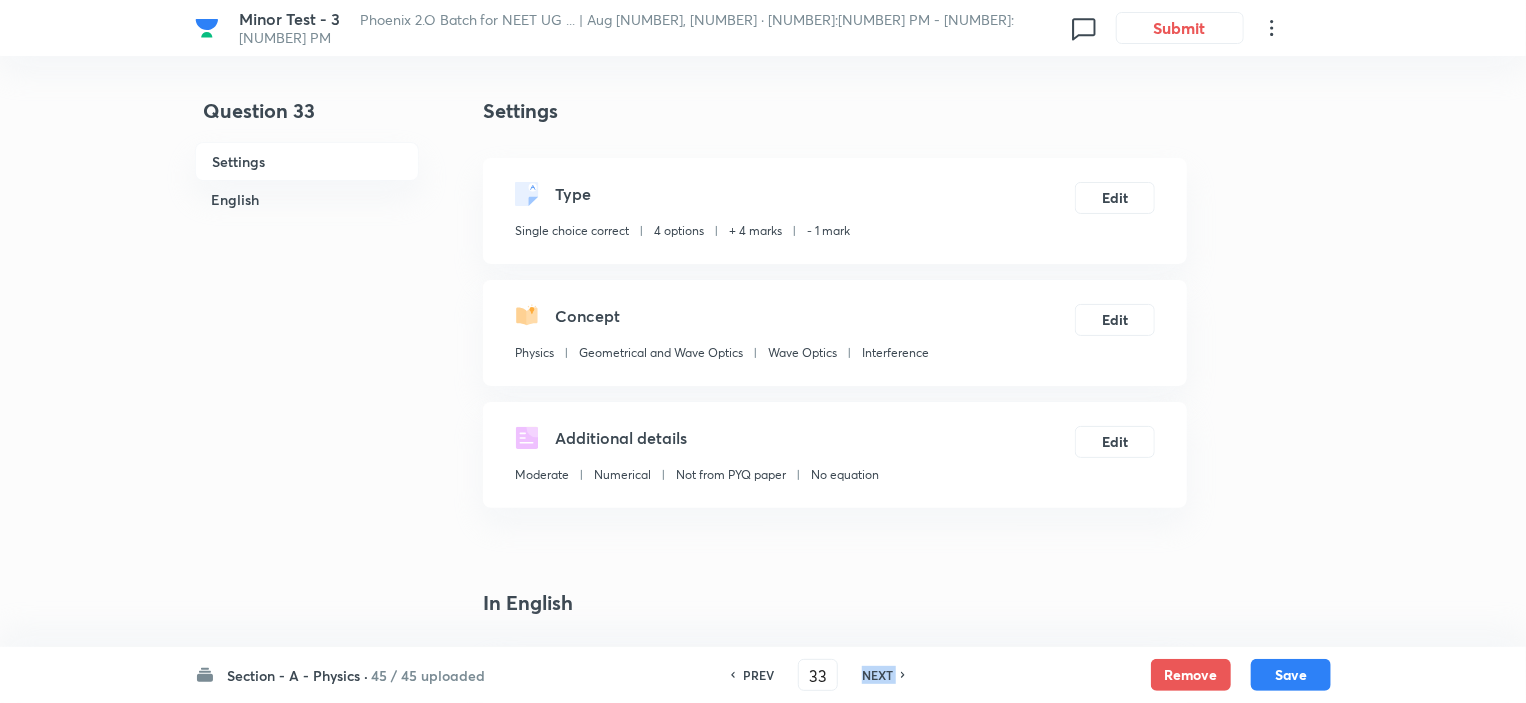 click on "NEXT" at bounding box center (877, 675) 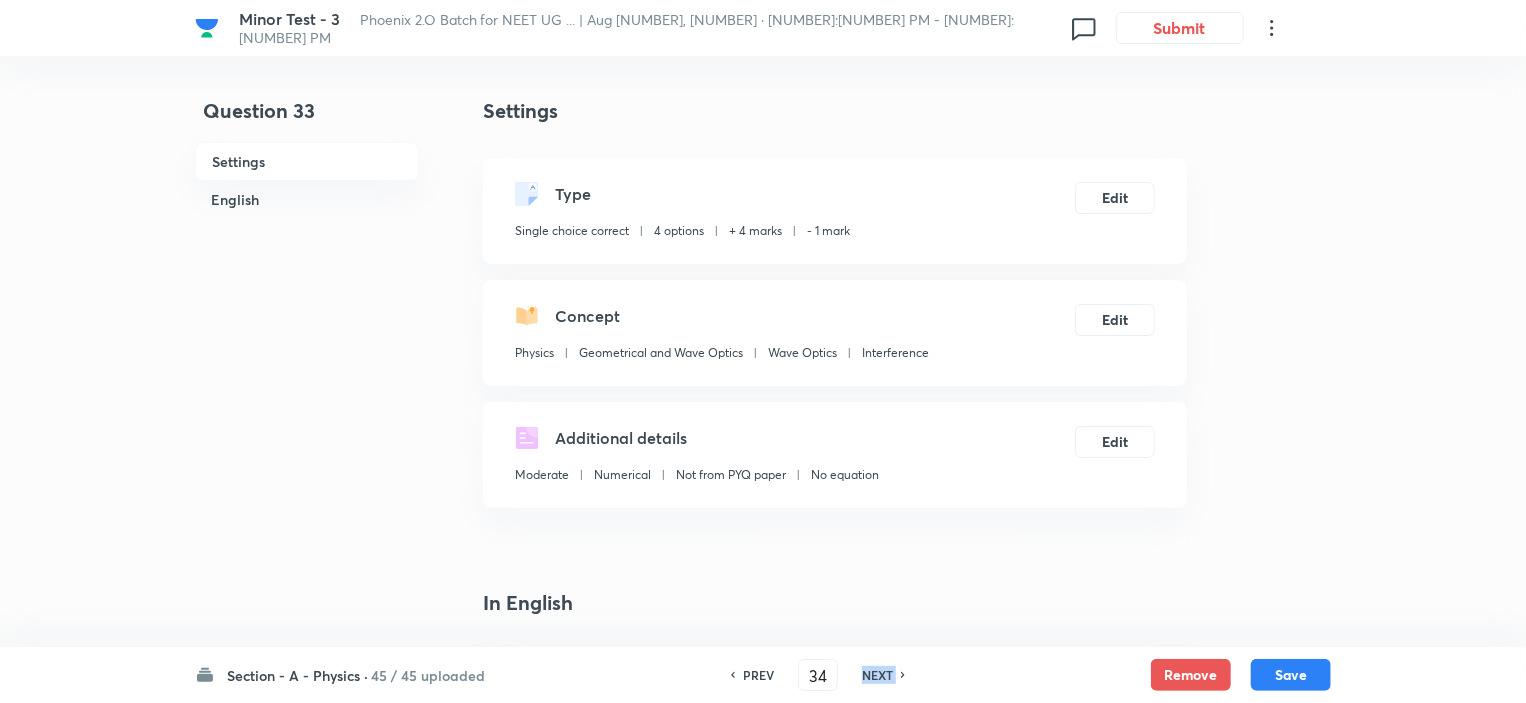 checkbox on "false" 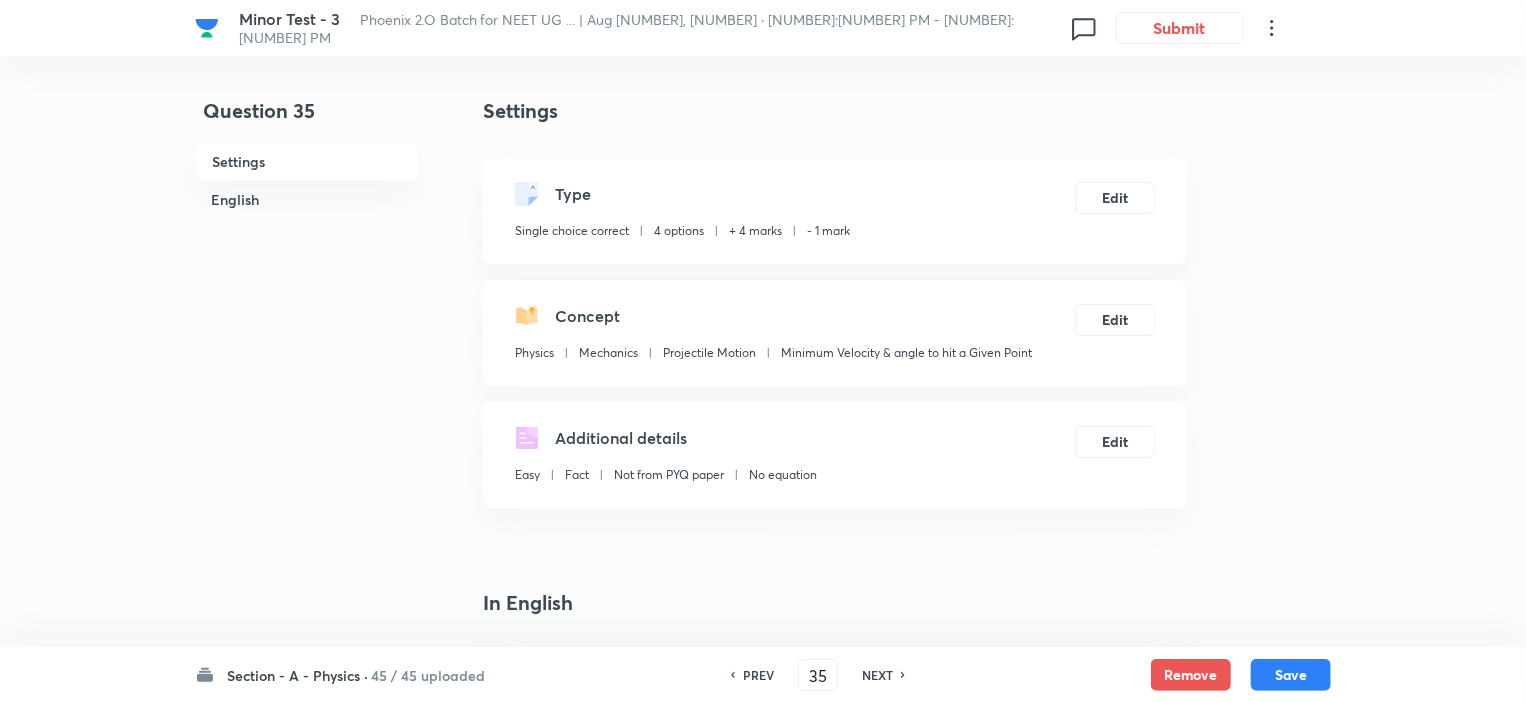 checkbox on "true" 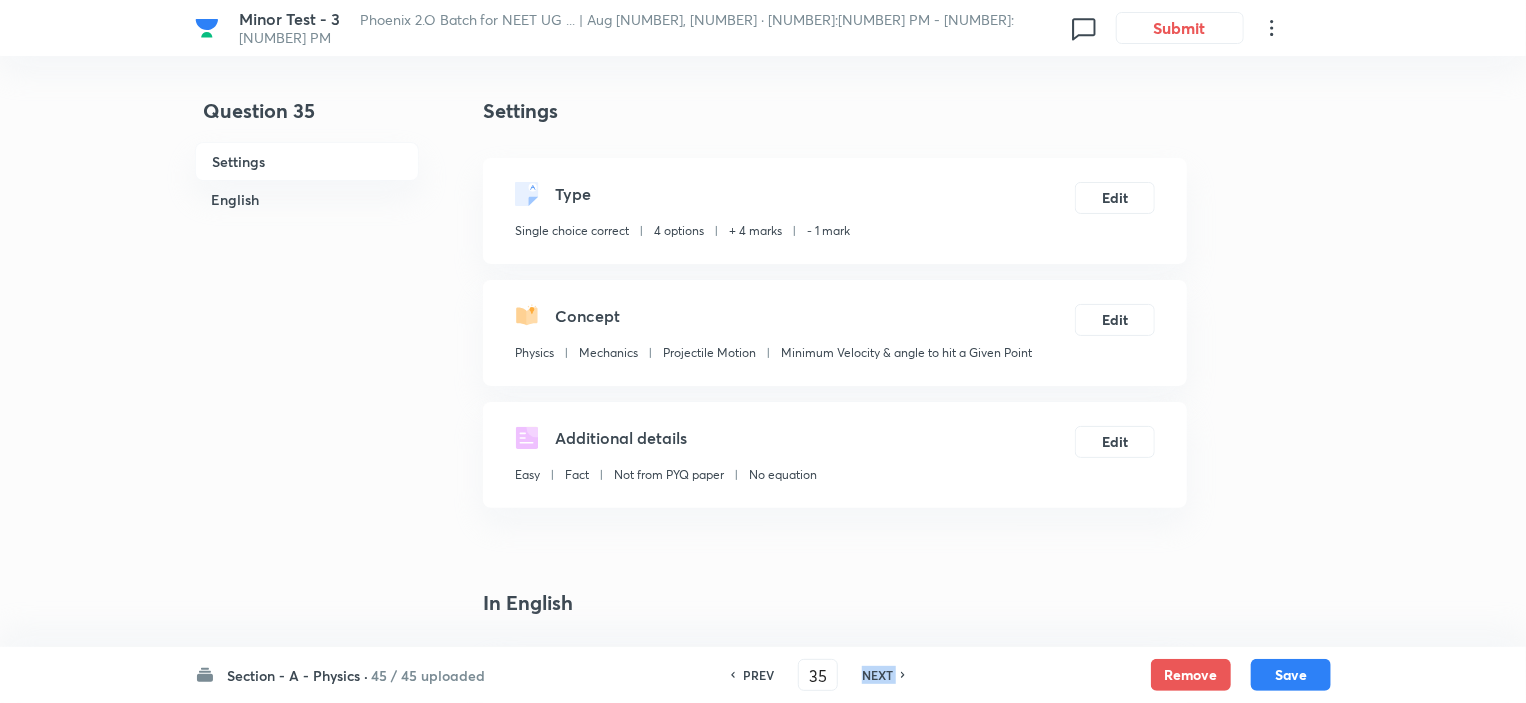 click on "NEXT" at bounding box center [877, 675] 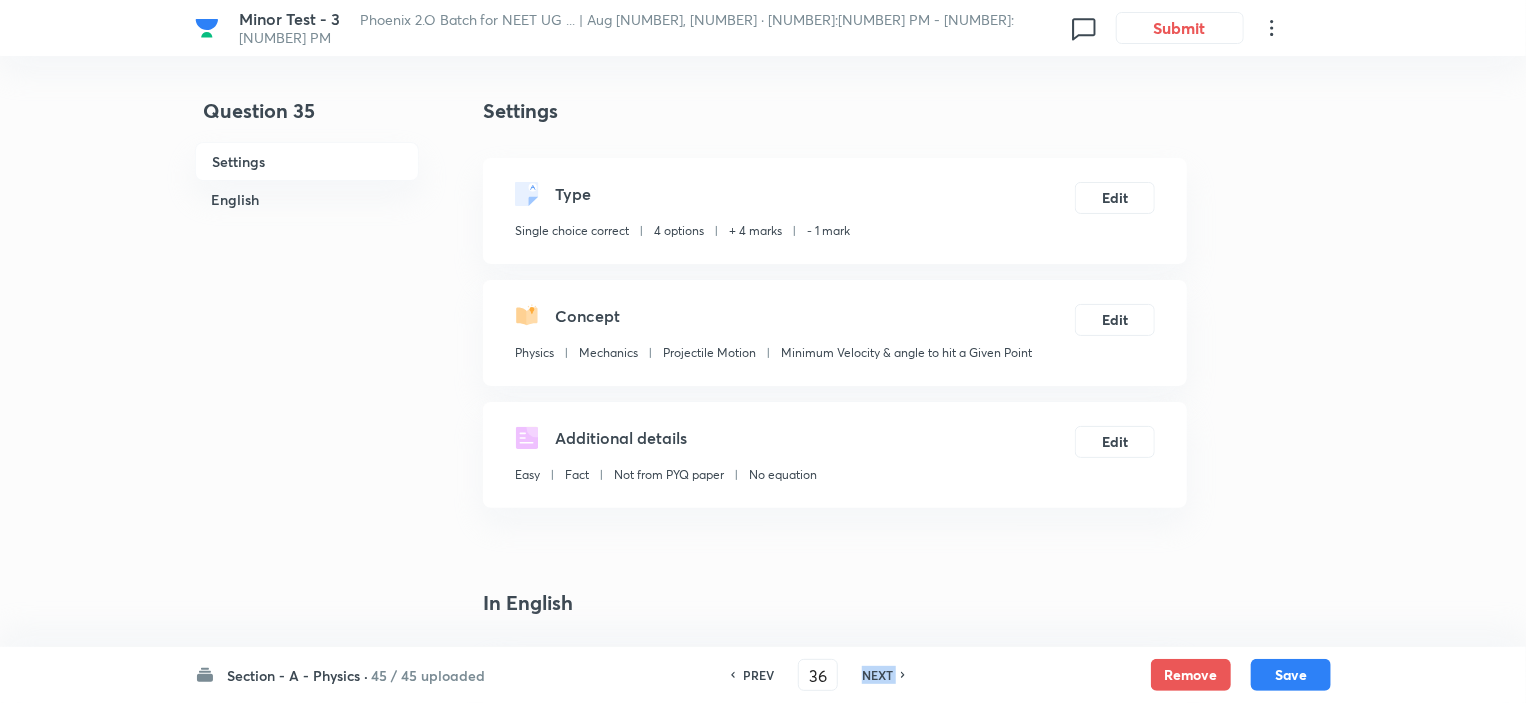 checkbox on "false" 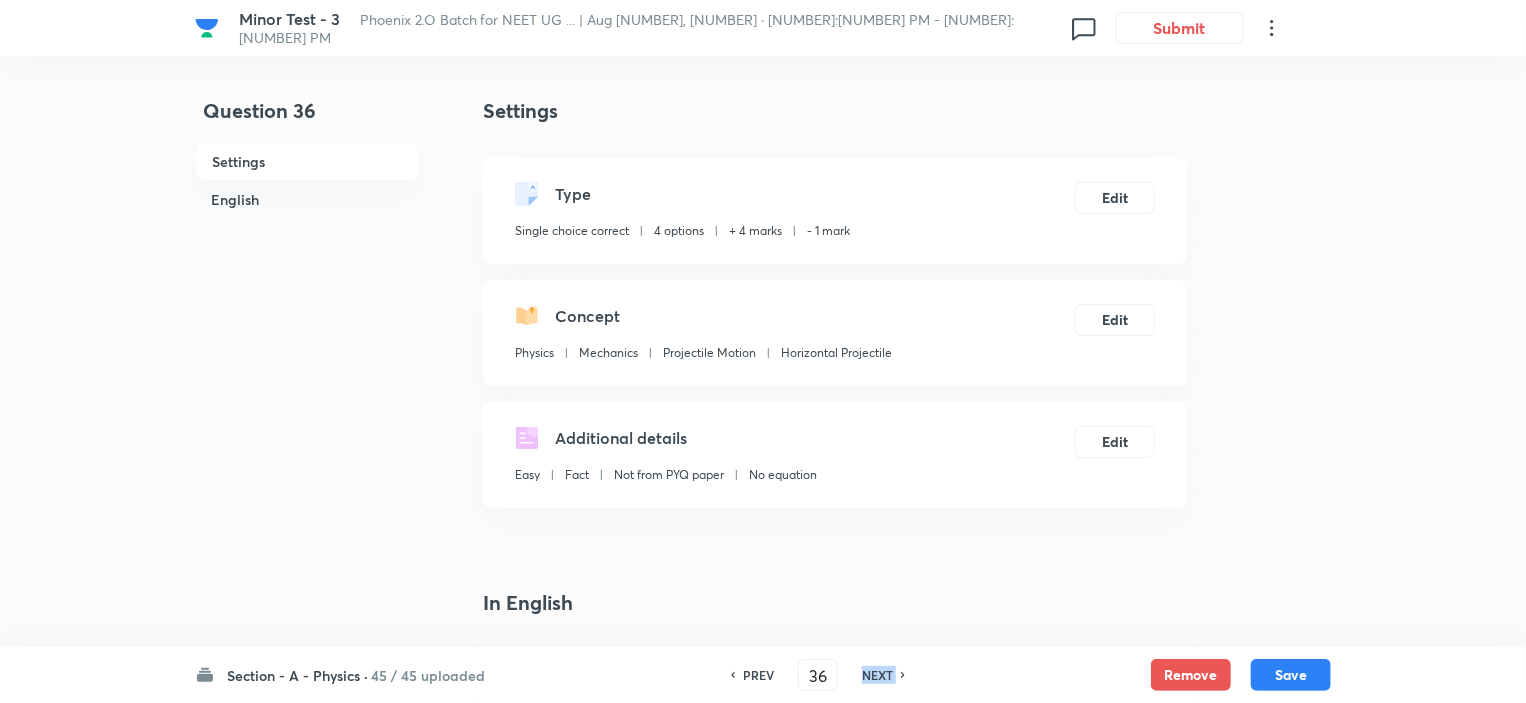 click on "NEXT" at bounding box center [877, 675] 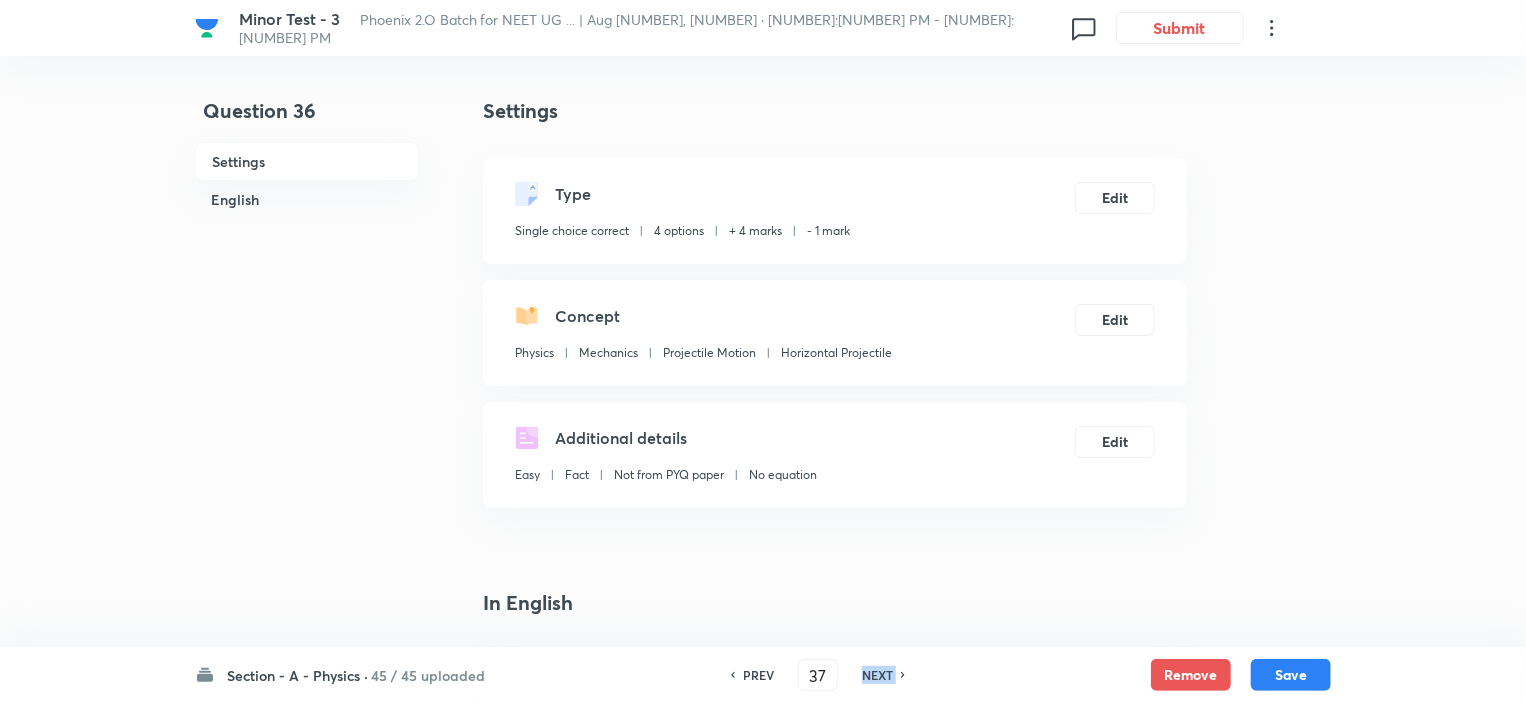 checkbox on "false" 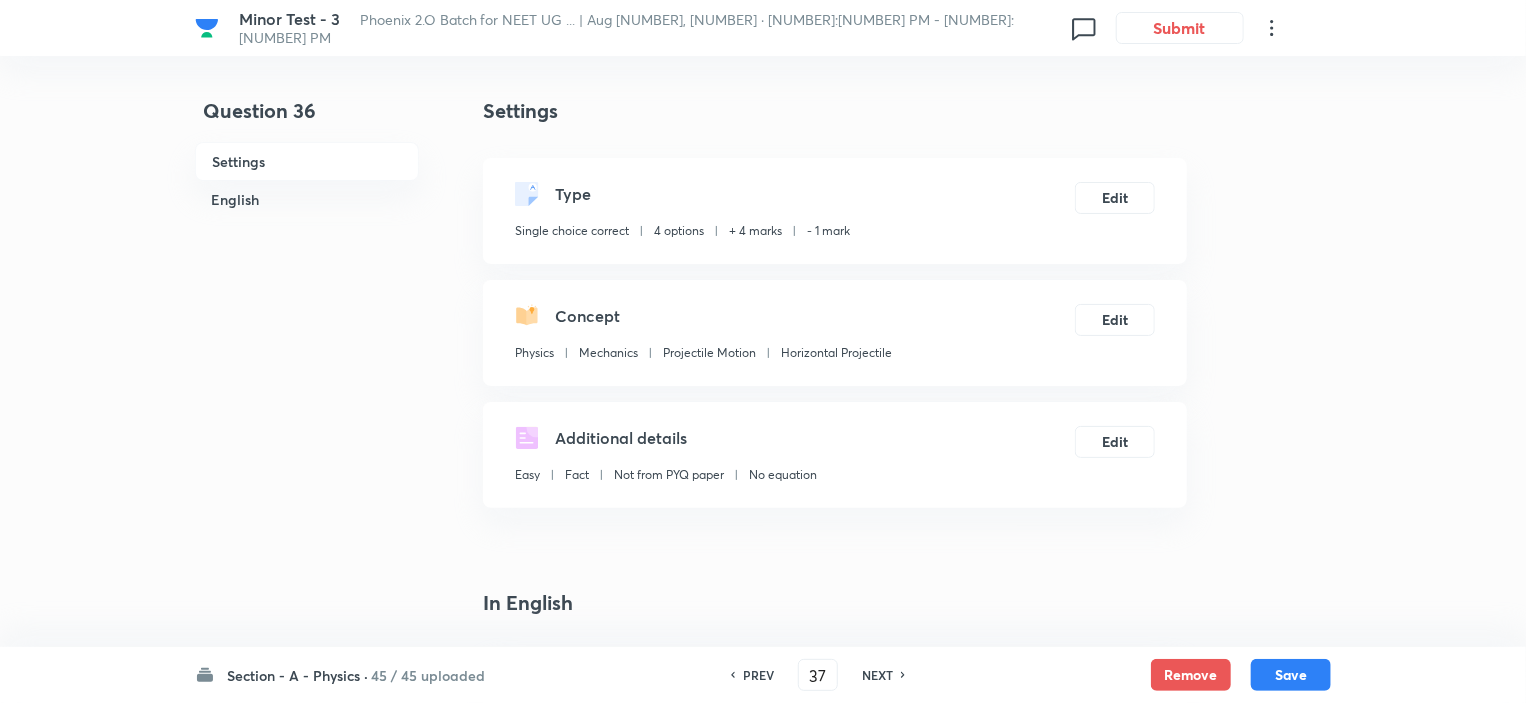 checkbox on "true" 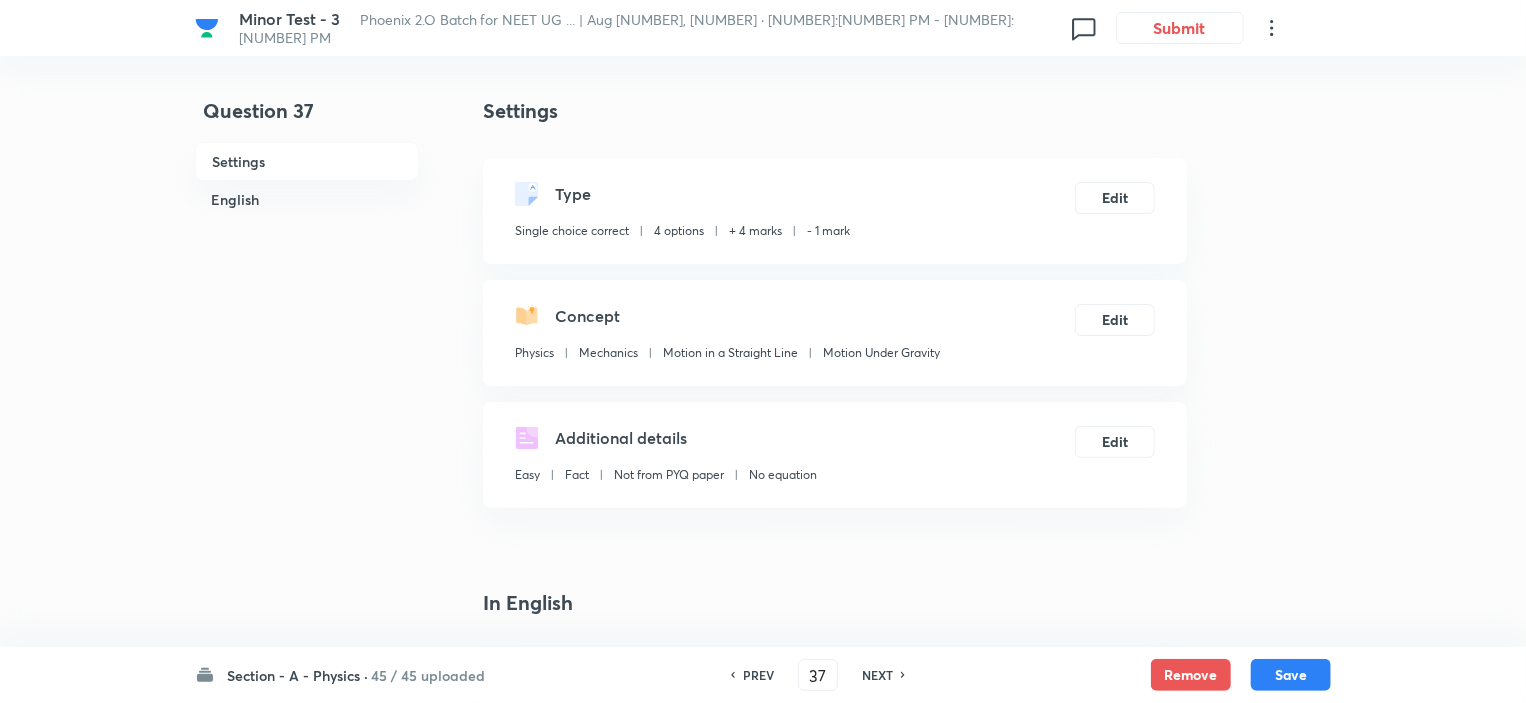 click on "NEXT" at bounding box center (877, 675) 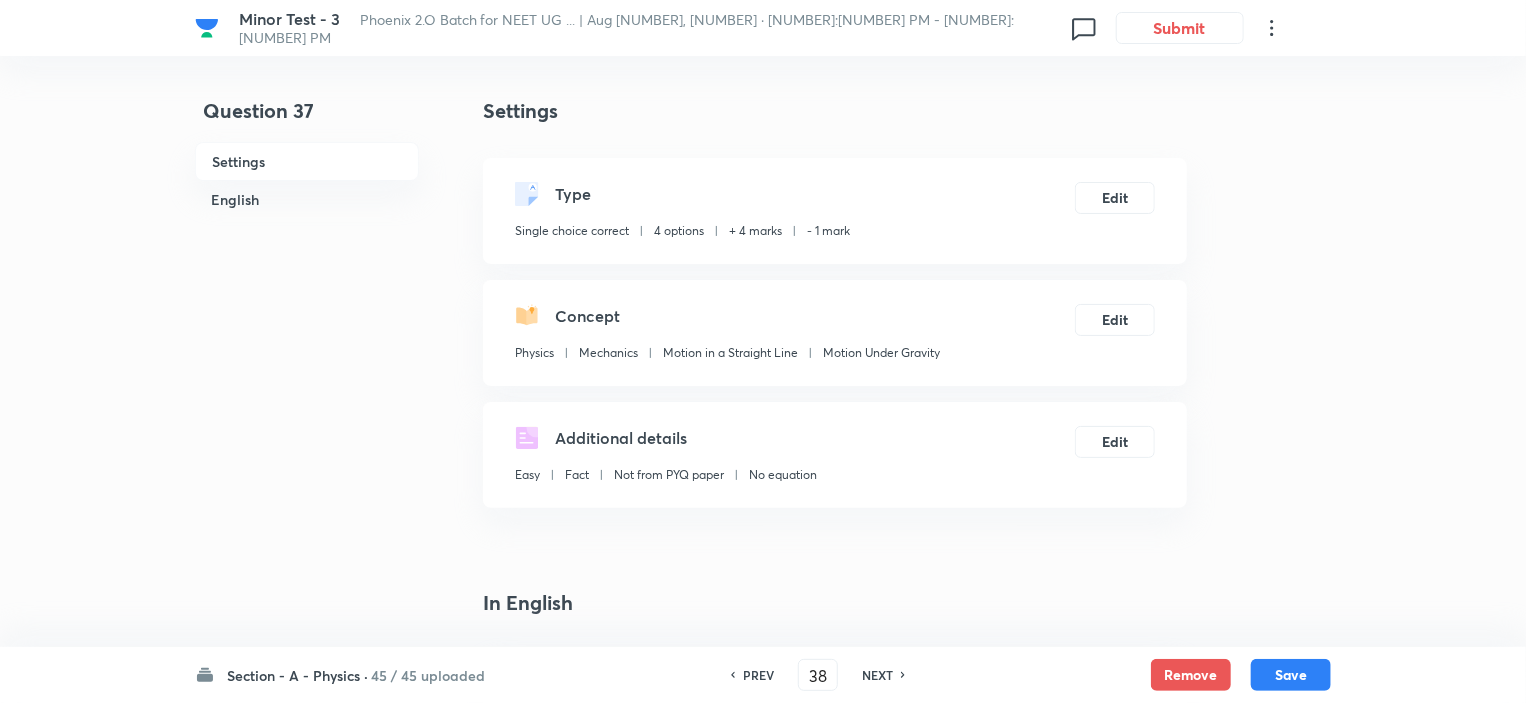 checkbox on "false" 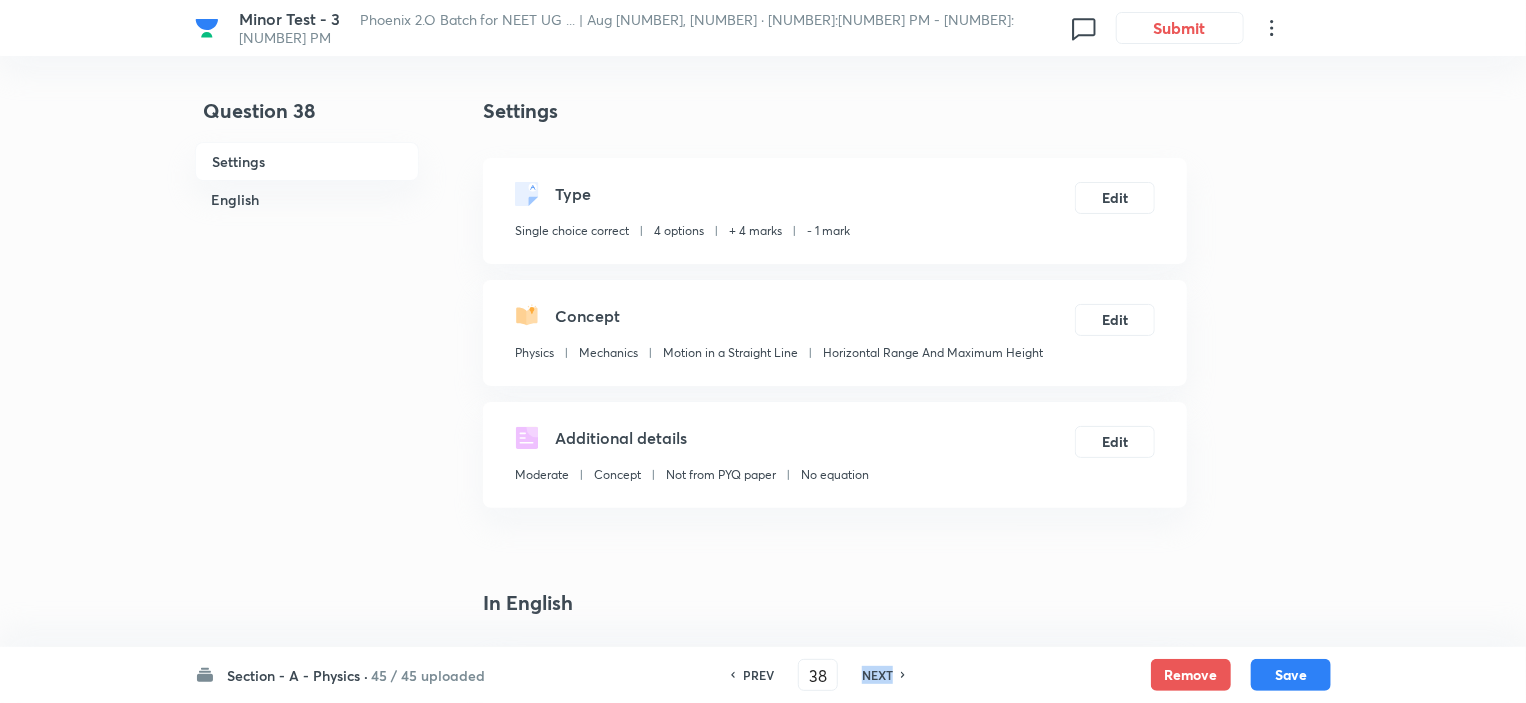 click on "NEXT" at bounding box center (877, 675) 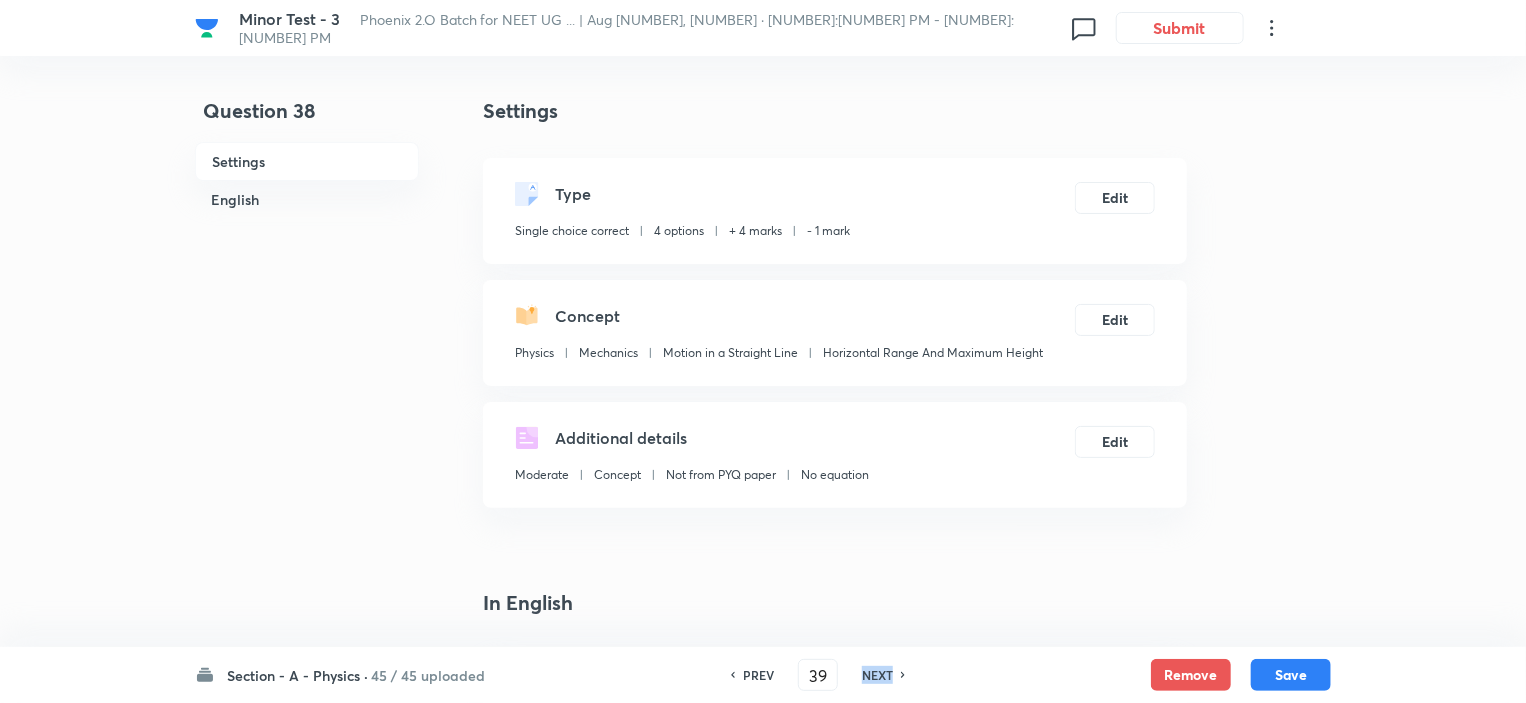 checkbox on "false" 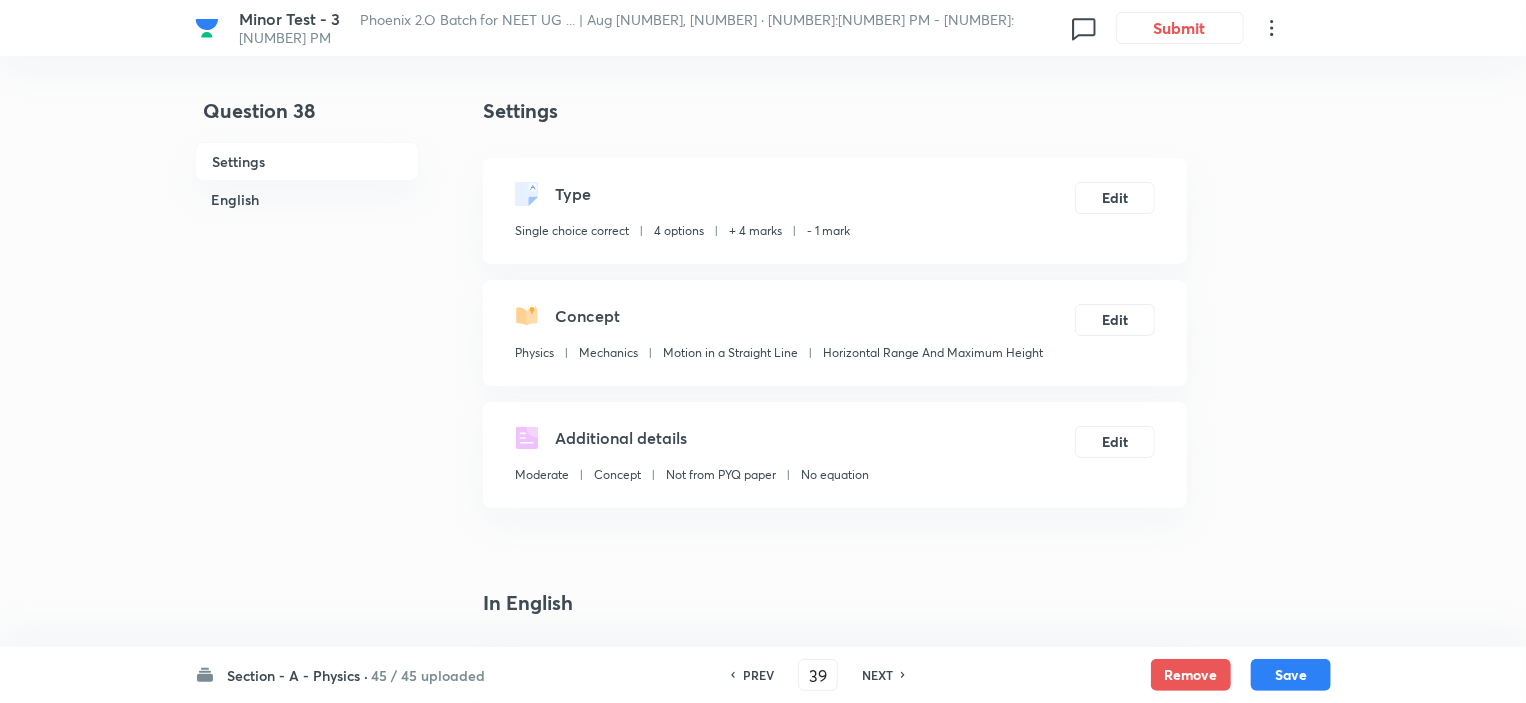 checkbox on "true" 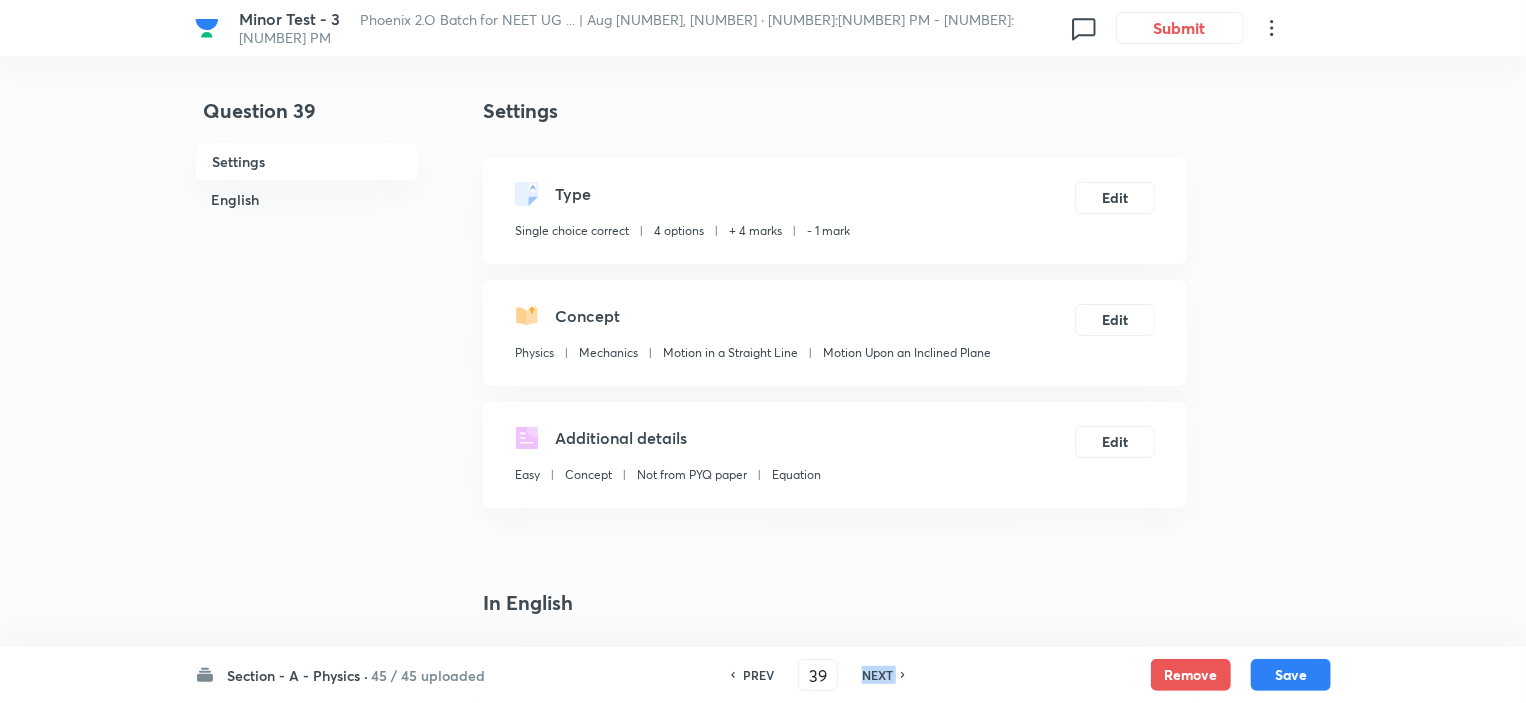 click on "NEXT" at bounding box center [877, 675] 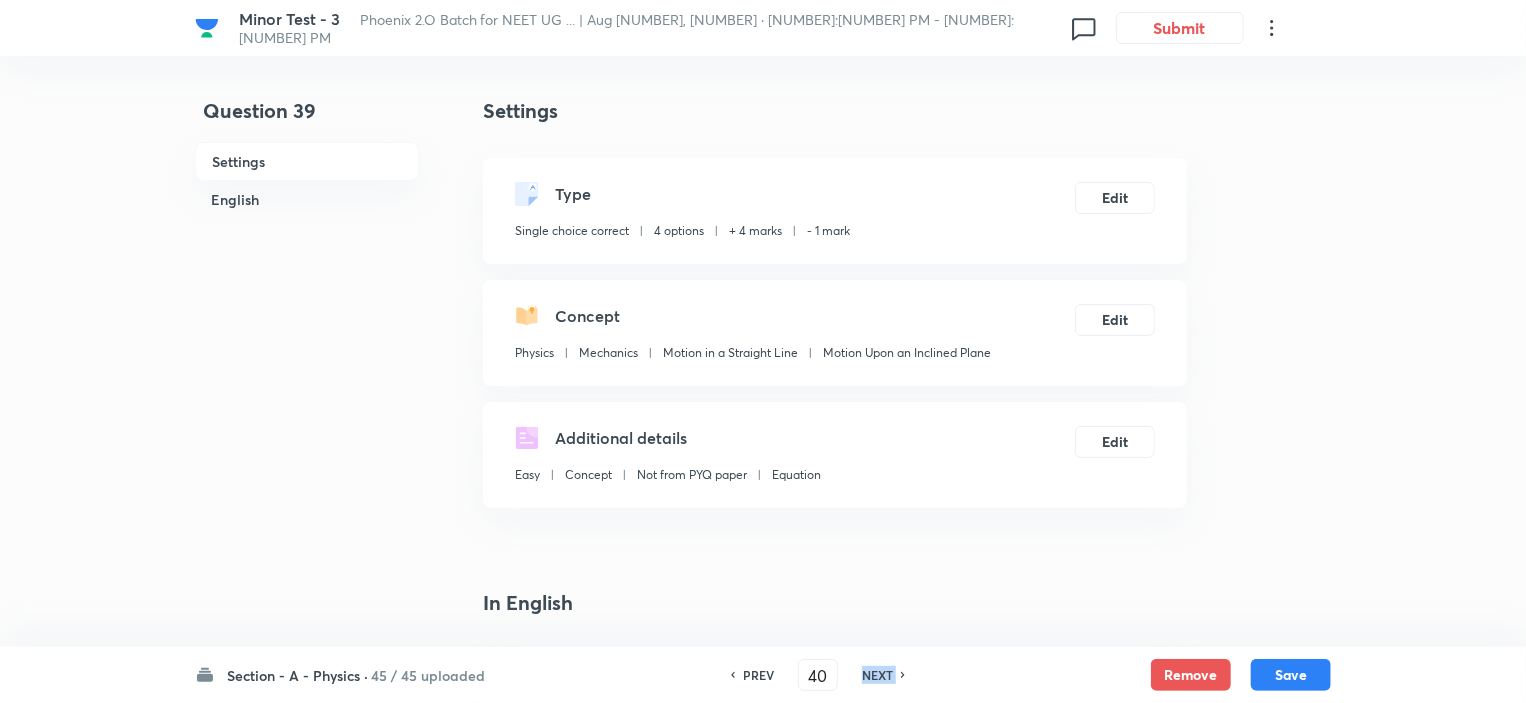 checkbox on "false" 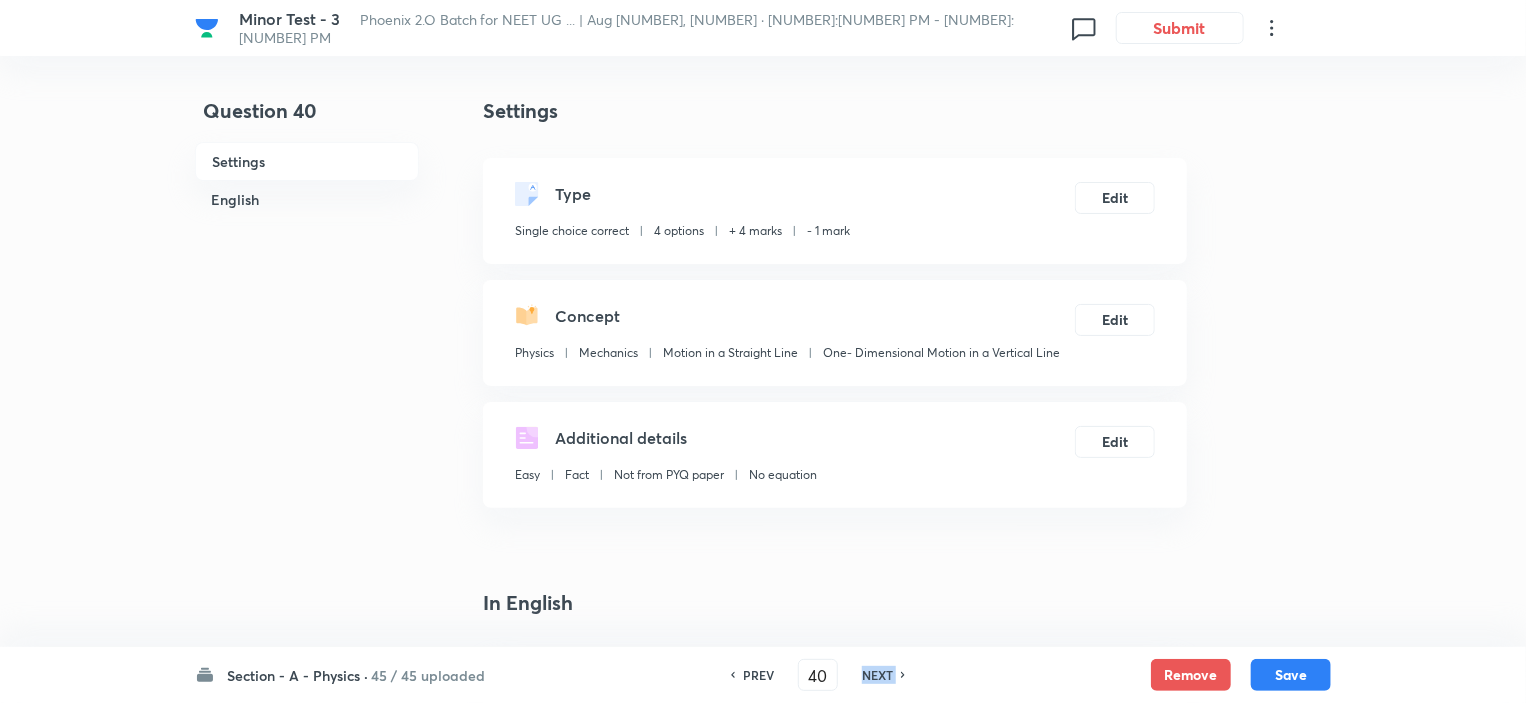 click on "NEXT" at bounding box center [877, 675] 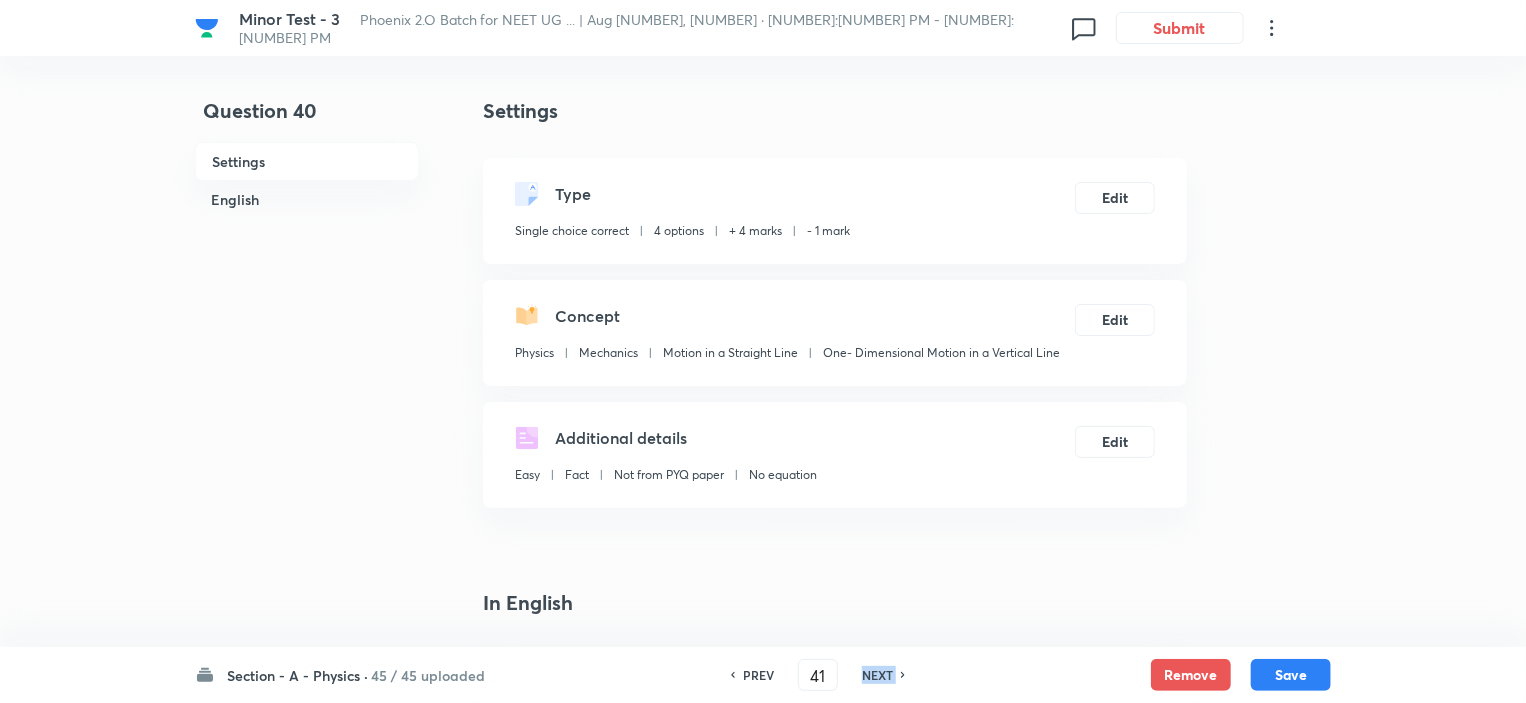 checkbox on "false" 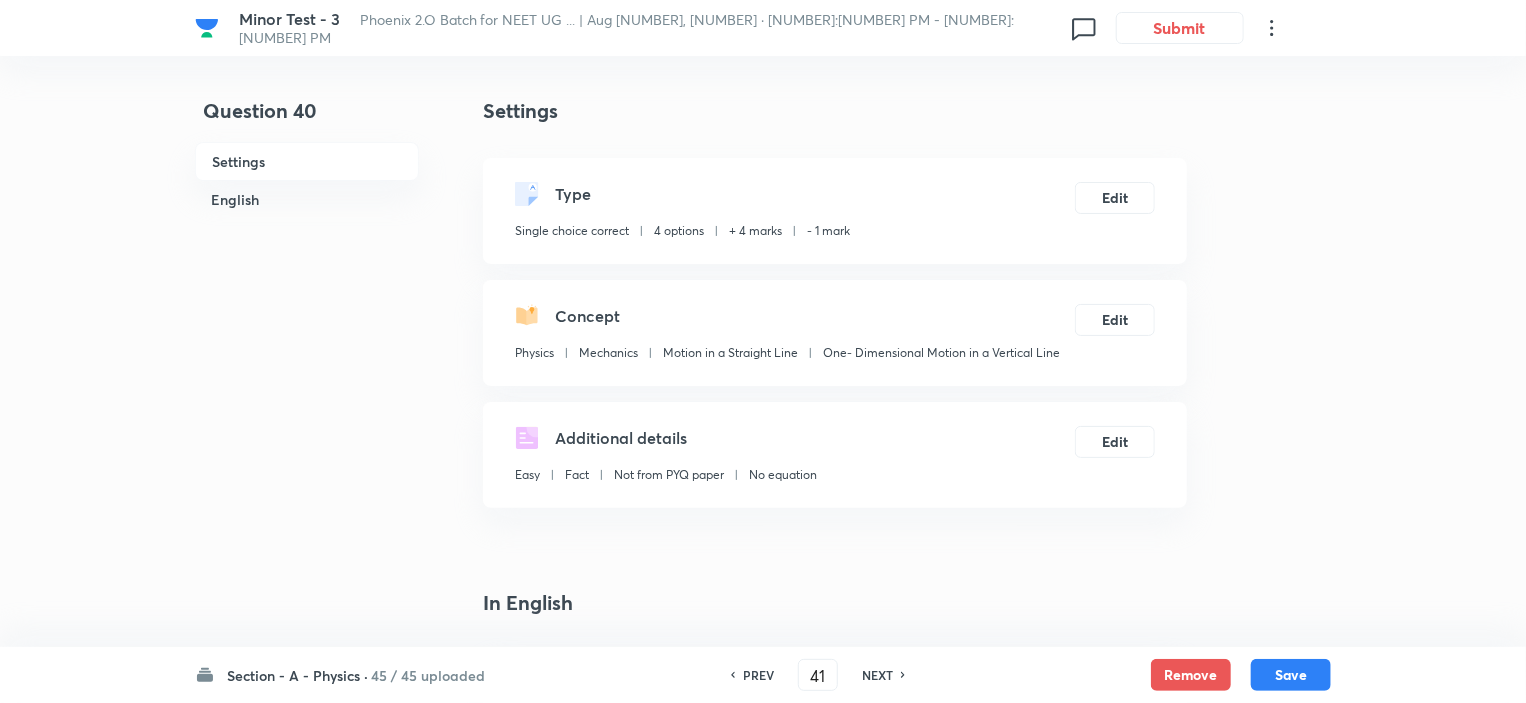 checkbox on "true" 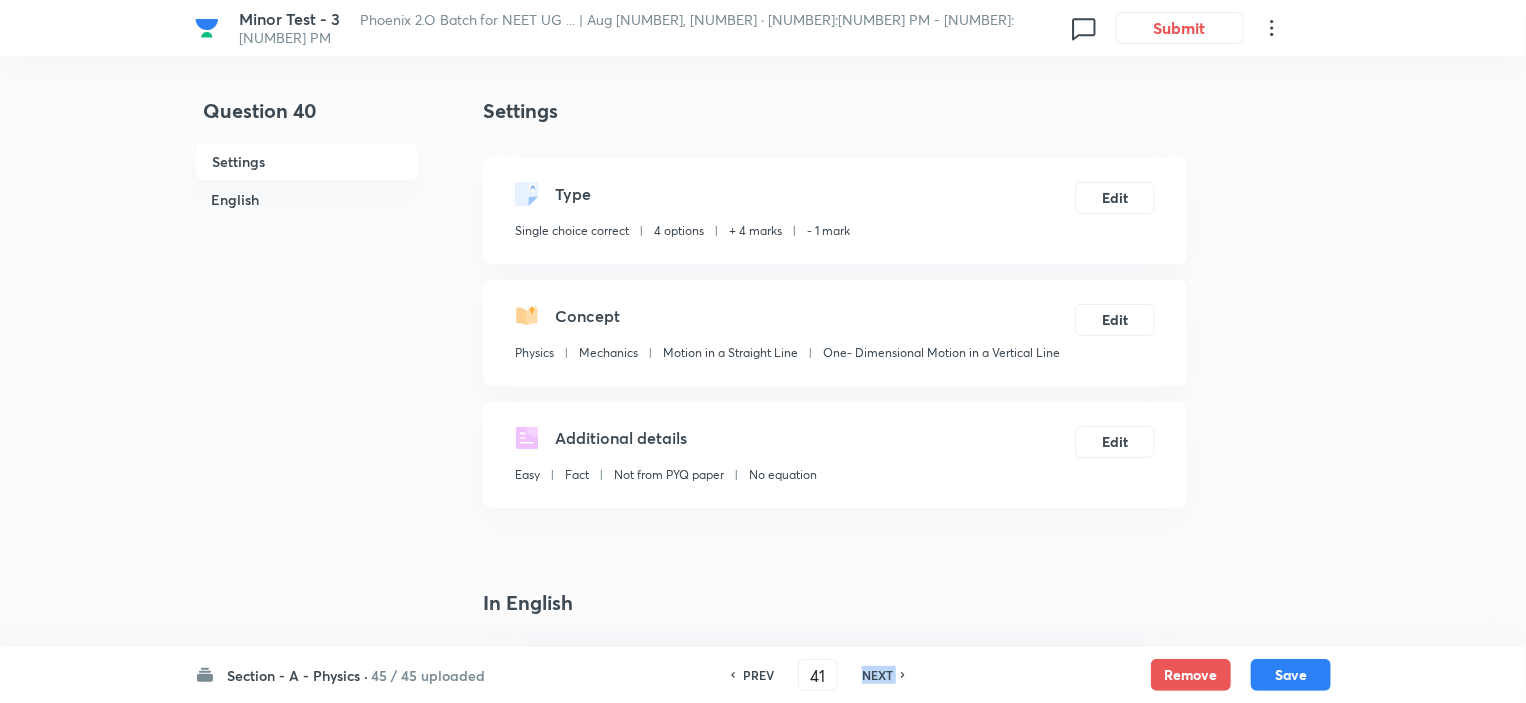 click on "NEXT" at bounding box center (877, 675) 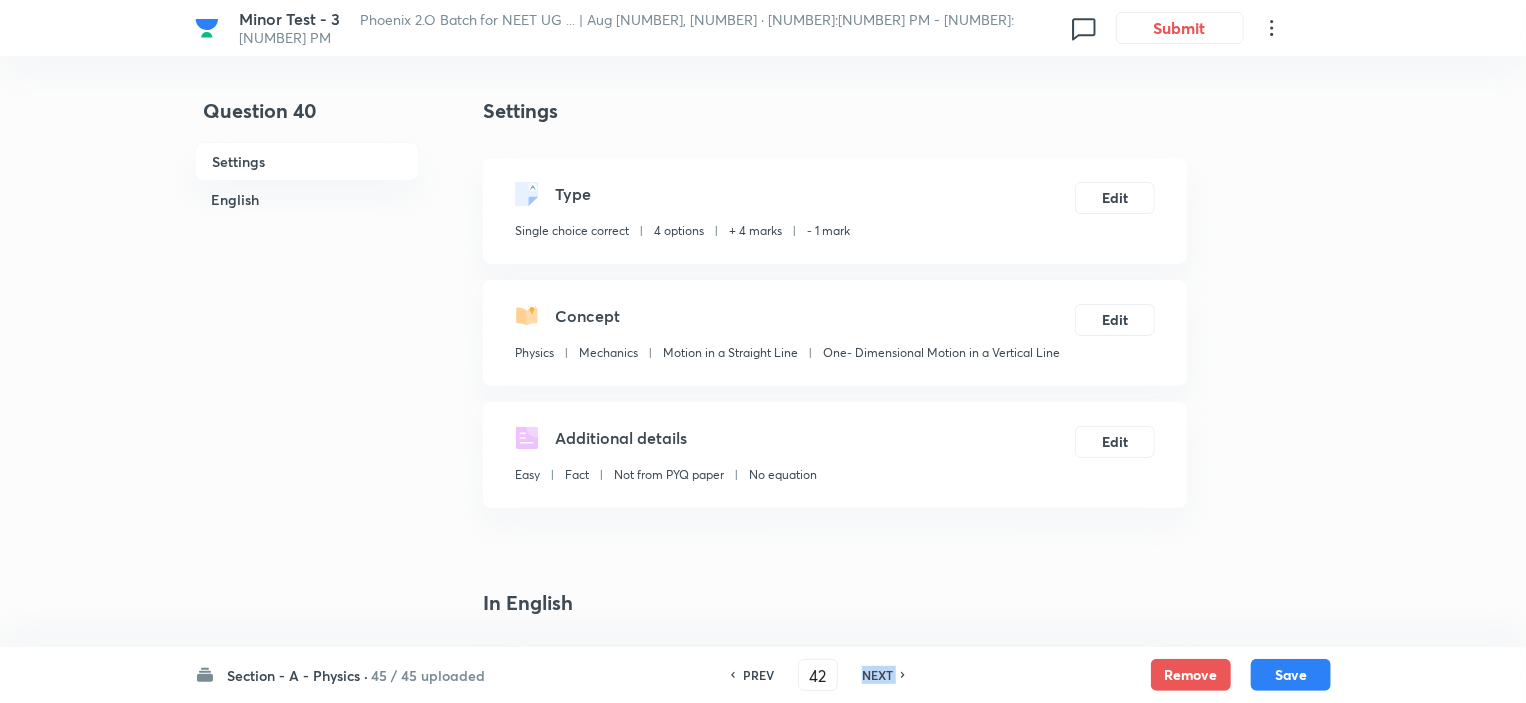 checkbox on "false" 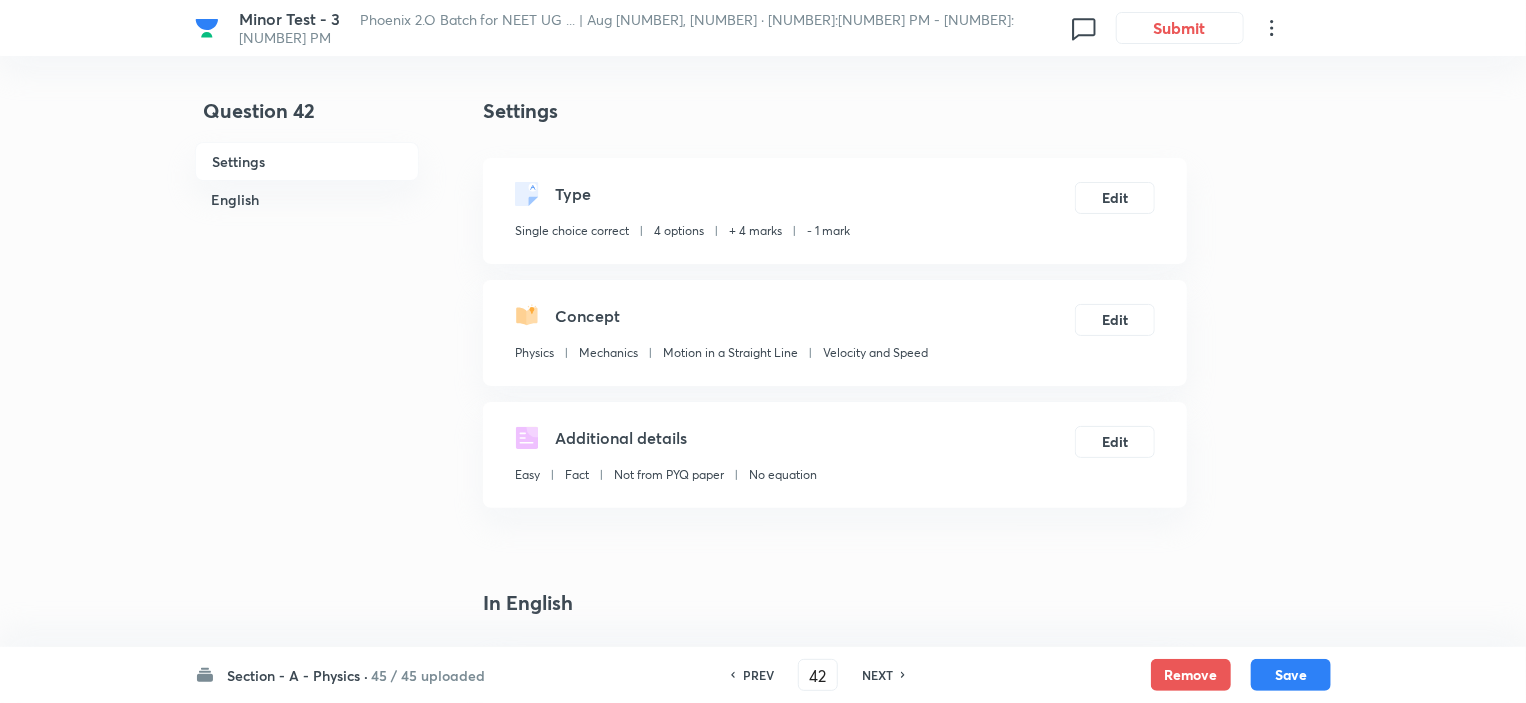 checkbox on "true" 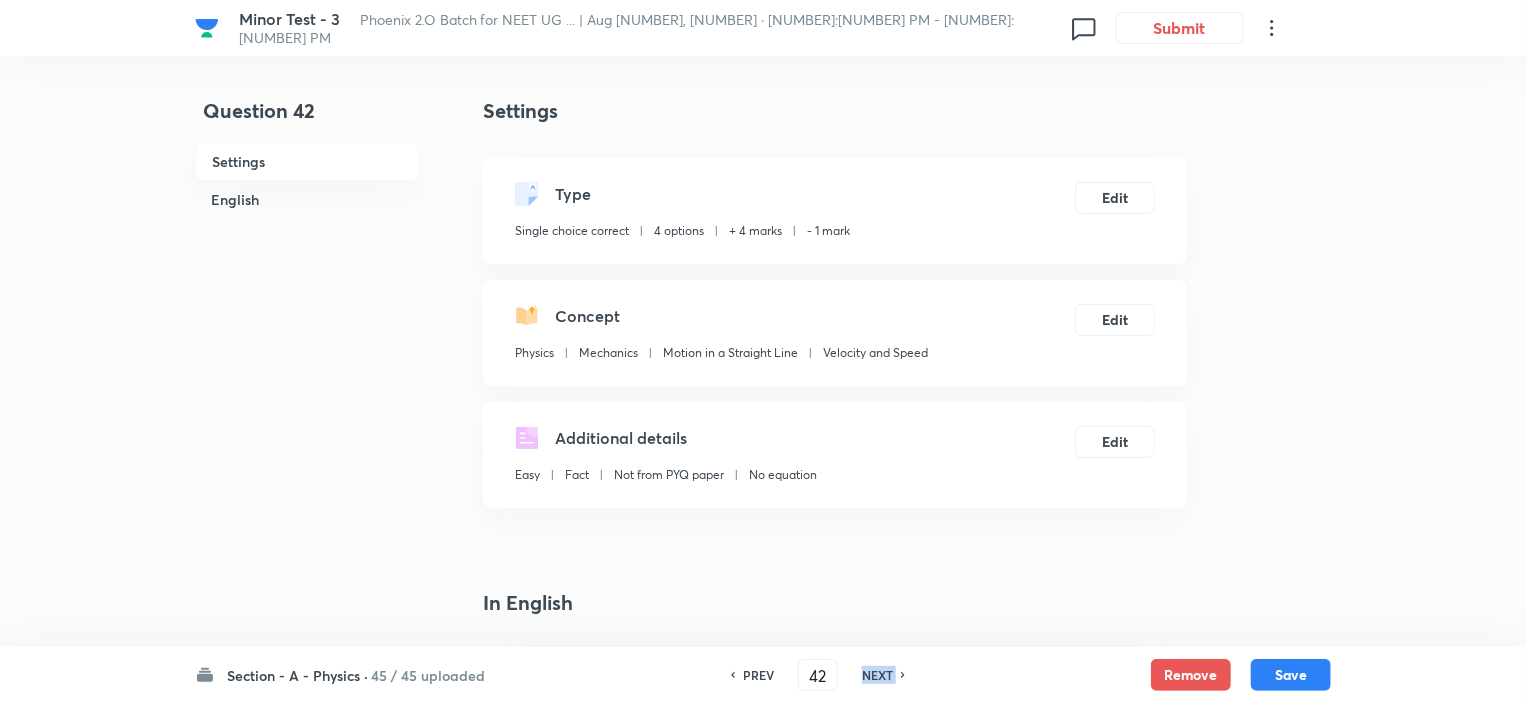 click on "NEXT" at bounding box center (877, 675) 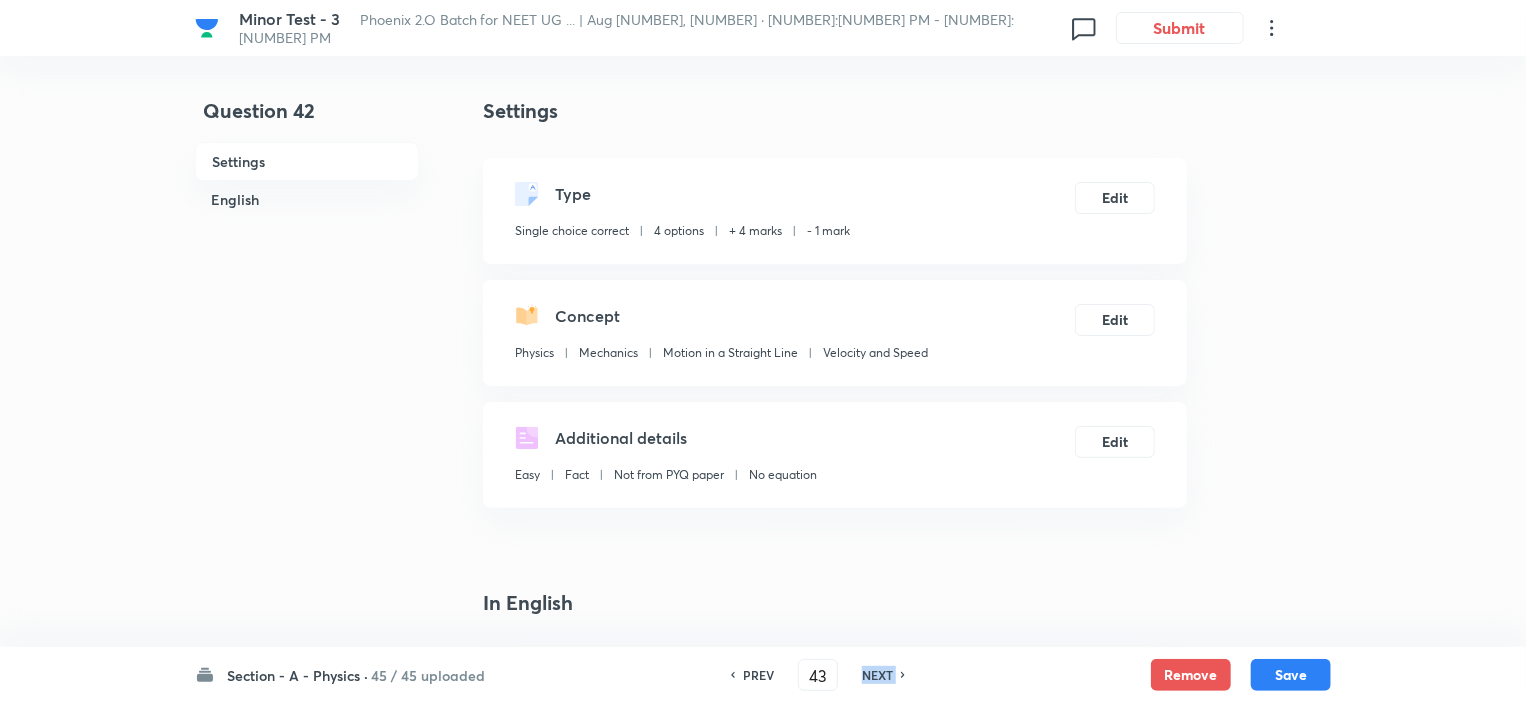 checkbox on "false" 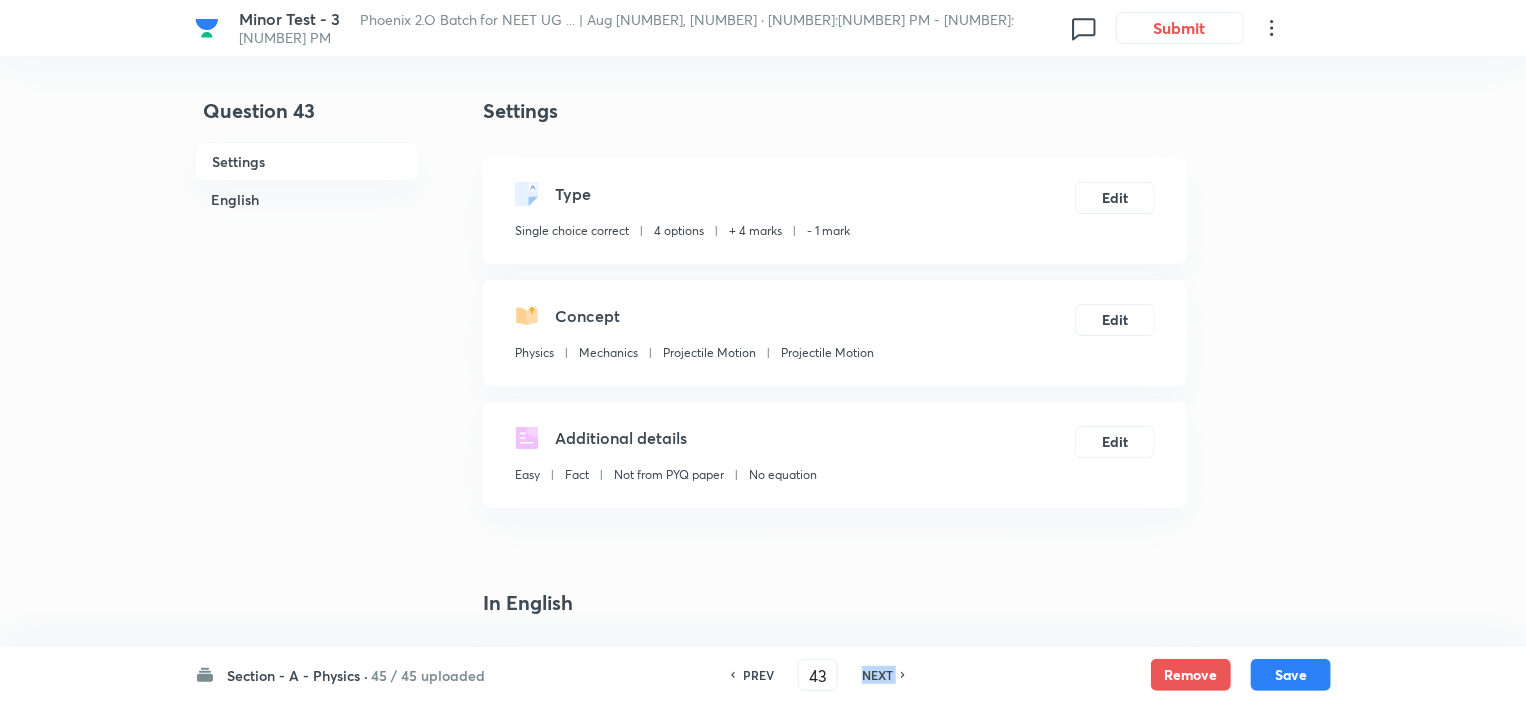 click on "NEXT" at bounding box center (877, 675) 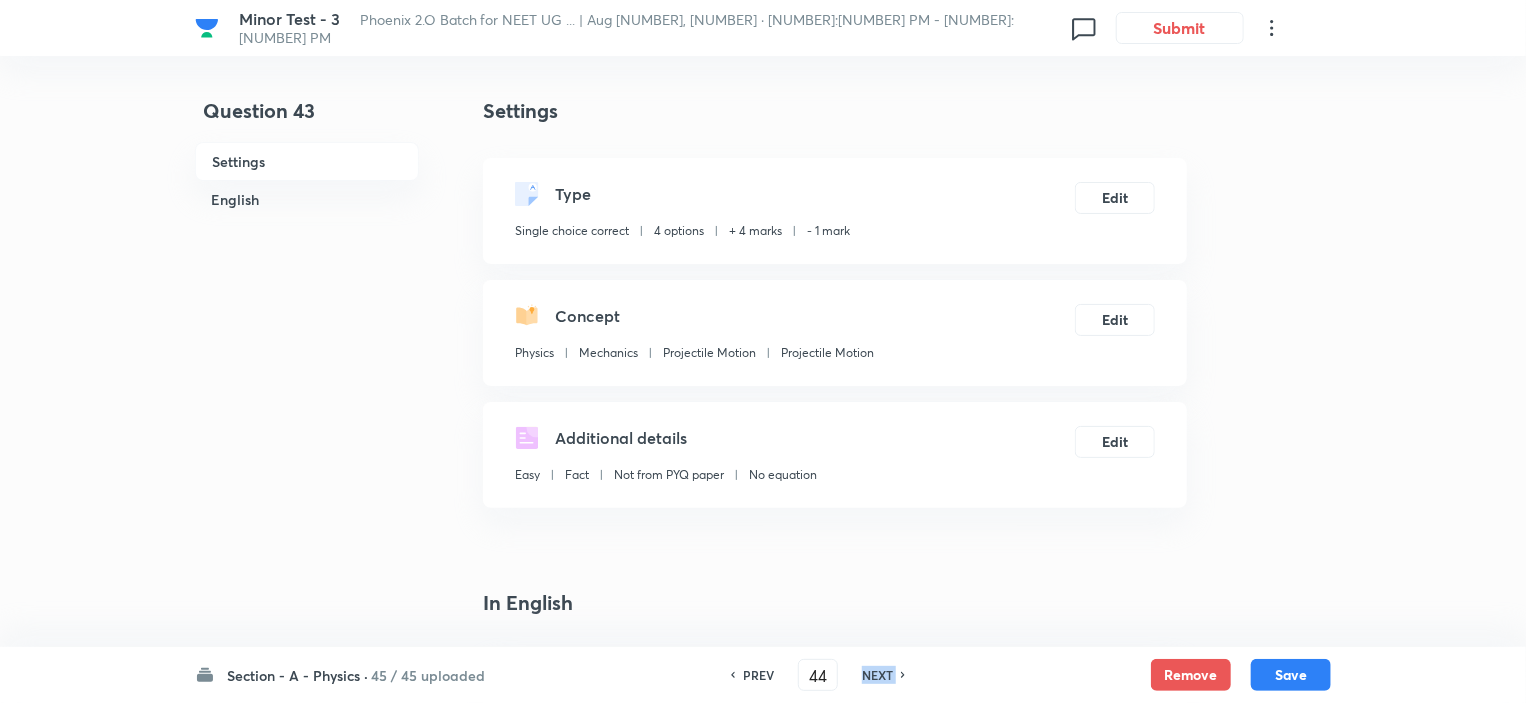 checkbox on "true" 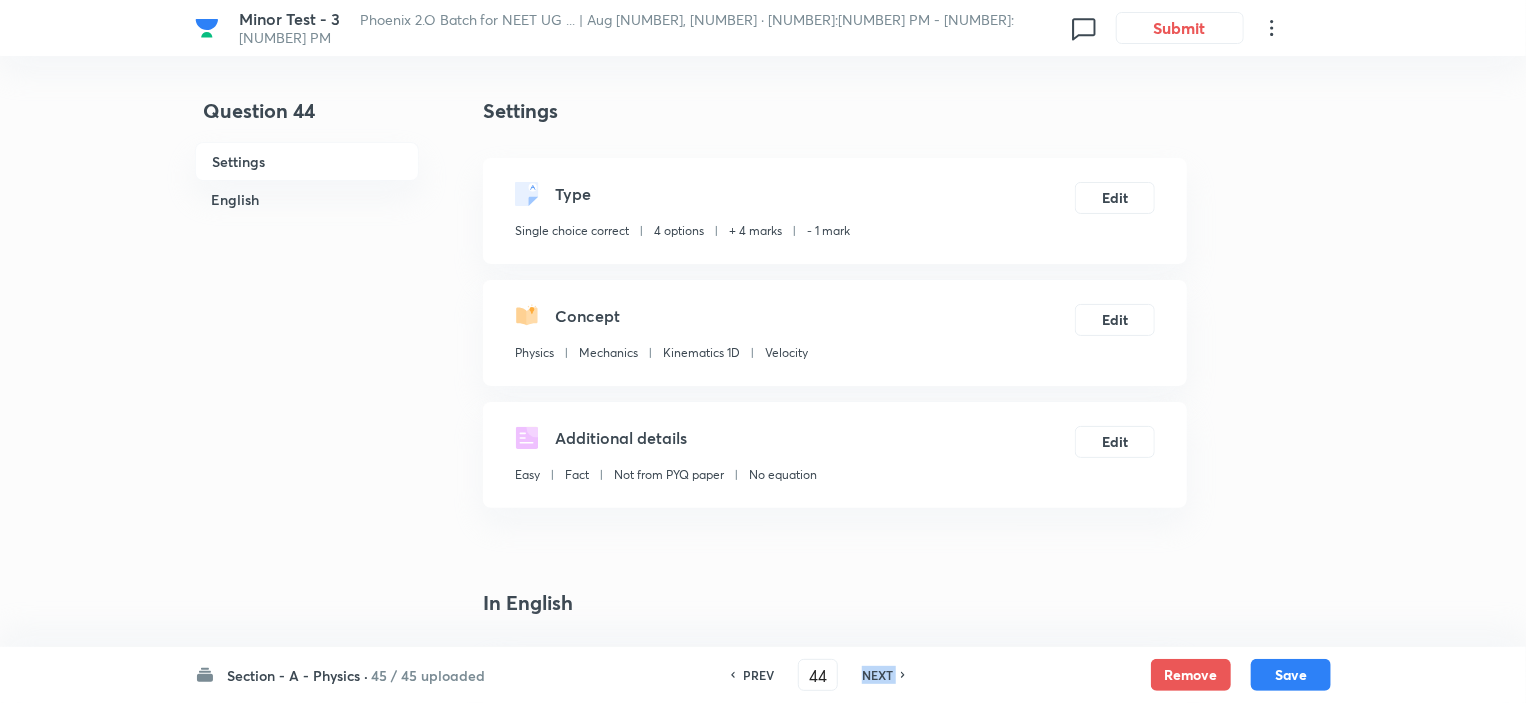 click on "NEXT" at bounding box center (877, 675) 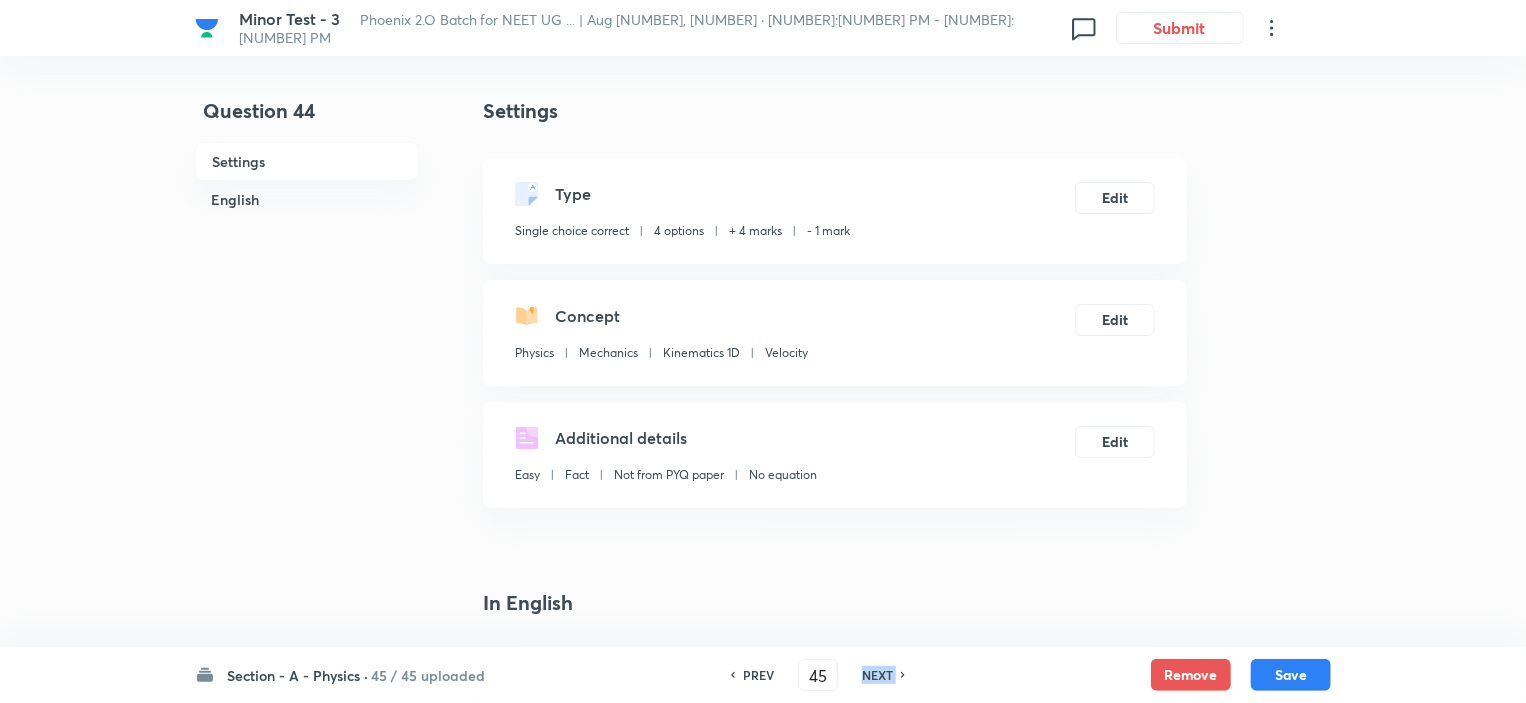 checkbox on "false" 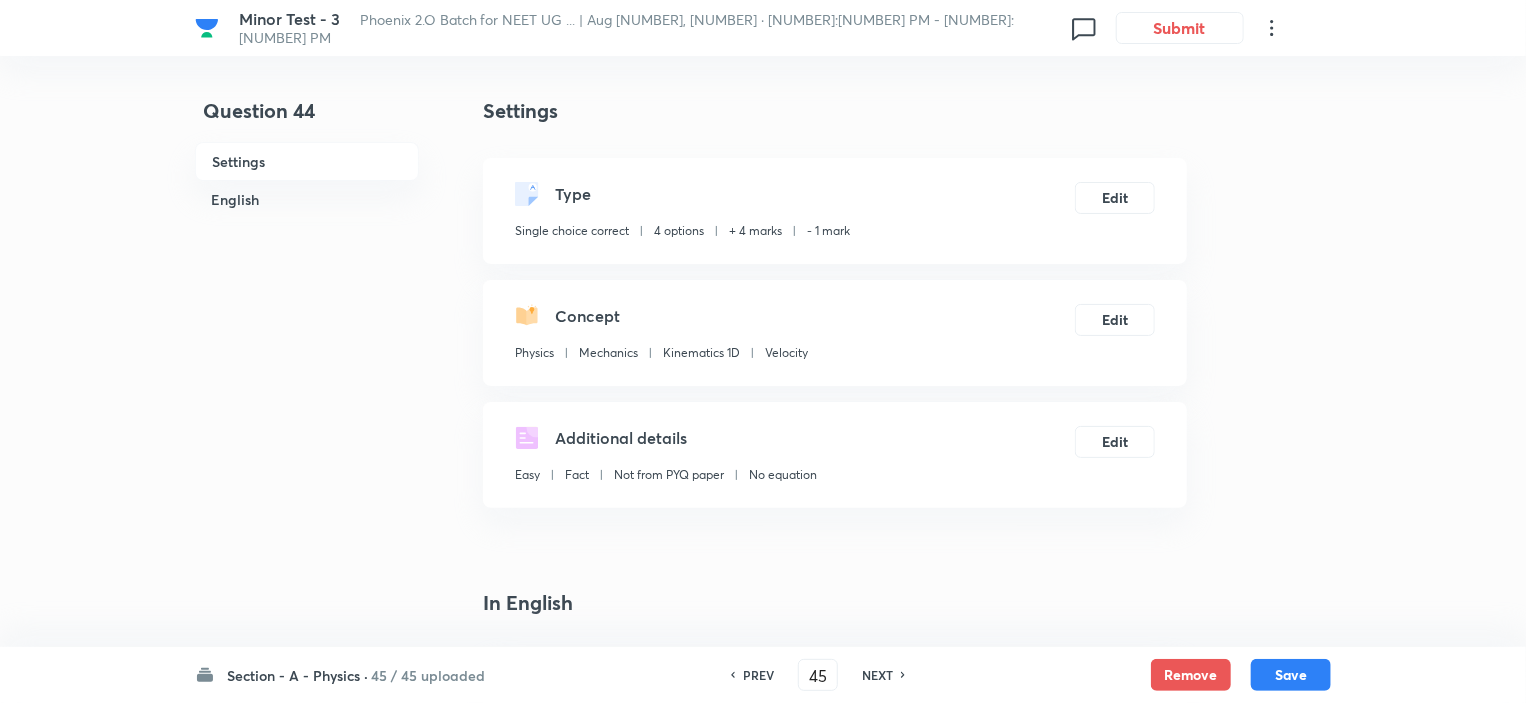 checkbox on "true" 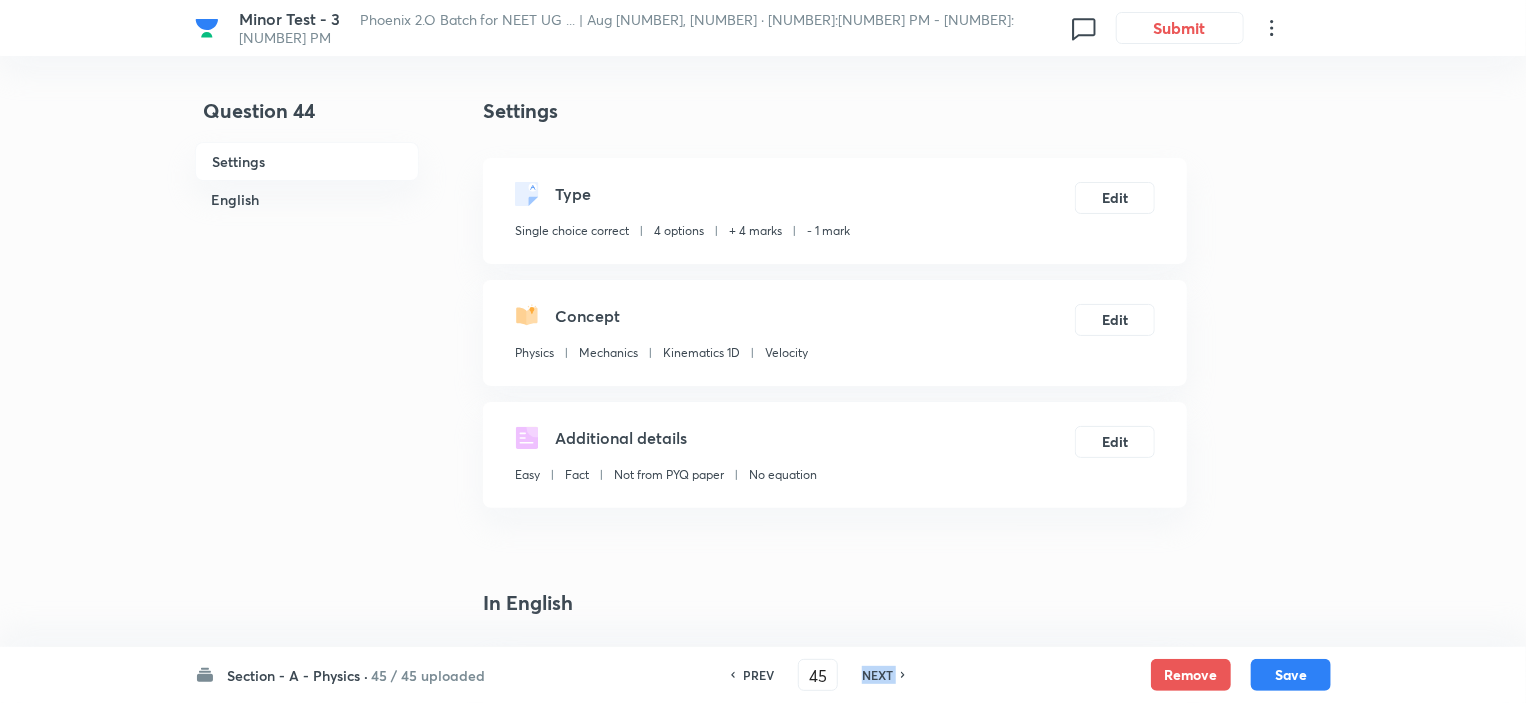 click on "NEXT" at bounding box center (877, 675) 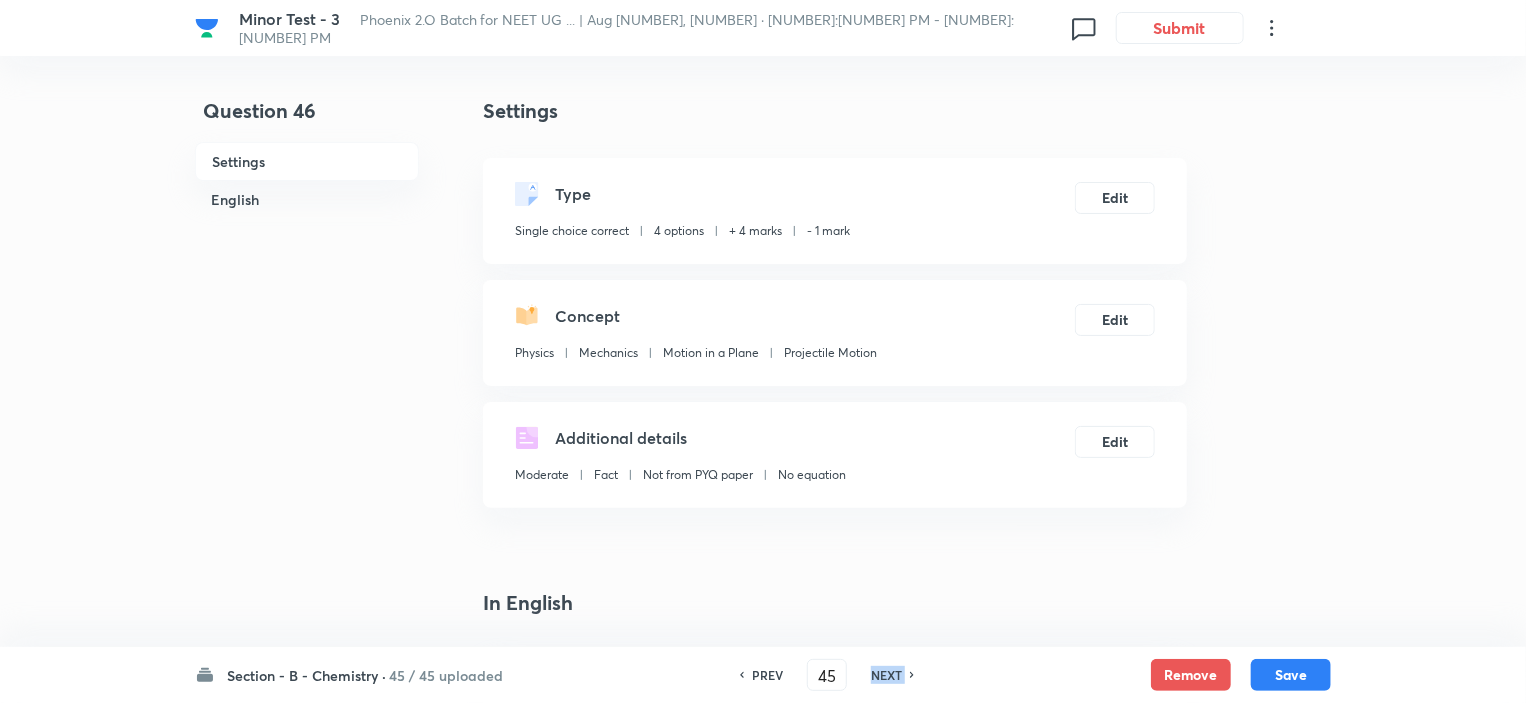 type on "46" 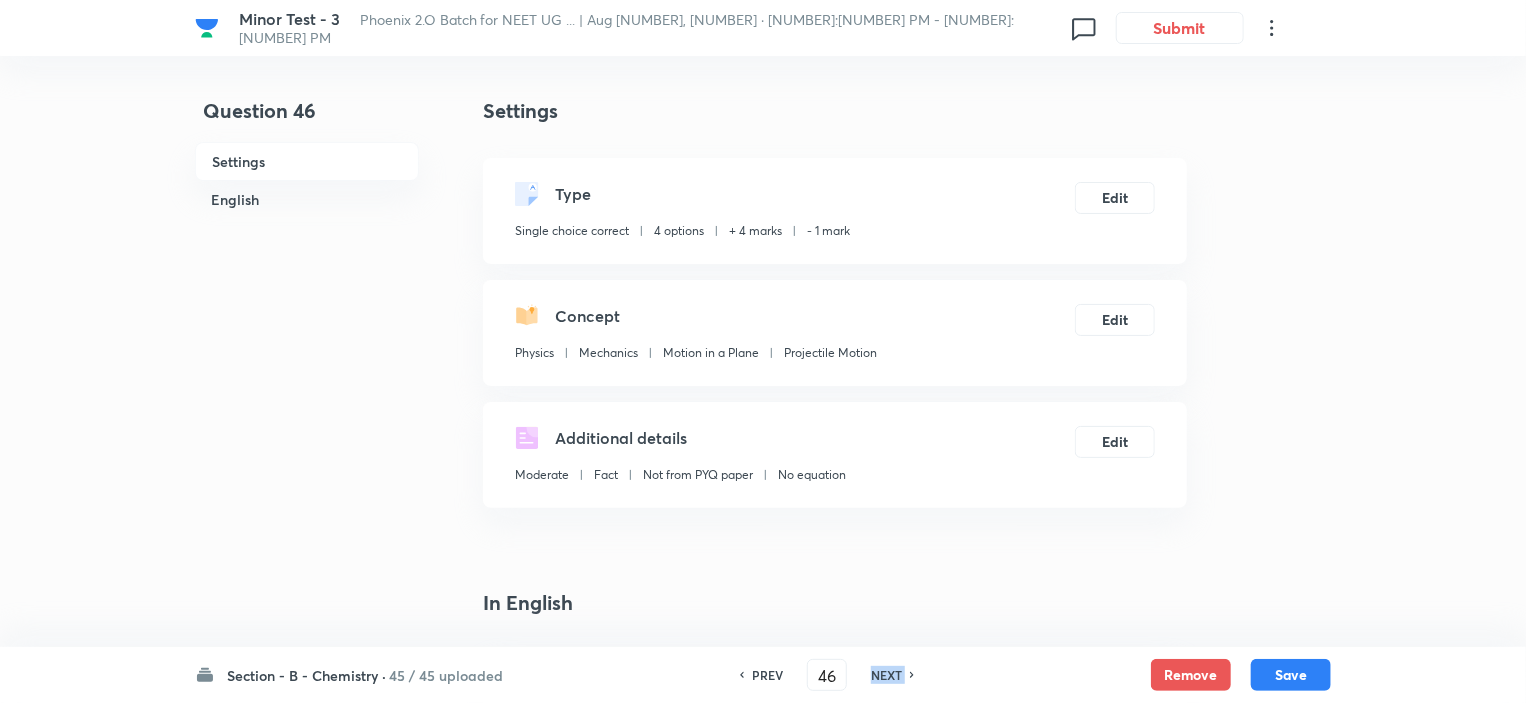 checkbox on "false" 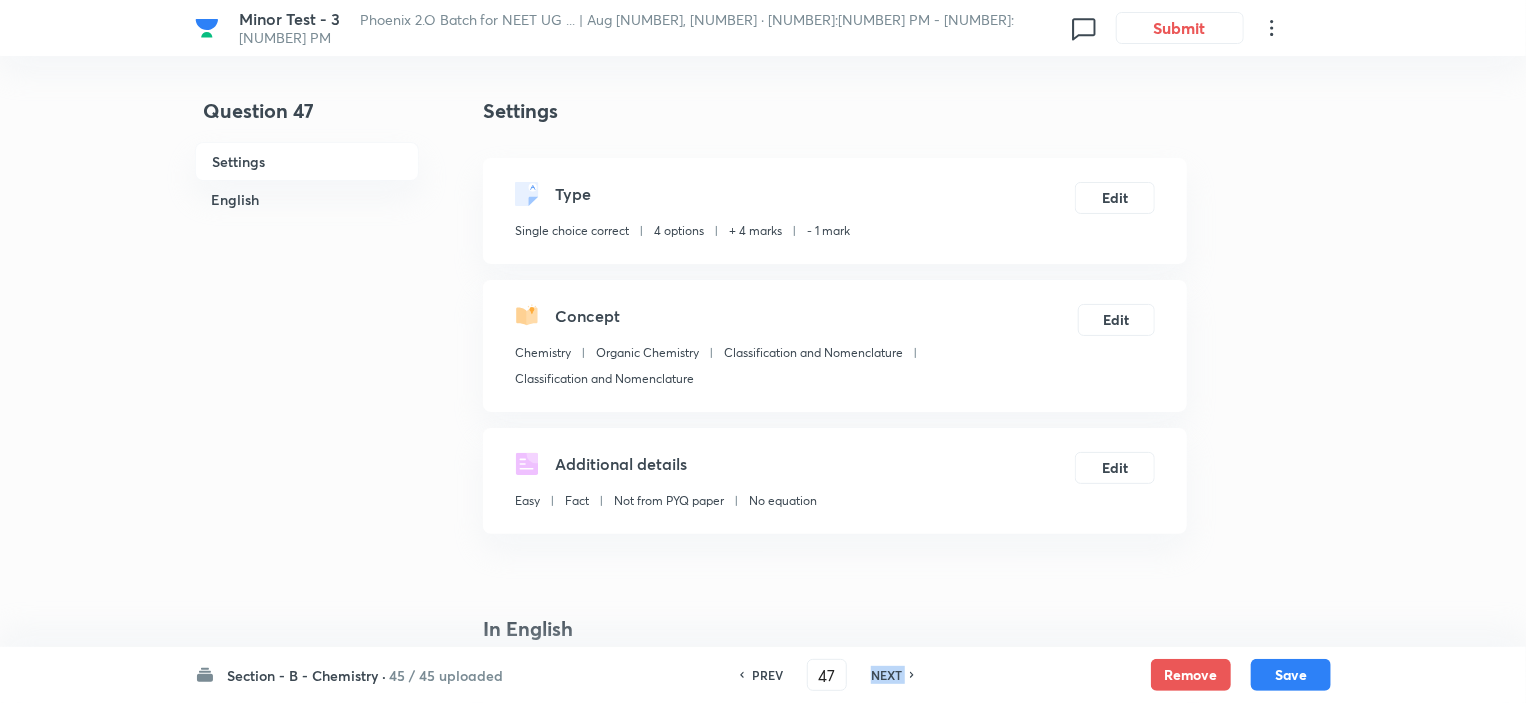 checkbox on "true" 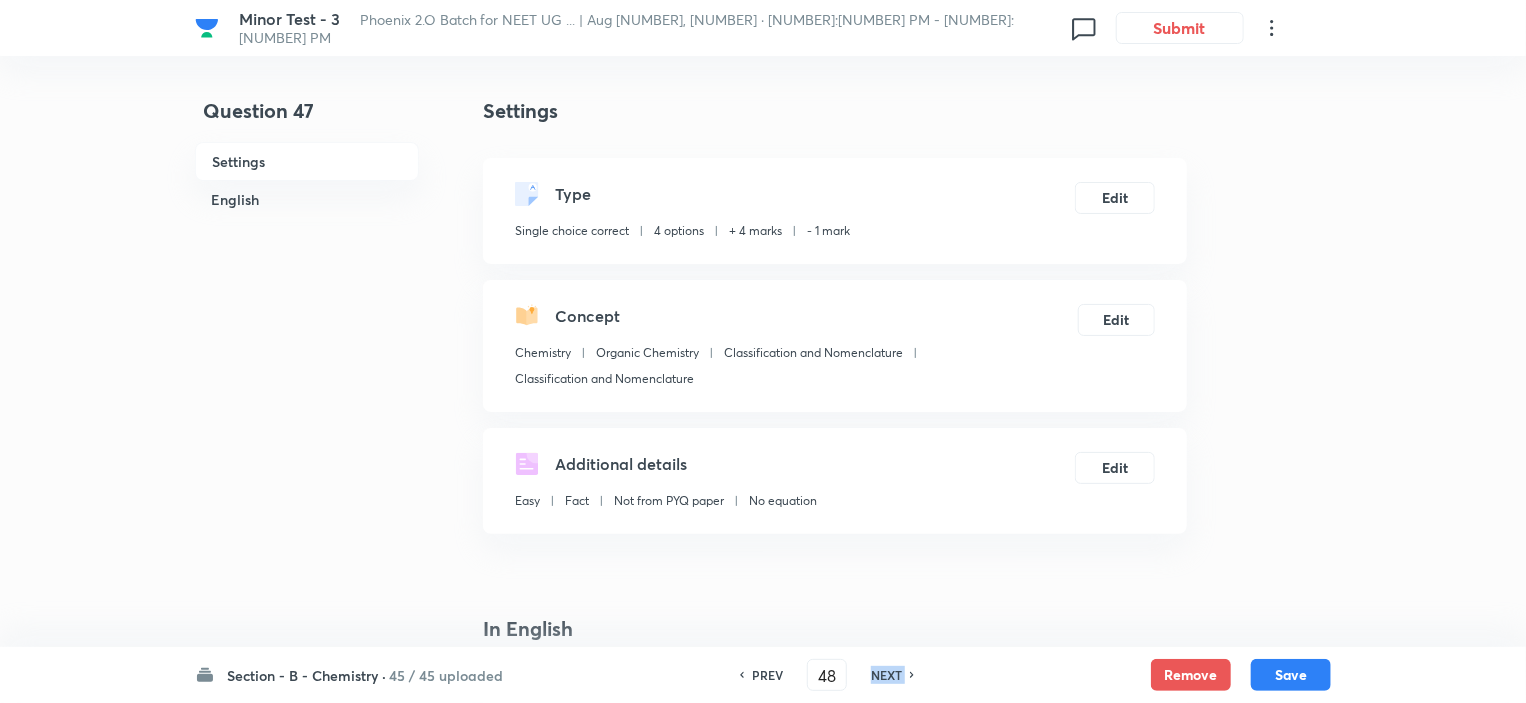 checkbox on "true" 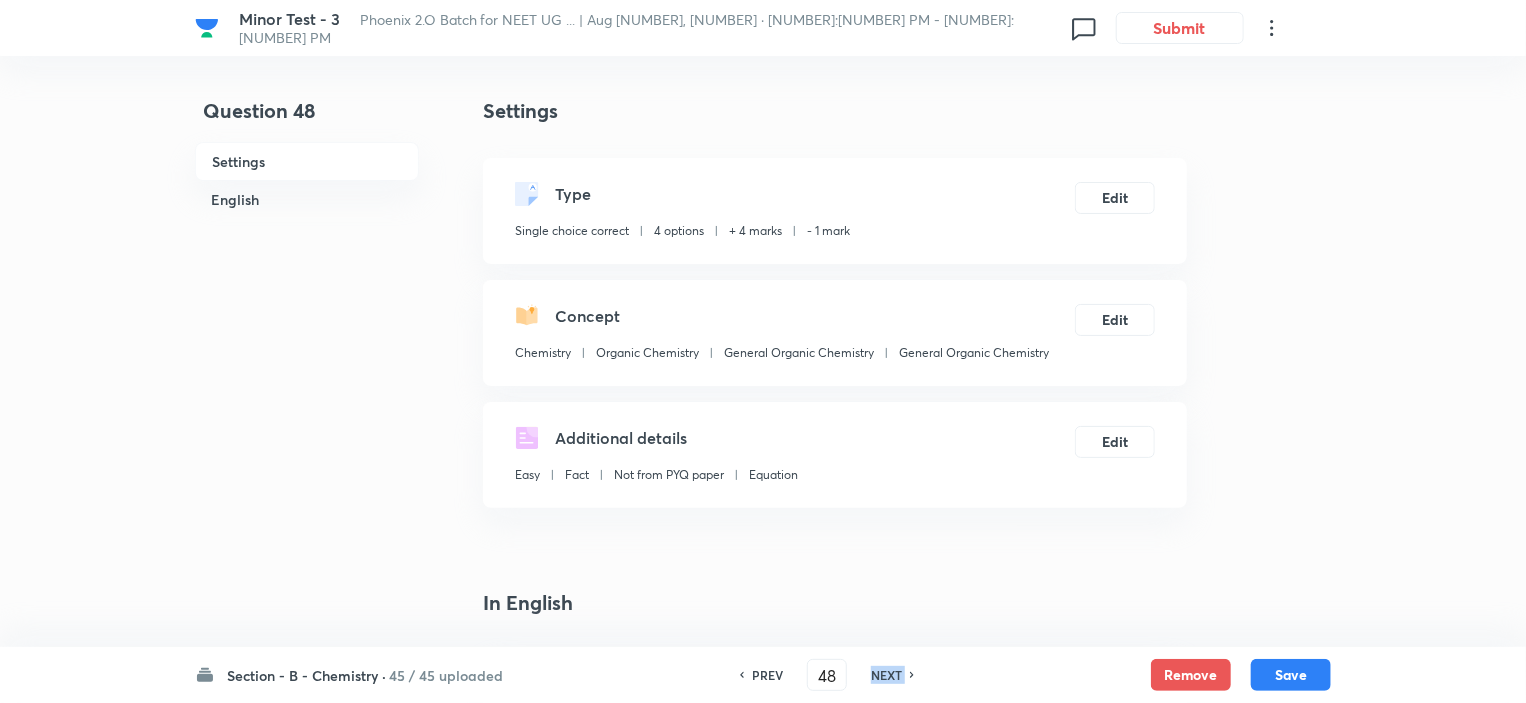 click on "NEXT" at bounding box center (886, 675) 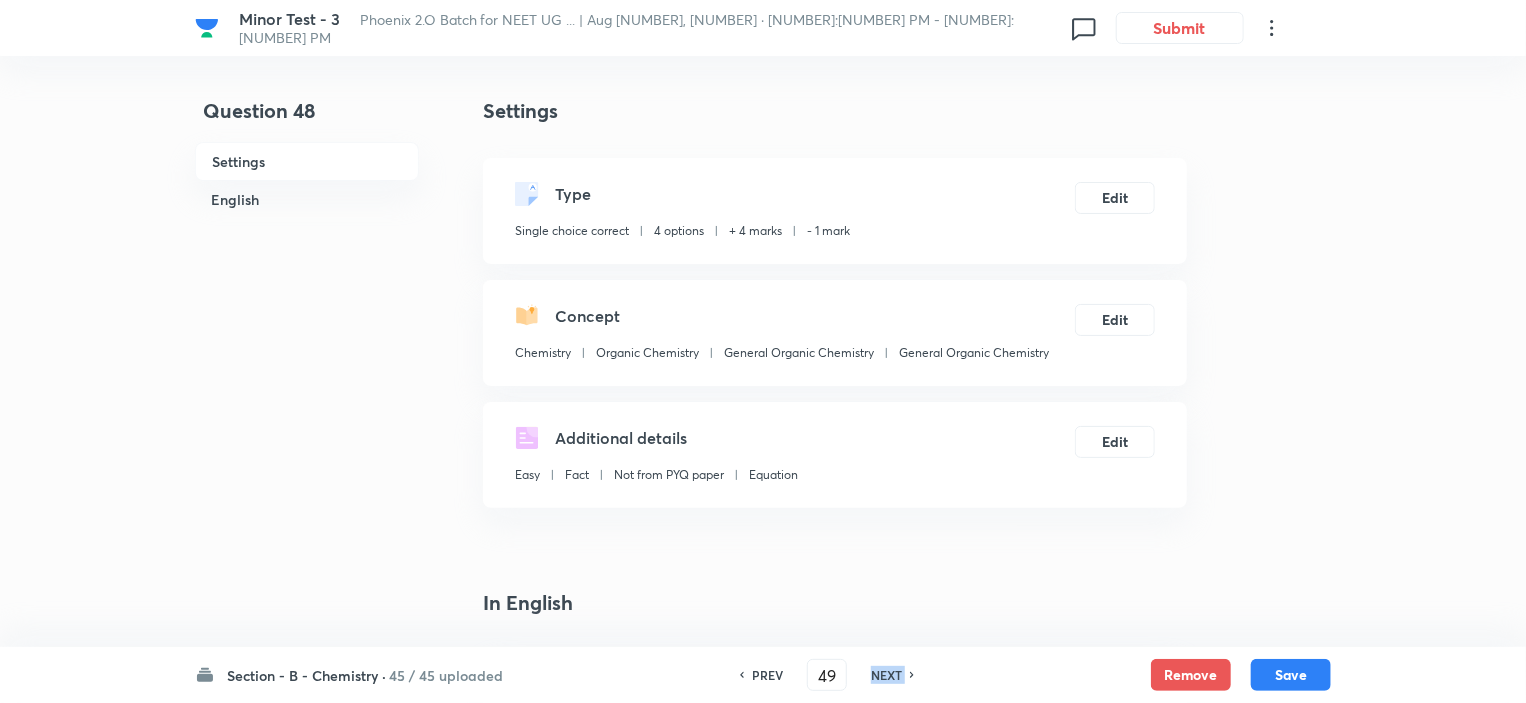 checkbox on "false" 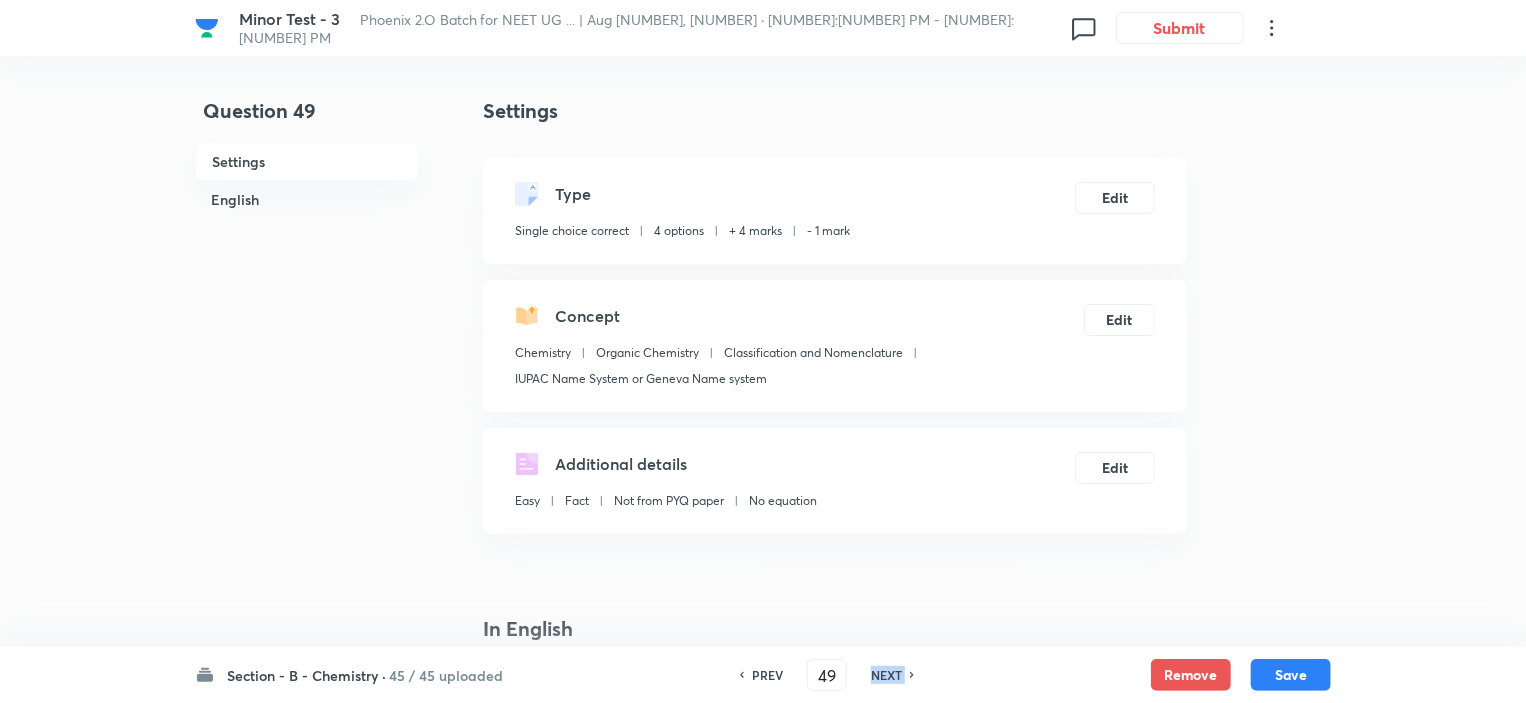 click on "NEXT" at bounding box center [886, 675] 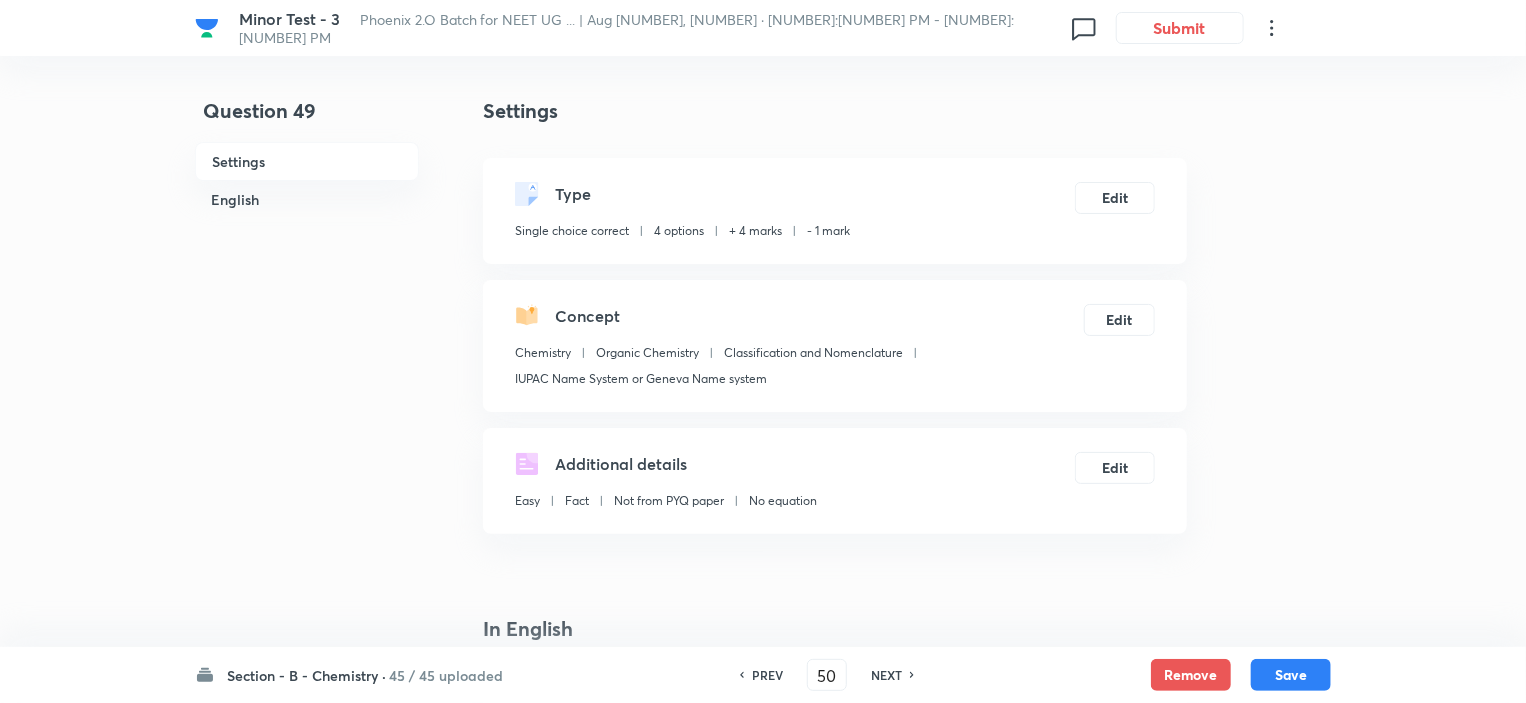 checkbox on "true" 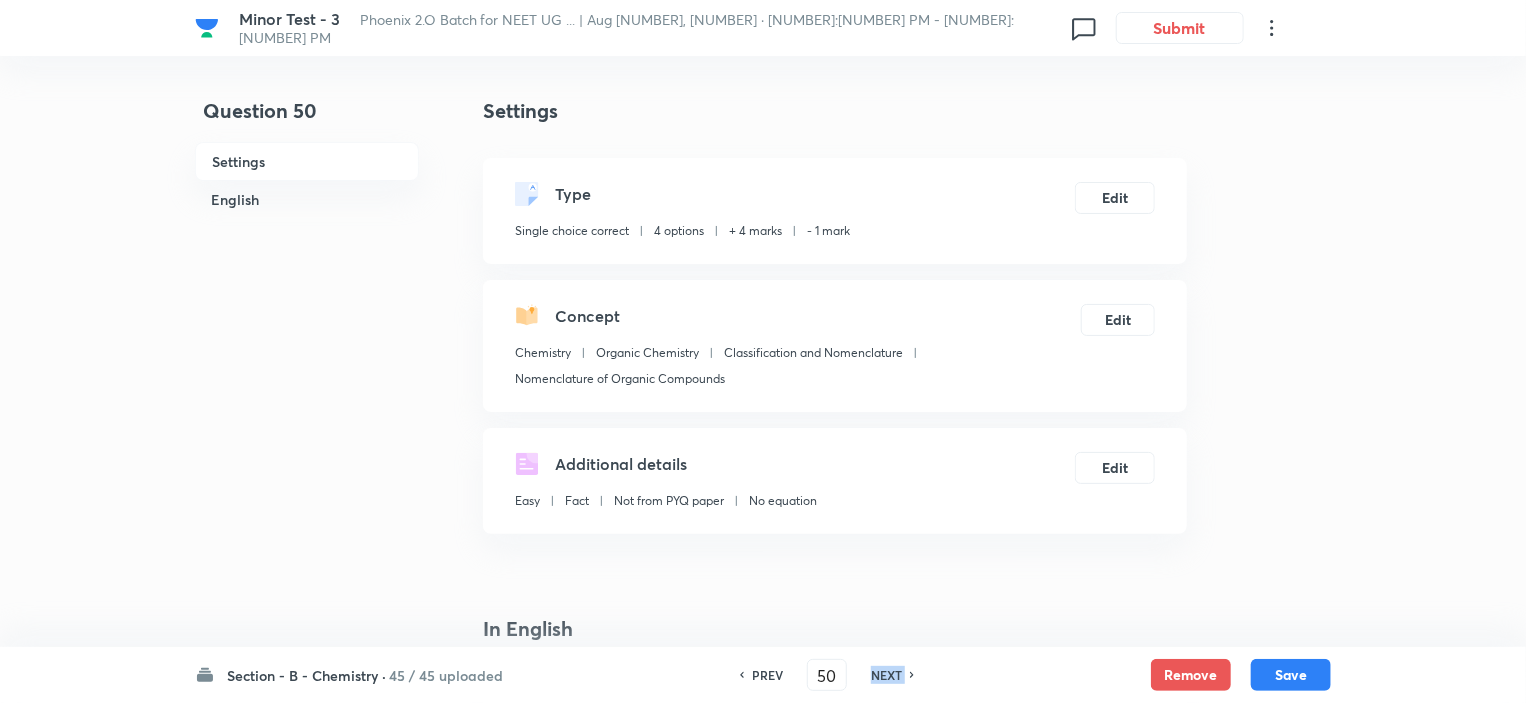 click on "NEXT" at bounding box center [886, 675] 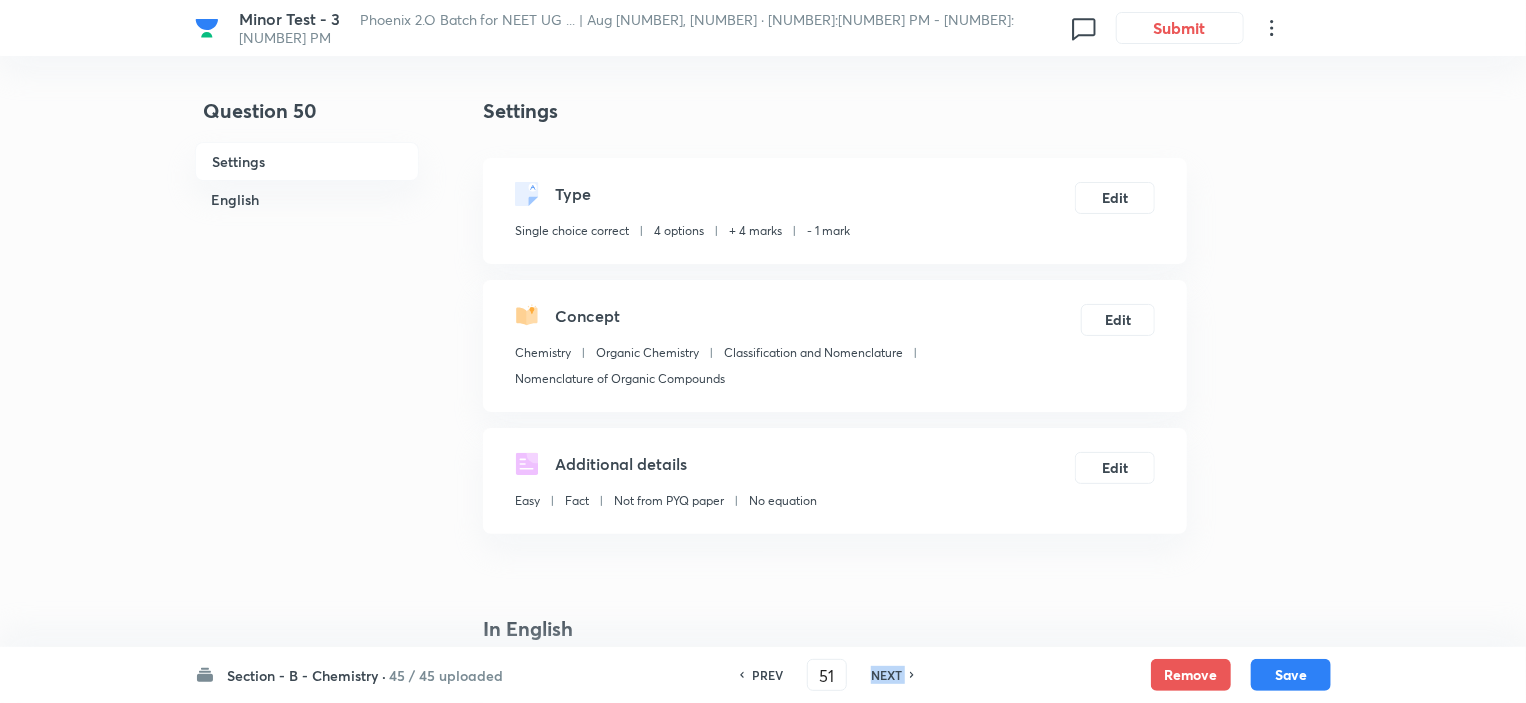checkbox on "false" 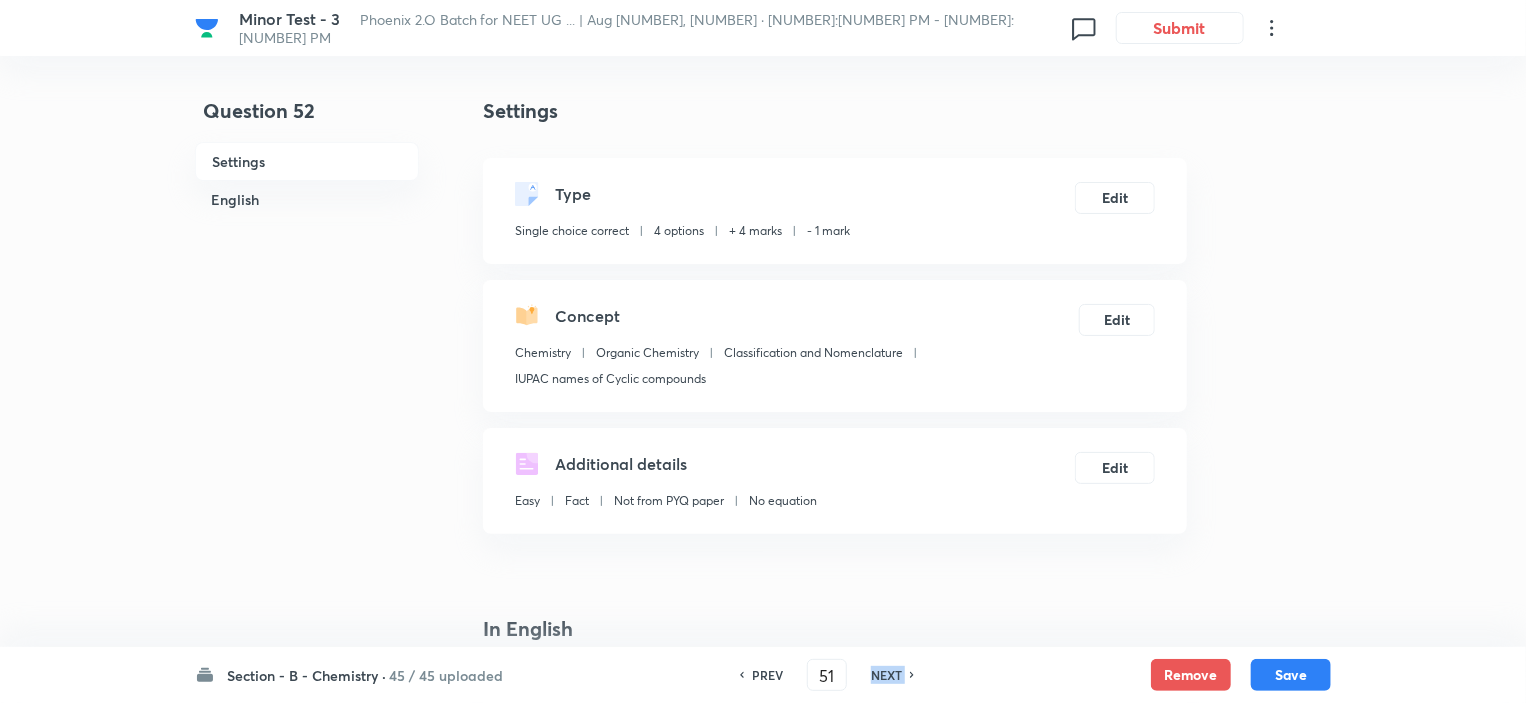 type on "52" 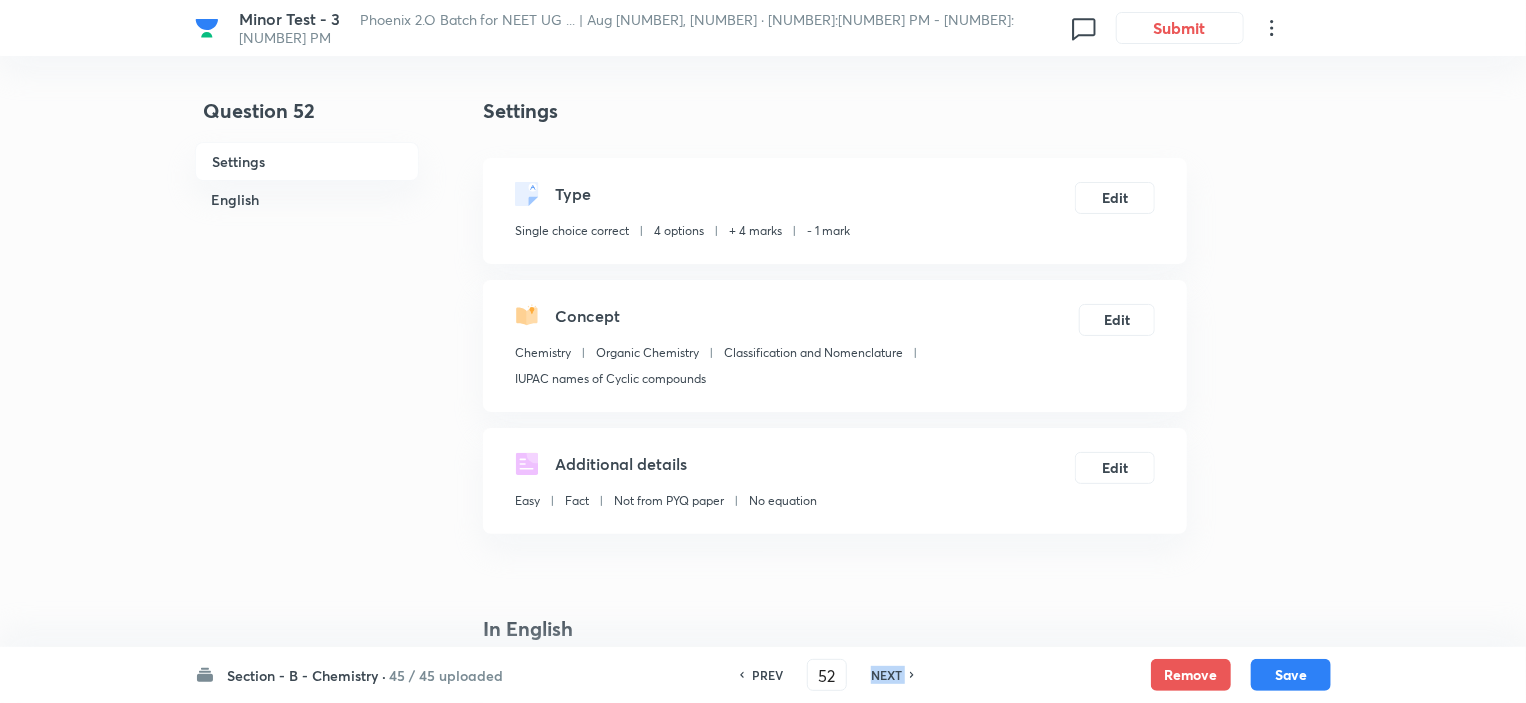 checkbox on "false" 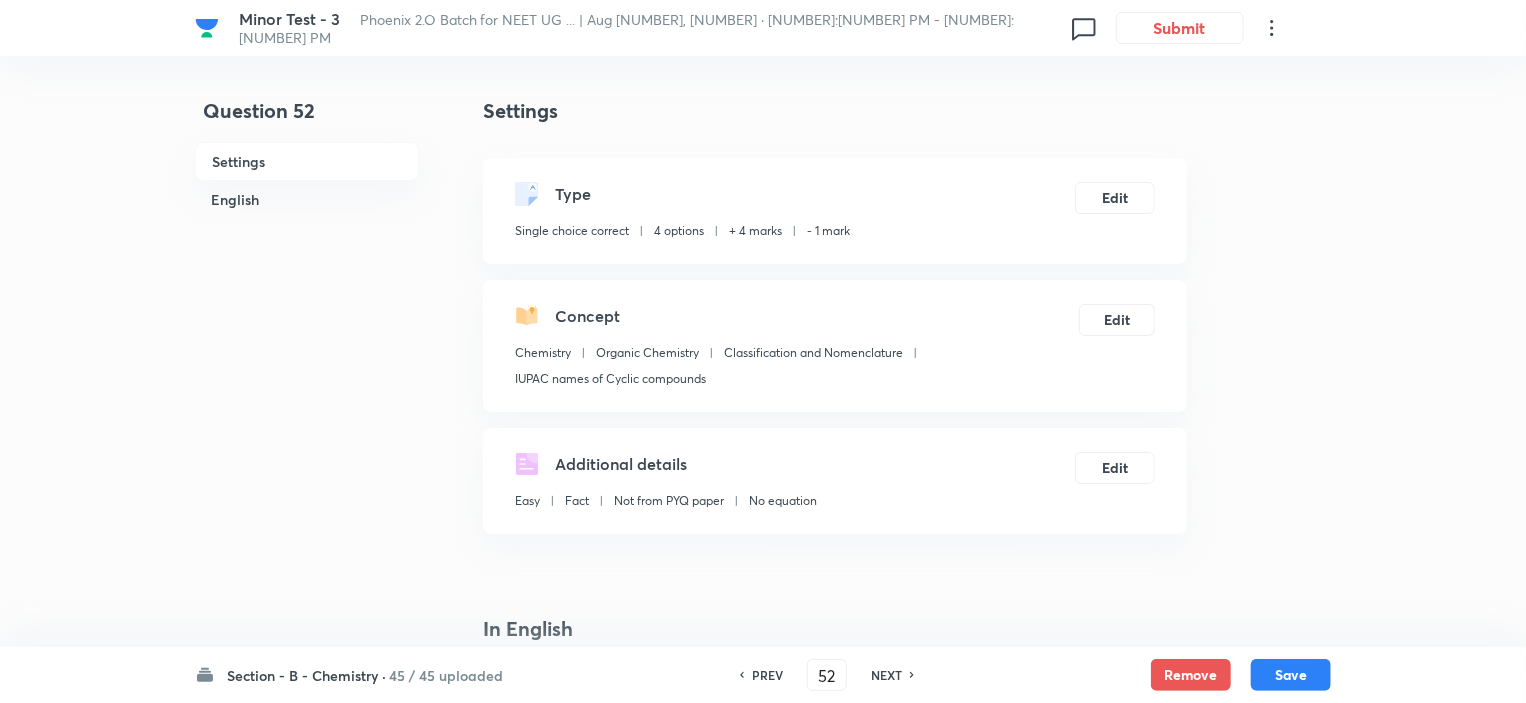 checkbox on "true" 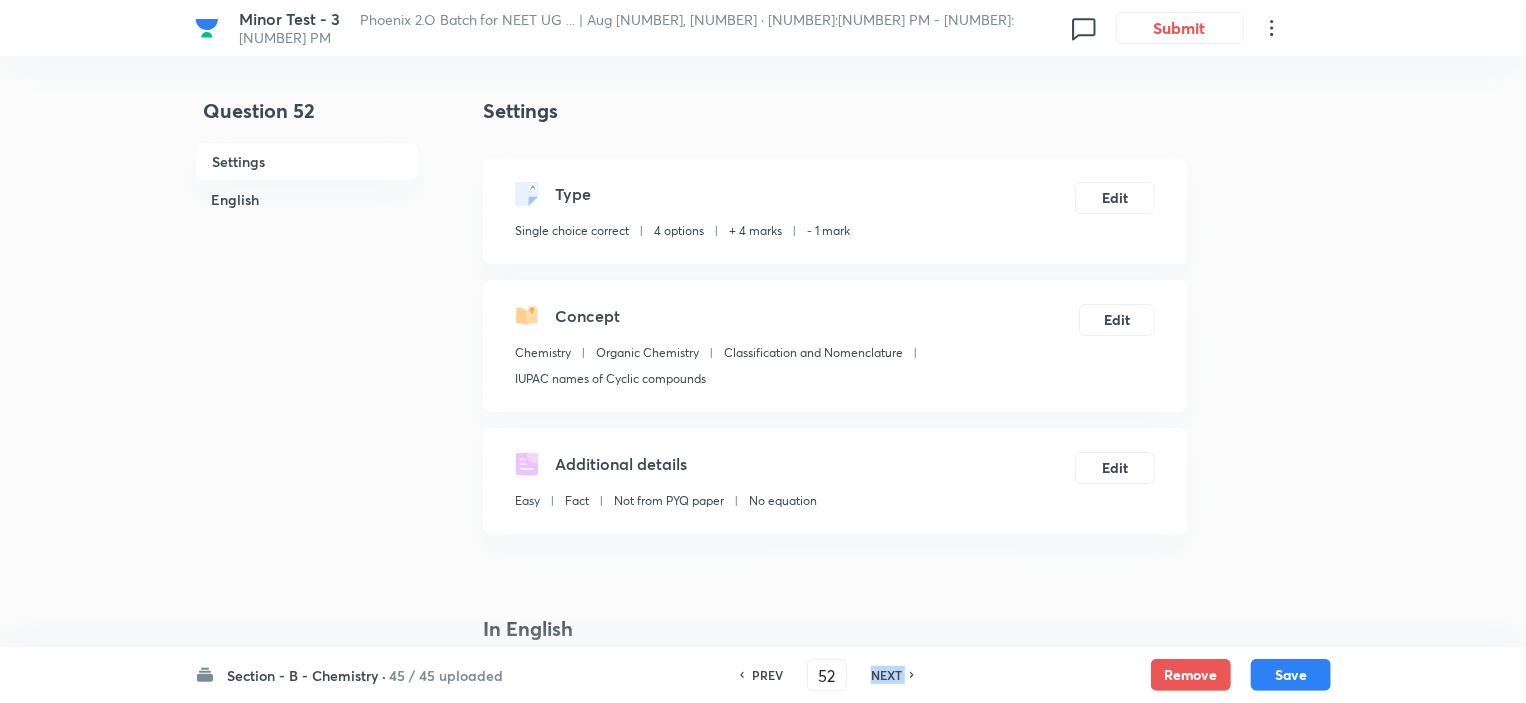 click on "NEXT" at bounding box center [886, 675] 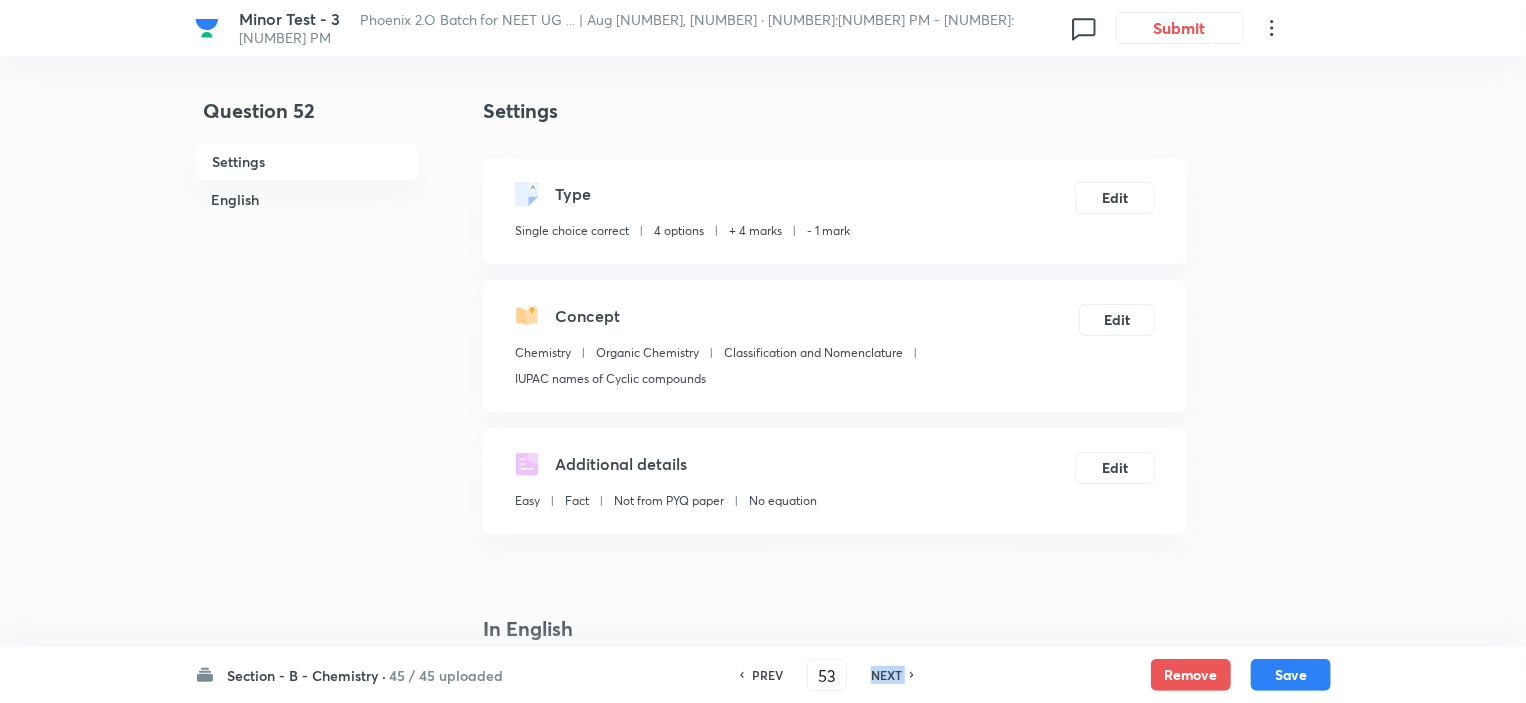 checkbox on "false" 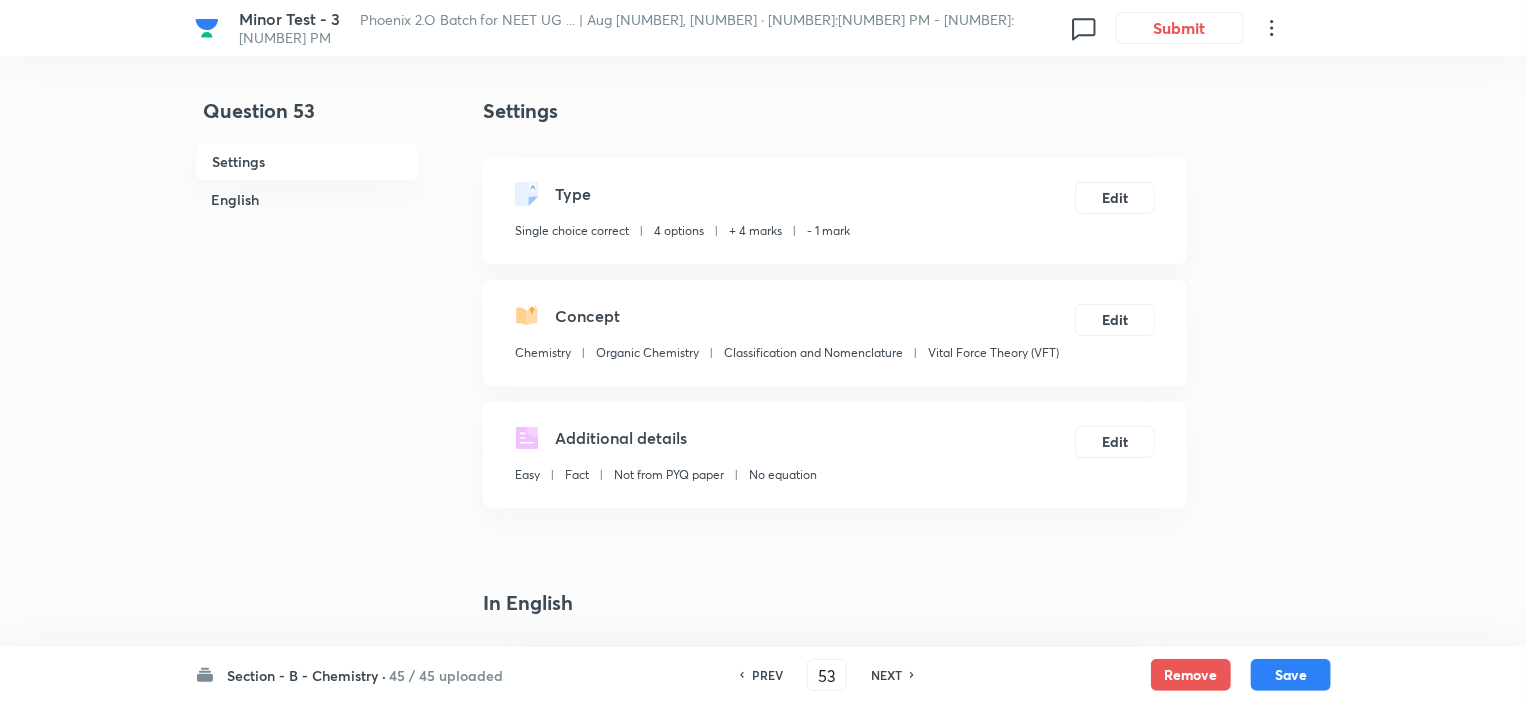 checkbox on "true" 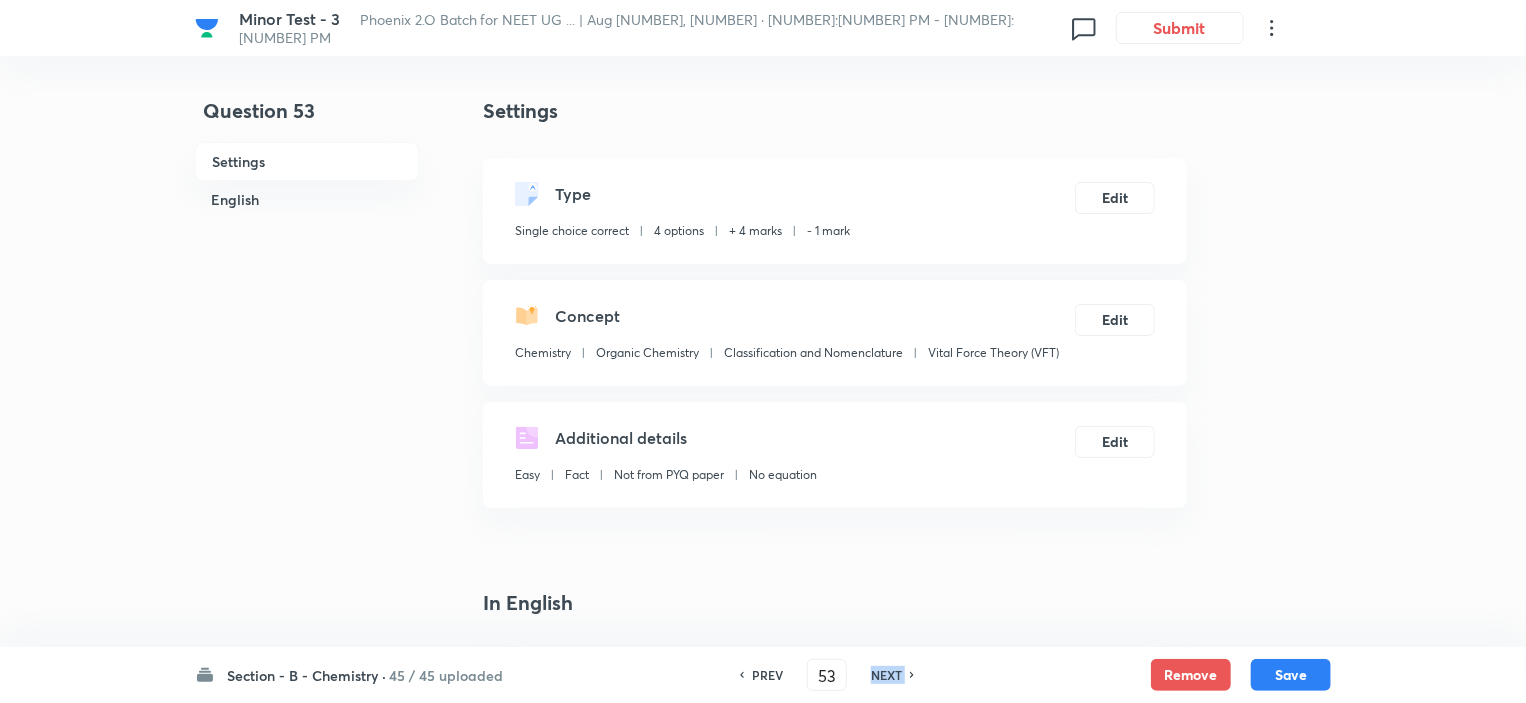 click on "NEXT" at bounding box center [886, 675] 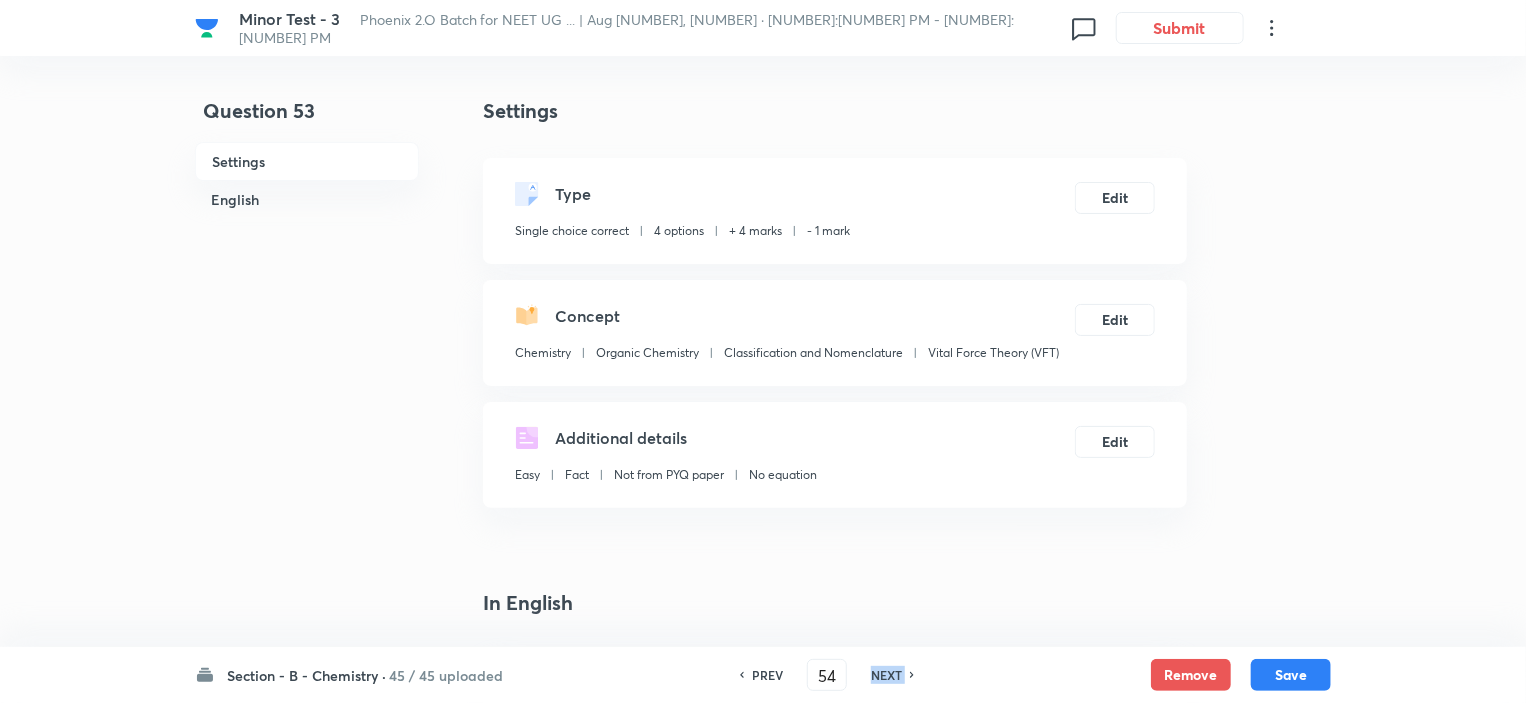 checkbox on "false" 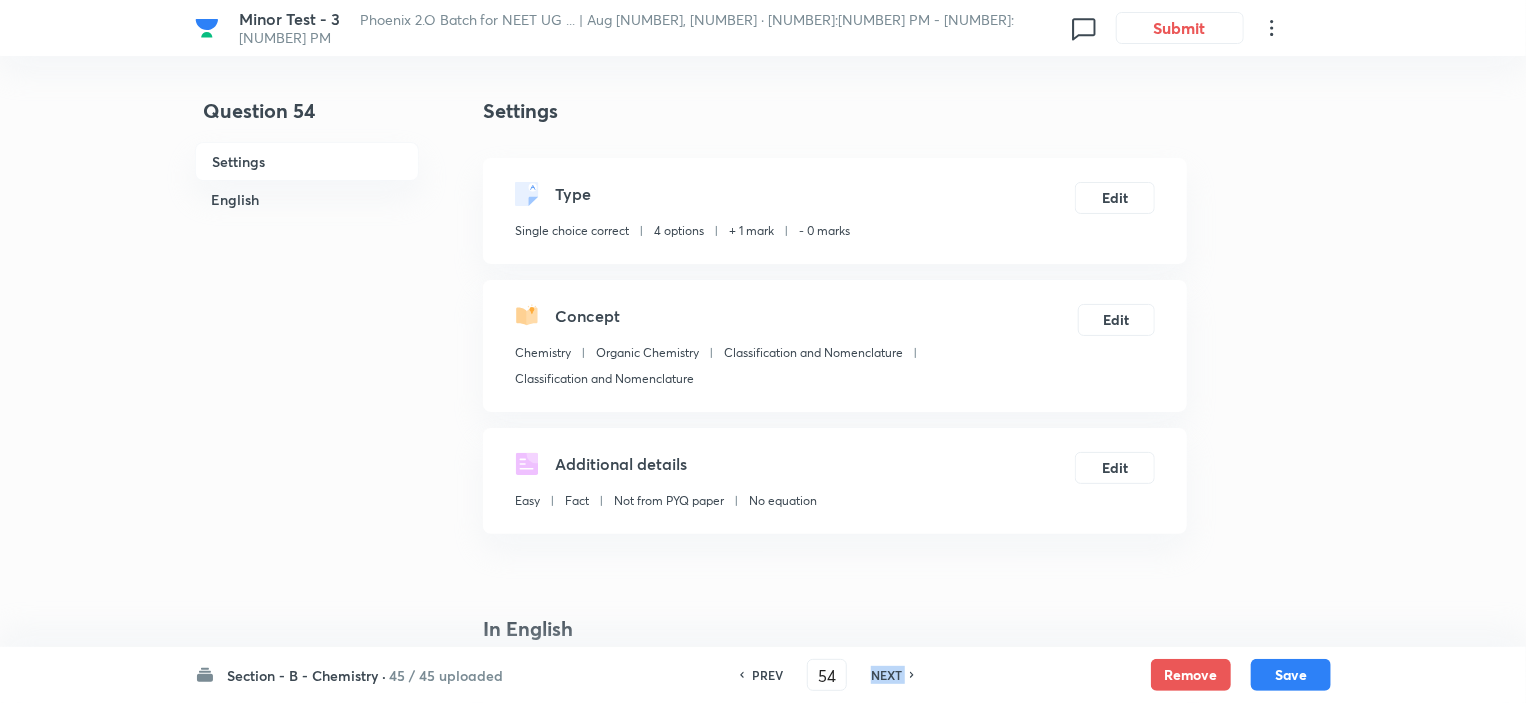 click on "NEXT" at bounding box center (886, 675) 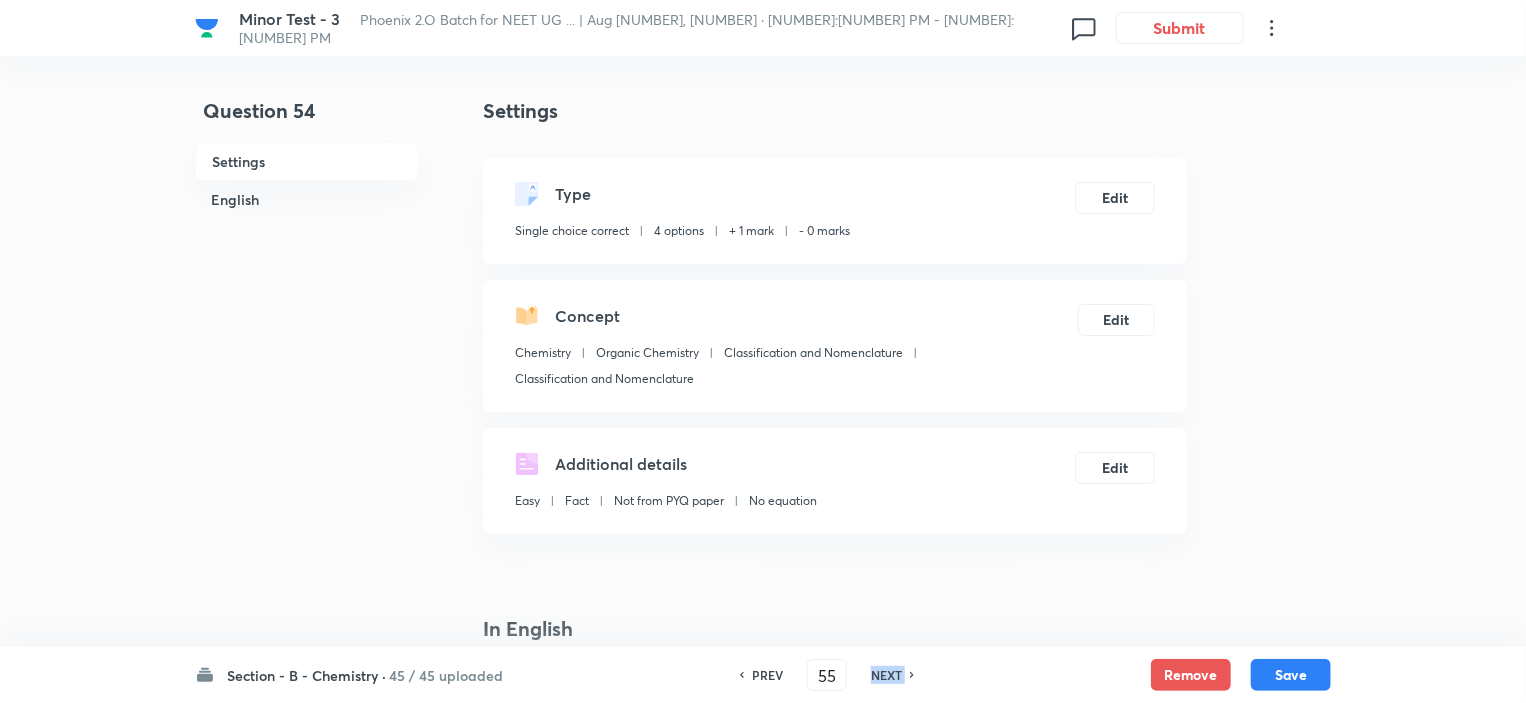 checkbox on "false" 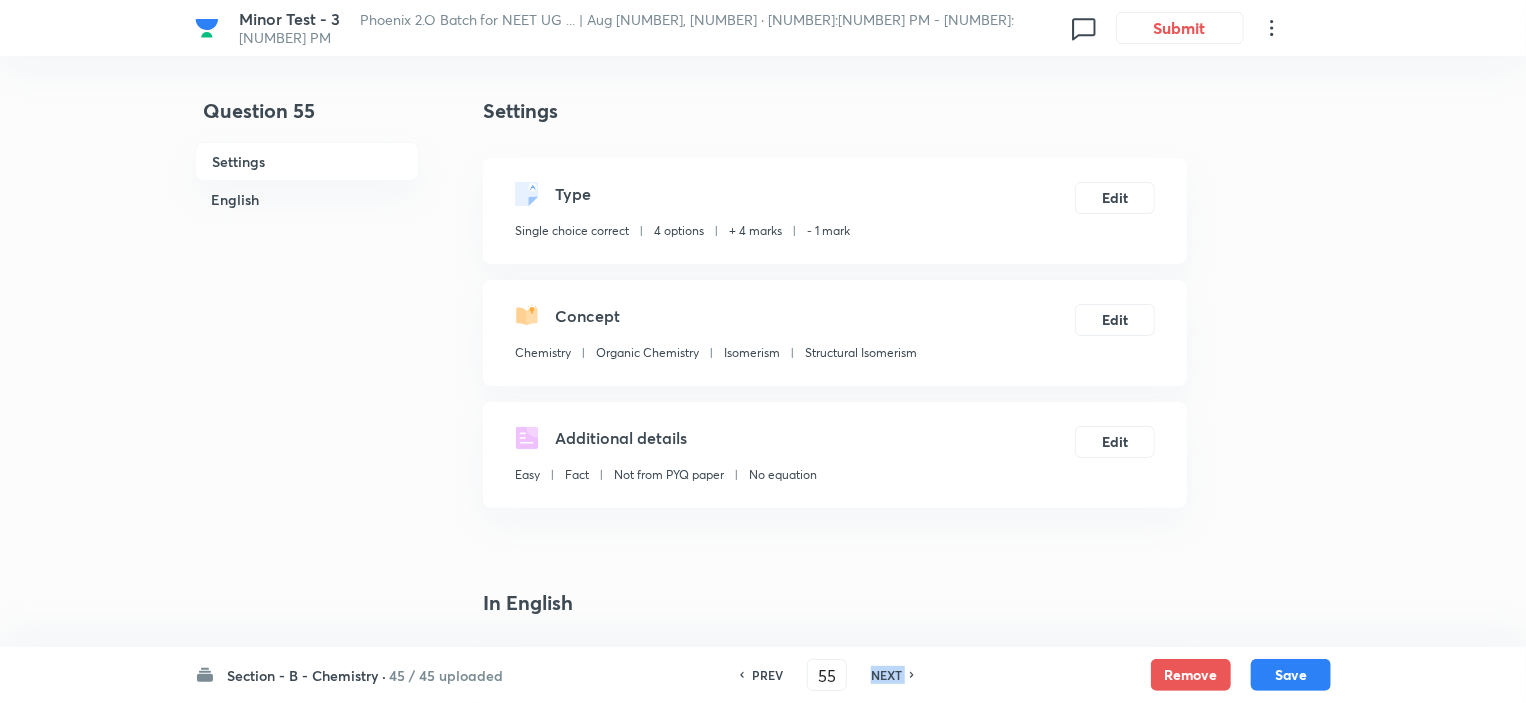 click on "NEXT" at bounding box center (886, 675) 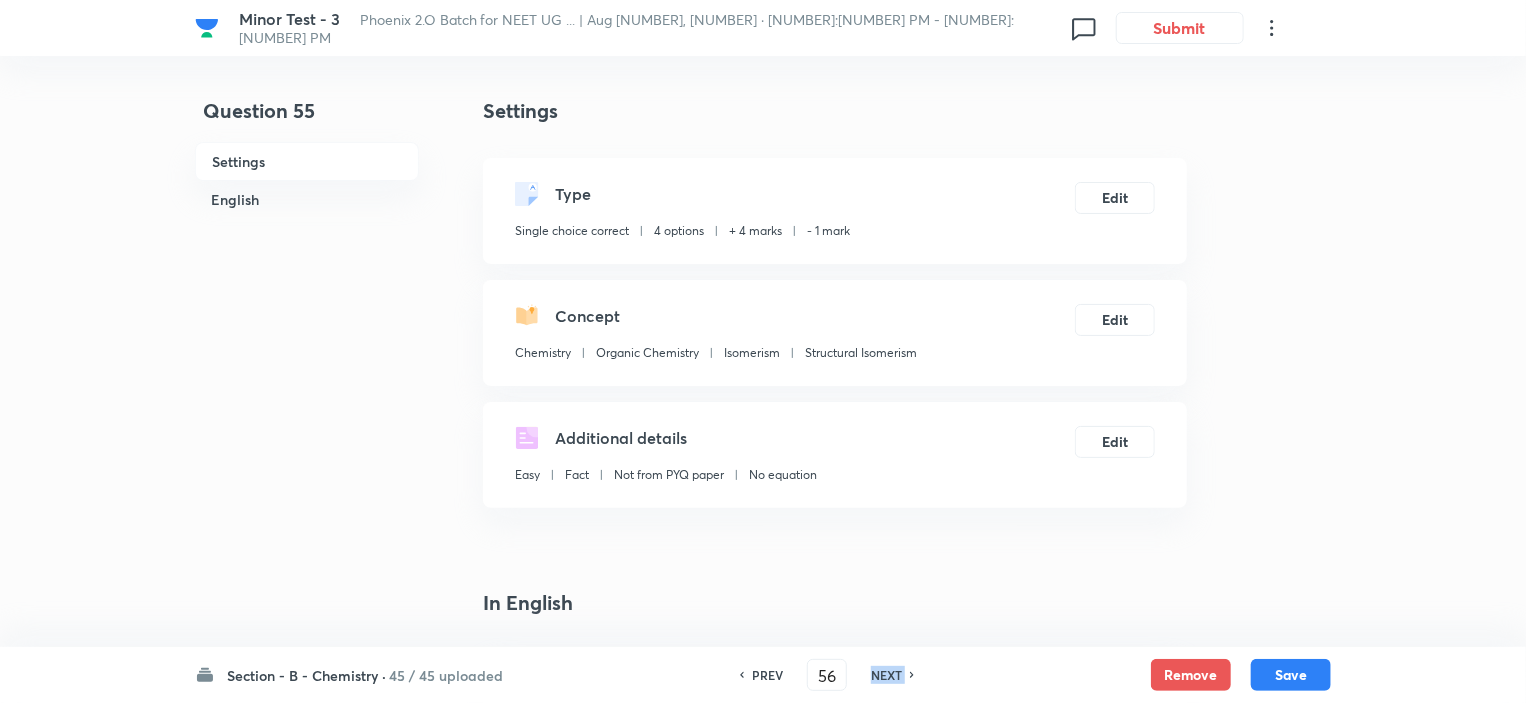 checkbox on "false" 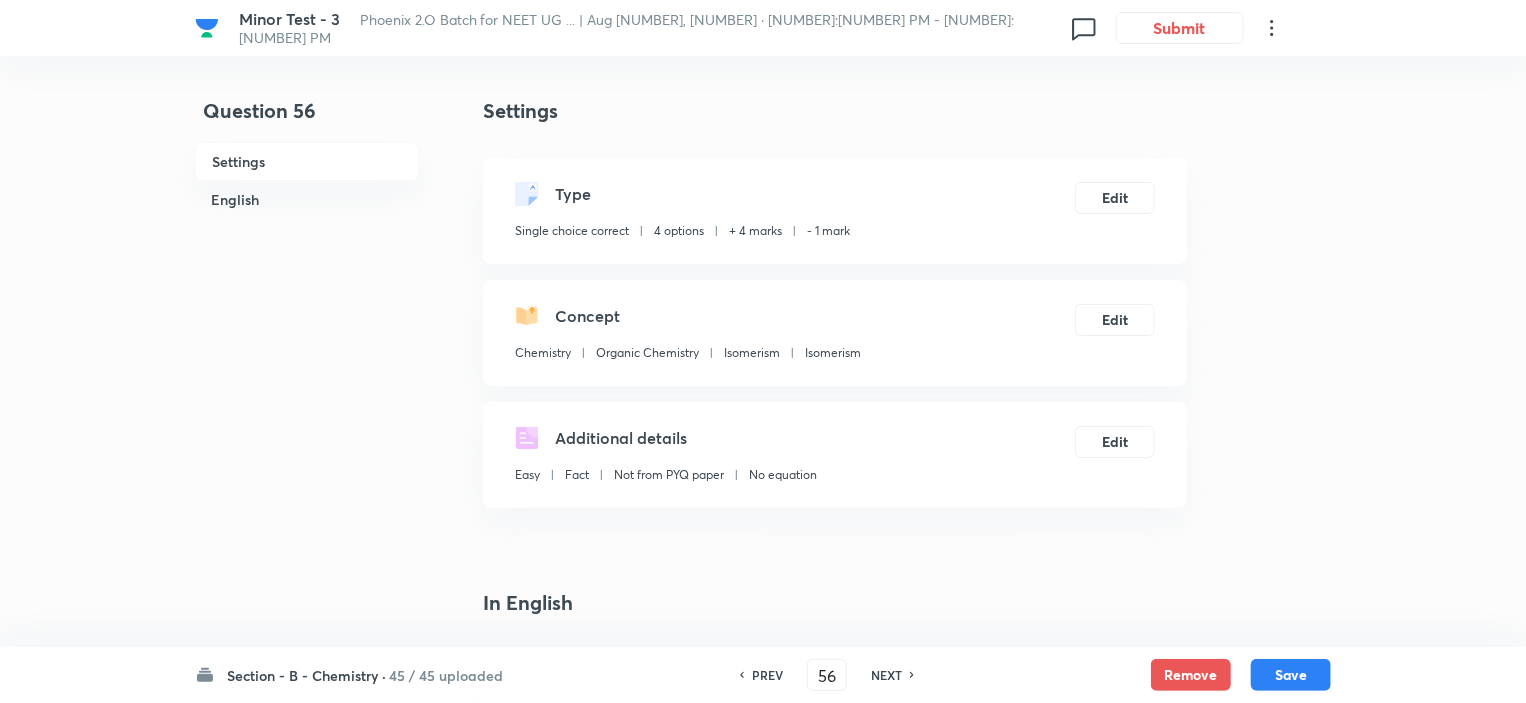 click on "PREV 56 ​ NEXT" at bounding box center [827, 675] 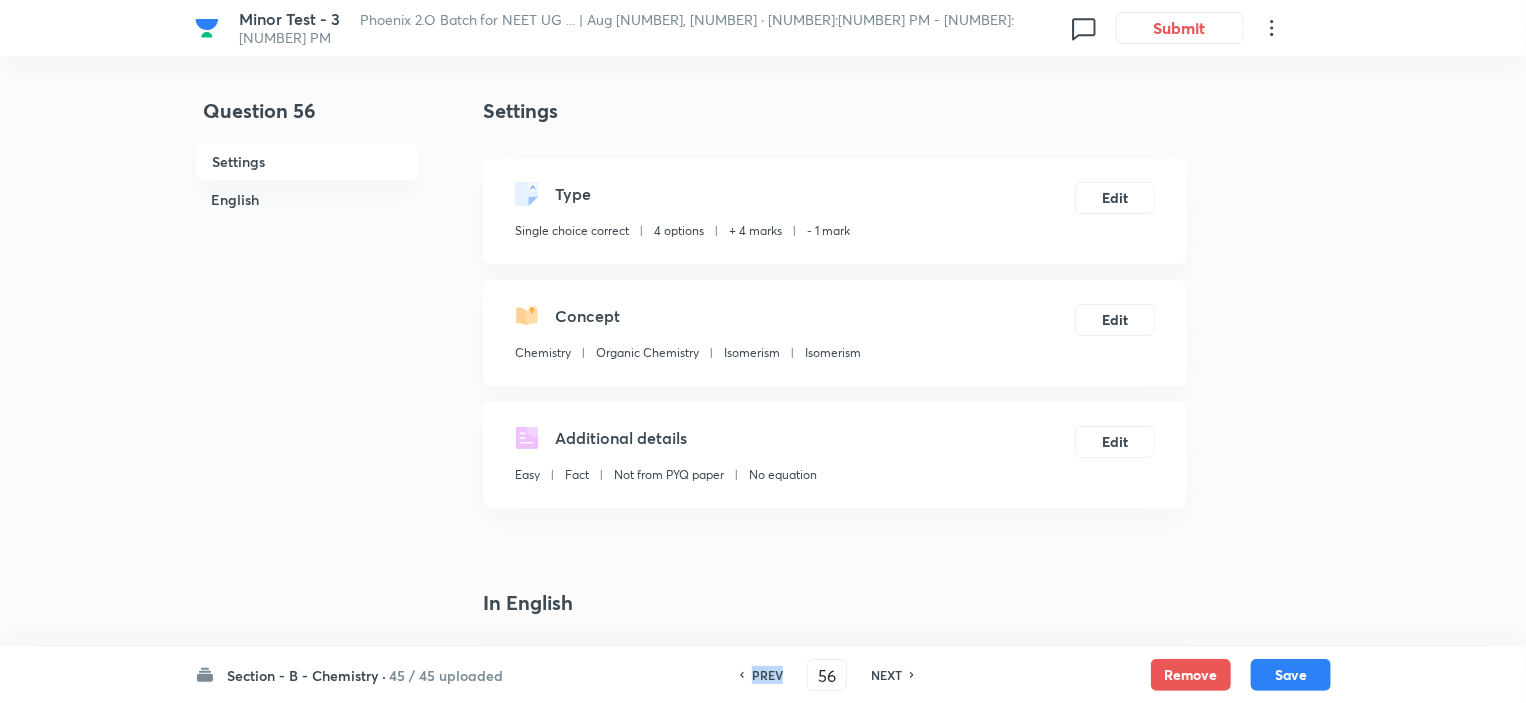 click on "PREV 56 ​ NEXT" at bounding box center (827, 675) 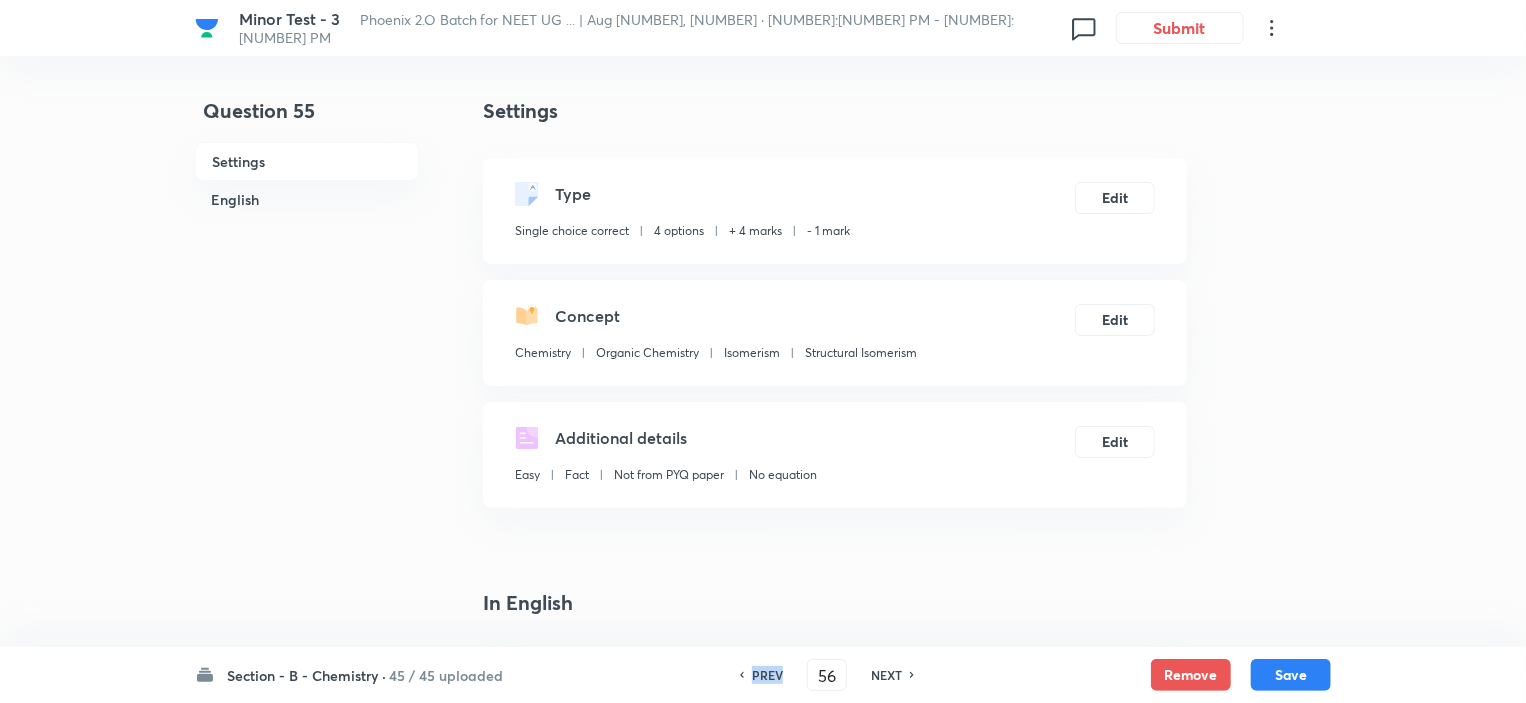 type on "55" 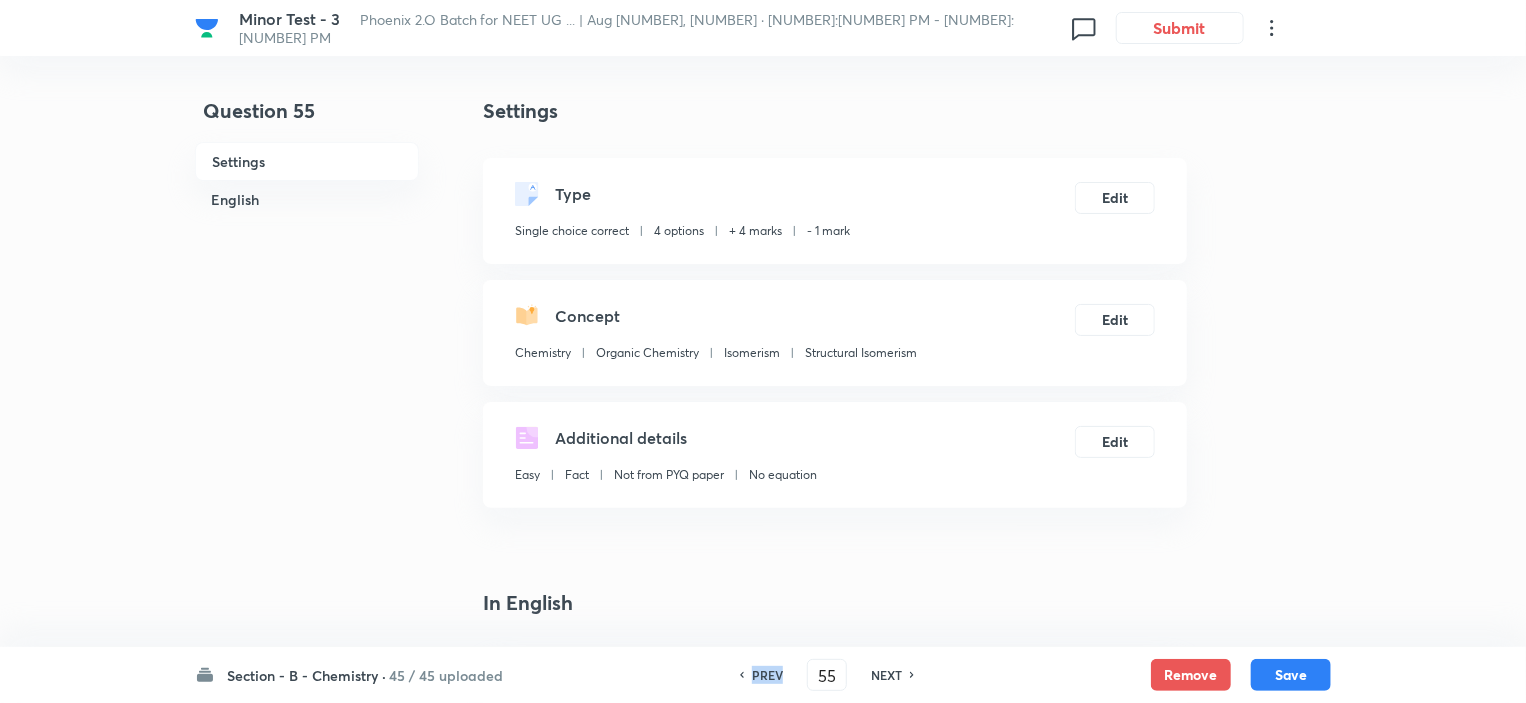 checkbox on "false" 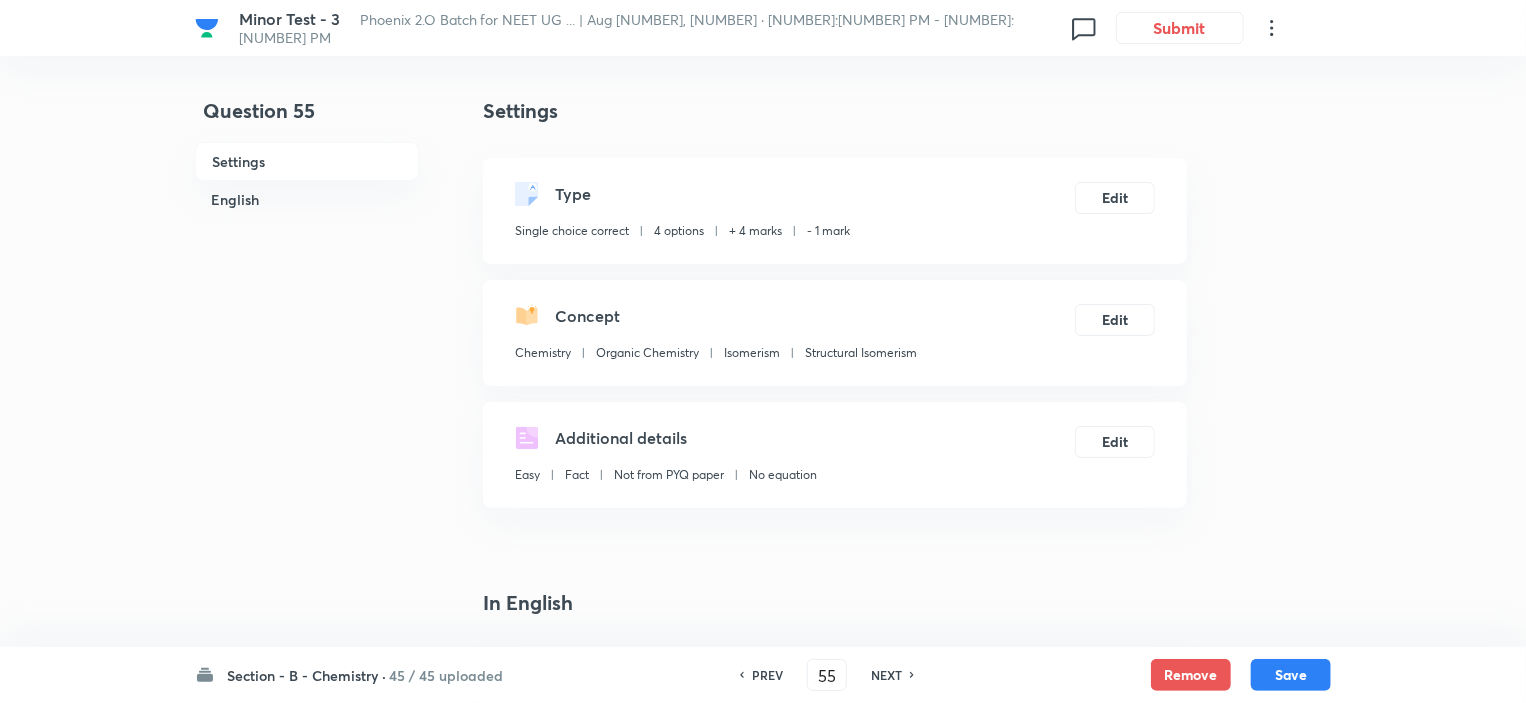 checkbox on "true" 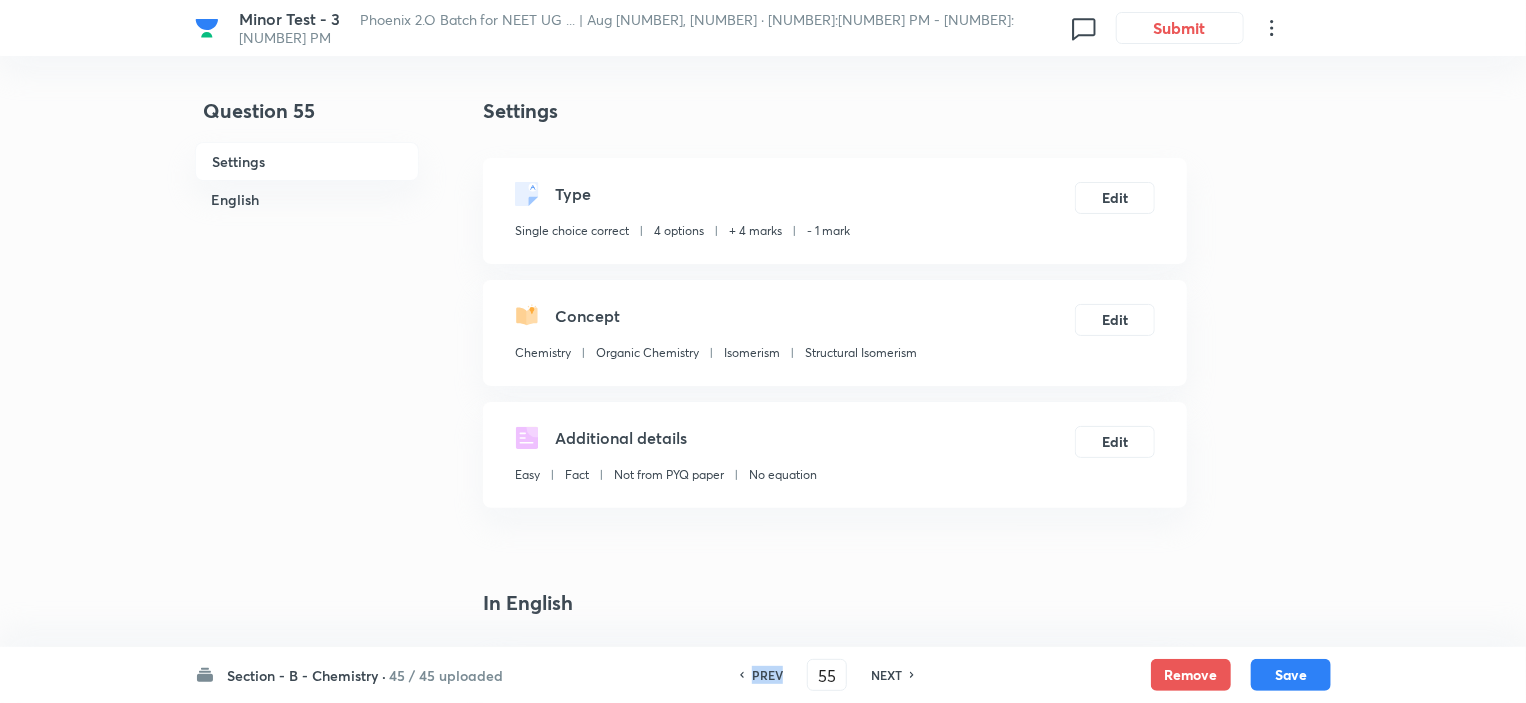 click on "PREV" at bounding box center (767, 675) 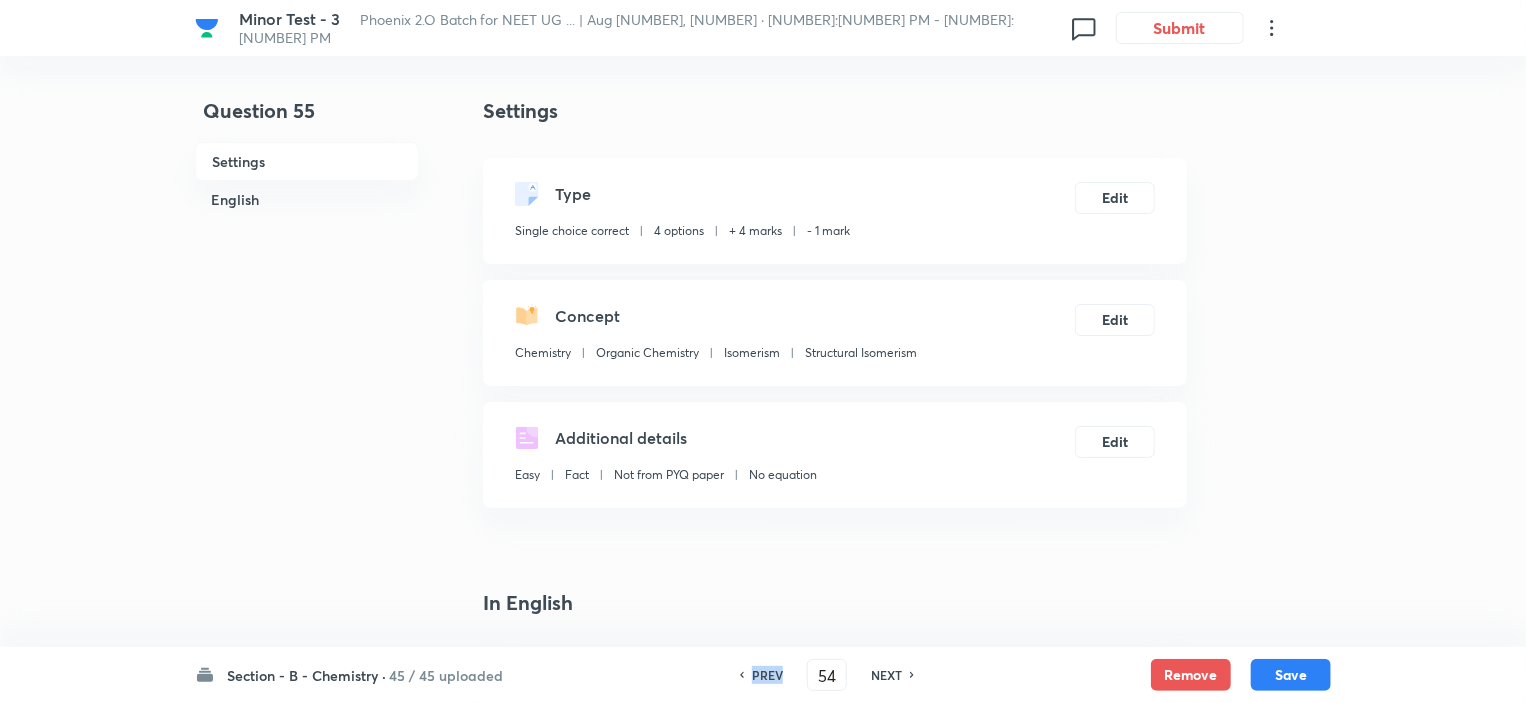 checkbox on "false" 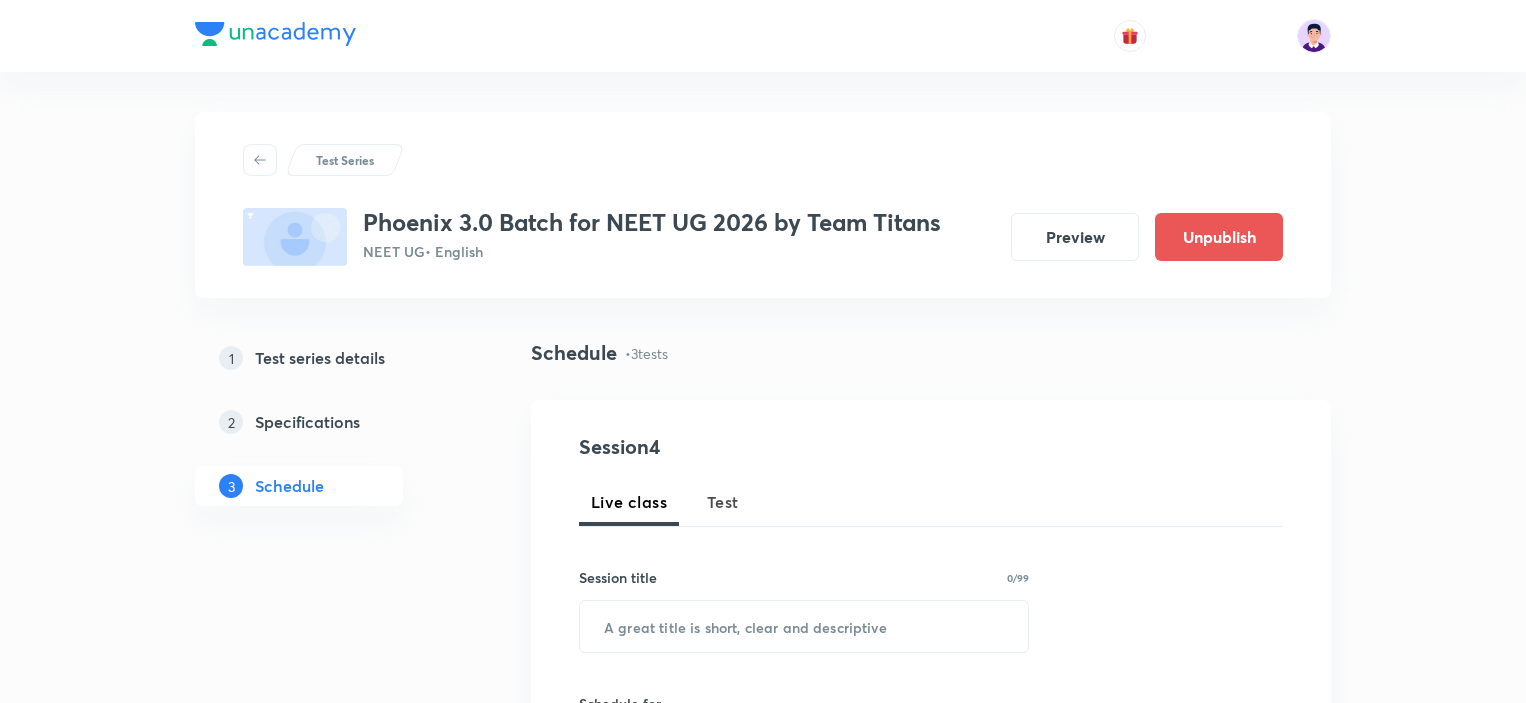 scroll, scrollTop: 0, scrollLeft: 0, axis: both 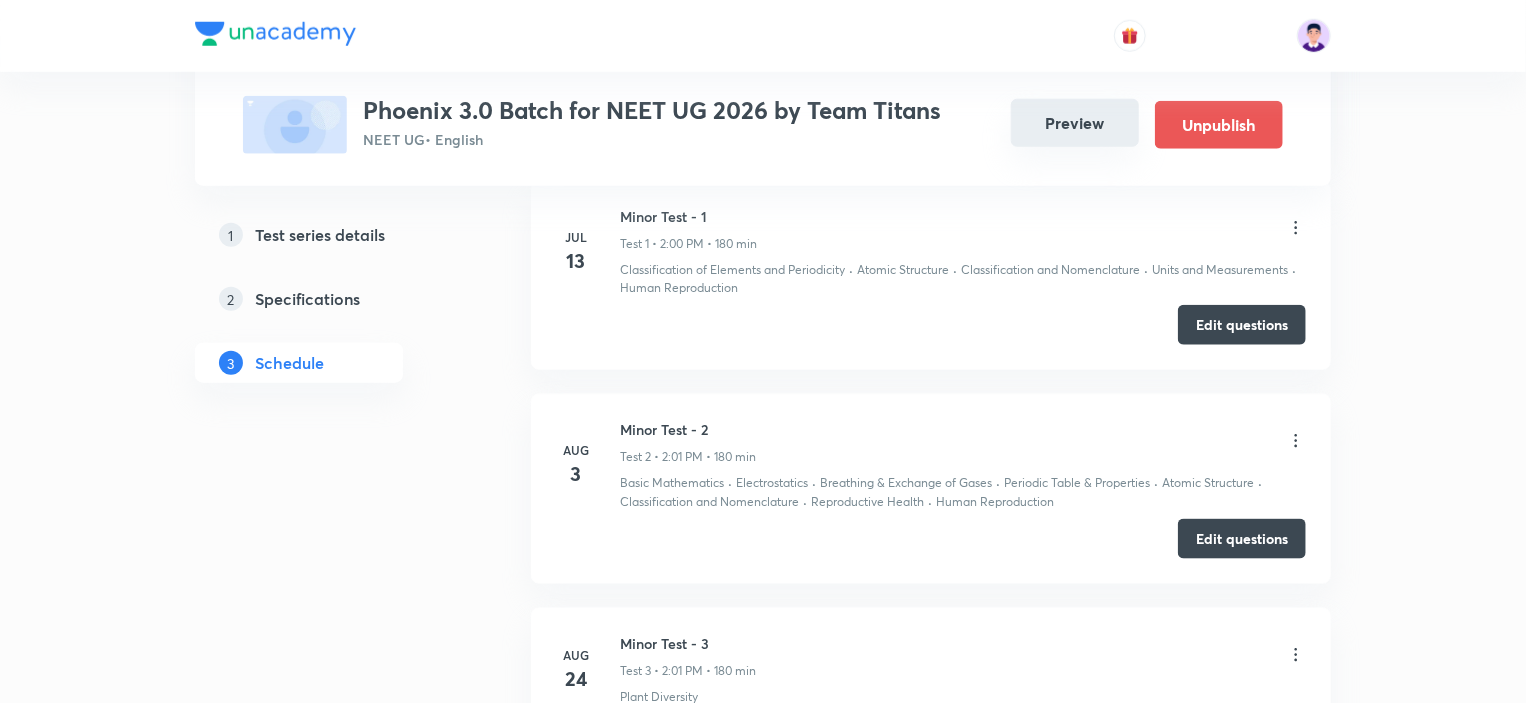 click on "Preview" at bounding box center (1075, 123) 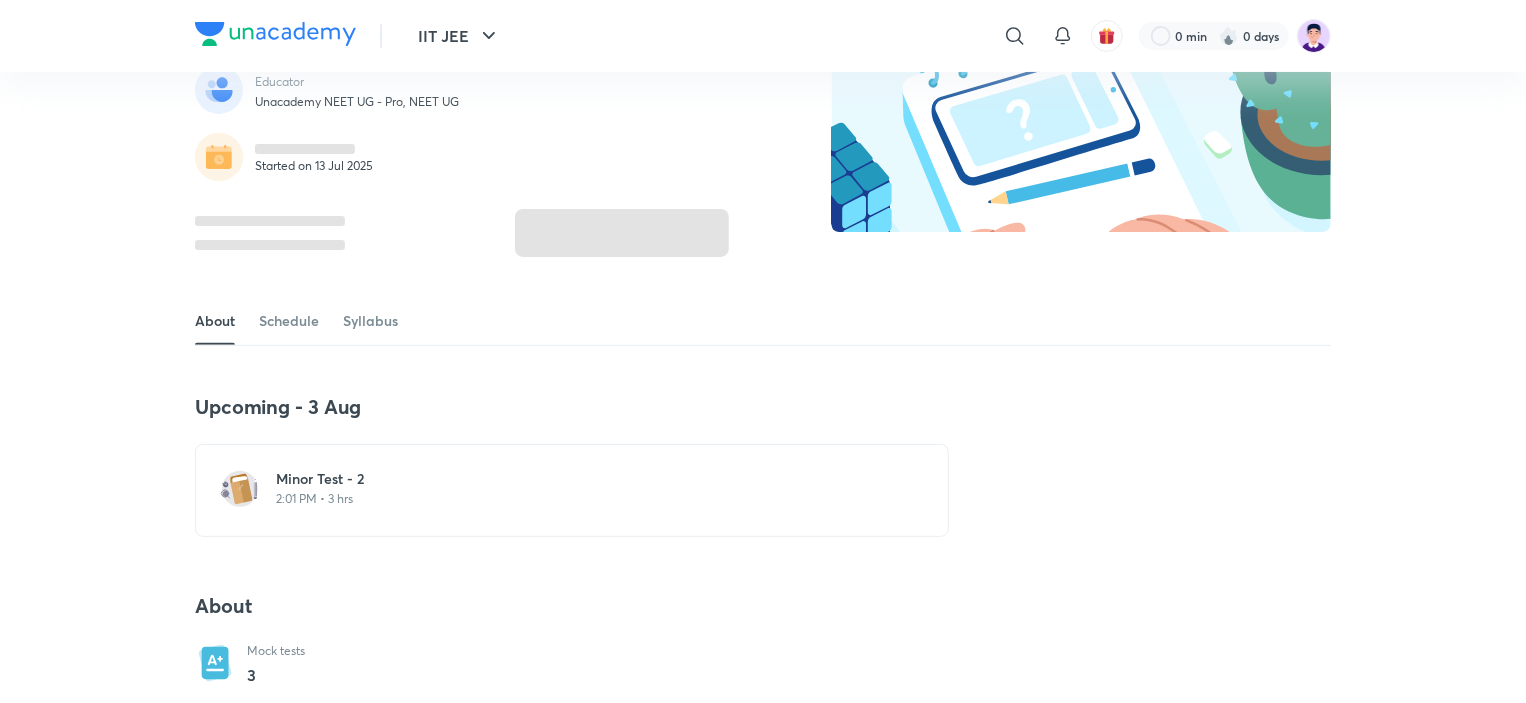 scroll, scrollTop: 200, scrollLeft: 0, axis: vertical 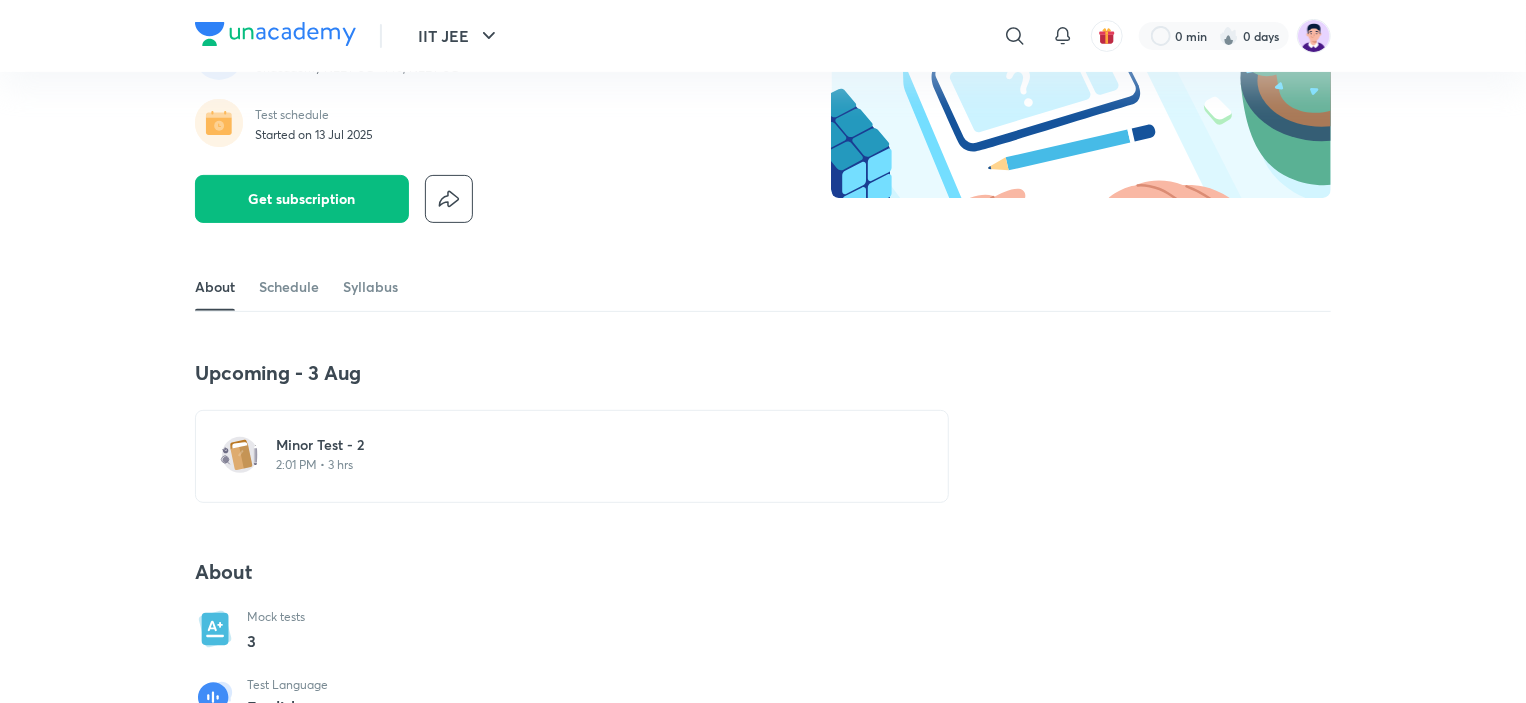 click on "Minor Test - 2" at bounding box center [584, 445] 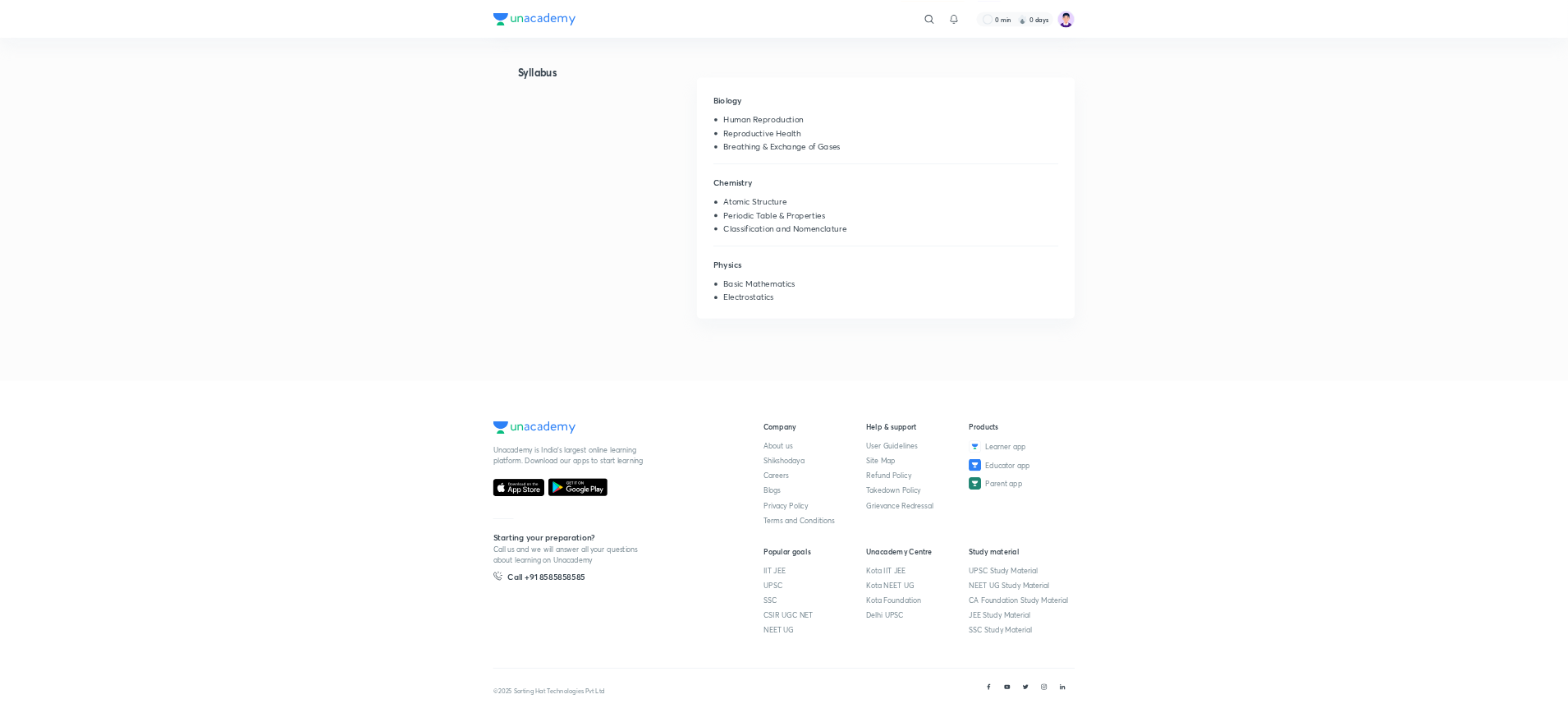 scroll, scrollTop: 0, scrollLeft: 0, axis: both 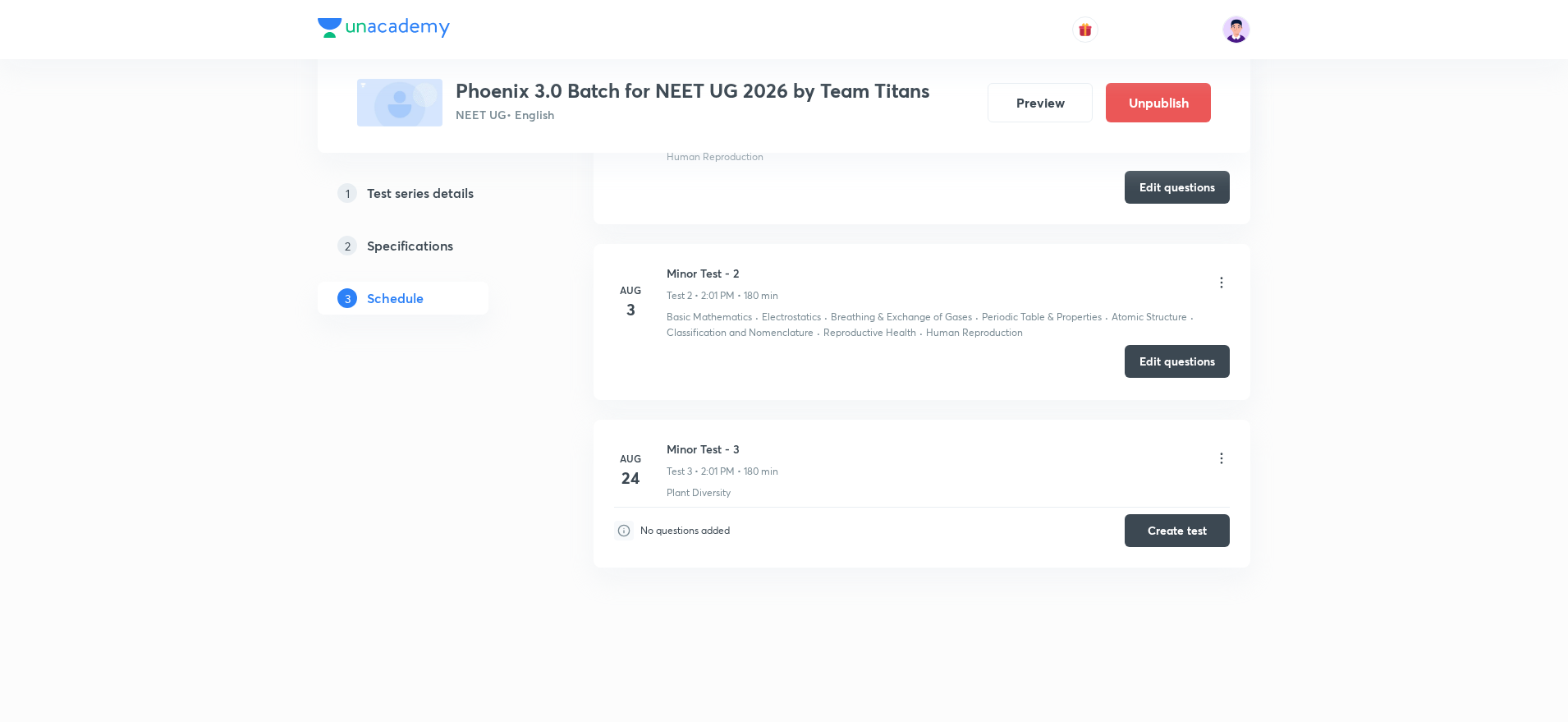 click on "Edit questions" at bounding box center (1177, 361) 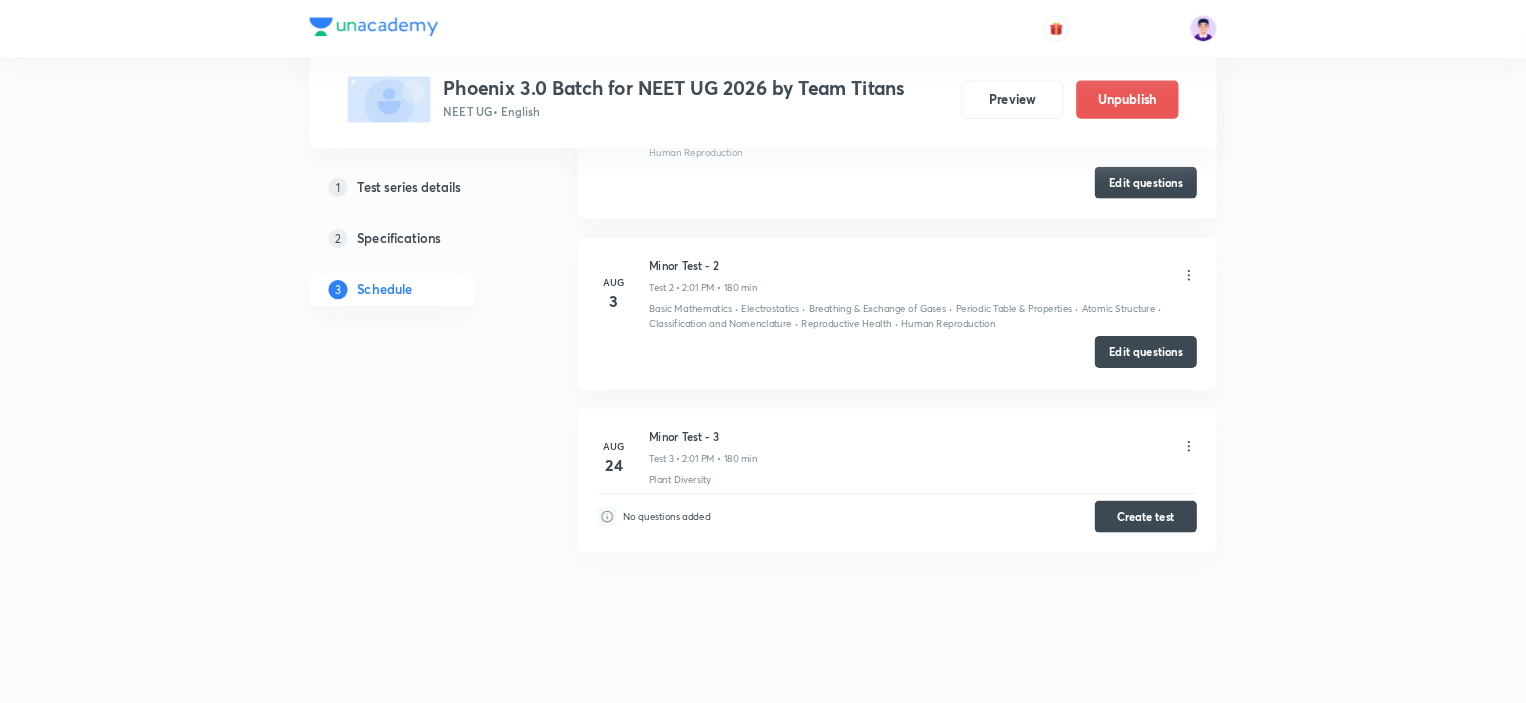 scroll, scrollTop: 1096, scrollLeft: 0, axis: vertical 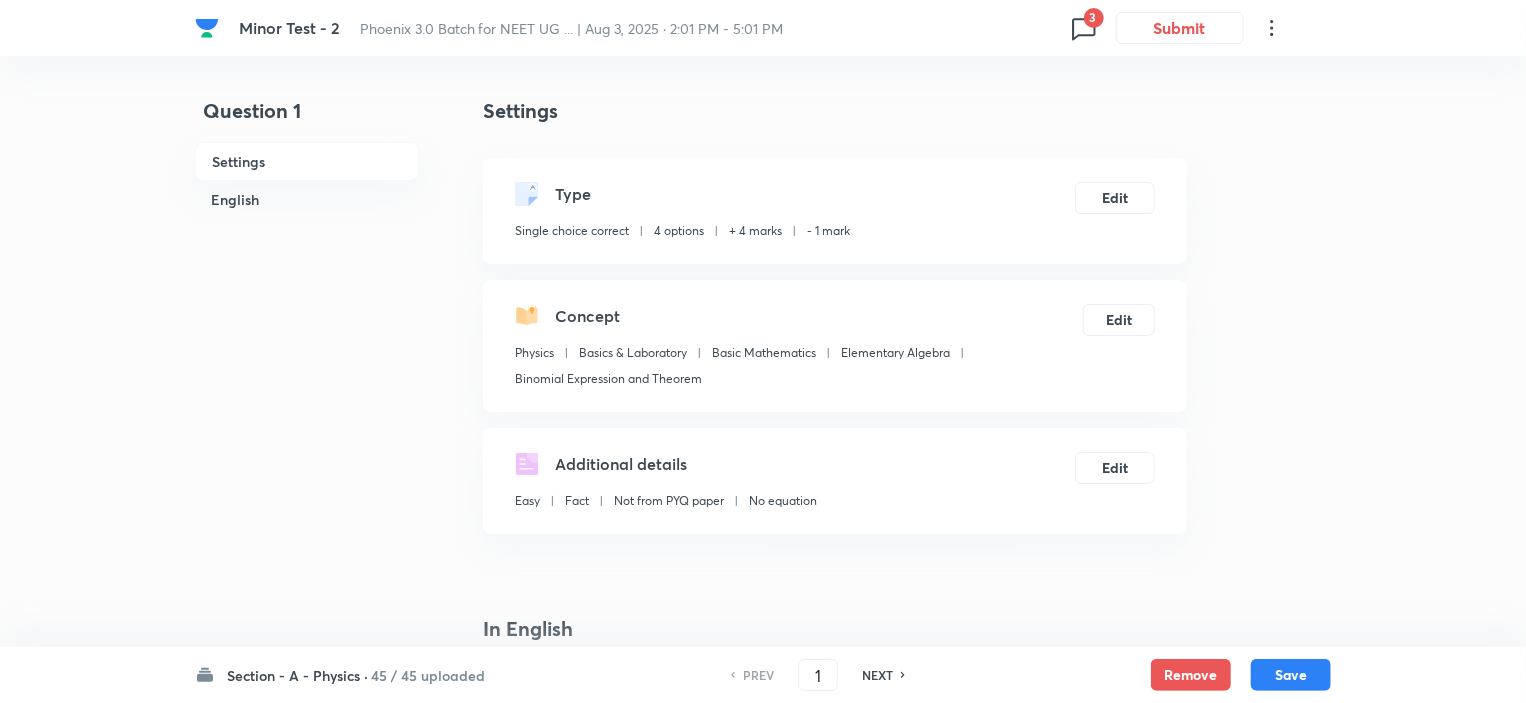 click on "NEXT" at bounding box center [877, 675] 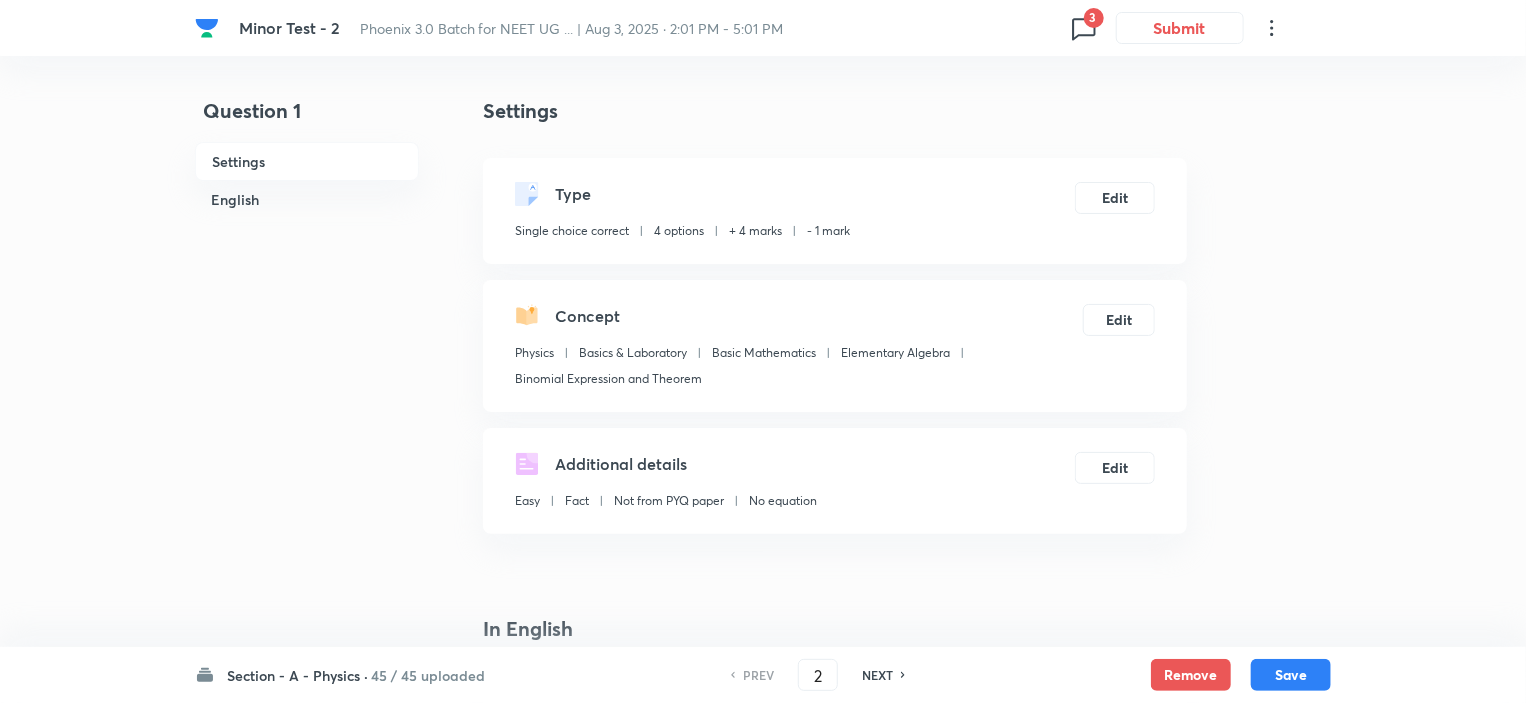 checkbox on "false" 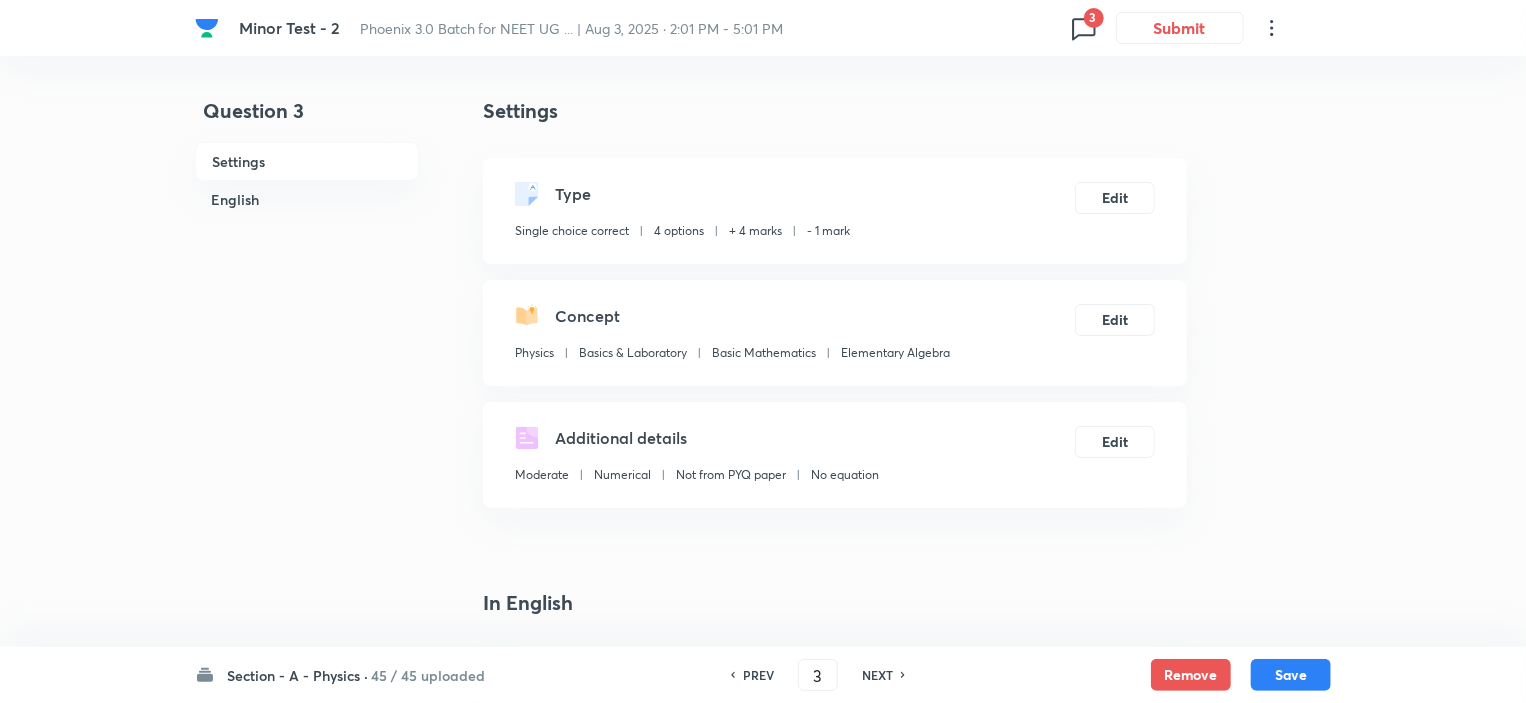 click on "NEXT" at bounding box center [877, 675] 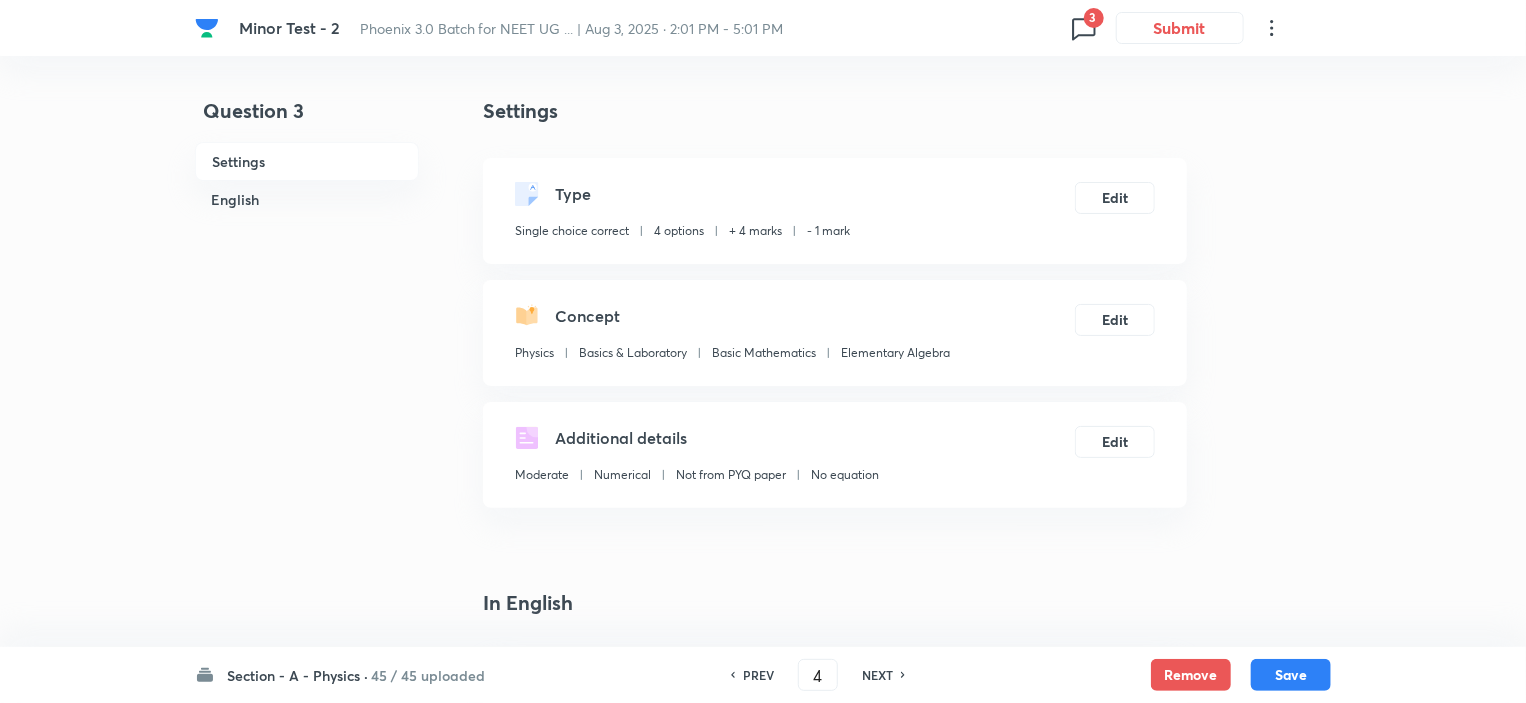 checkbox on "false" 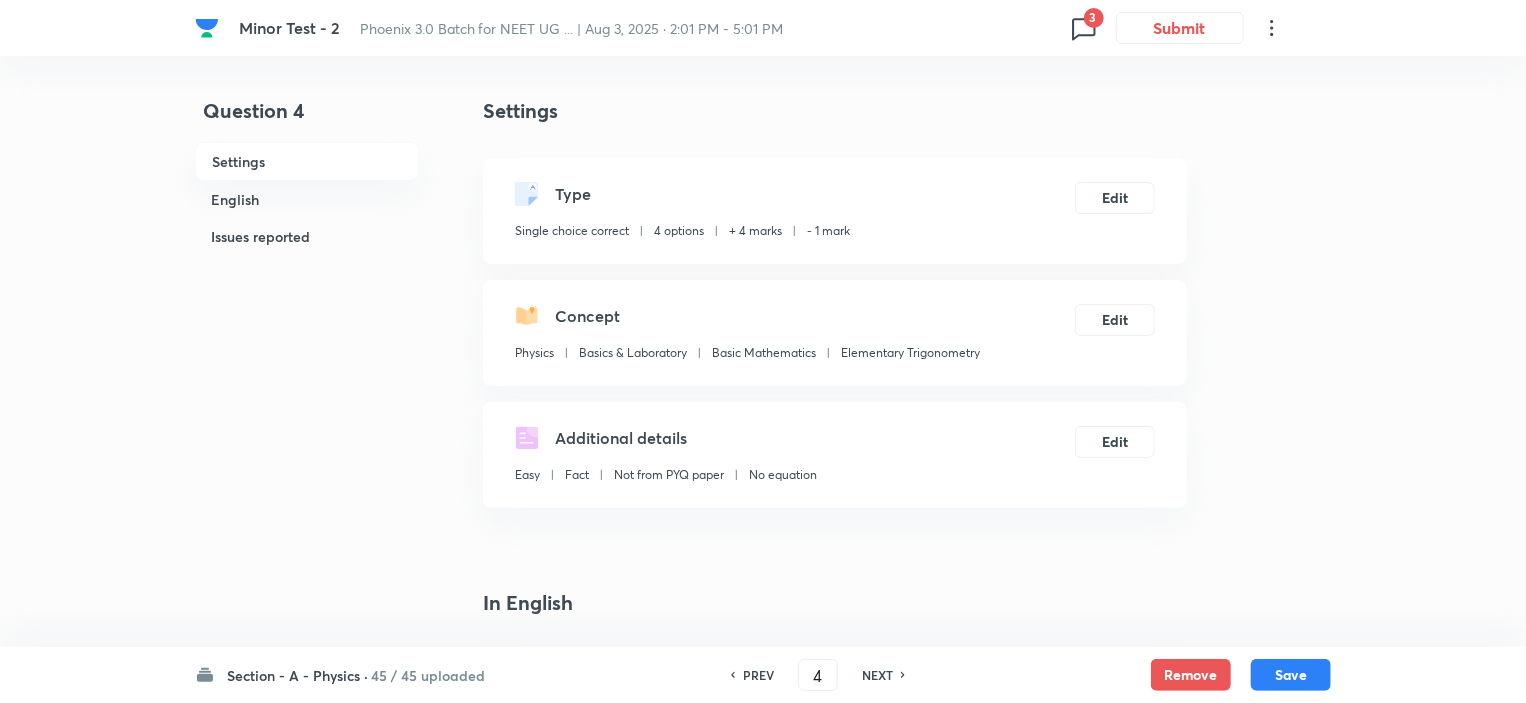 checkbox on "true" 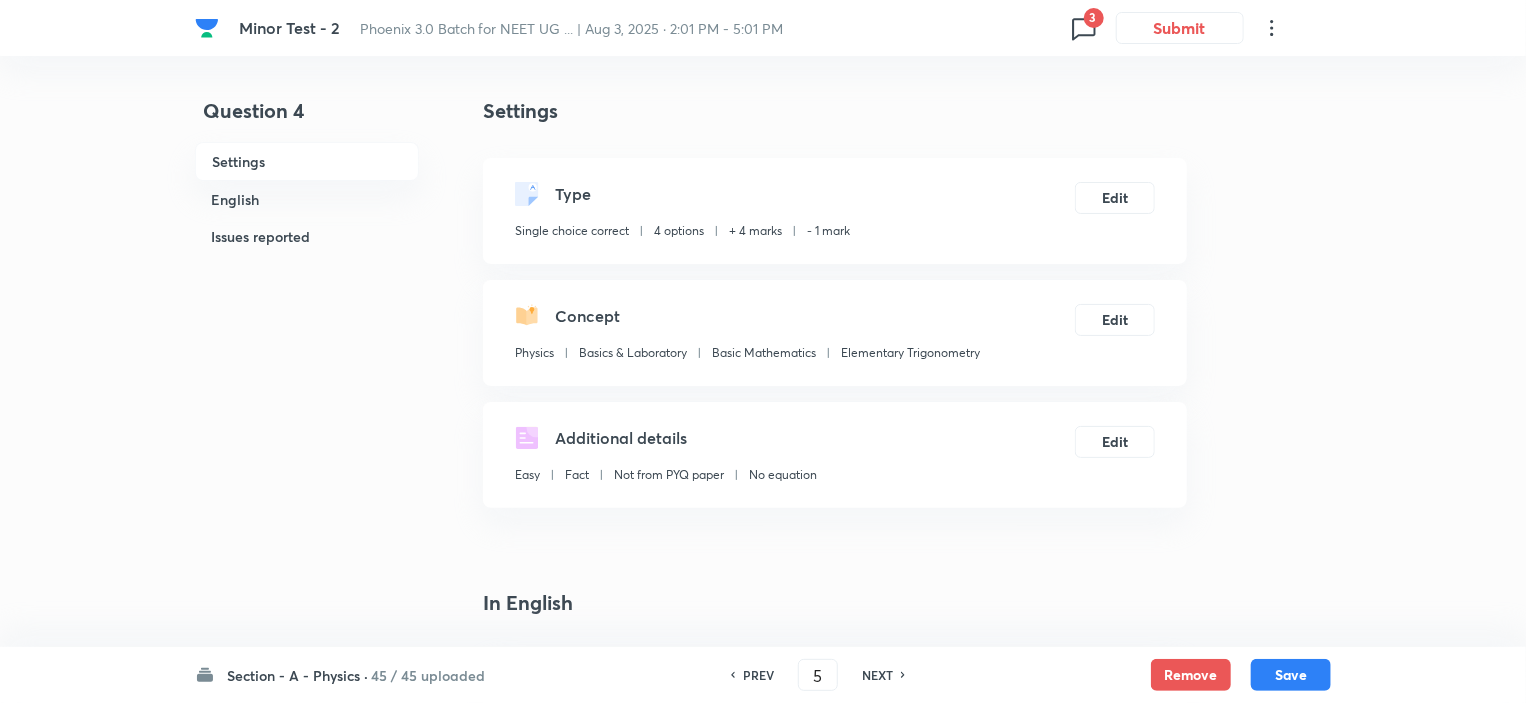 checkbox on "false" 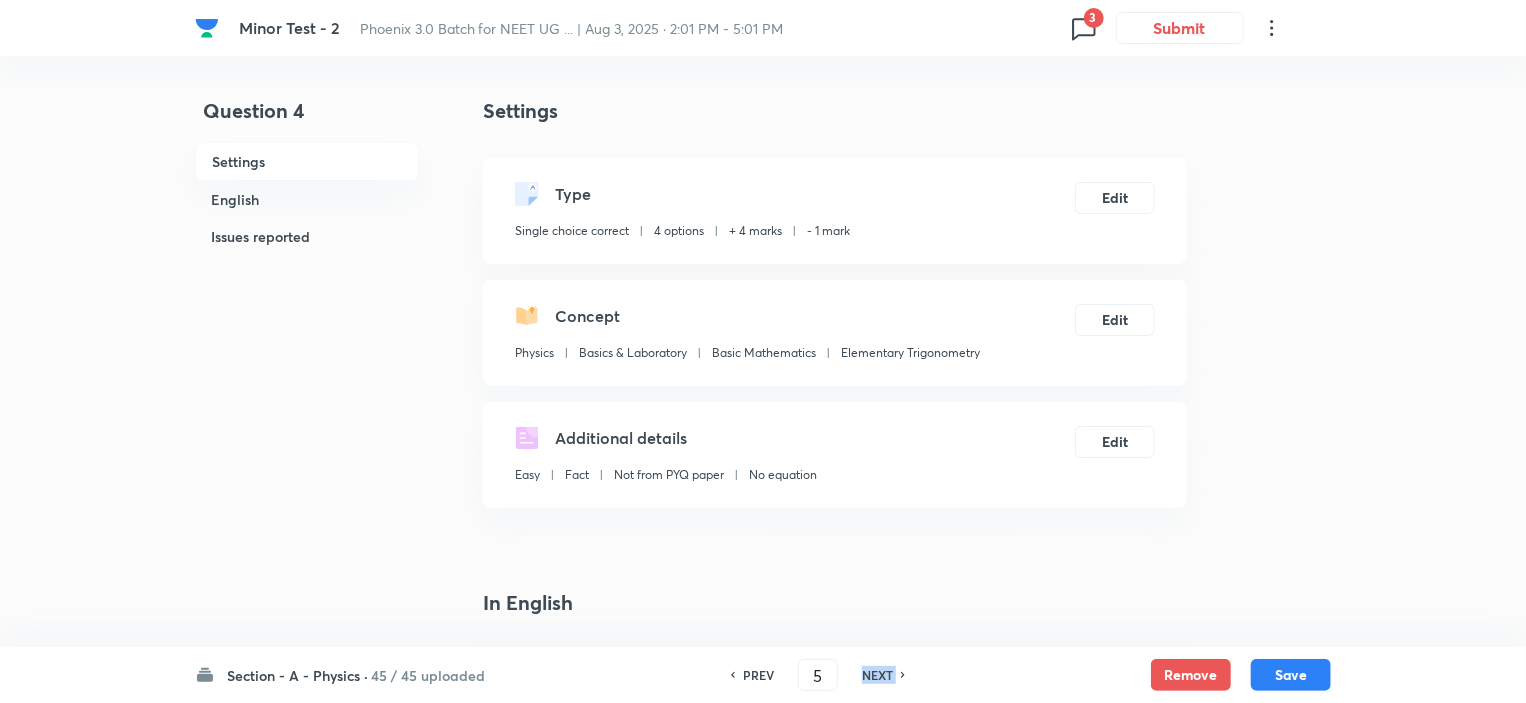 click on "NEXT" at bounding box center [877, 675] 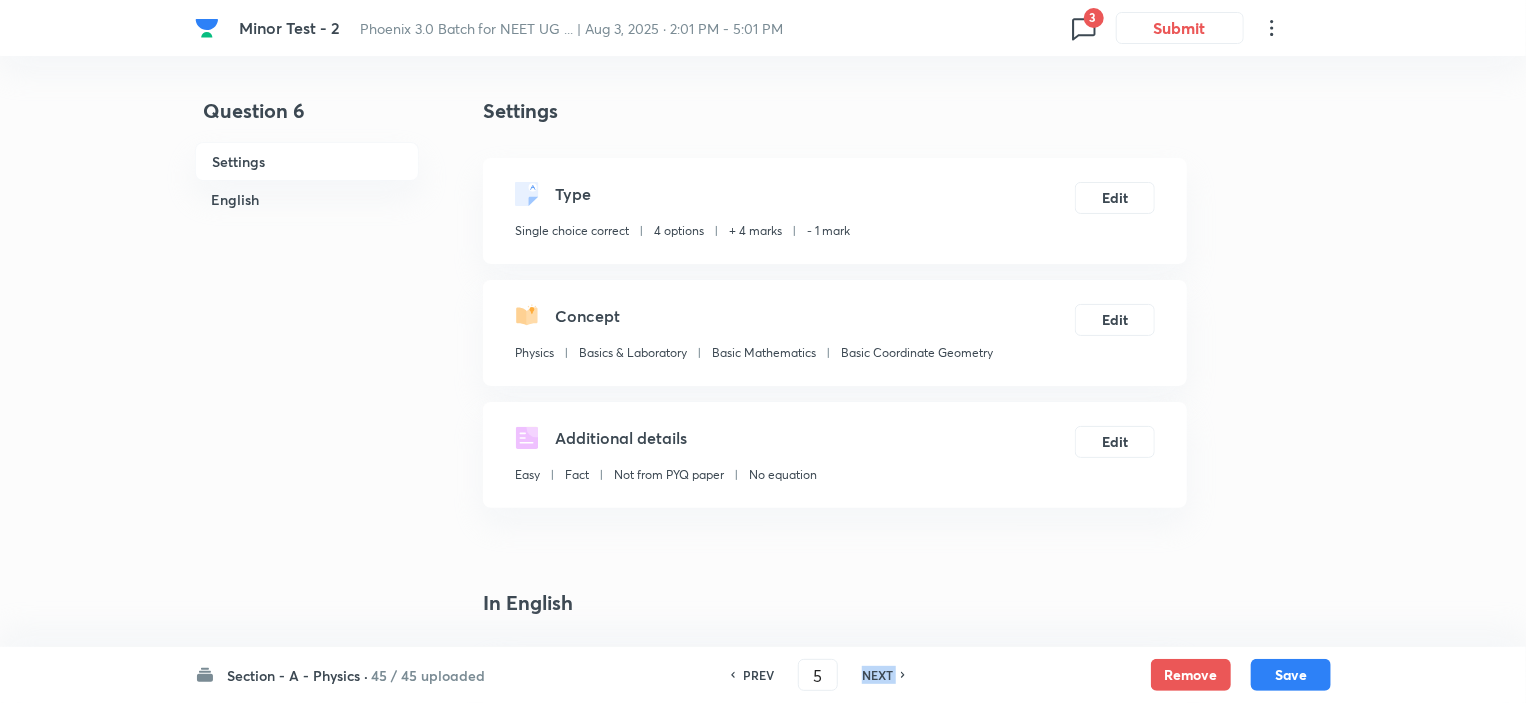 type on "6" 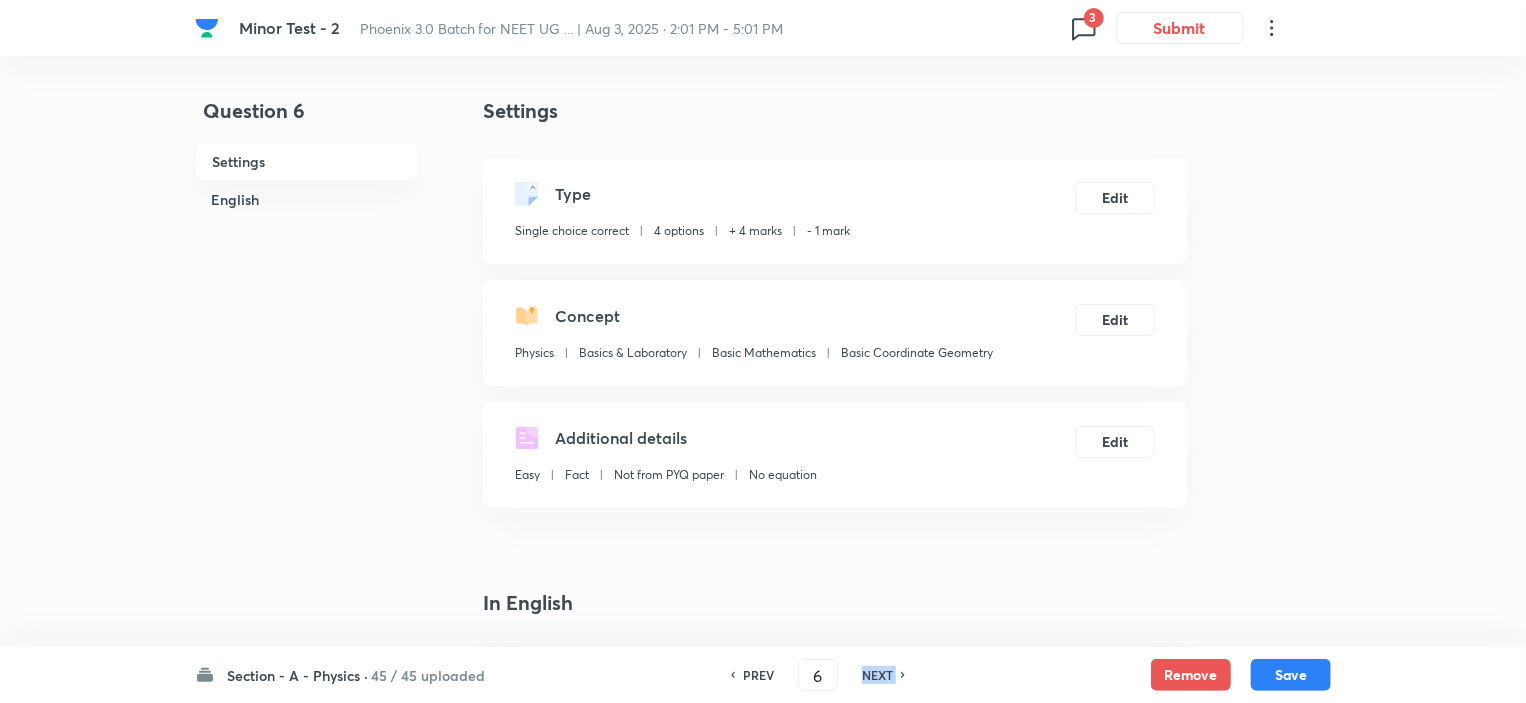 checkbox on "true" 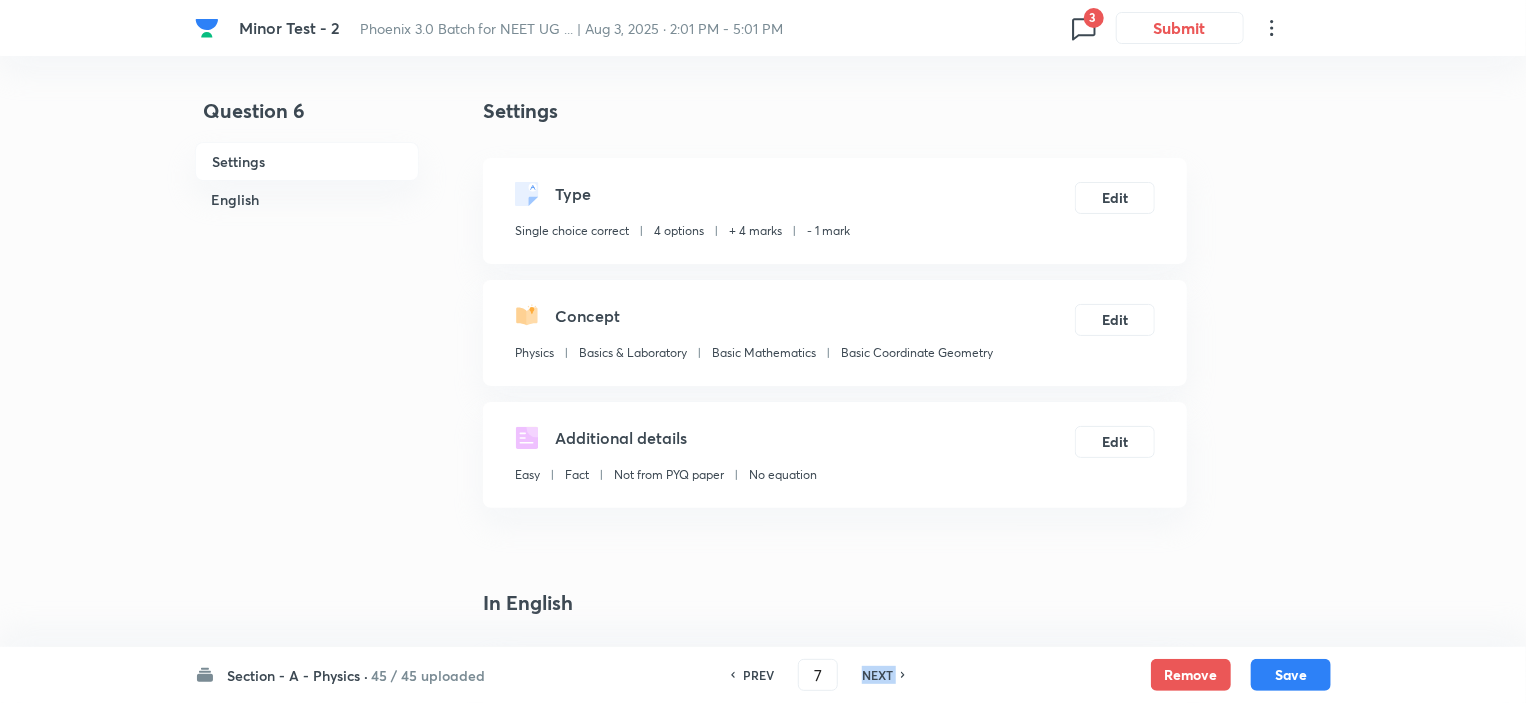 checkbox on "false" 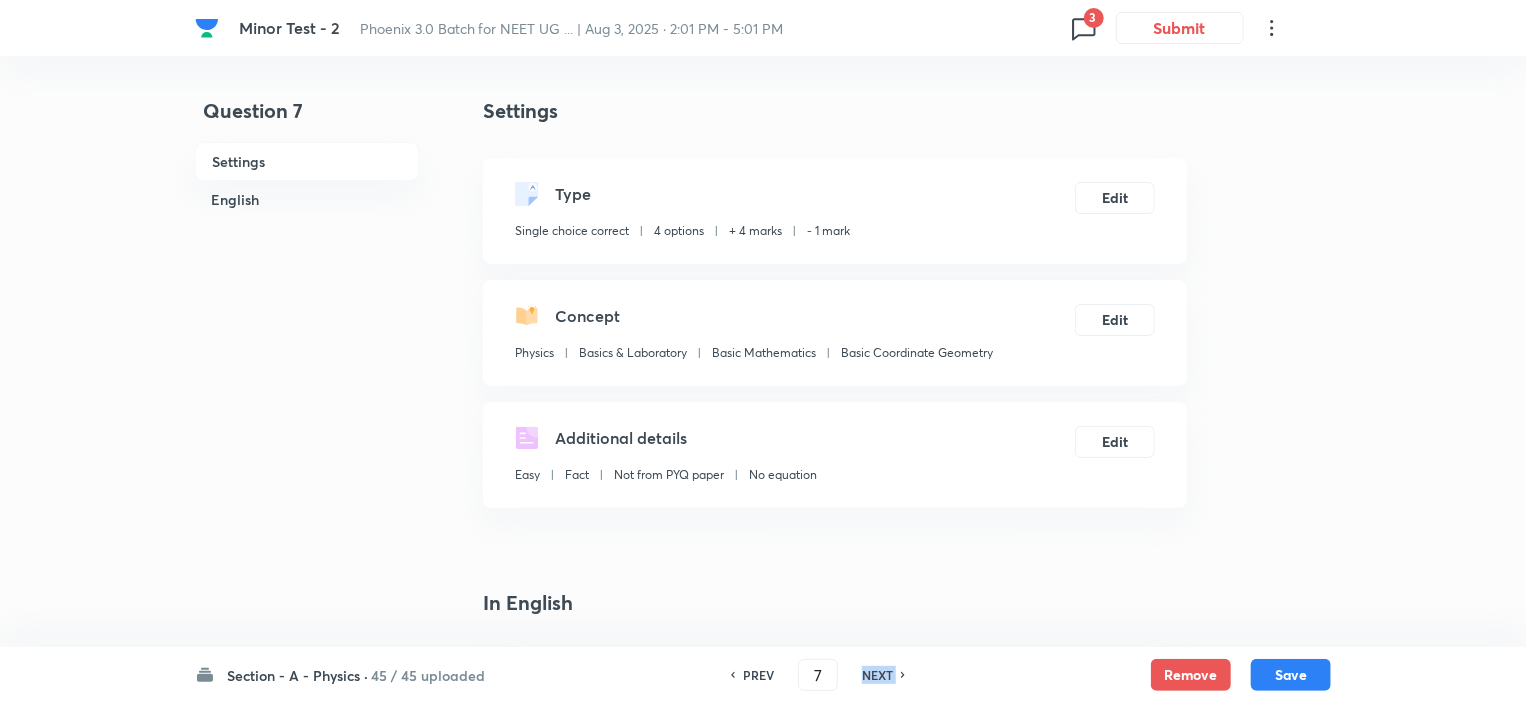 click on "NEXT" at bounding box center (877, 675) 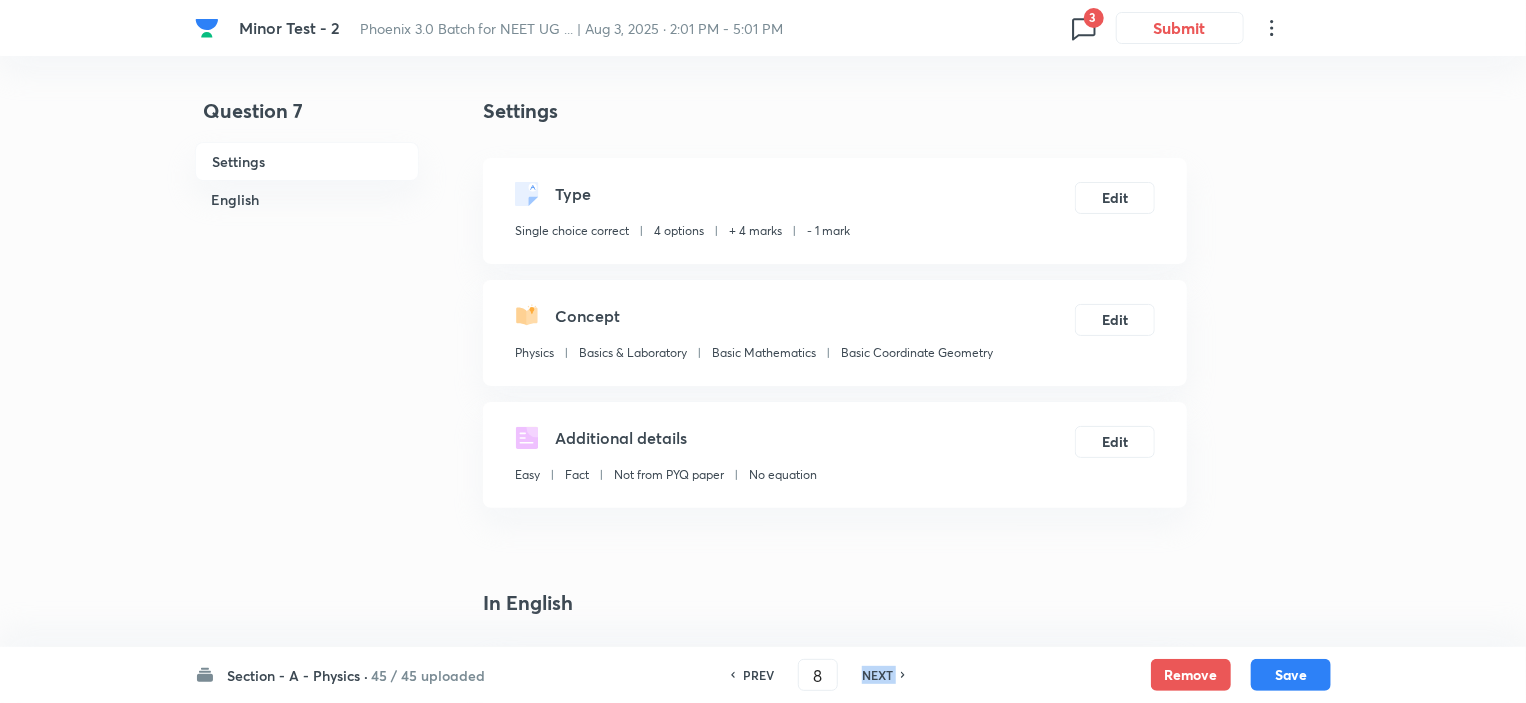 checkbox on "true" 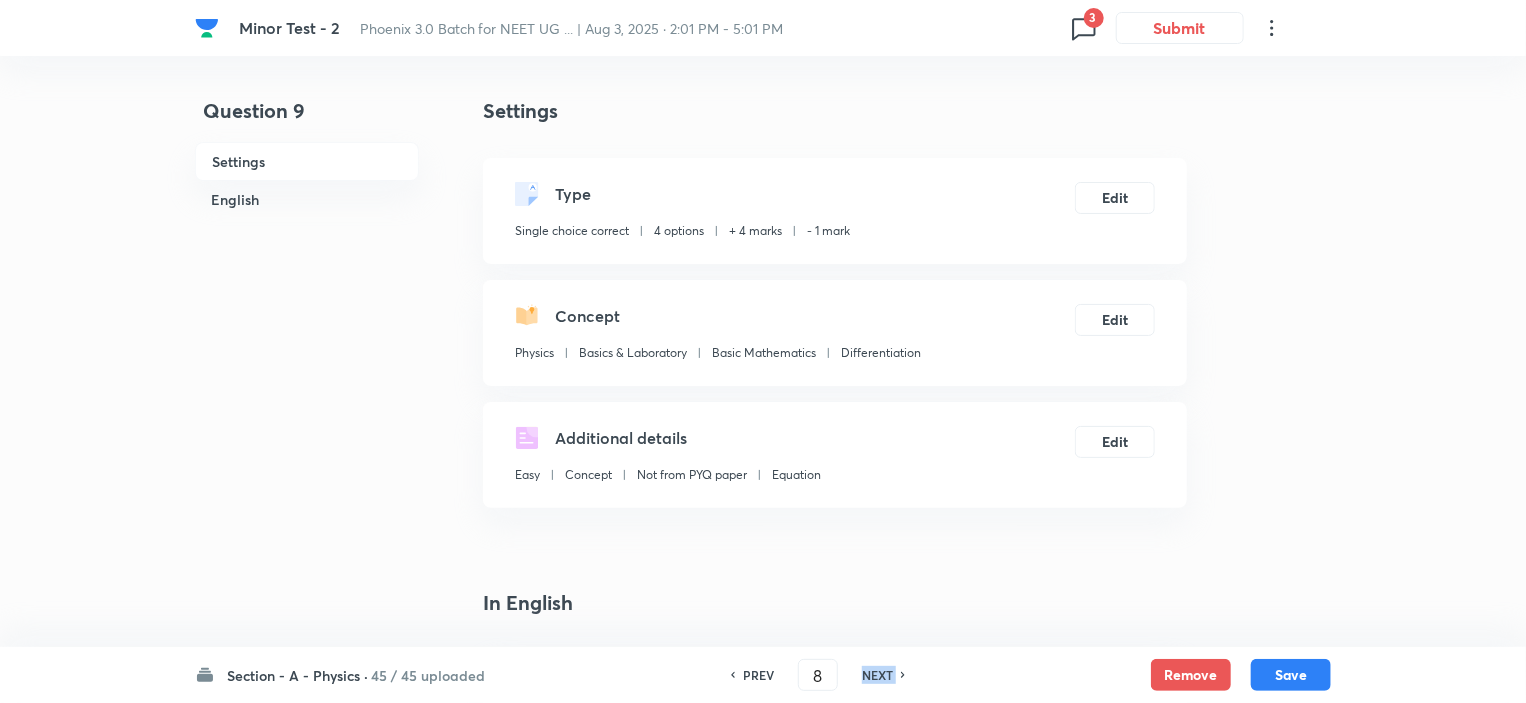 type on "9" 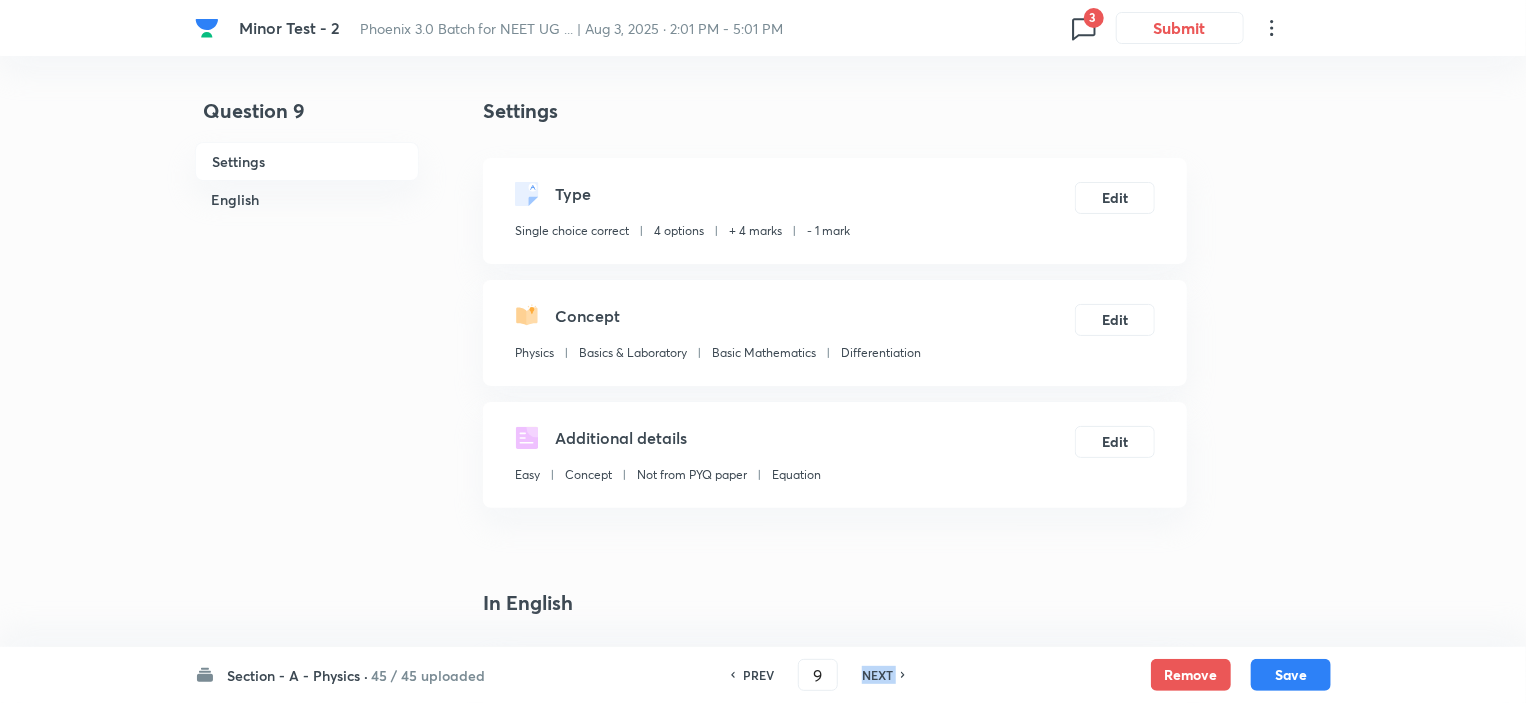 checkbox on "true" 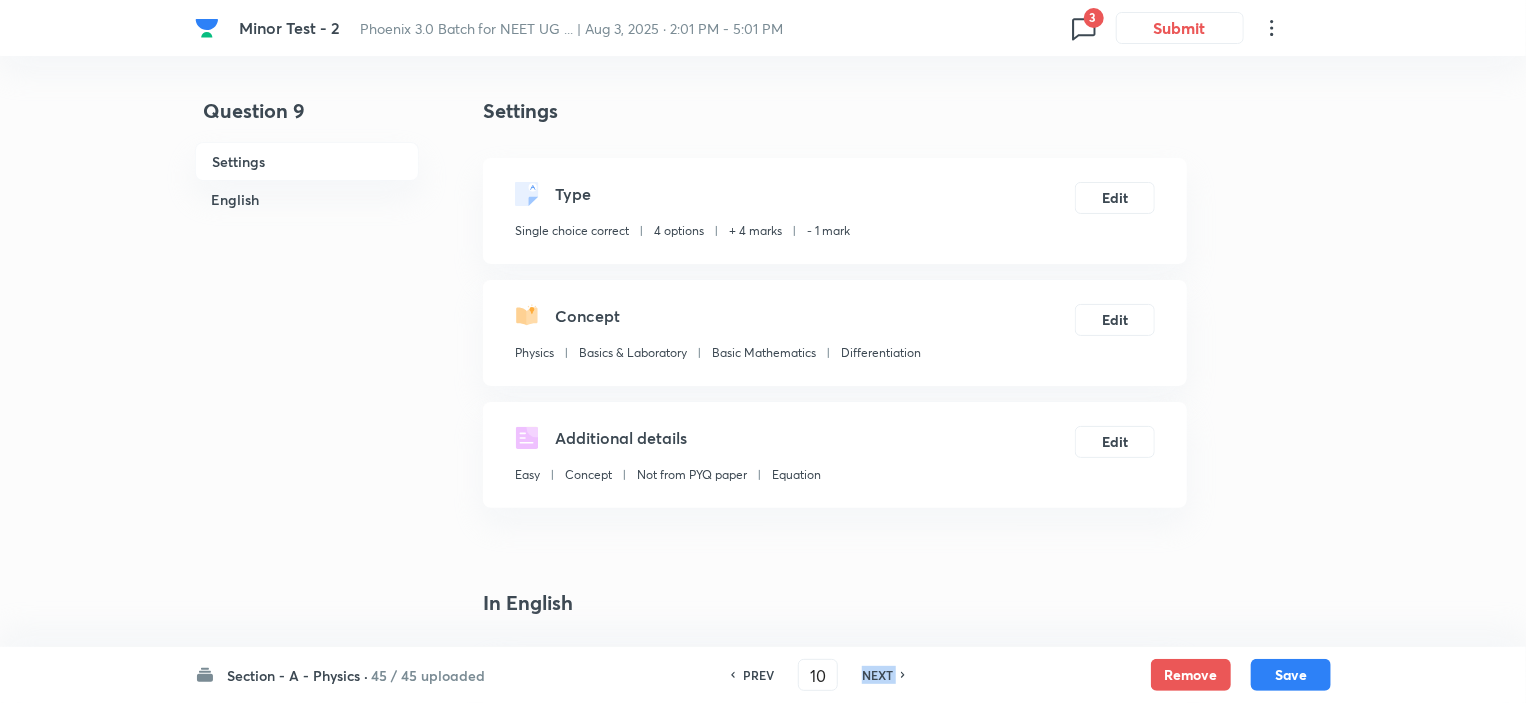 checkbox on "false" 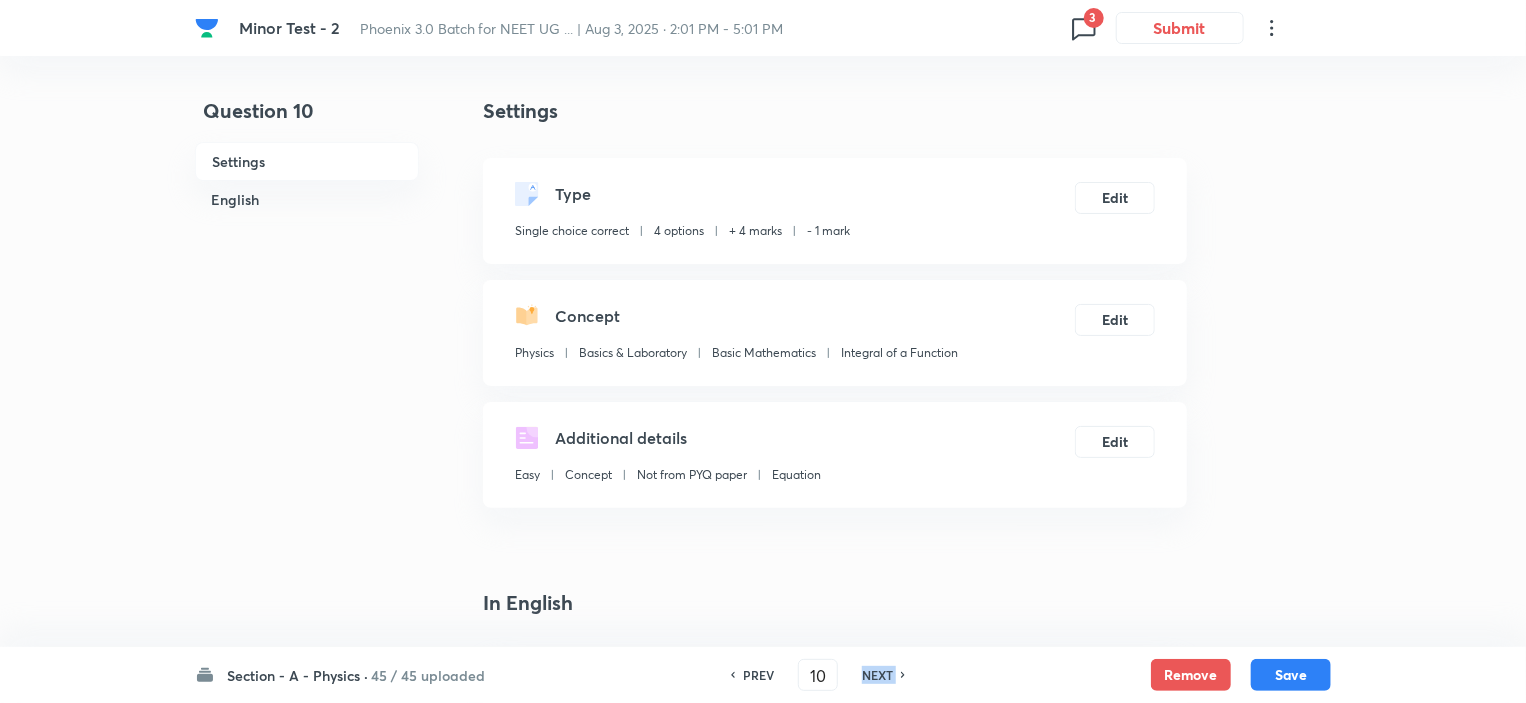 checkbox on "true" 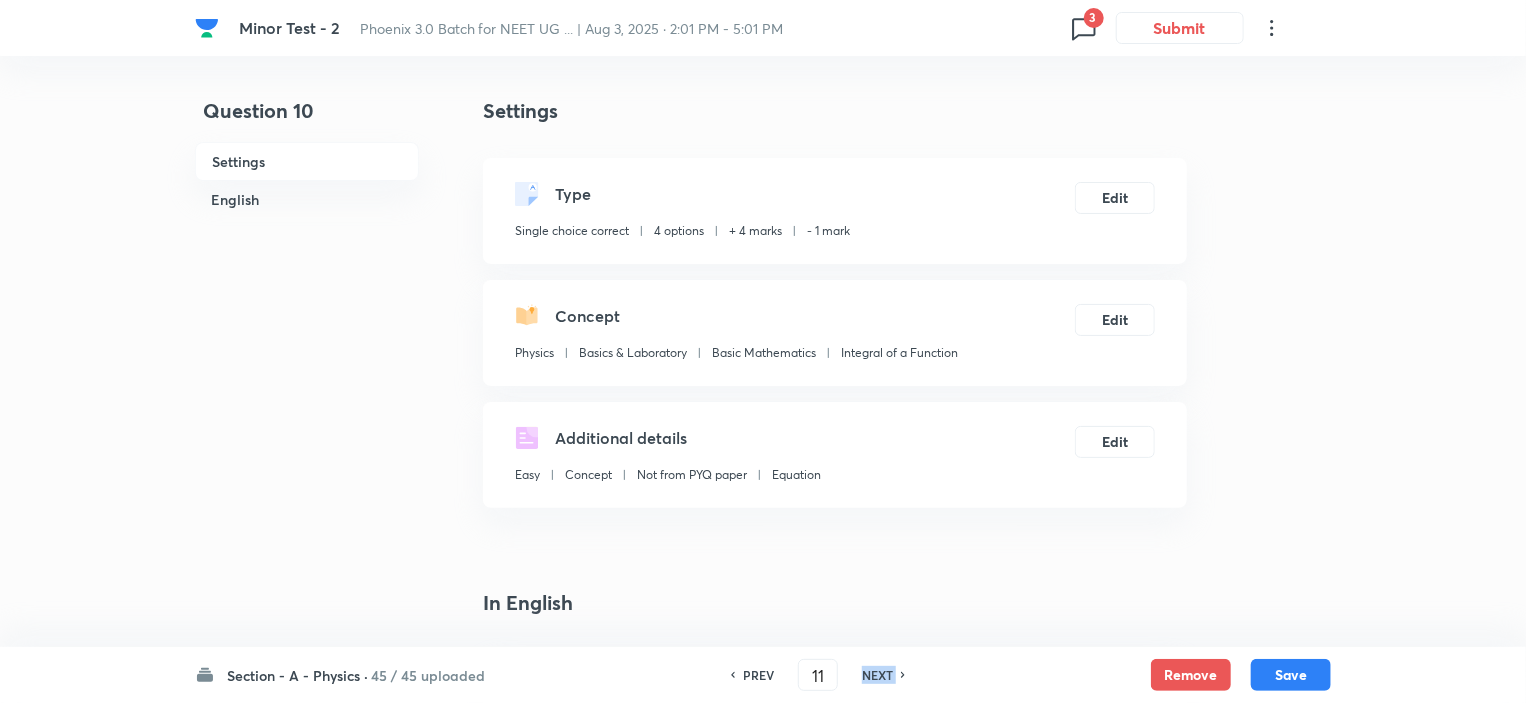 checkbox on "false" 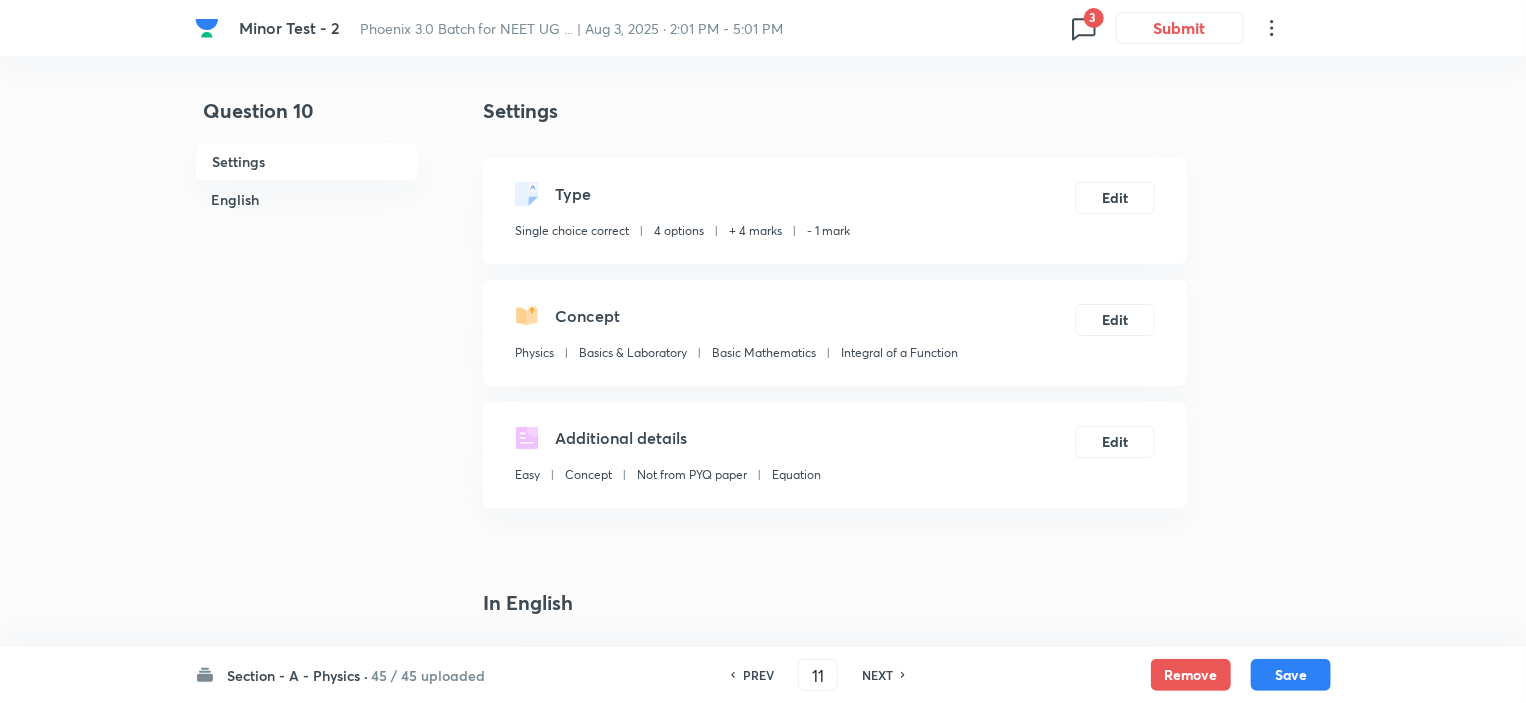 checkbox on "true" 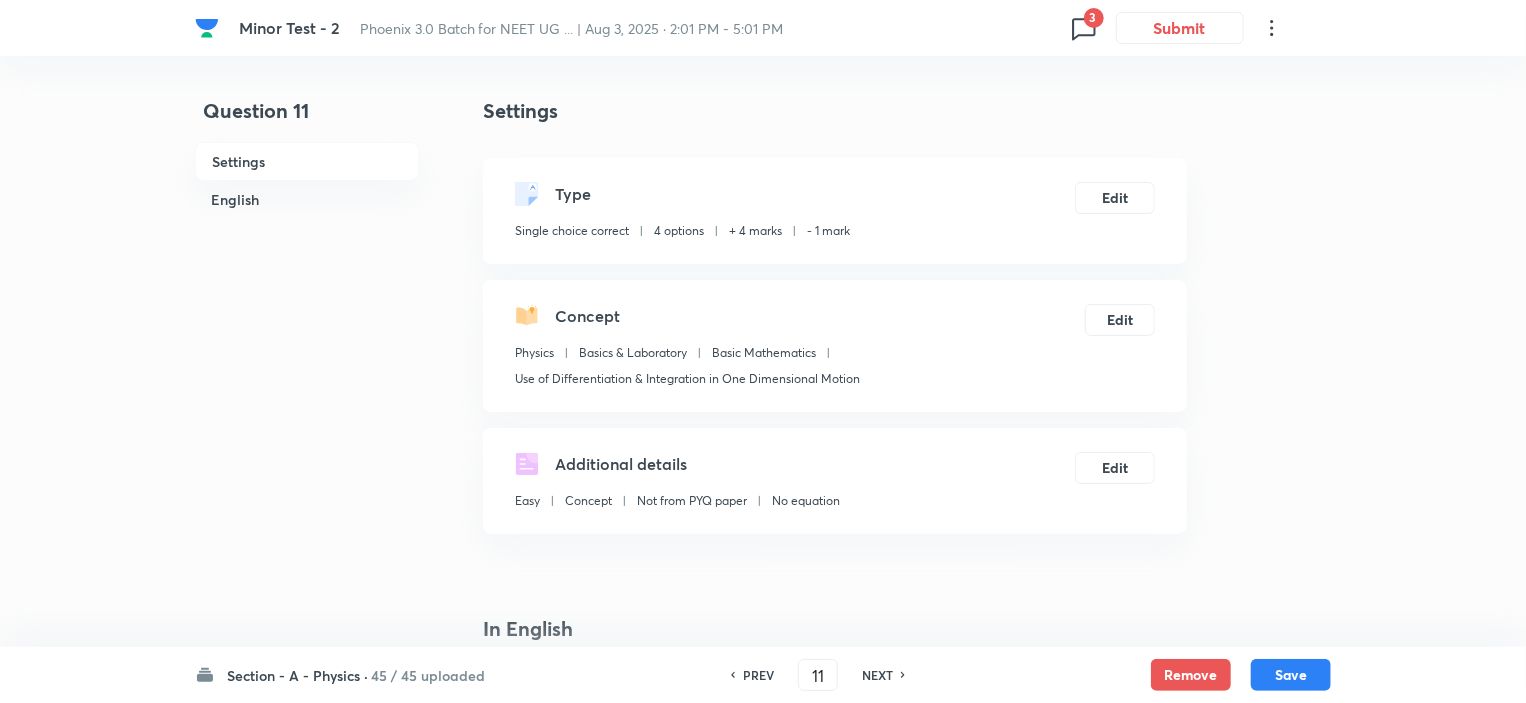 click on "NEXT" at bounding box center (877, 675) 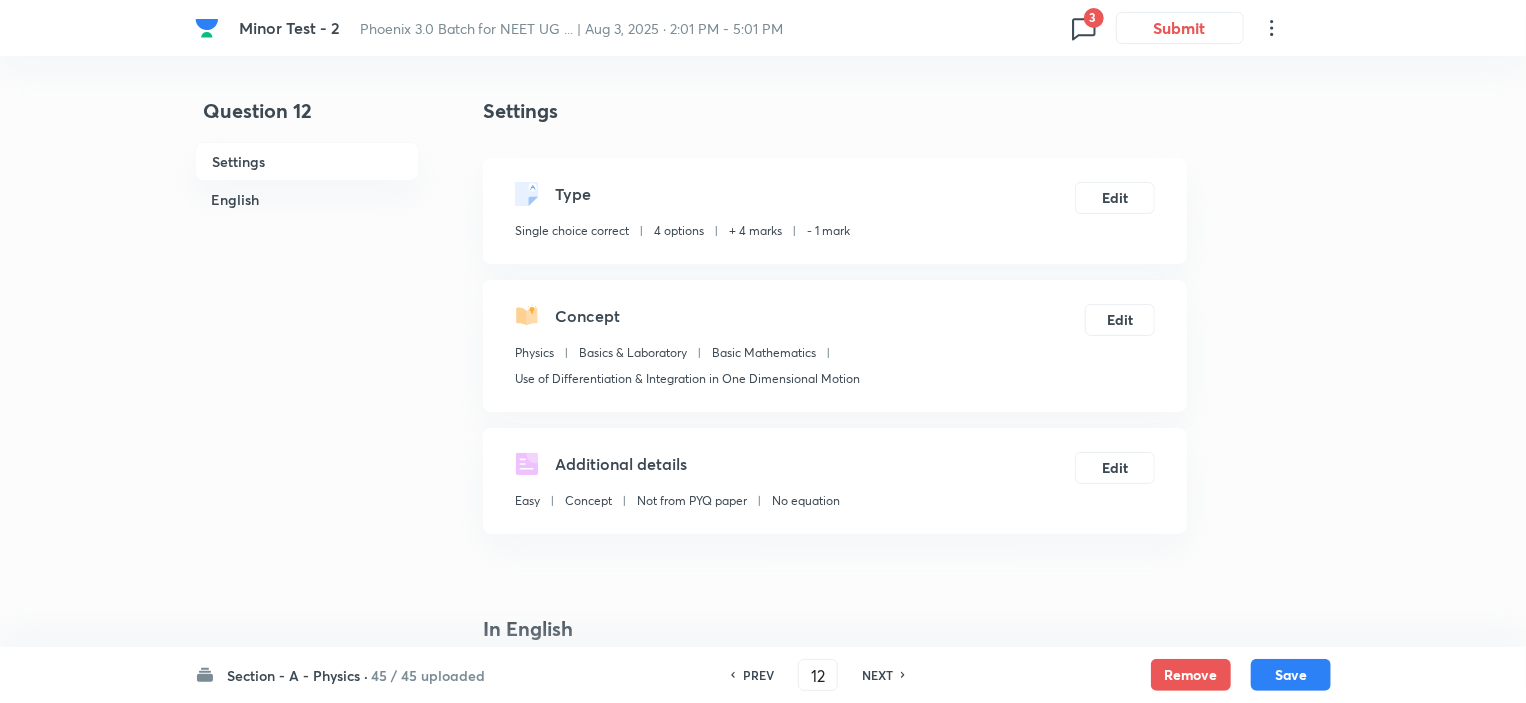 checkbox on "false" 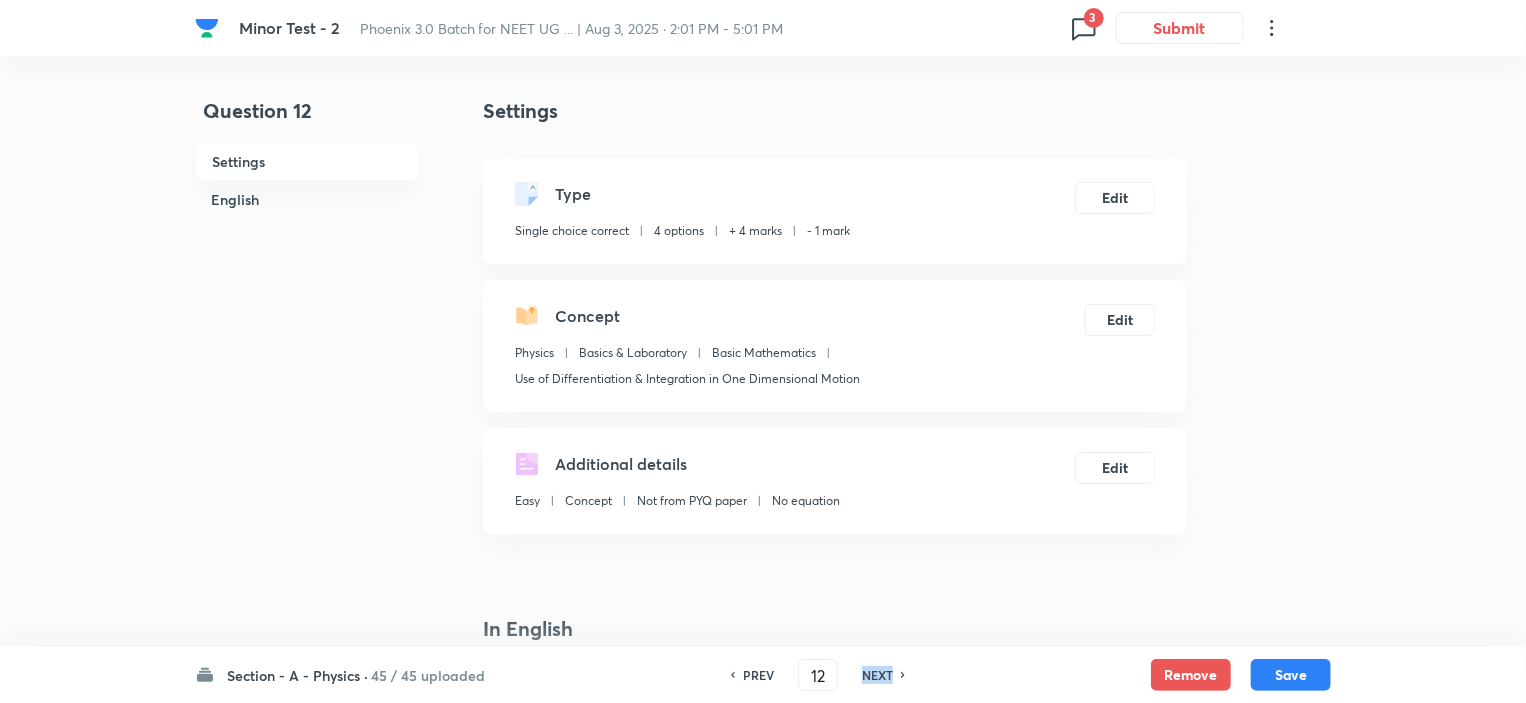 click on "NEXT" at bounding box center (877, 675) 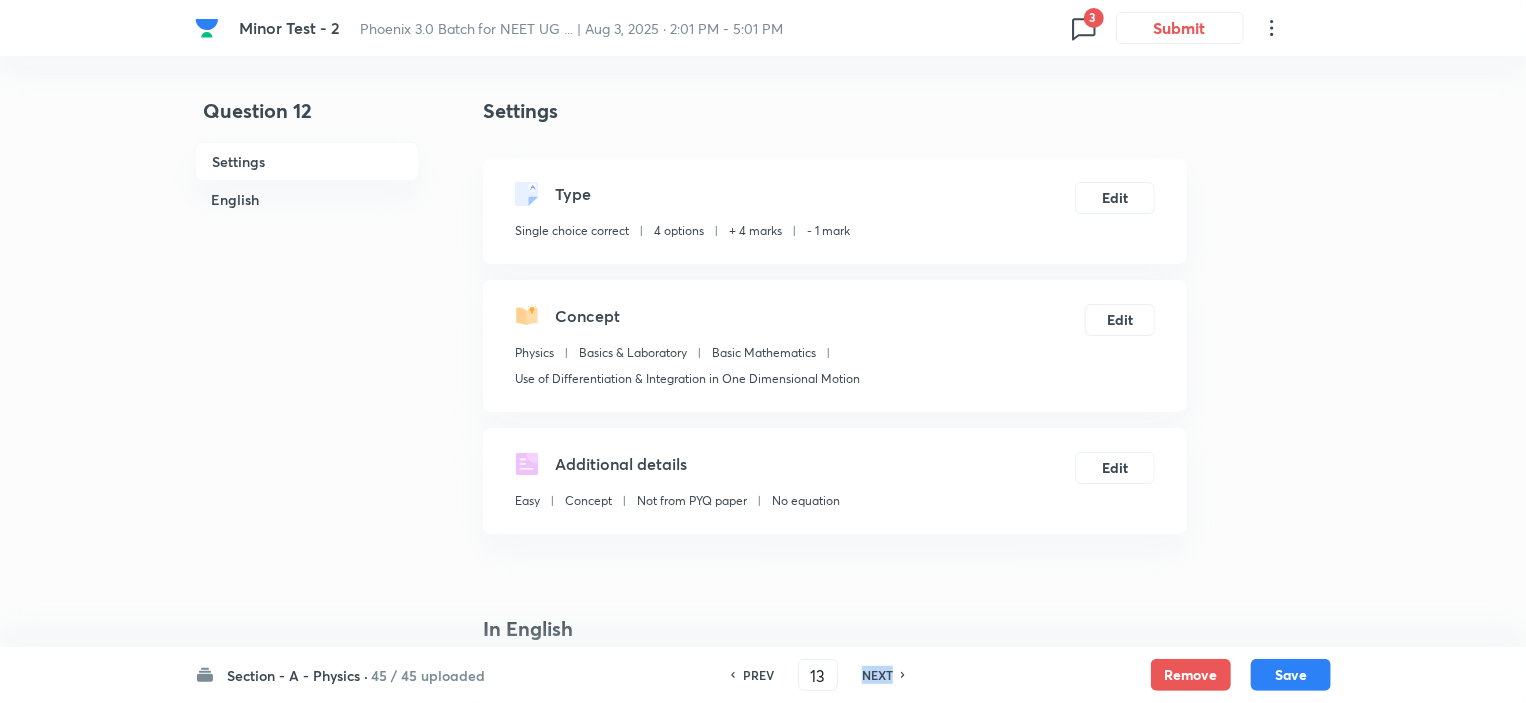 checkbox on "false" 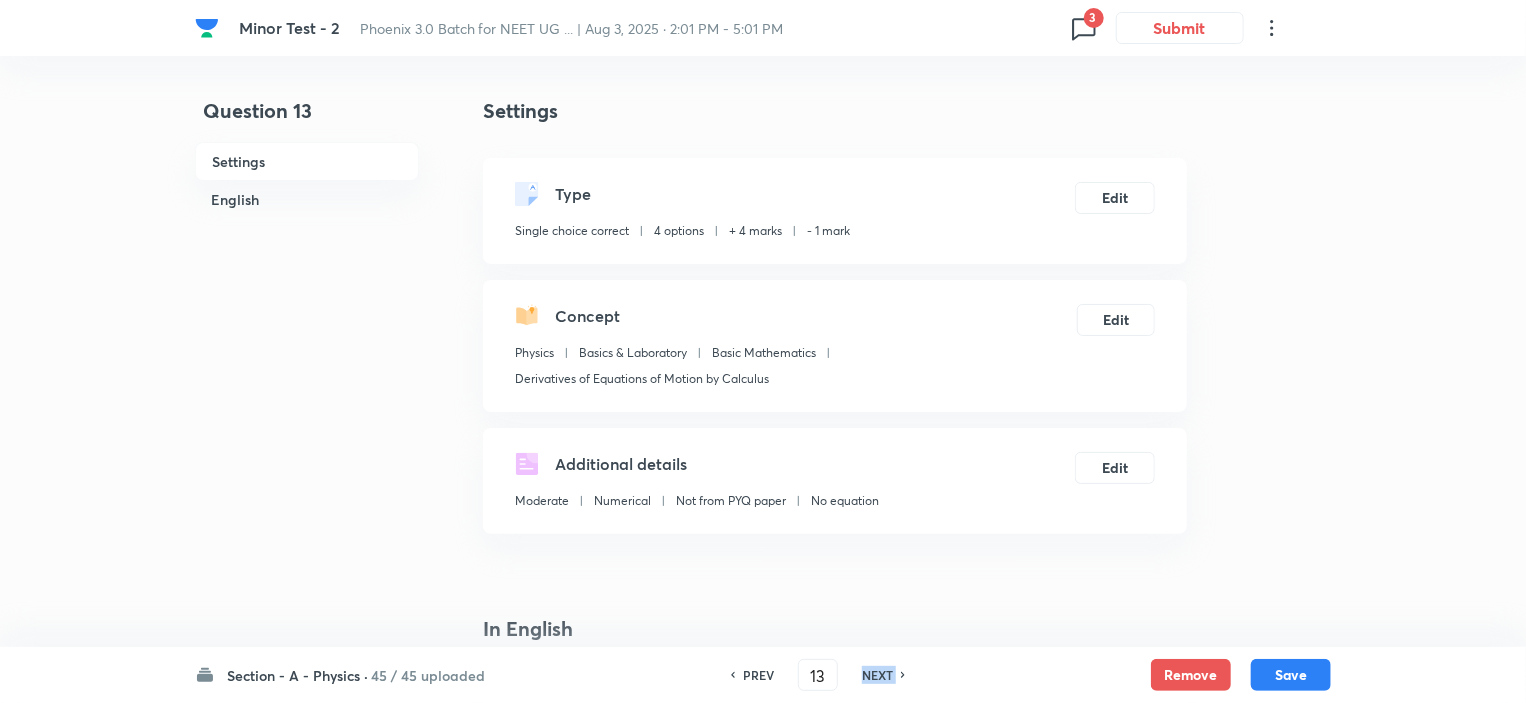 click on "NEXT" at bounding box center [877, 675] 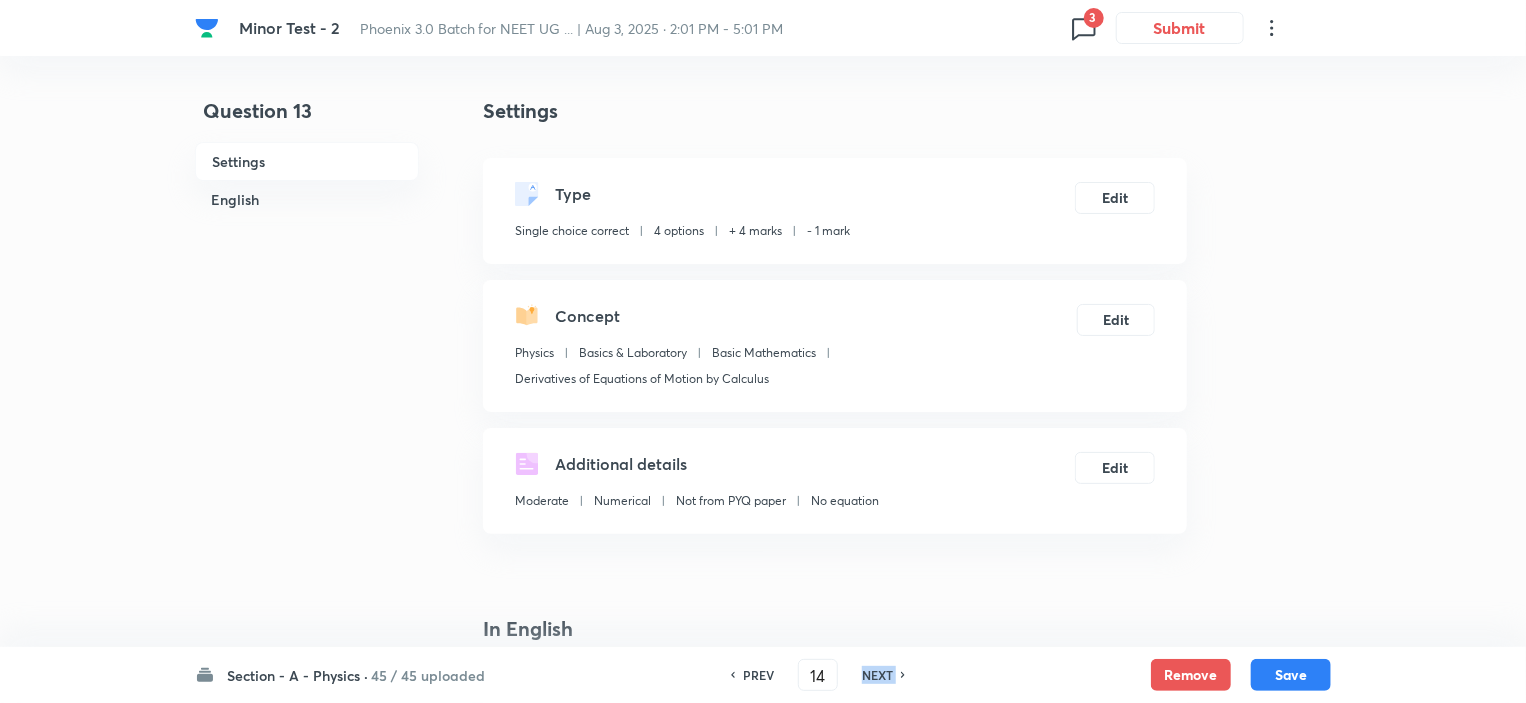 checkbox on "false" 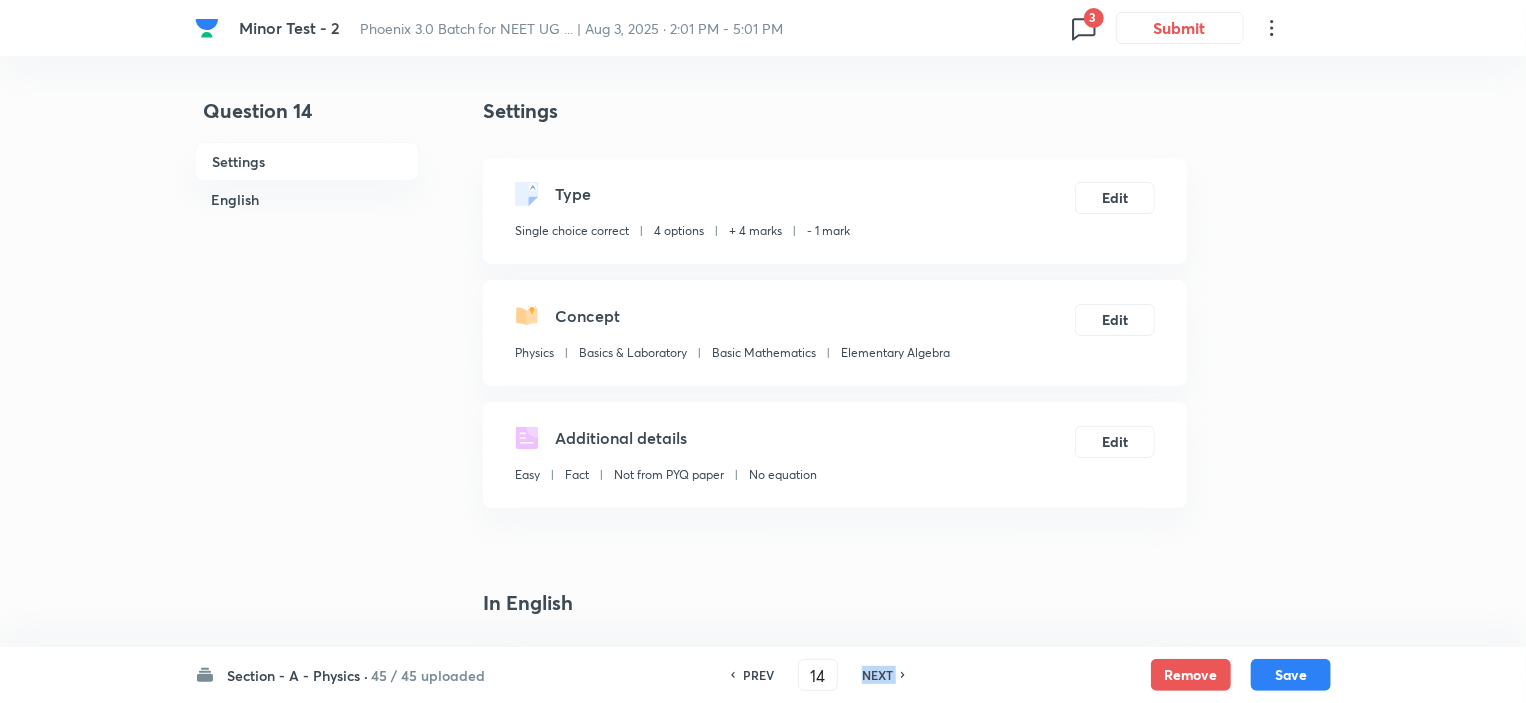 click on "NEXT" at bounding box center (877, 675) 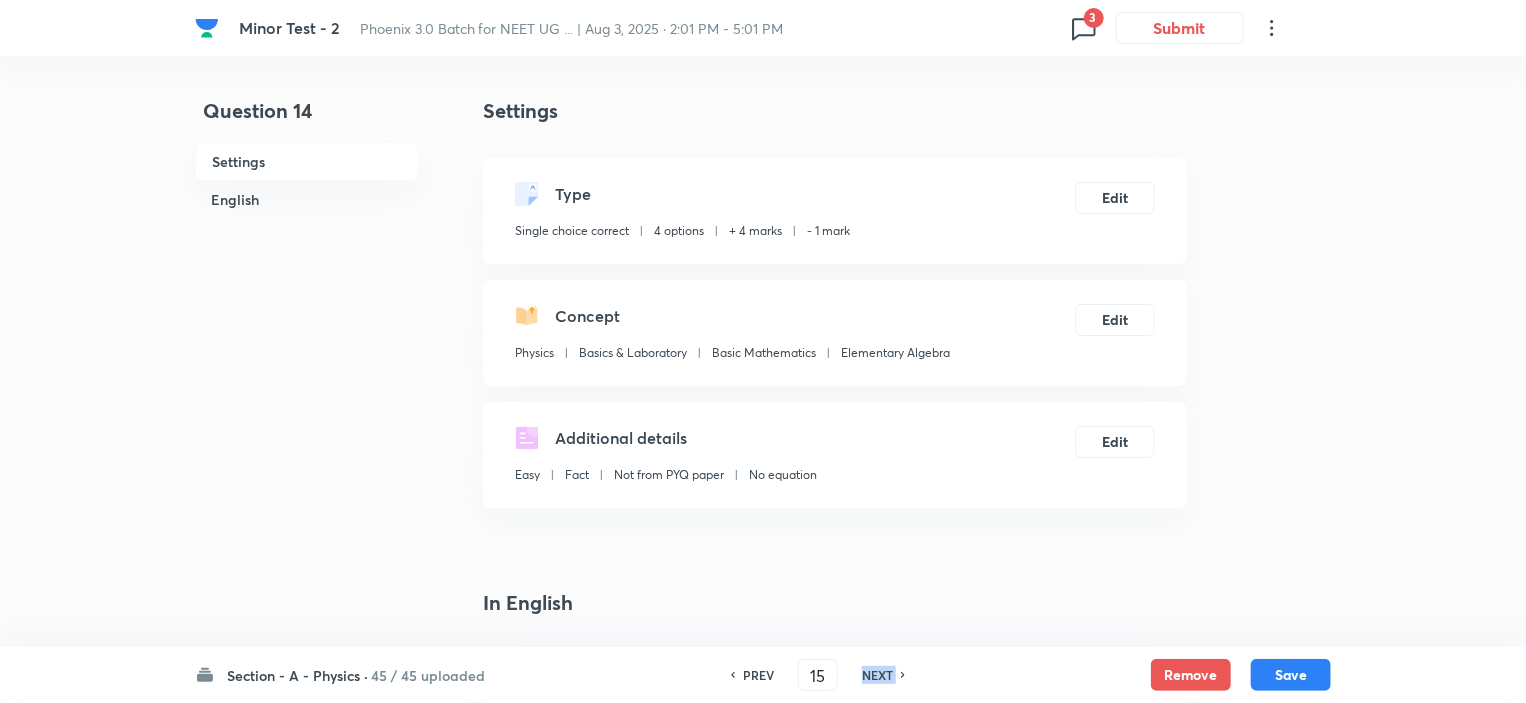 checkbox on "false" 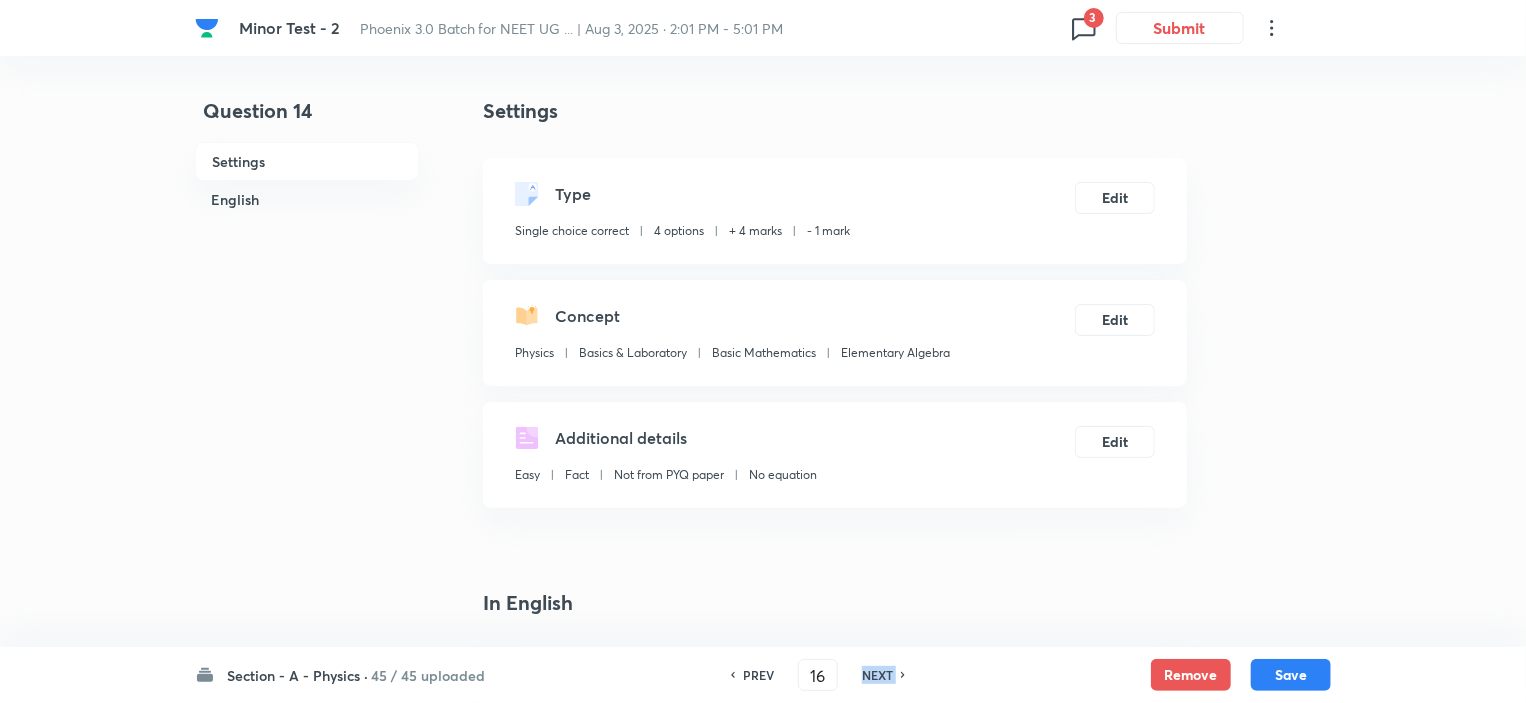 checkbox on "false" 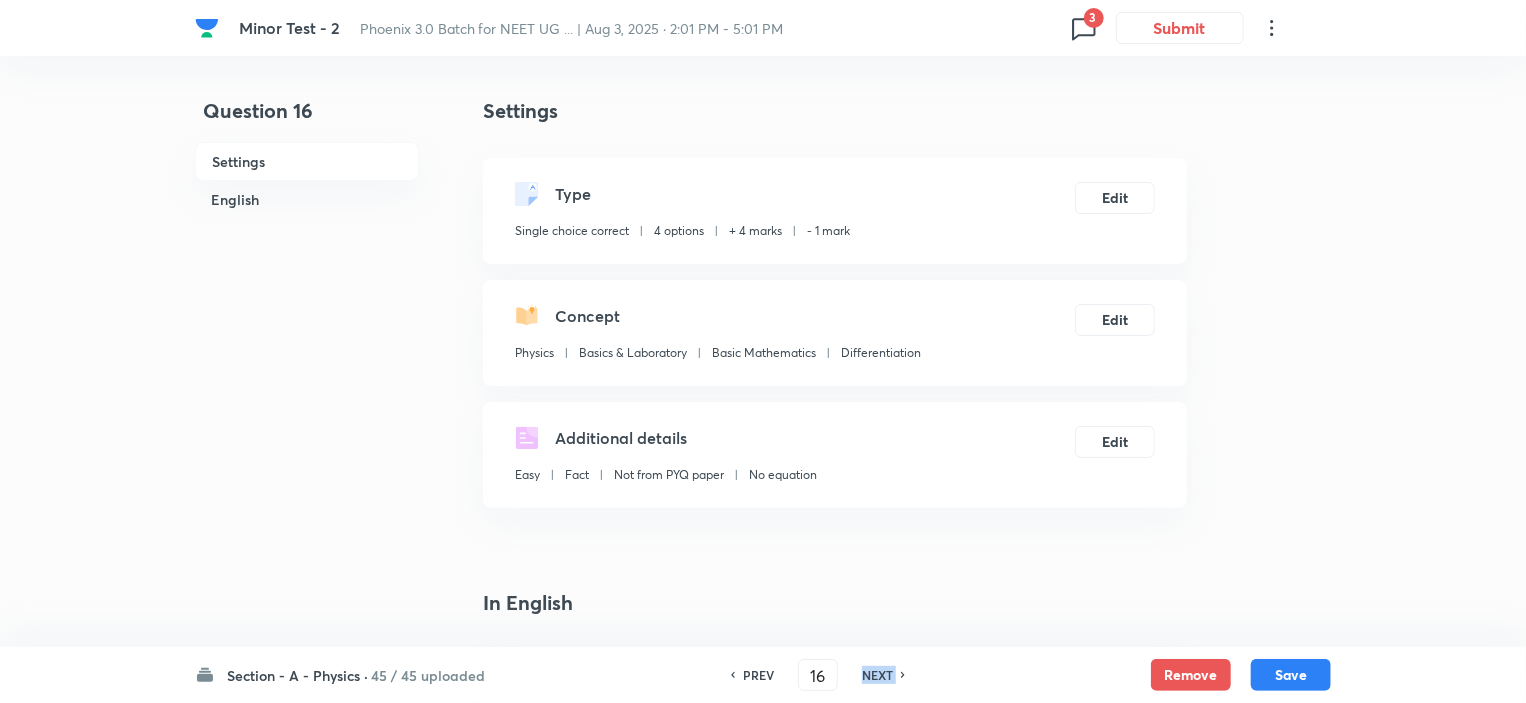 click on "NEXT" at bounding box center (877, 675) 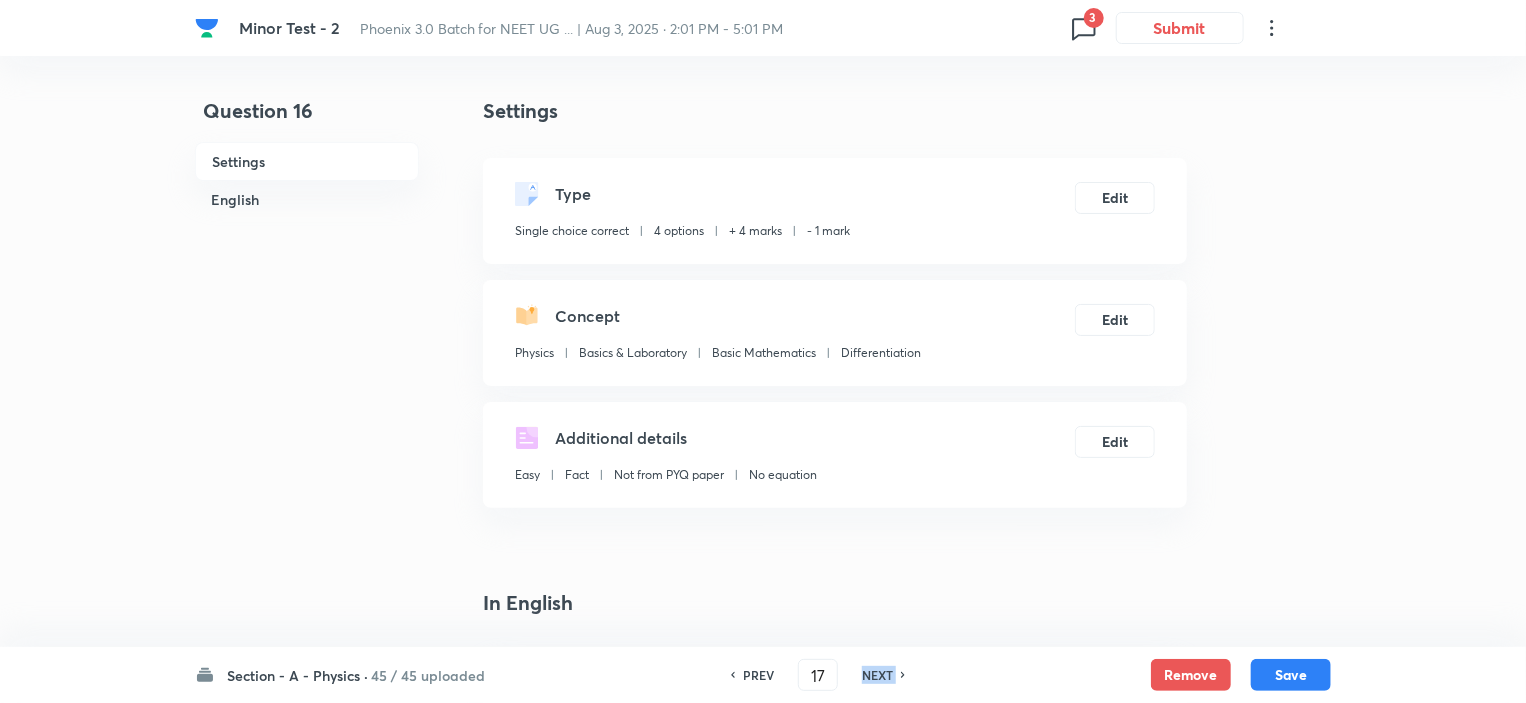 checkbox on "false" 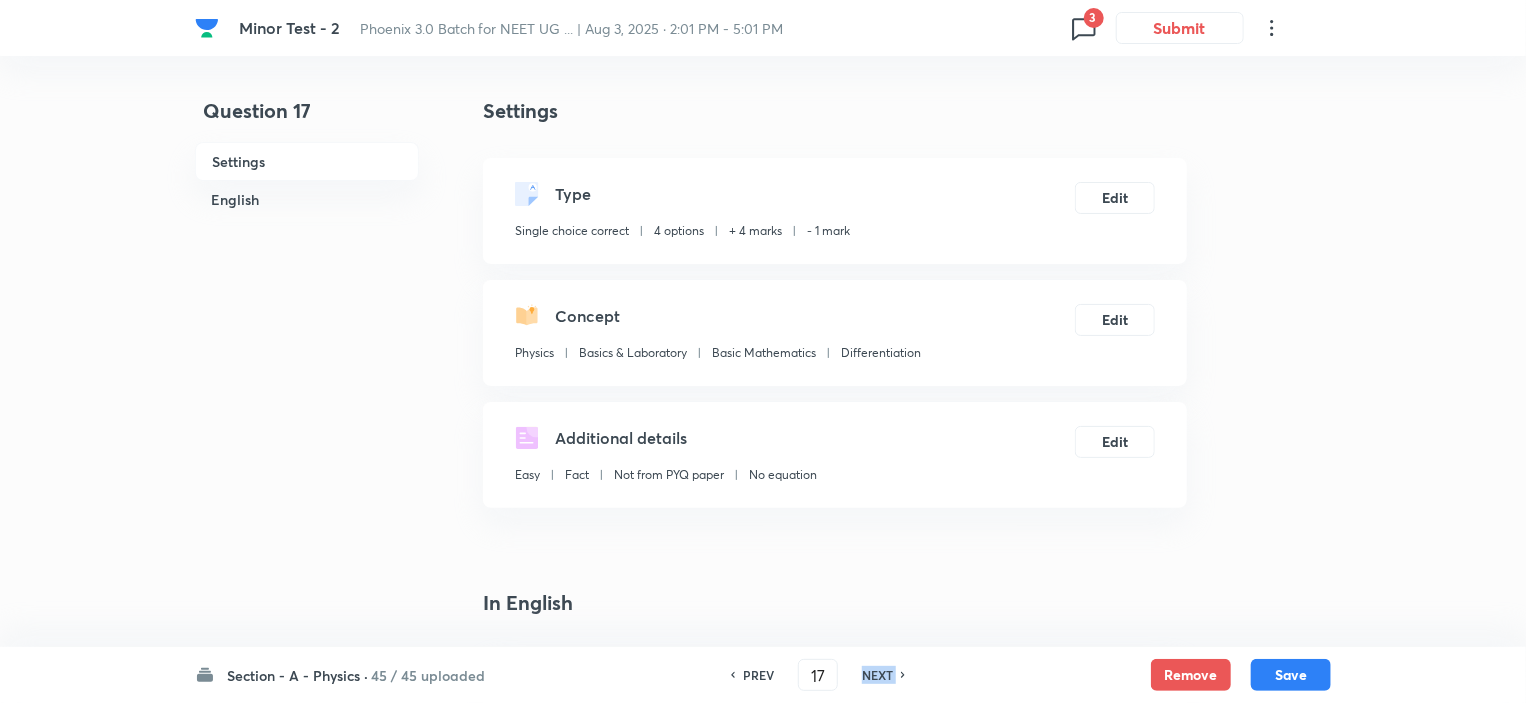 click on "NEXT" at bounding box center [877, 675] 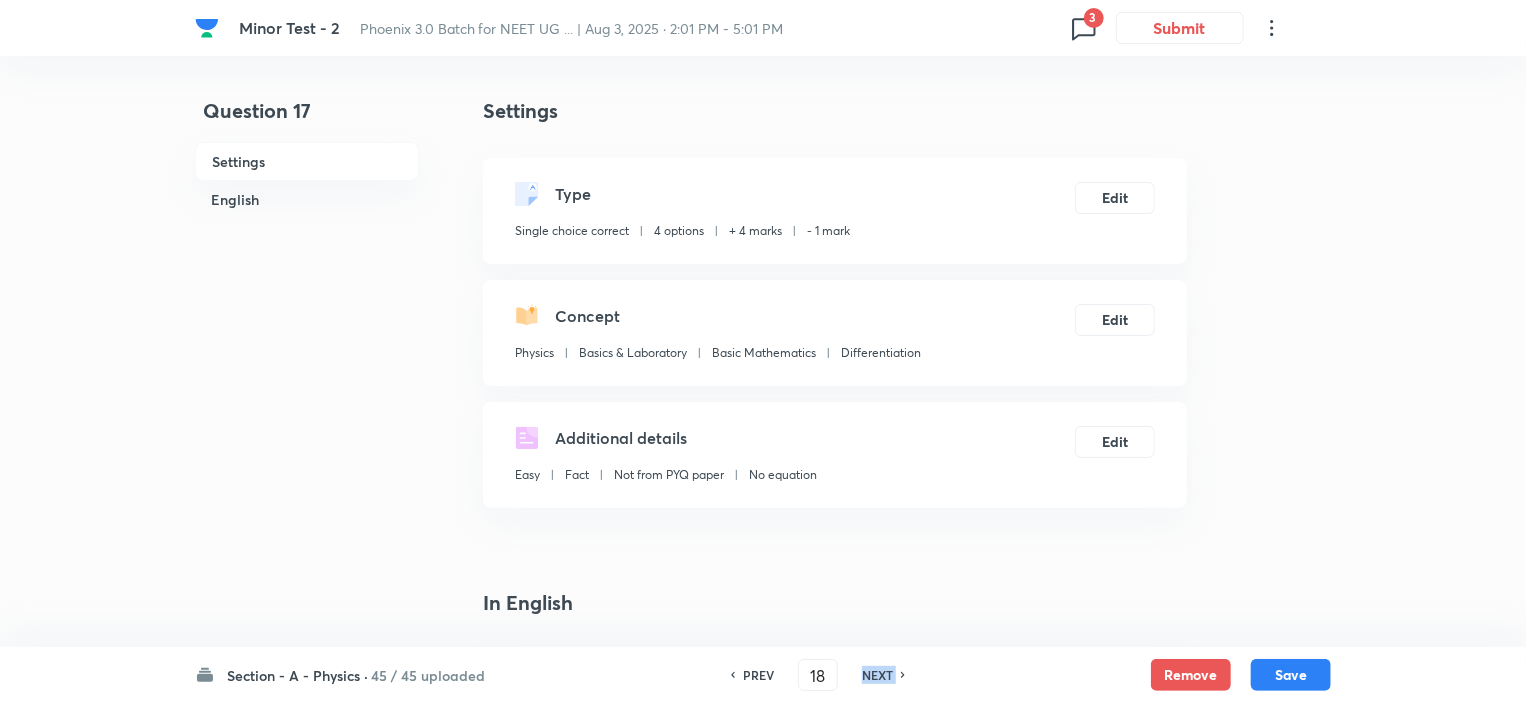 checkbox on "false" 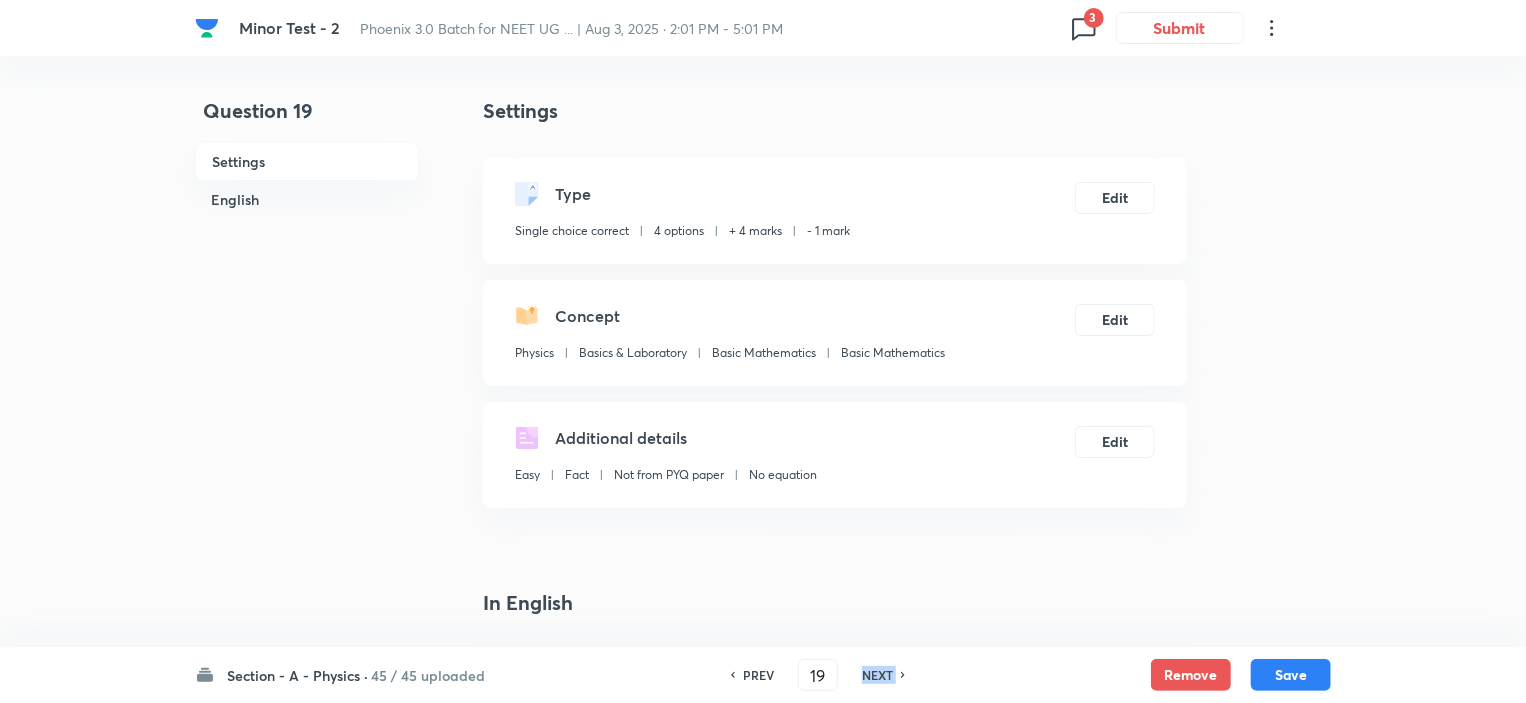 checkbox on "true" 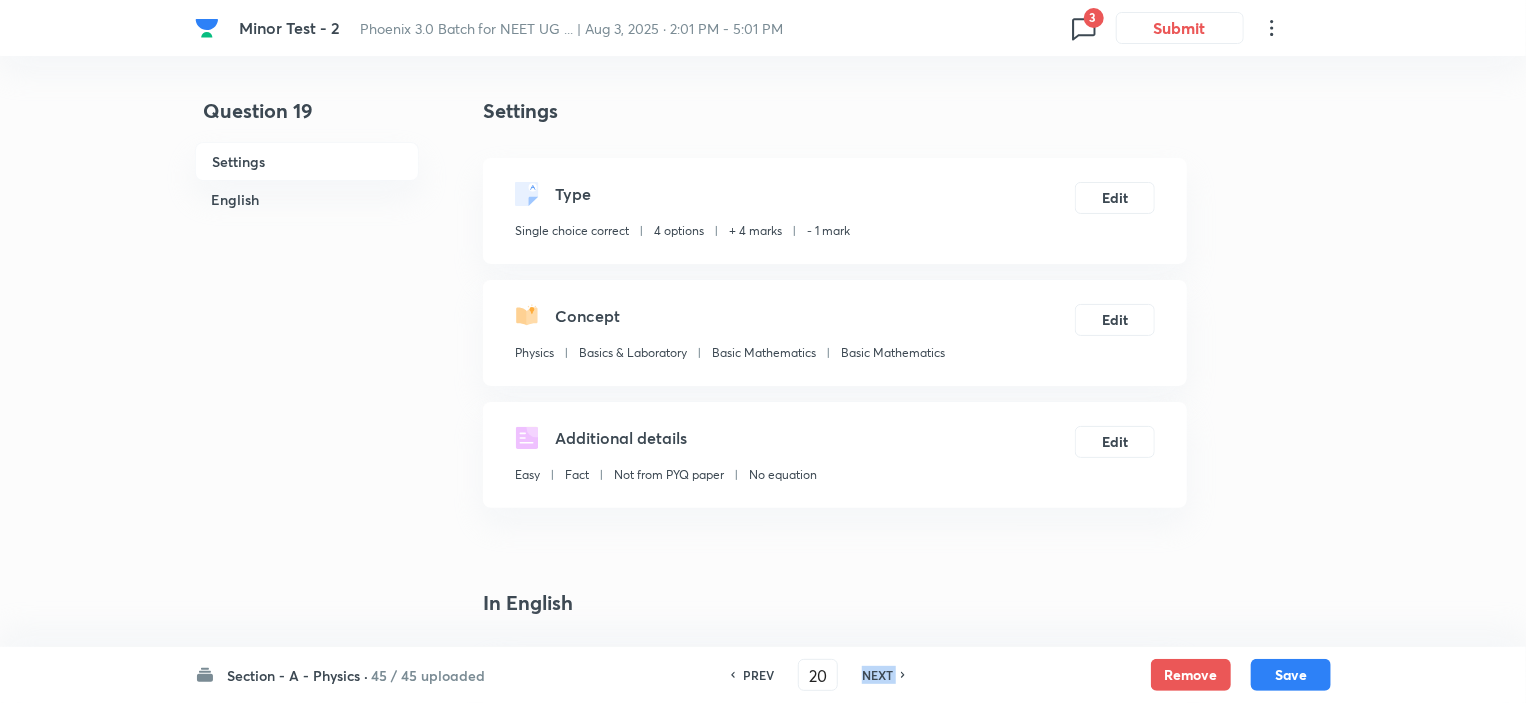 checkbox on "false" 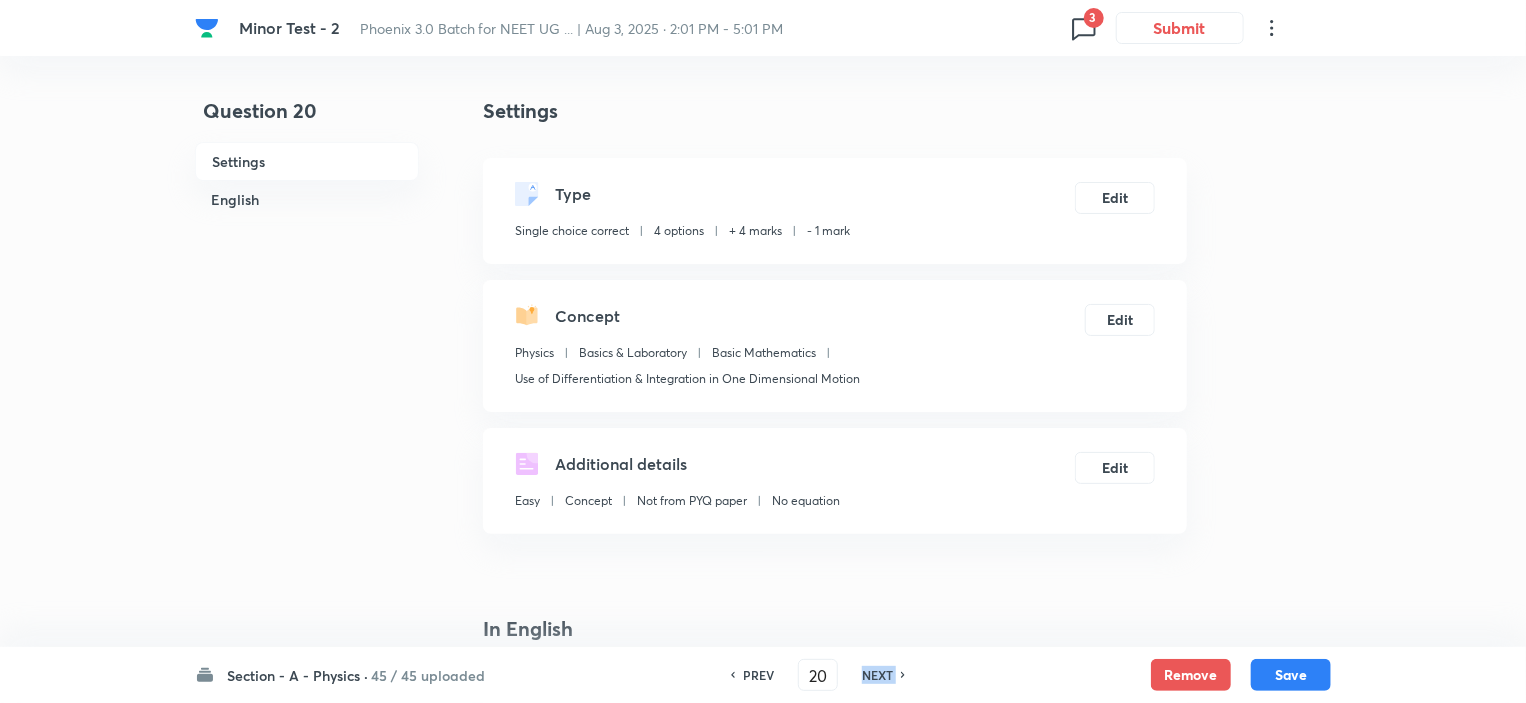 click on "NEXT" at bounding box center (877, 675) 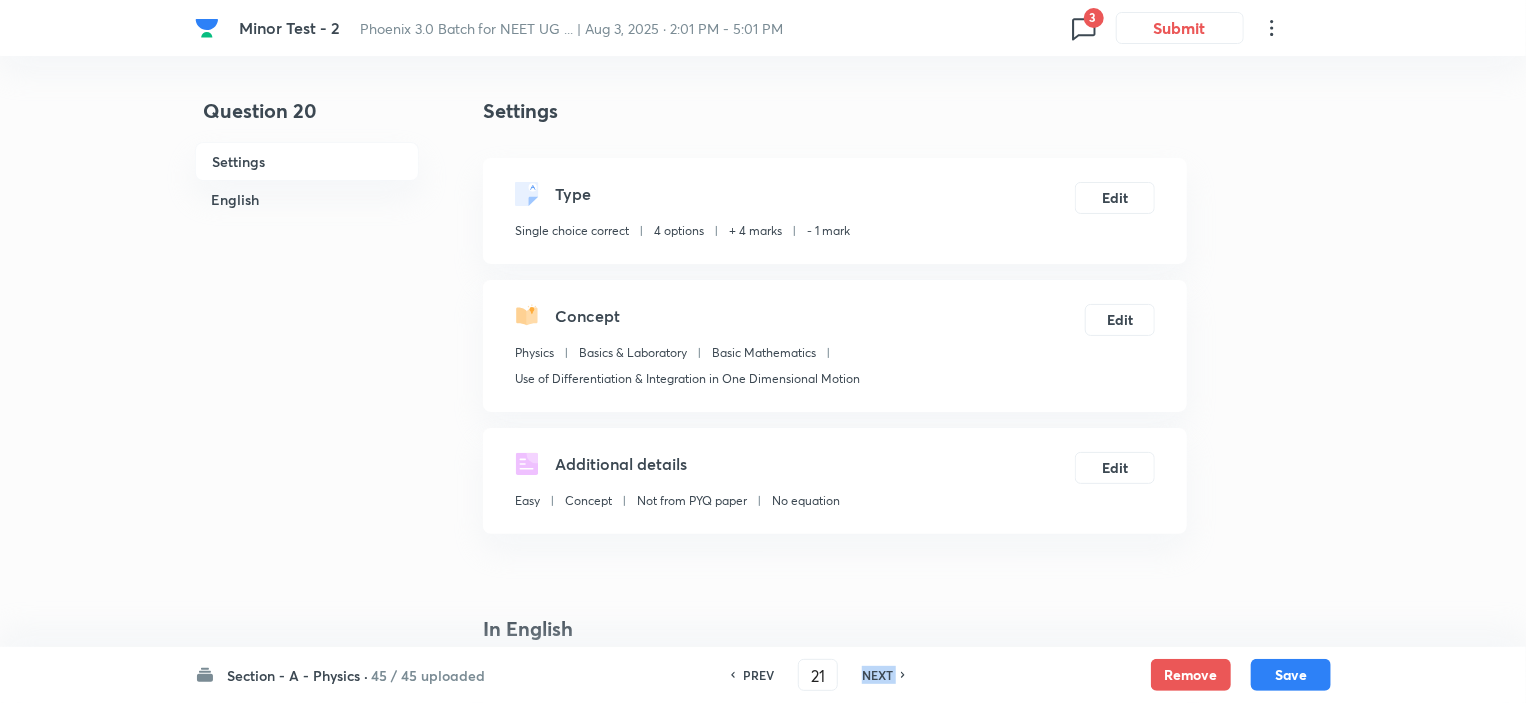 checkbox on "false" 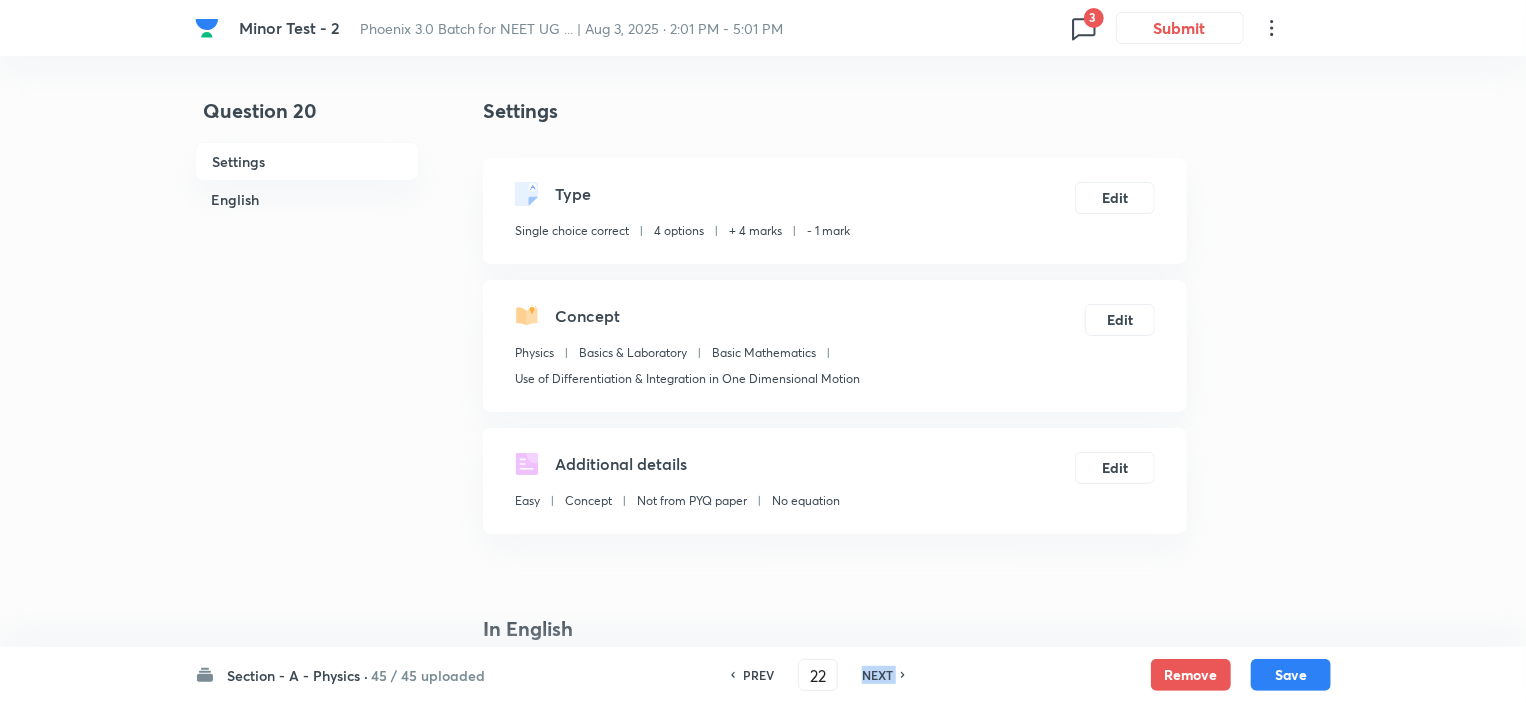 checkbox on "false" 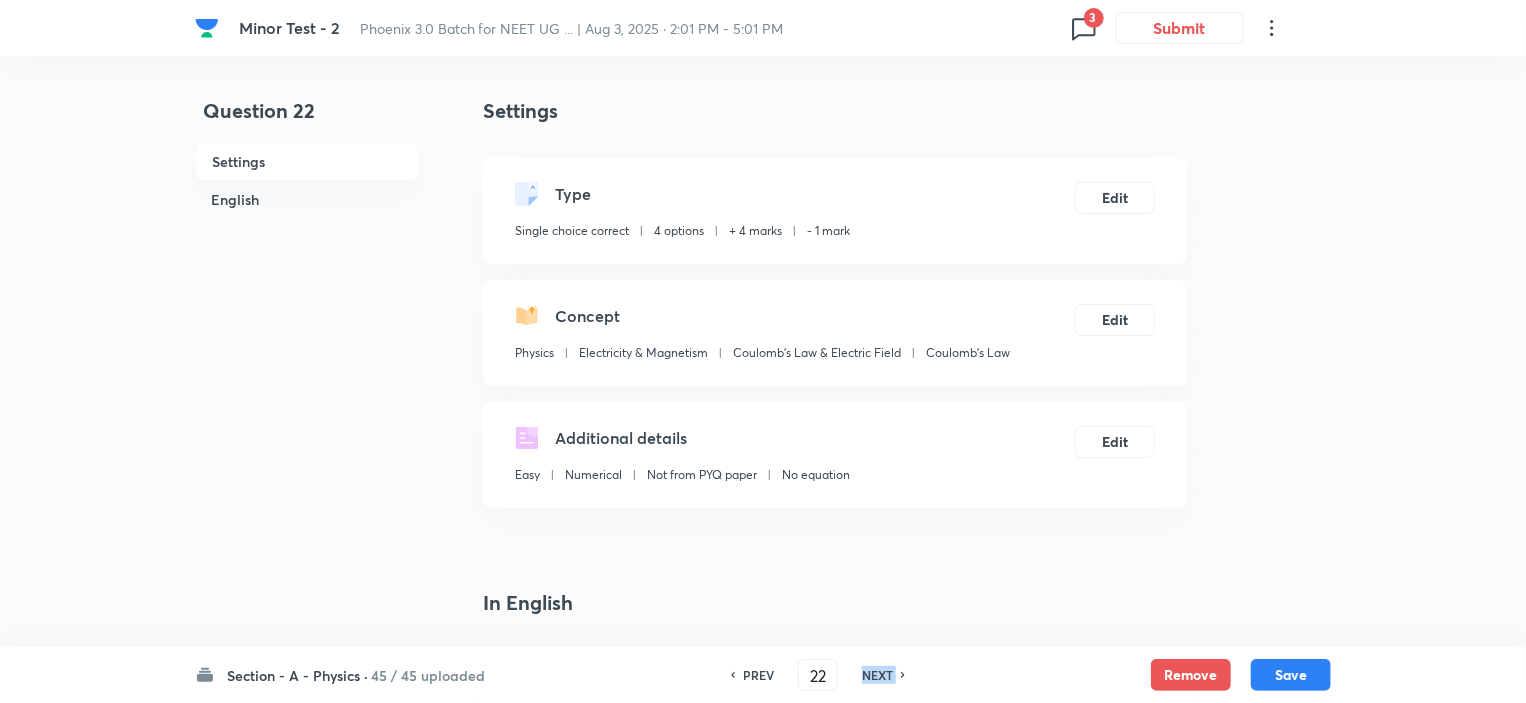 click on "NEXT" at bounding box center (877, 675) 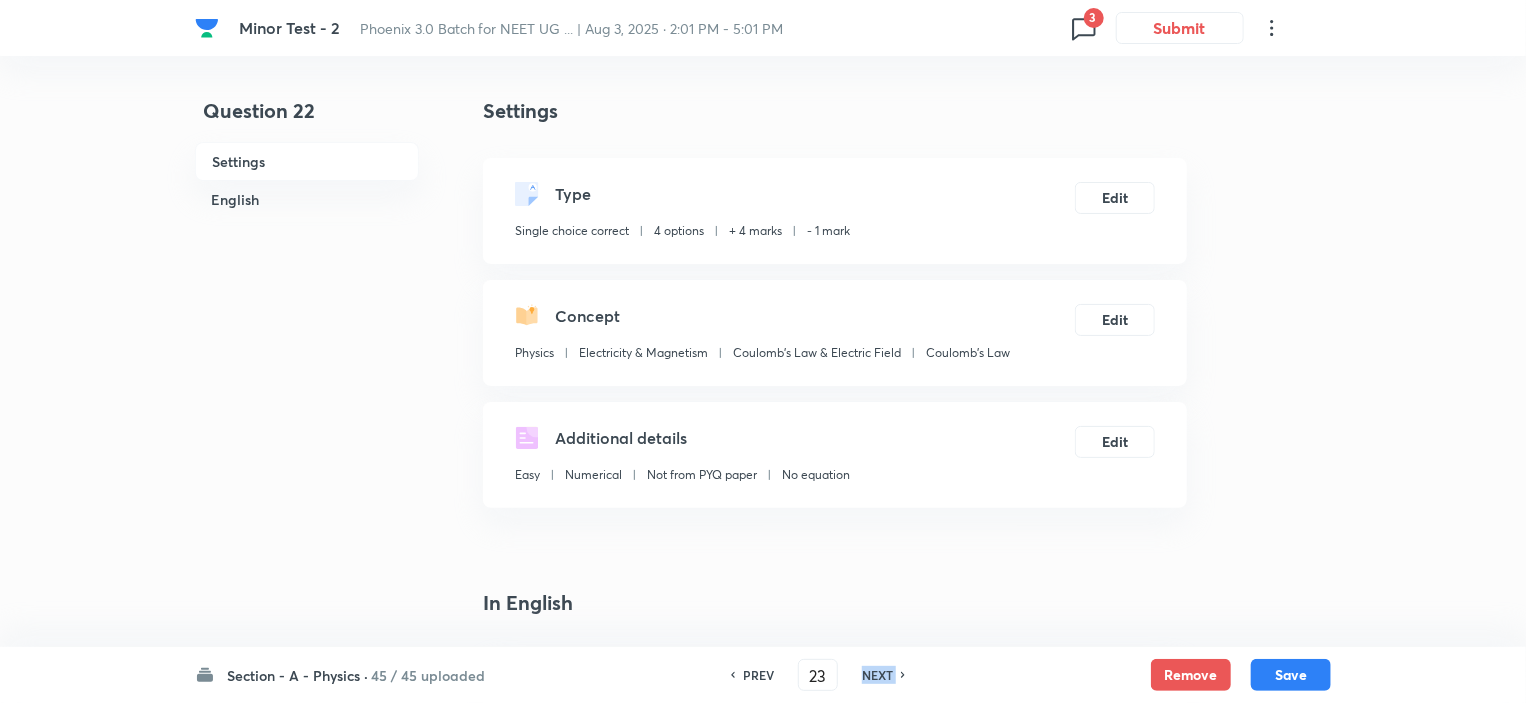 checkbox on "false" 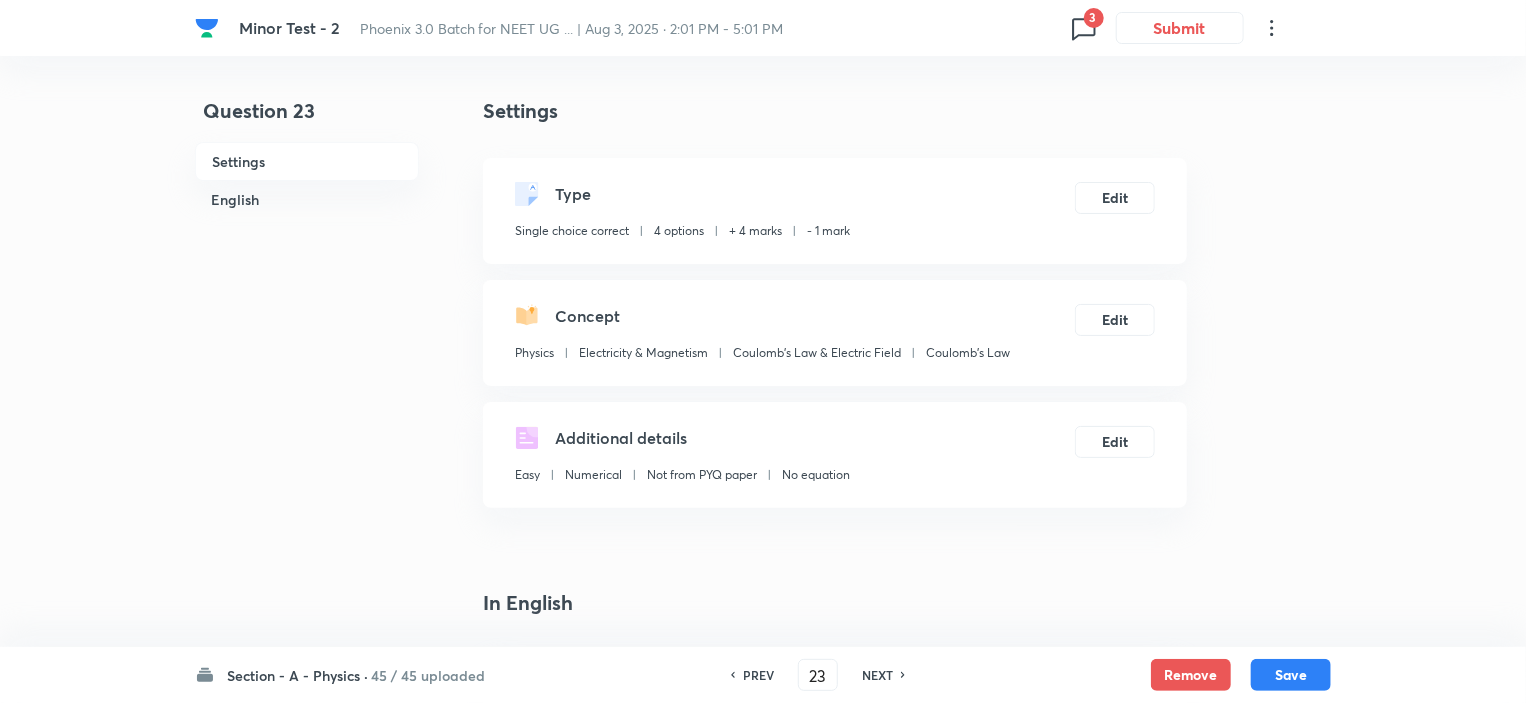 click on "NEXT" at bounding box center (877, 675) 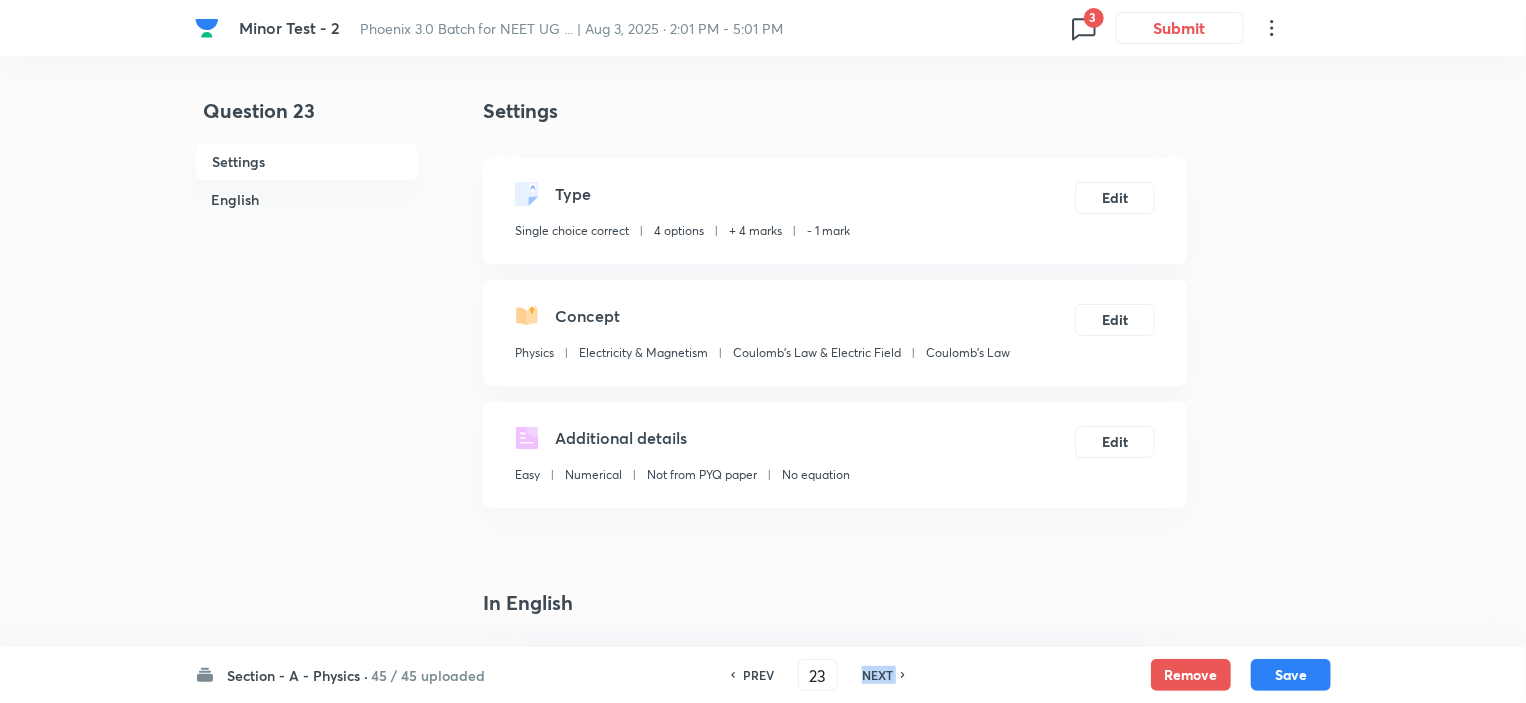 type on "24" 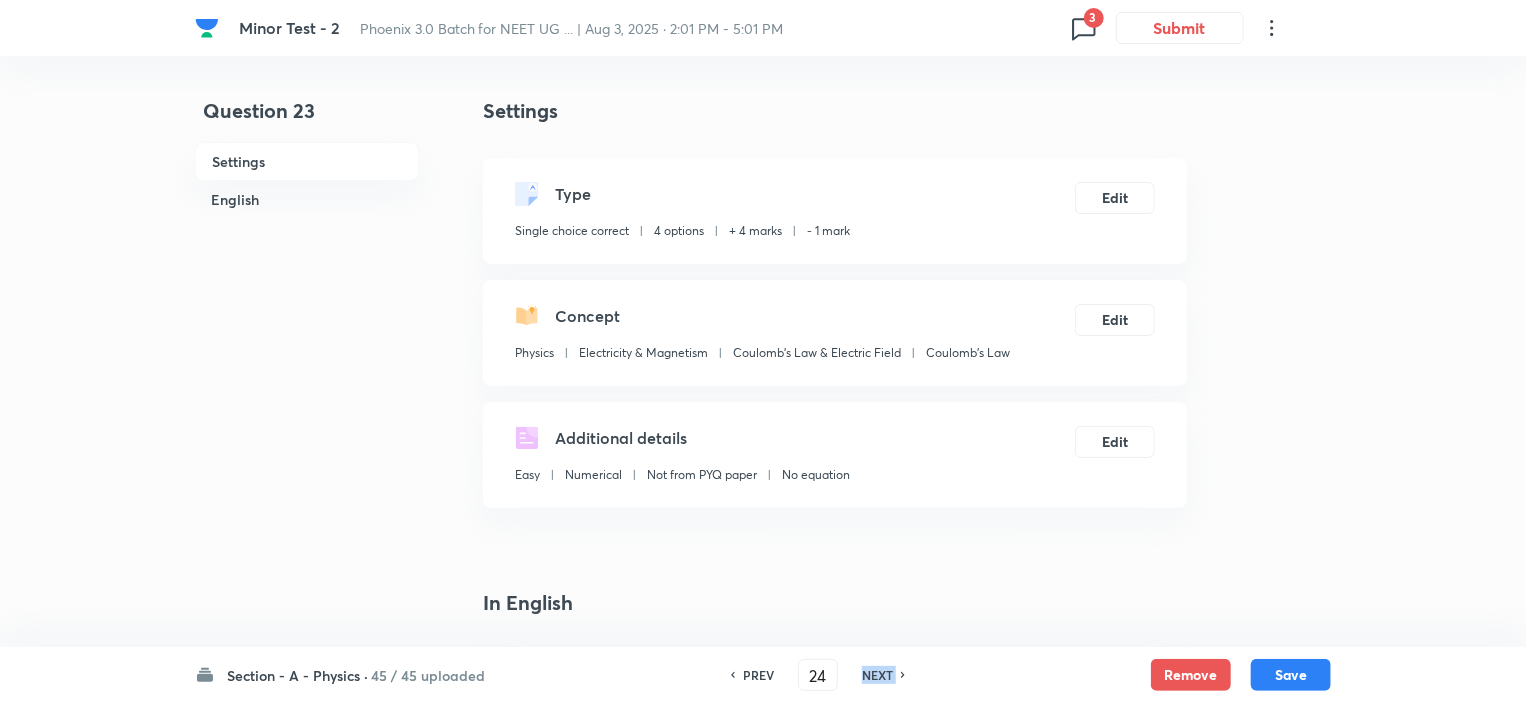 checkbox on "true" 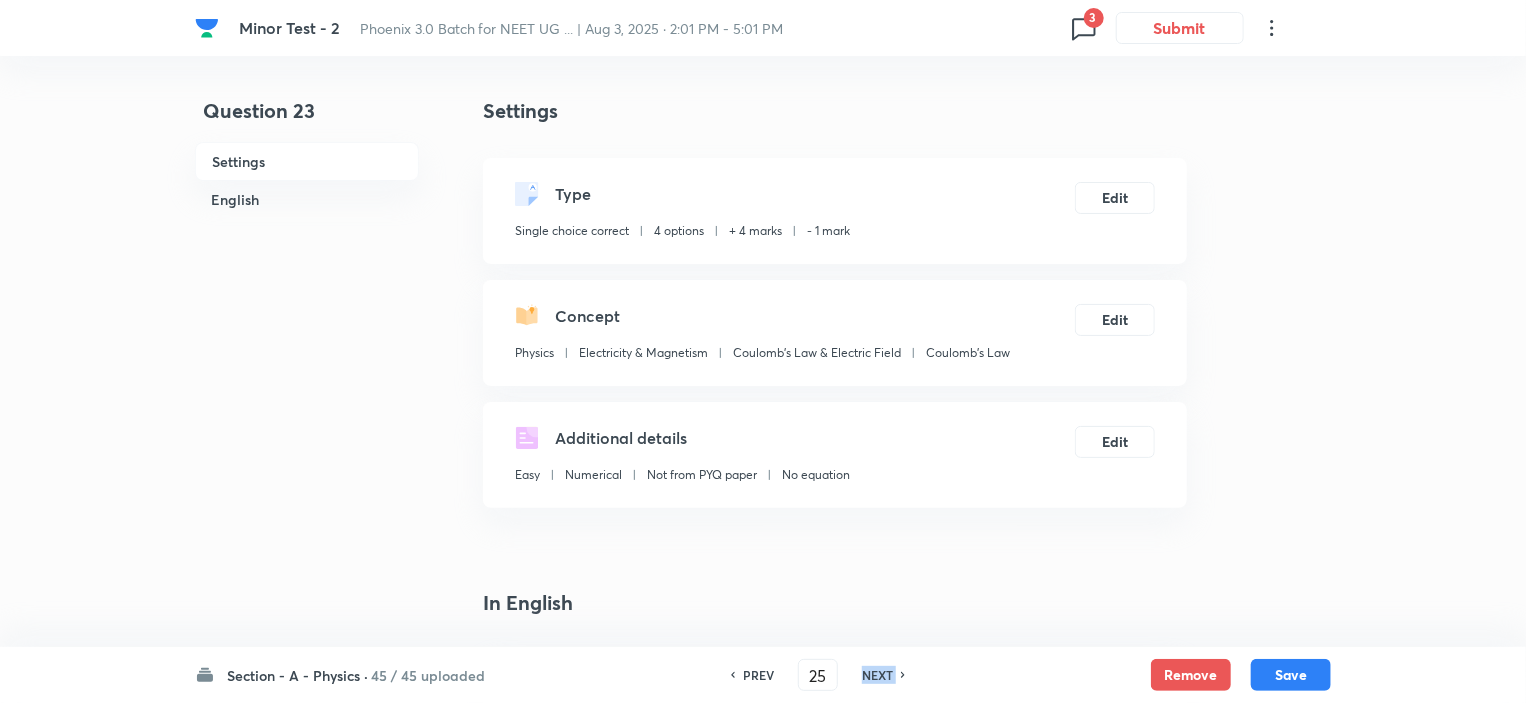 checkbox on "false" 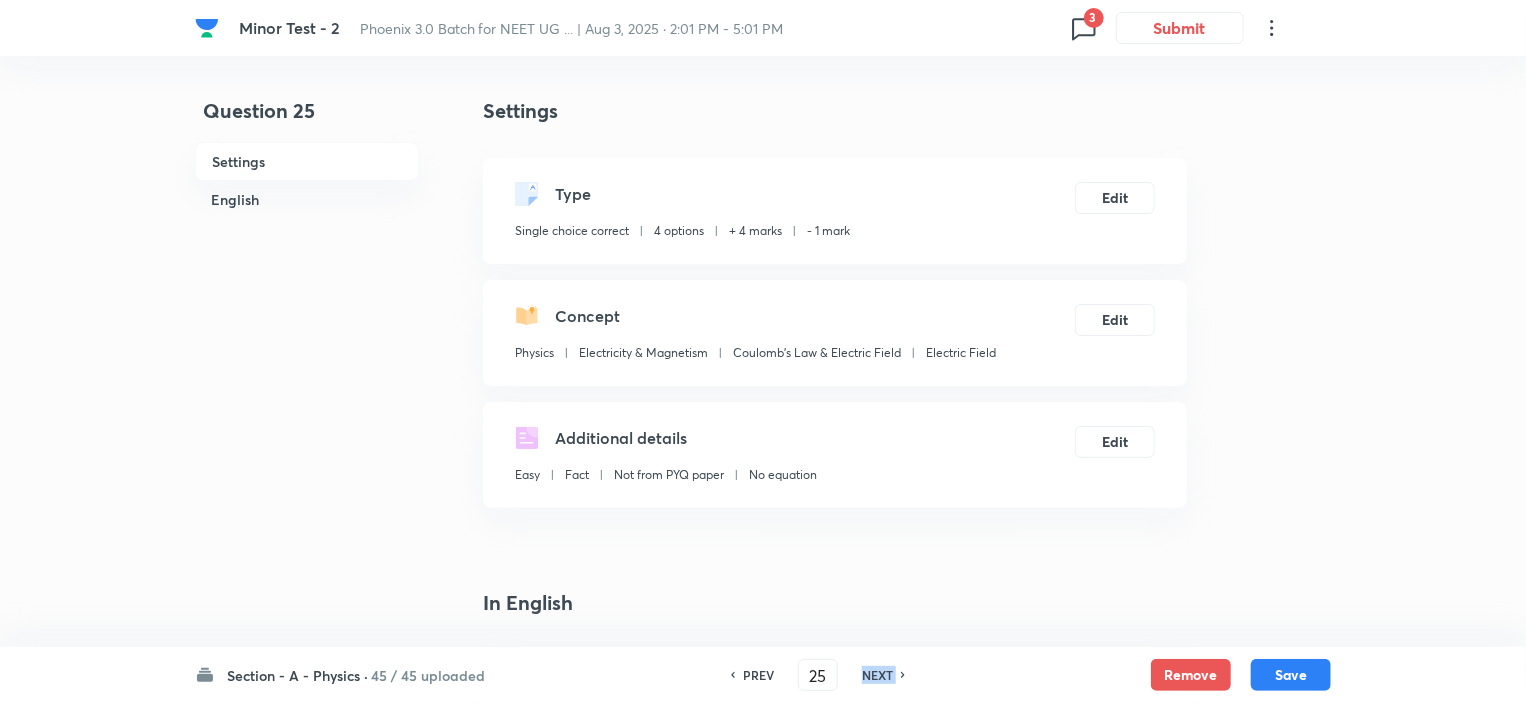 checkbox on "true" 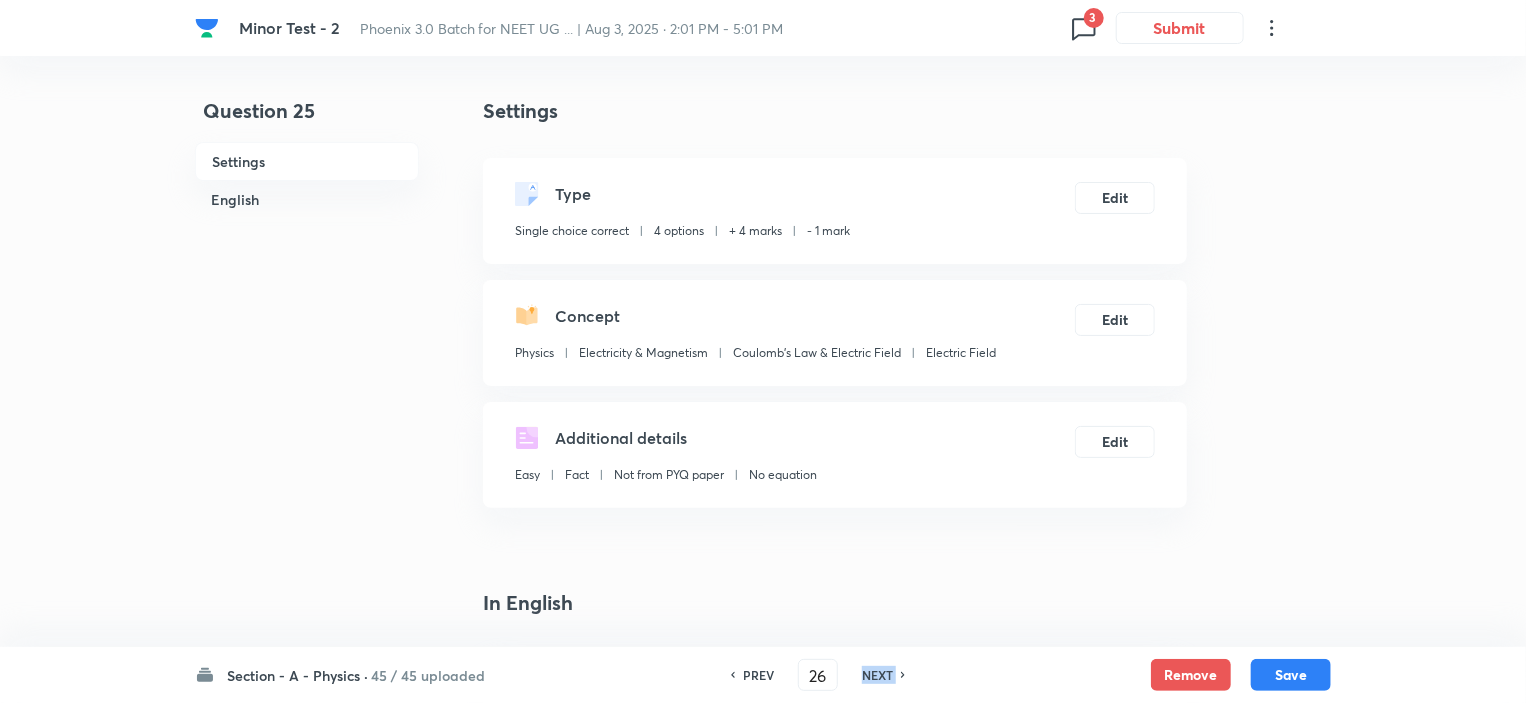 checkbox on "false" 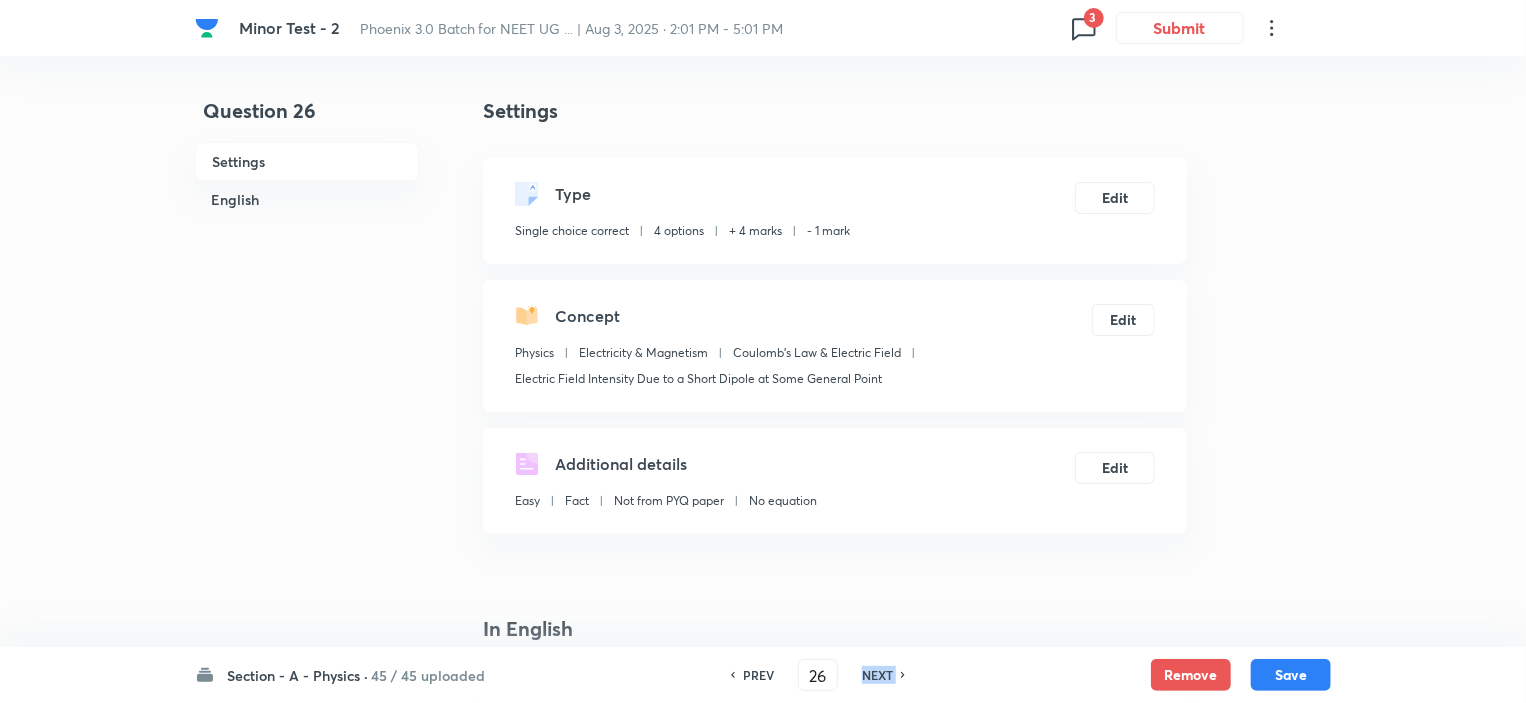 click on "NEXT" at bounding box center [877, 675] 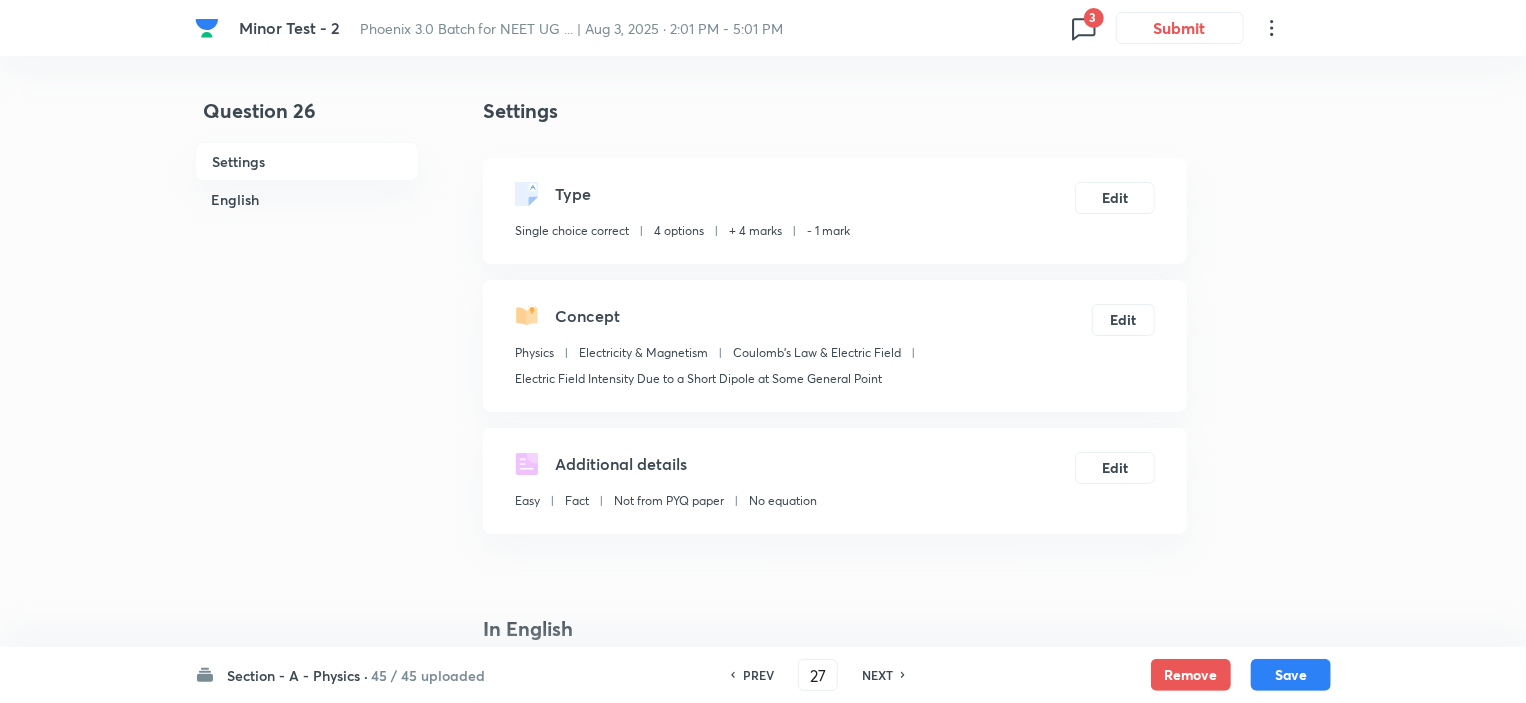 checkbox on "true" 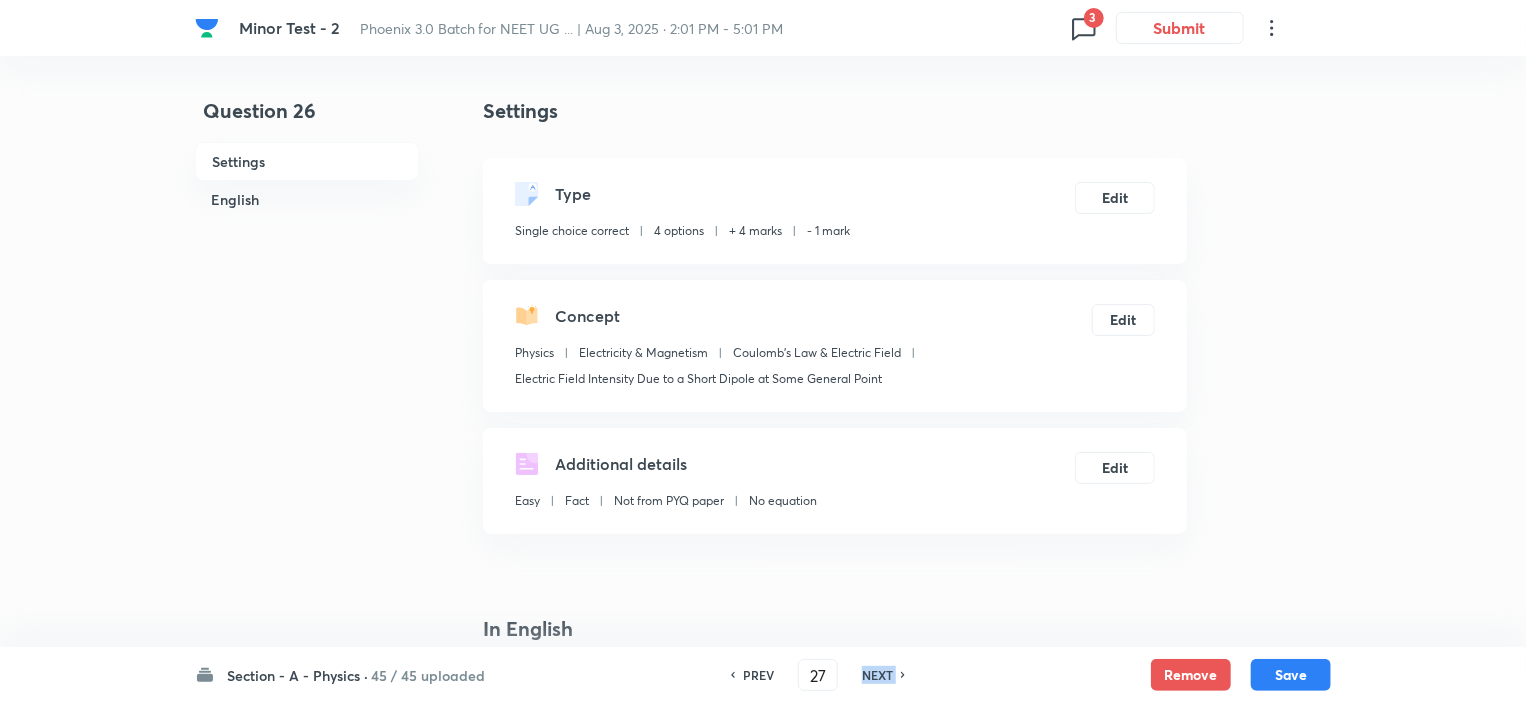 click on "NEXT" at bounding box center [877, 675] 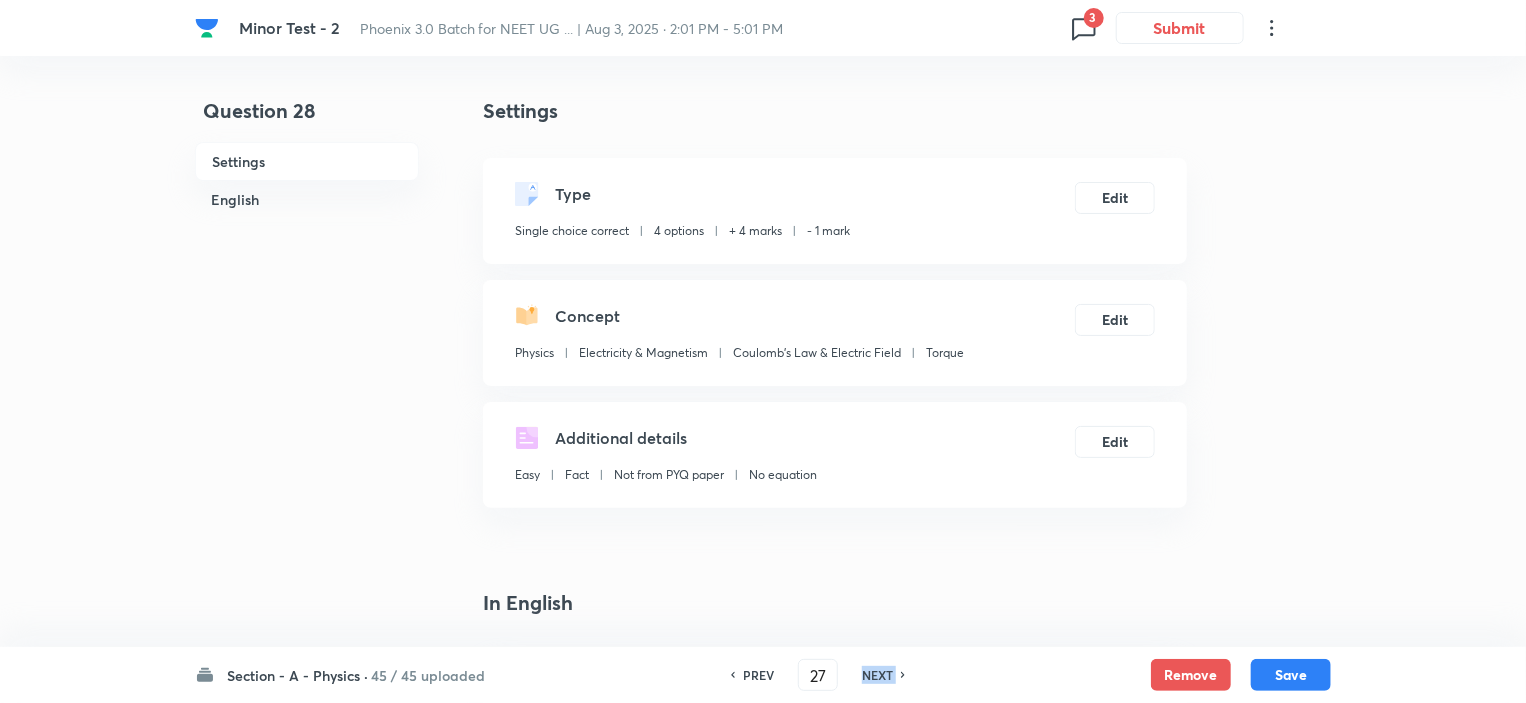 type on "28" 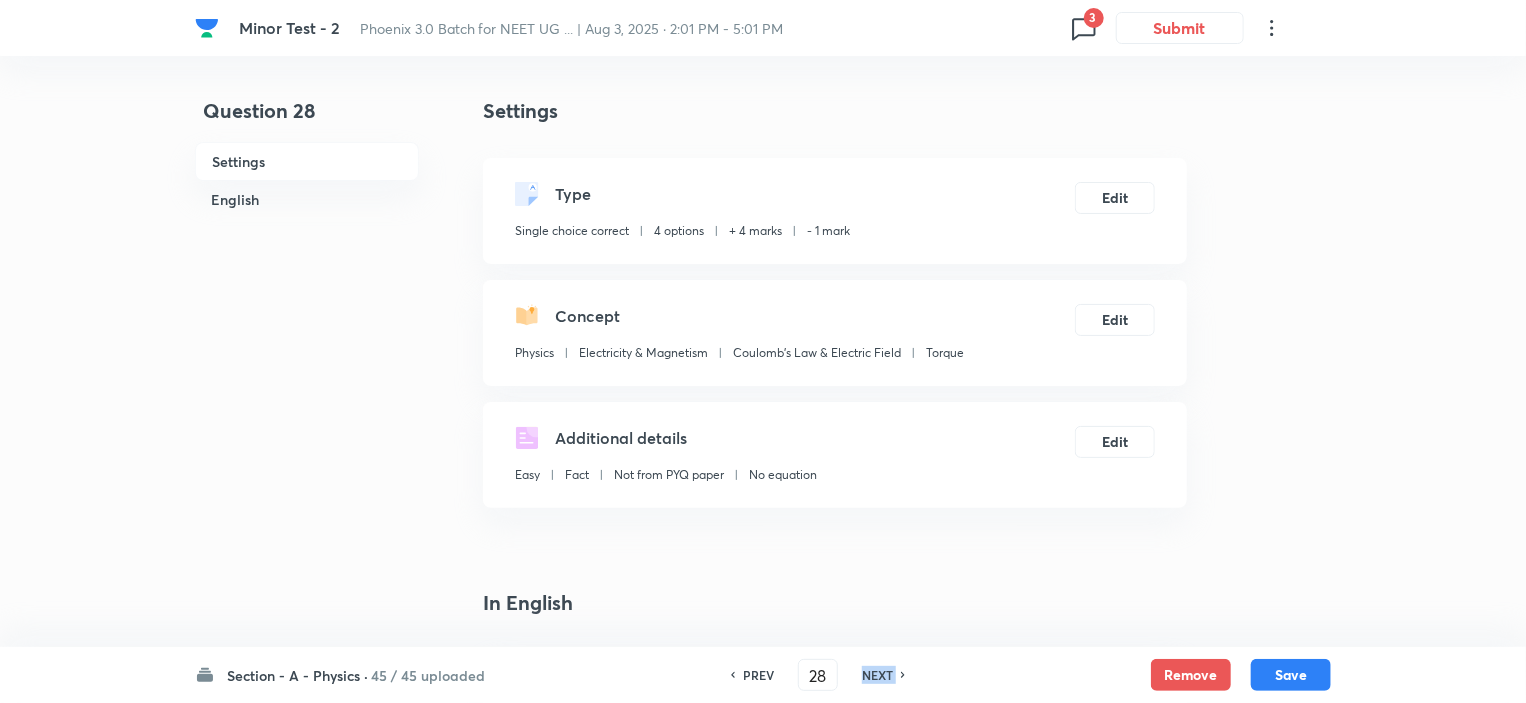 checkbox on "false" 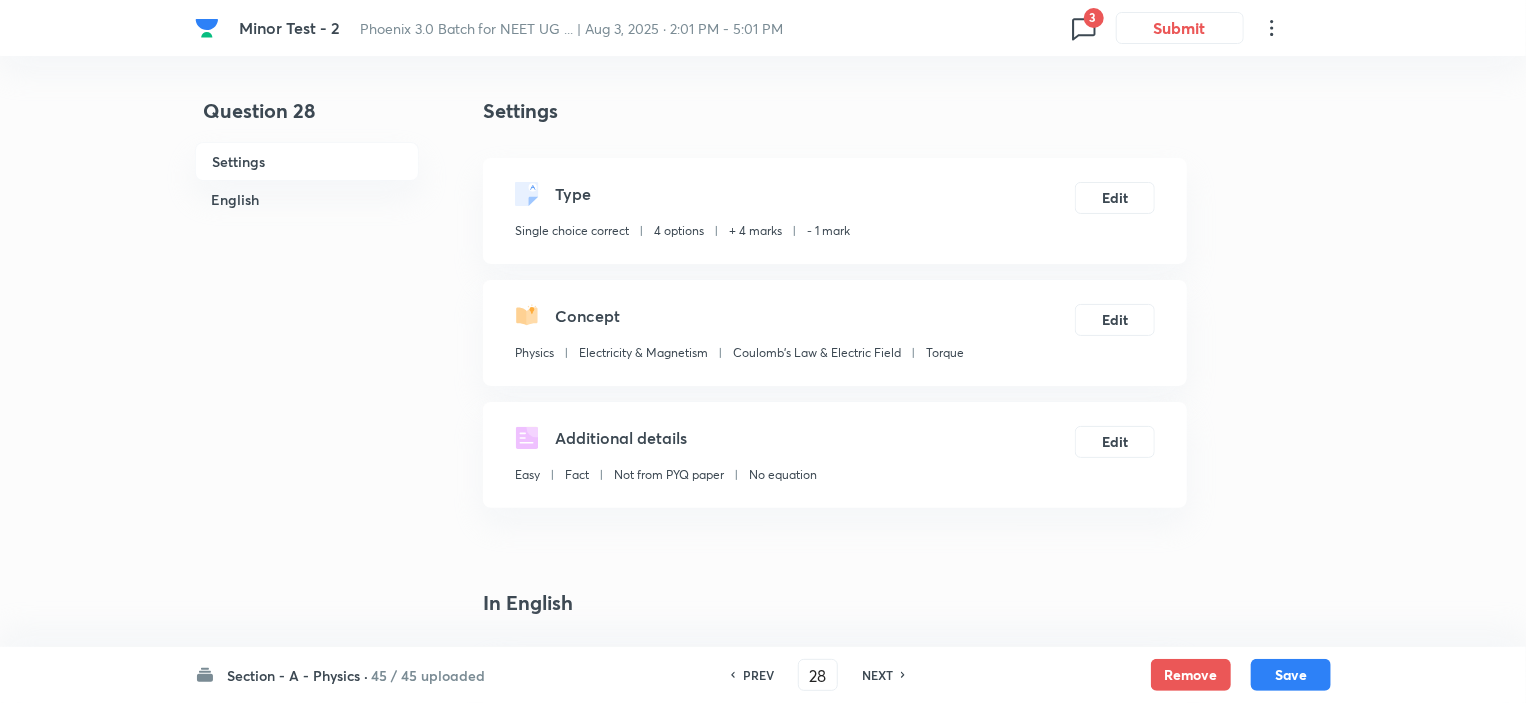 checkbox on "true" 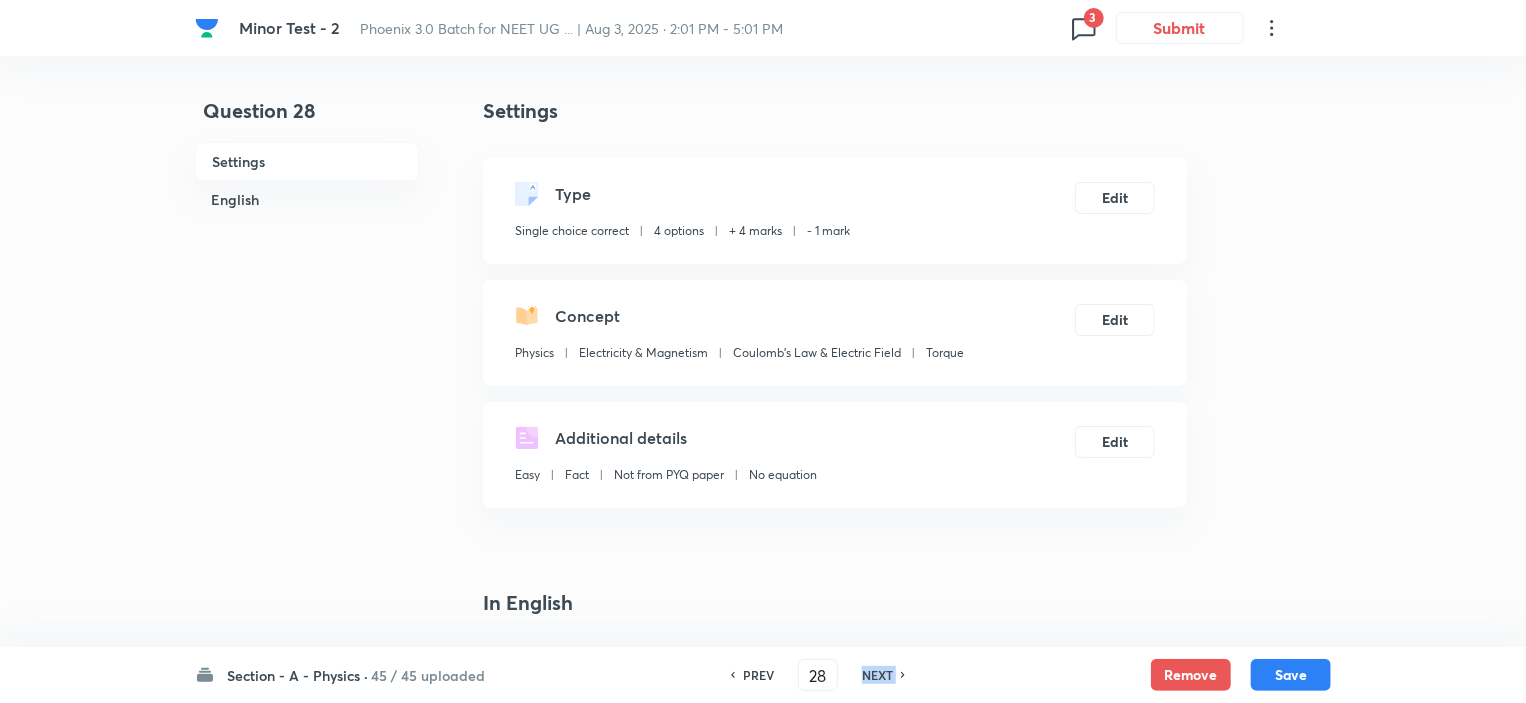 click on "NEXT" at bounding box center (877, 675) 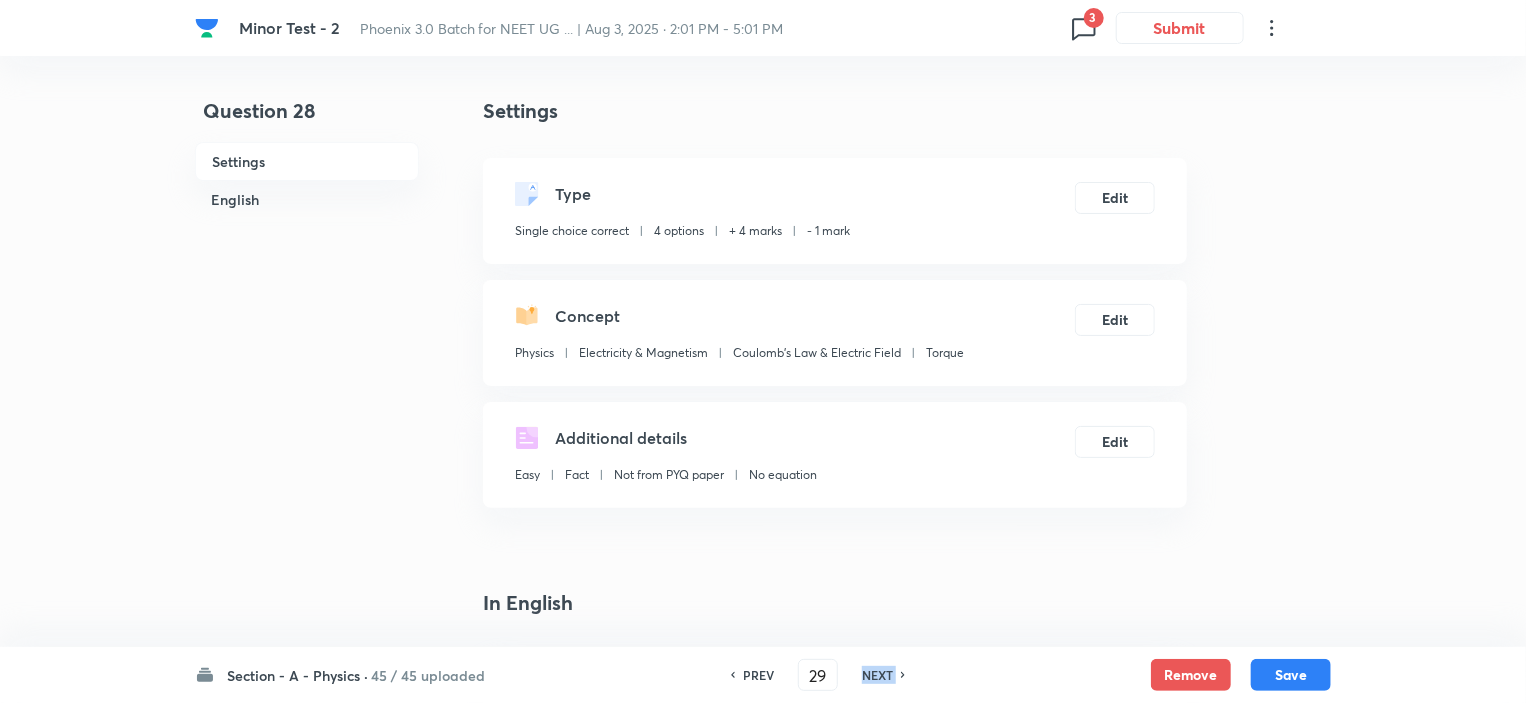 checkbox on "false" 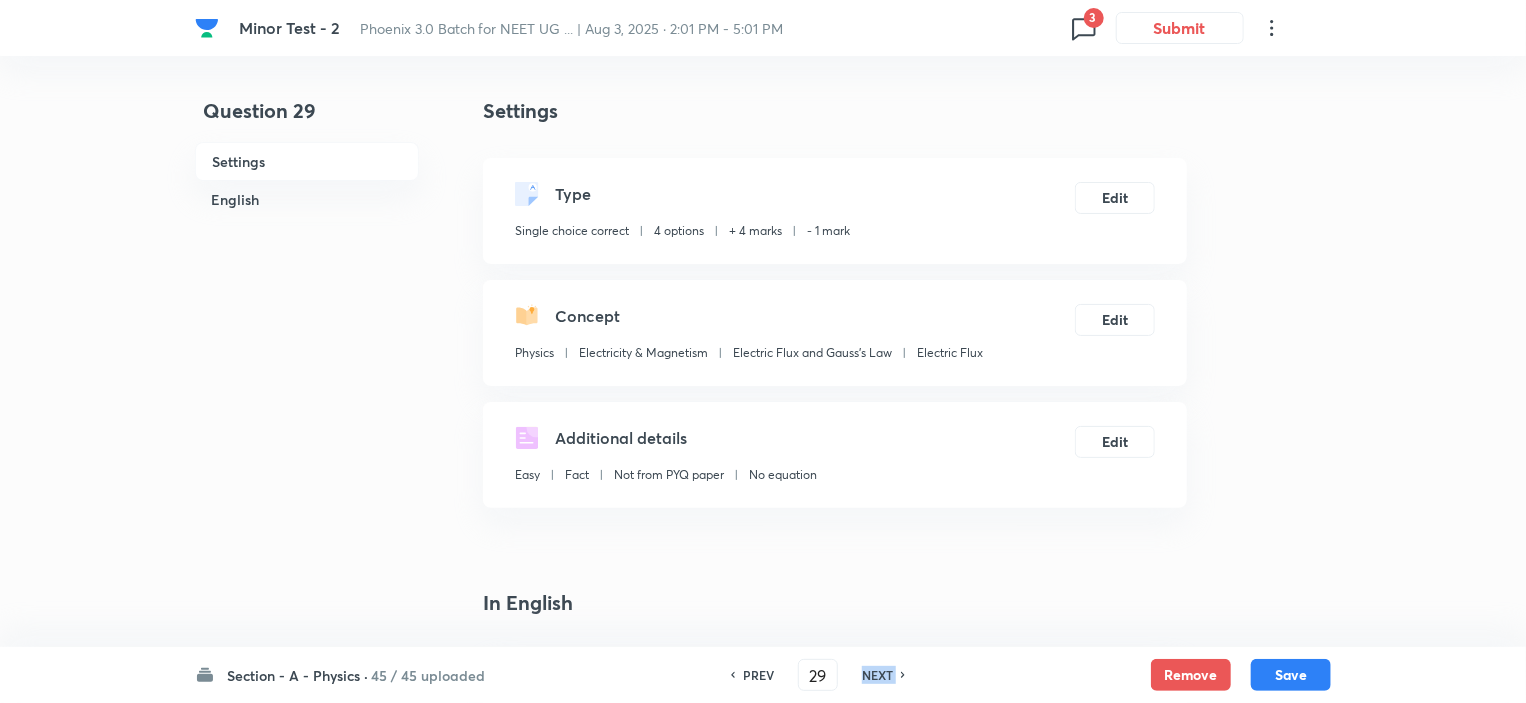 checkbox on "true" 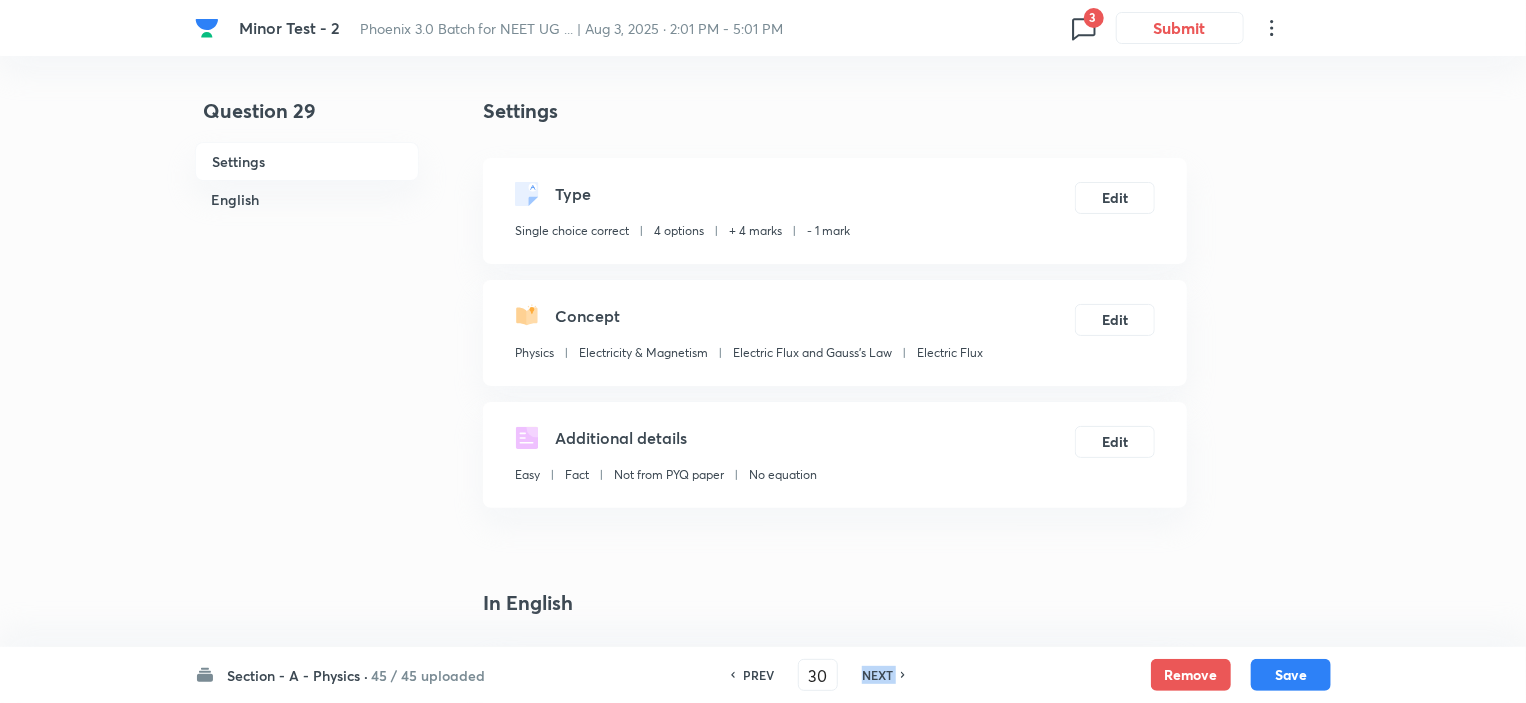 checkbox on "true" 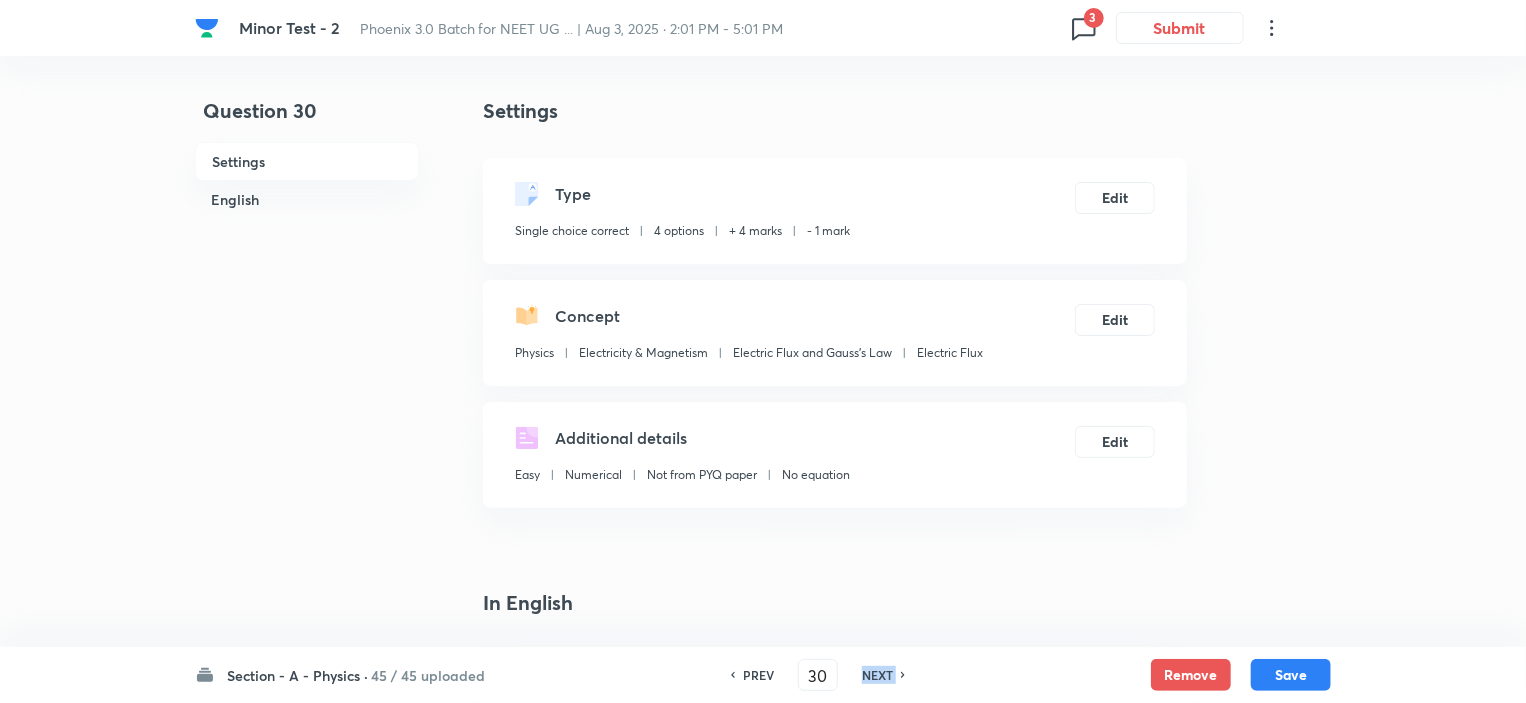 click on "NEXT" at bounding box center (877, 675) 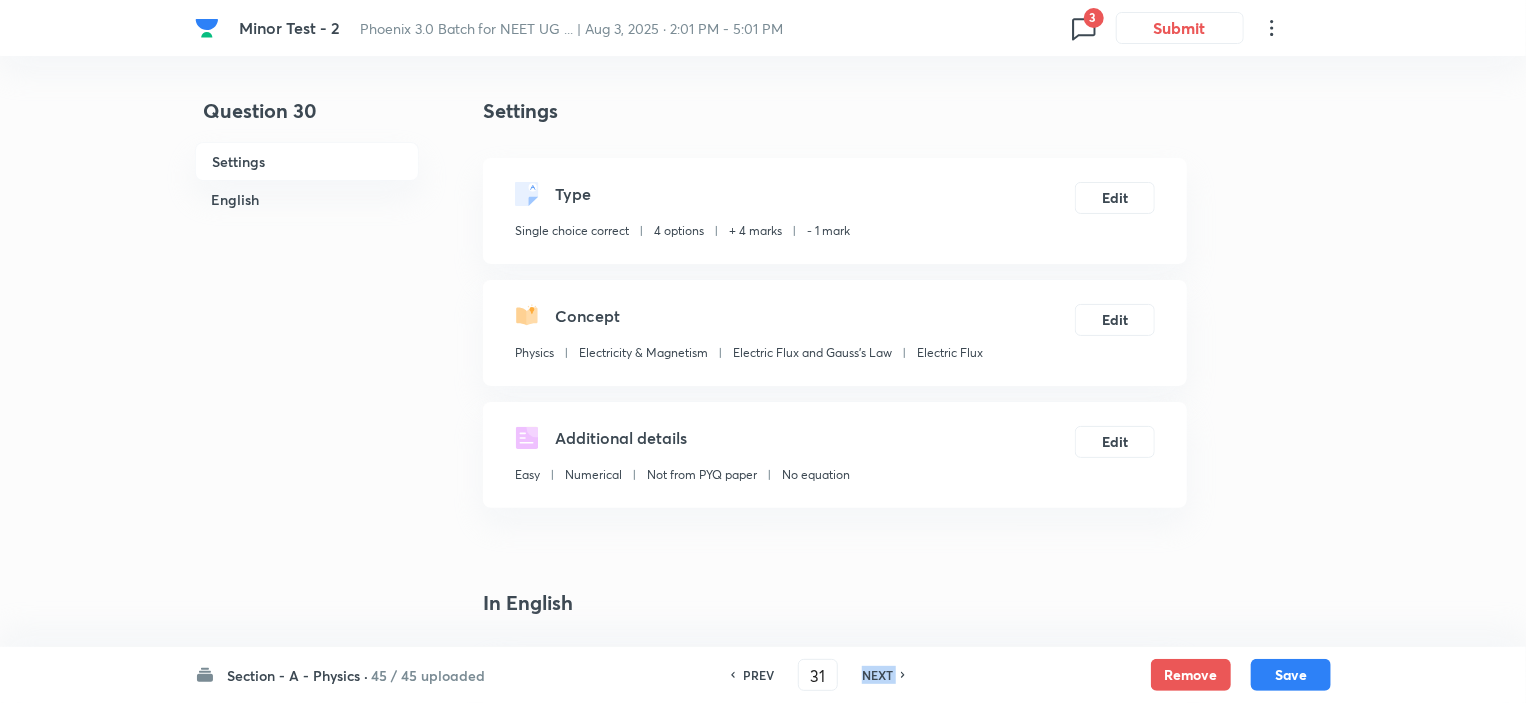 checkbox on "false" 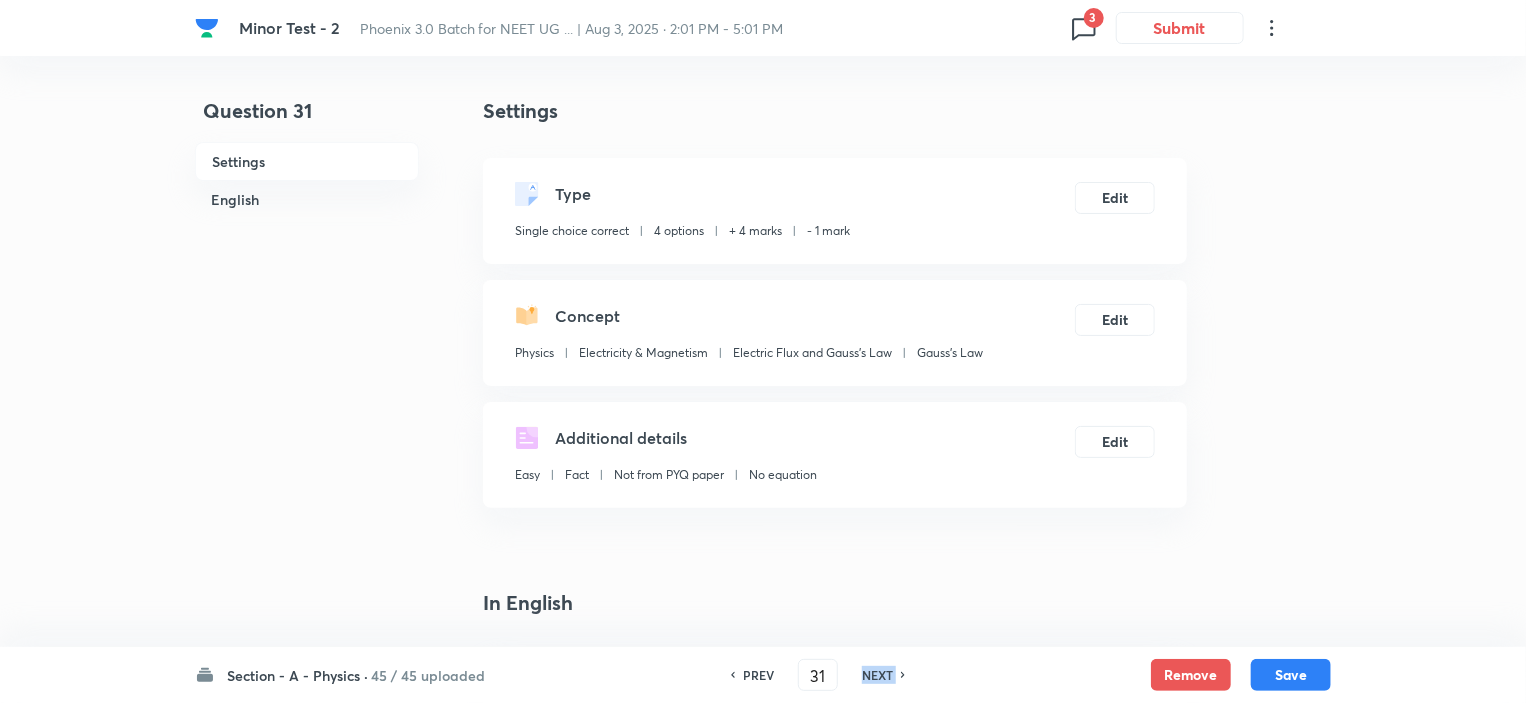 click on "NEXT" at bounding box center [877, 675] 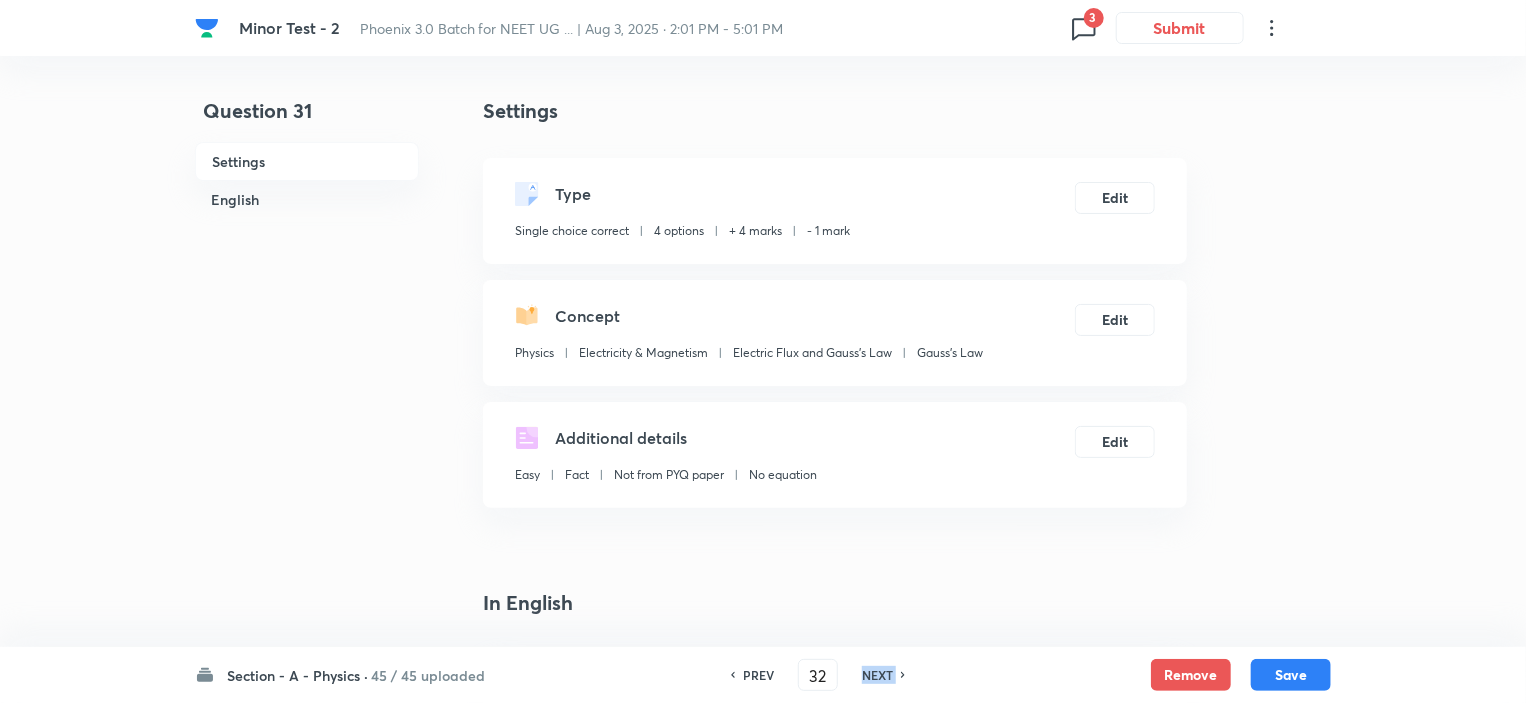checkbox on "false" 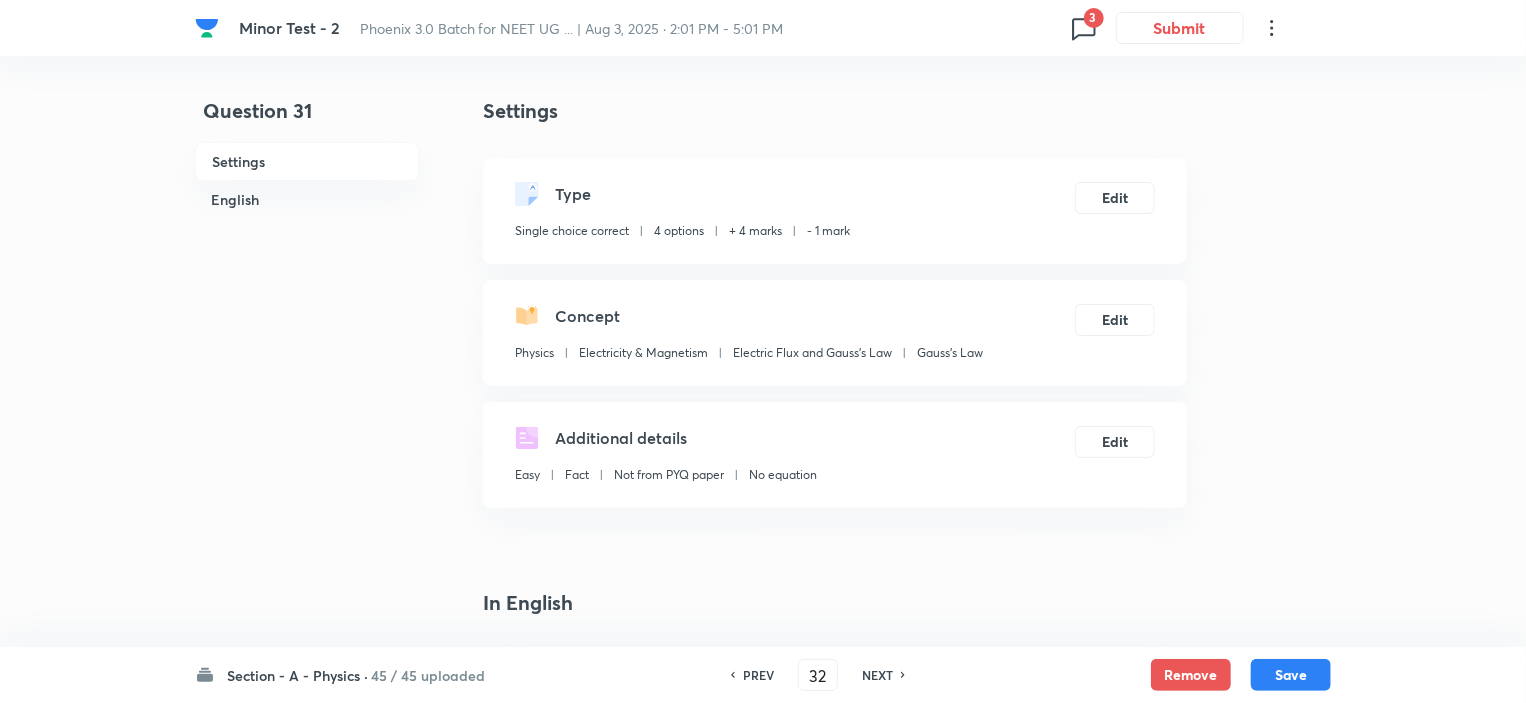 checkbox on "true" 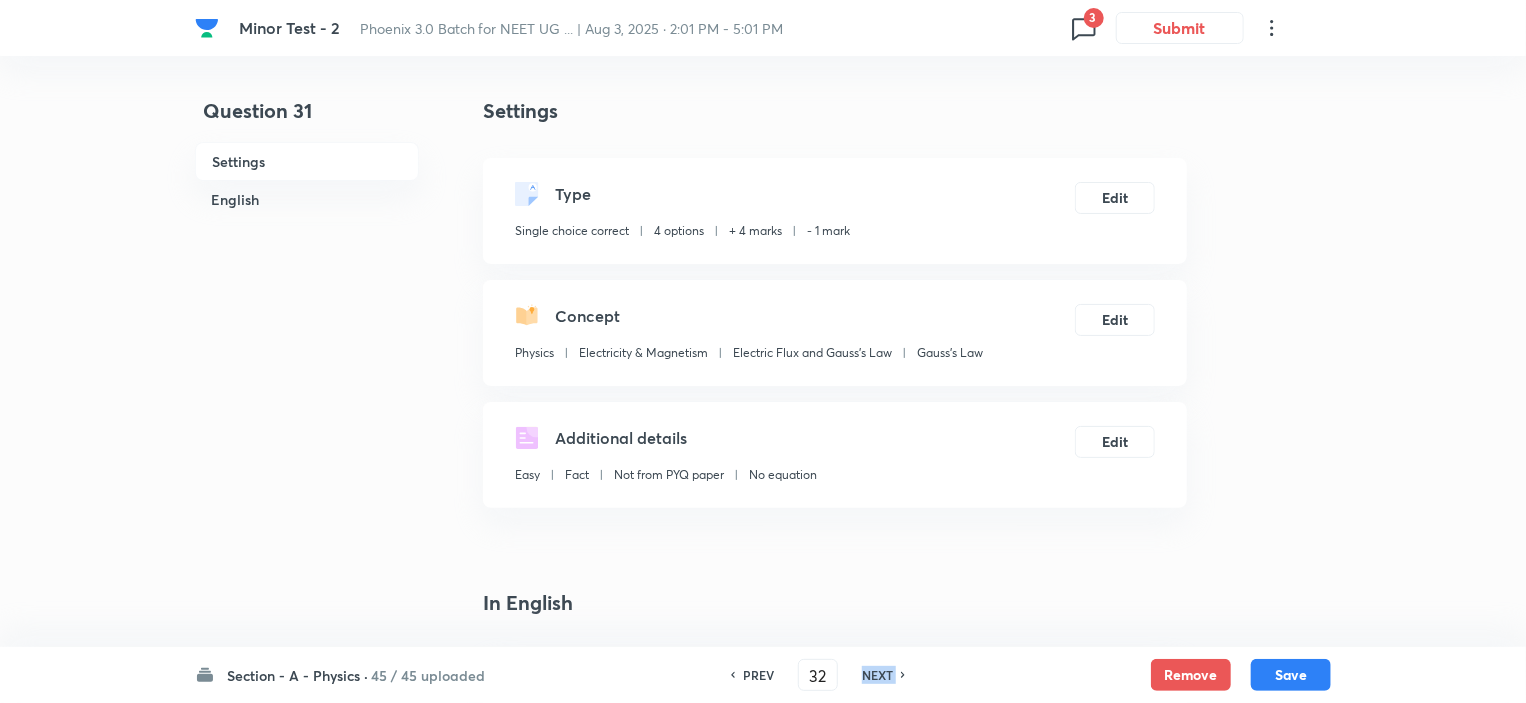 click on "NEXT" at bounding box center (877, 675) 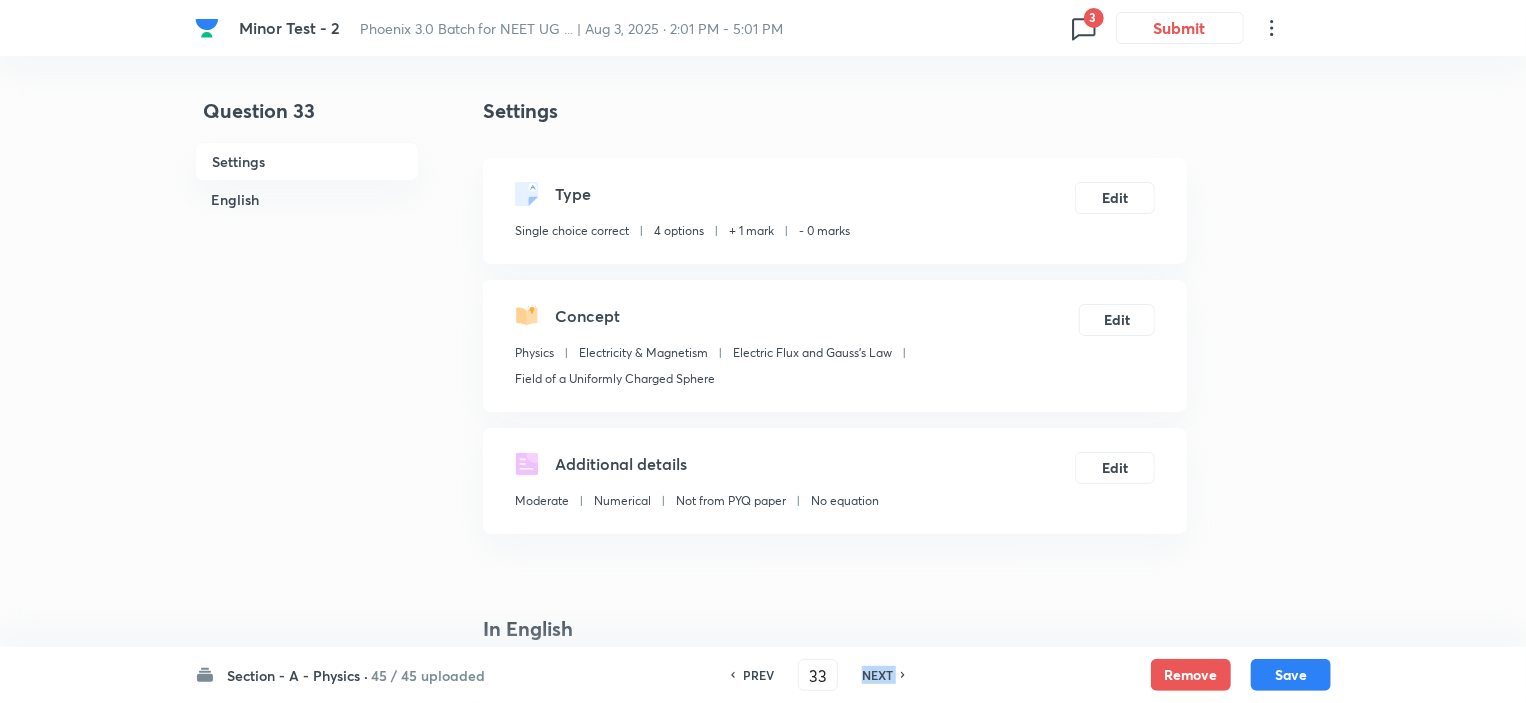 checkbox on "true" 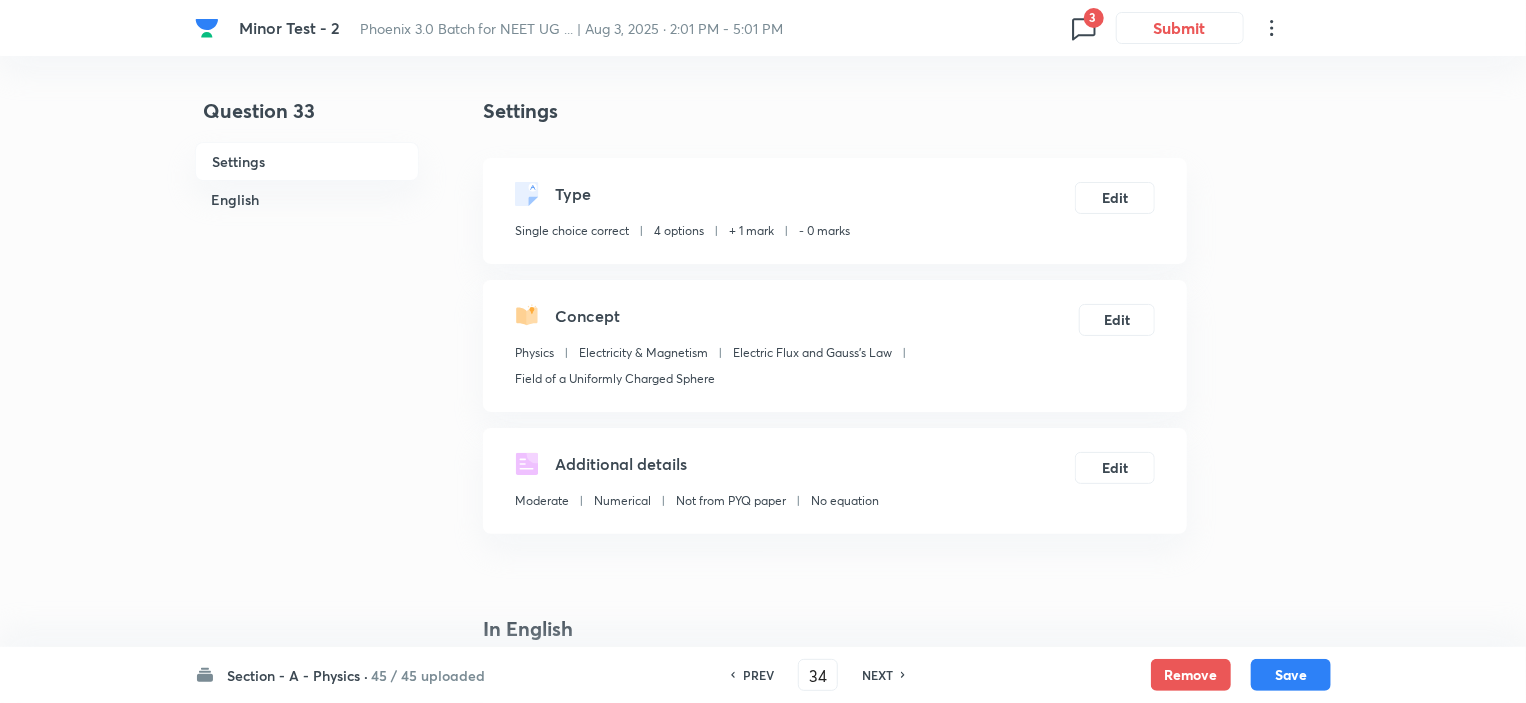 checkbox on "true" 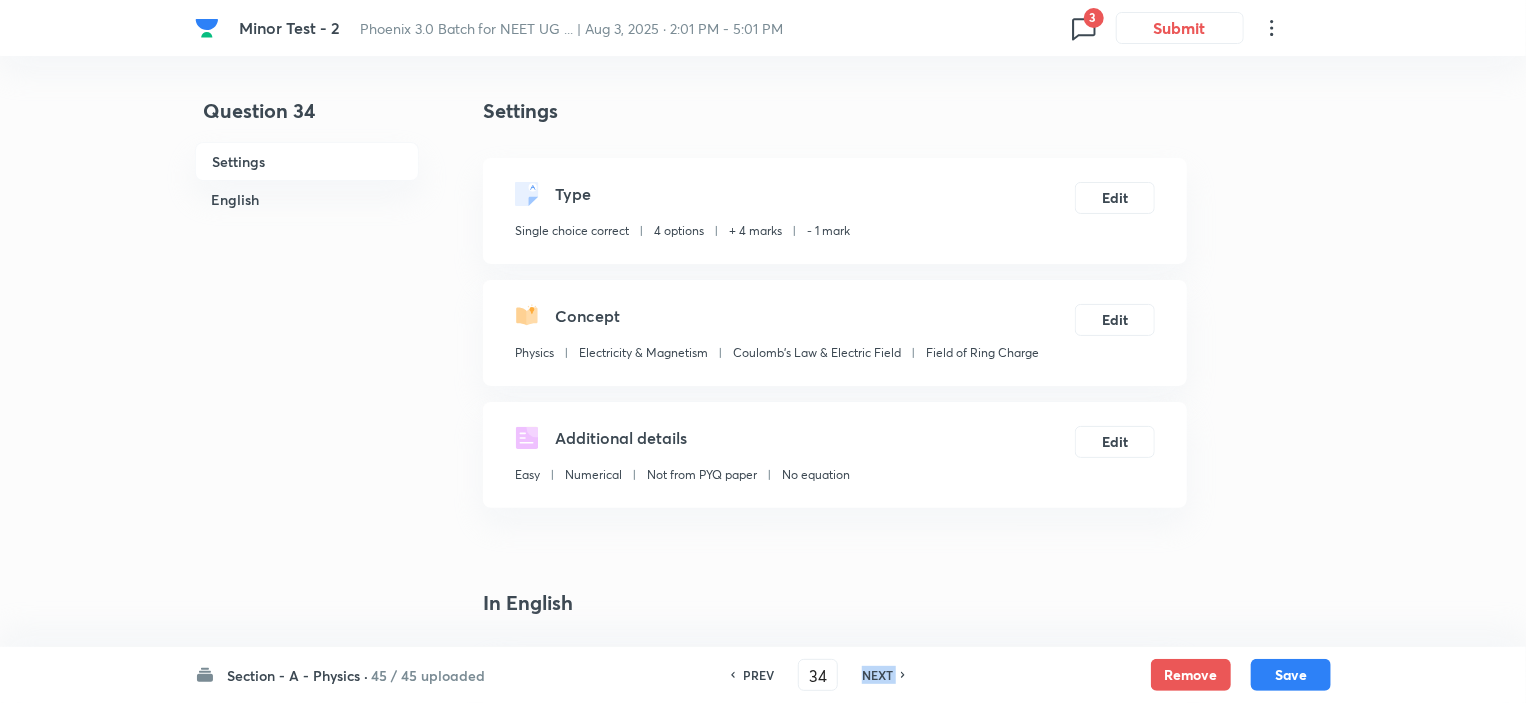 click on "NEXT" at bounding box center [877, 675] 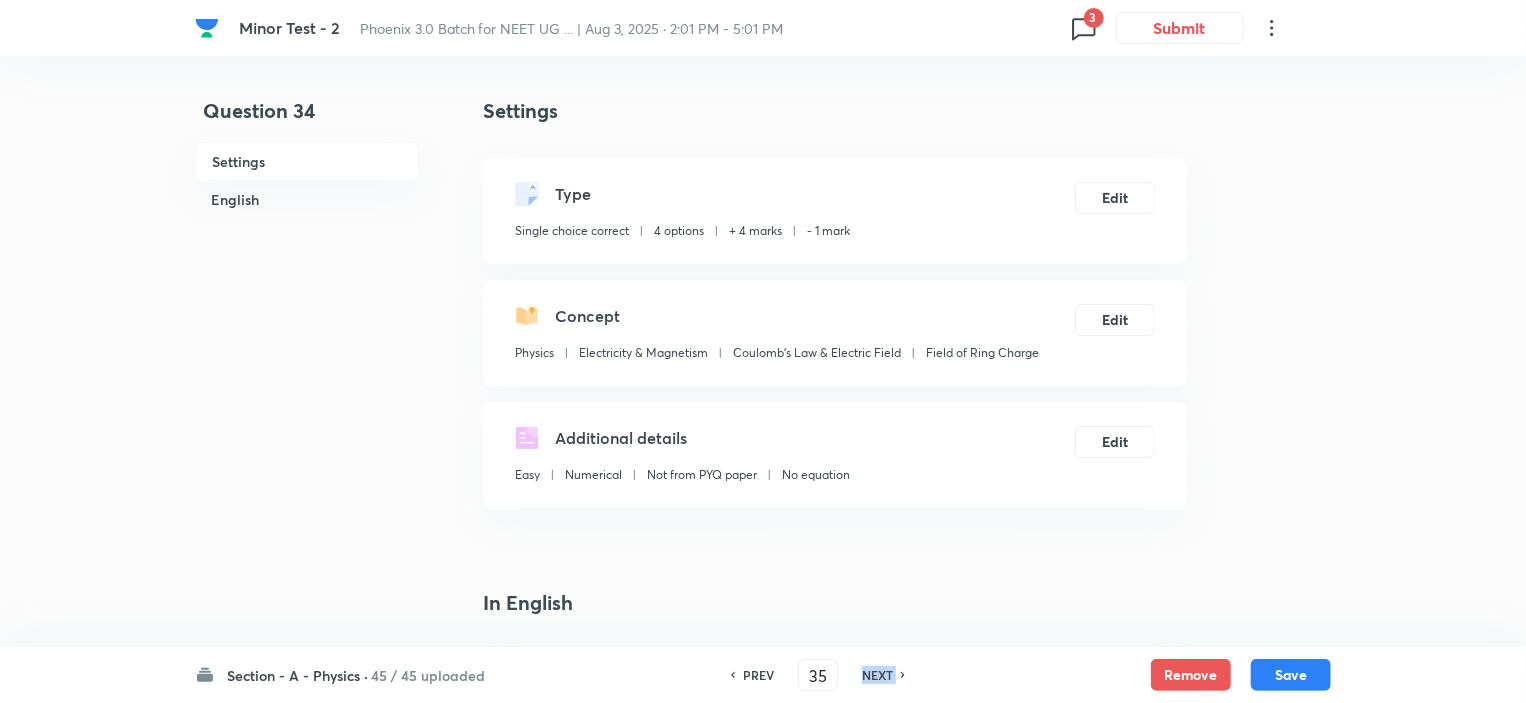 checkbox on "false" 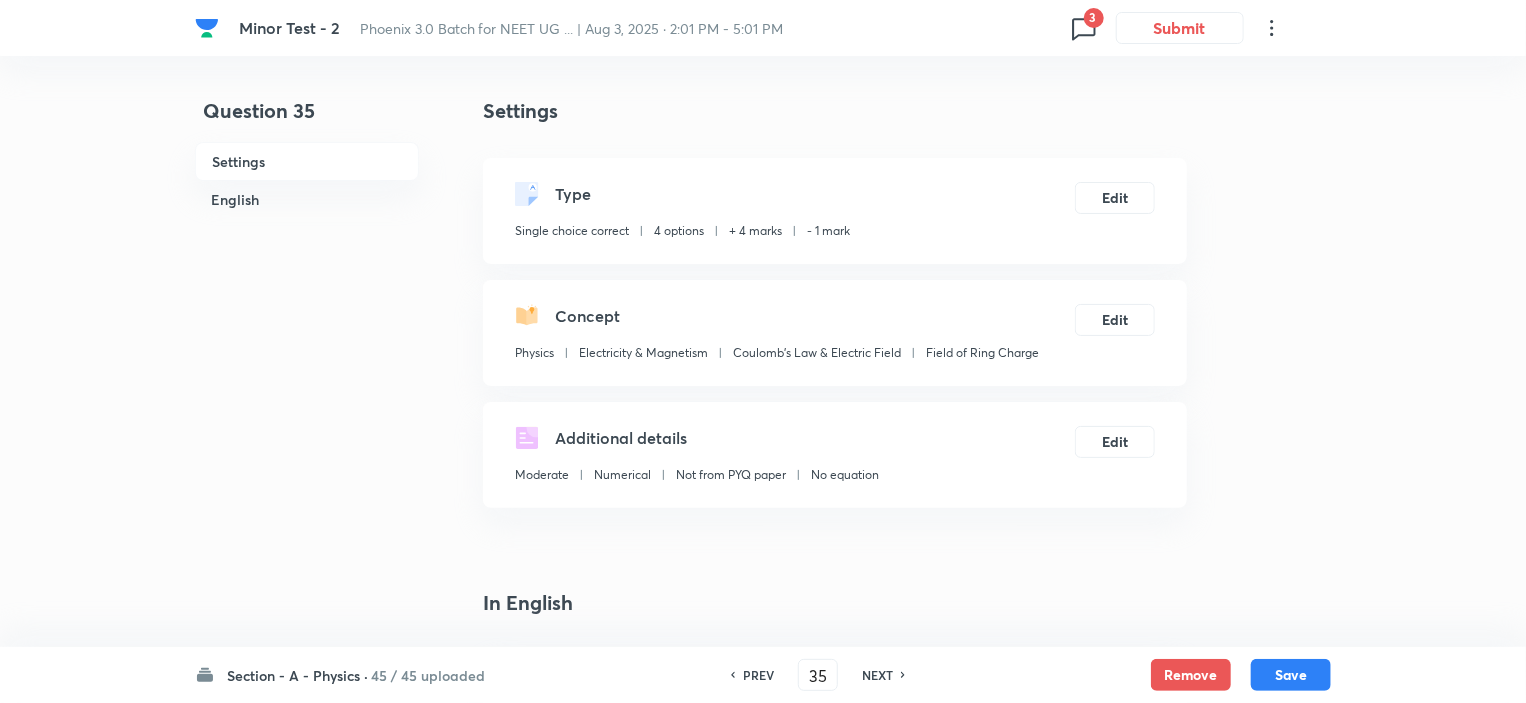 click on "PREV" at bounding box center (758, 675) 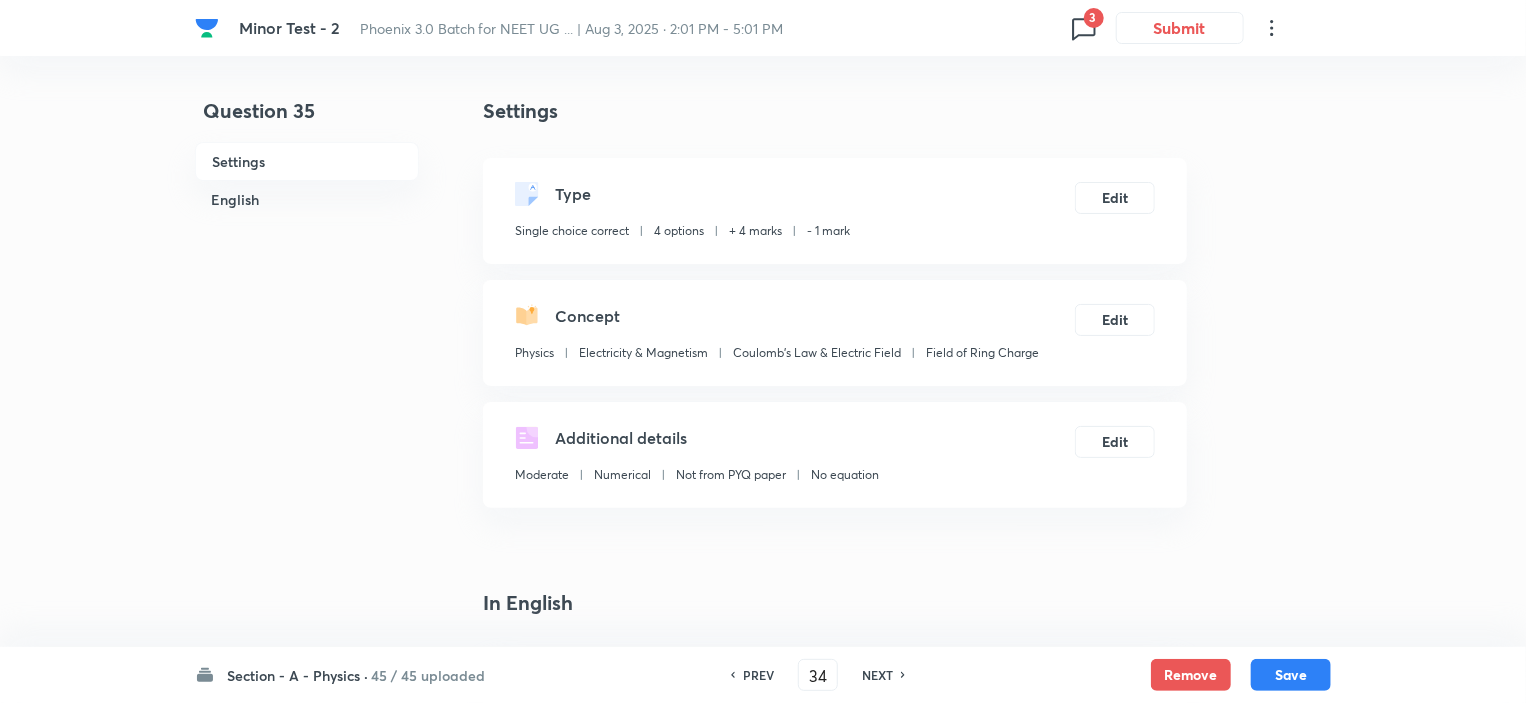 checkbox on "false" 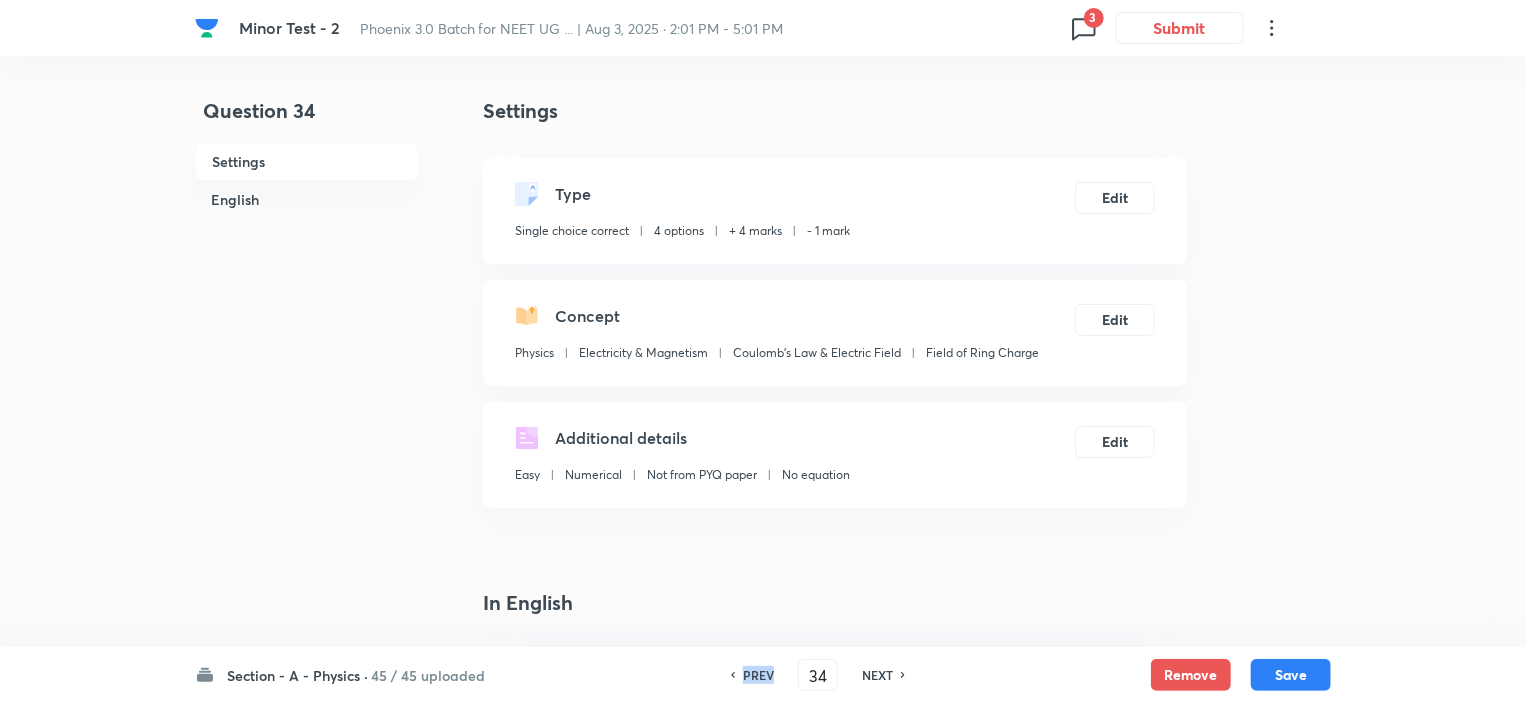 click on "PREV" at bounding box center [758, 675] 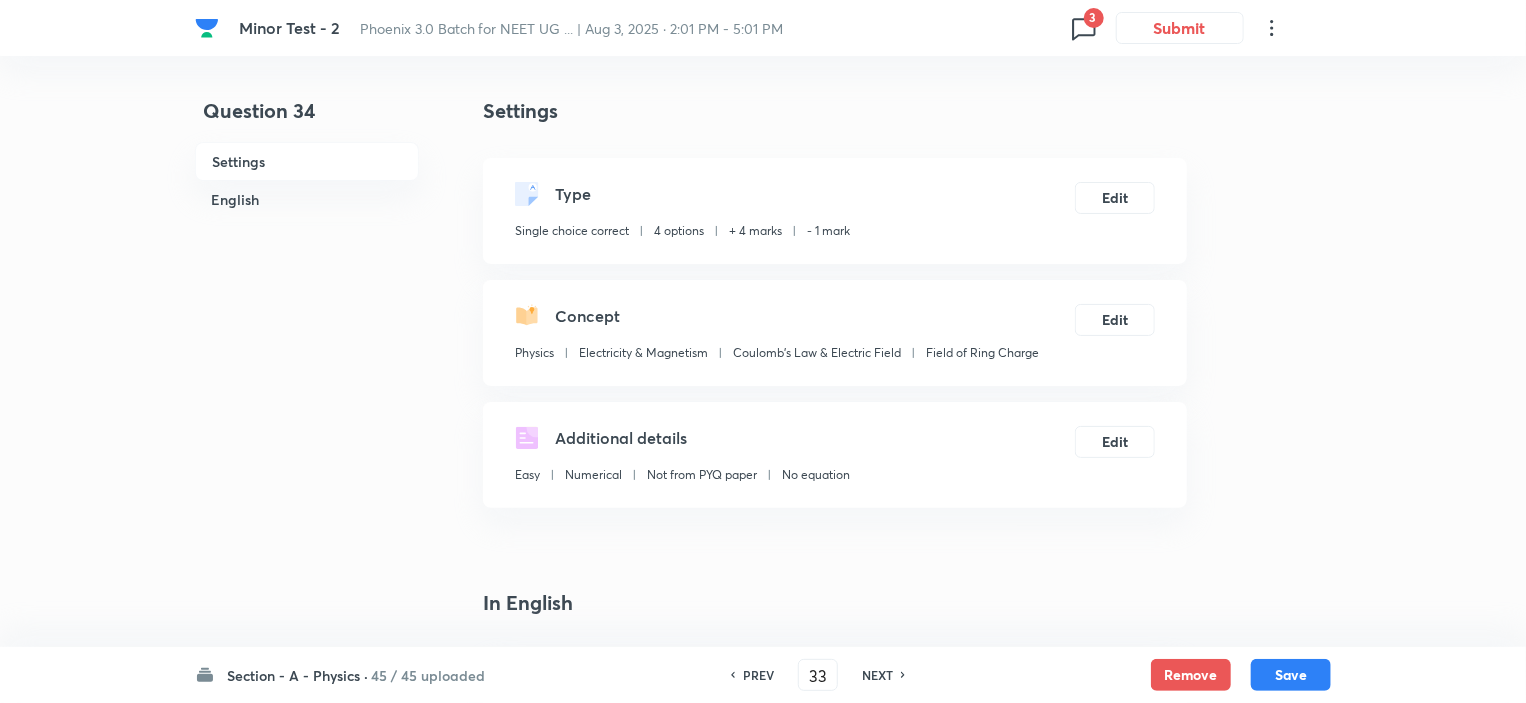 checkbox on "true" 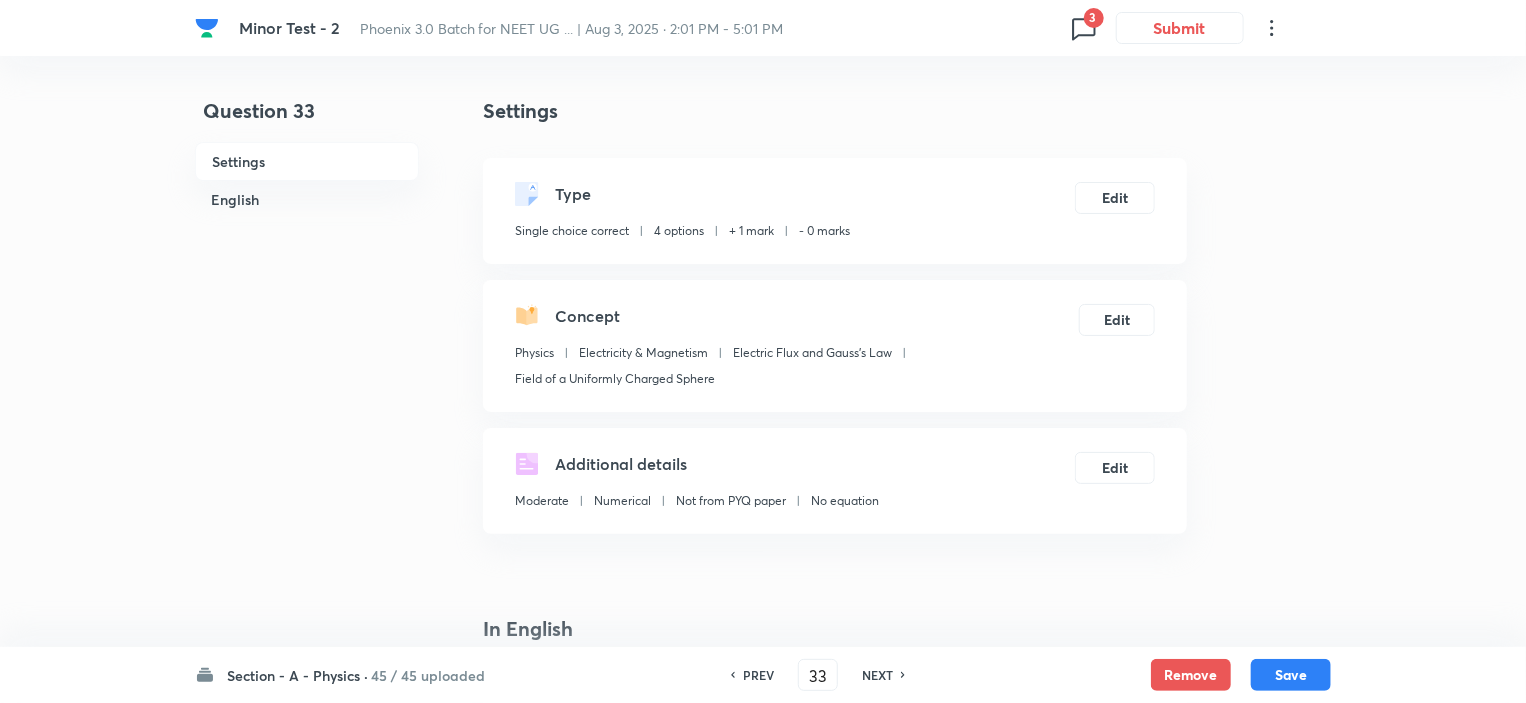 click on "NEXT" at bounding box center (877, 675) 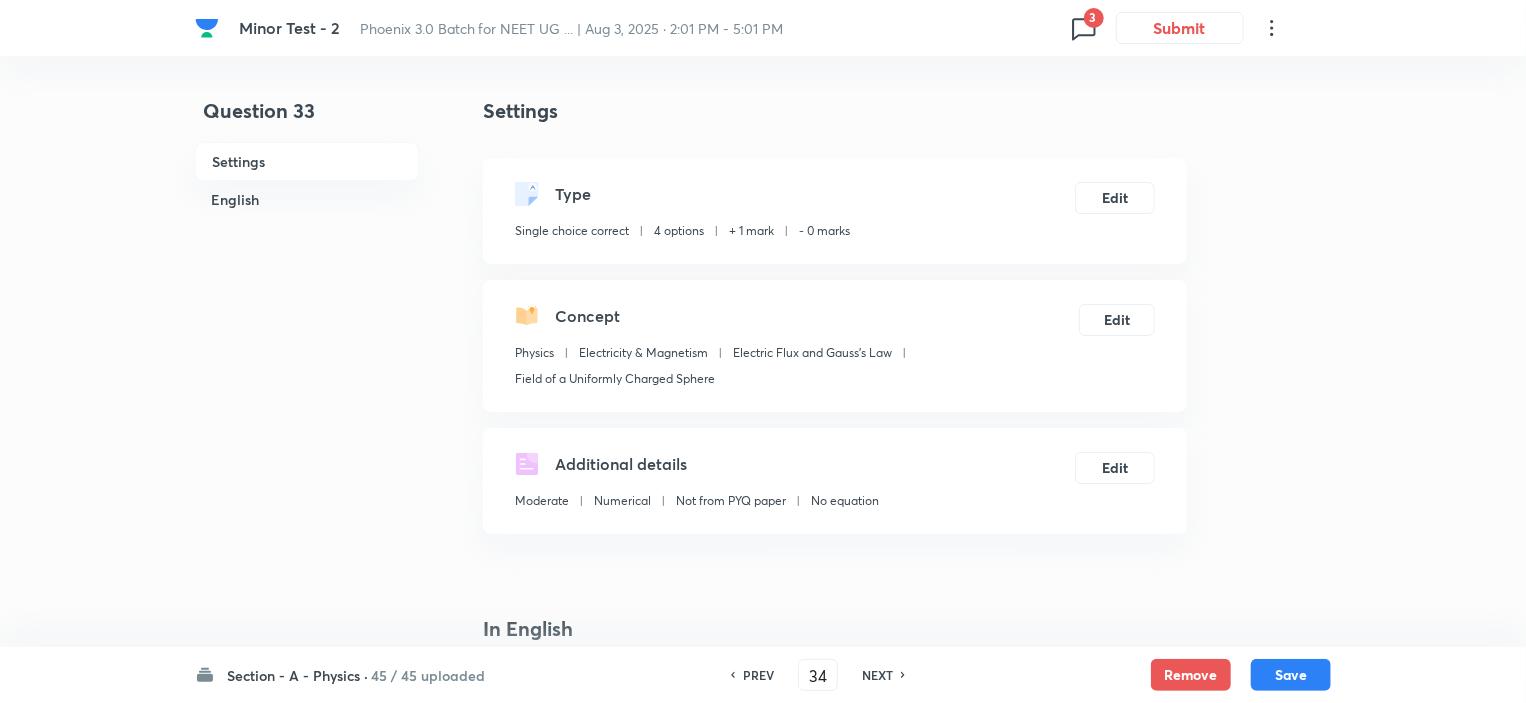 checkbox on "true" 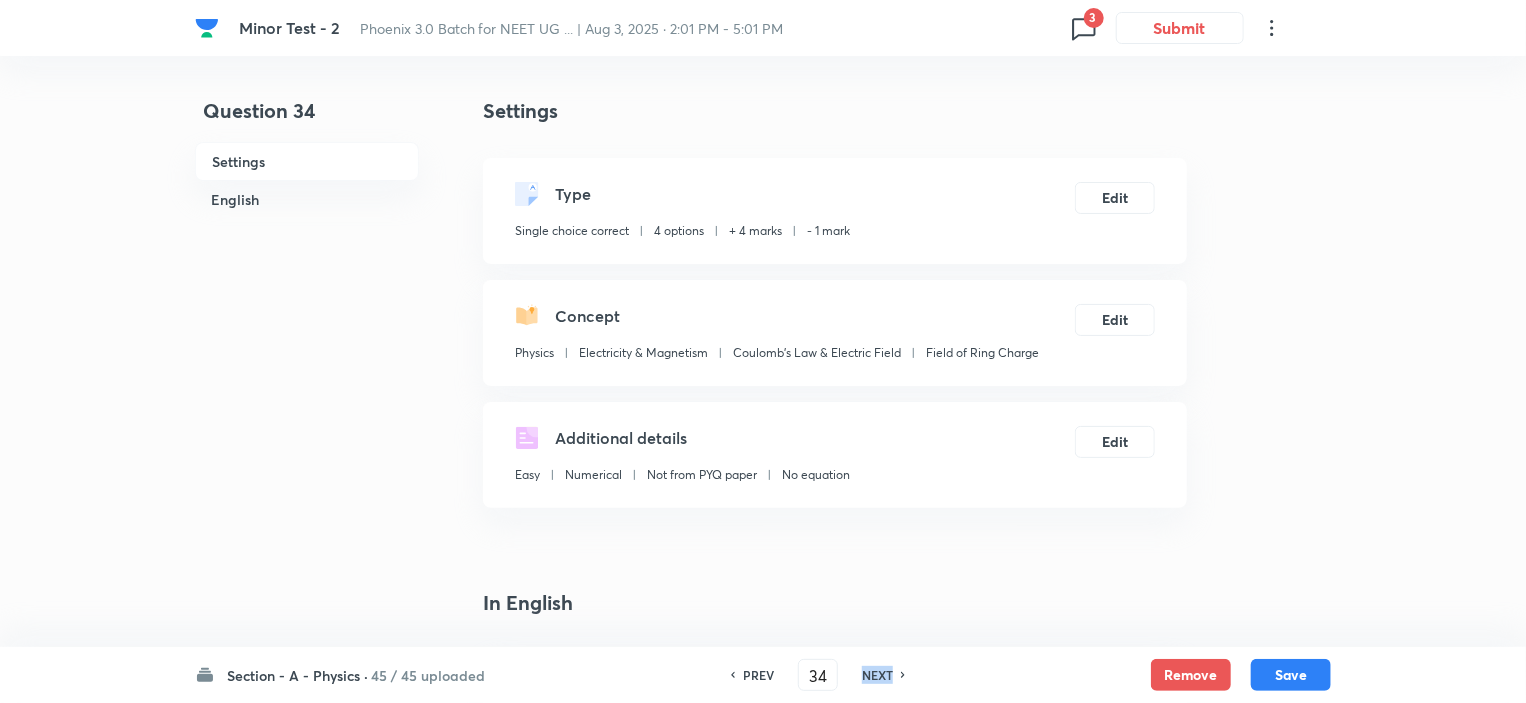 click on "NEXT" at bounding box center [877, 675] 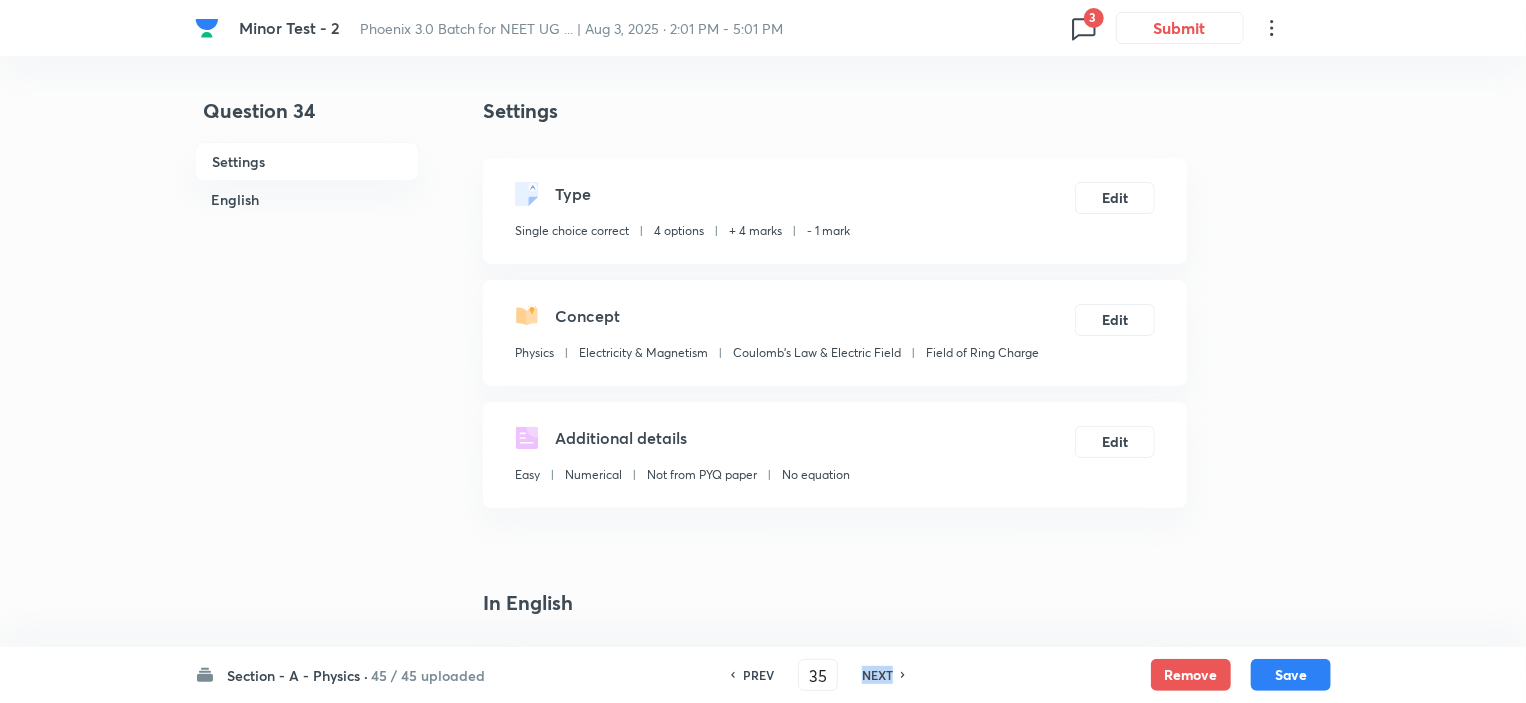 checkbox on "false" 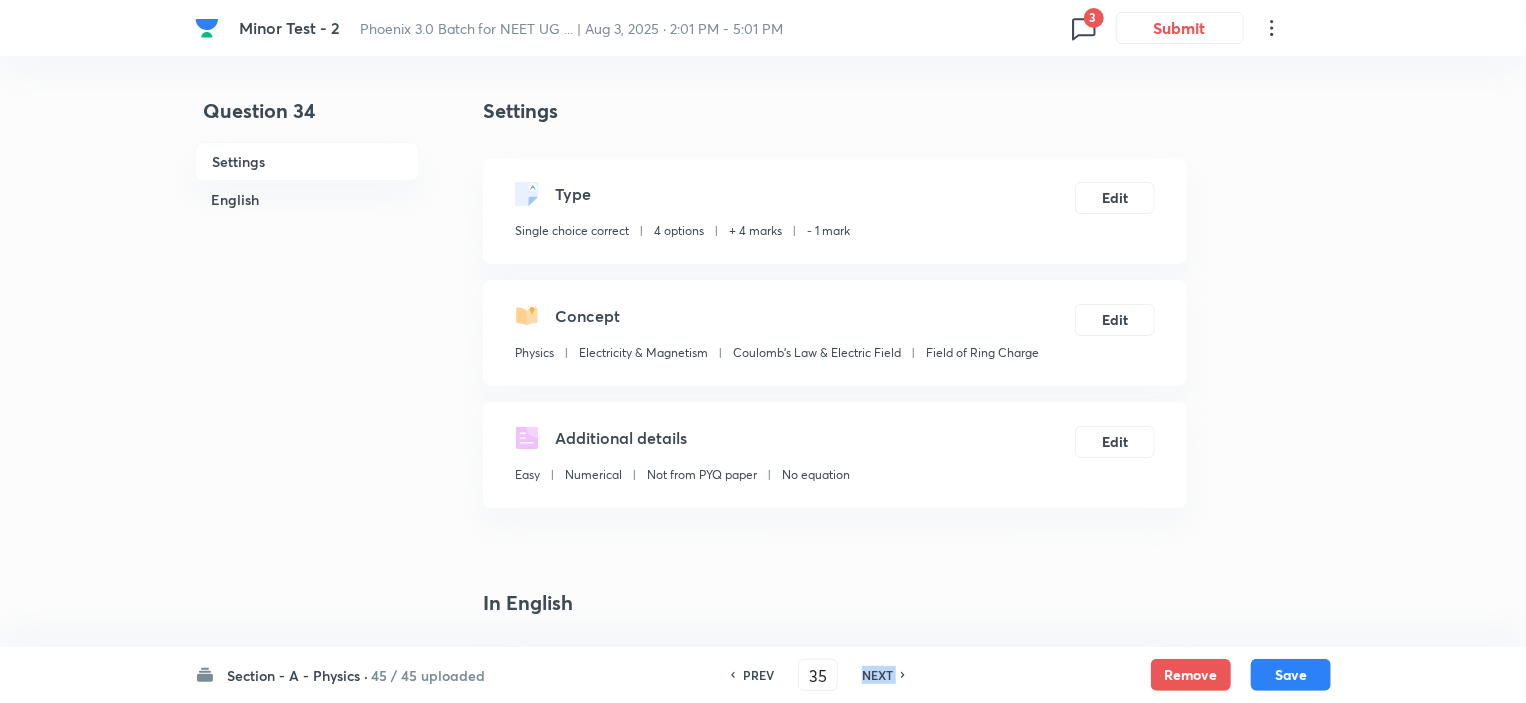 click on "NEXT" at bounding box center (877, 675) 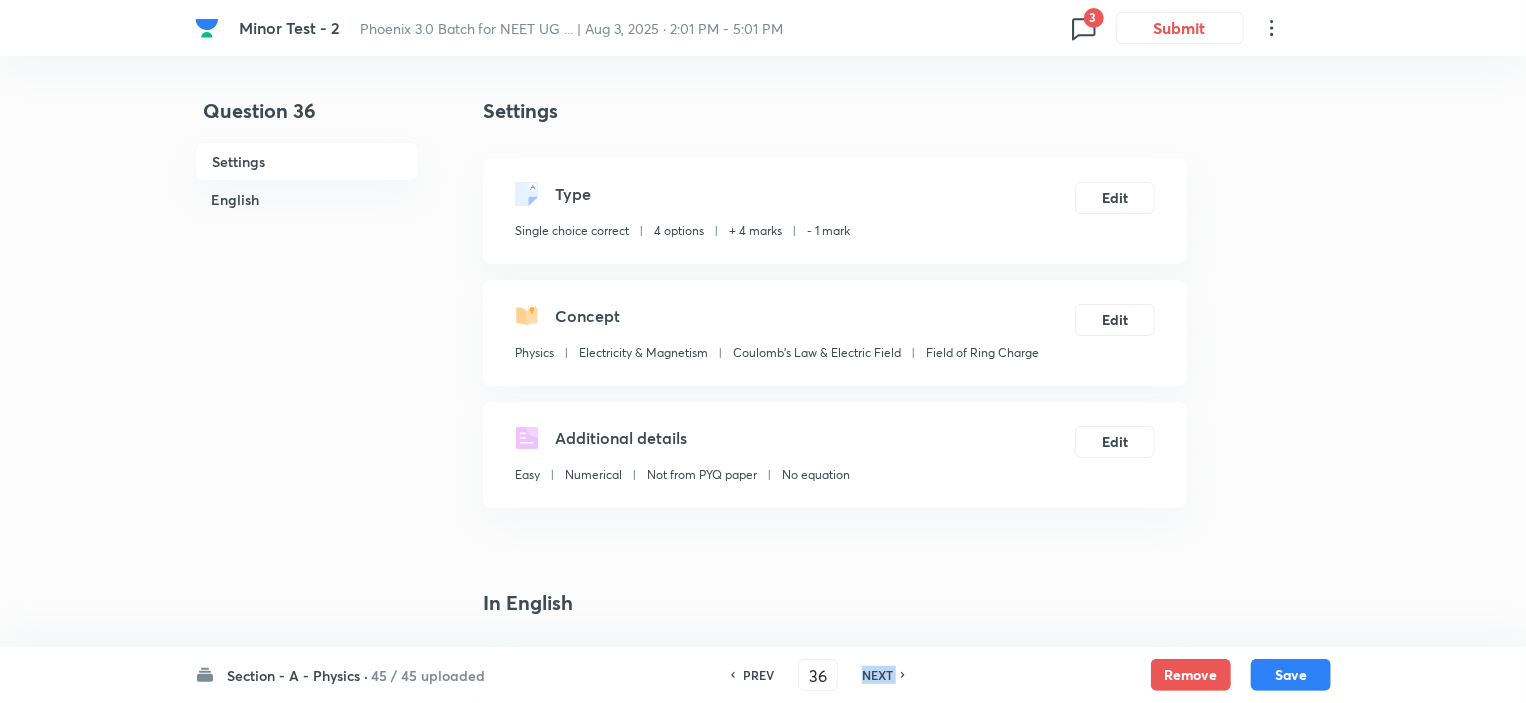 checkbox on "false" 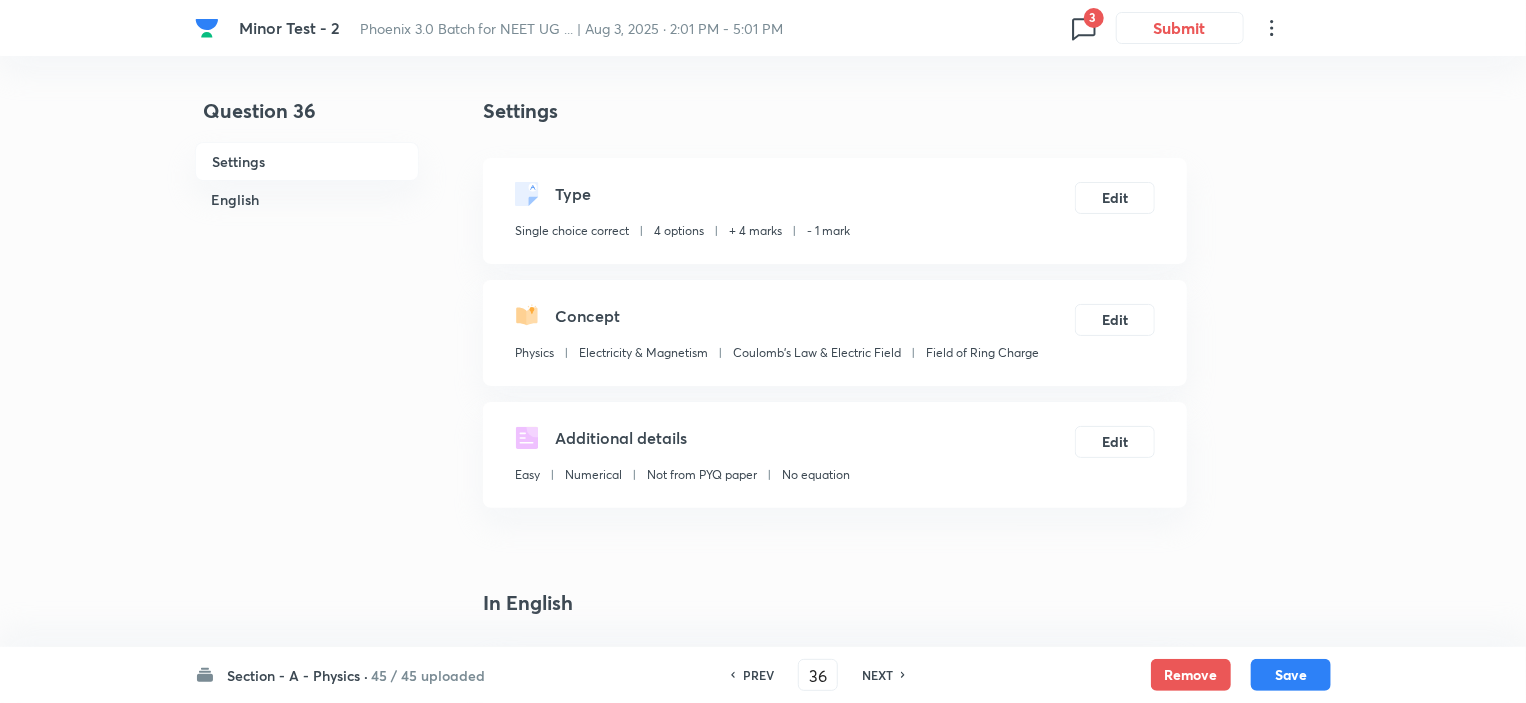 checkbox on "true" 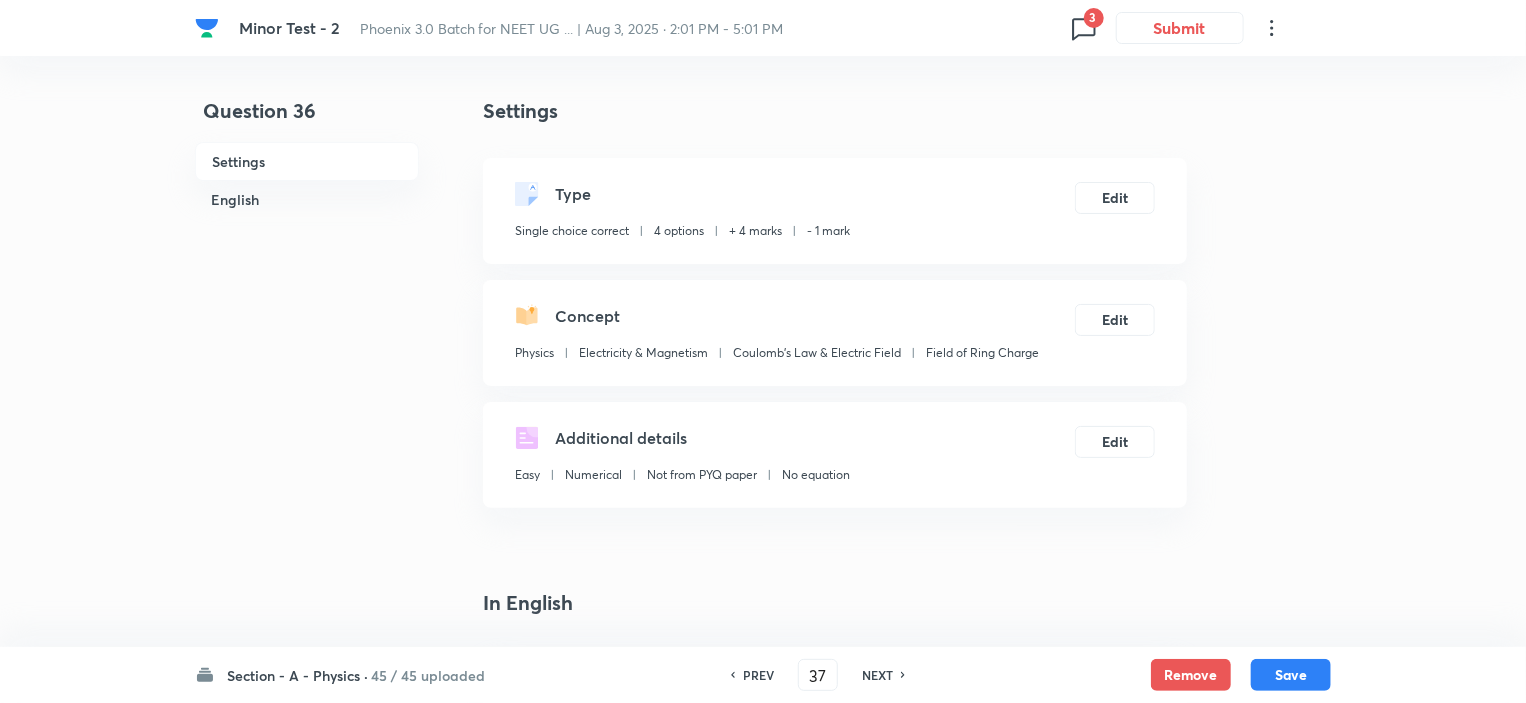 checkbox on "false" 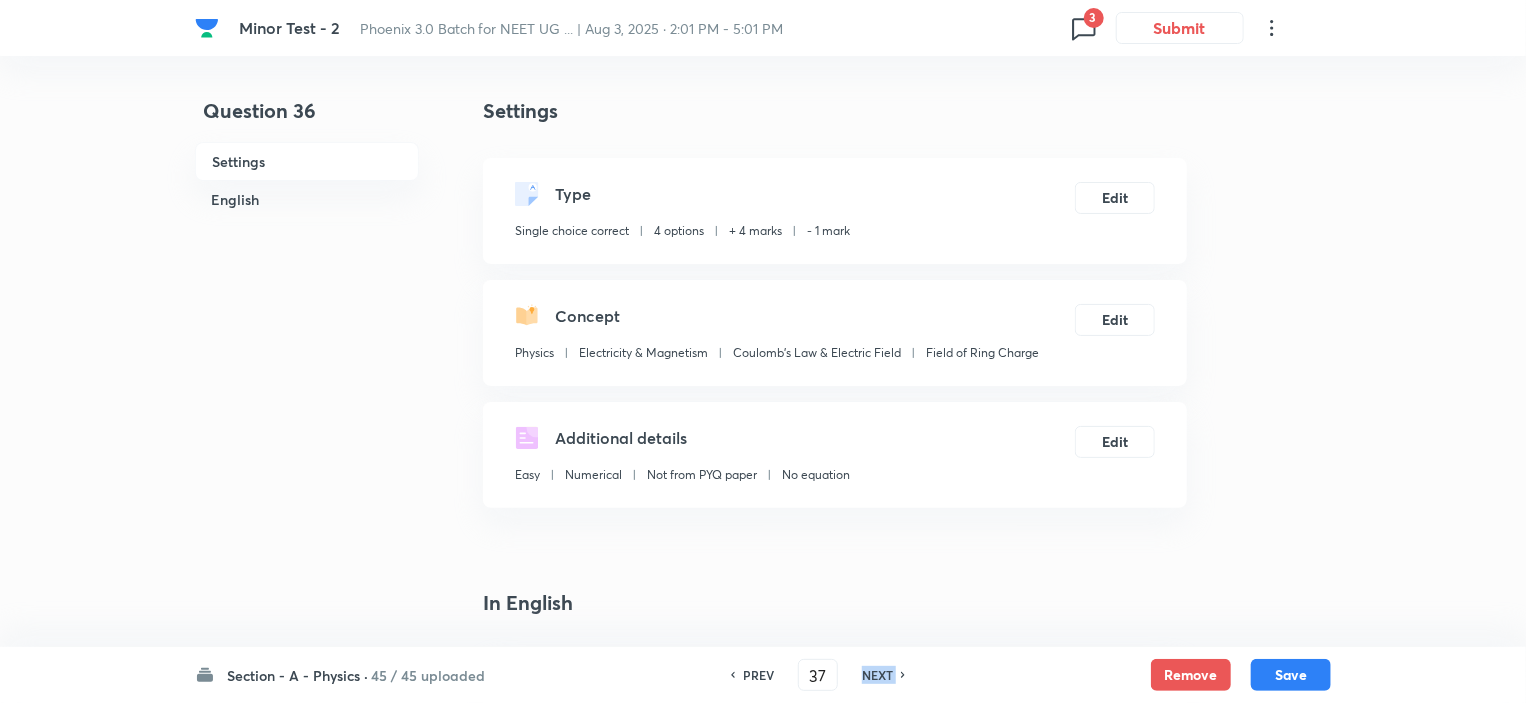 click on "NEXT" at bounding box center [877, 675] 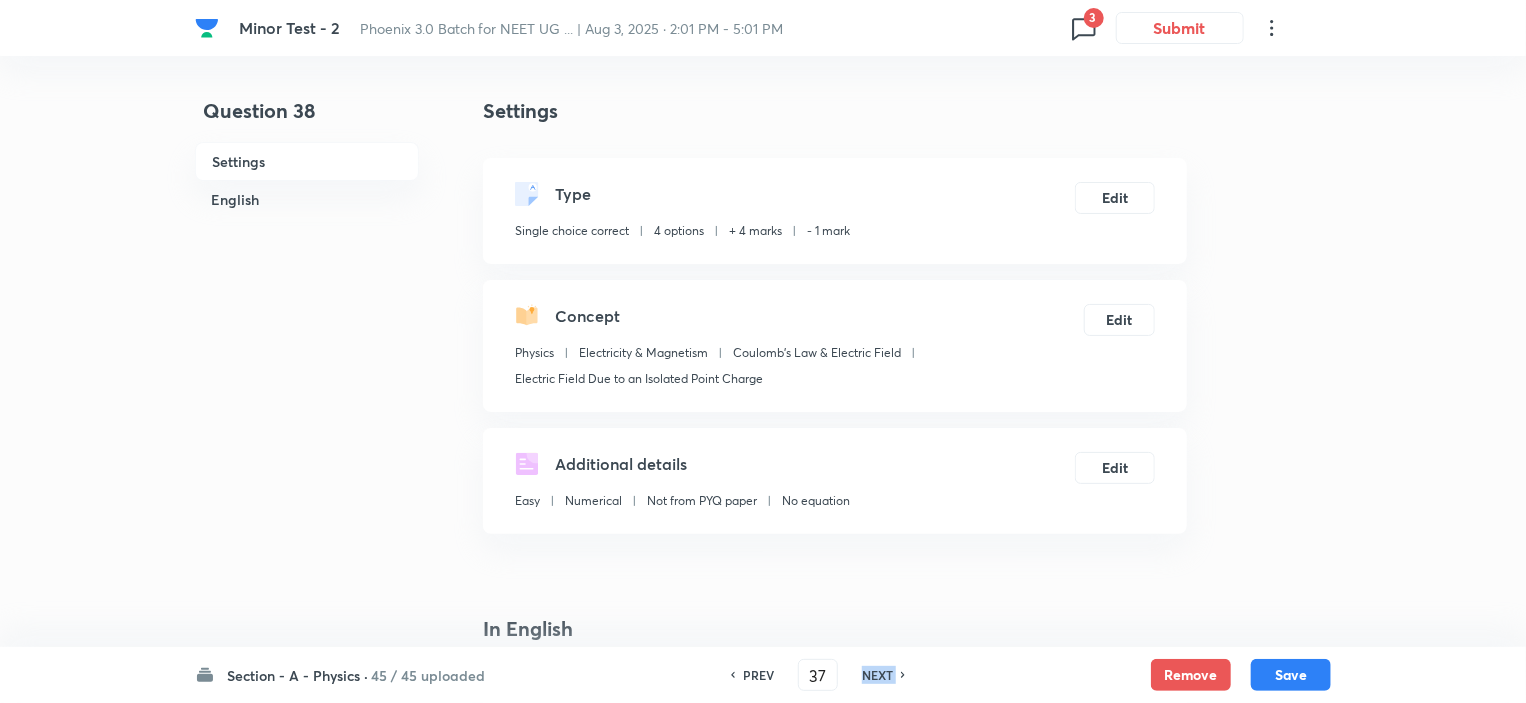type on "38" 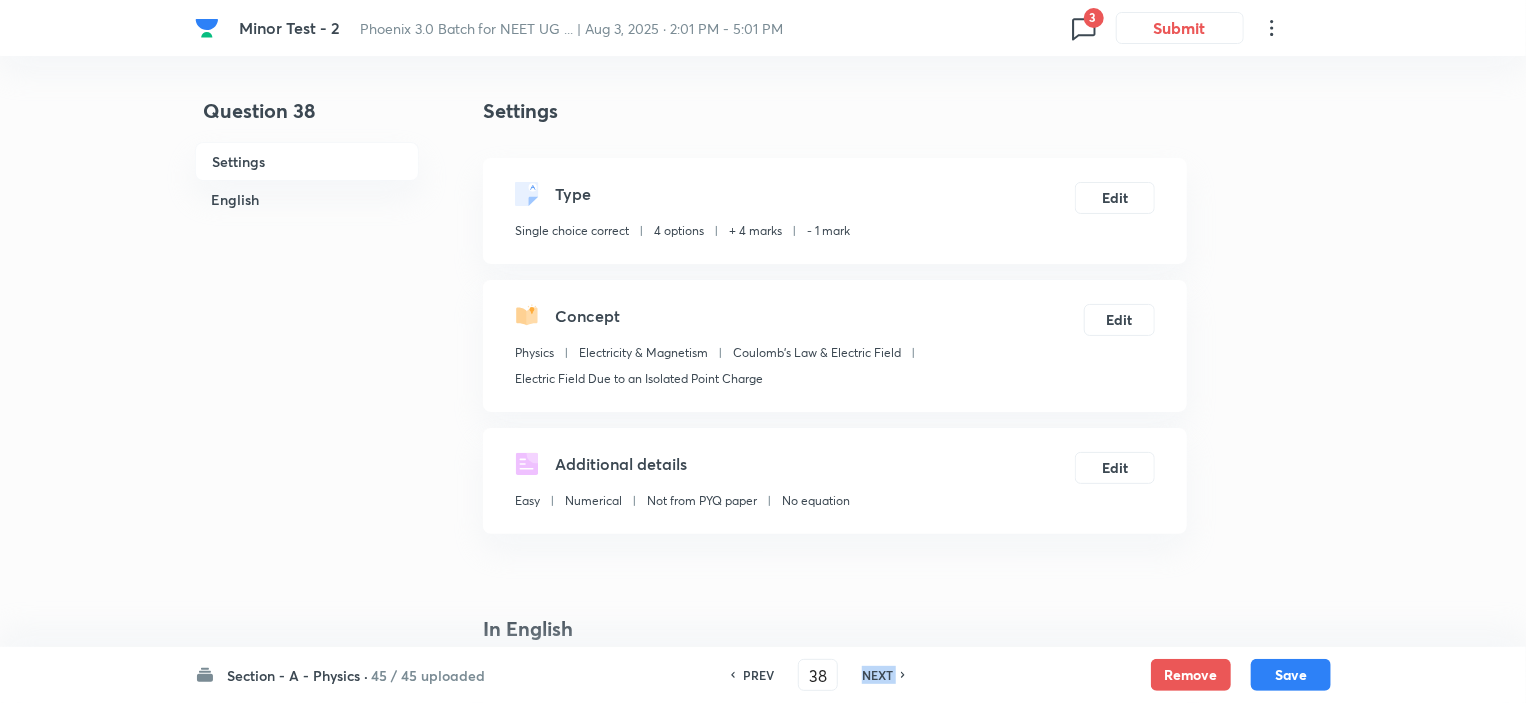 checkbox on "false" 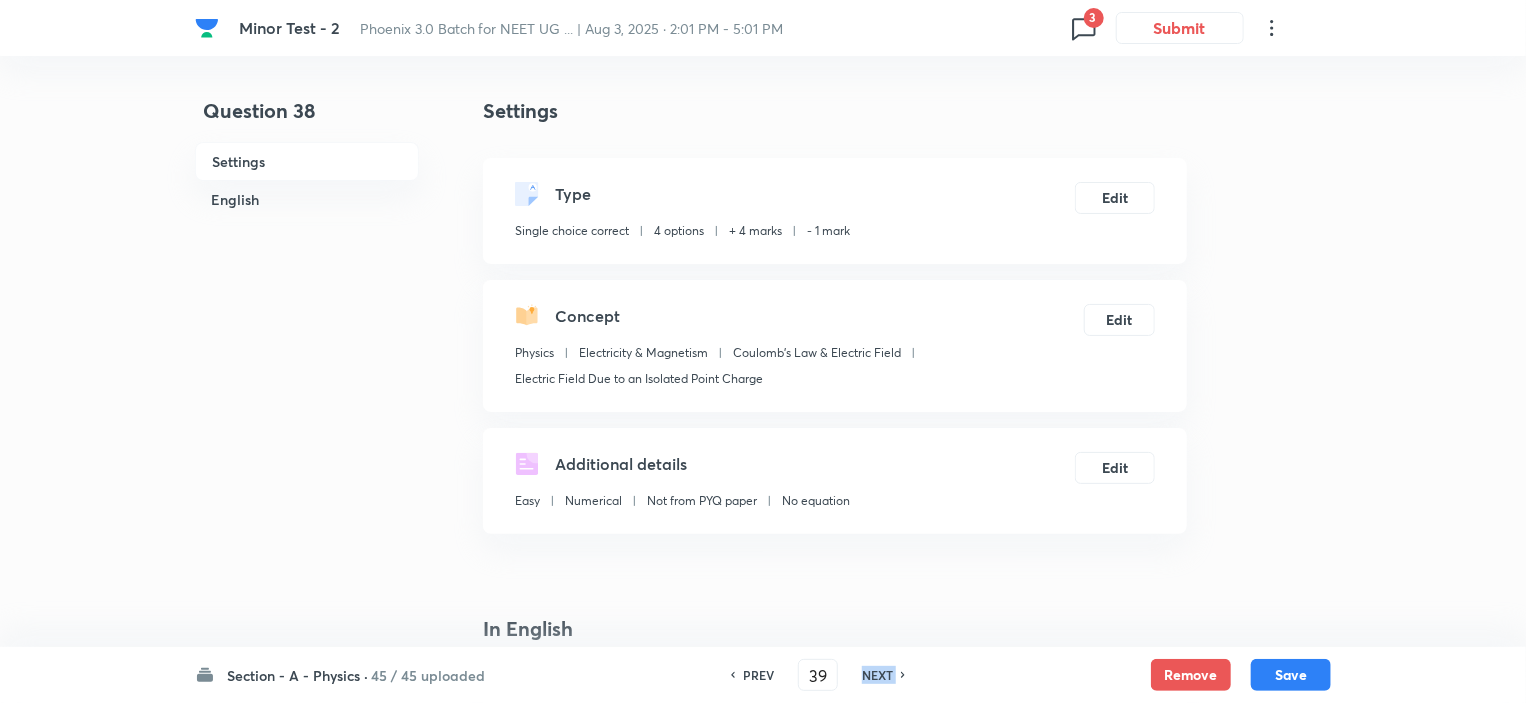 checkbox on "false" 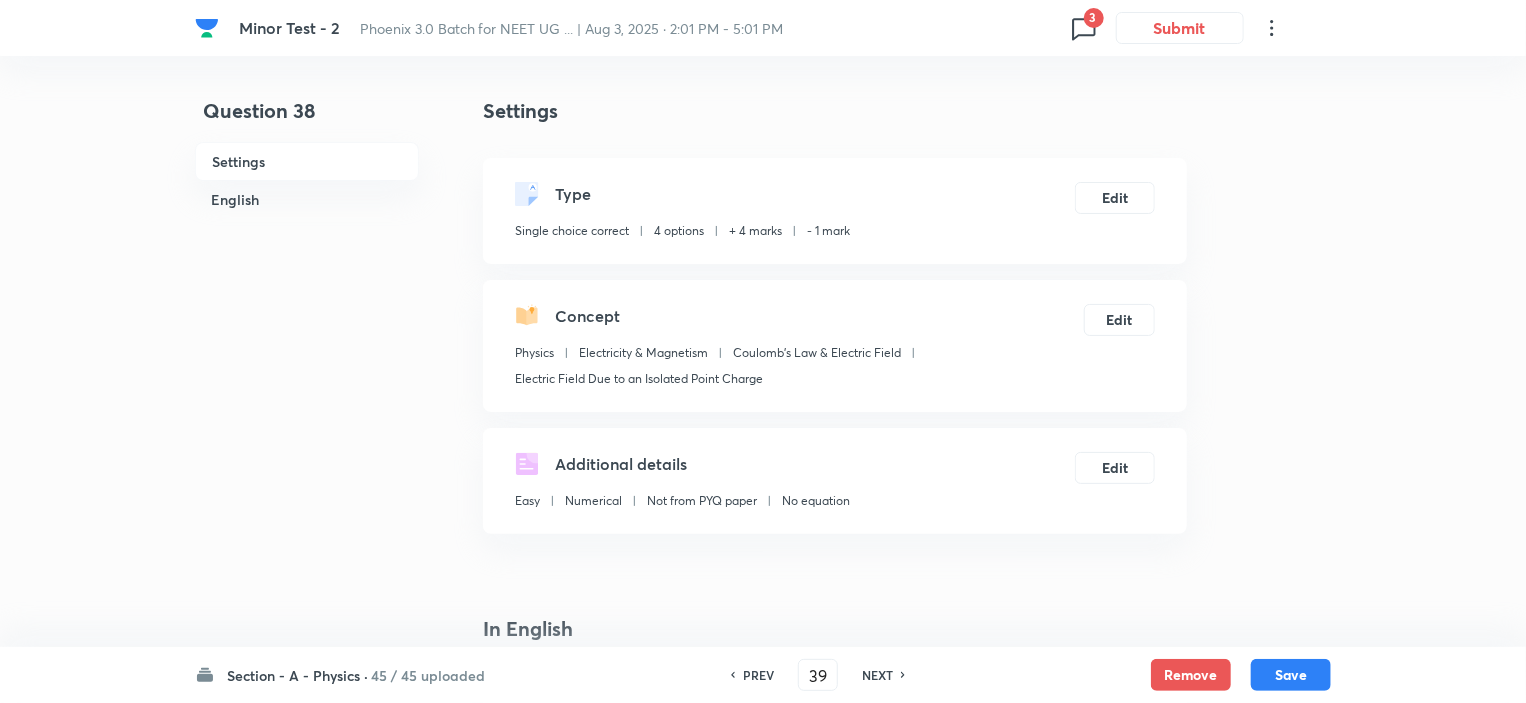 checkbox on "true" 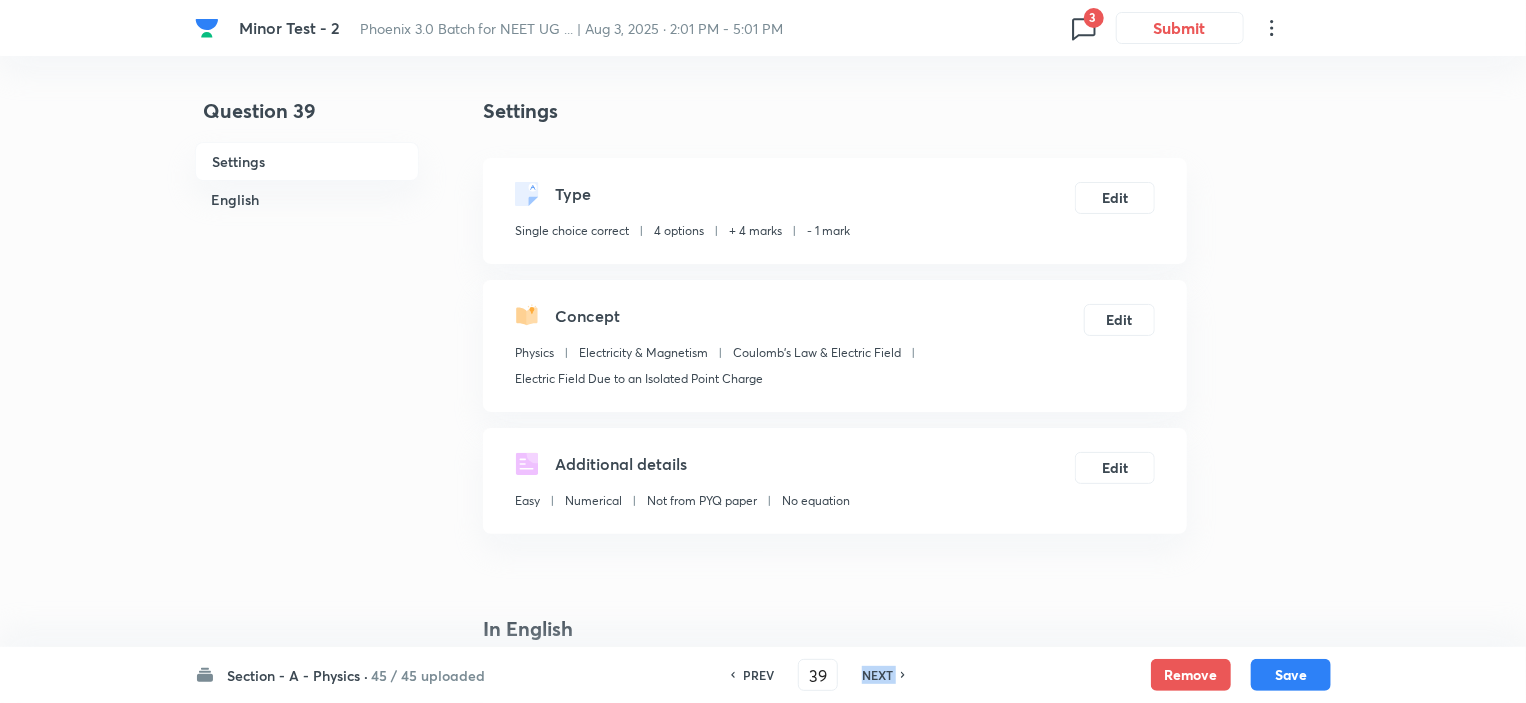 click on "NEXT" at bounding box center [877, 675] 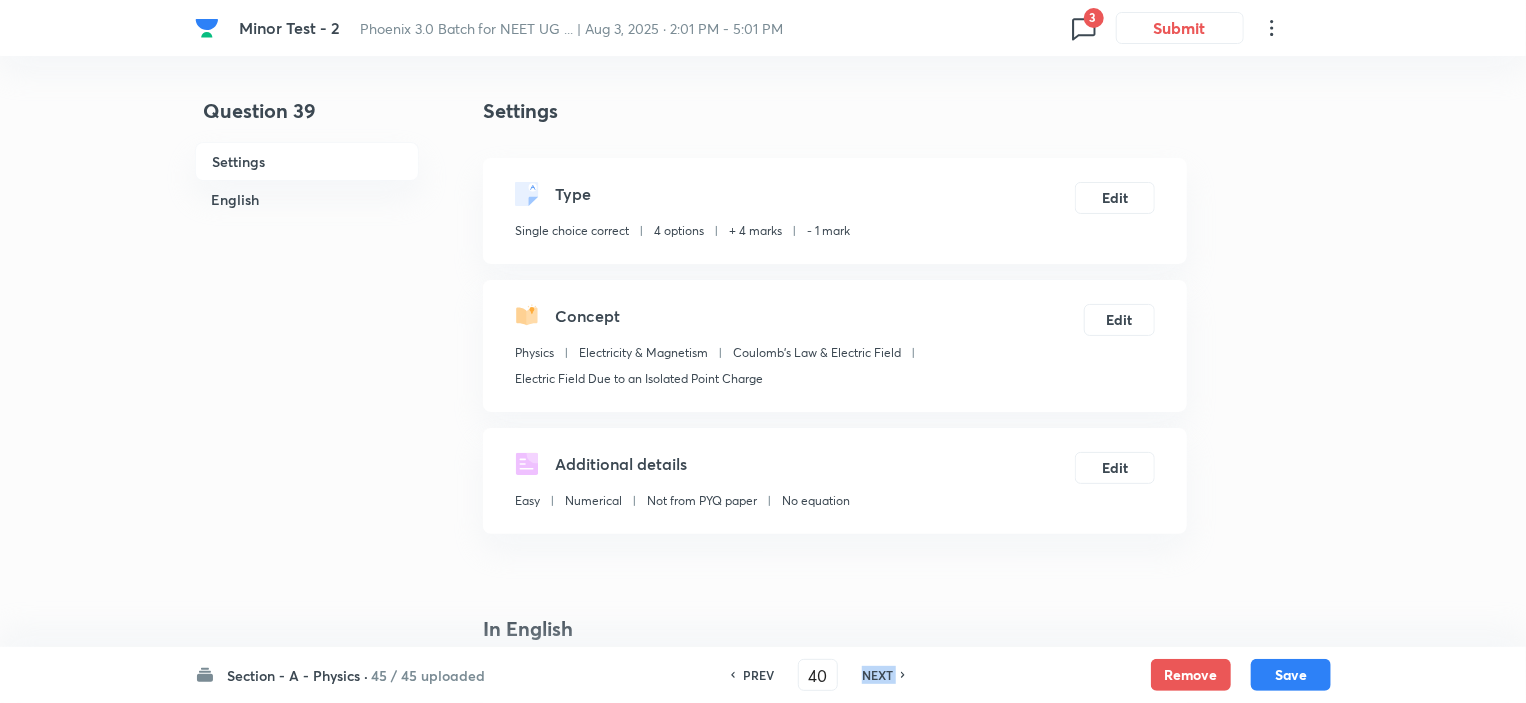checkbox on "true" 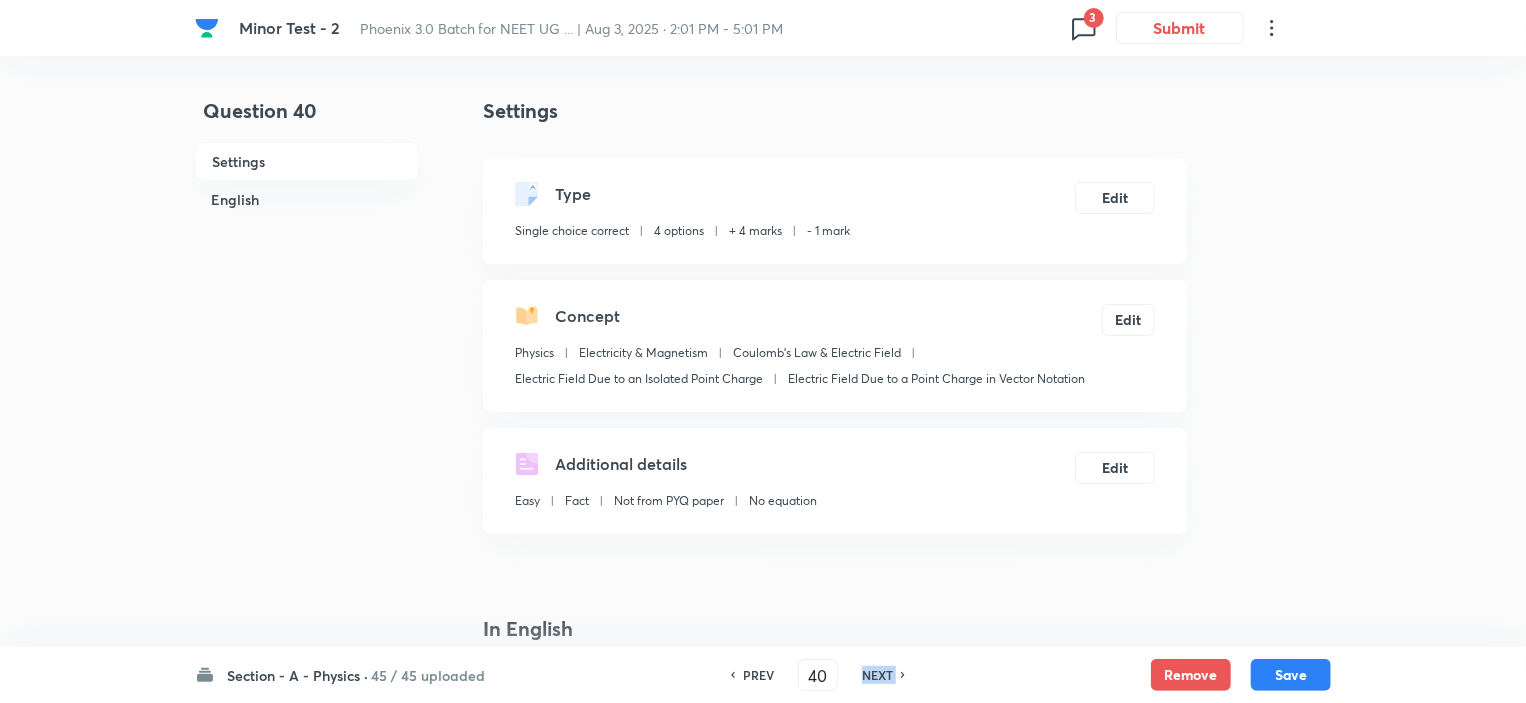 click on "NEXT" at bounding box center (877, 675) 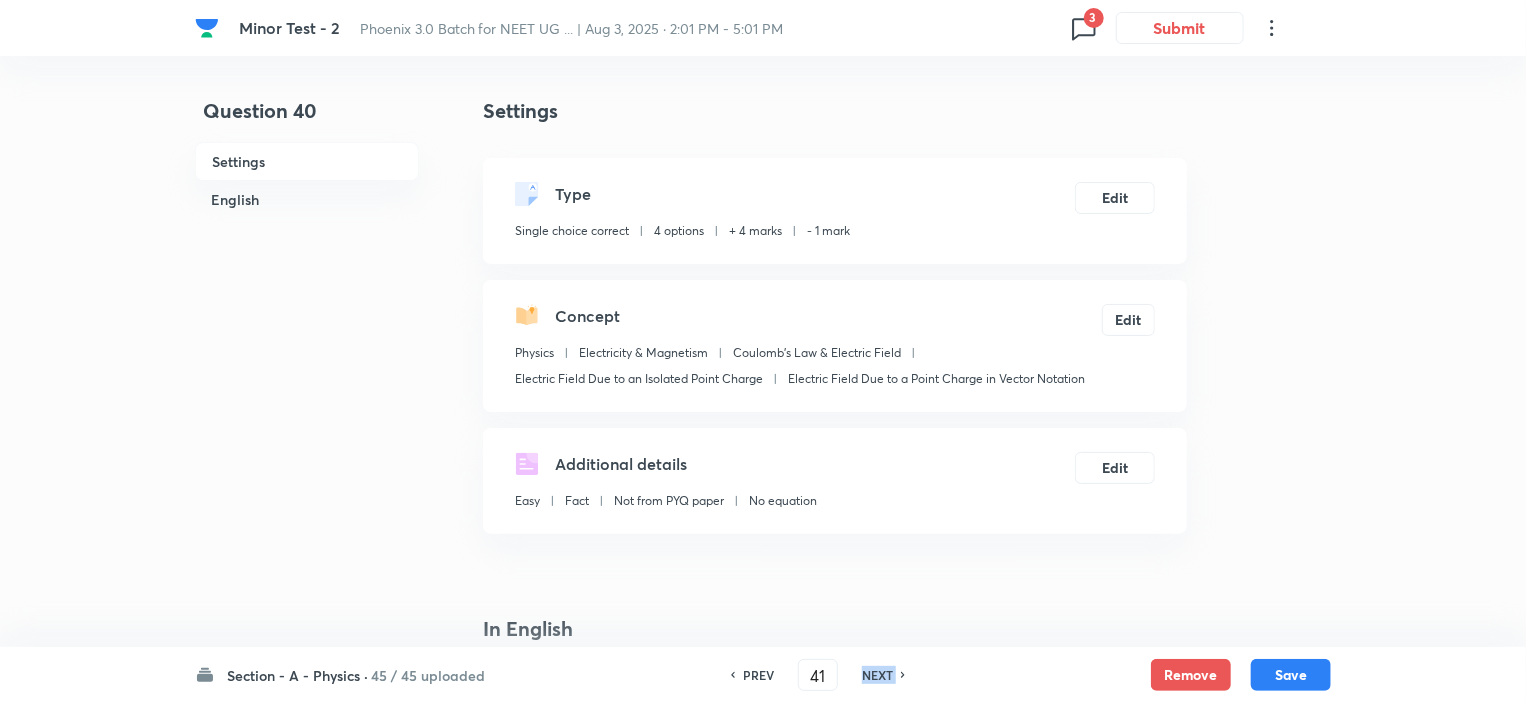 checkbox on "false" 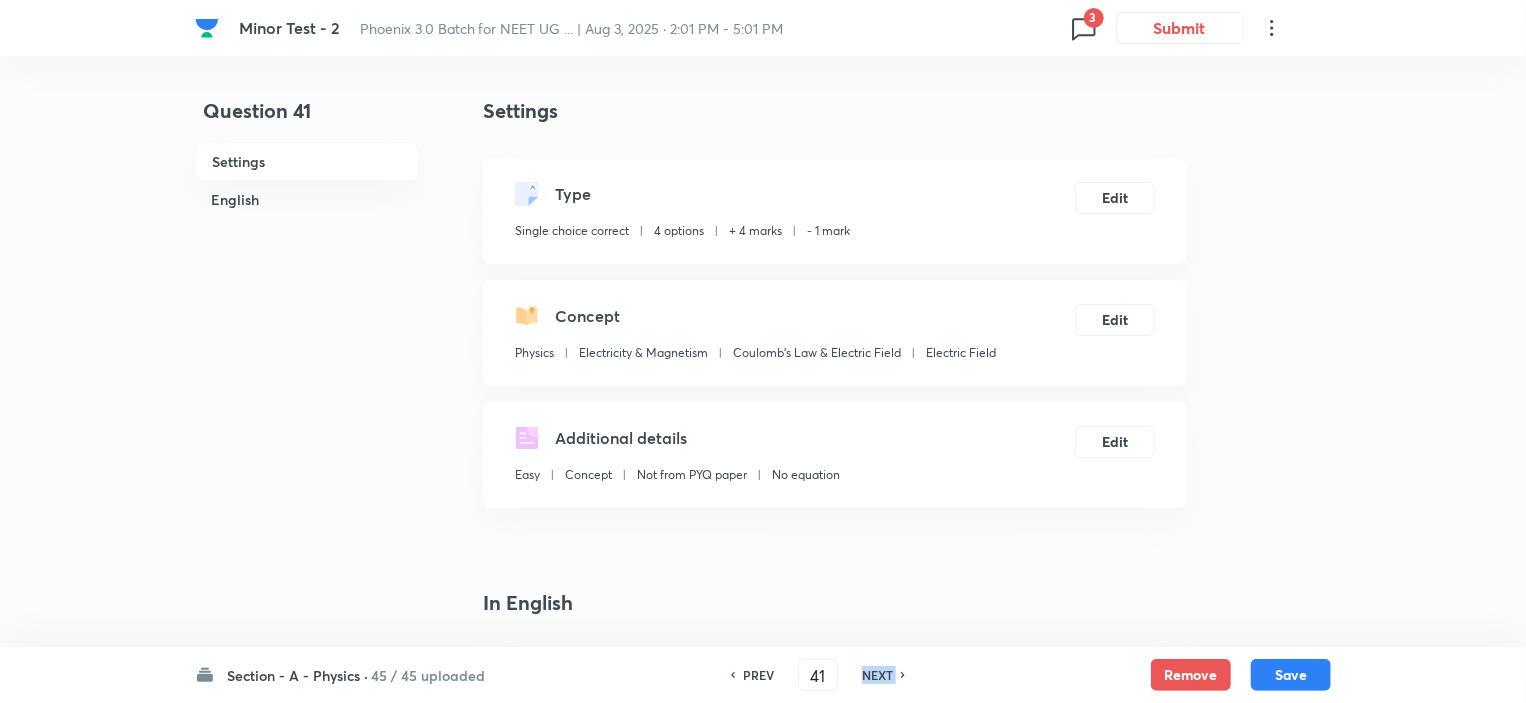 click on "NEXT" at bounding box center (877, 675) 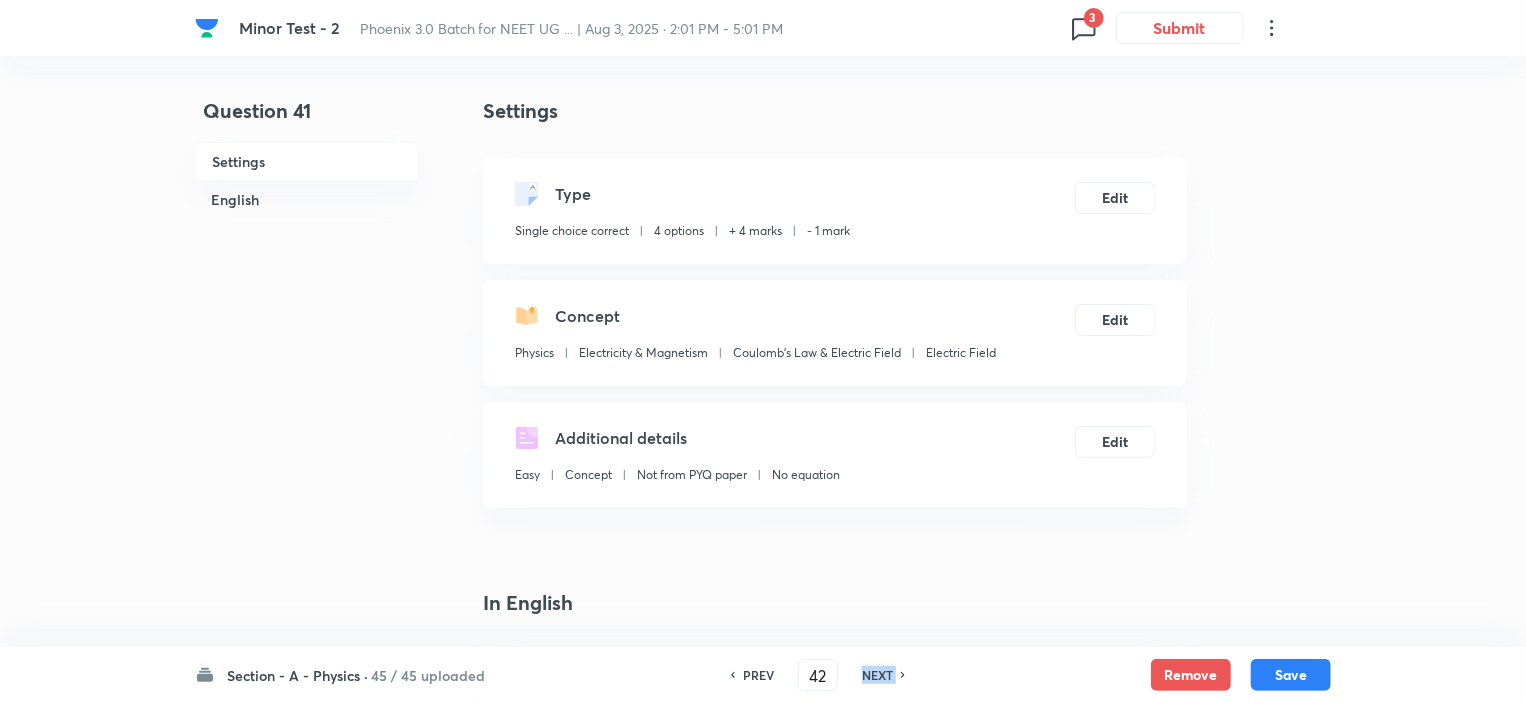 checkbox on "false" 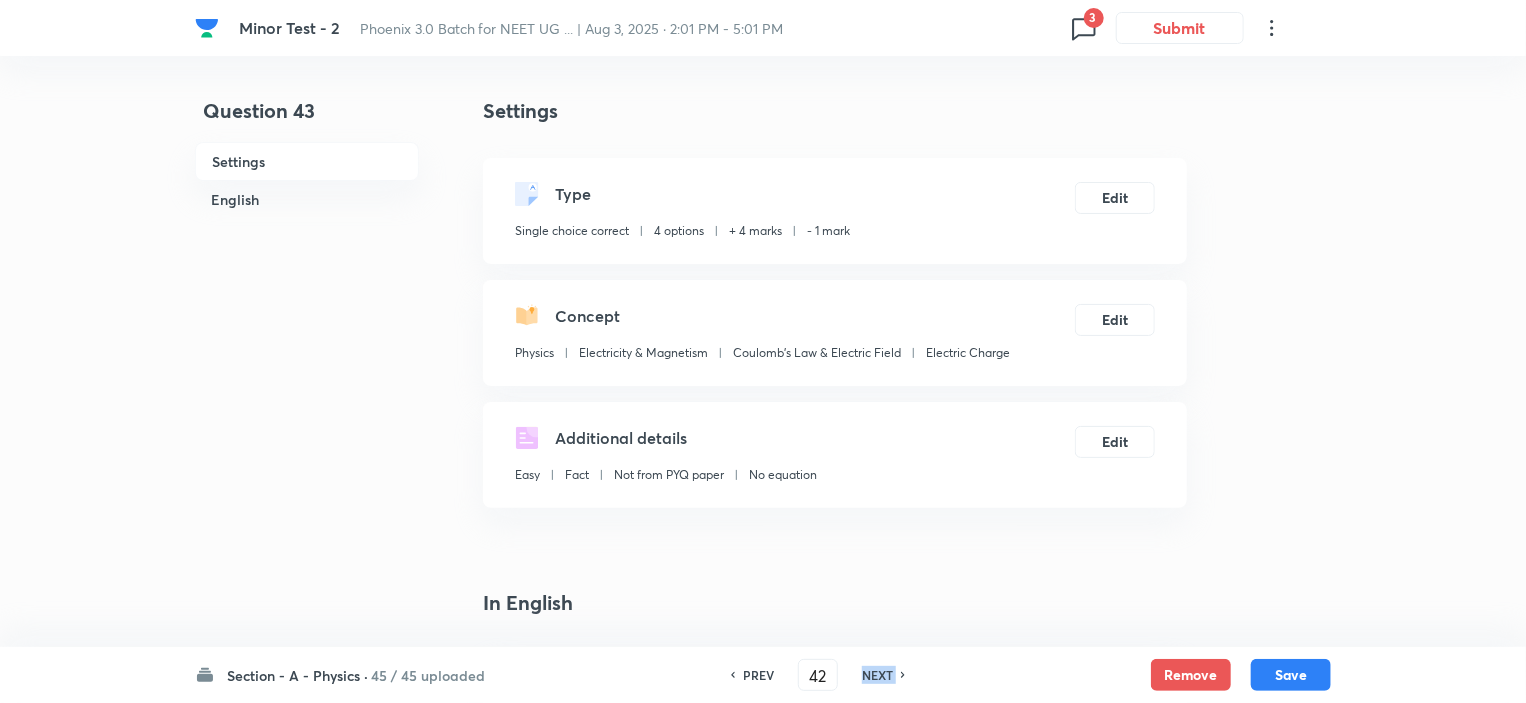 type on "43" 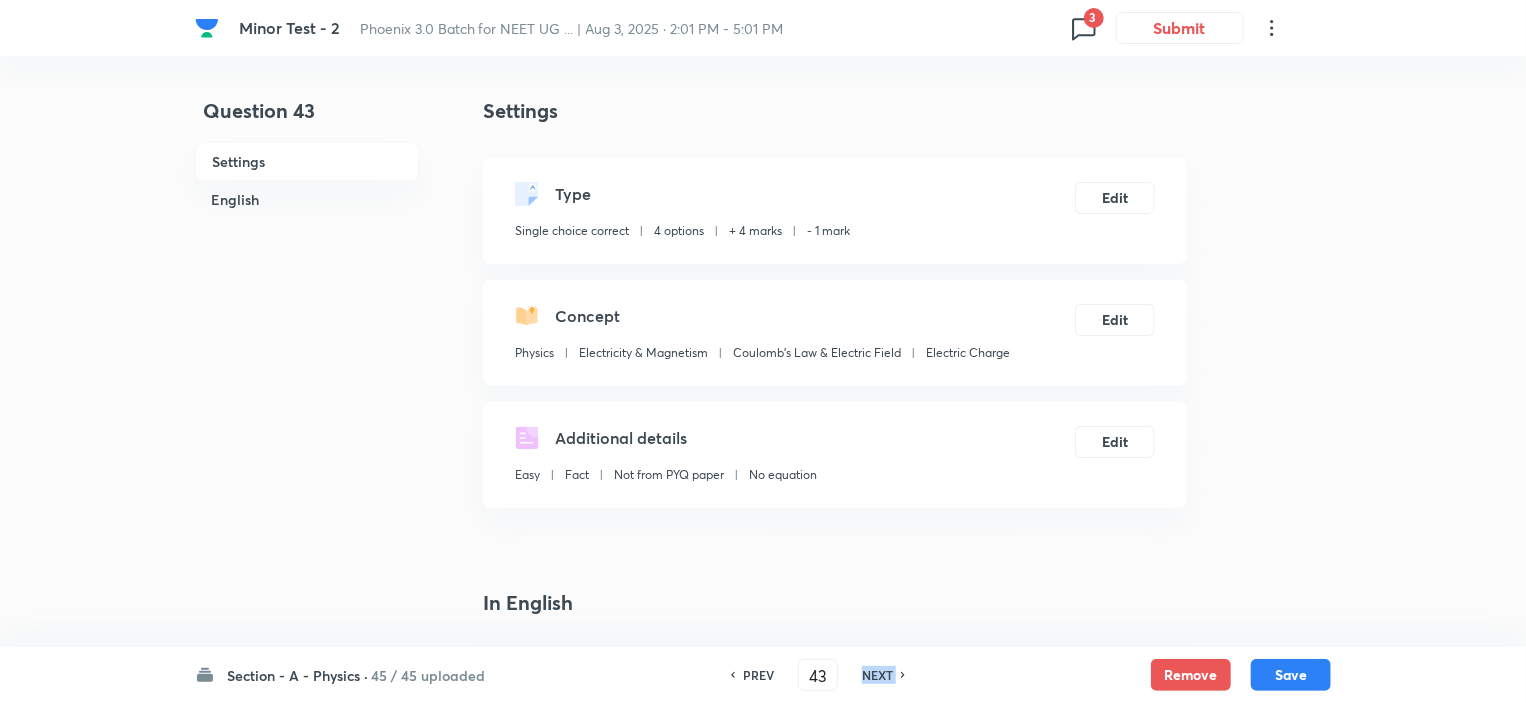 checkbox on "true" 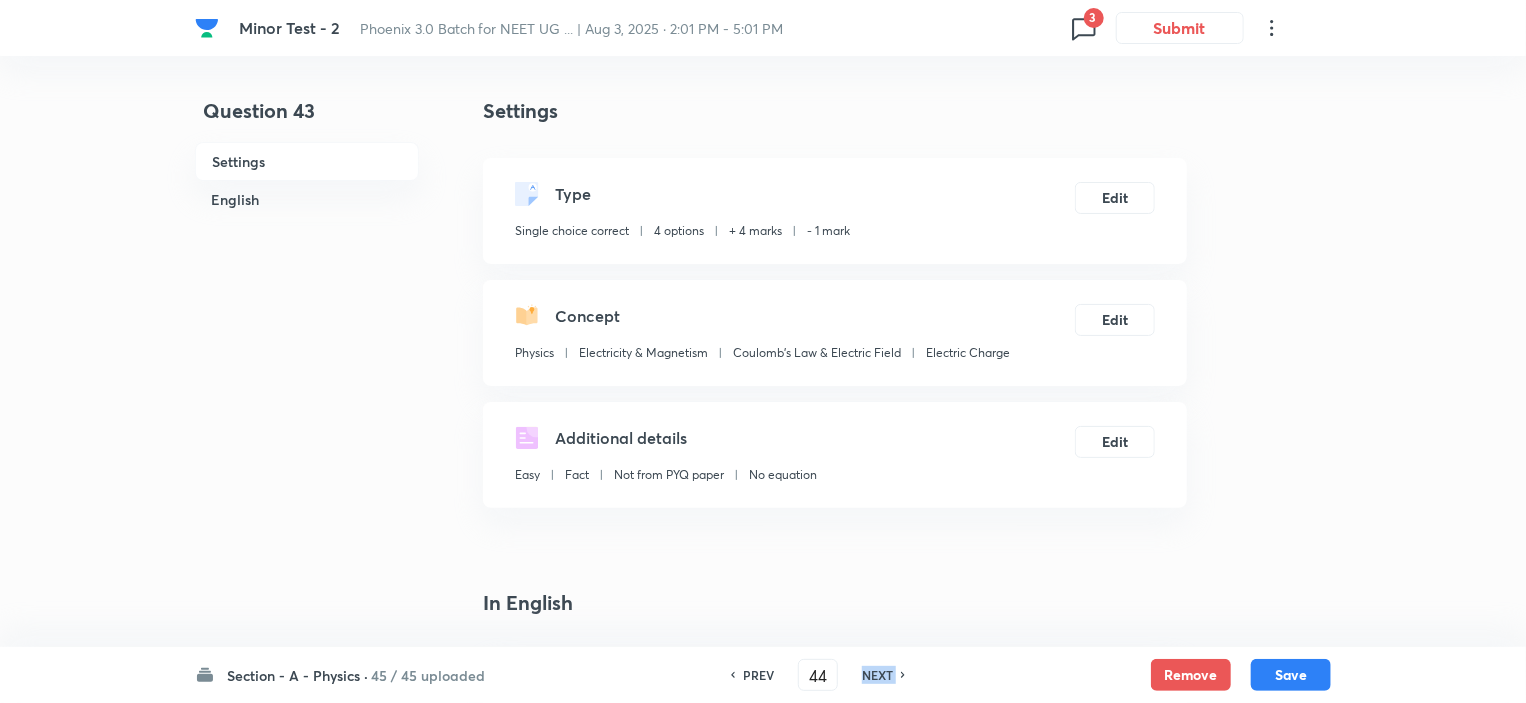 checkbox on "false" 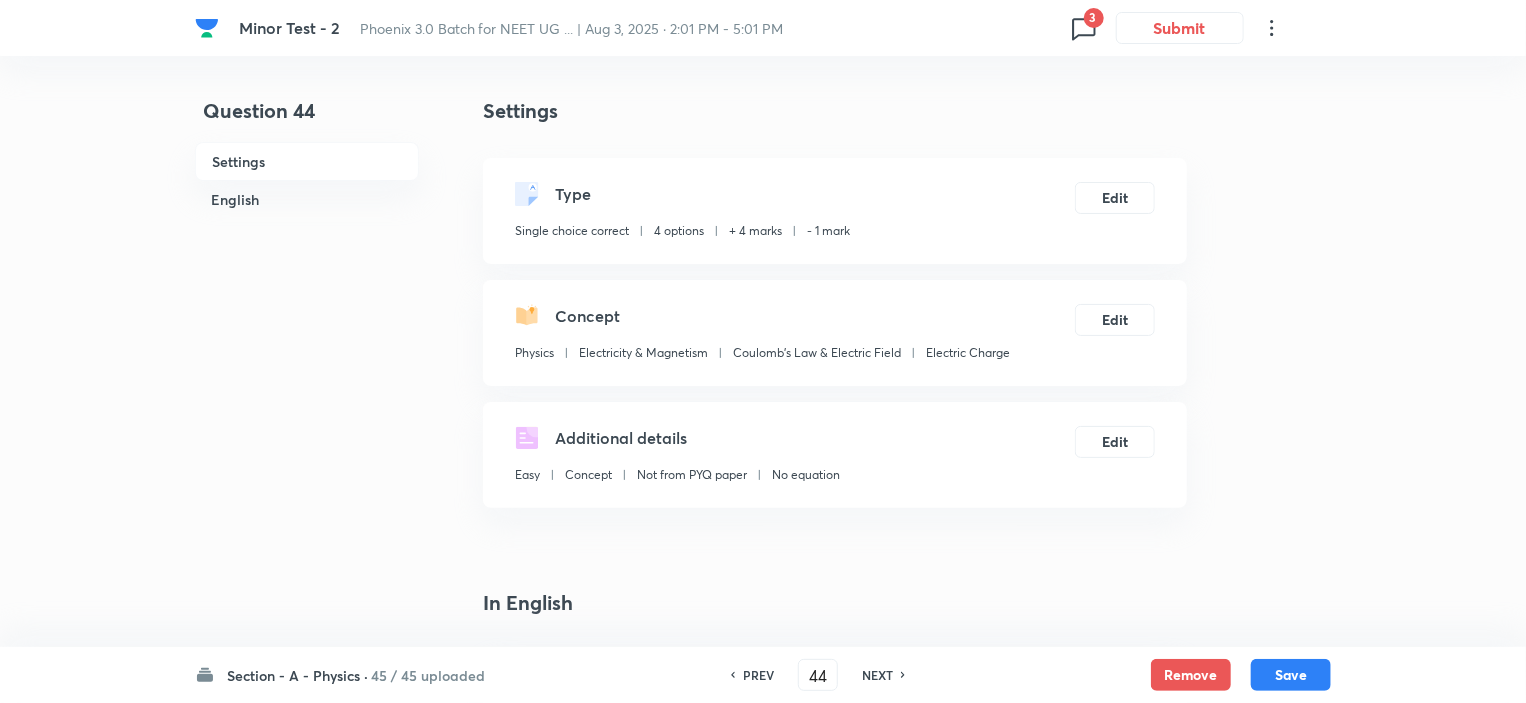 checkbox on "true" 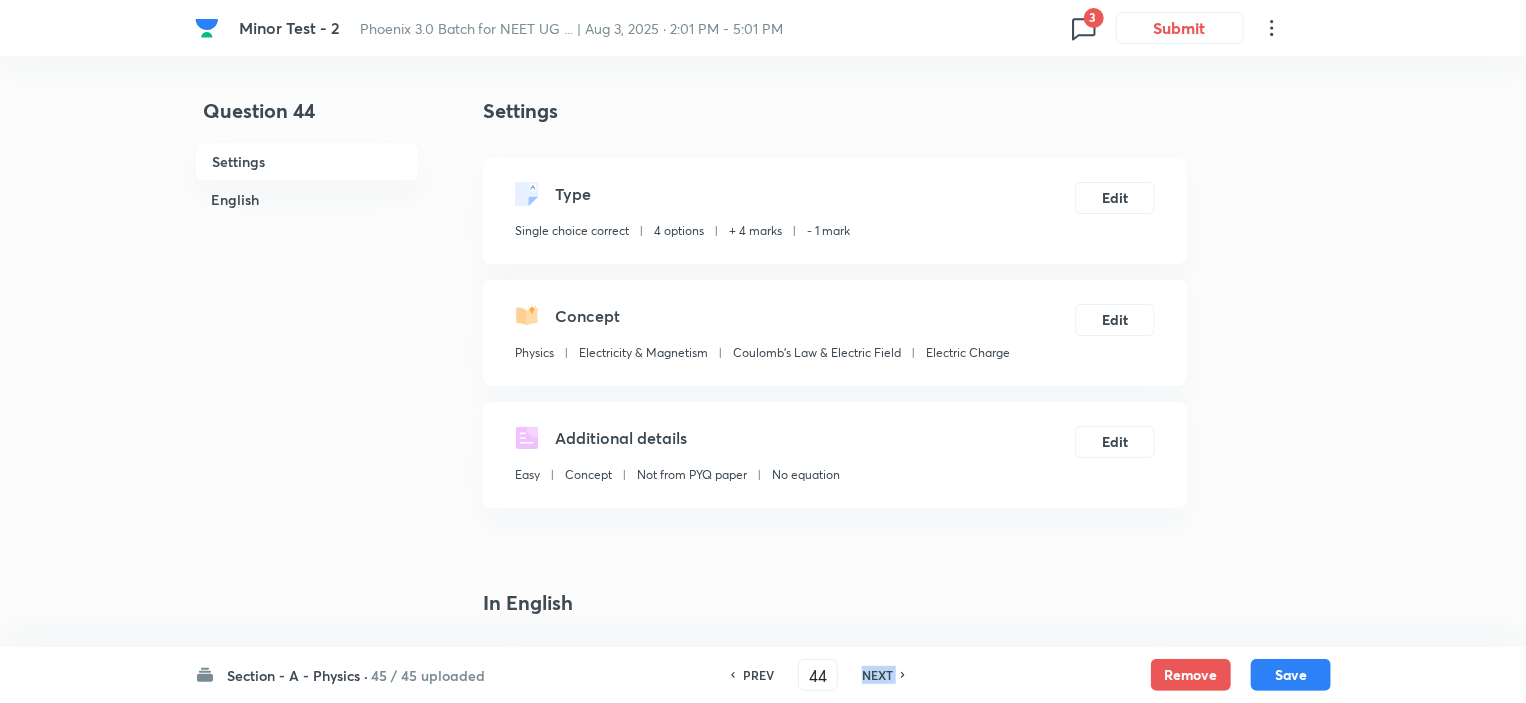 click on "NEXT" at bounding box center (877, 675) 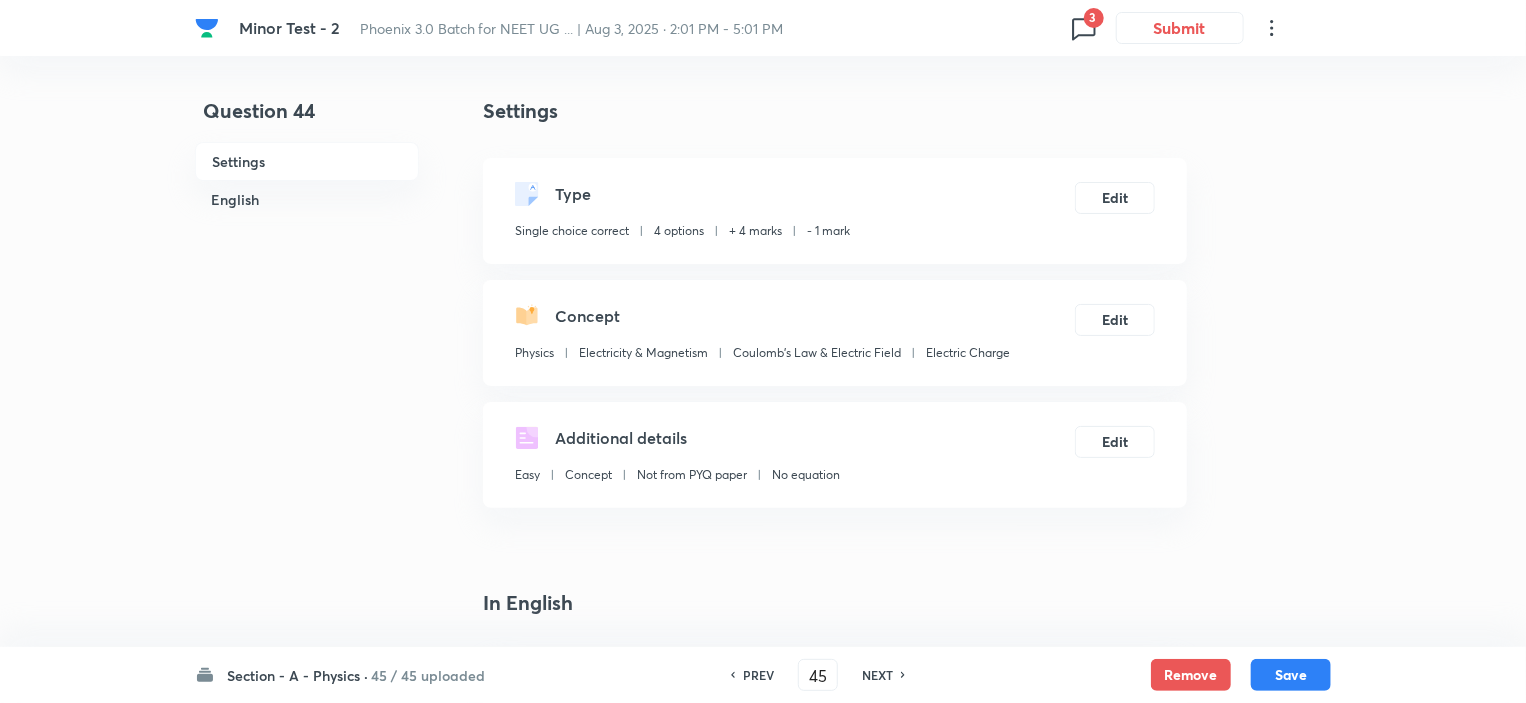 checkbox on "true" 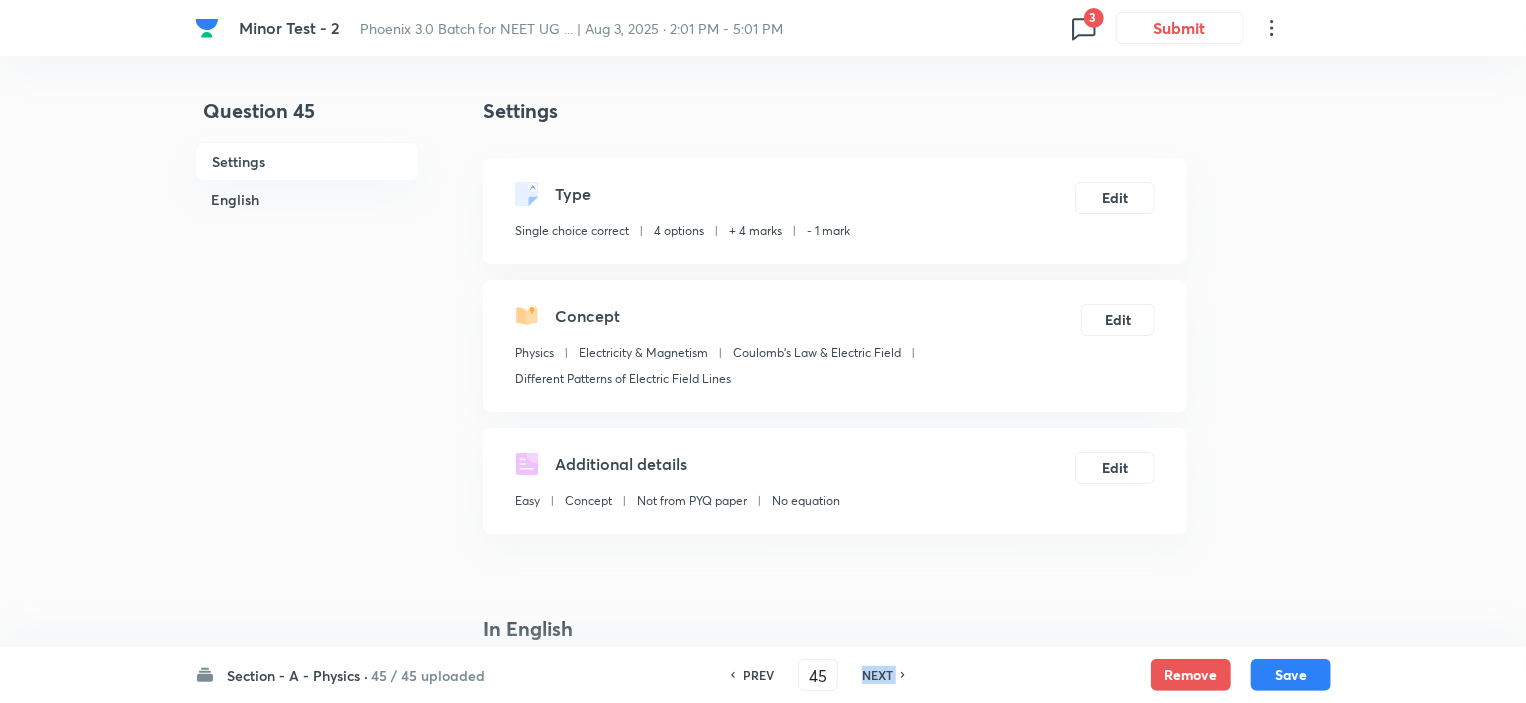 click on "NEXT" at bounding box center (877, 675) 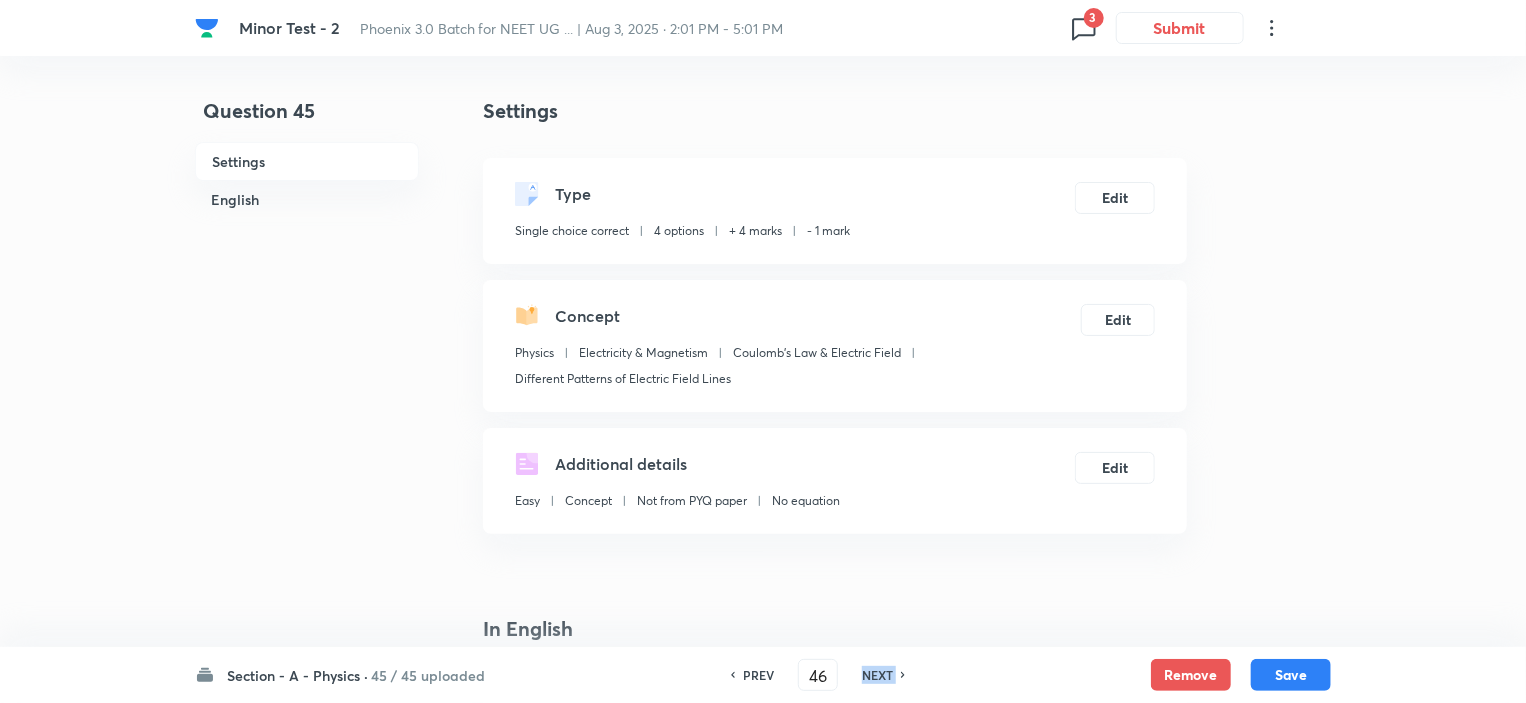 checkbox on "false" 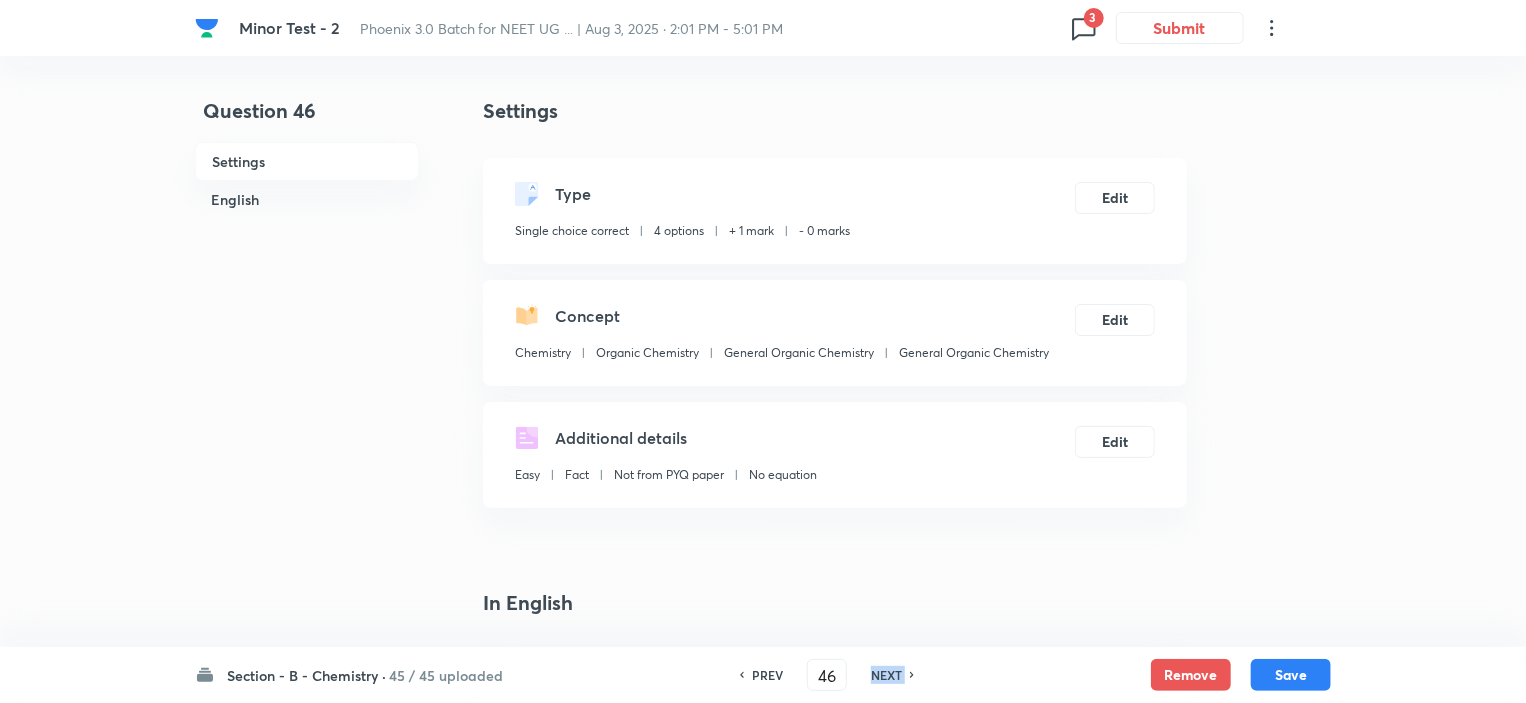 click on "NEXT" at bounding box center (886, 675) 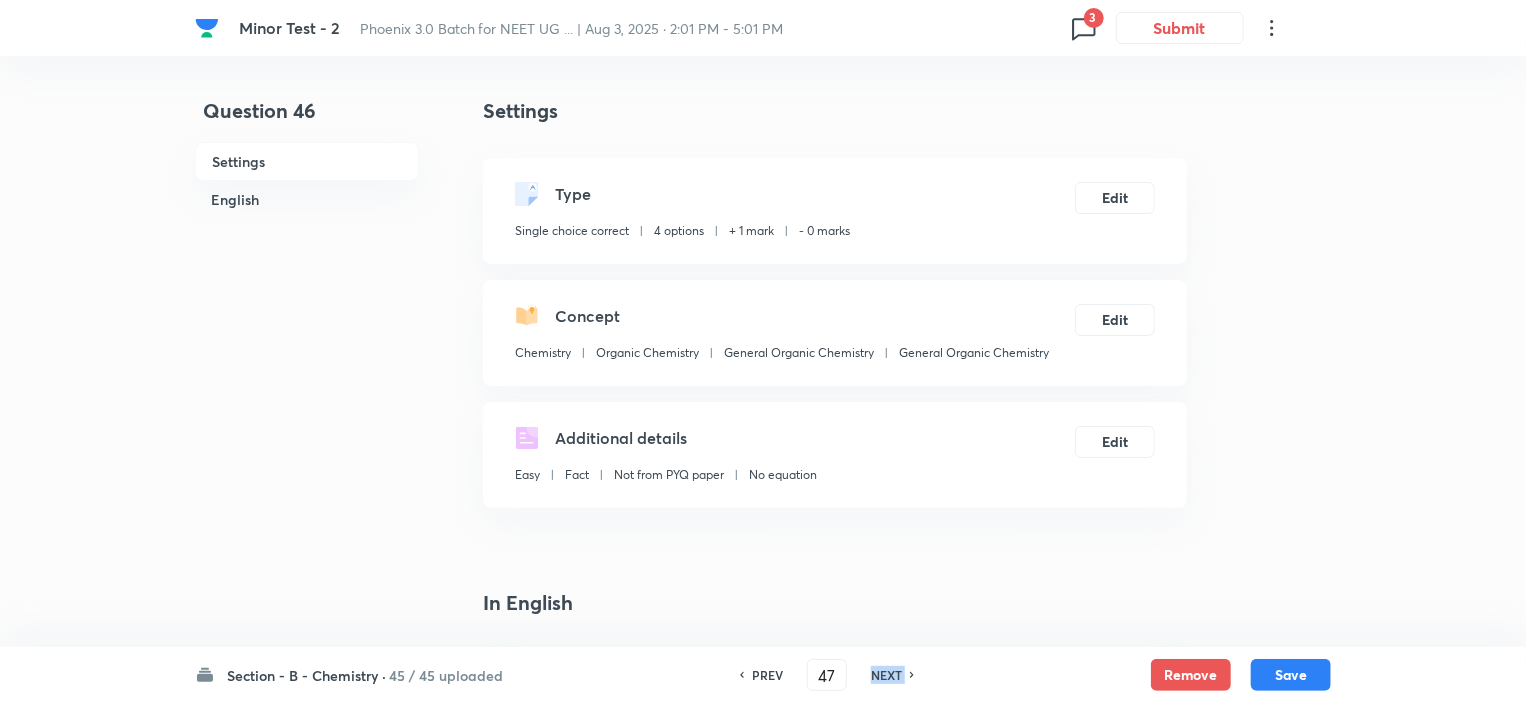 checkbox on "false" 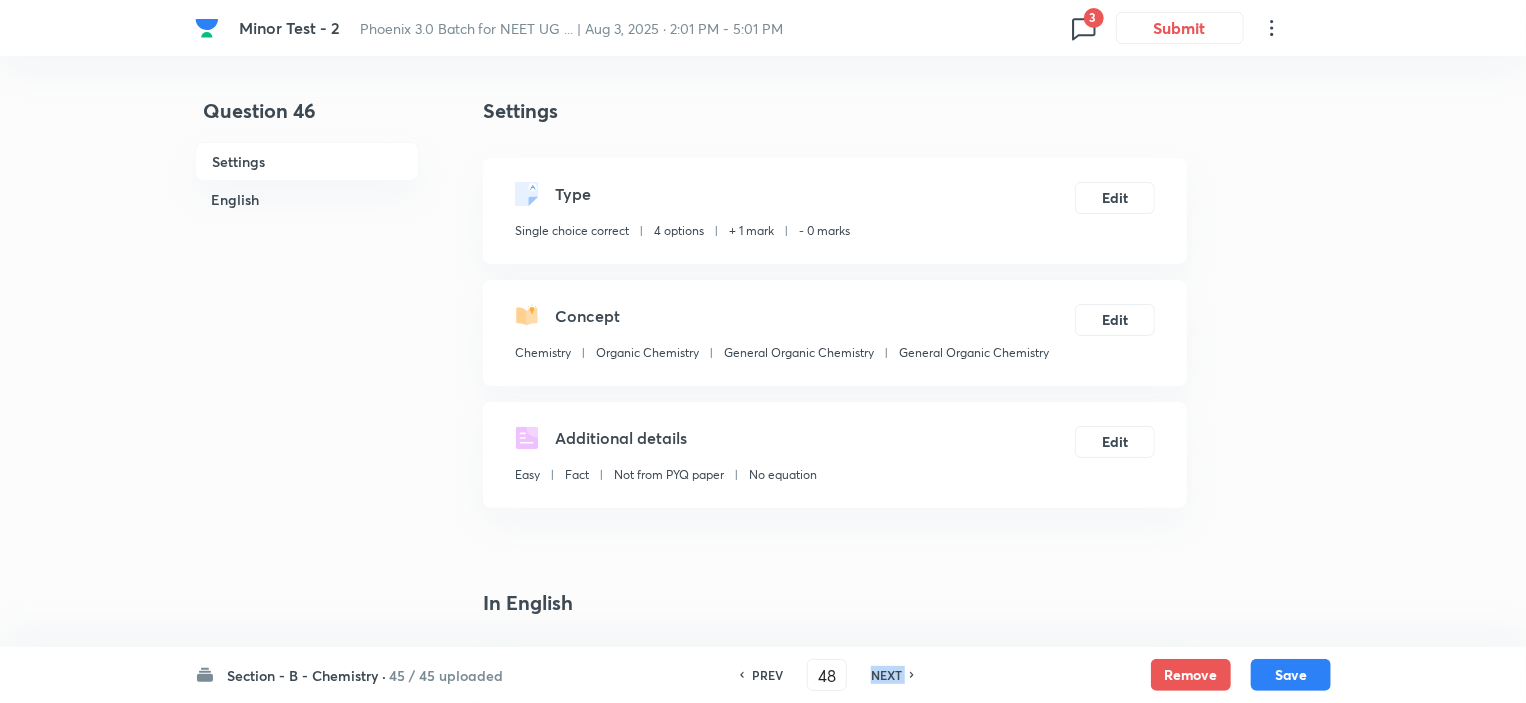 checkbox on "false" 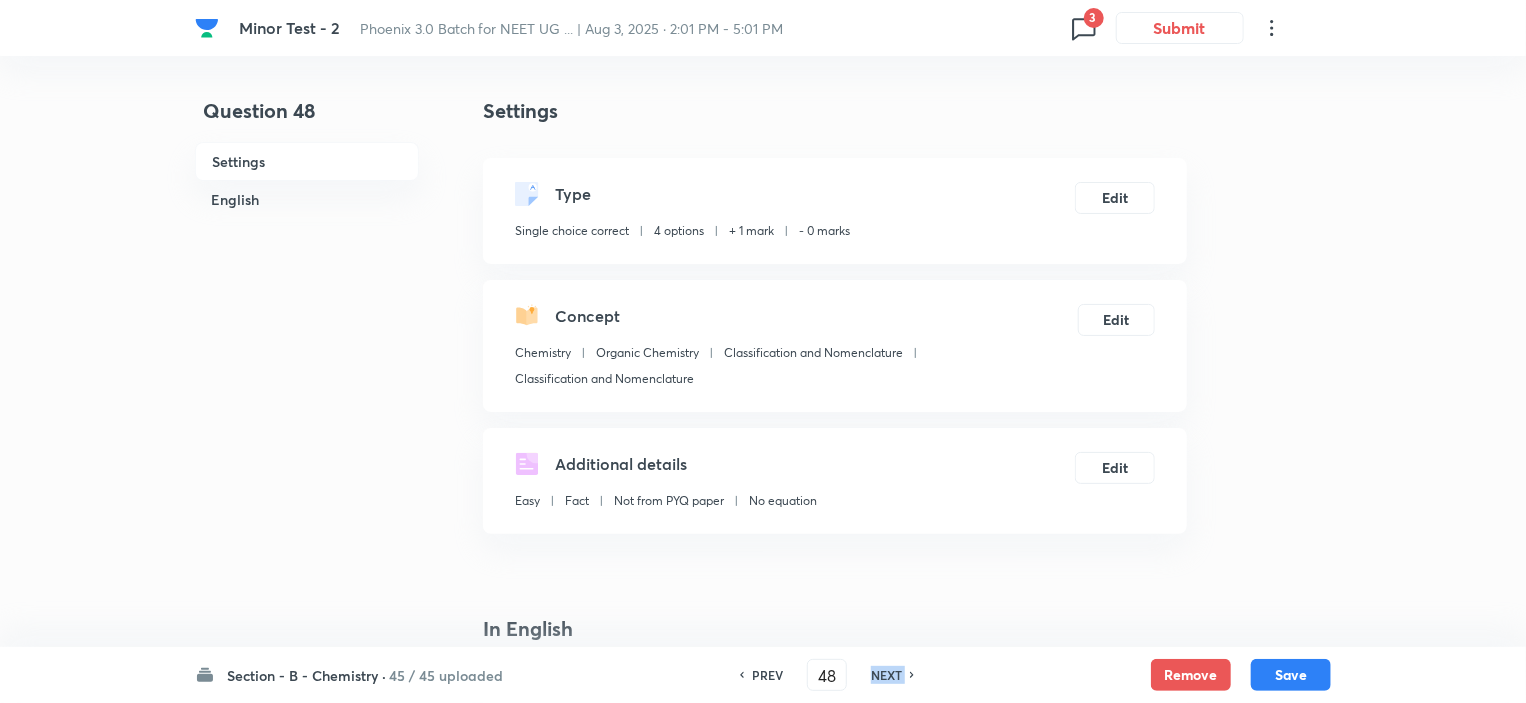 checkbox on "true" 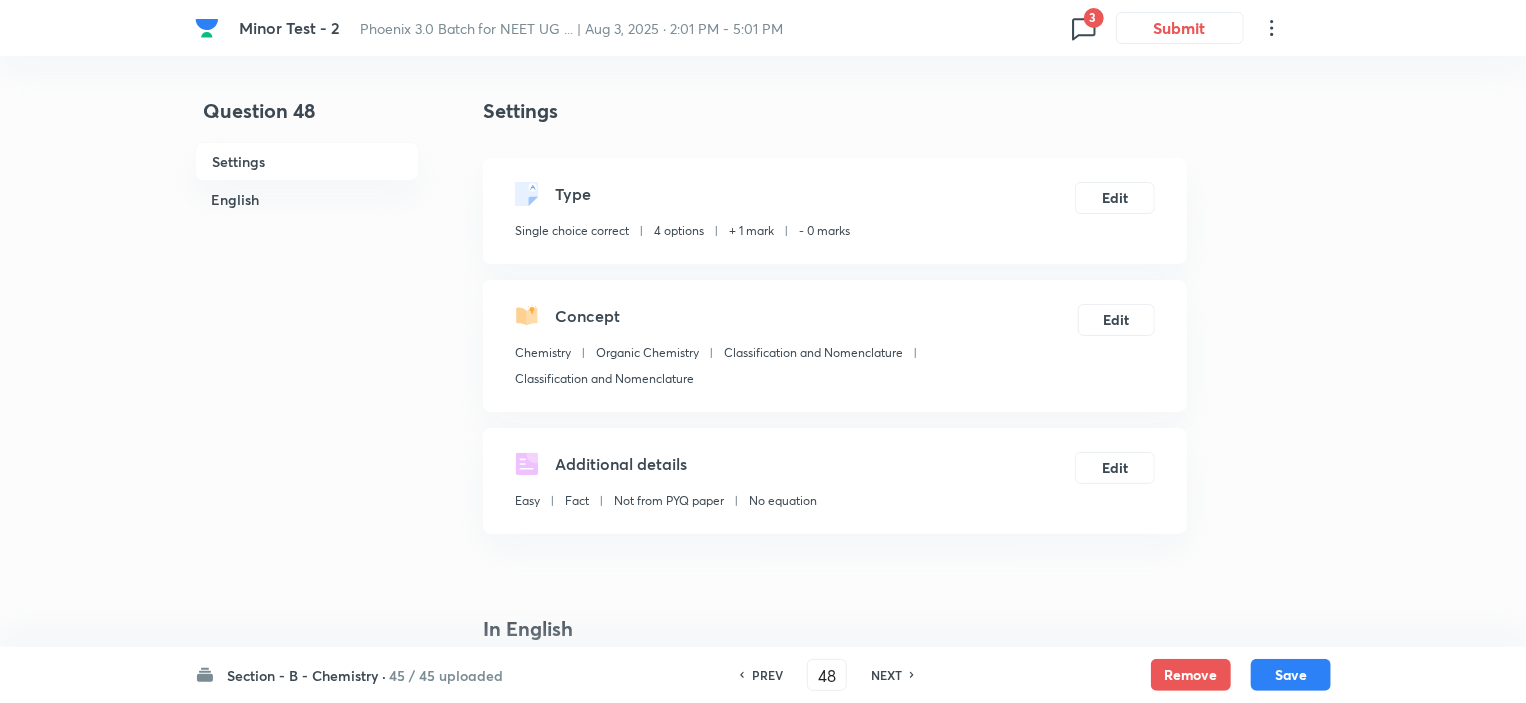 click on "PREV" at bounding box center [767, 675] 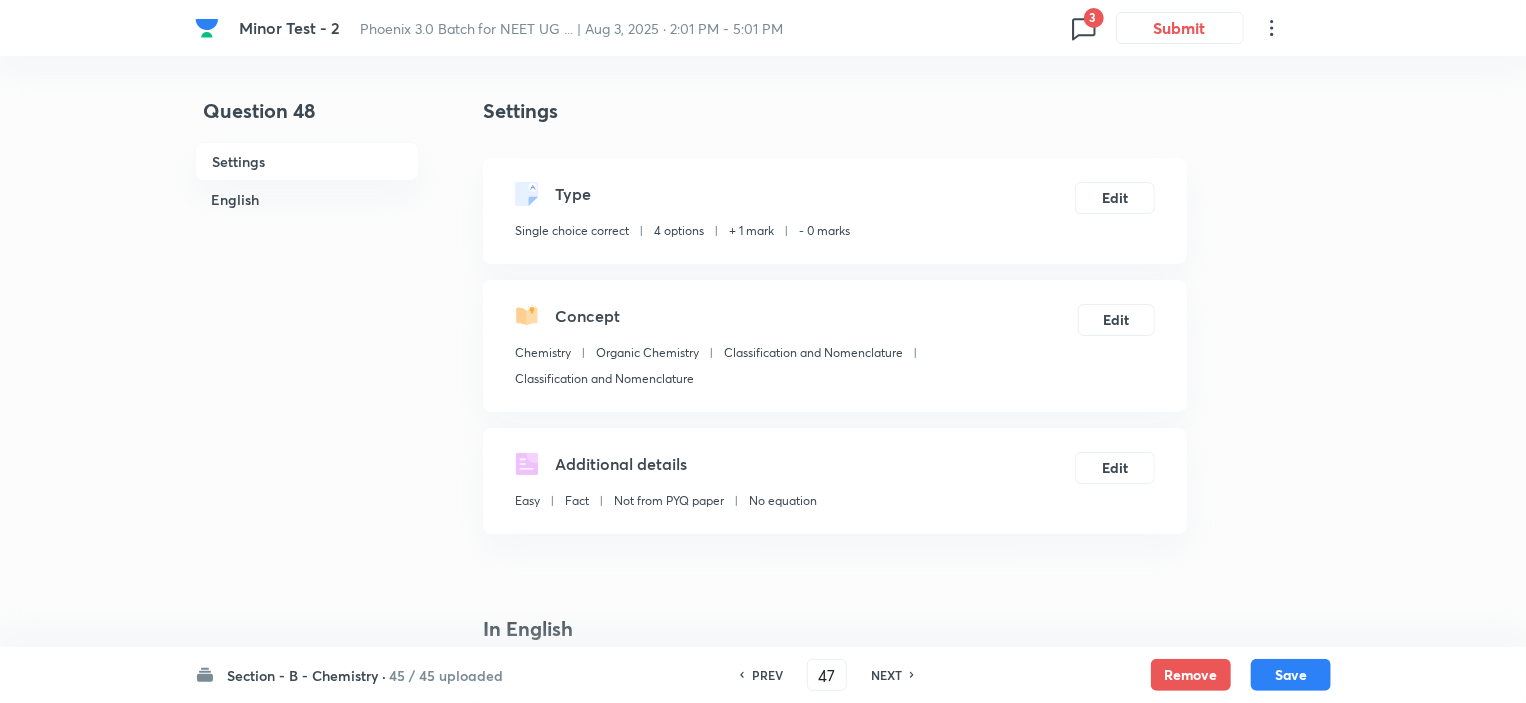 checkbox on "false" 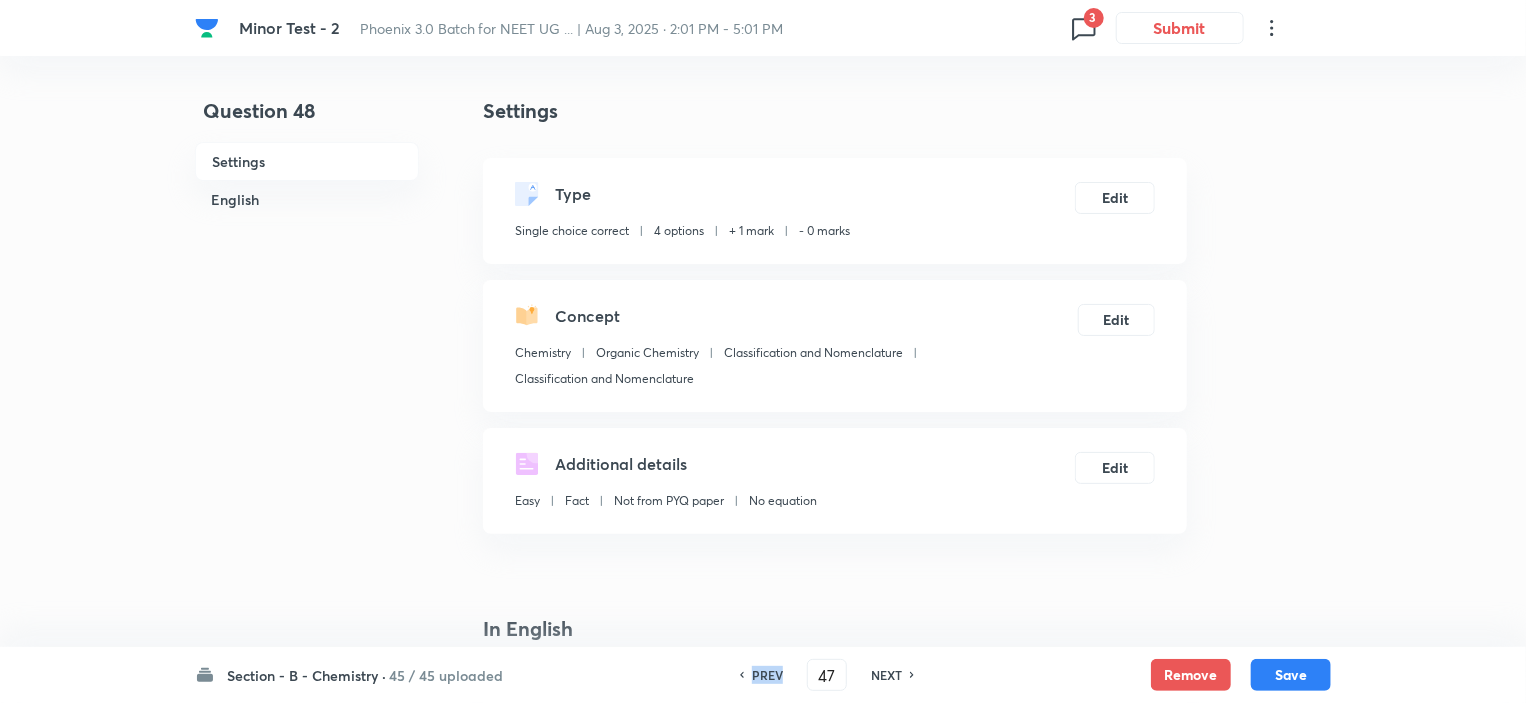 click on "PREV" at bounding box center [767, 675] 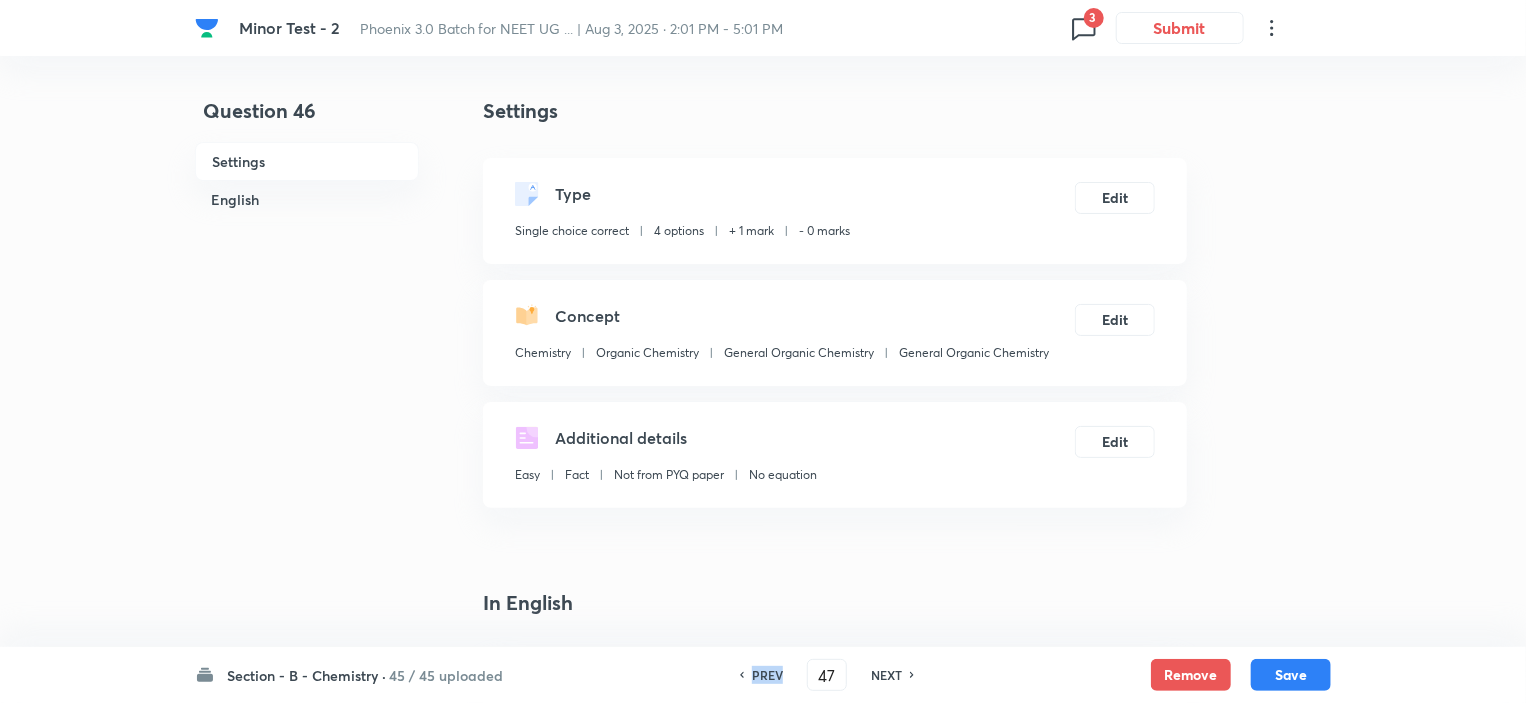 type on "46" 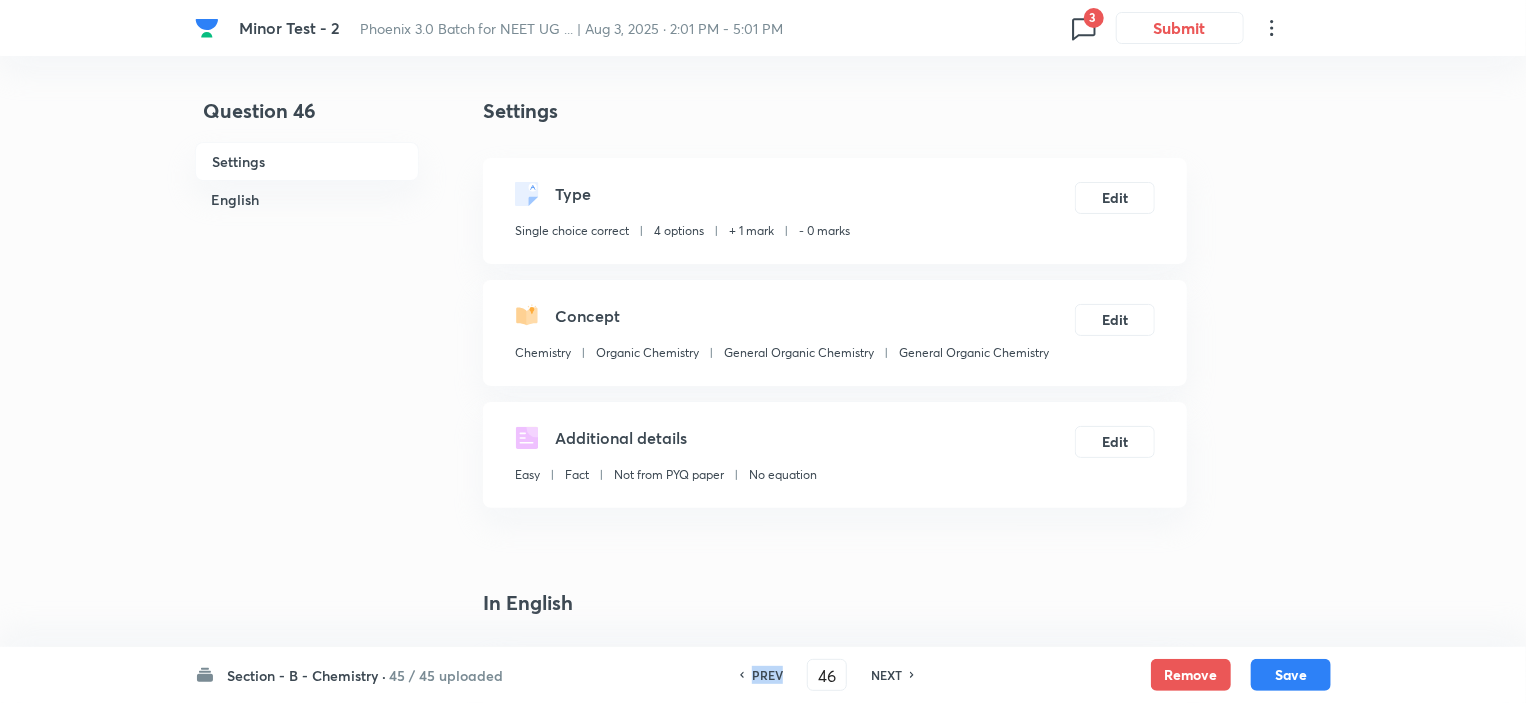 checkbox on "false" 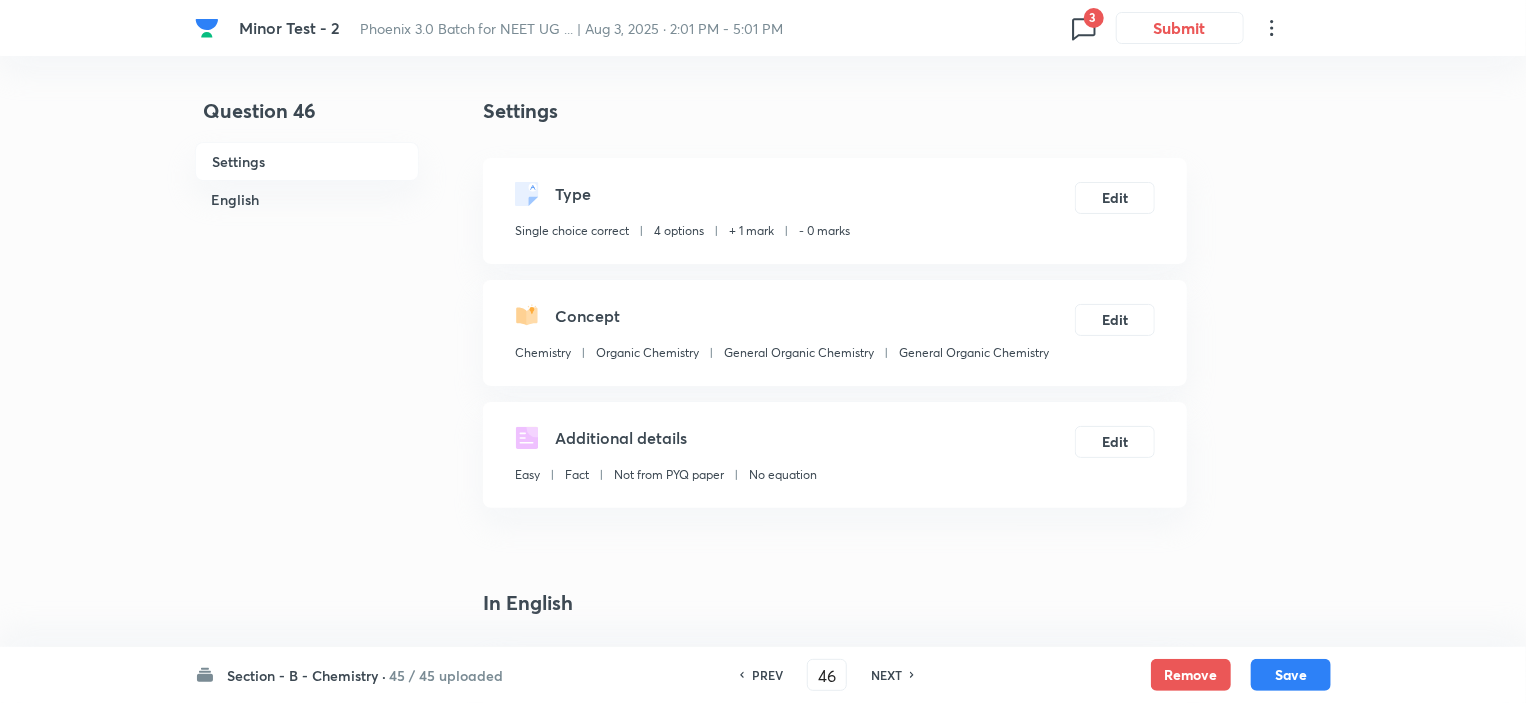 click on "PREV" at bounding box center (767, 675) 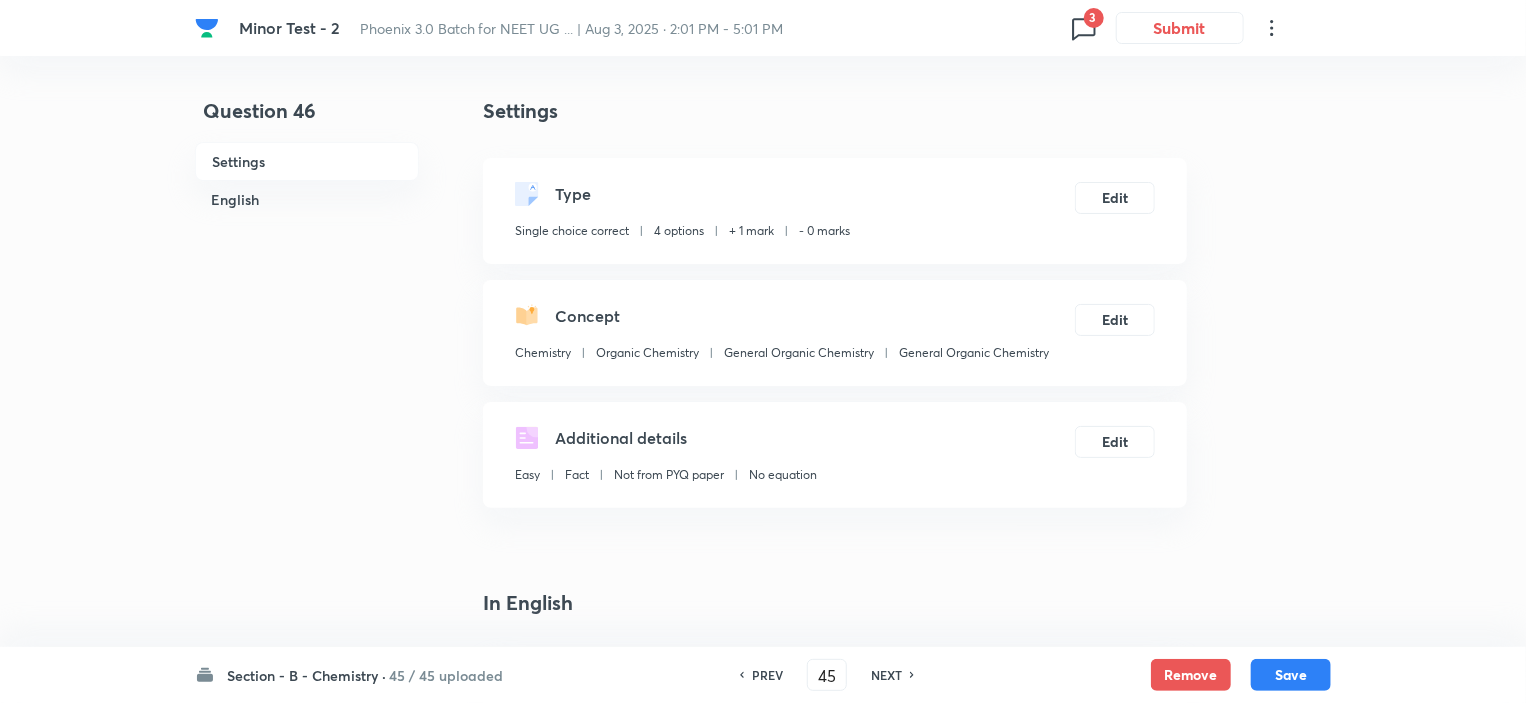 checkbox on "false" 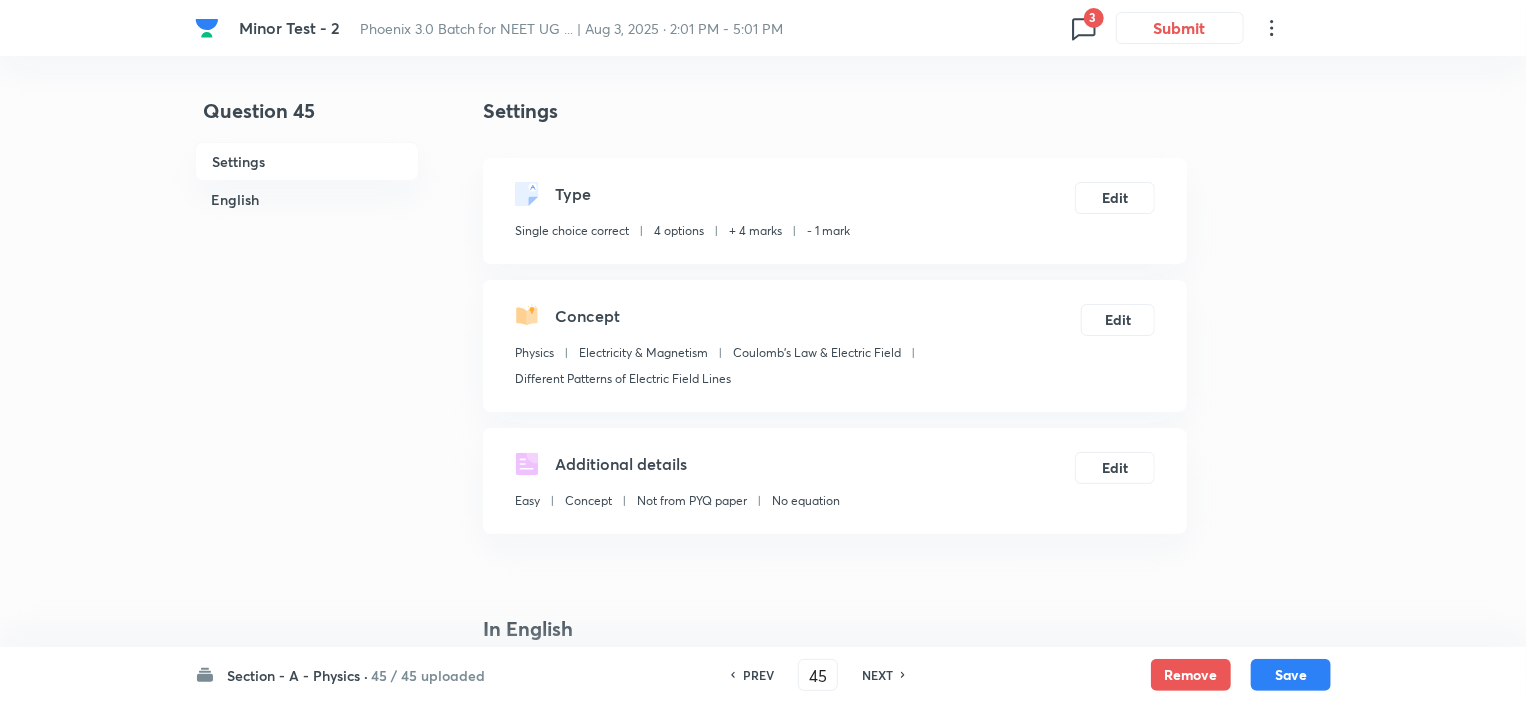 click on "NEXT" at bounding box center [880, 675] 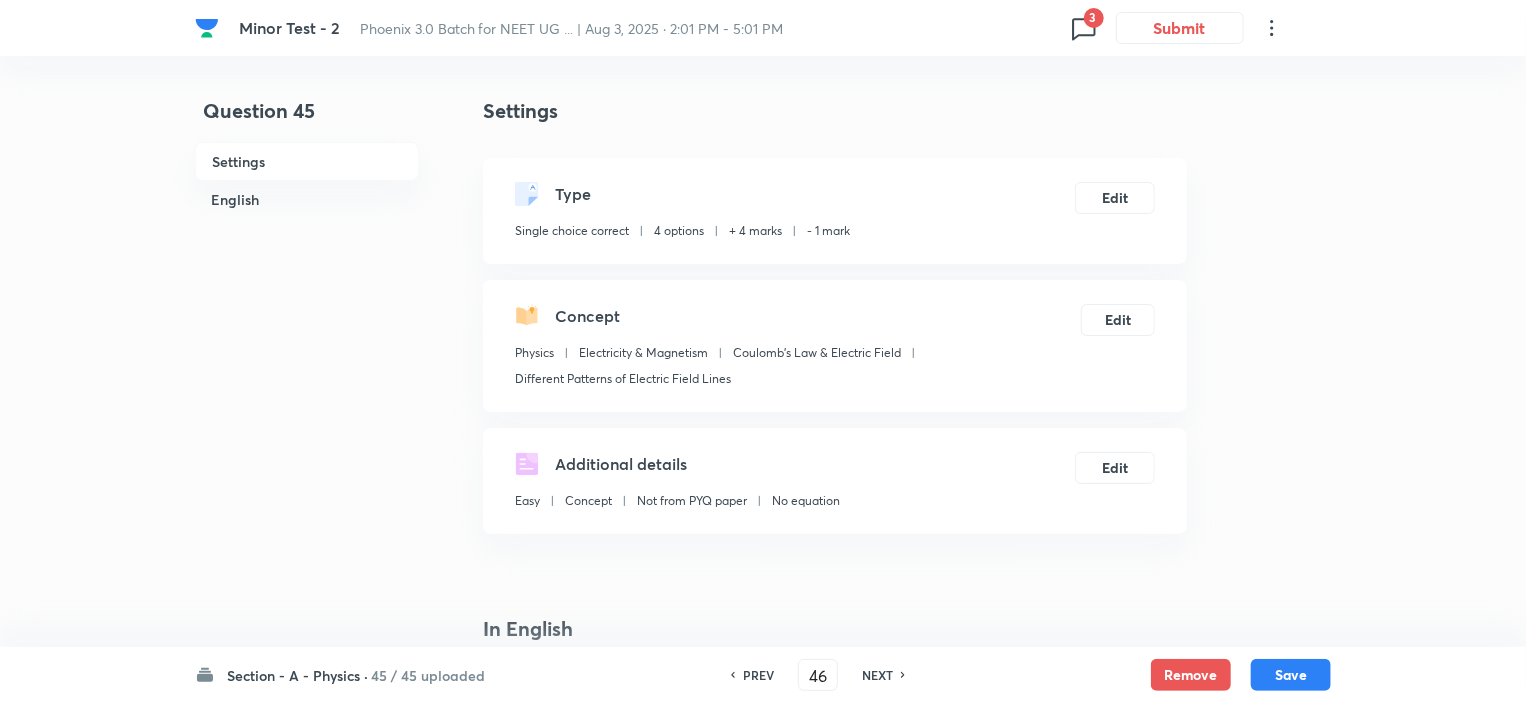 checkbox on "false" 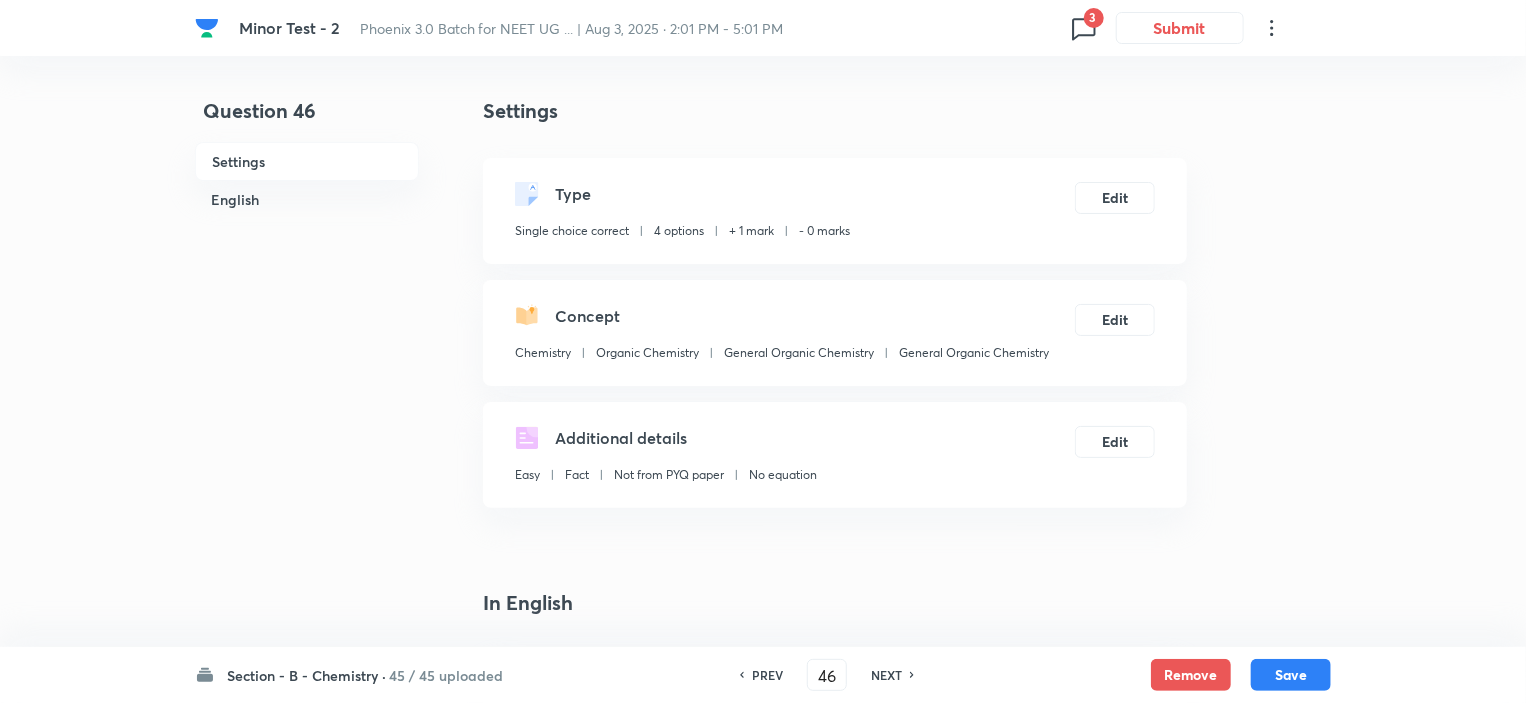 checkbox on "true" 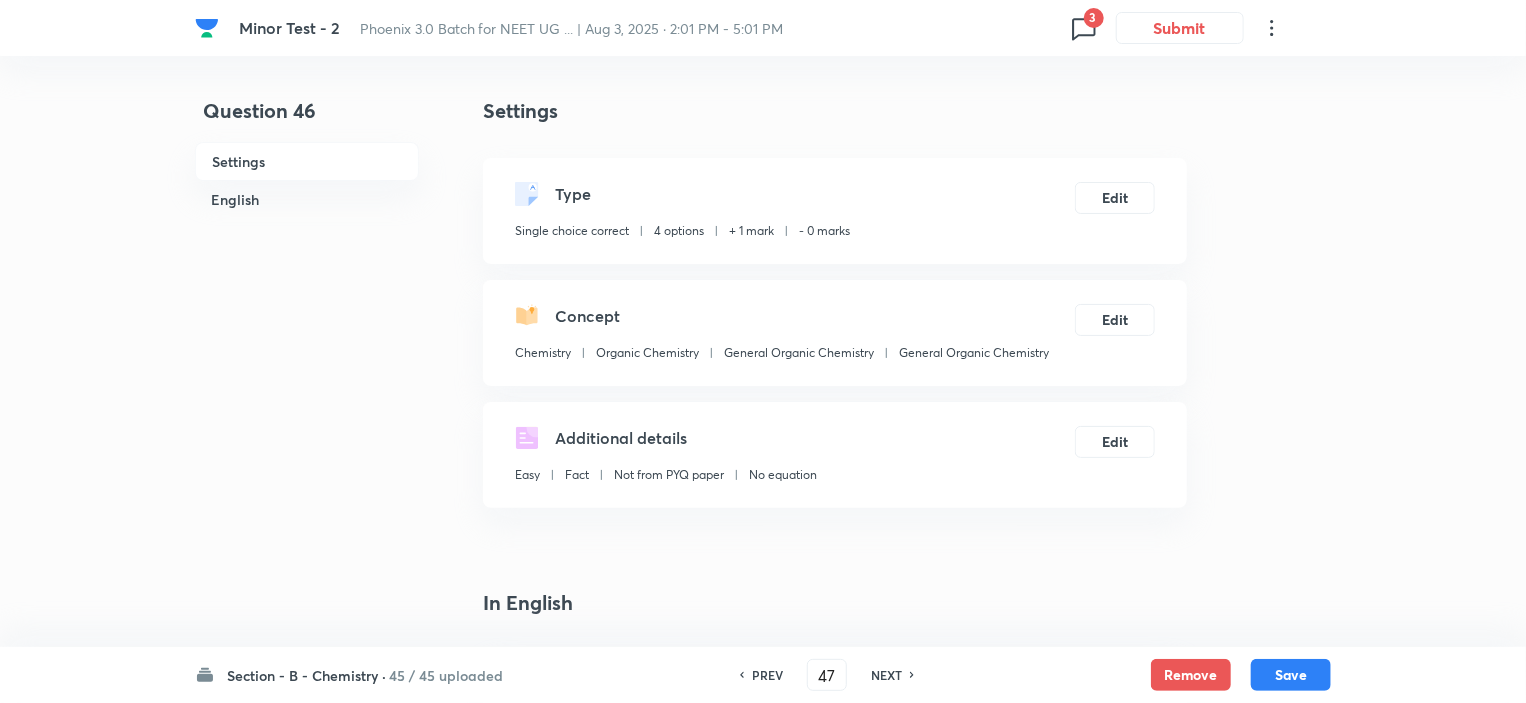 checkbox on "false" 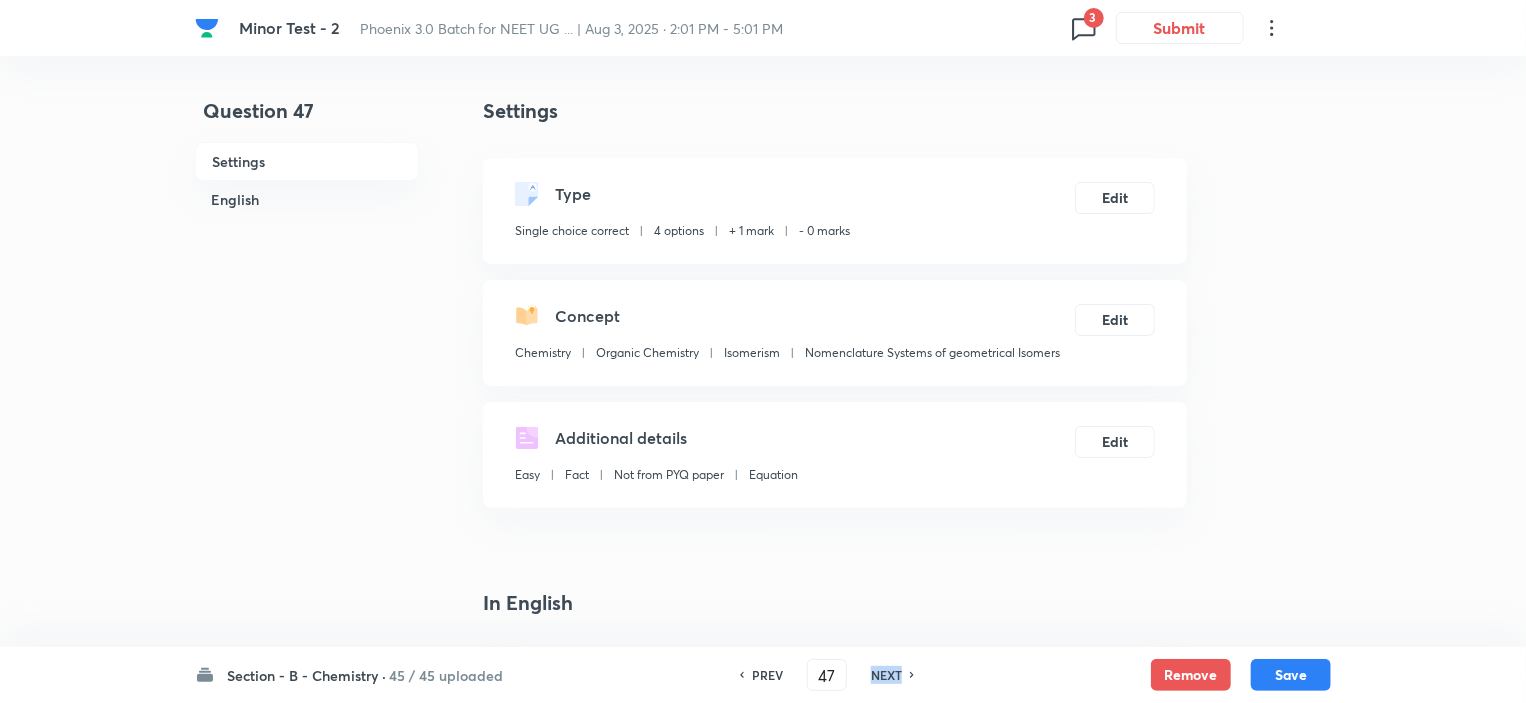 click on "NEXT" at bounding box center (886, 675) 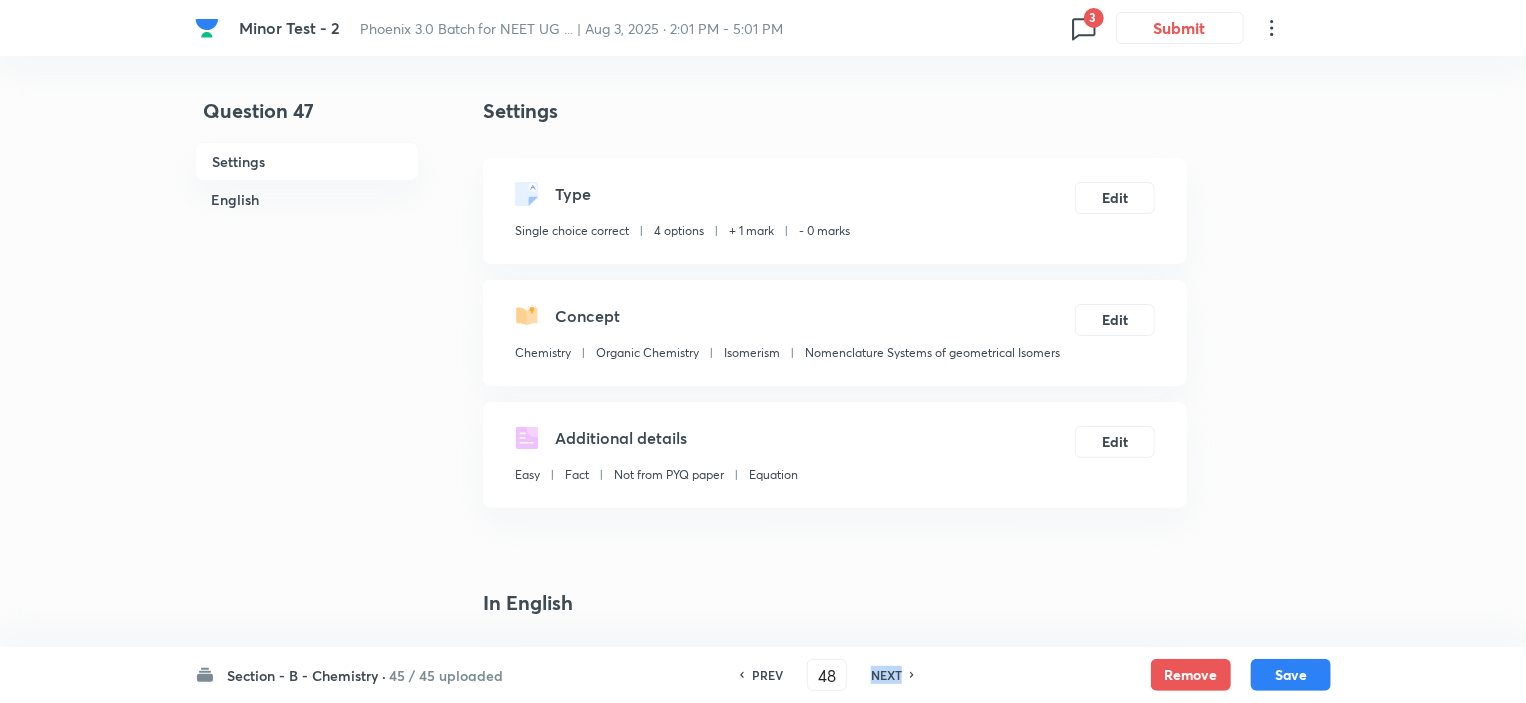 checkbox on "false" 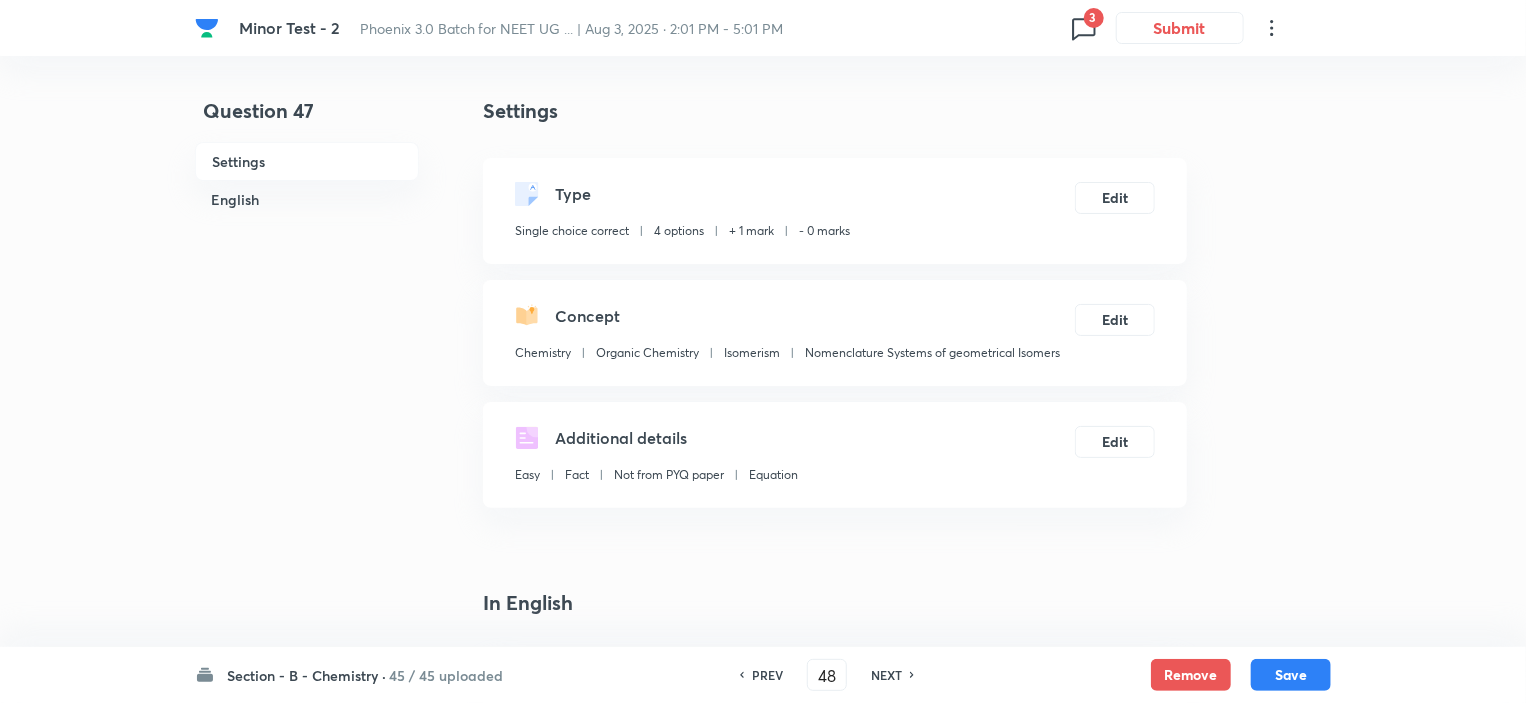 checkbox on "true" 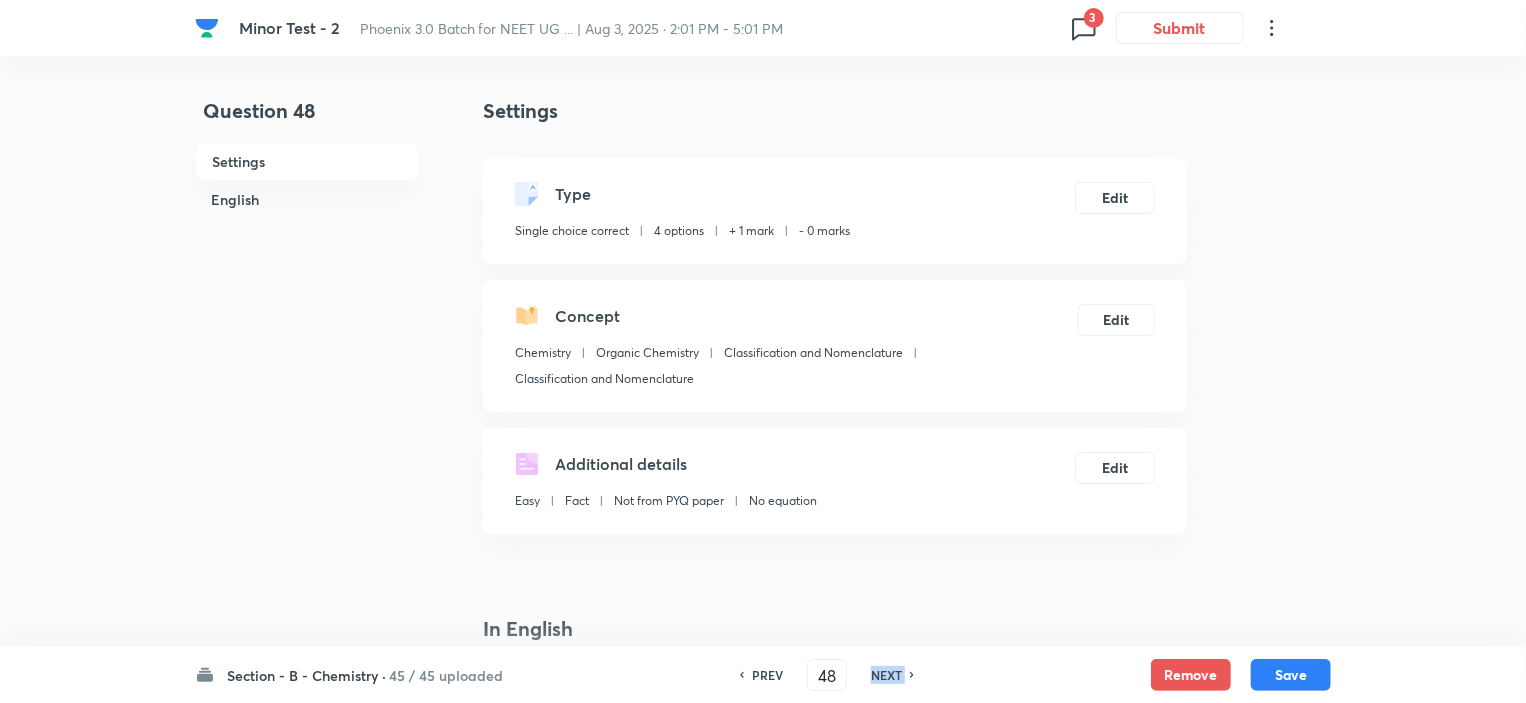 click on "NEXT" at bounding box center (886, 675) 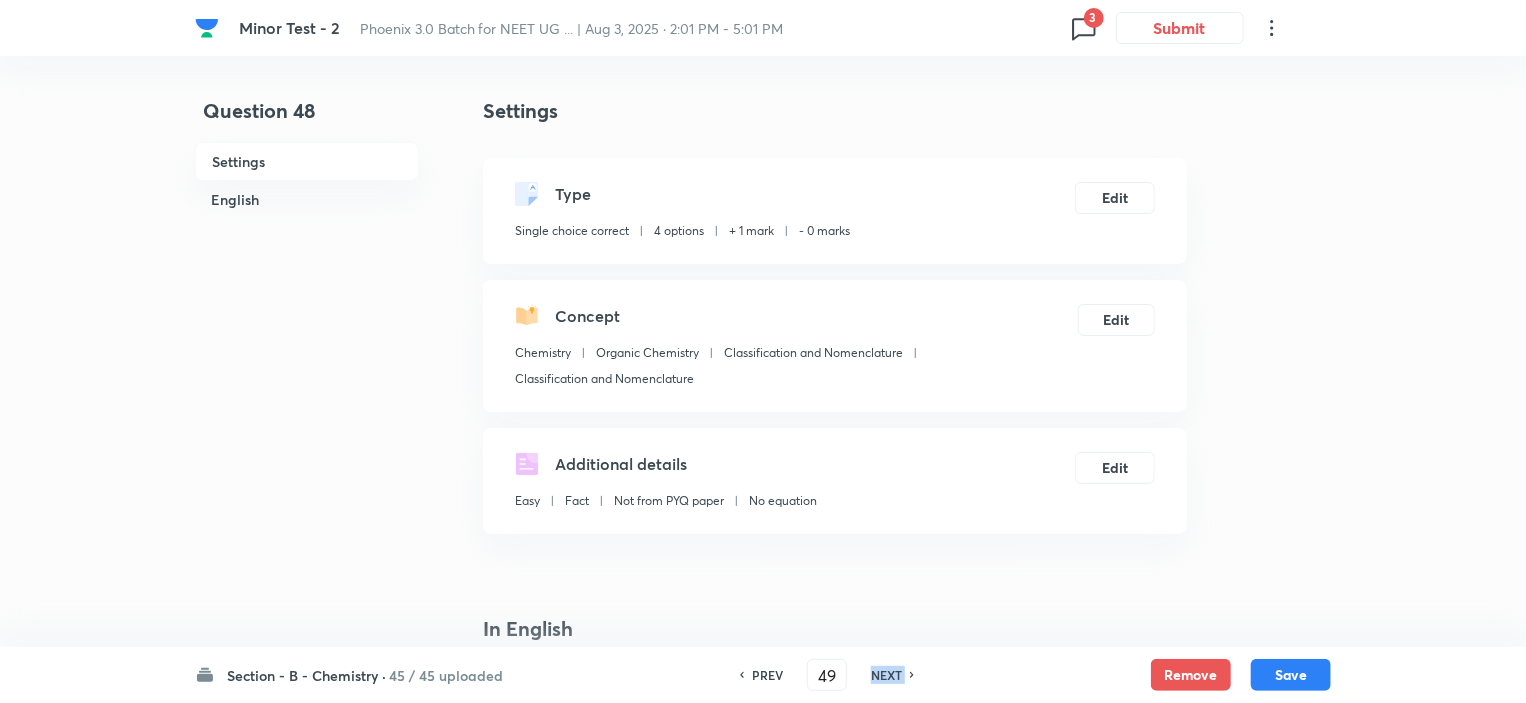 checkbox on "true" 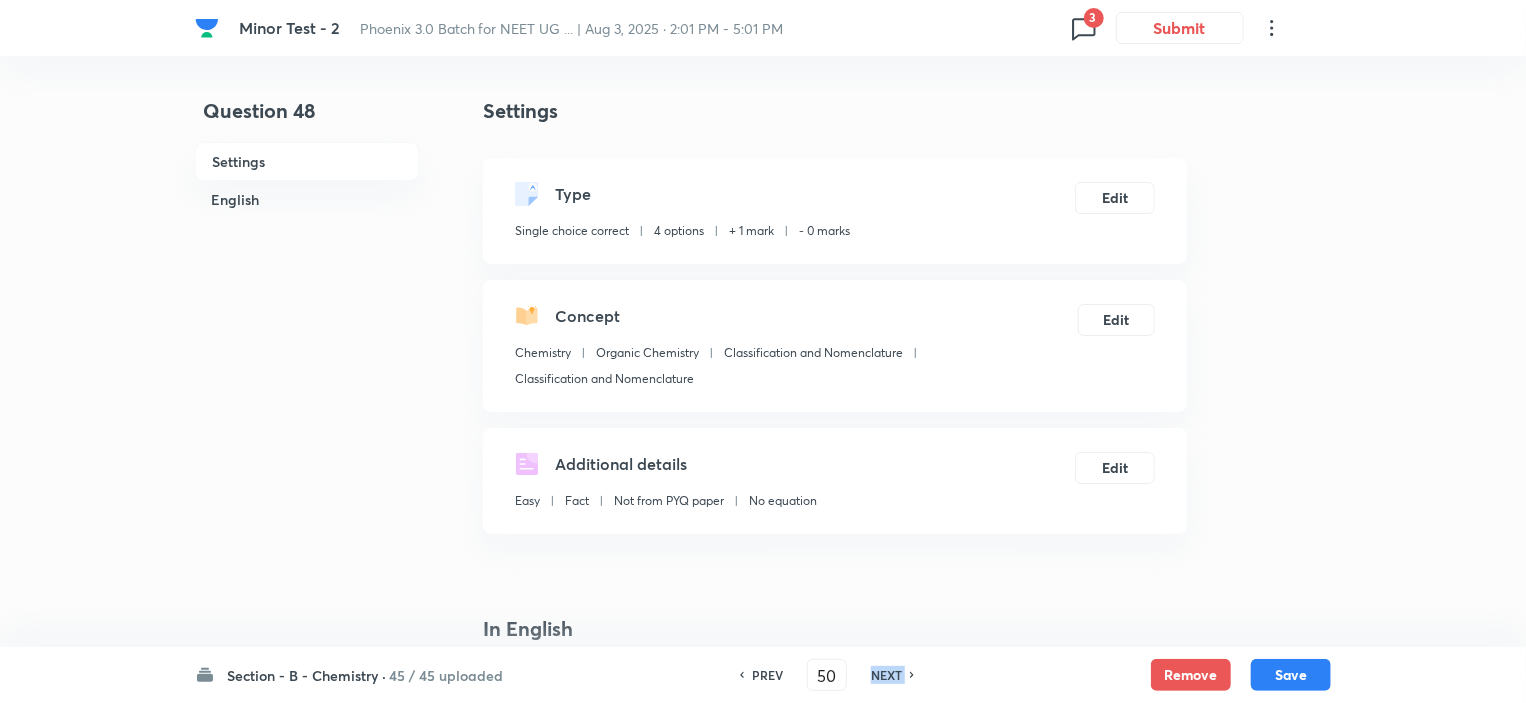 checkbox on "false" 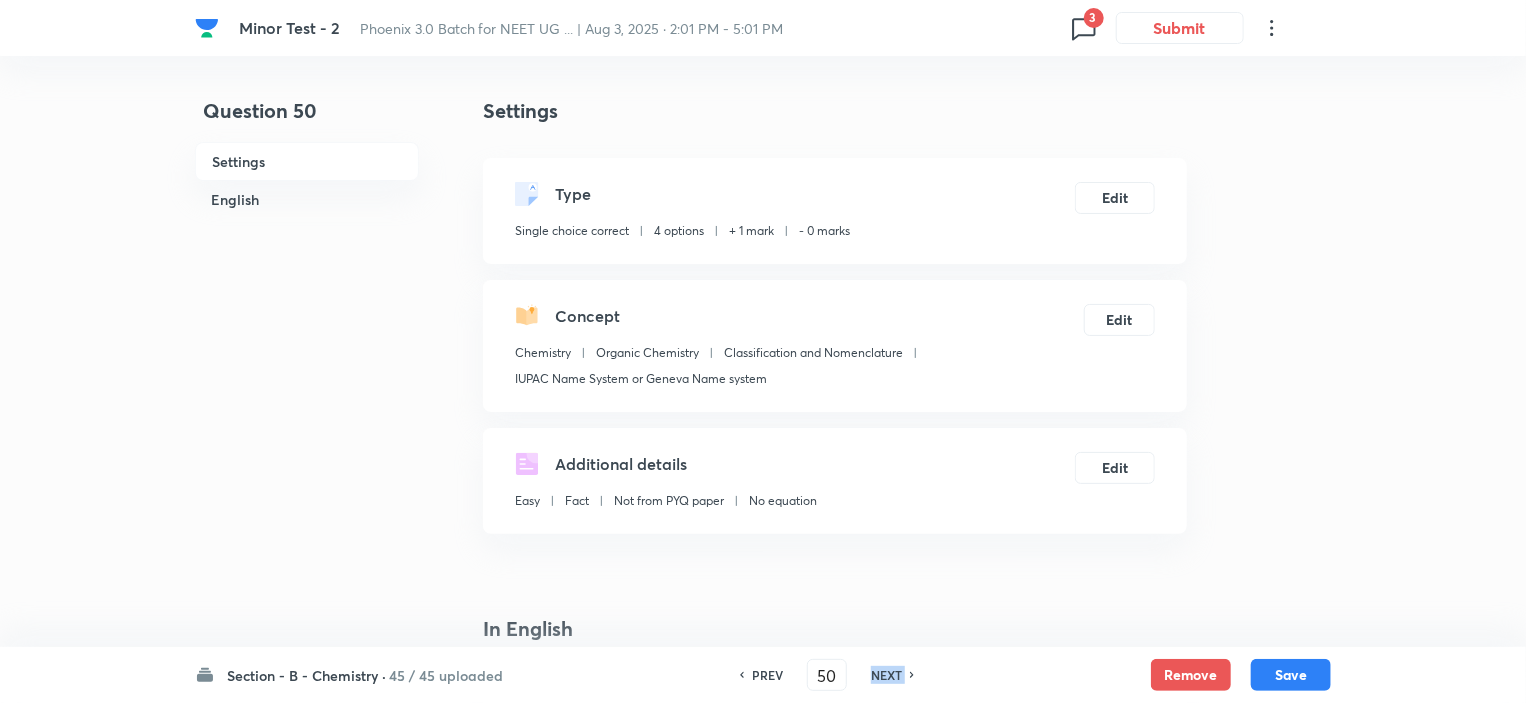 checkbox on "true" 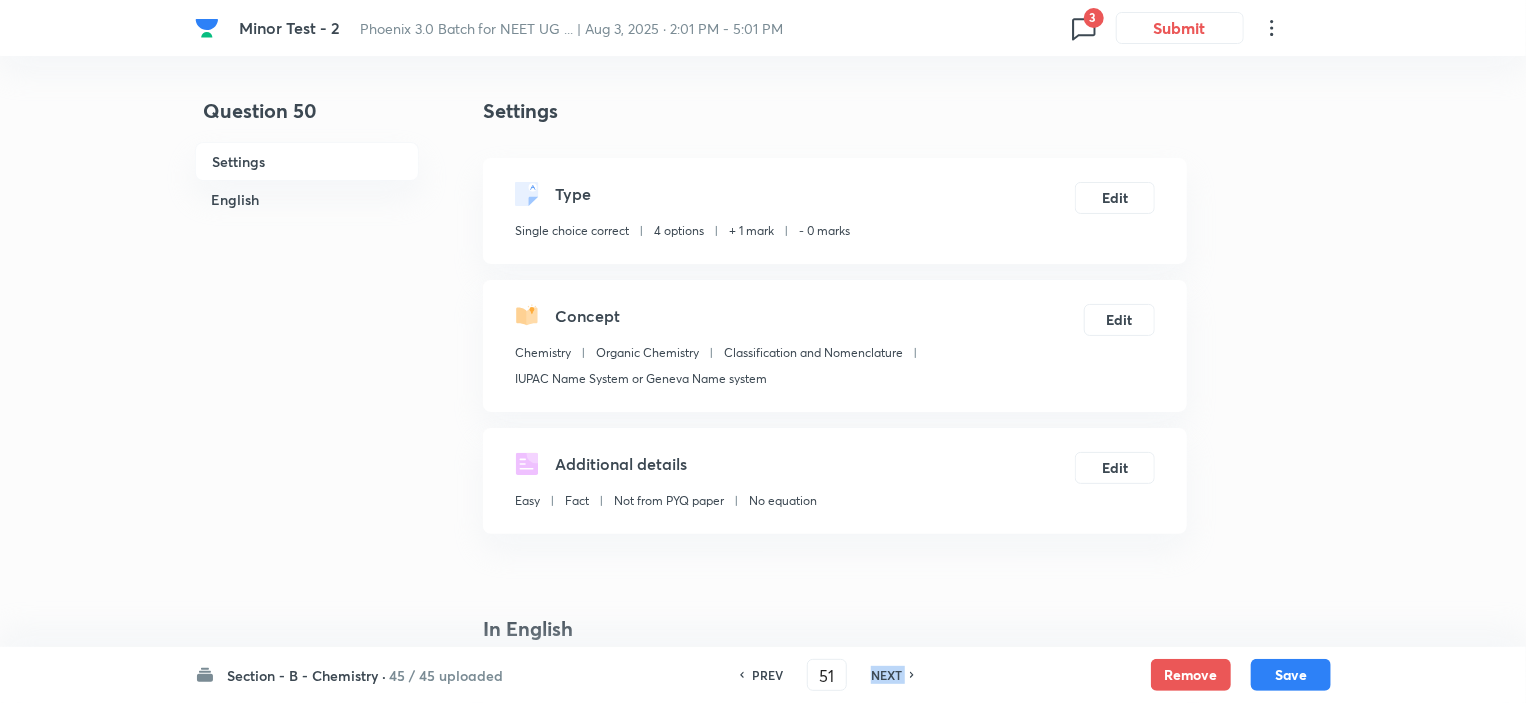 checkbox on "false" 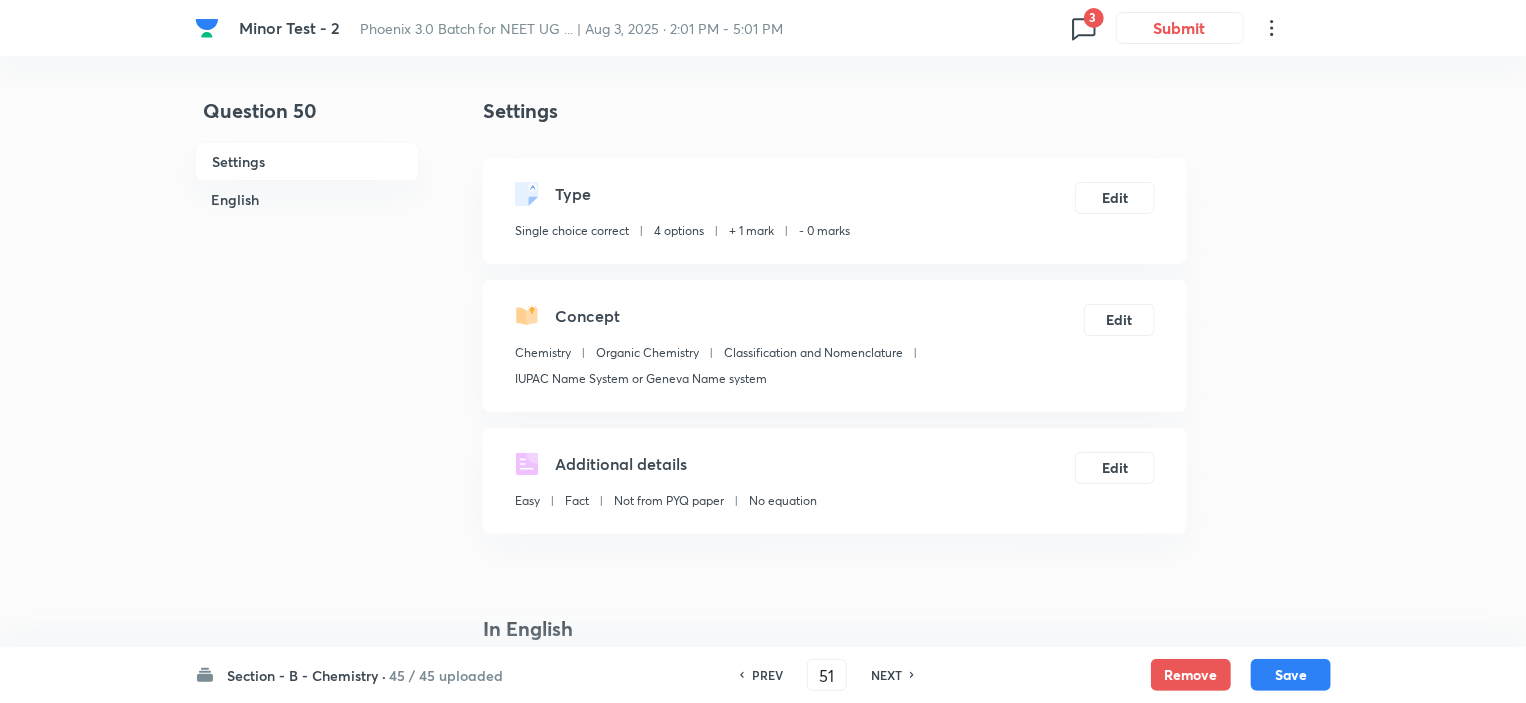 checkbox on "true" 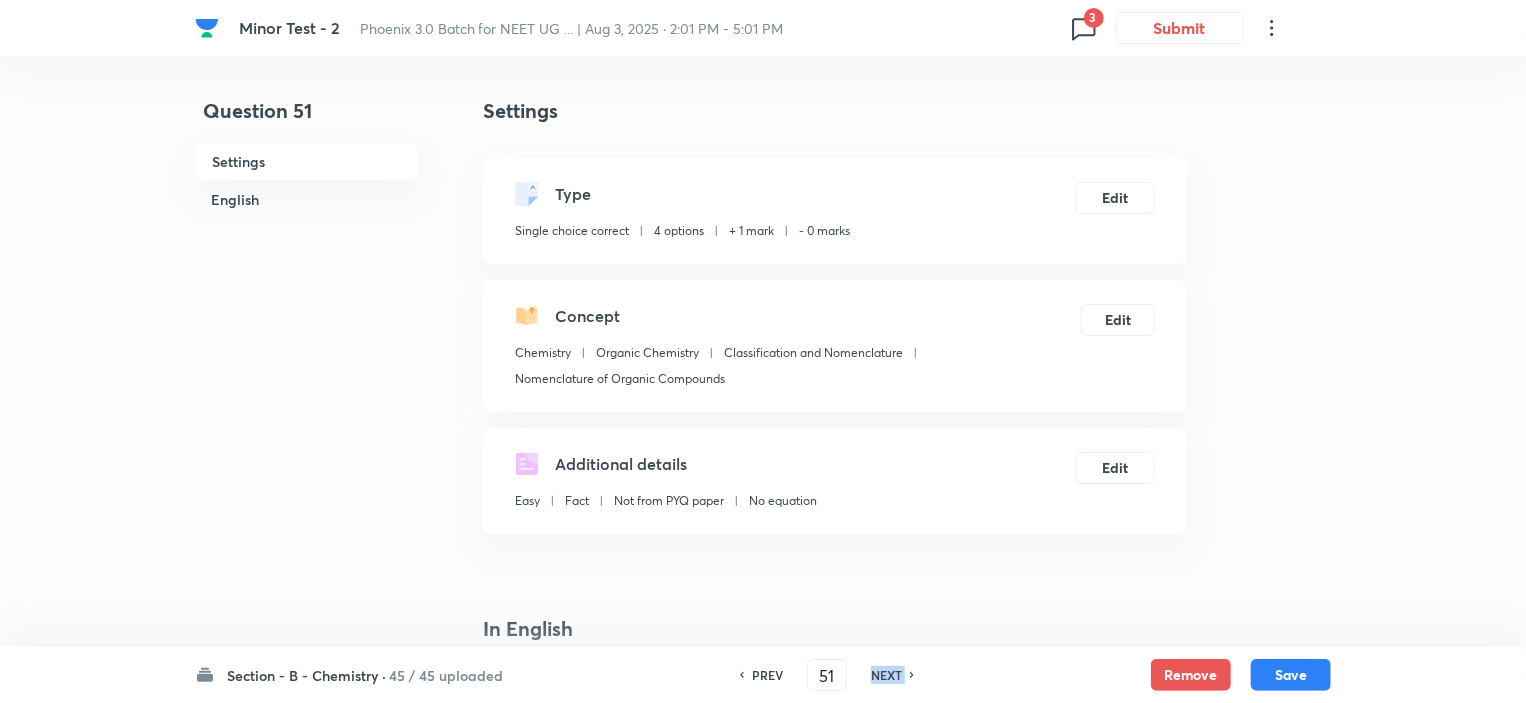click on "NEXT" at bounding box center [886, 675] 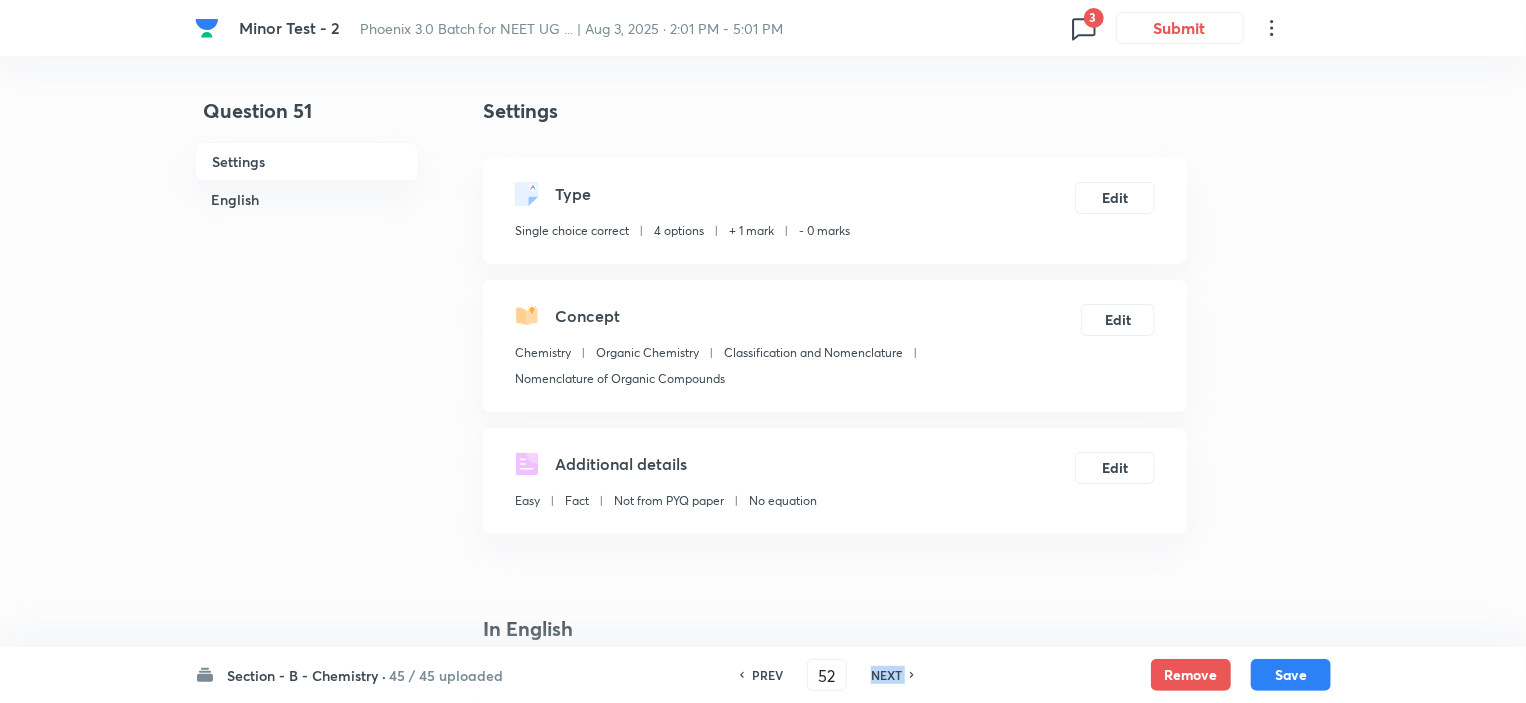 checkbox on "false" 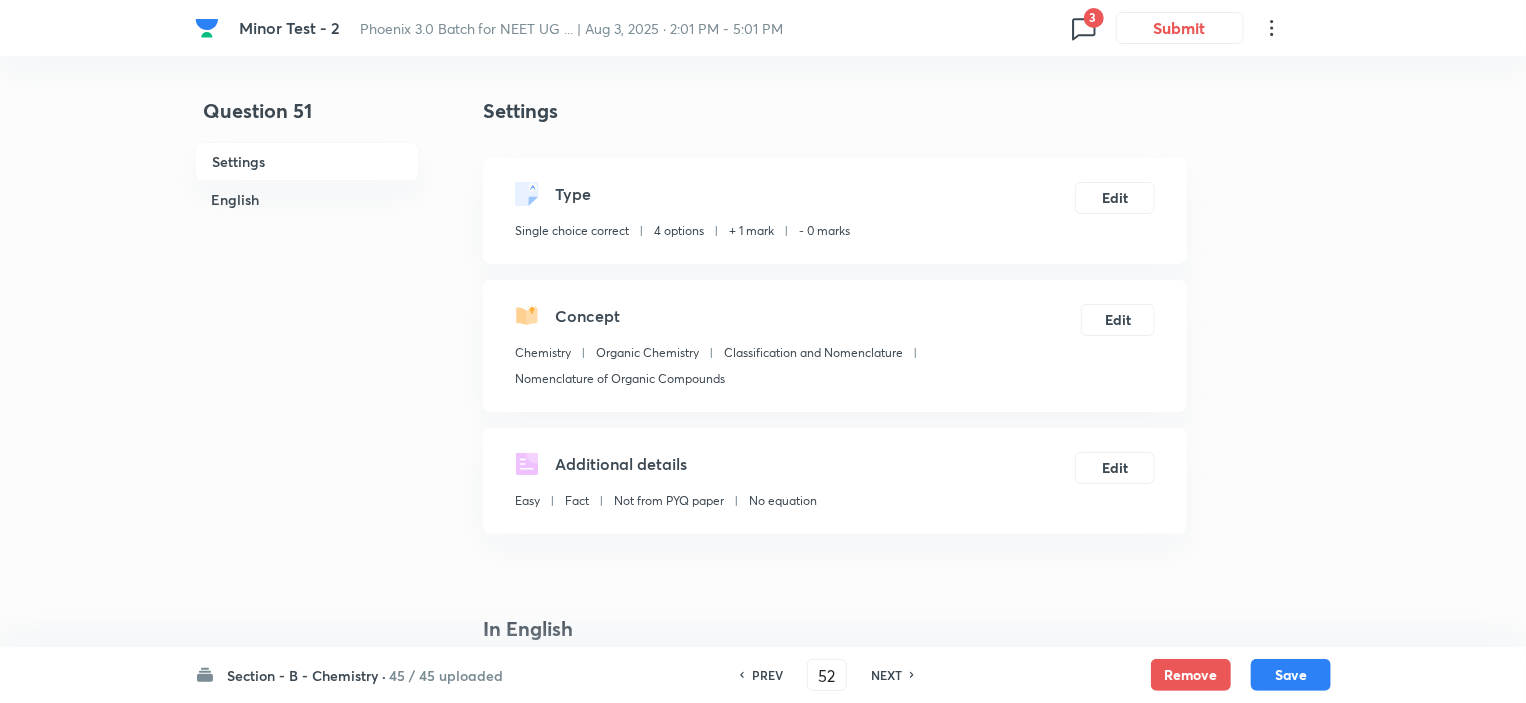 checkbox on "true" 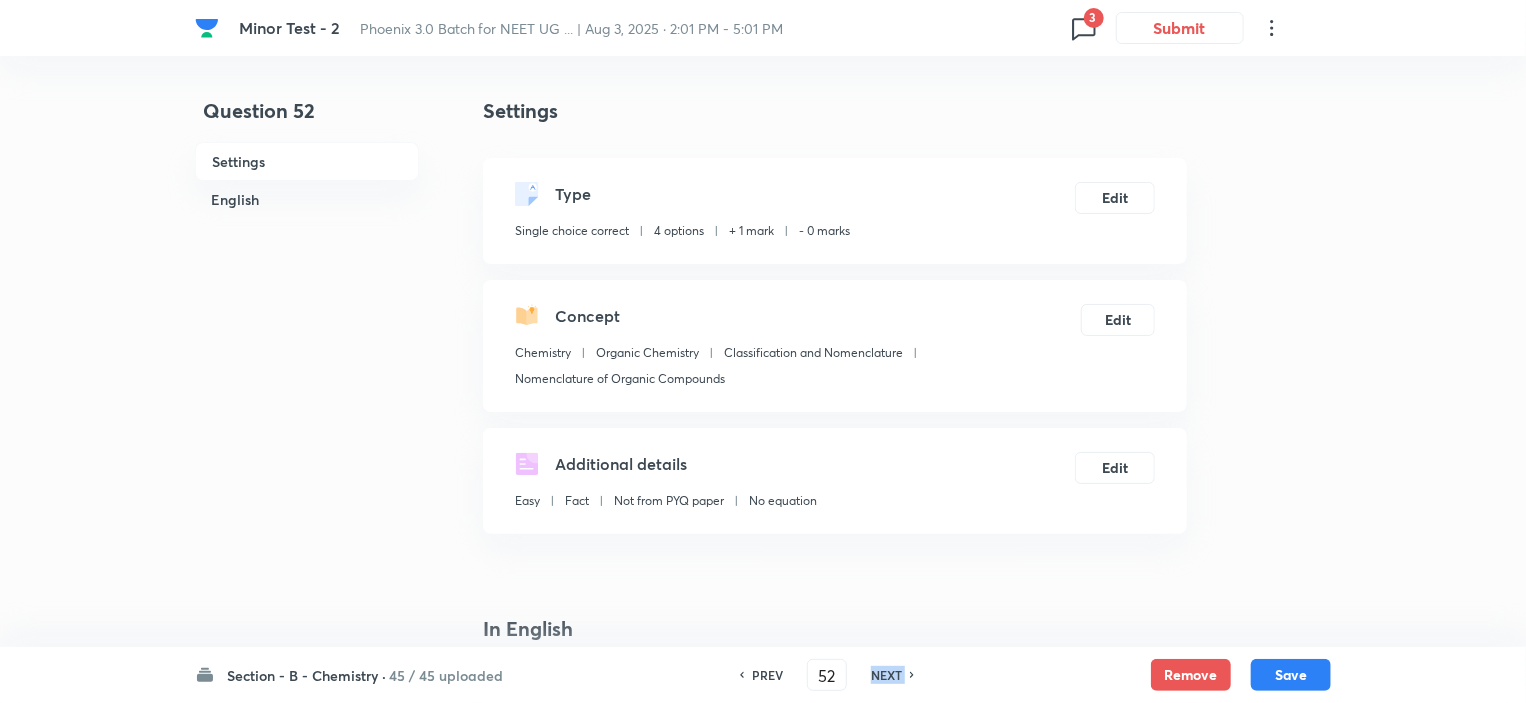 click on "NEXT" at bounding box center (886, 675) 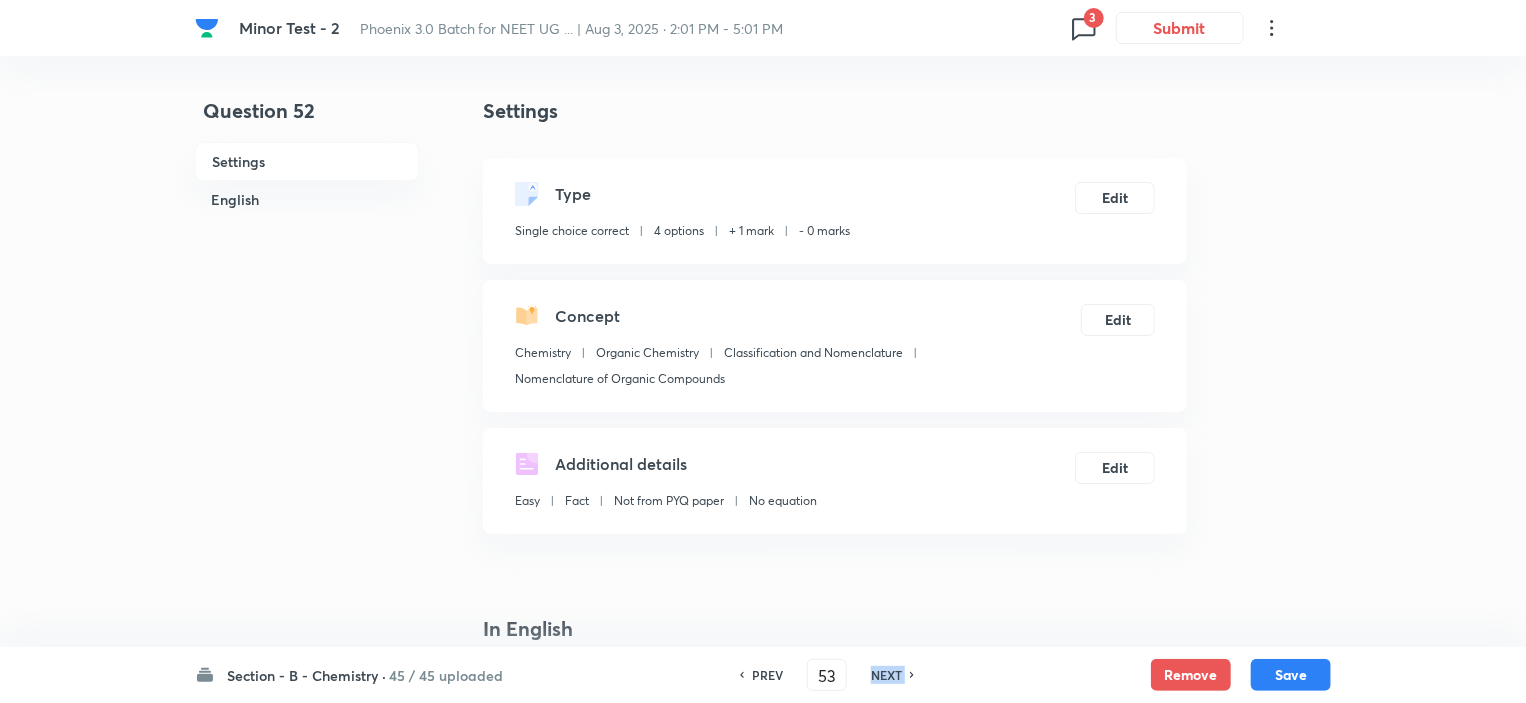 checkbox on "false" 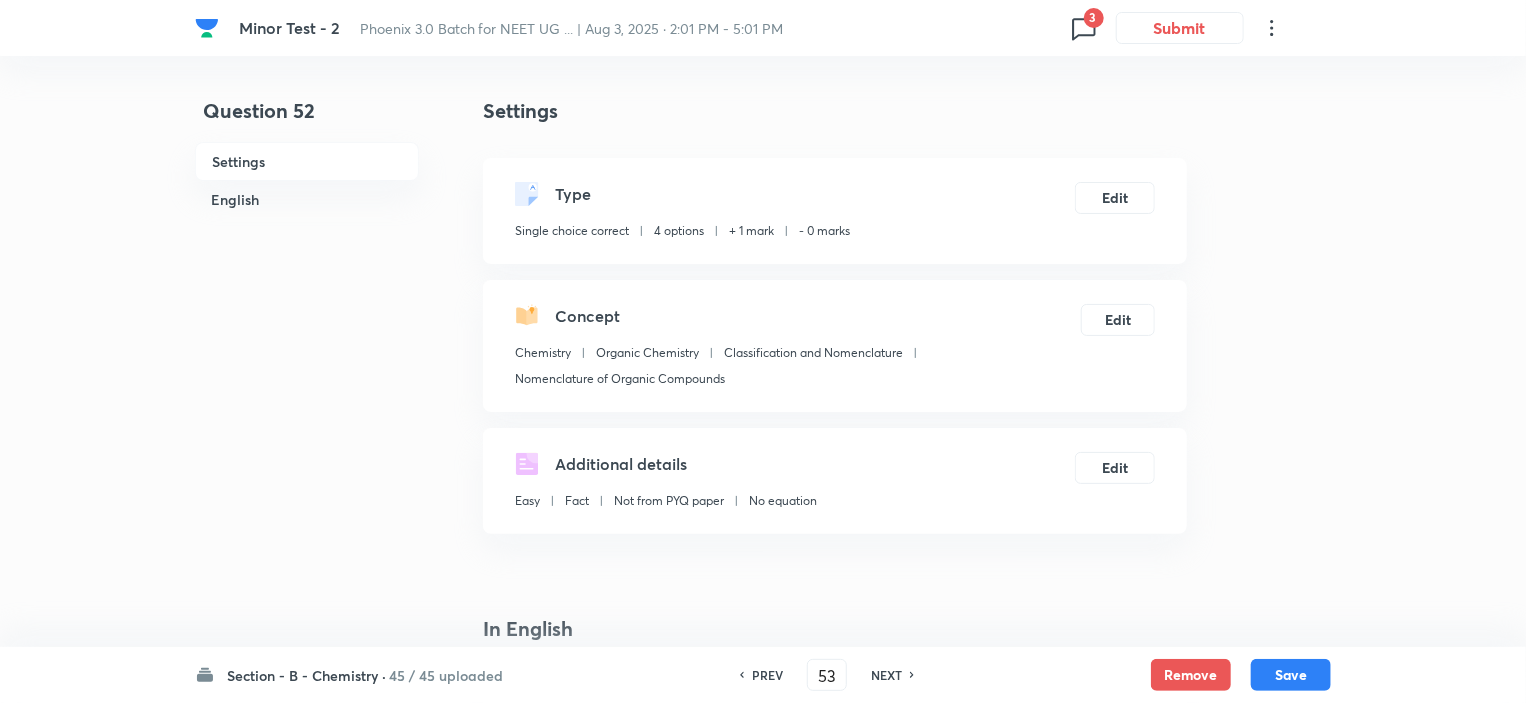 checkbox on "true" 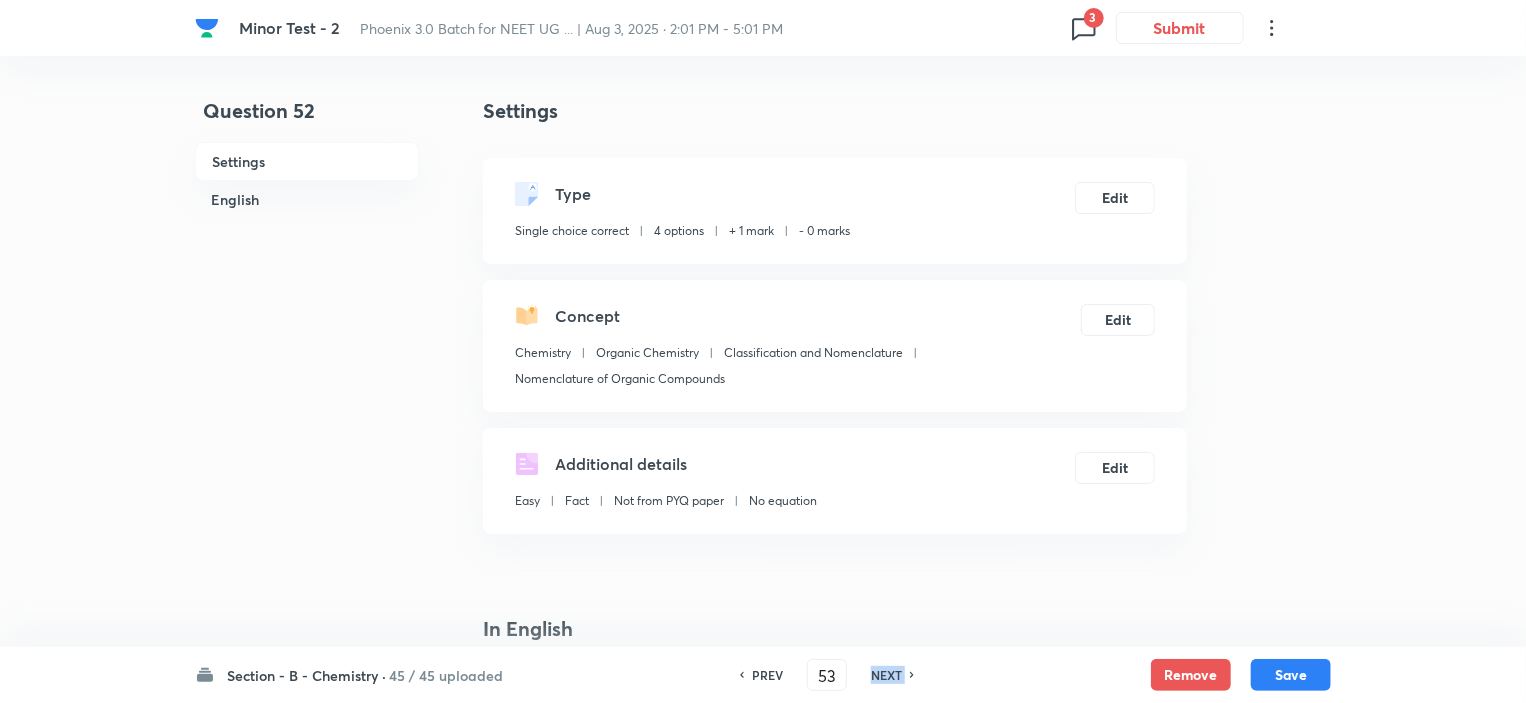 click on "NEXT" at bounding box center [886, 675] 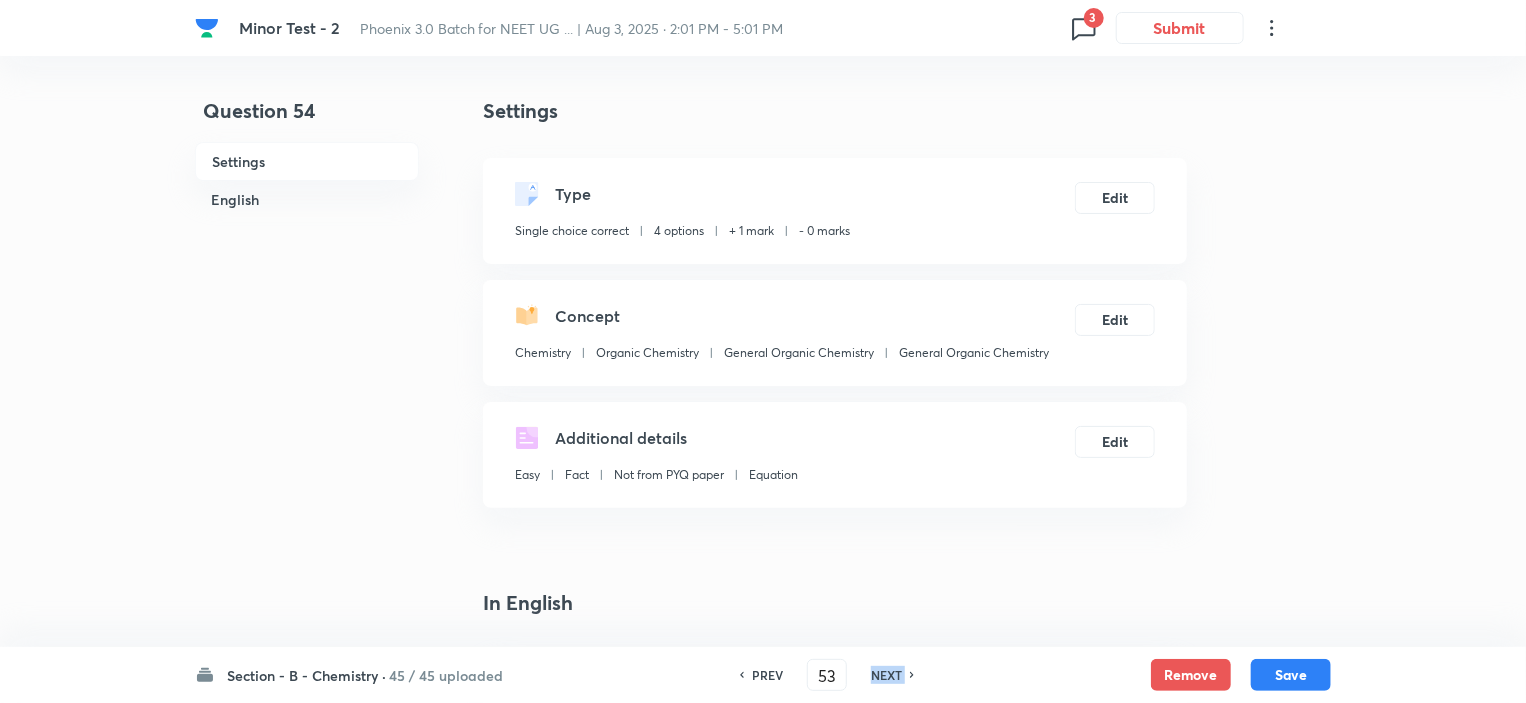 type on "54" 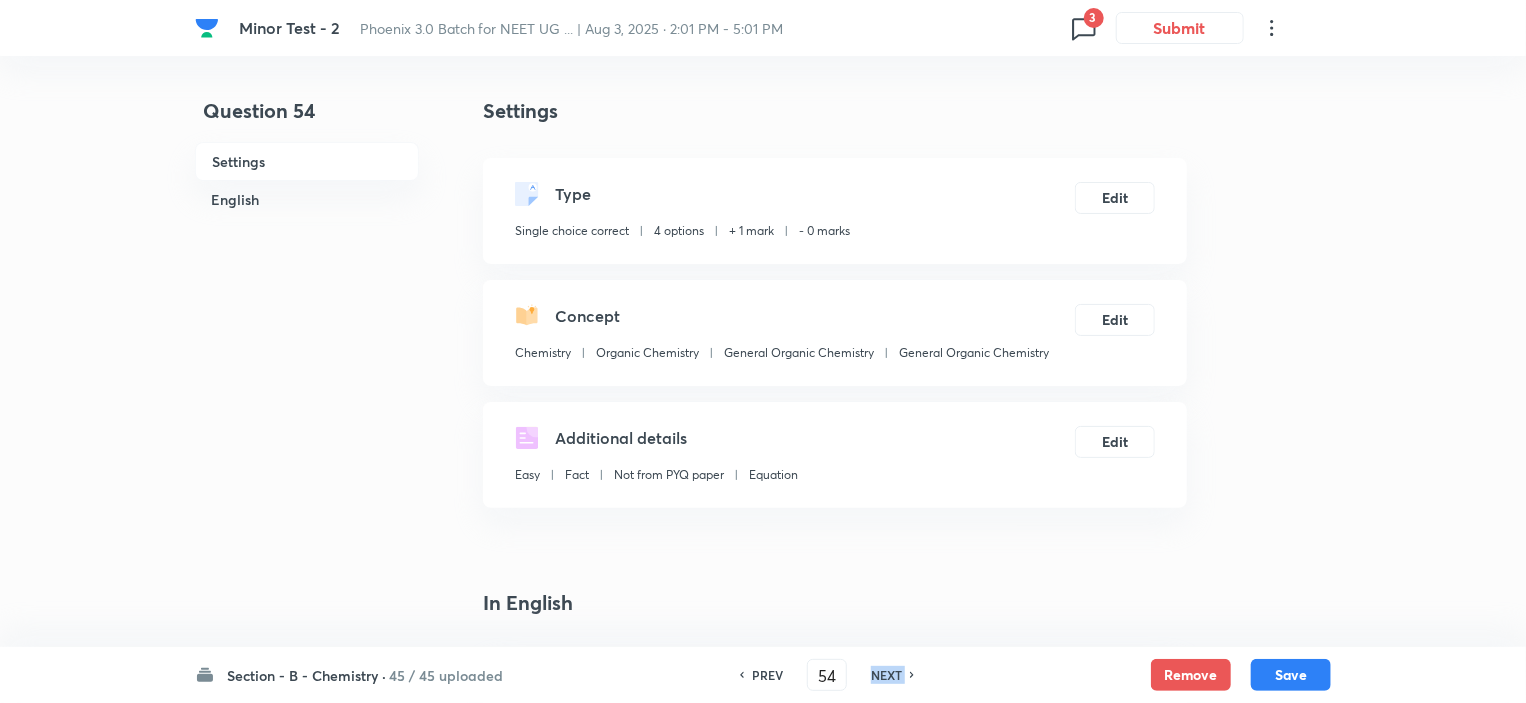 checkbox on "false" 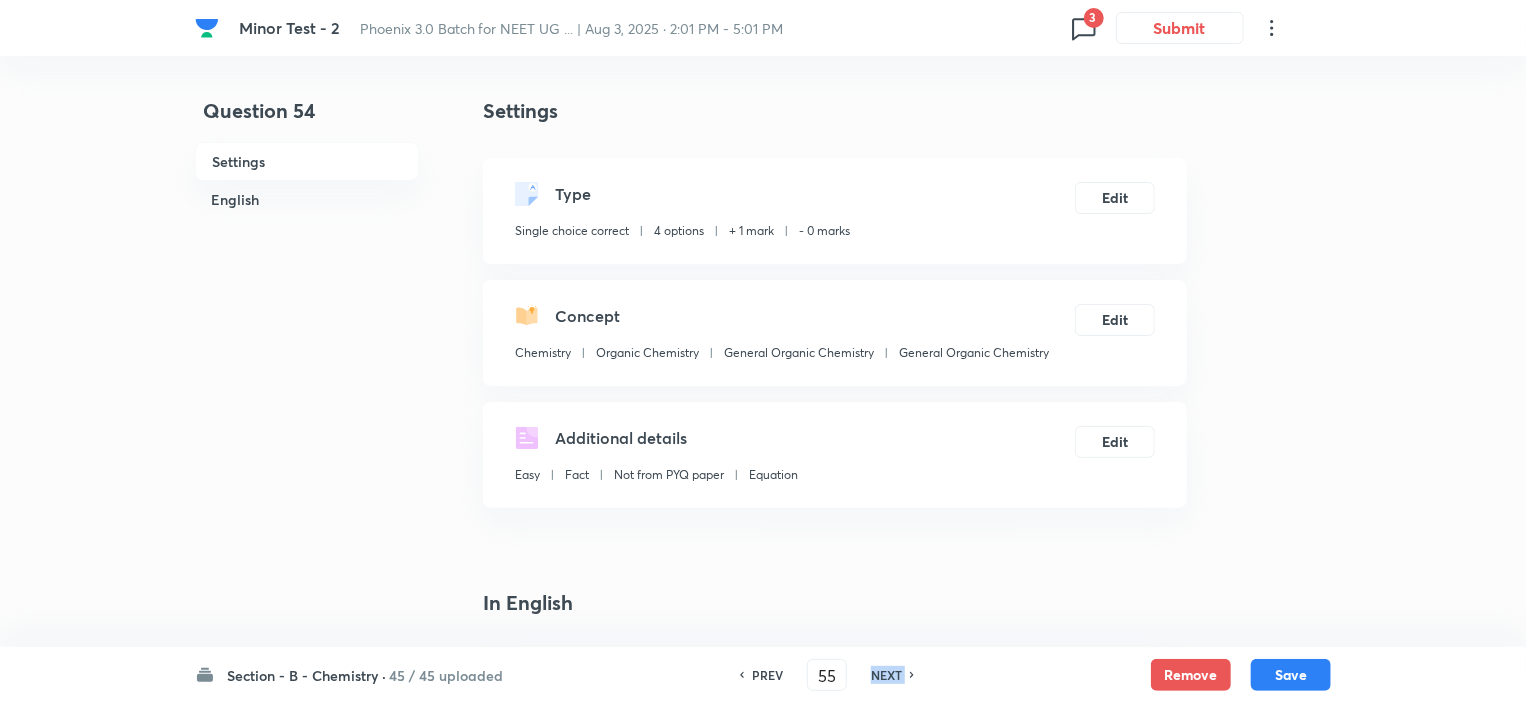 checkbox on "false" 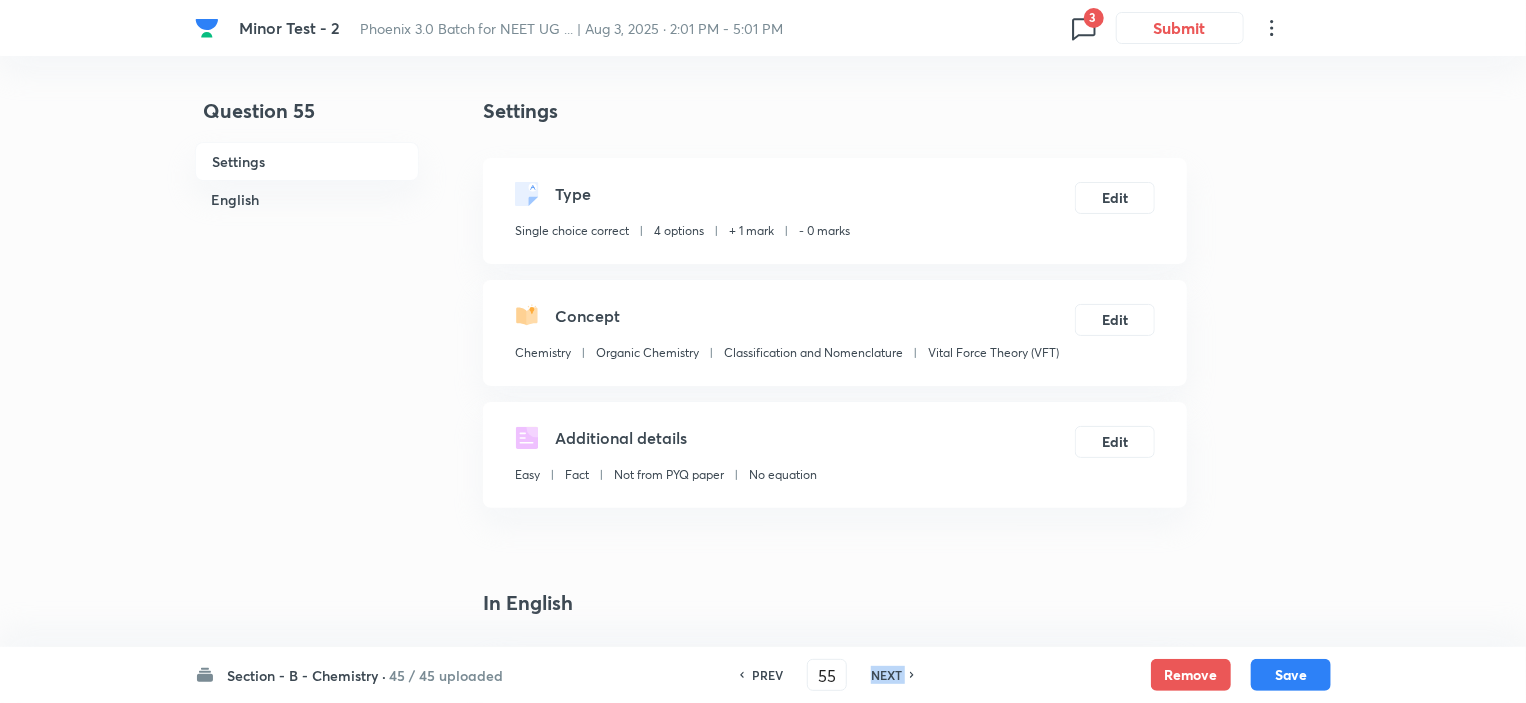 click on "NEXT" at bounding box center [886, 675] 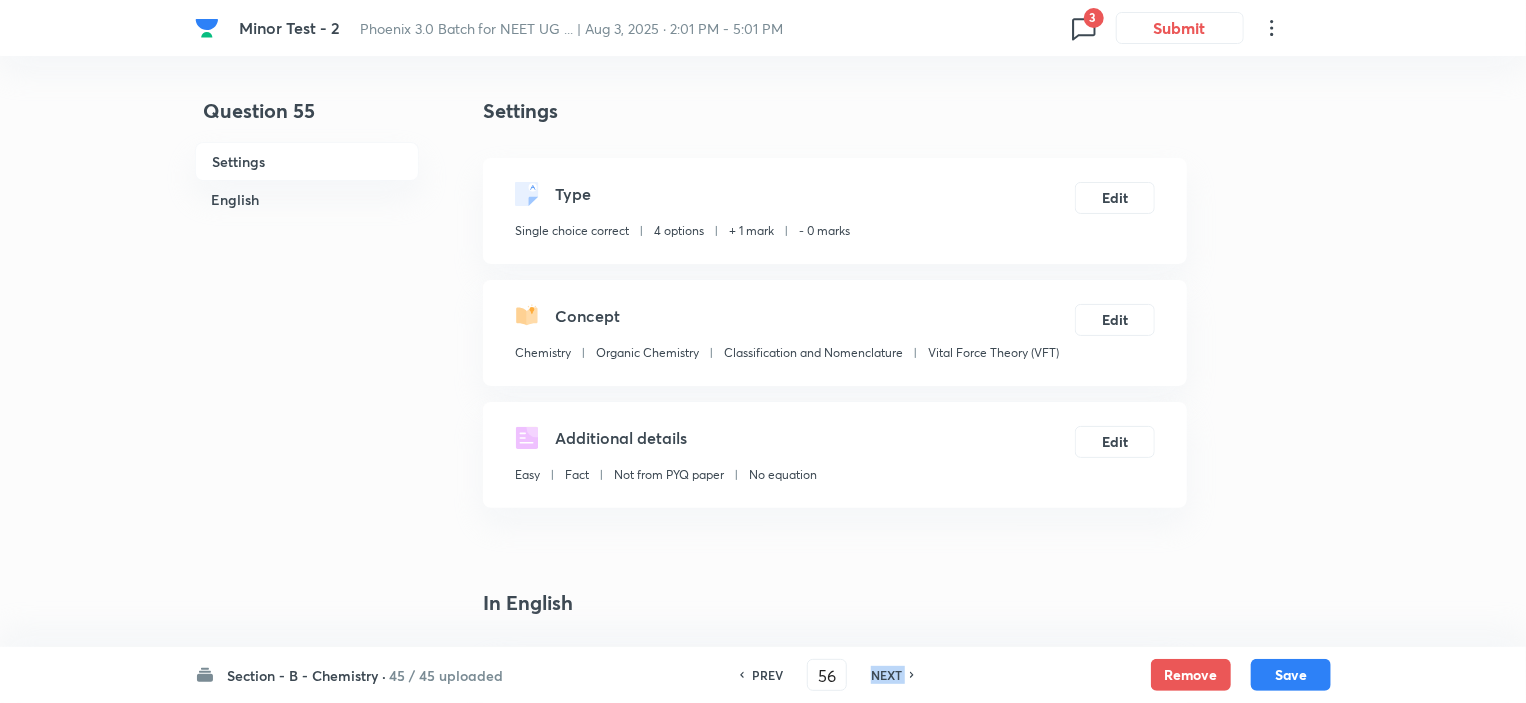 checkbox on "false" 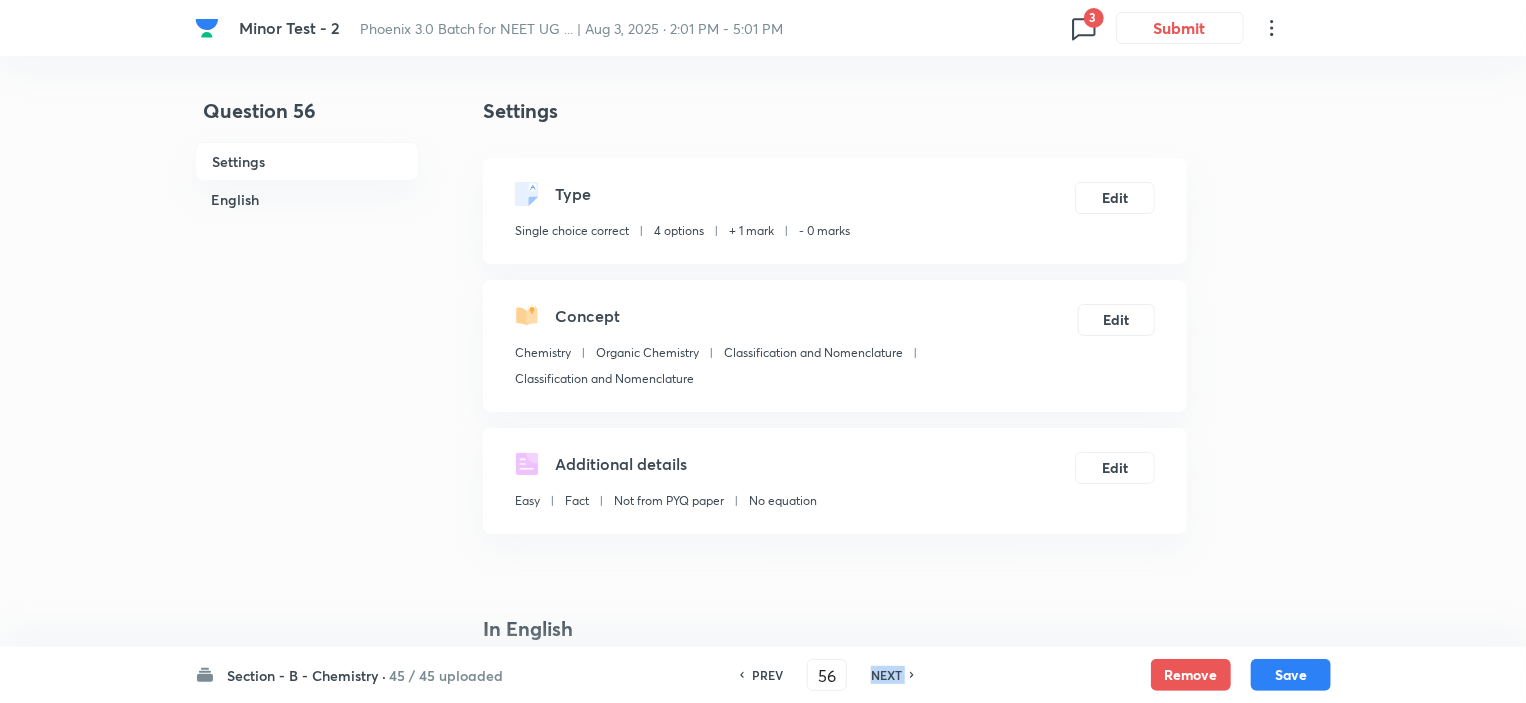 click on "NEXT" at bounding box center (886, 675) 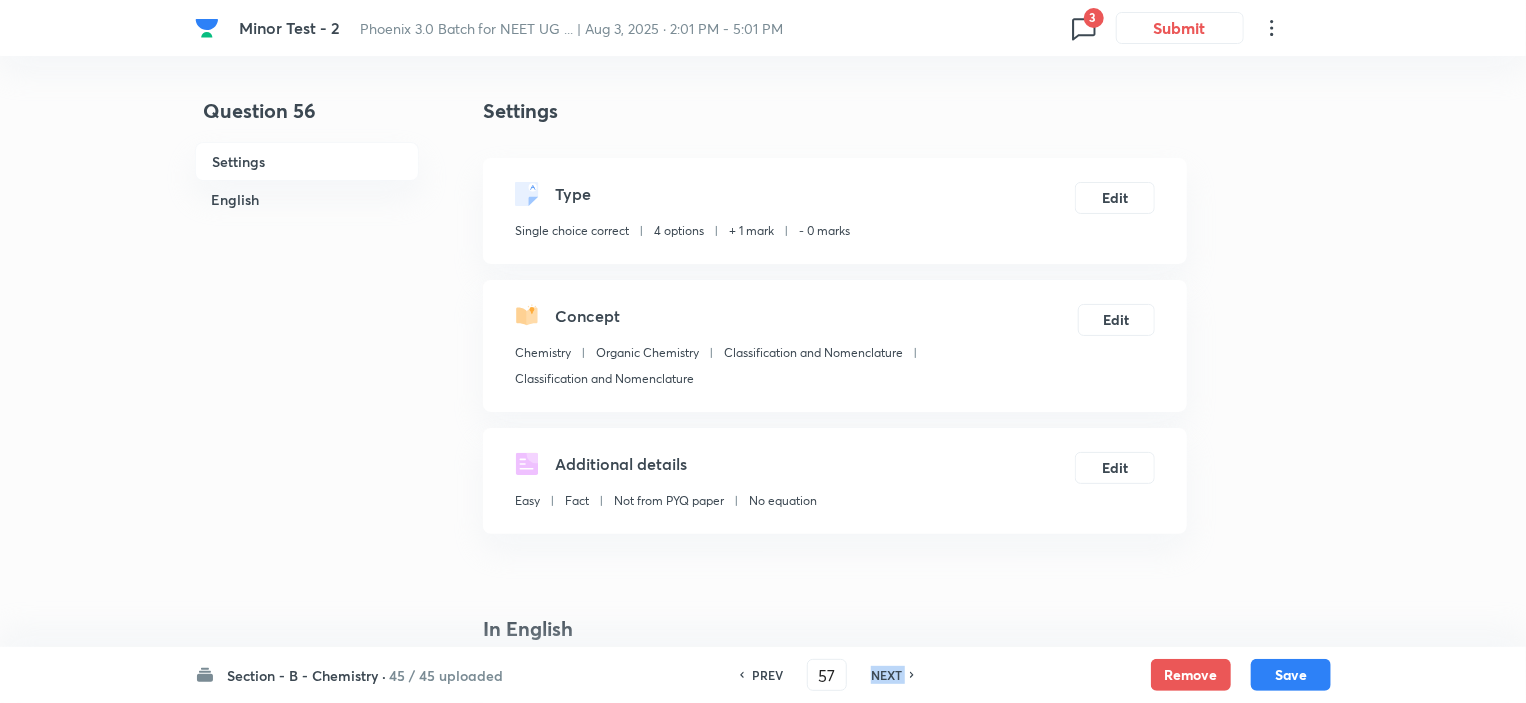 checkbox on "false" 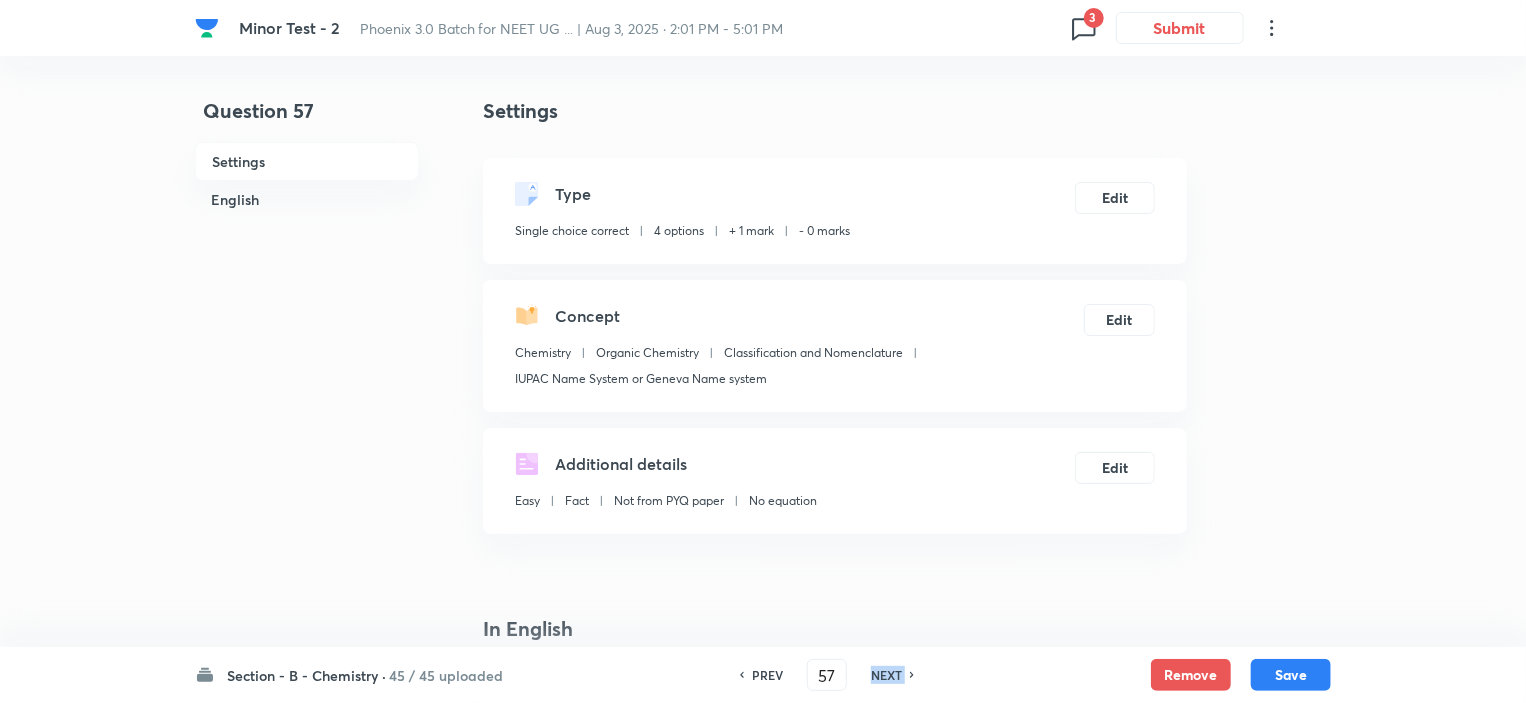click on "NEXT" at bounding box center (886, 675) 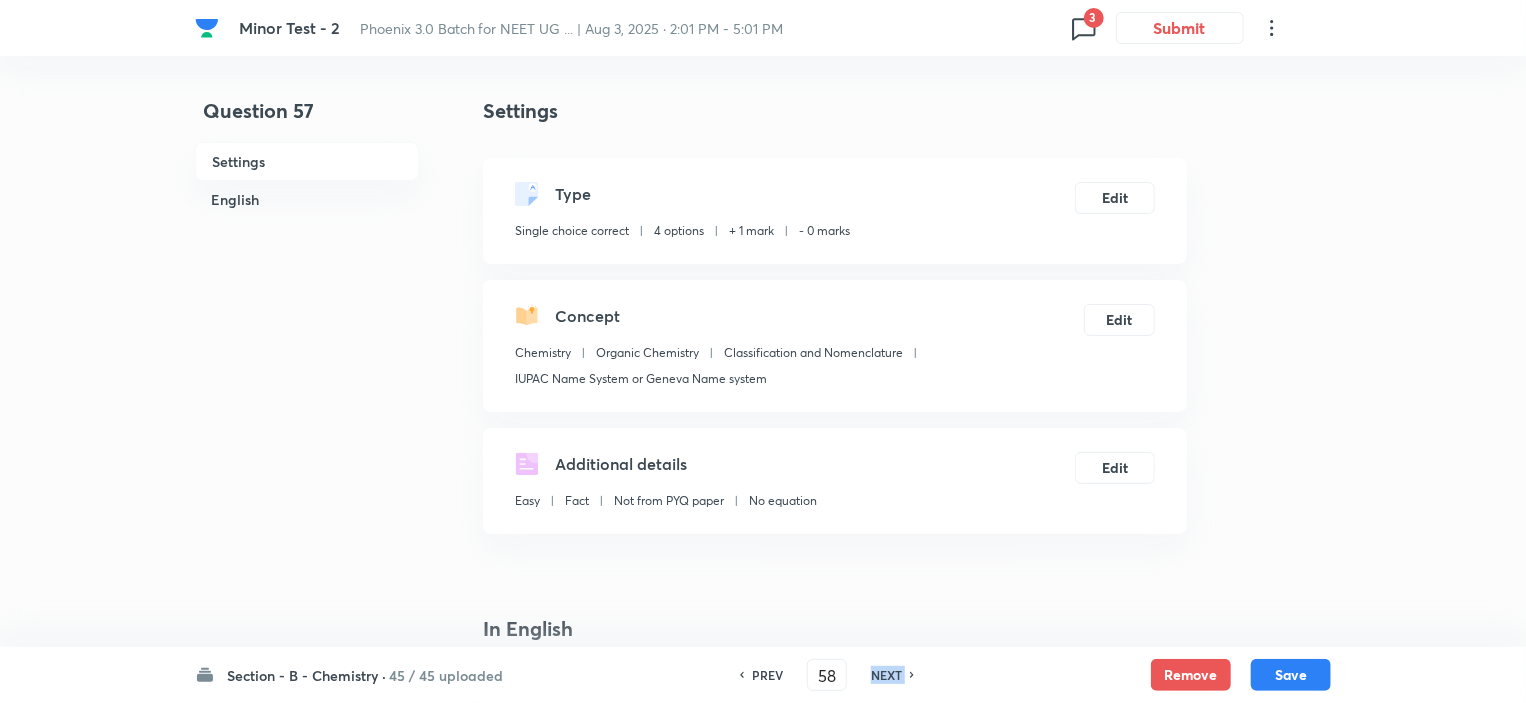 checkbox on "false" 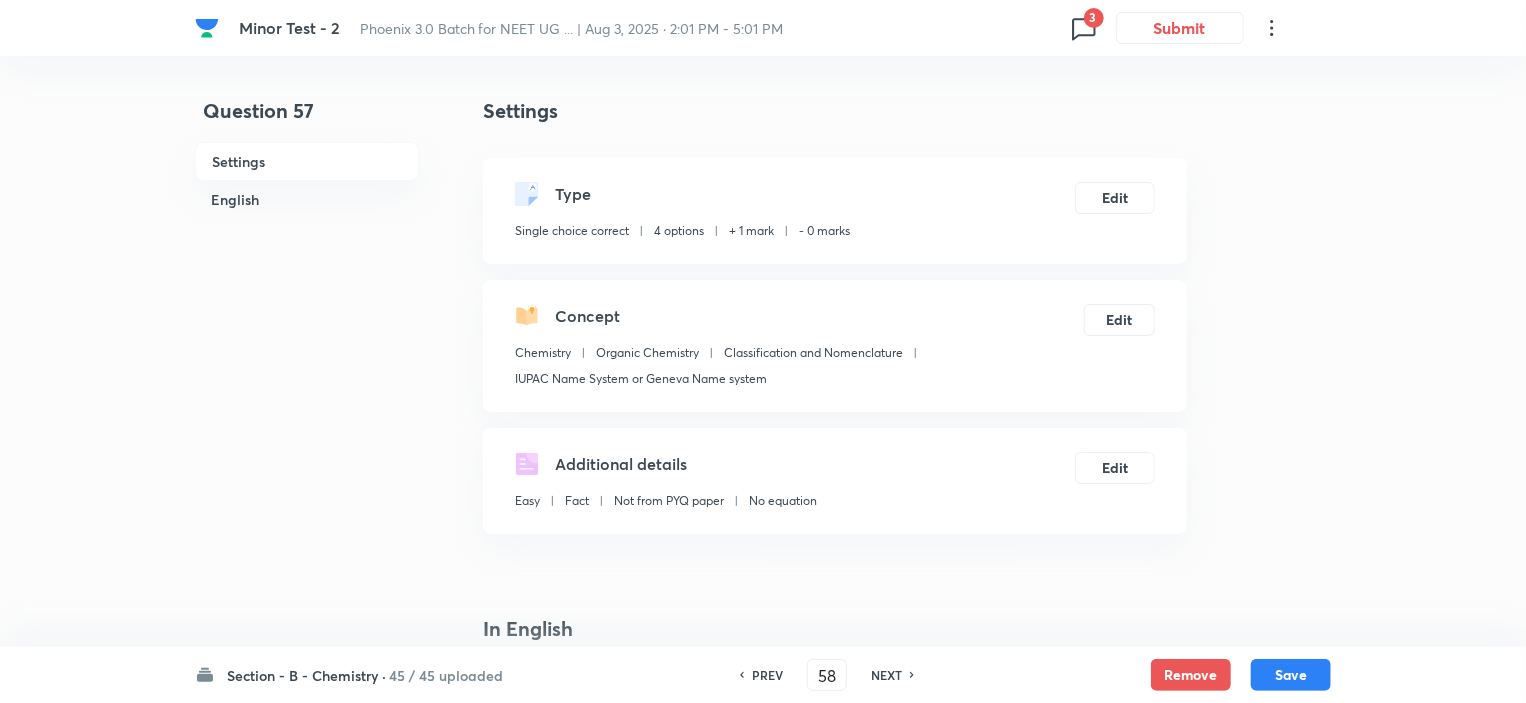 checkbox on "true" 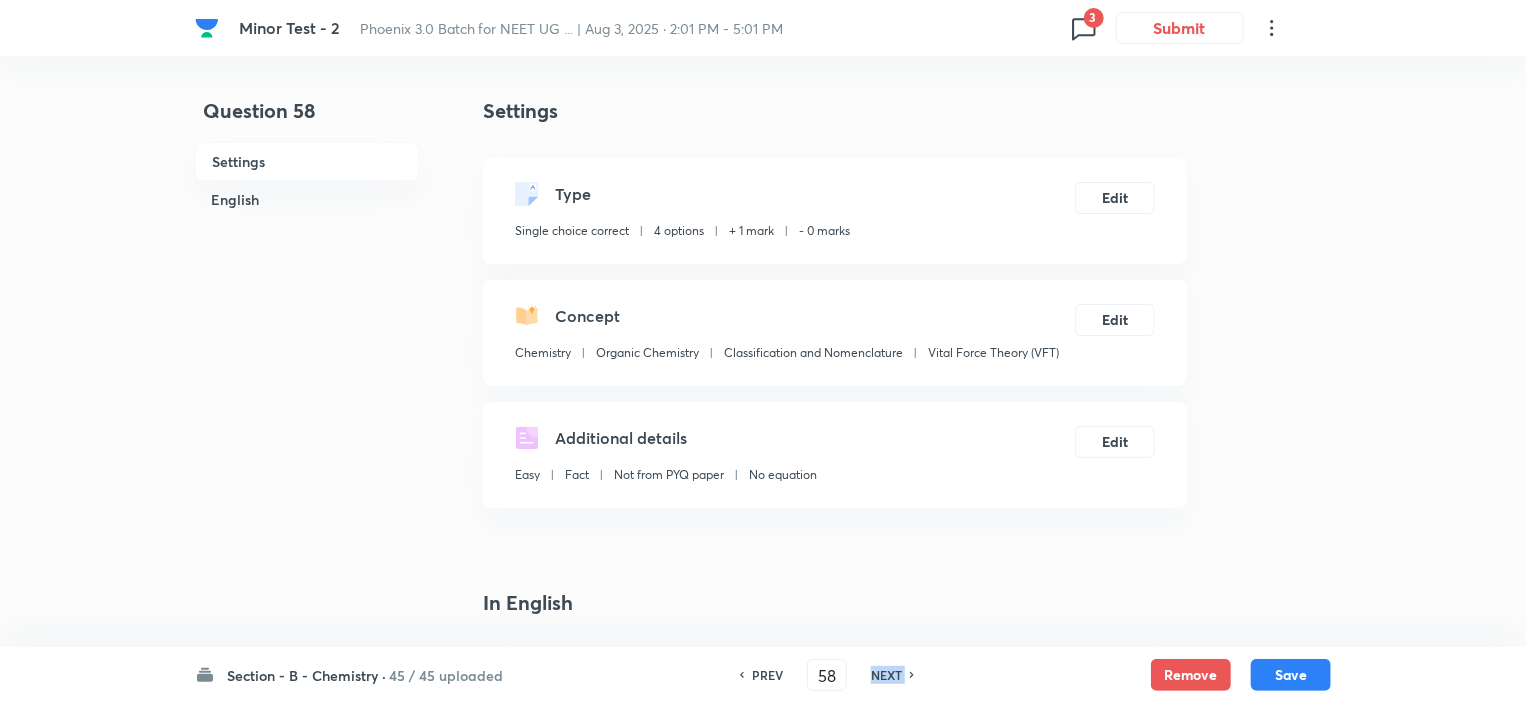 click on "NEXT" at bounding box center (886, 675) 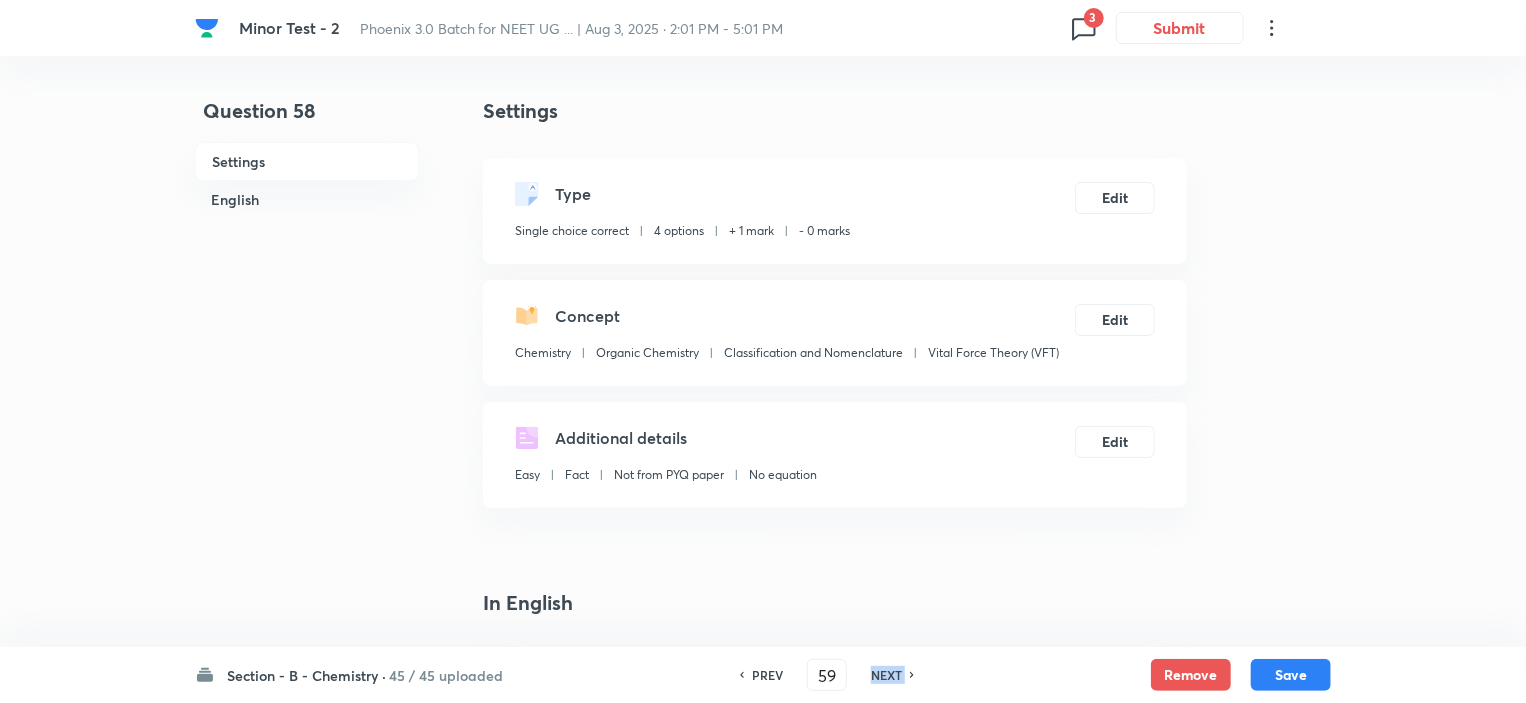 checkbox on "false" 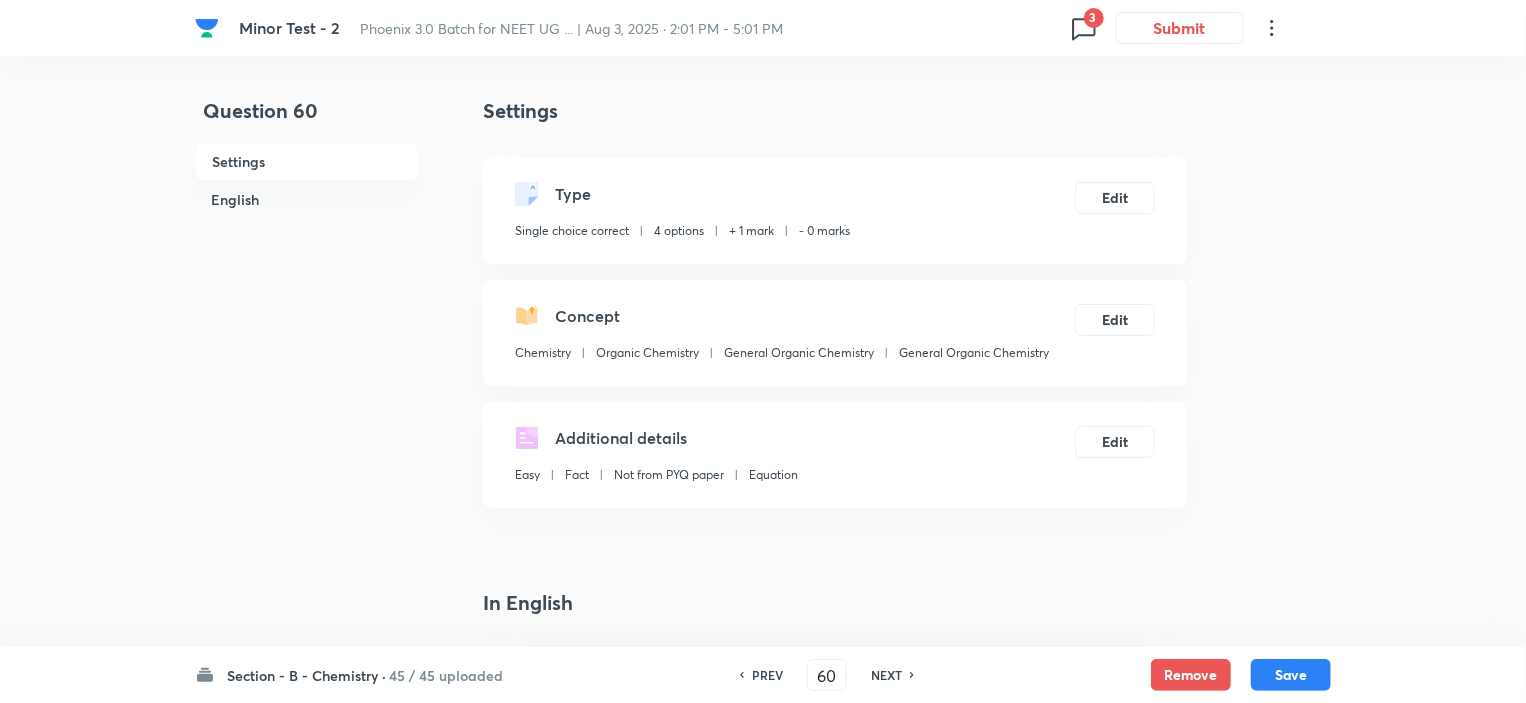 checkbox on "true" 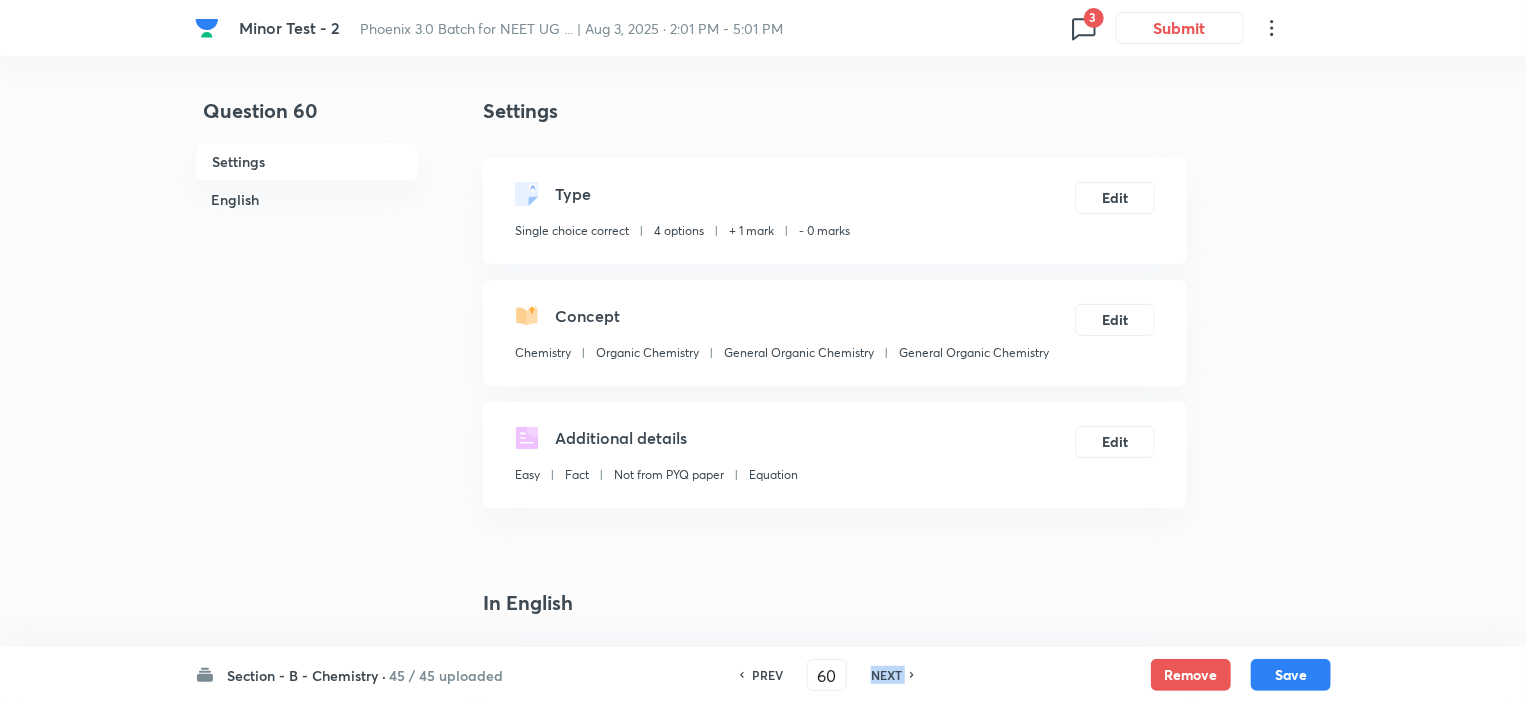 click on "NEXT" at bounding box center [886, 675] 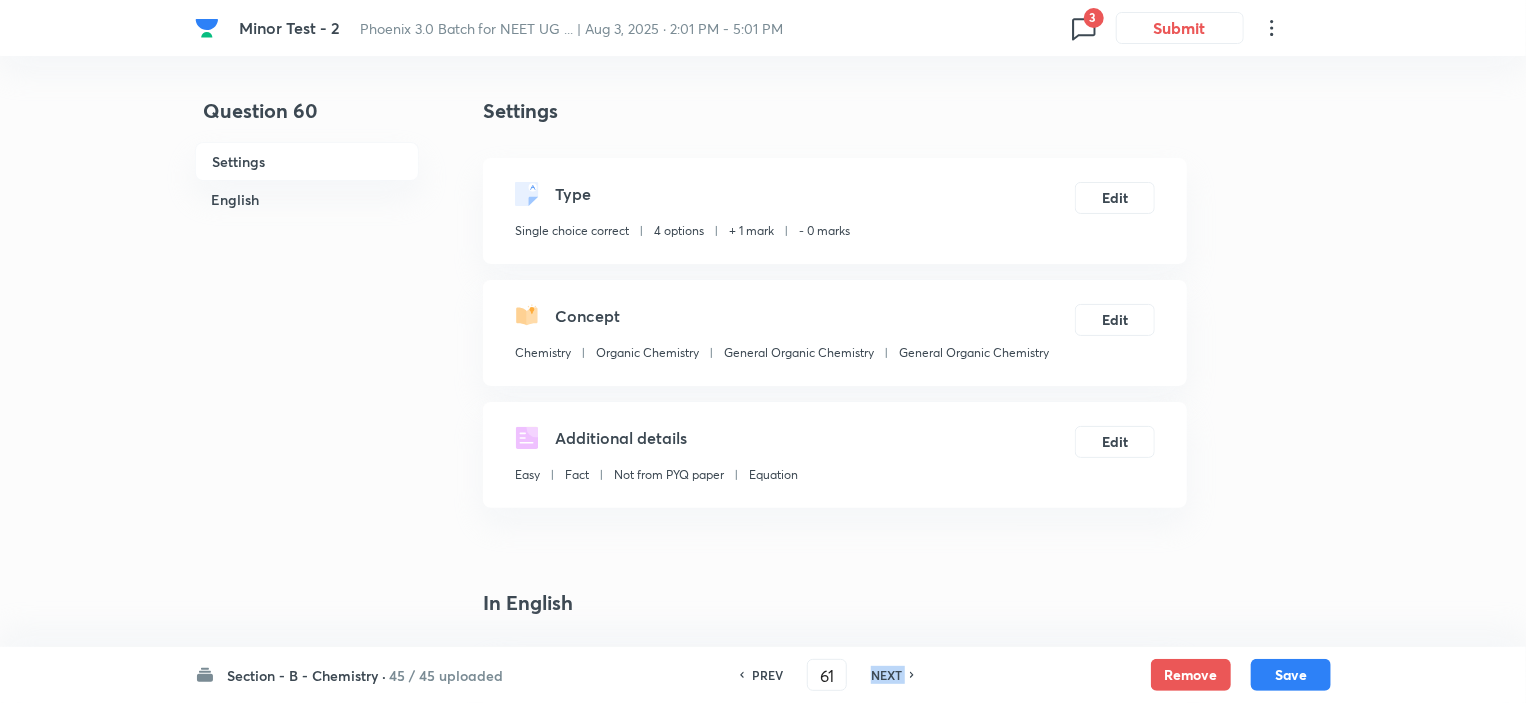 checkbox on "false" 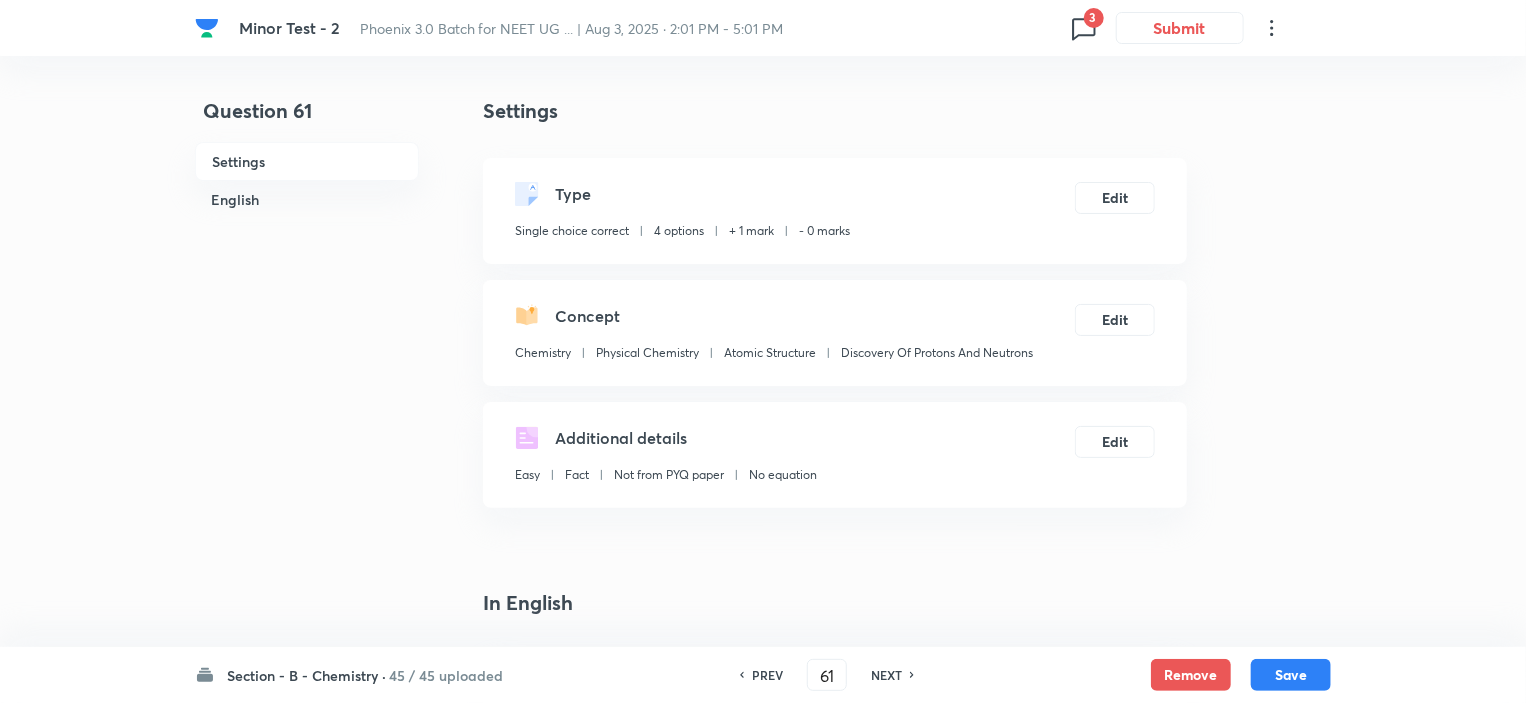 checkbox on "true" 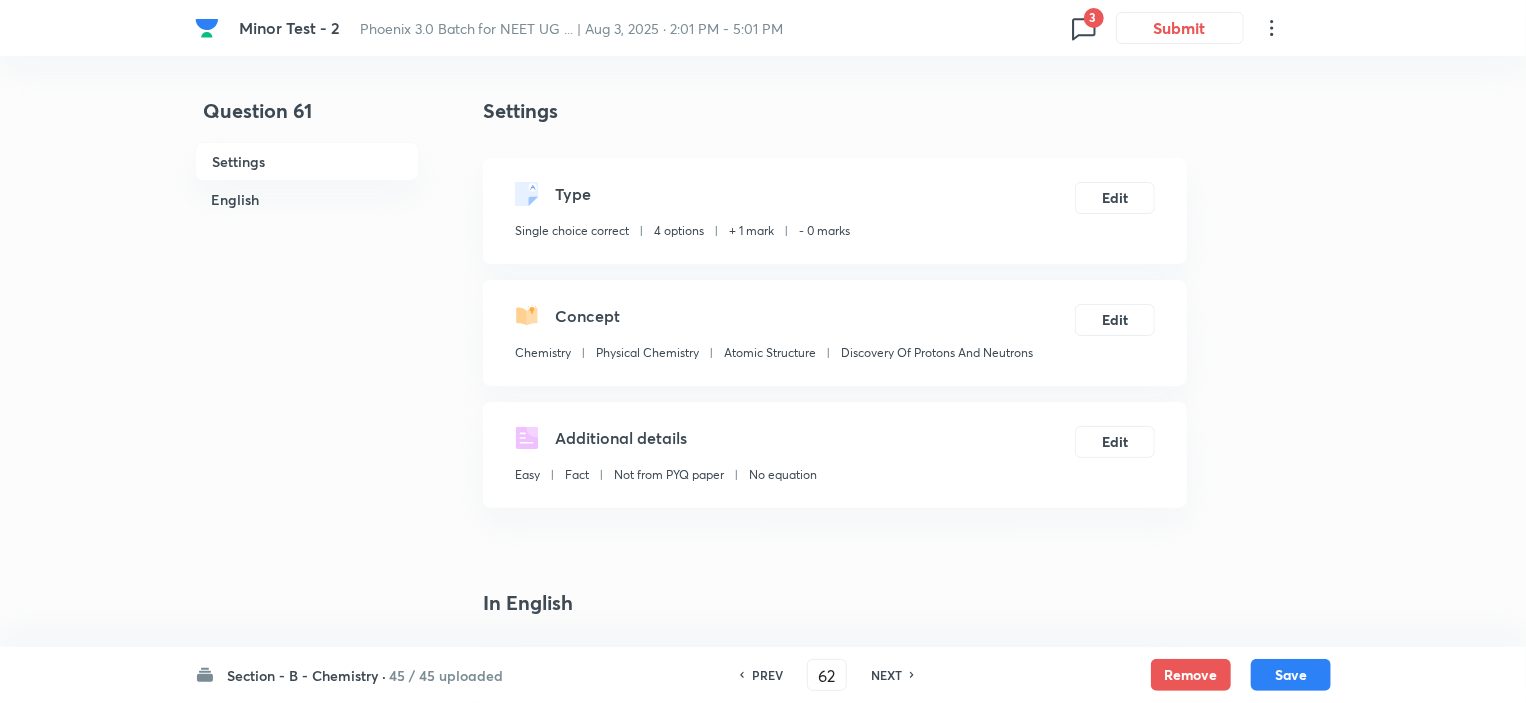 checkbox on "false" 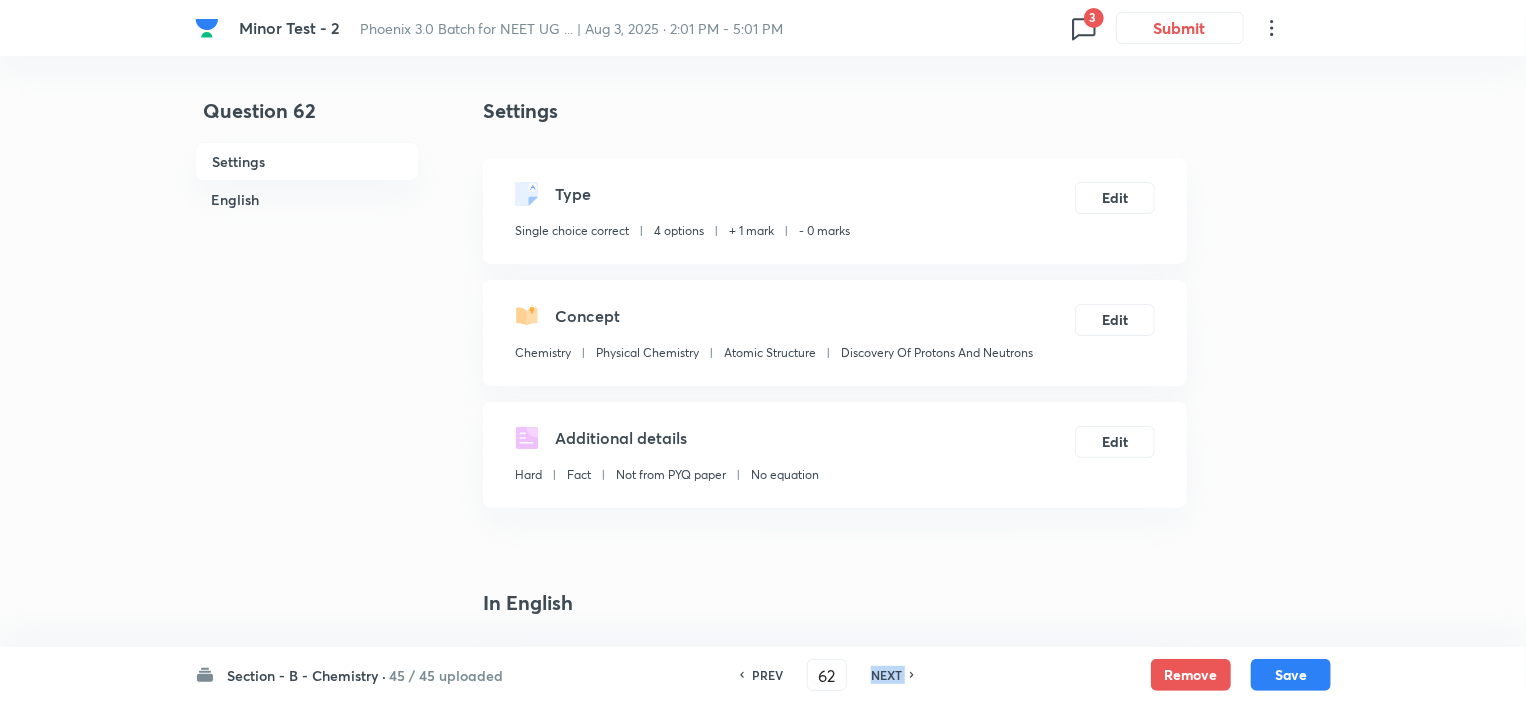 click on "NEXT" at bounding box center (886, 675) 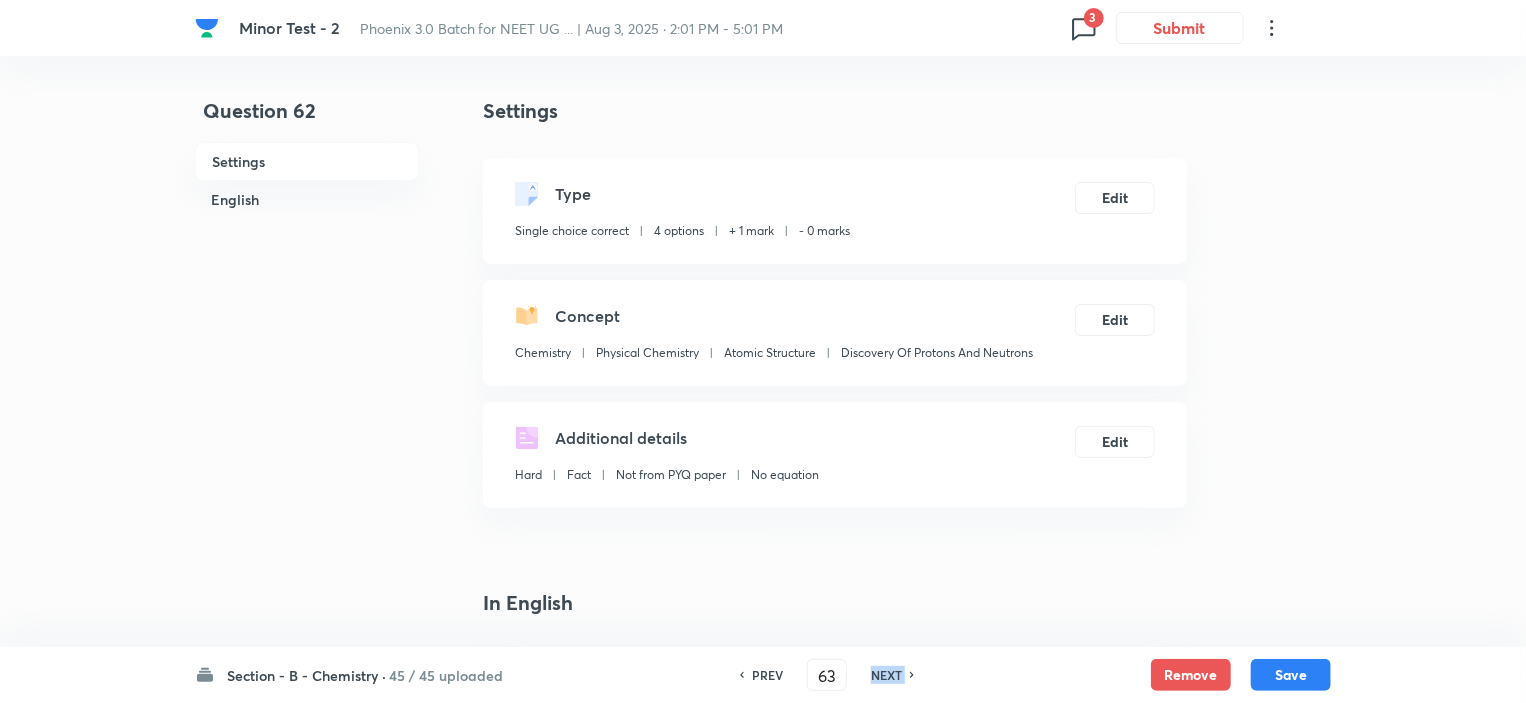 checkbox on "false" 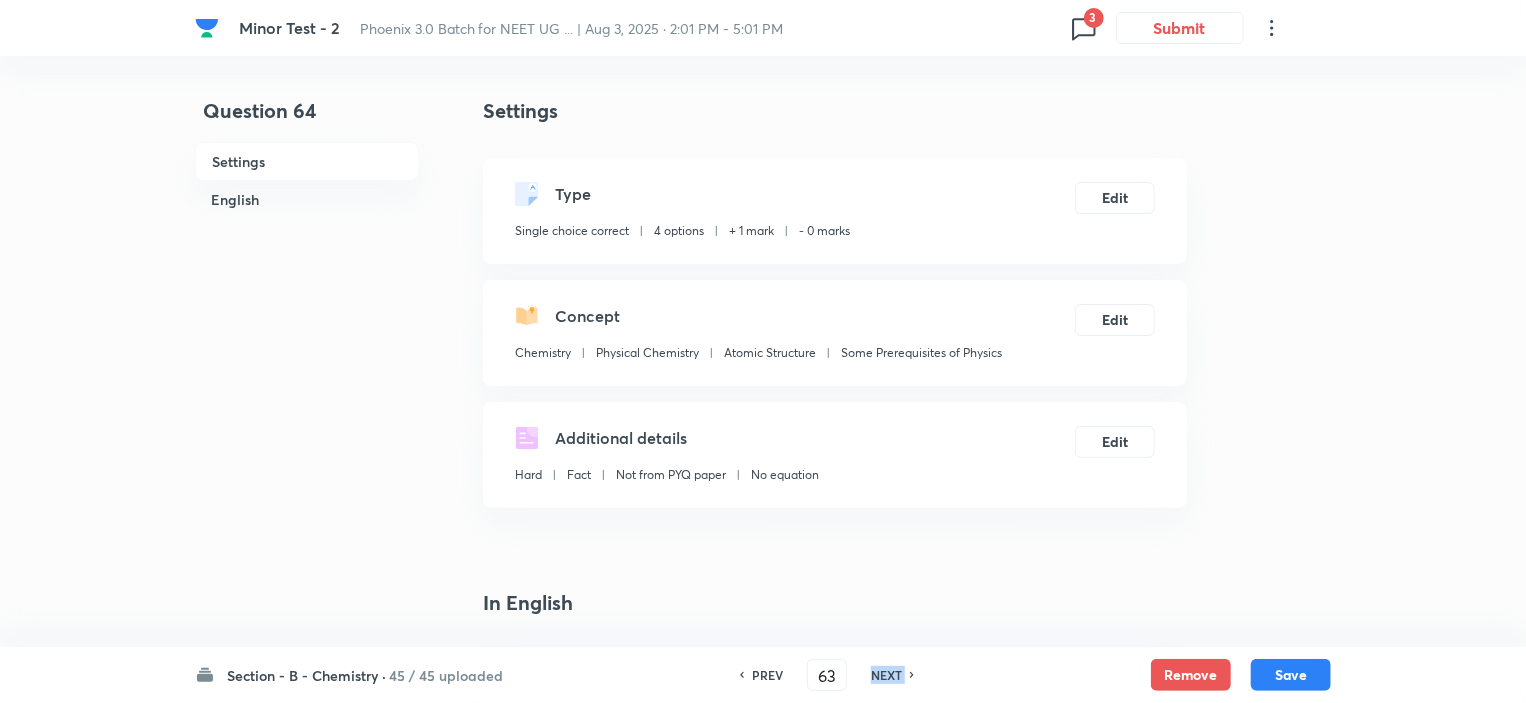 type on "64" 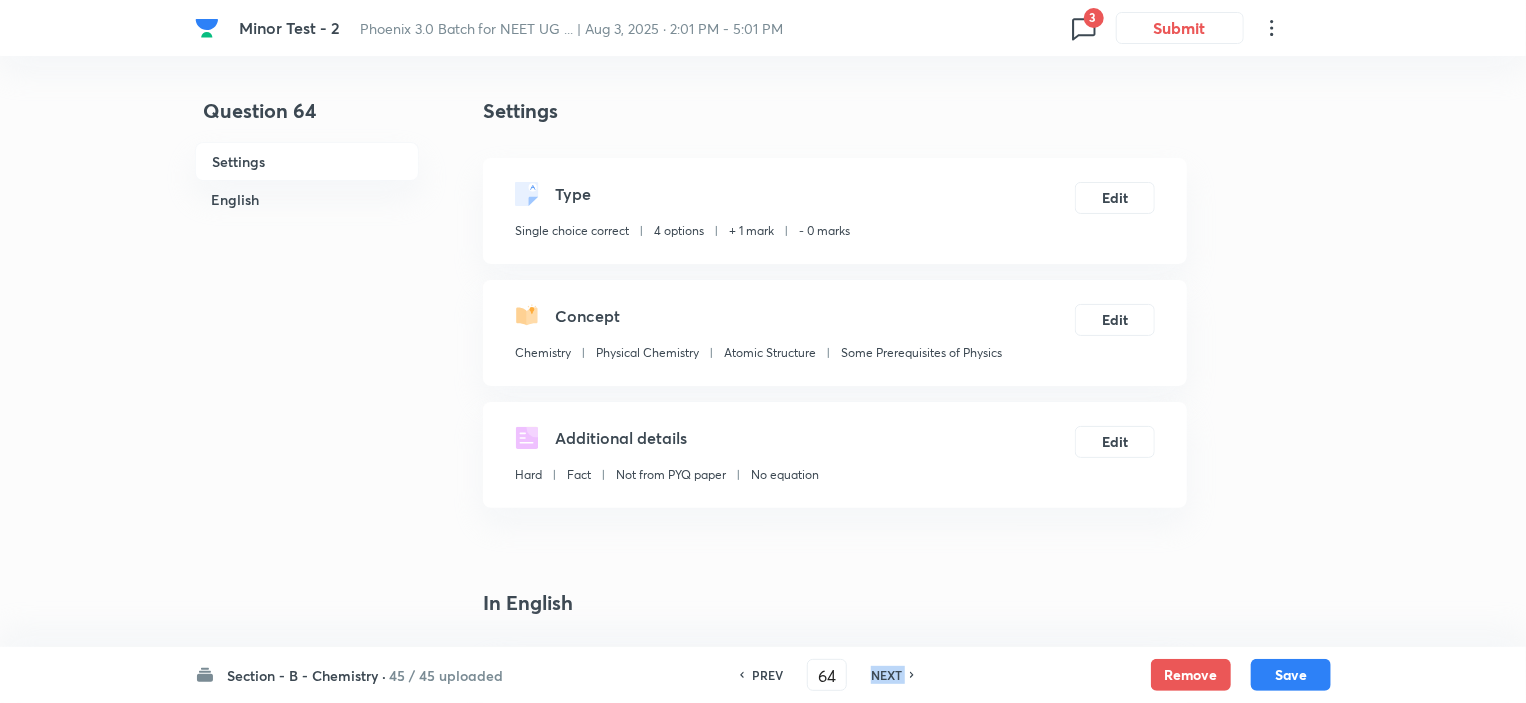 type 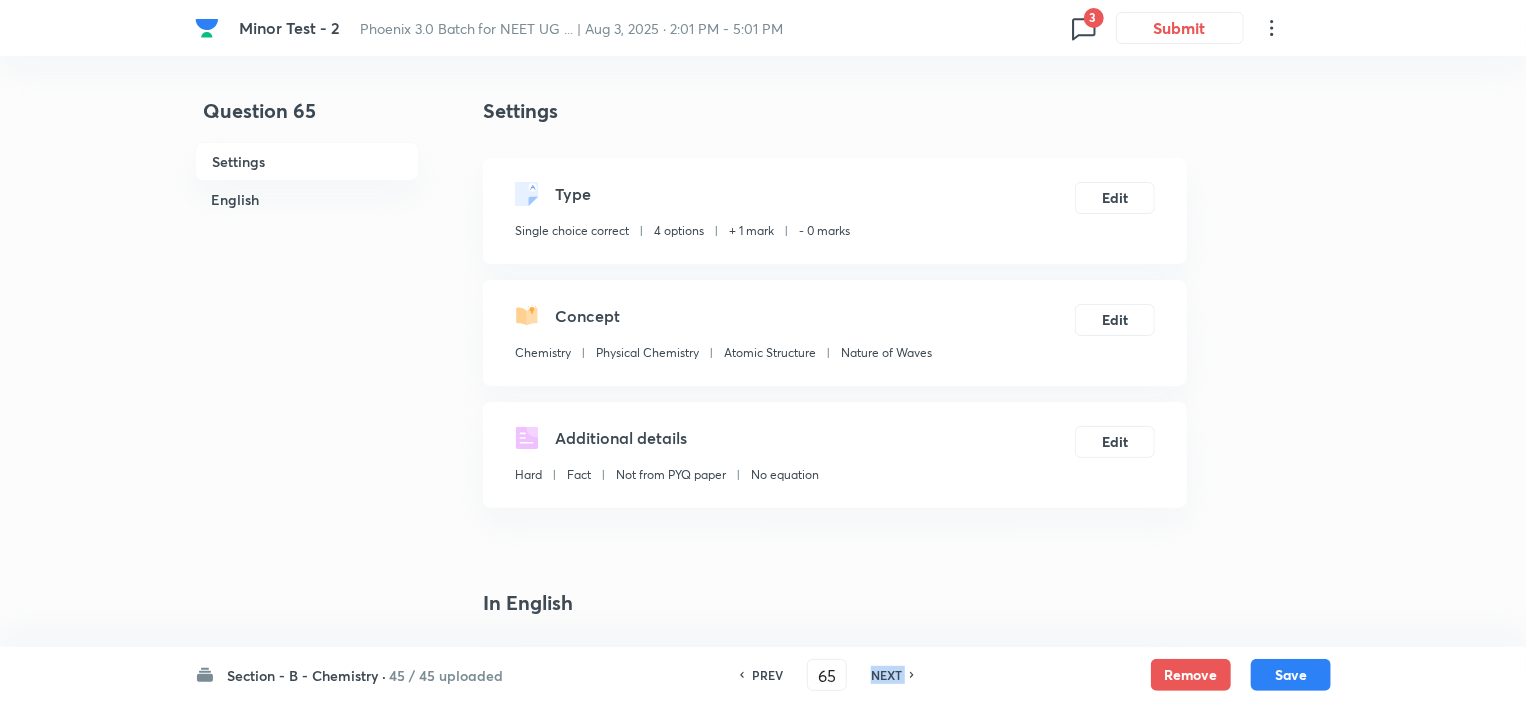 click on "NEXT" at bounding box center (886, 675) 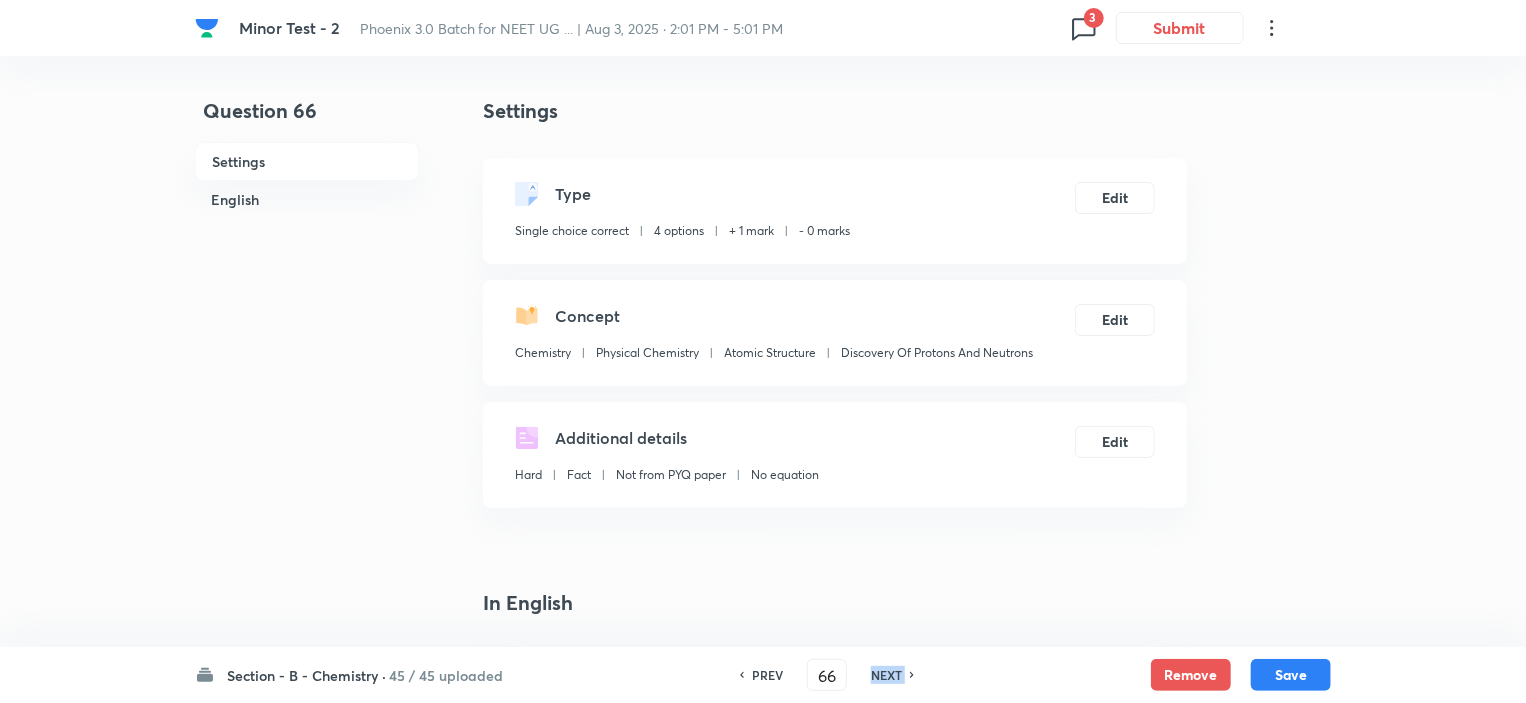 click on "NEXT" at bounding box center [886, 675] 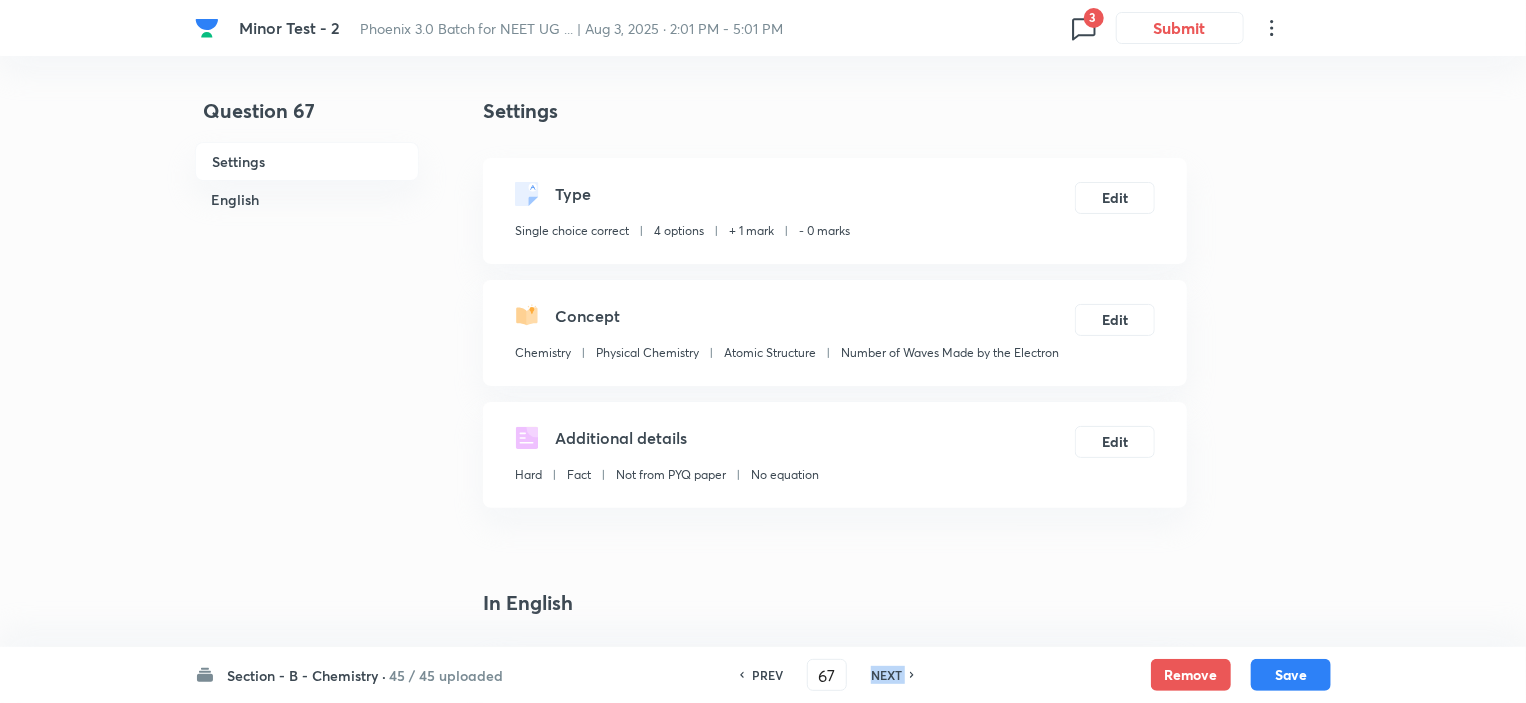 click on "NEXT" at bounding box center (886, 675) 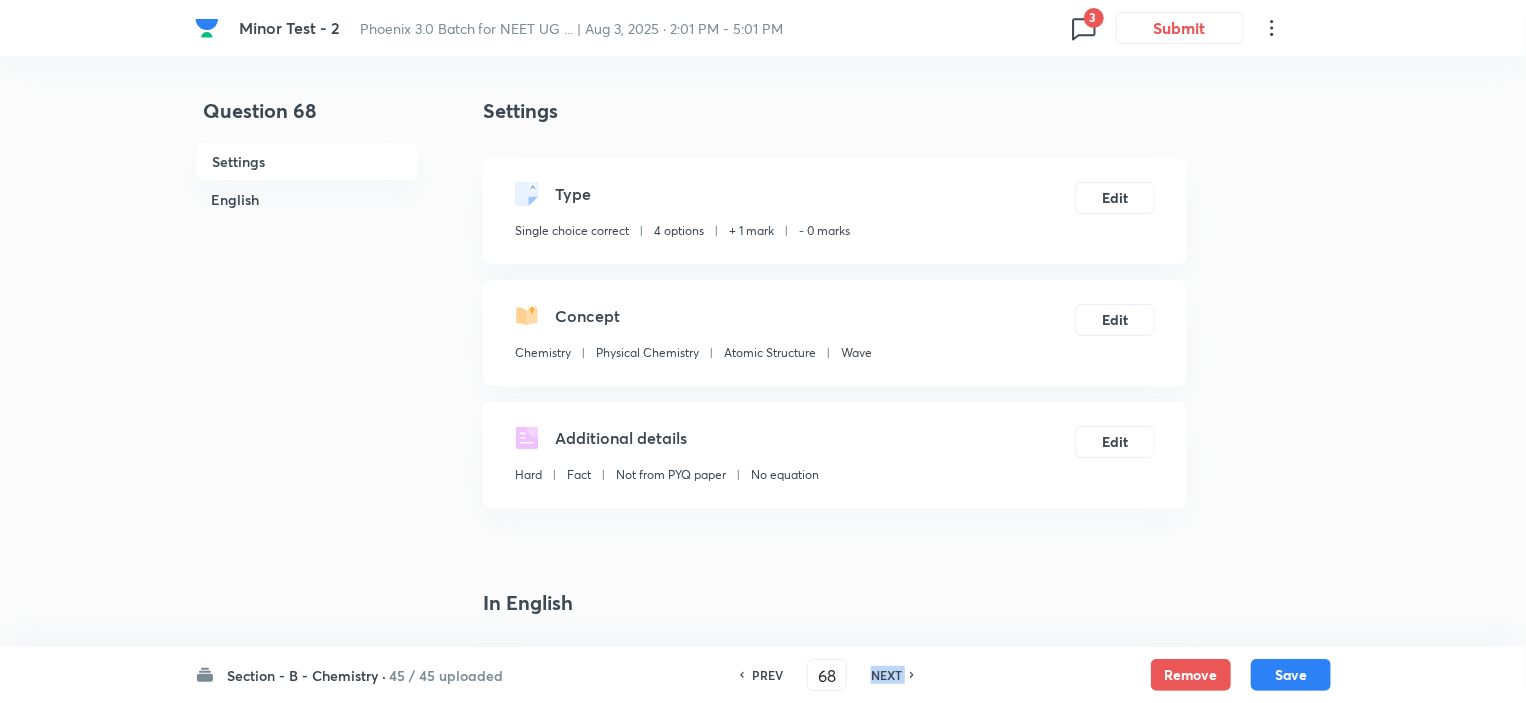 click on "NEXT" at bounding box center (886, 675) 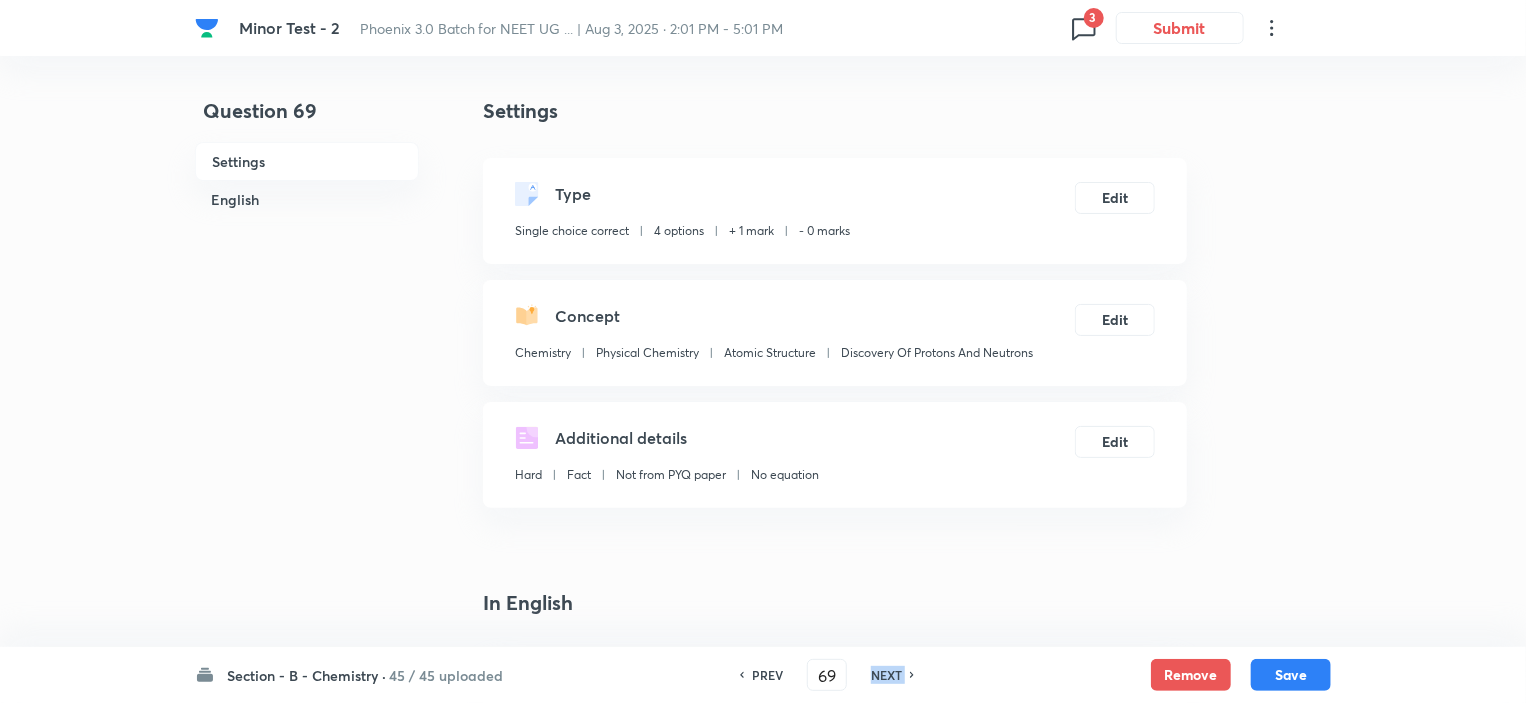 click on "NEXT" at bounding box center [886, 675] 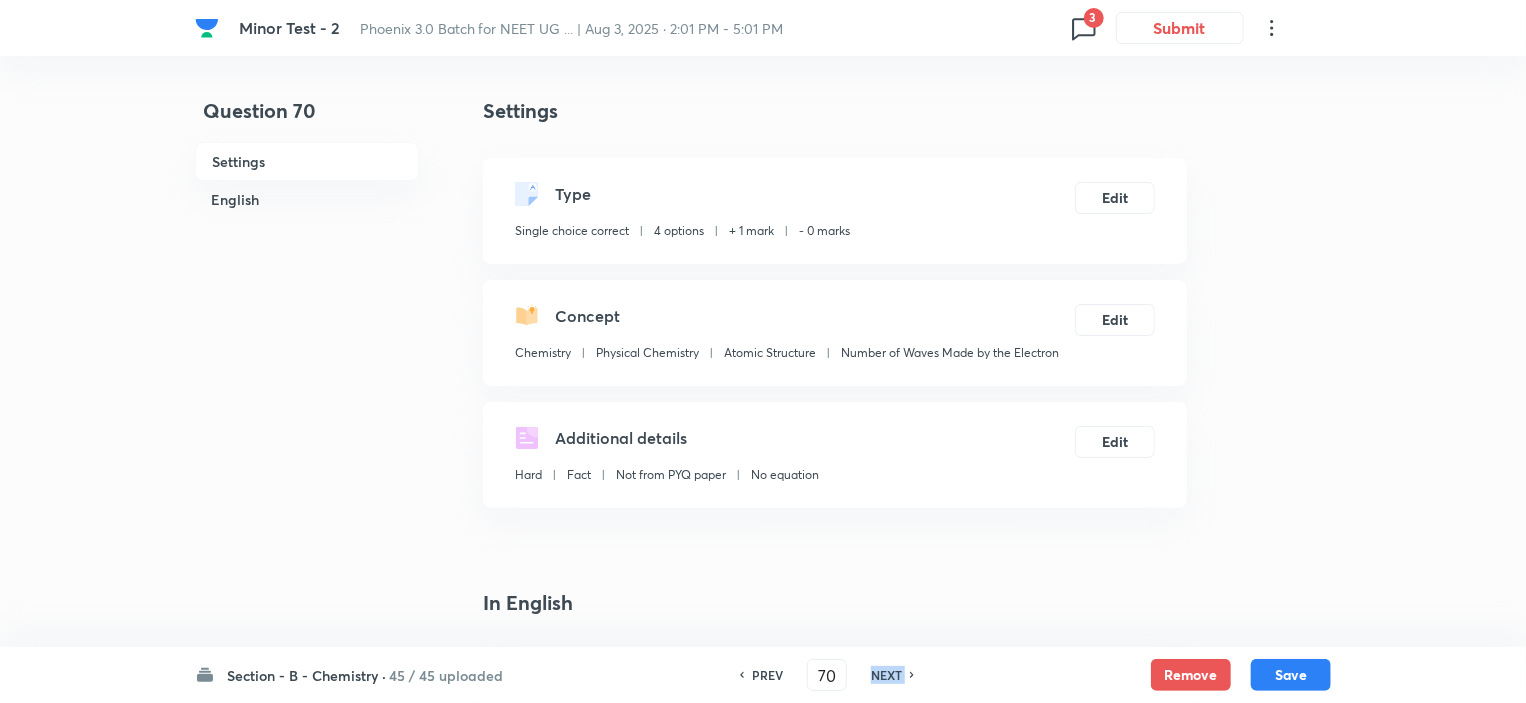 click on "NEXT" at bounding box center (886, 675) 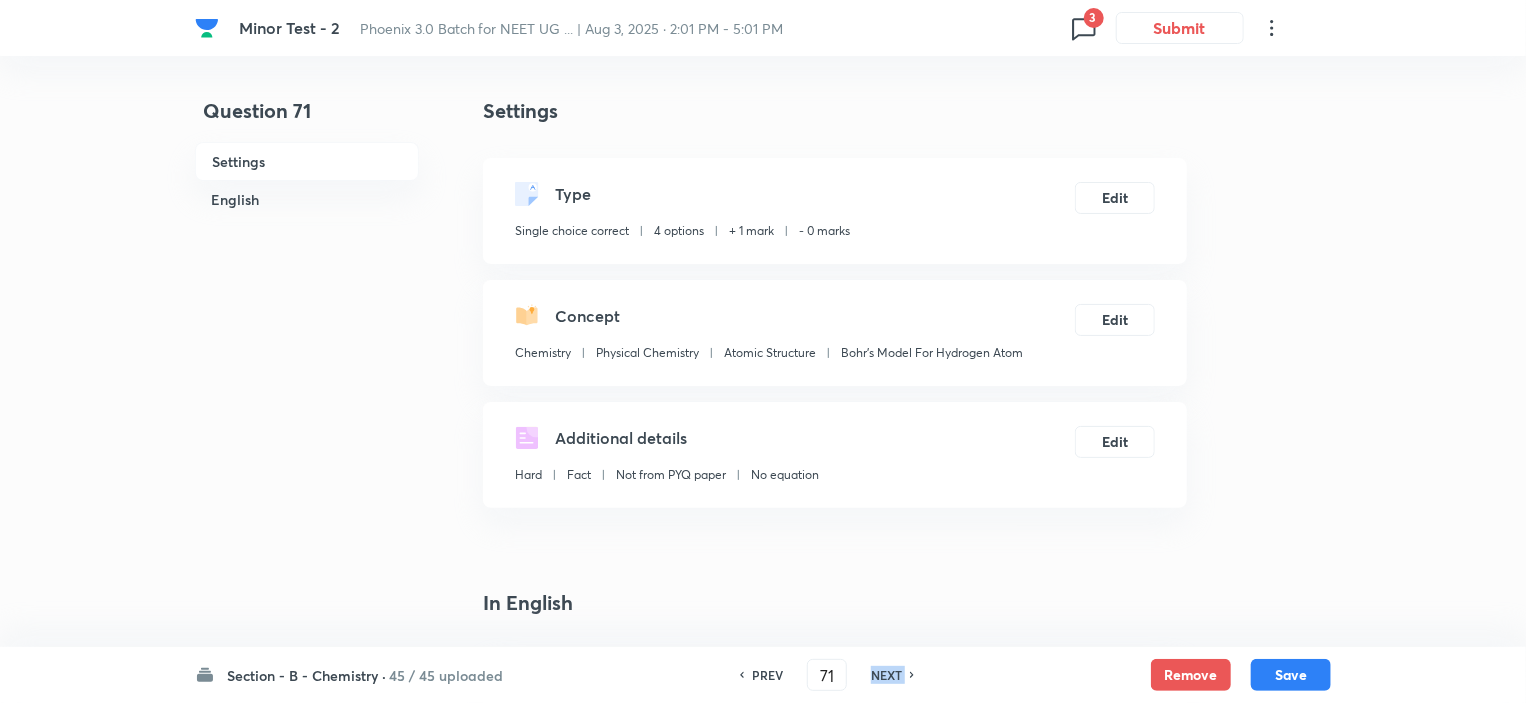 click on "NEXT" at bounding box center (886, 675) 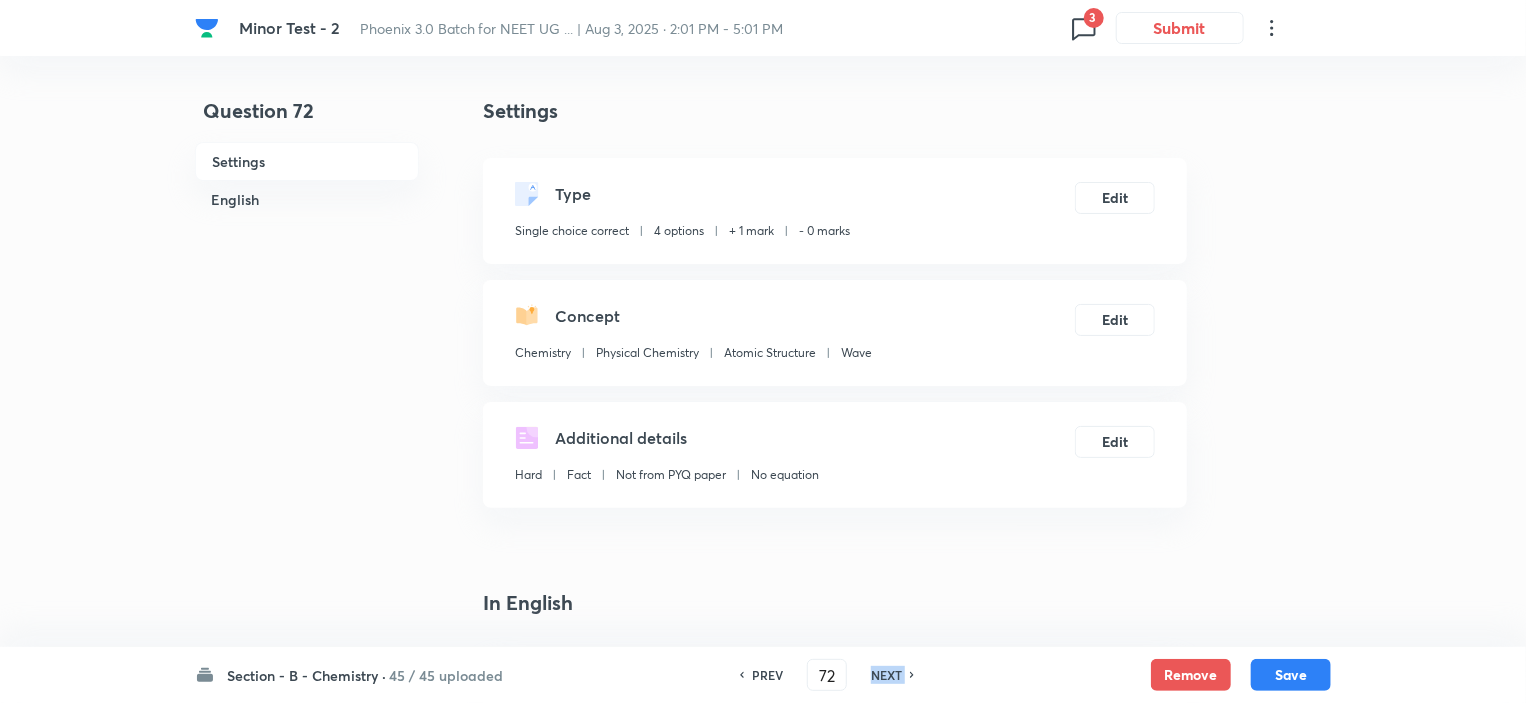 click on "NEXT" at bounding box center [886, 675] 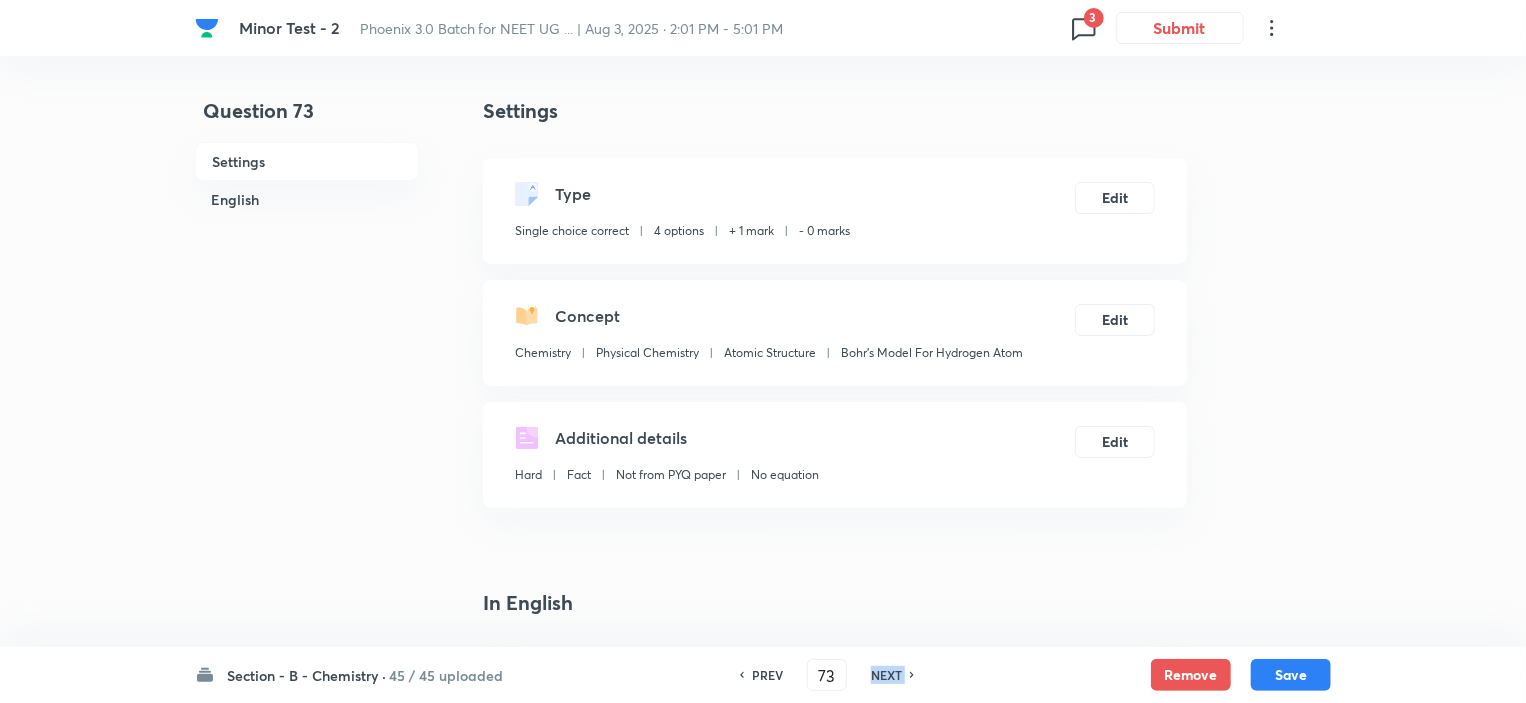 click on "NEXT" at bounding box center [886, 675] 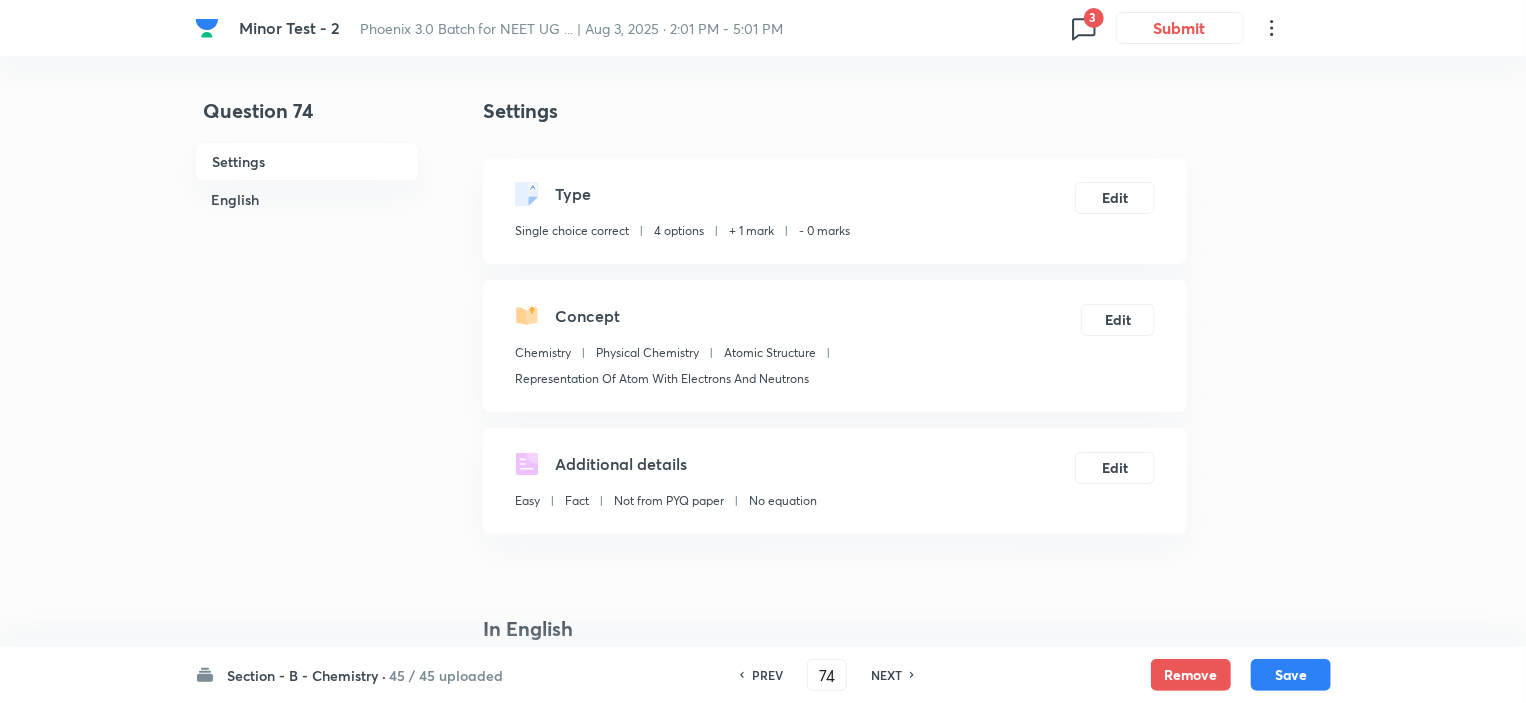 click on "NEXT" at bounding box center (886, 675) 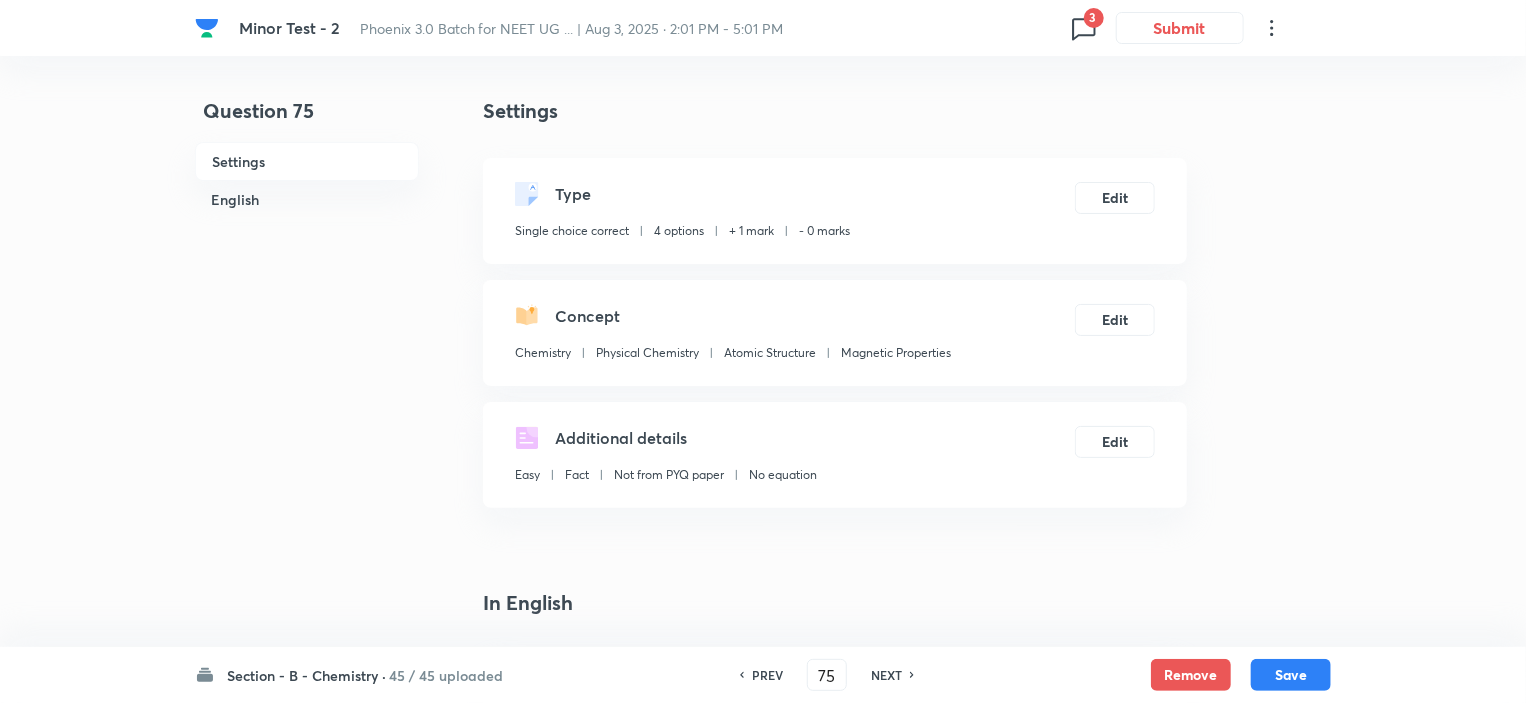 click on "NEXT" at bounding box center [886, 675] 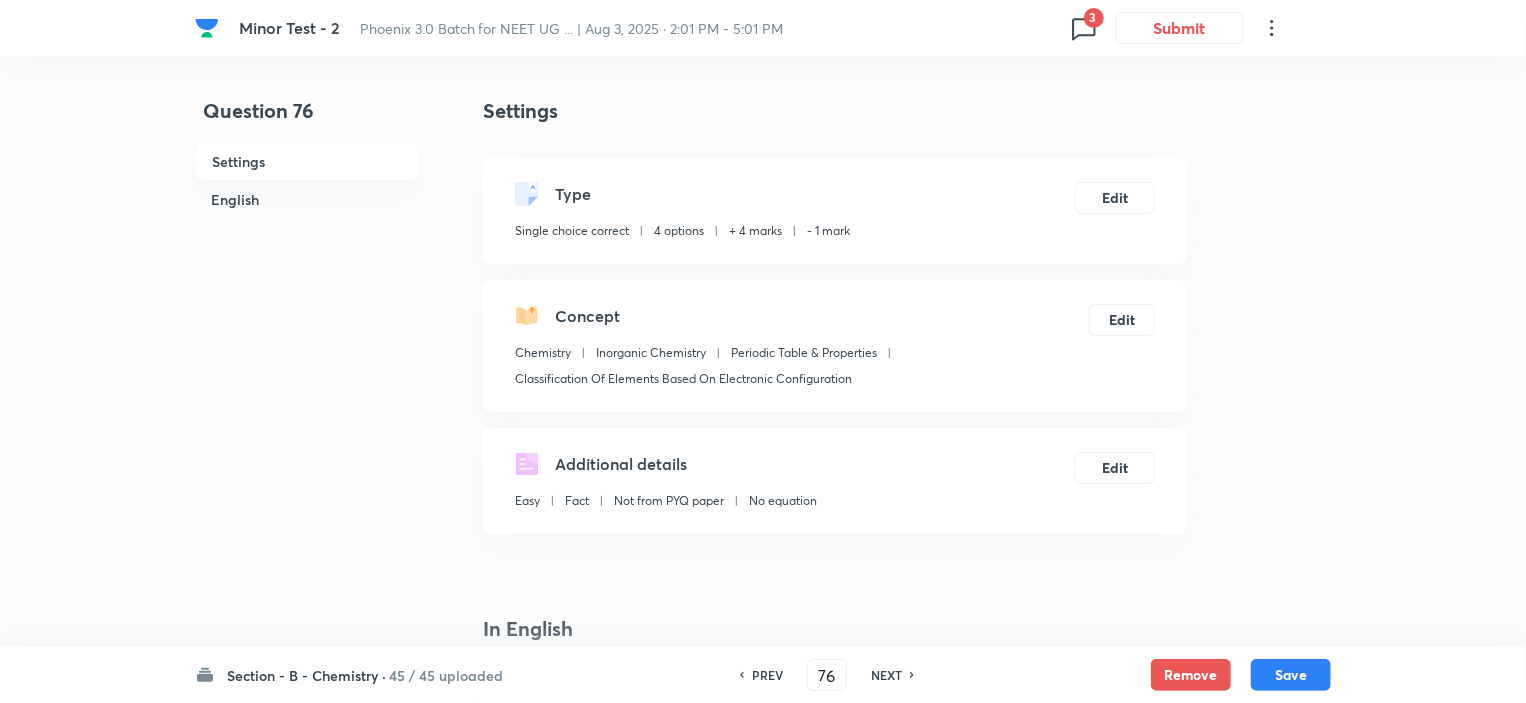 click on "PREV" at bounding box center (767, 675) 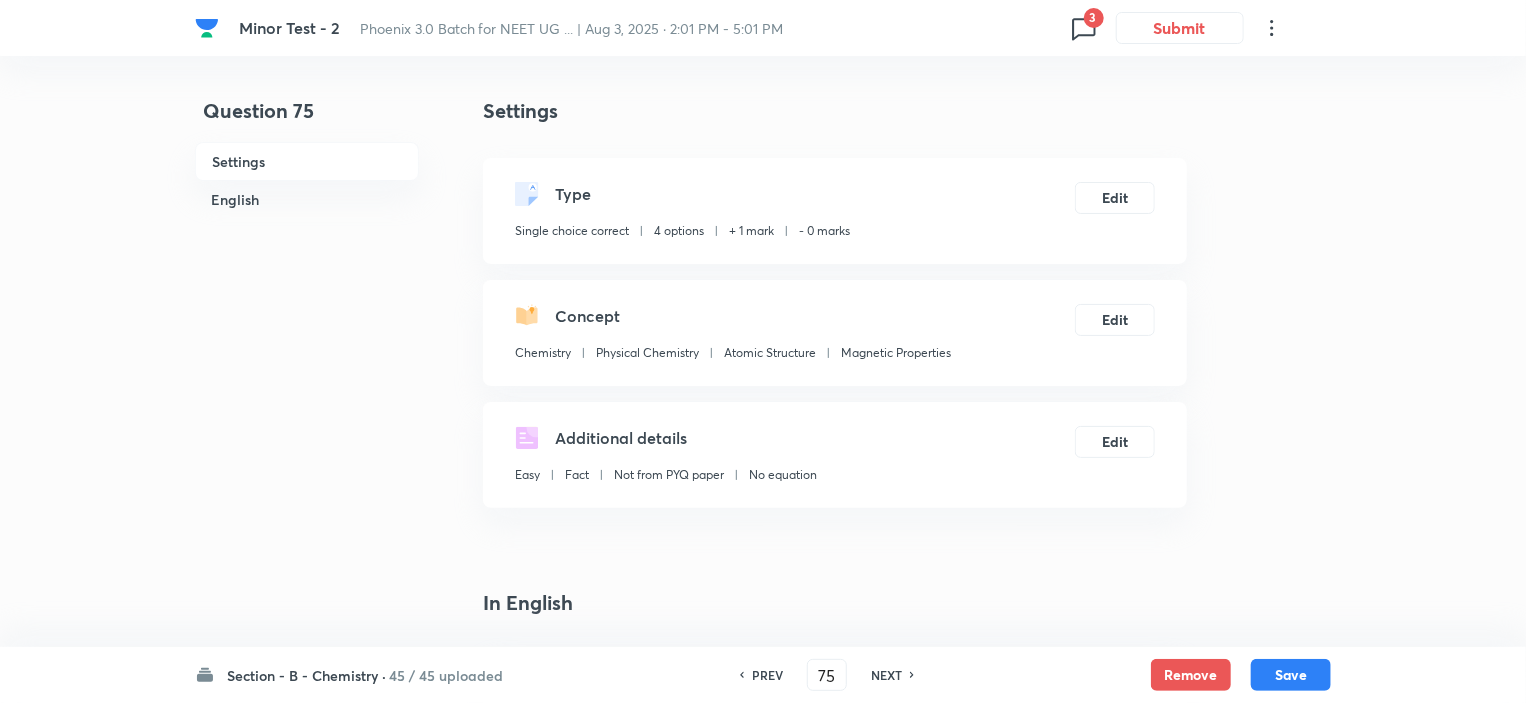 click on "PREV" at bounding box center [767, 675] 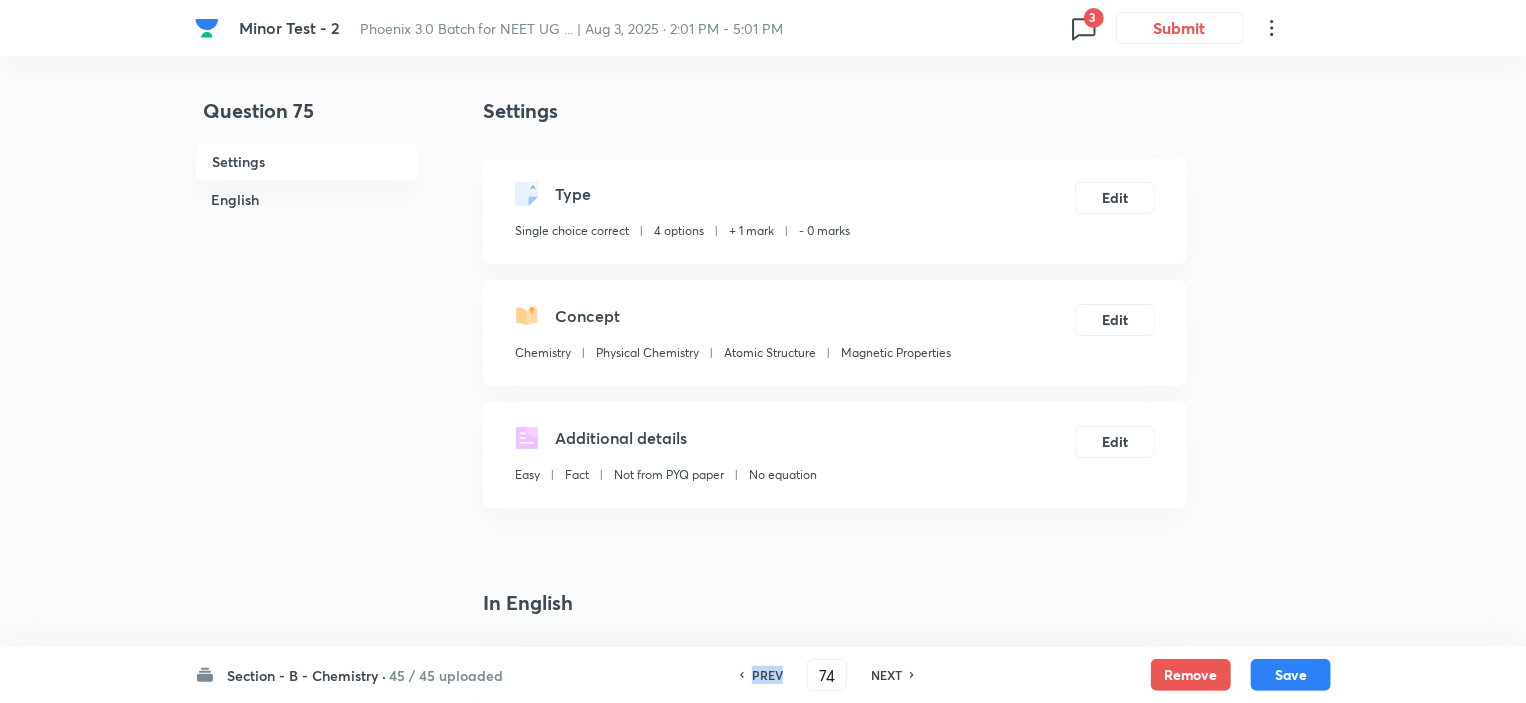 click on "PREV" at bounding box center [767, 675] 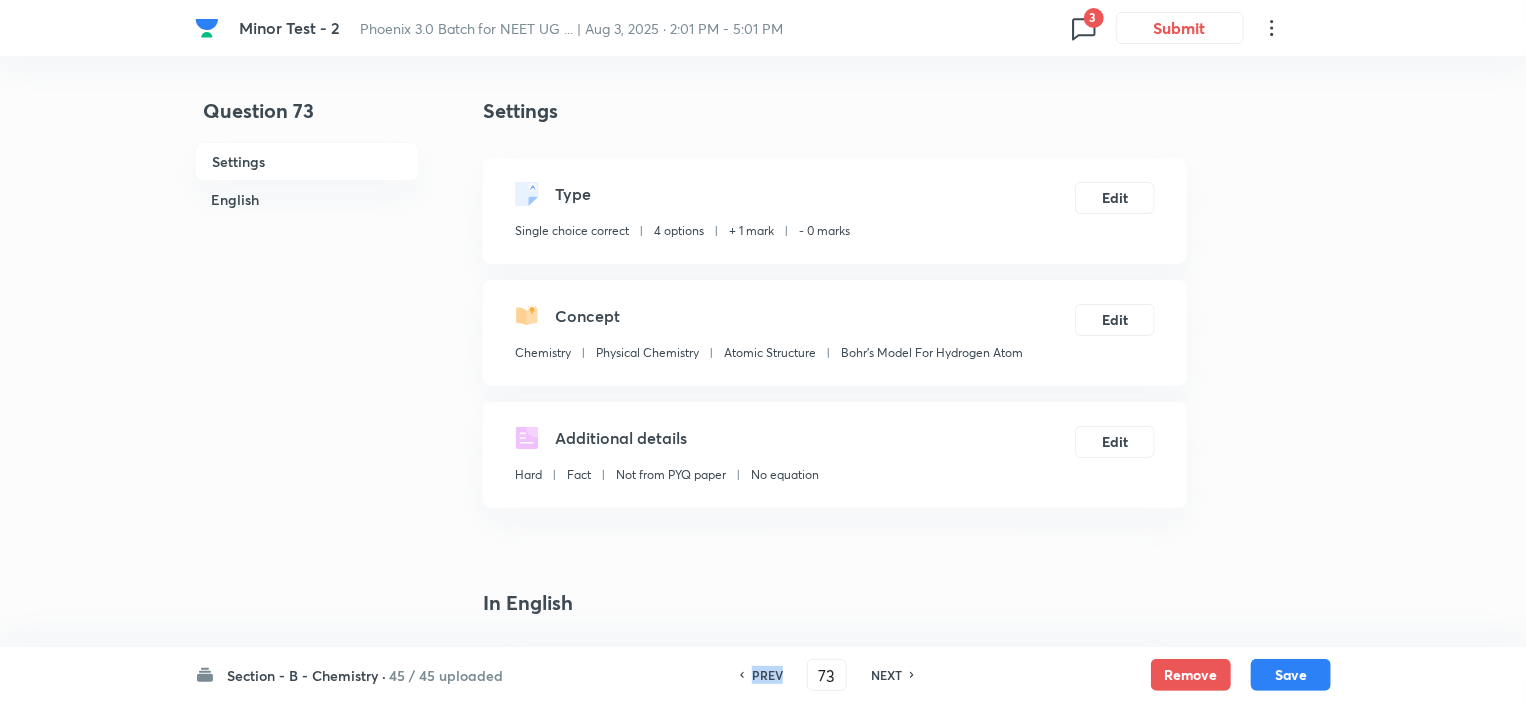 click on "PREV" at bounding box center [767, 675] 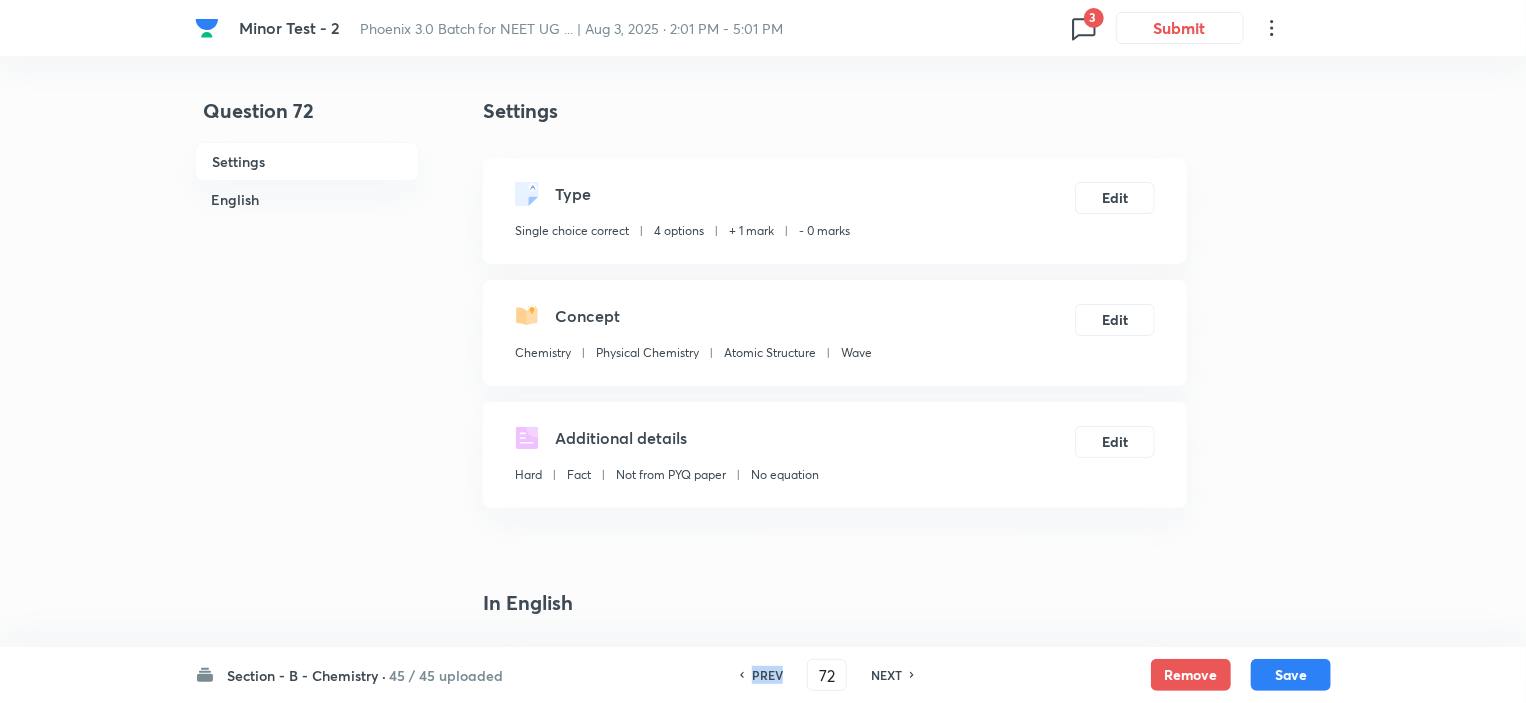 click on "PREV" at bounding box center (767, 675) 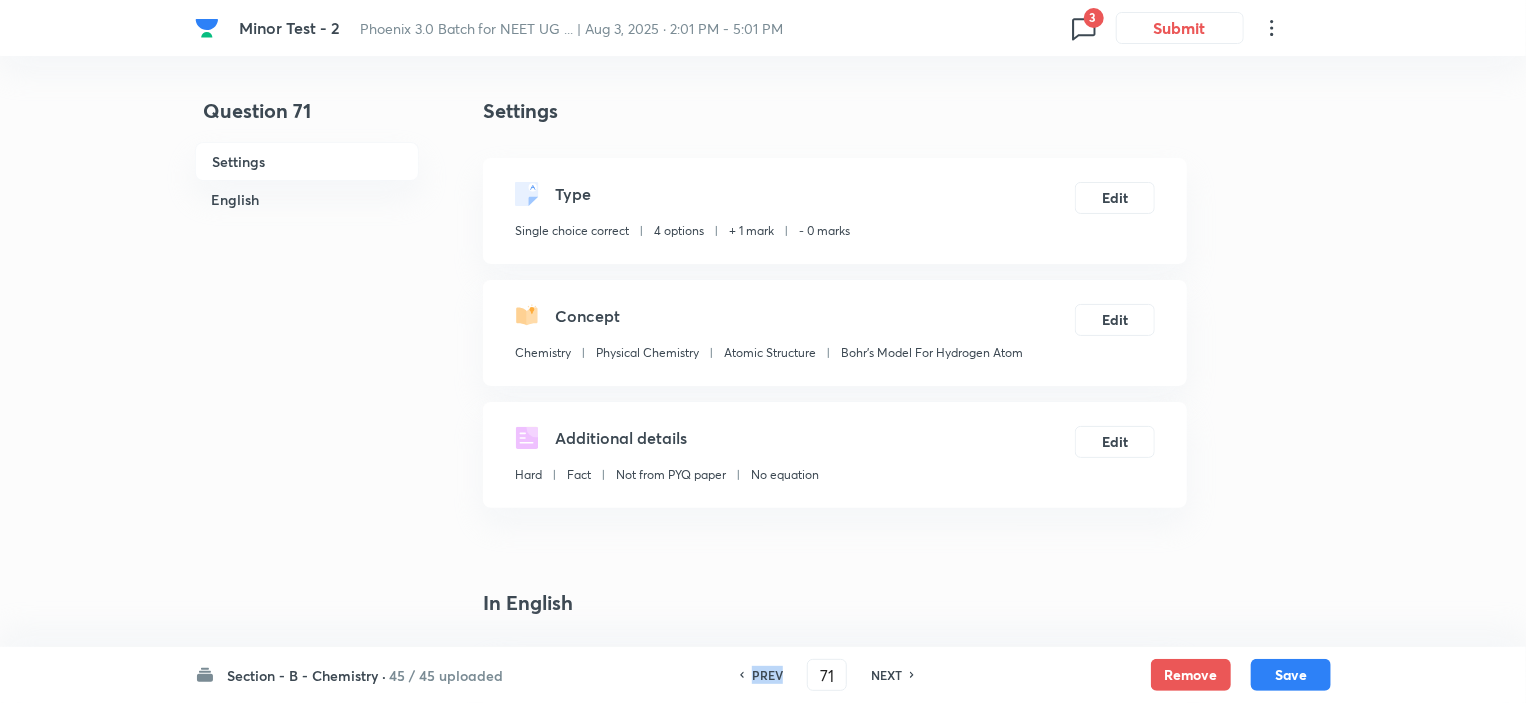 click on "PREV" at bounding box center (767, 675) 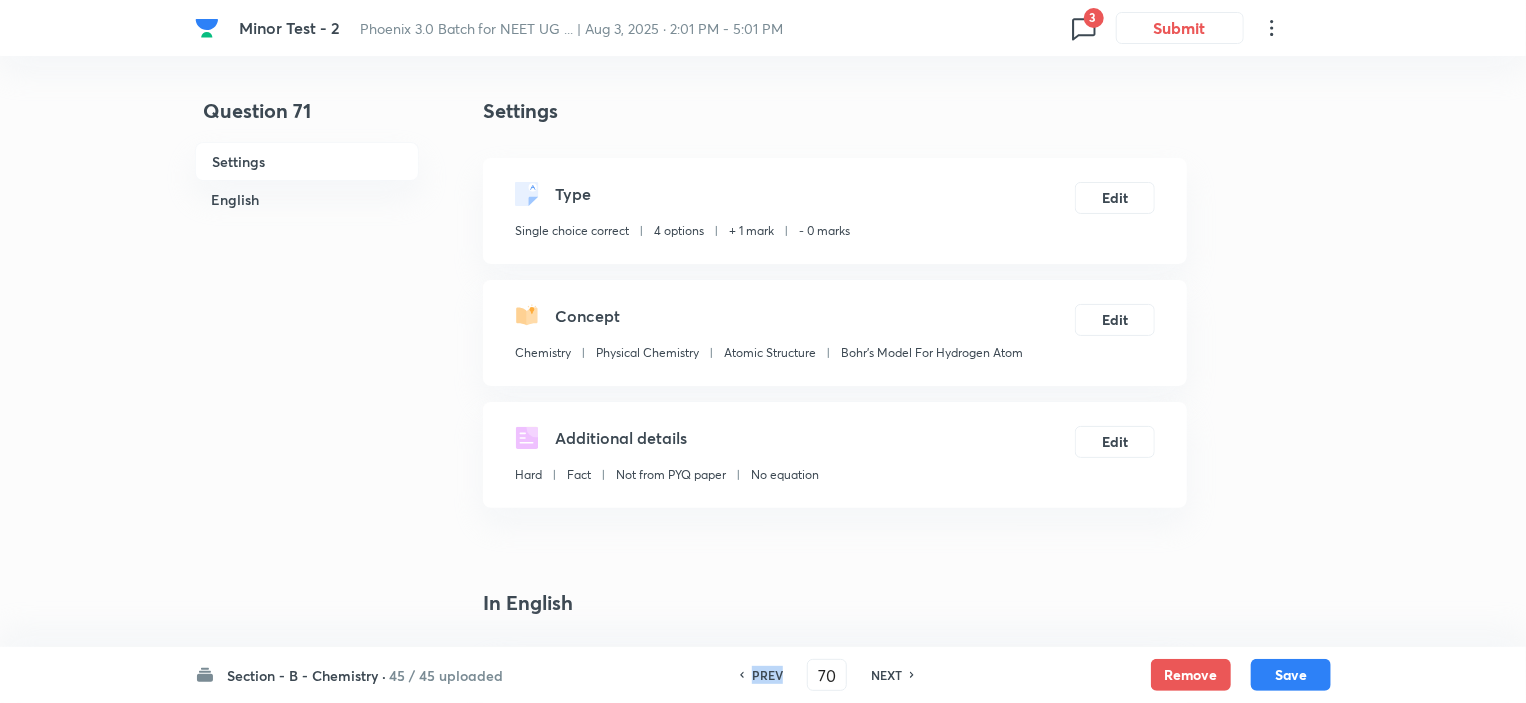 click on "PREV" at bounding box center [767, 675] 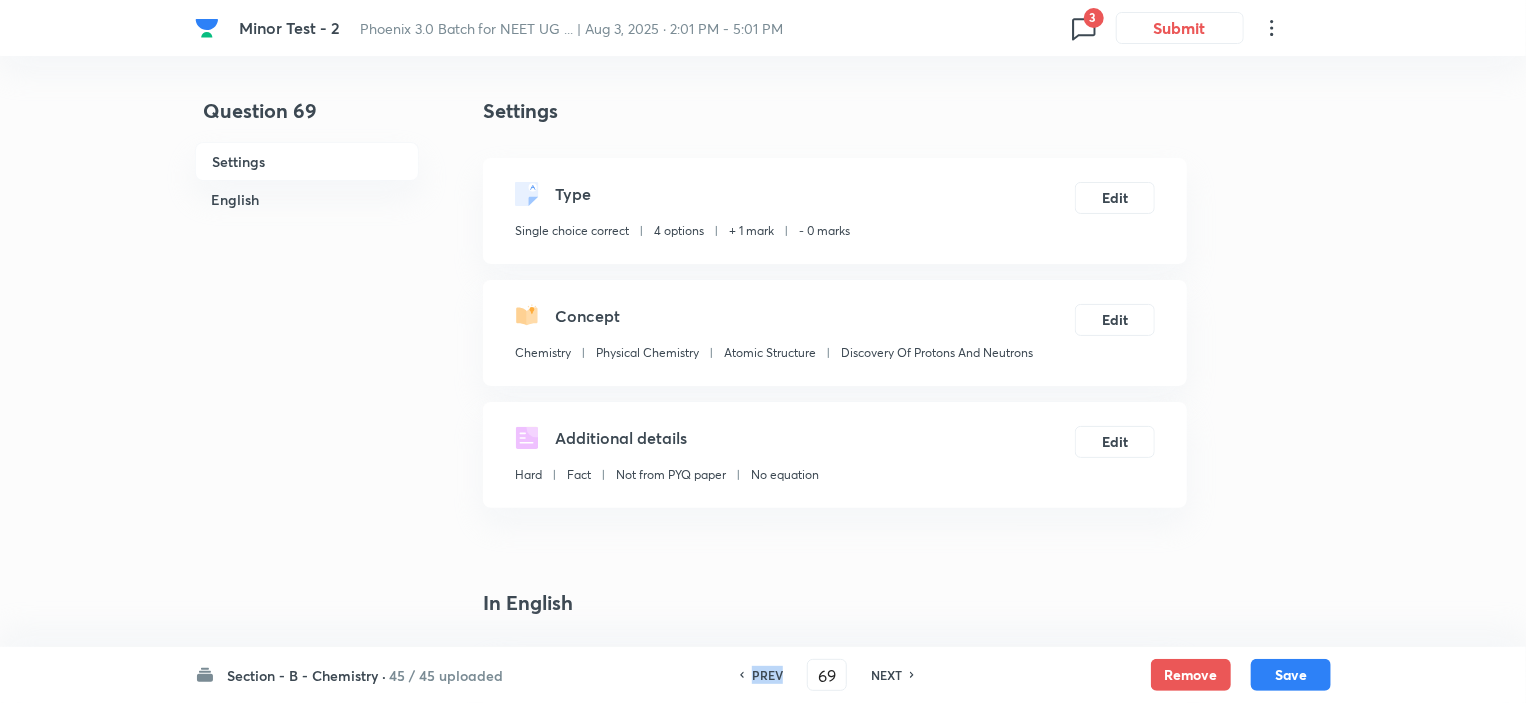 click on "PREV" at bounding box center (767, 675) 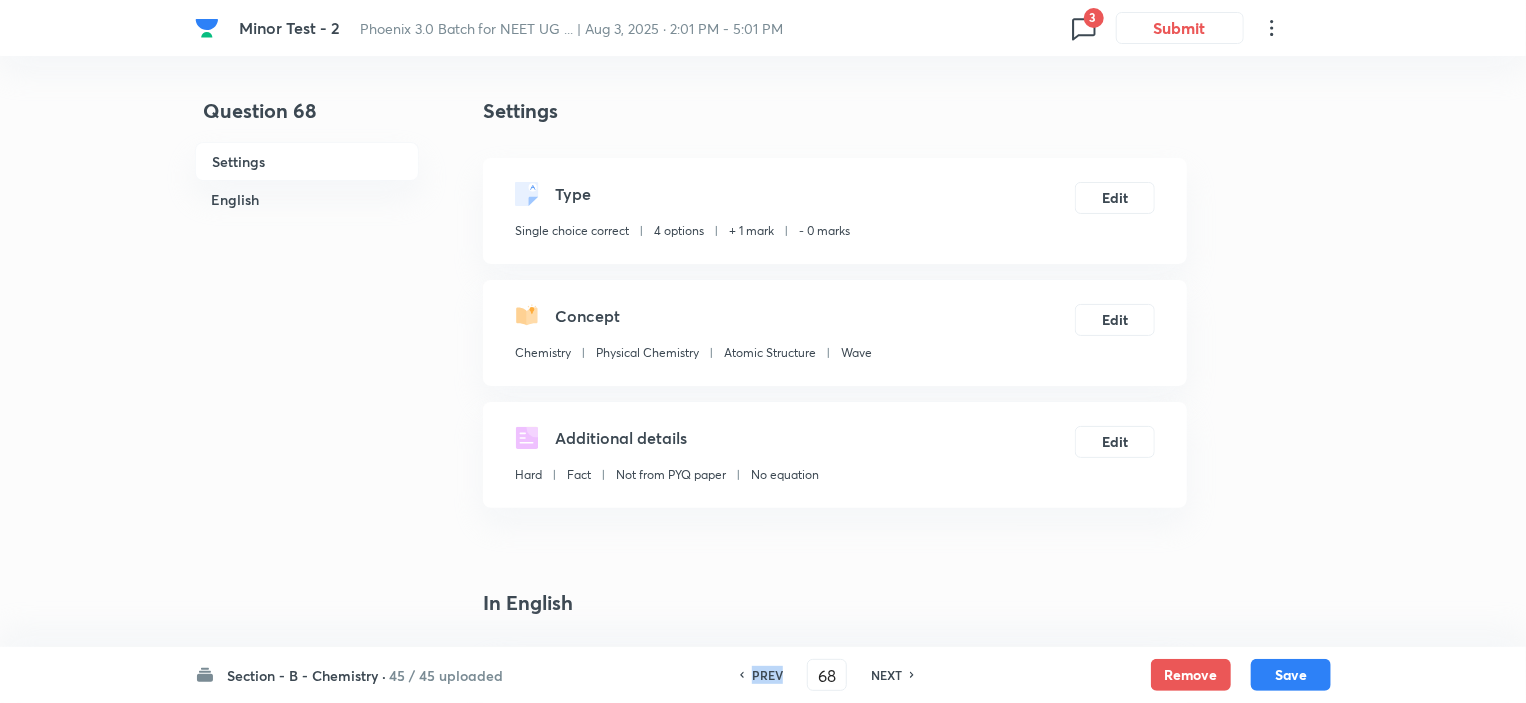 click on "PREV" at bounding box center (767, 675) 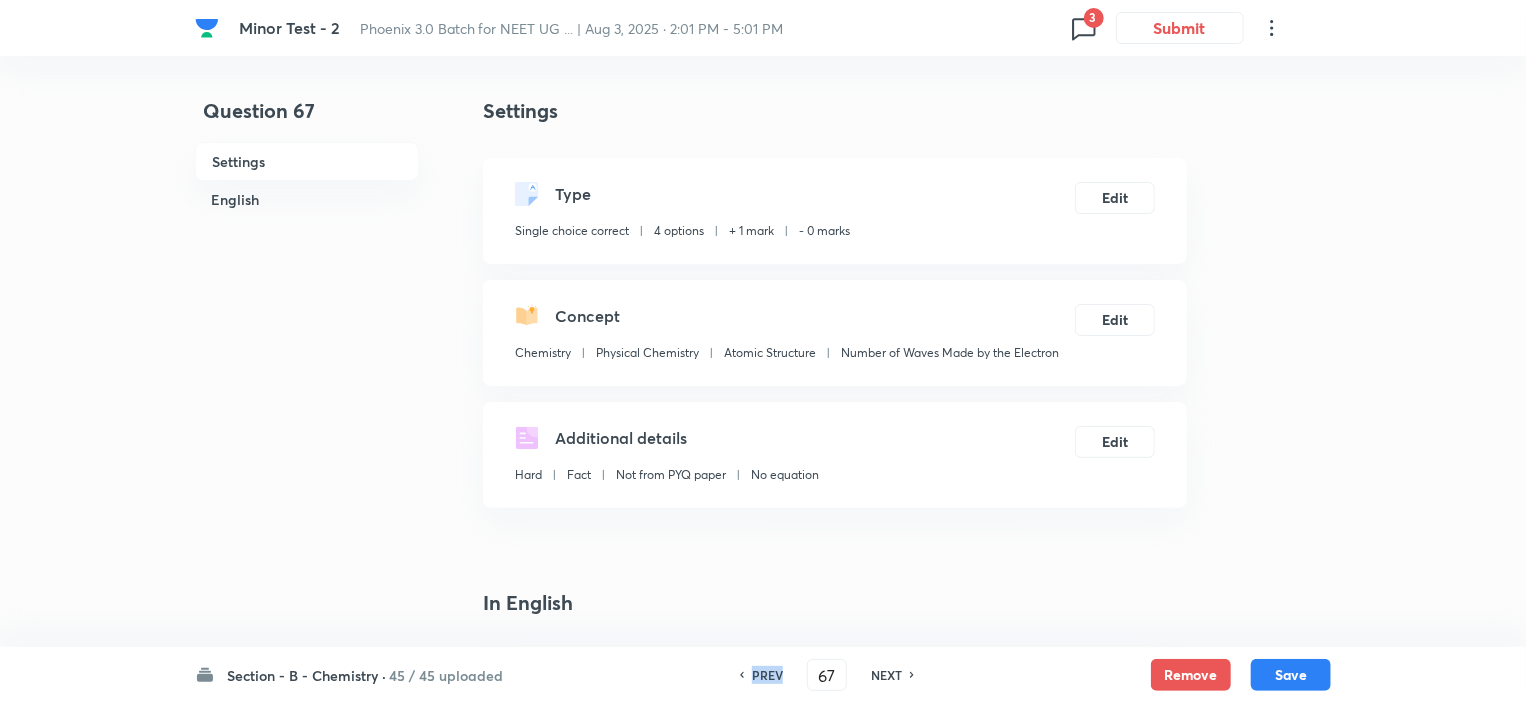 click on "PREV" at bounding box center [767, 675] 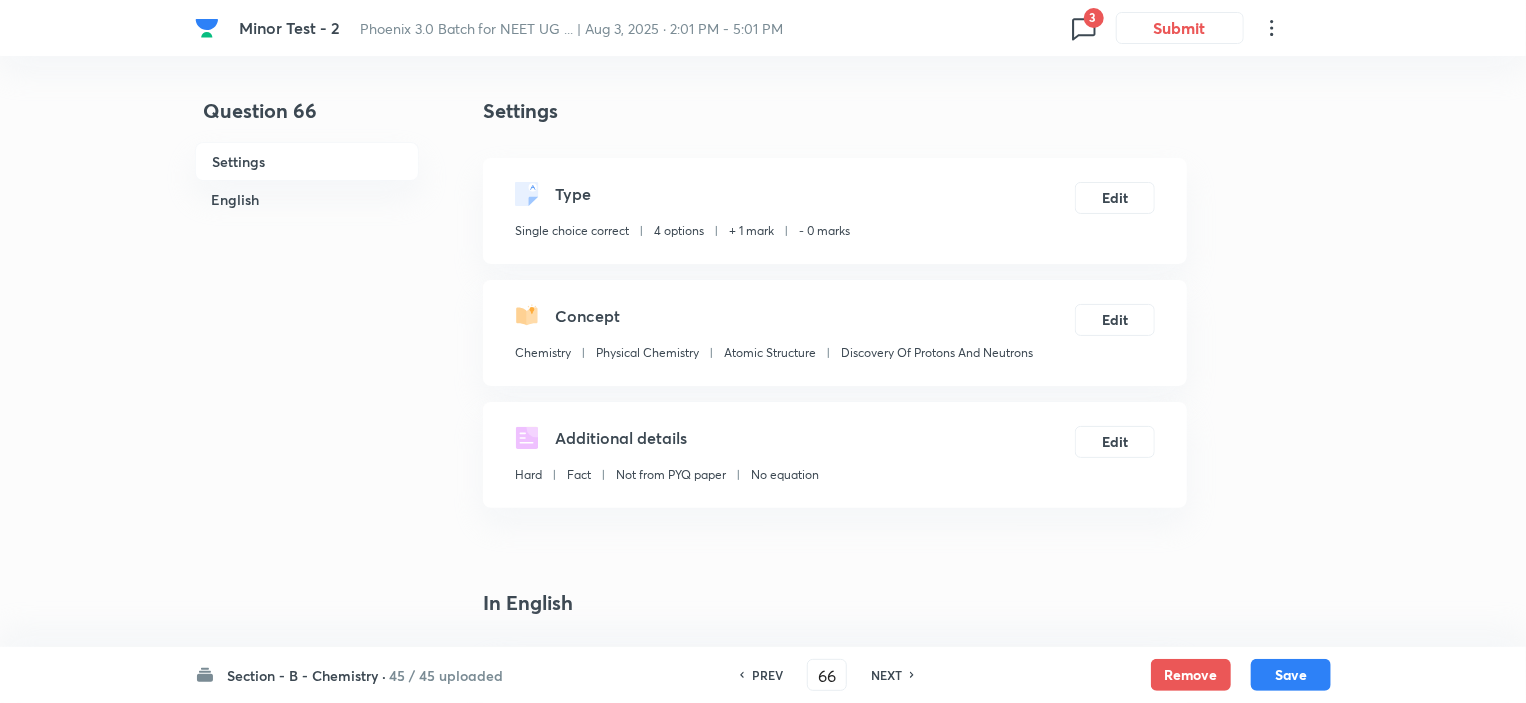 click on "45 / 45 uploaded" at bounding box center [446, 675] 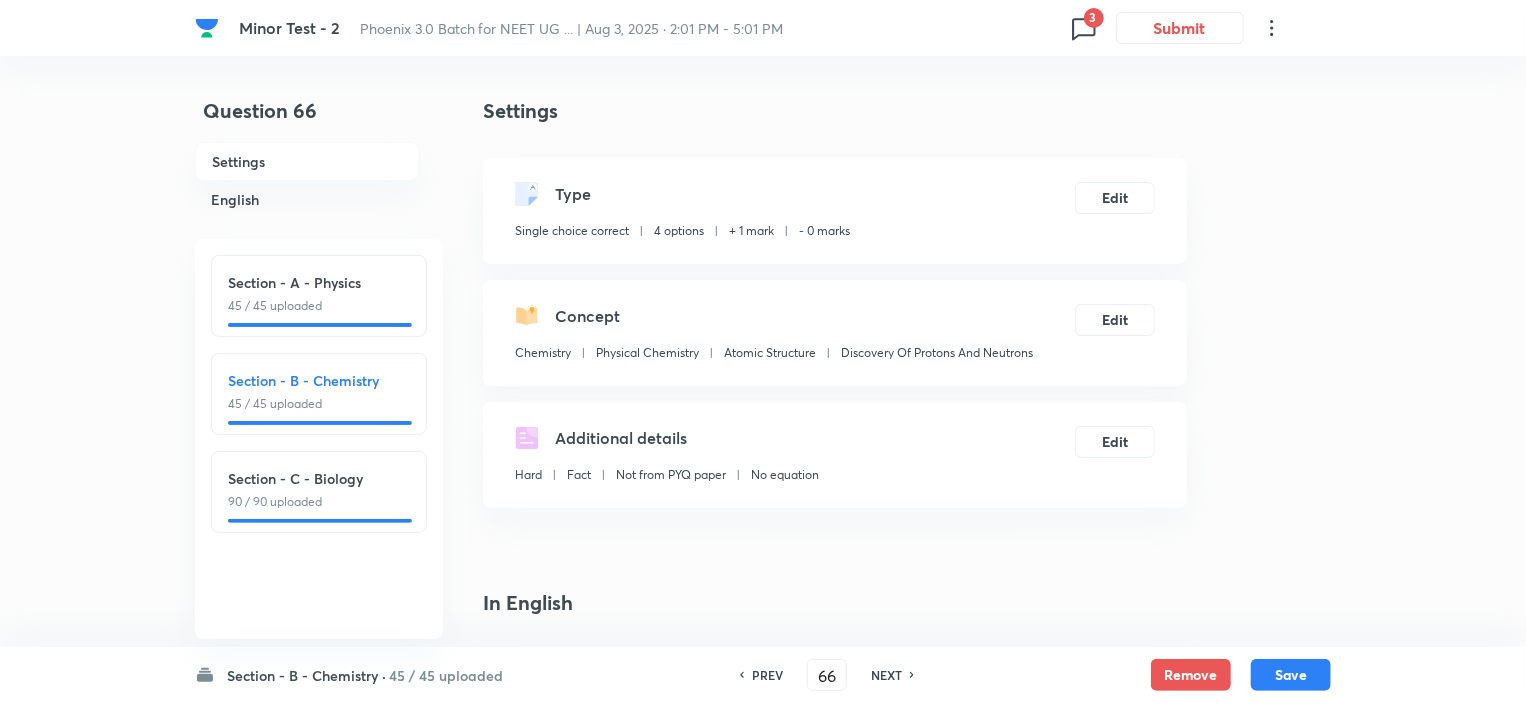 click on "Section - B - Chemistry" at bounding box center (319, 380) 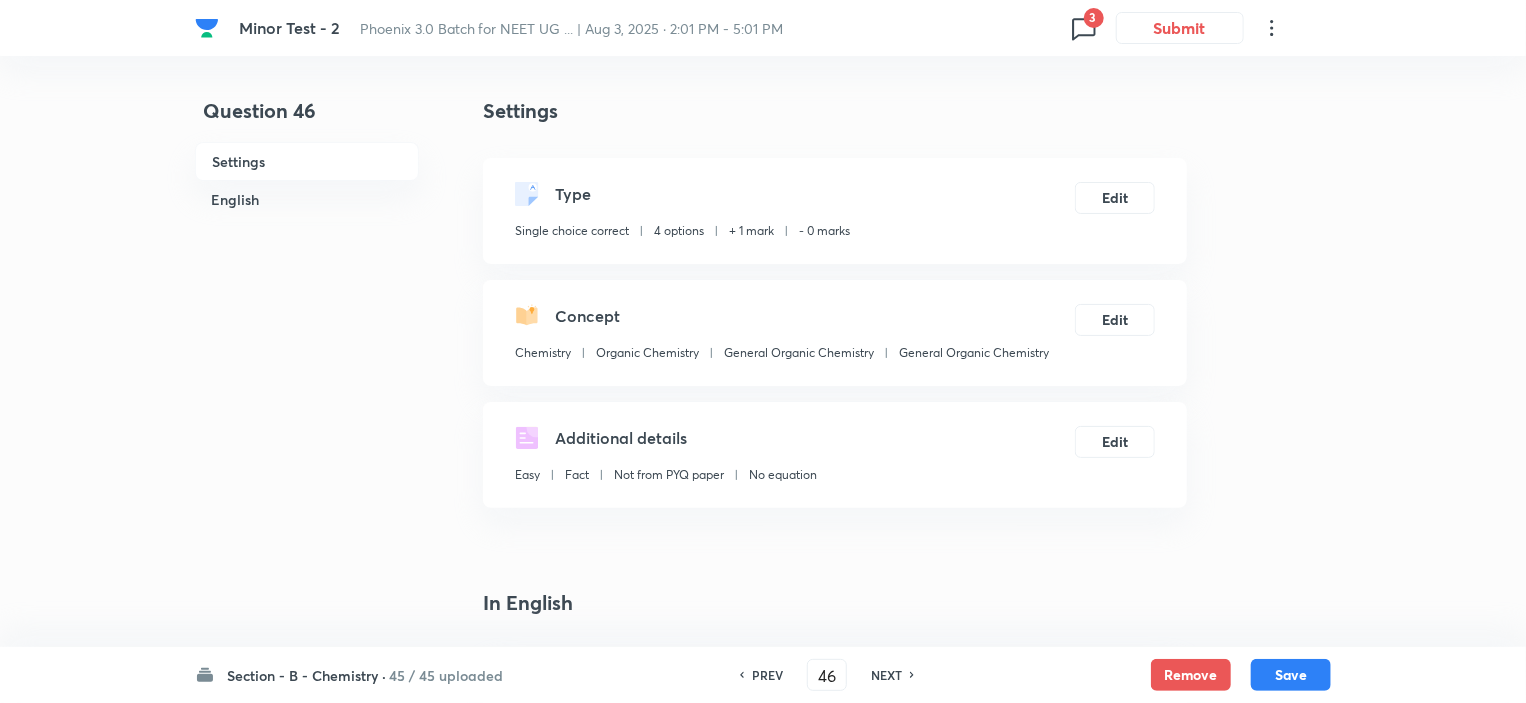 click on "NEXT" at bounding box center [886, 675] 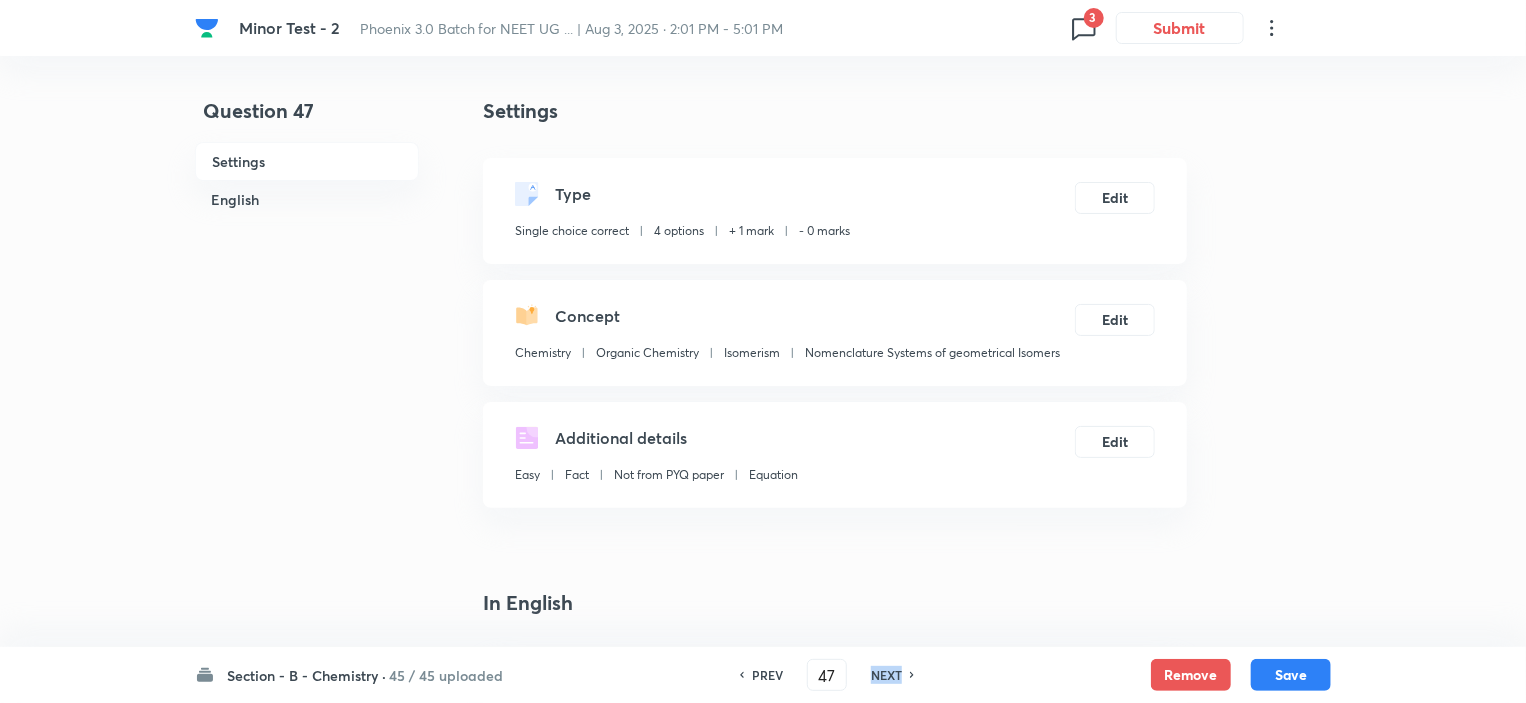 click on "NEXT" at bounding box center (886, 675) 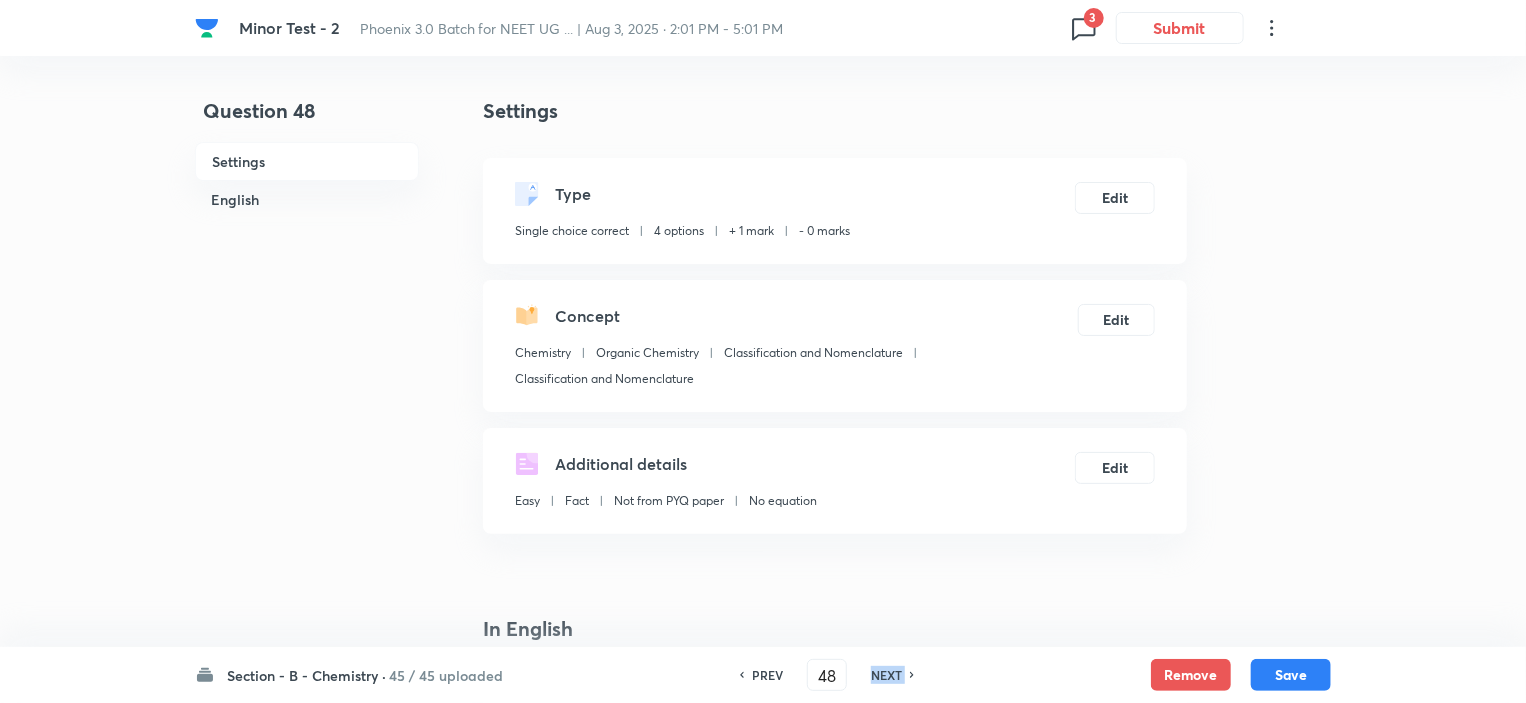 click on "NEXT" at bounding box center (886, 675) 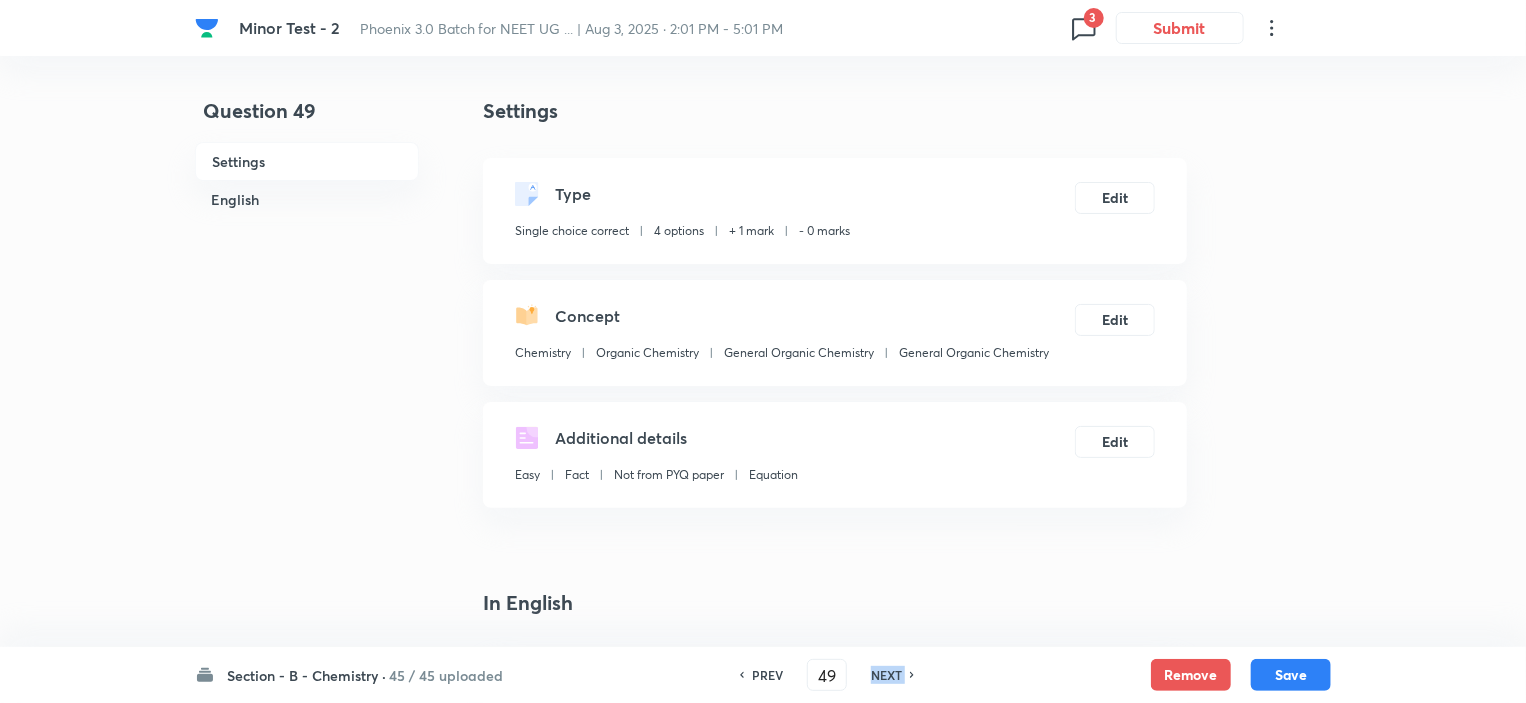 click on "NEXT" at bounding box center (886, 675) 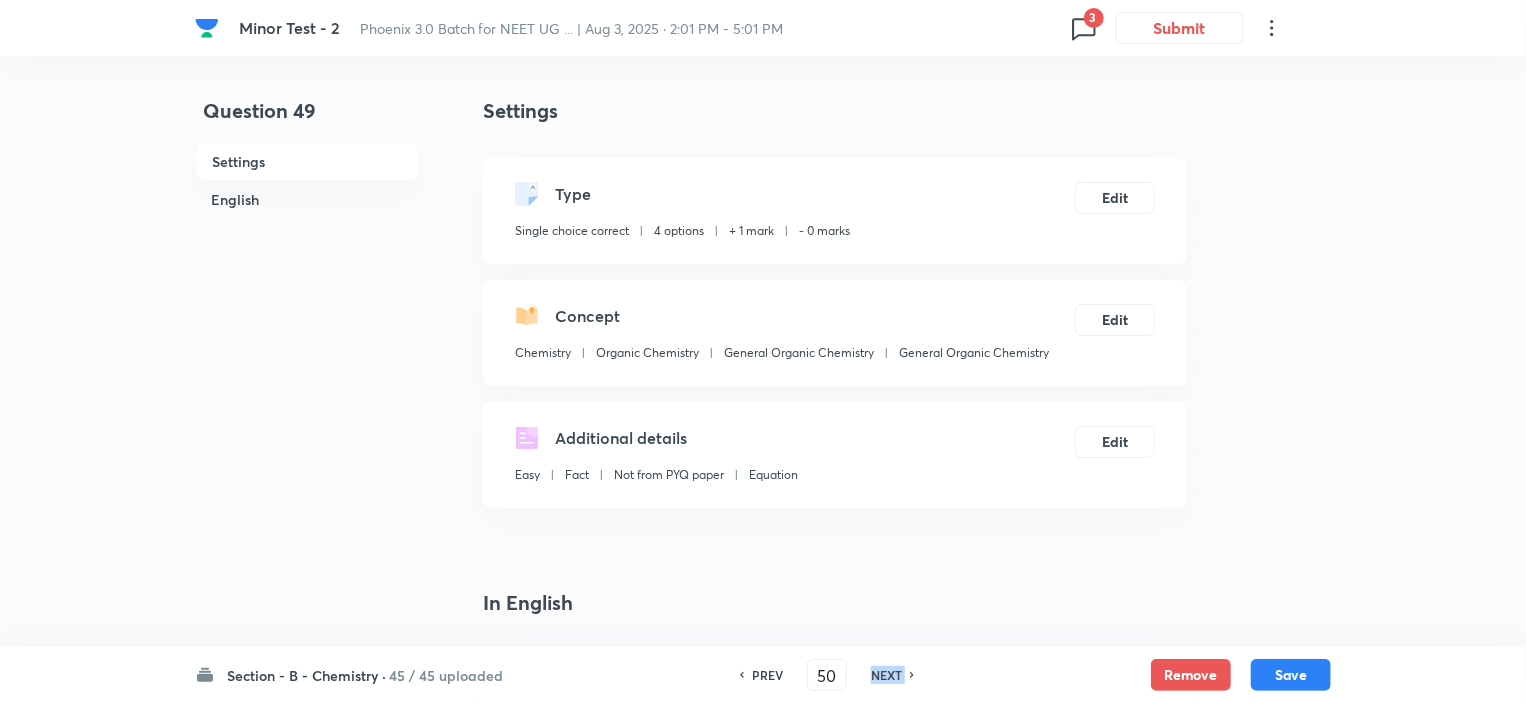 click on "NEXT" at bounding box center [886, 675] 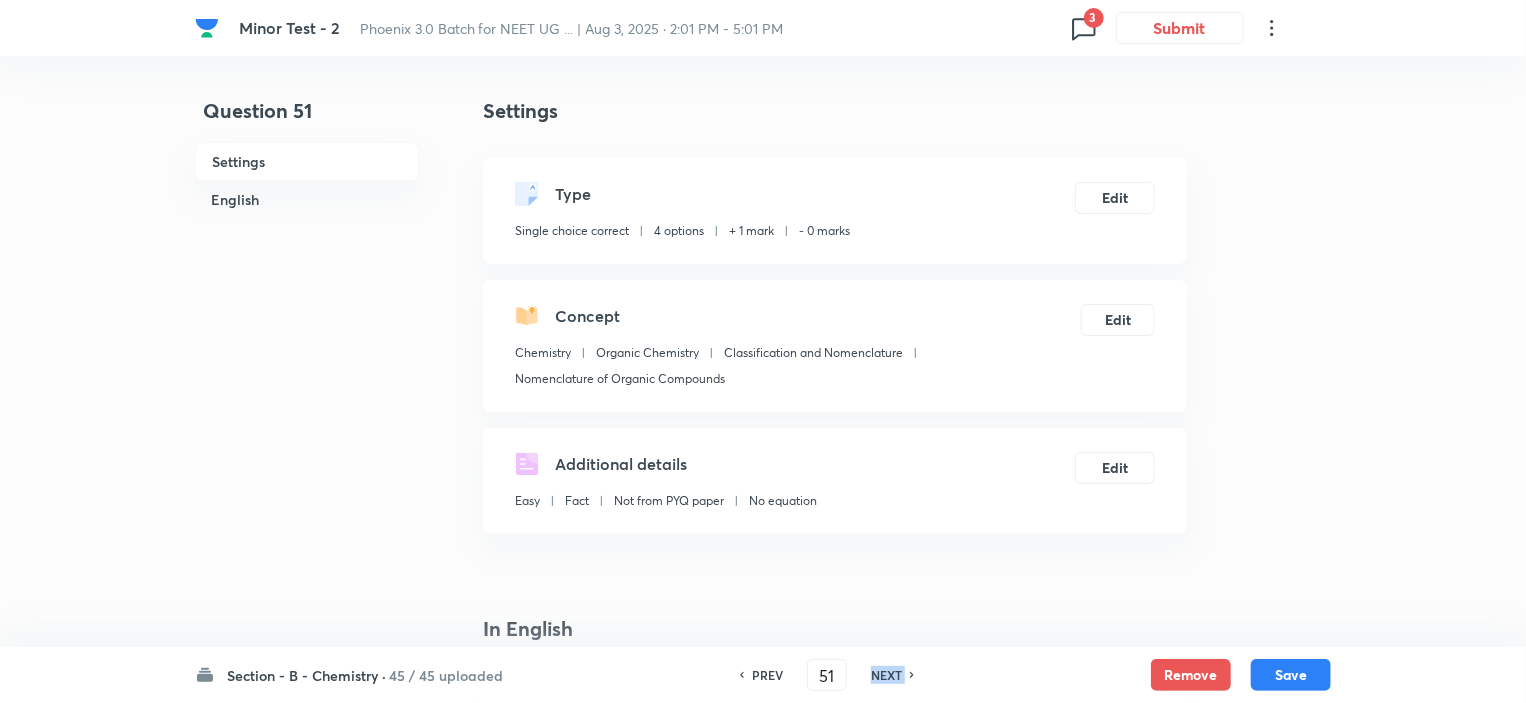 click on "NEXT" at bounding box center (886, 675) 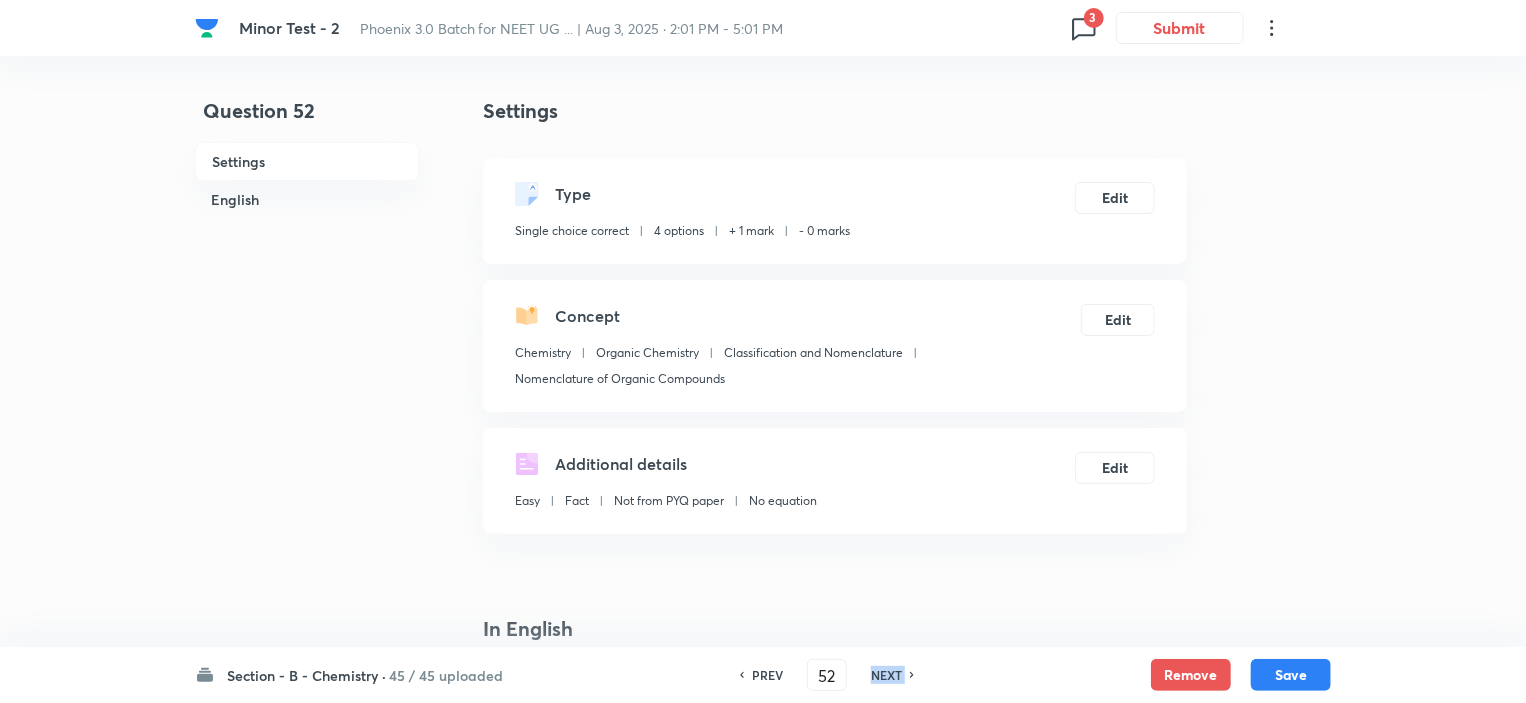 click on "NEXT" at bounding box center (886, 675) 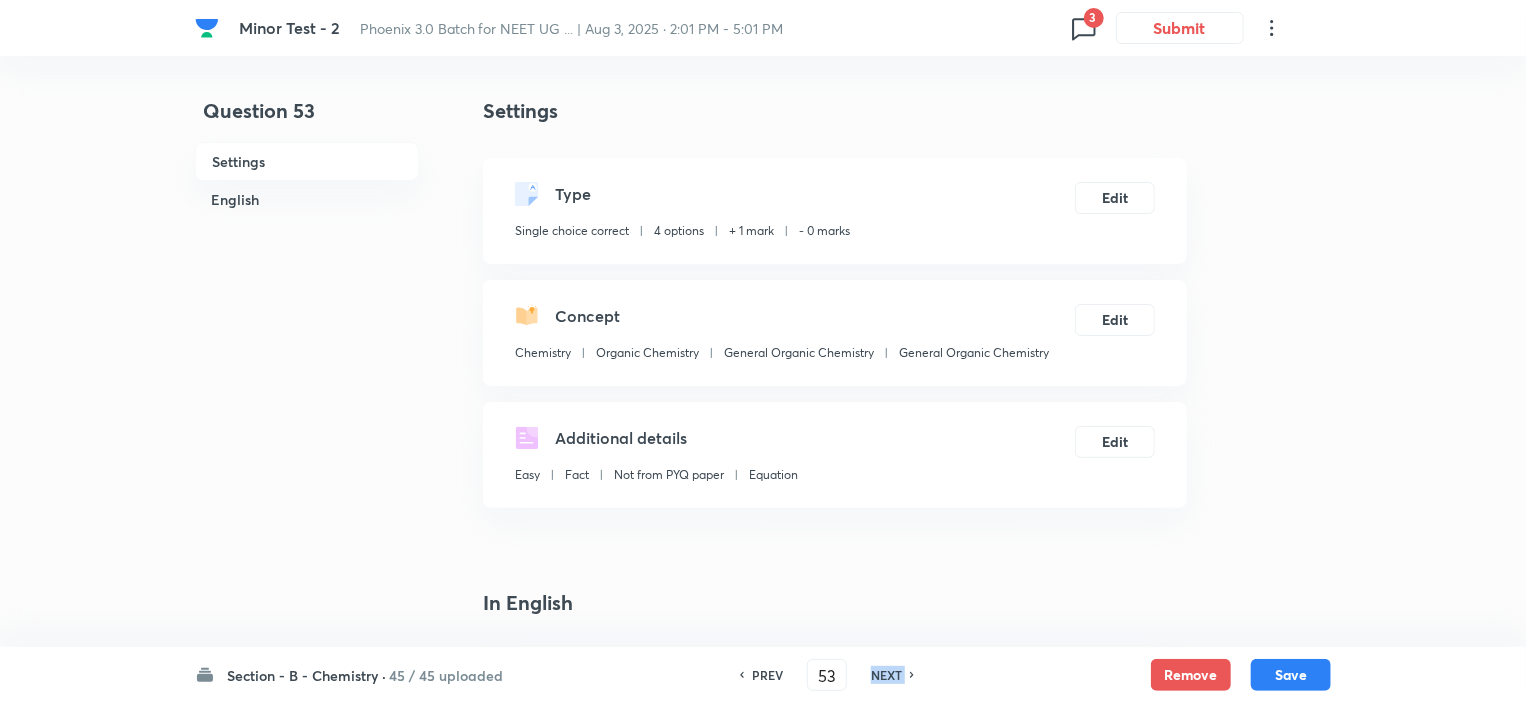 click on "NEXT" at bounding box center (886, 675) 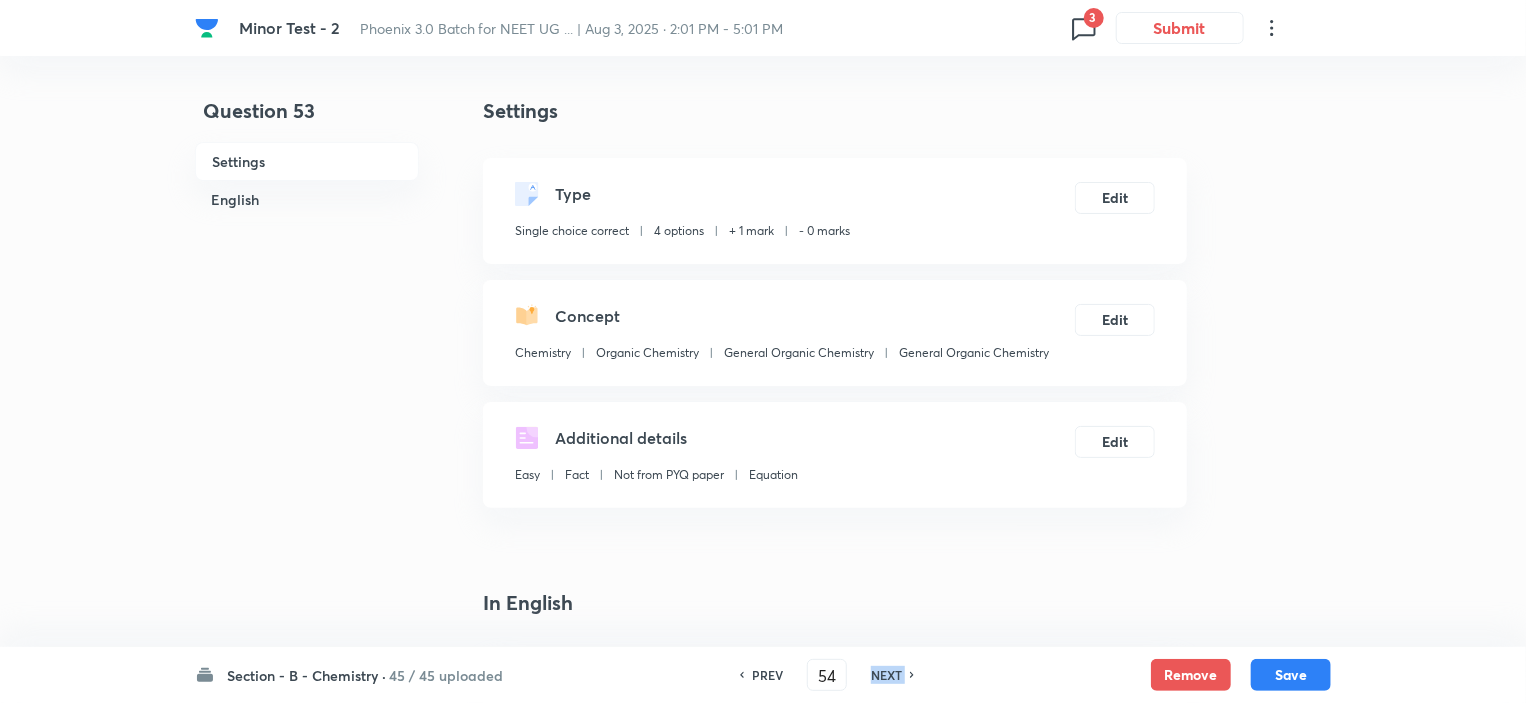 click on "NEXT" at bounding box center [886, 675] 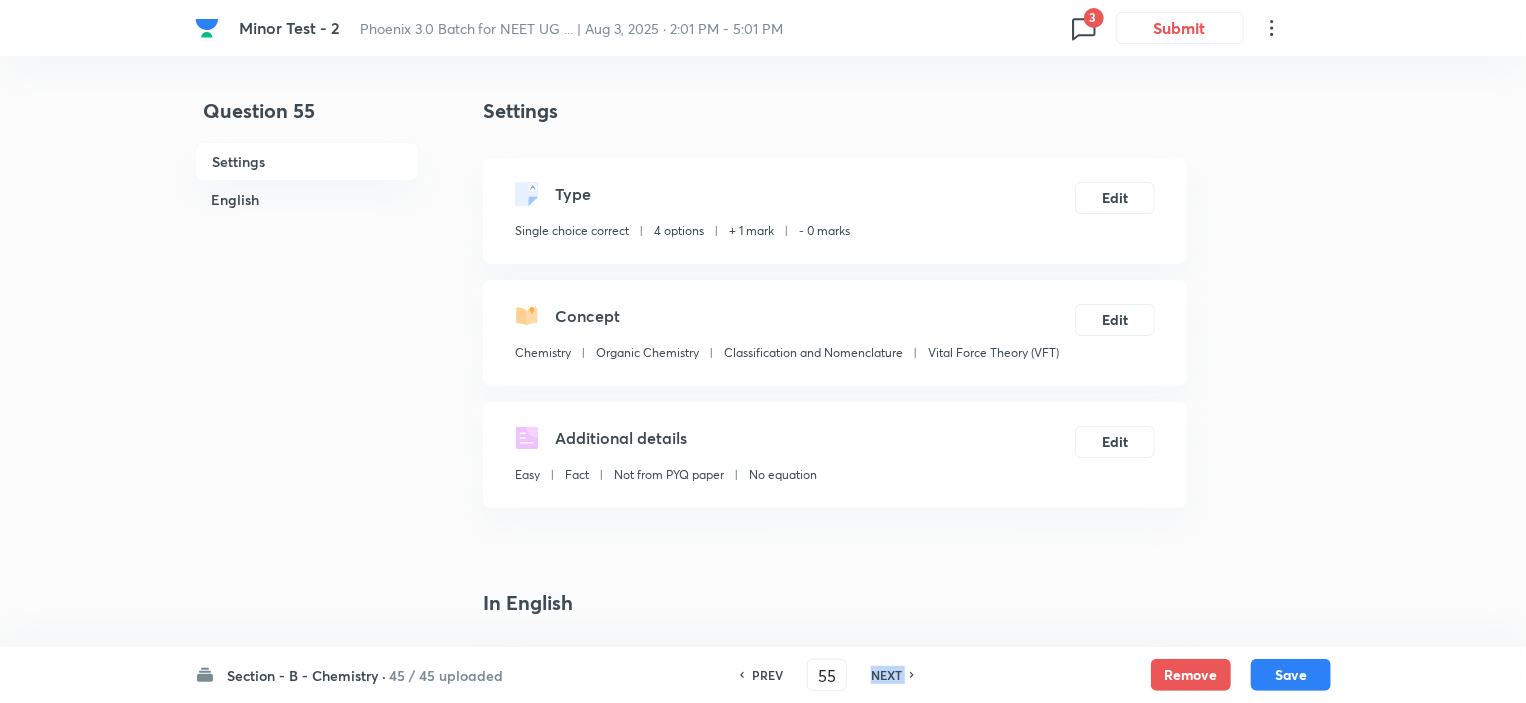 click on "NEXT" at bounding box center (886, 675) 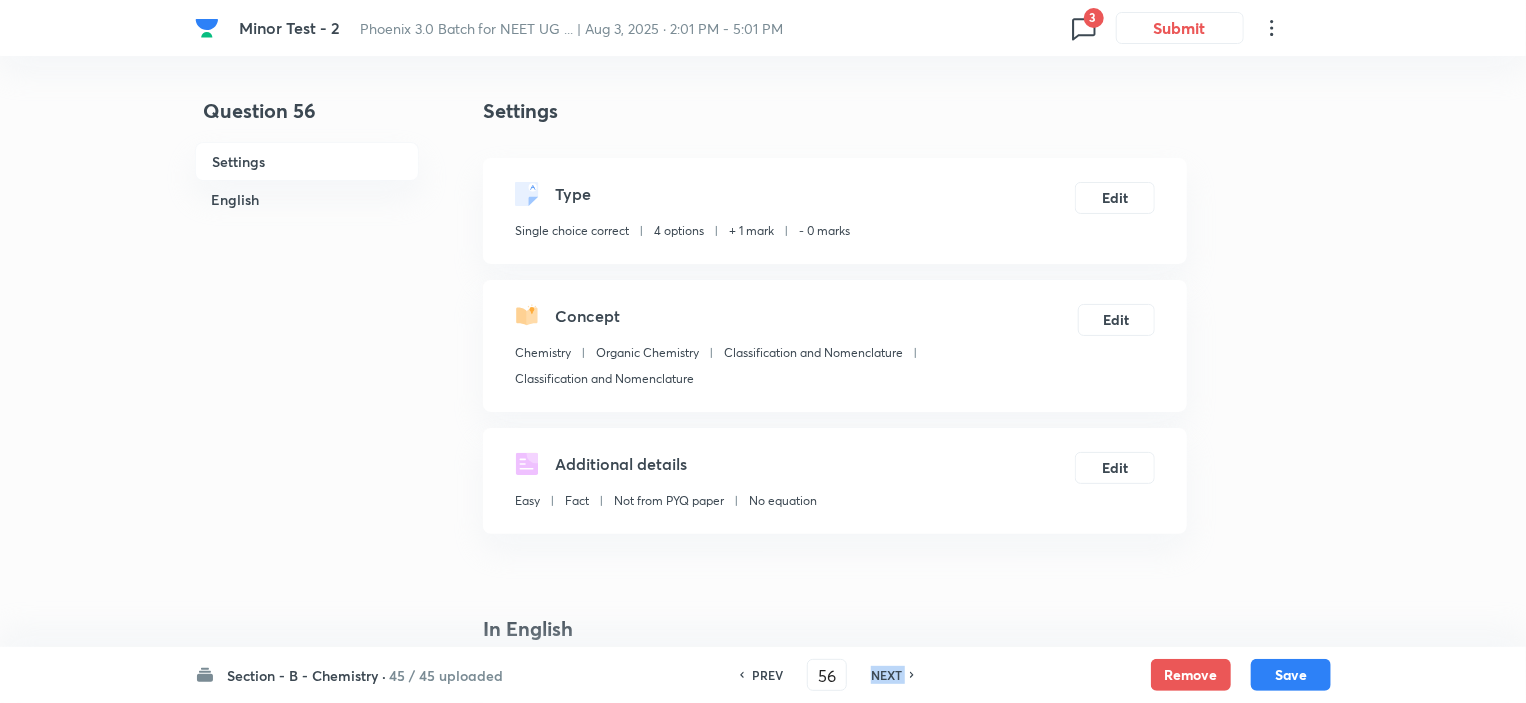 click on "NEXT" at bounding box center (886, 675) 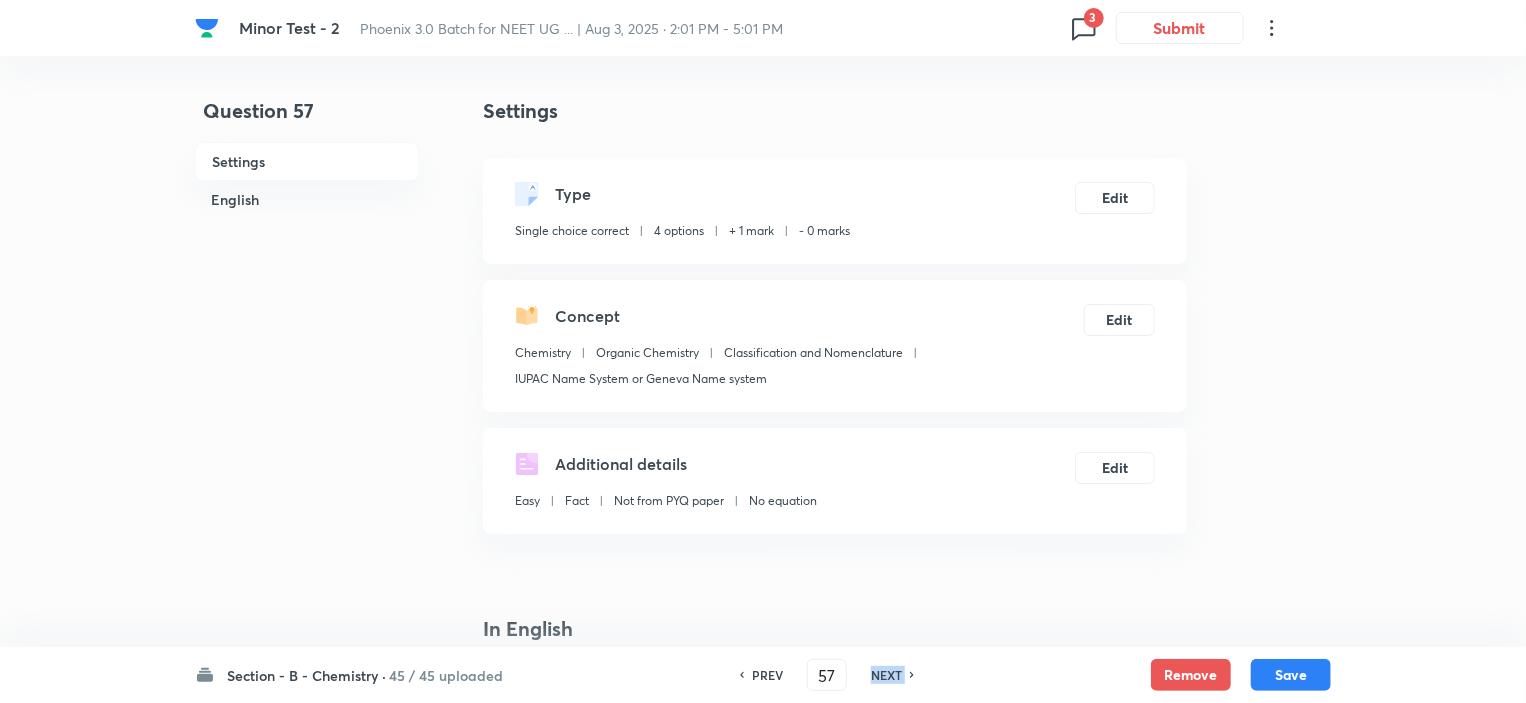 click on "NEXT" at bounding box center (886, 675) 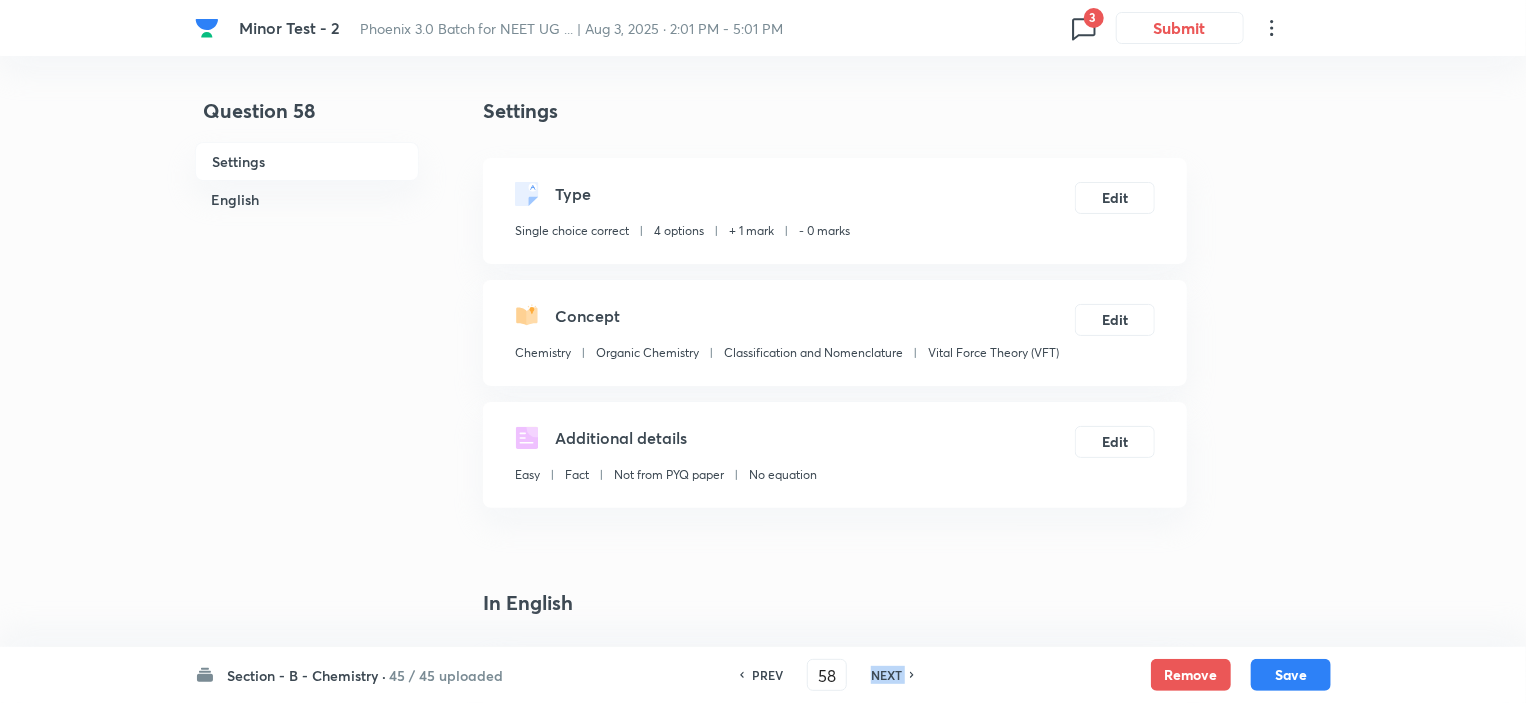 click on "NEXT" at bounding box center (886, 675) 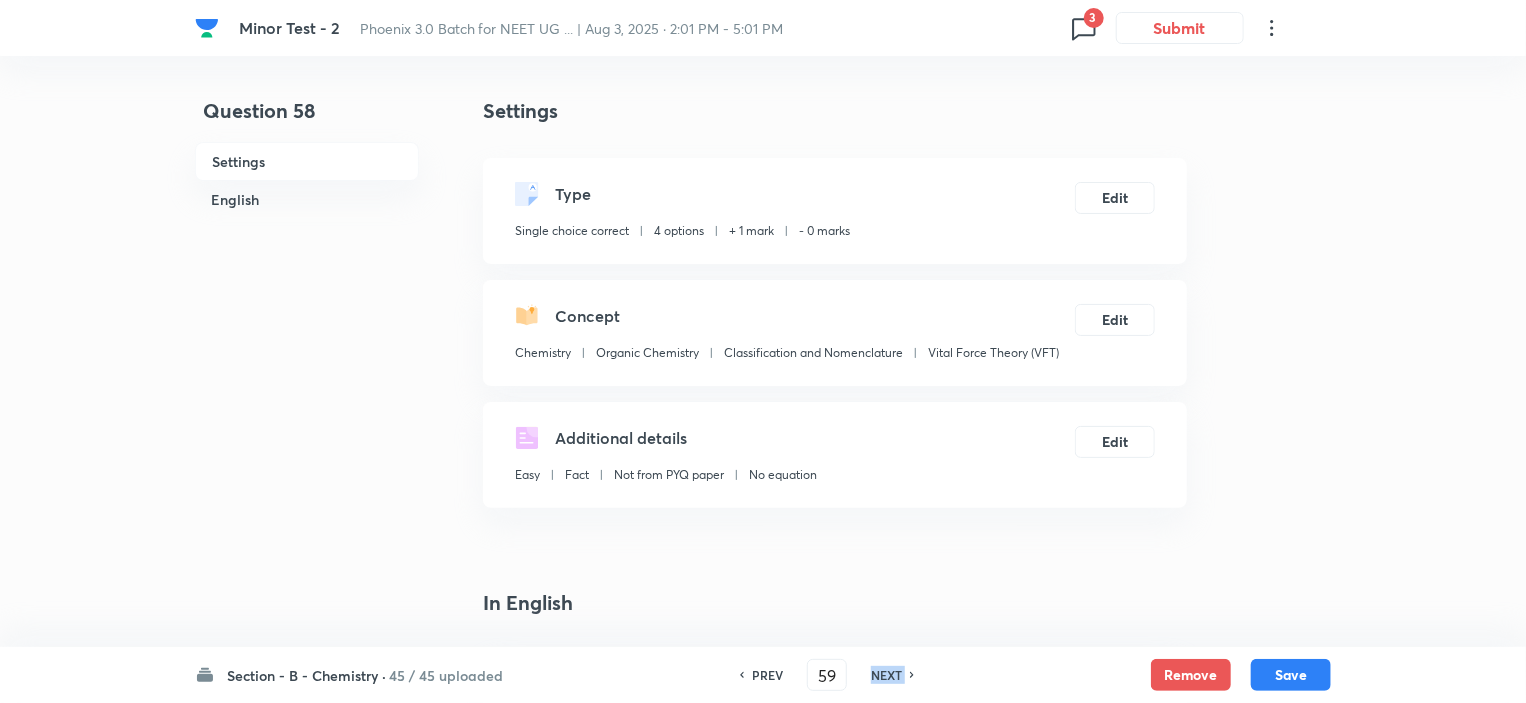 click on "NEXT" at bounding box center (886, 675) 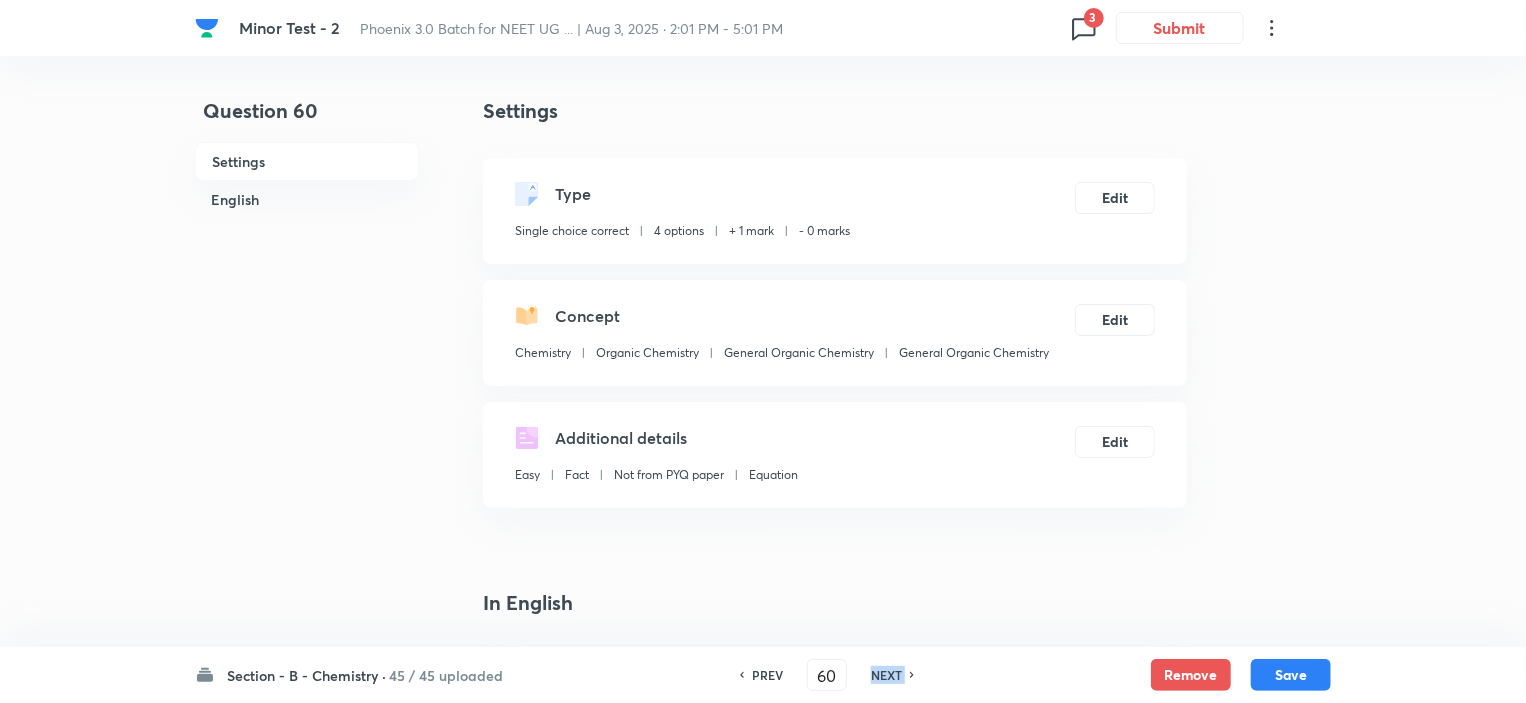 click on "NEXT" at bounding box center [886, 675] 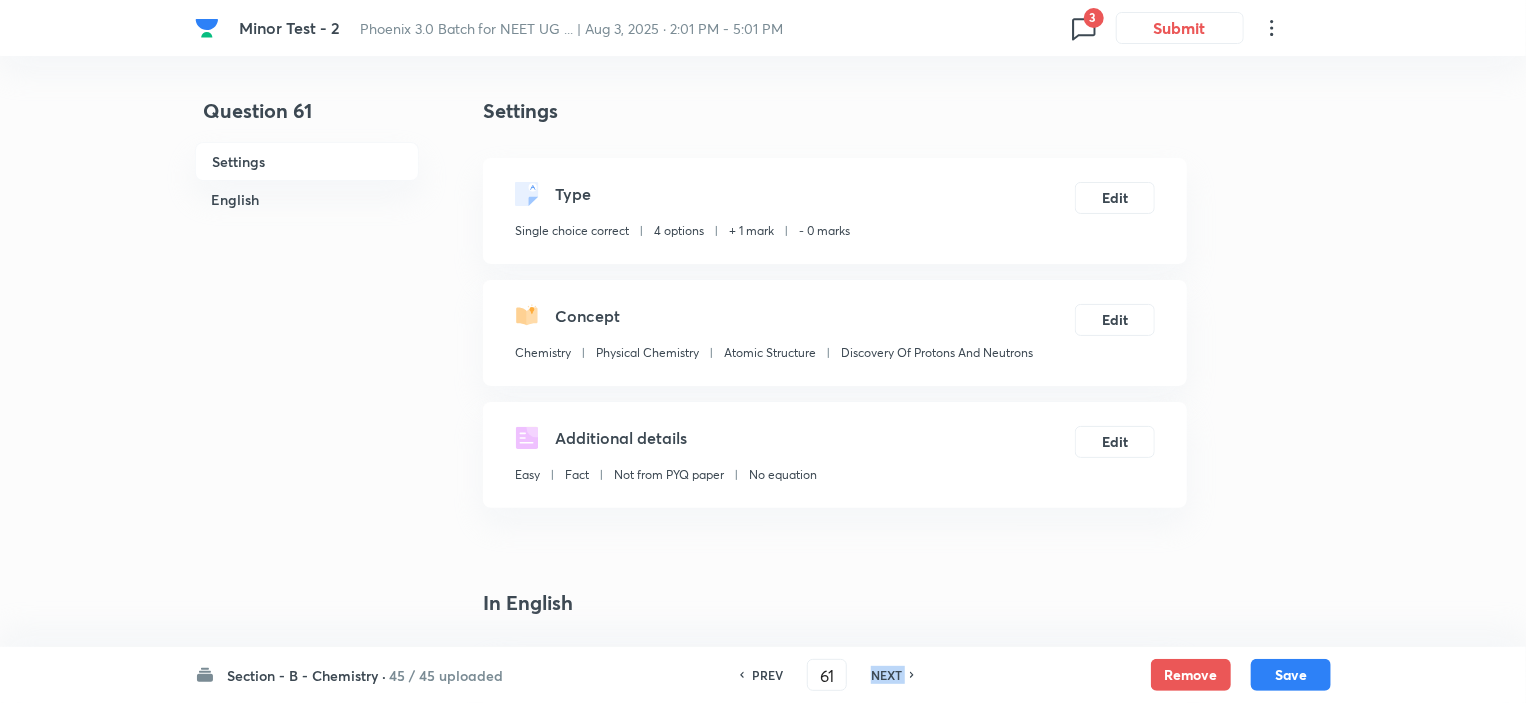 click on "NEXT" at bounding box center [886, 675] 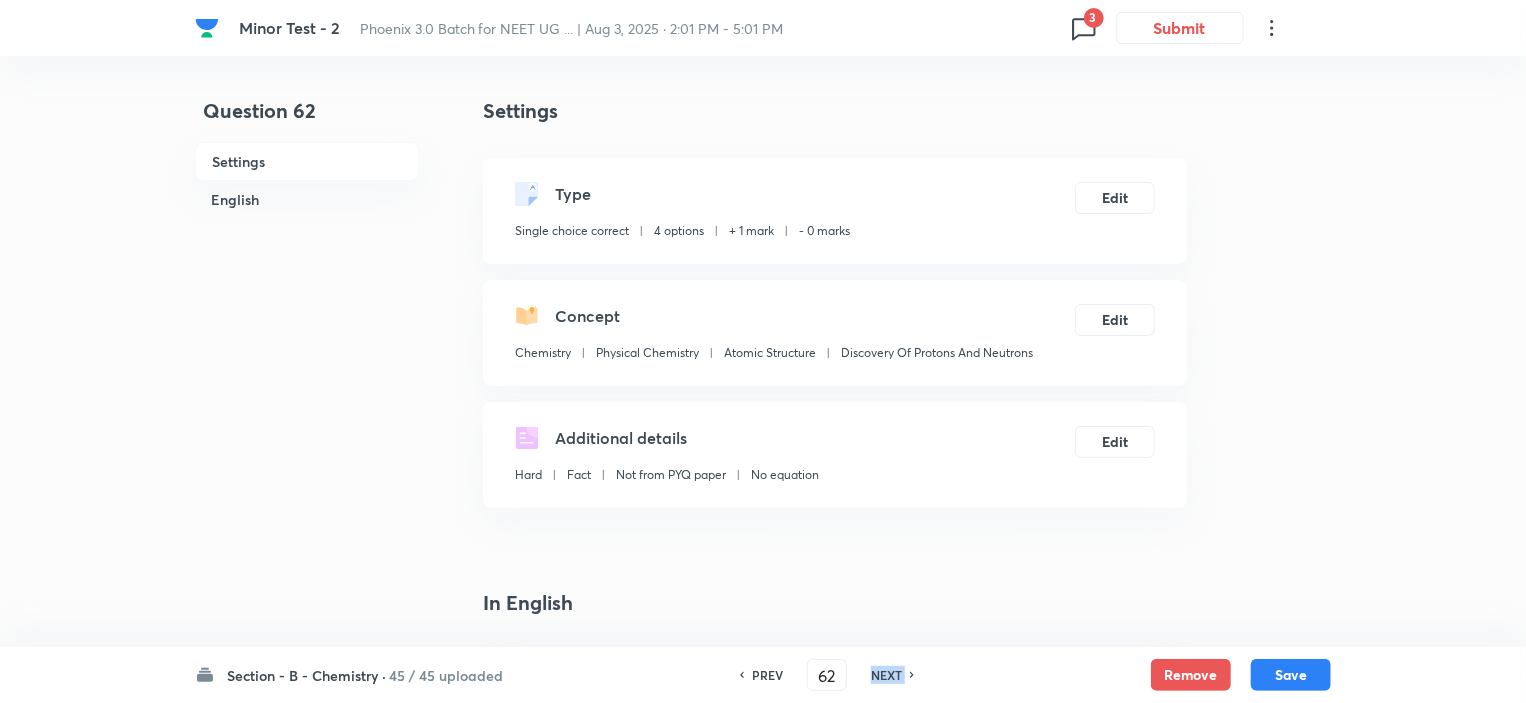 click on "NEXT" at bounding box center [886, 675] 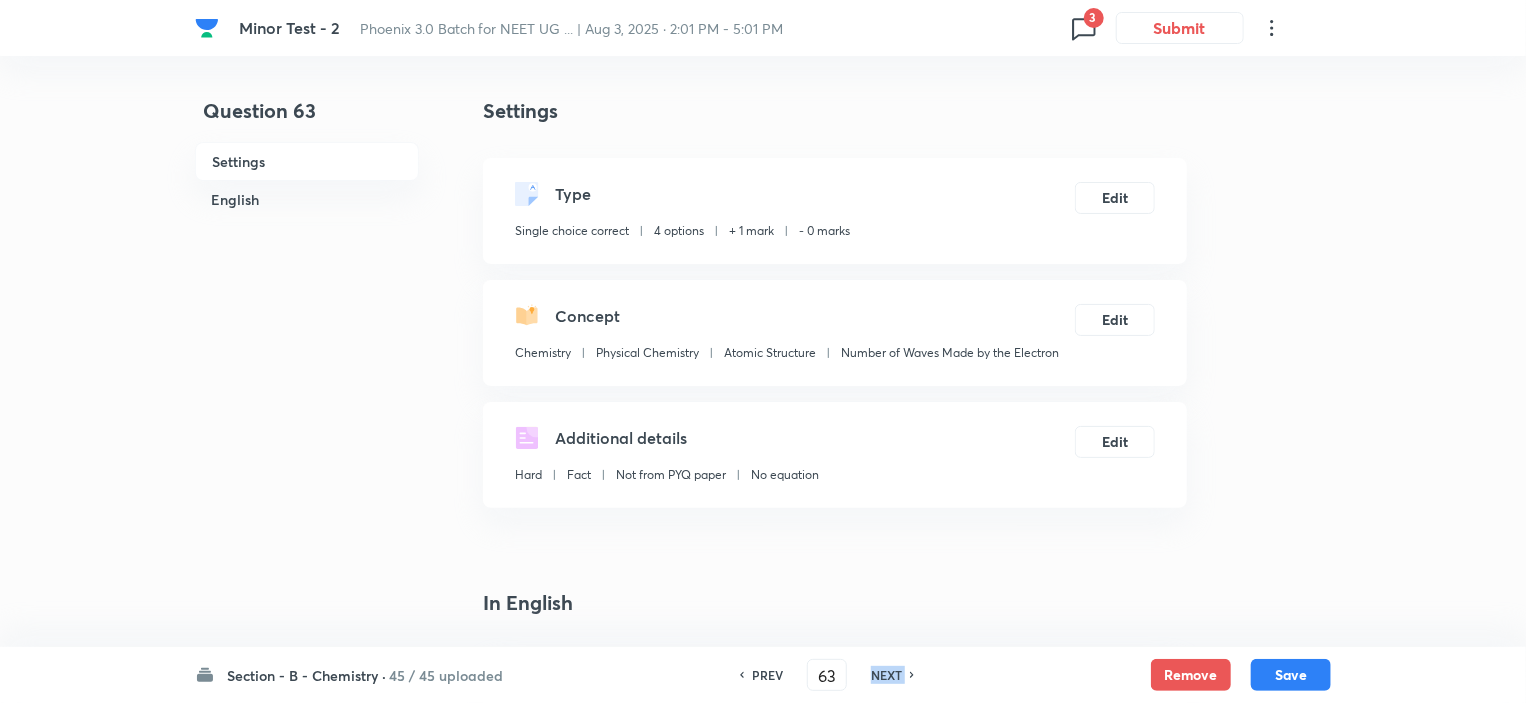 click on "NEXT" at bounding box center [886, 675] 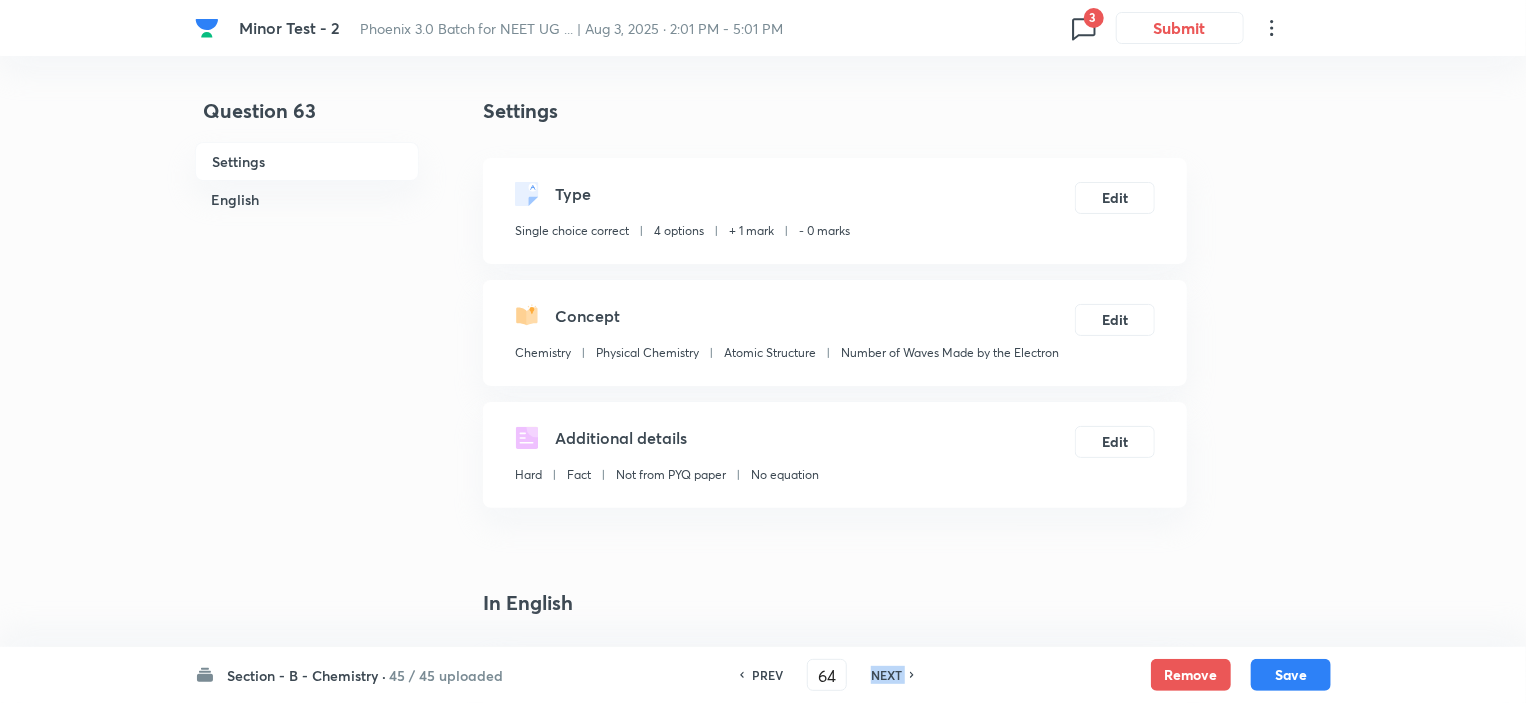 click on "NEXT" at bounding box center [886, 675] 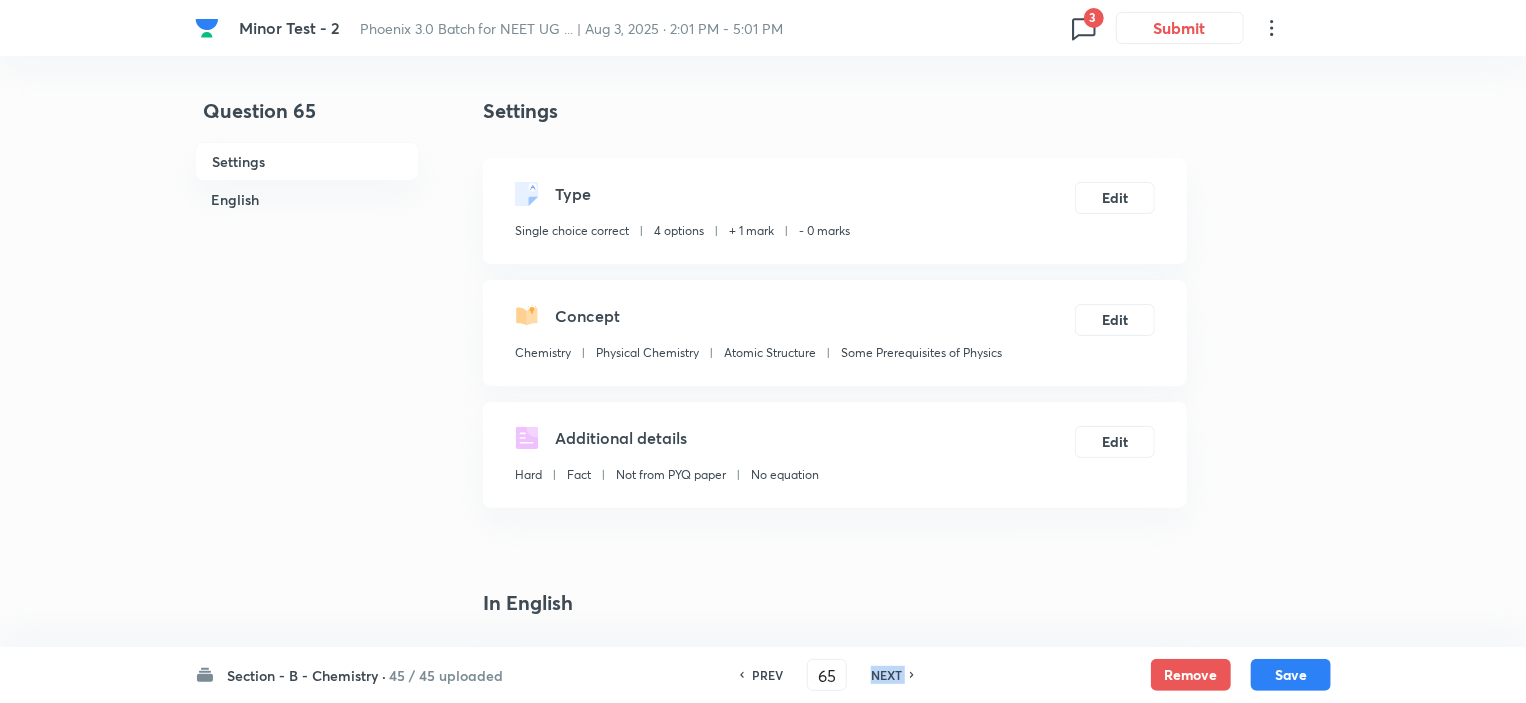 click on "NEXT" at bounding box center [886, 675] 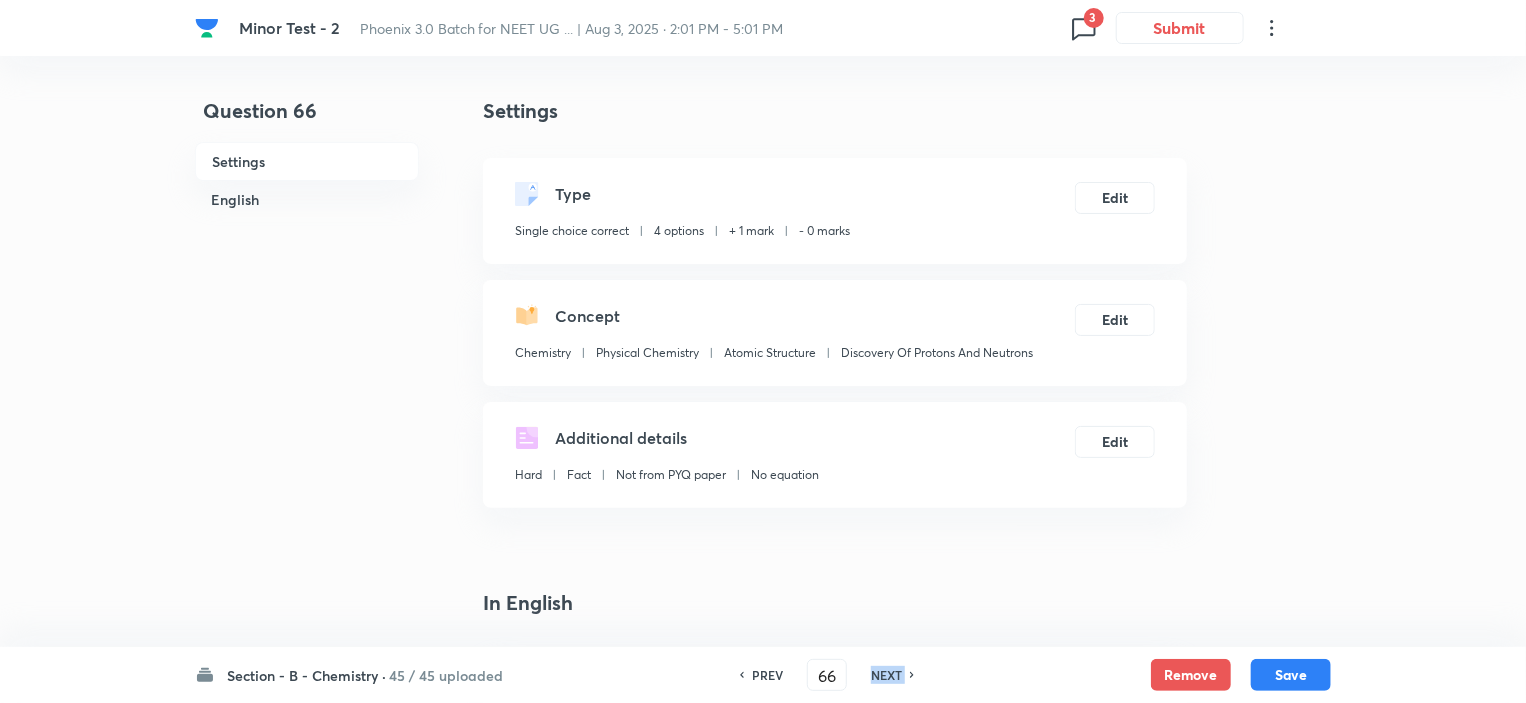 click on "NEXT" at bounding box center (886, 675) 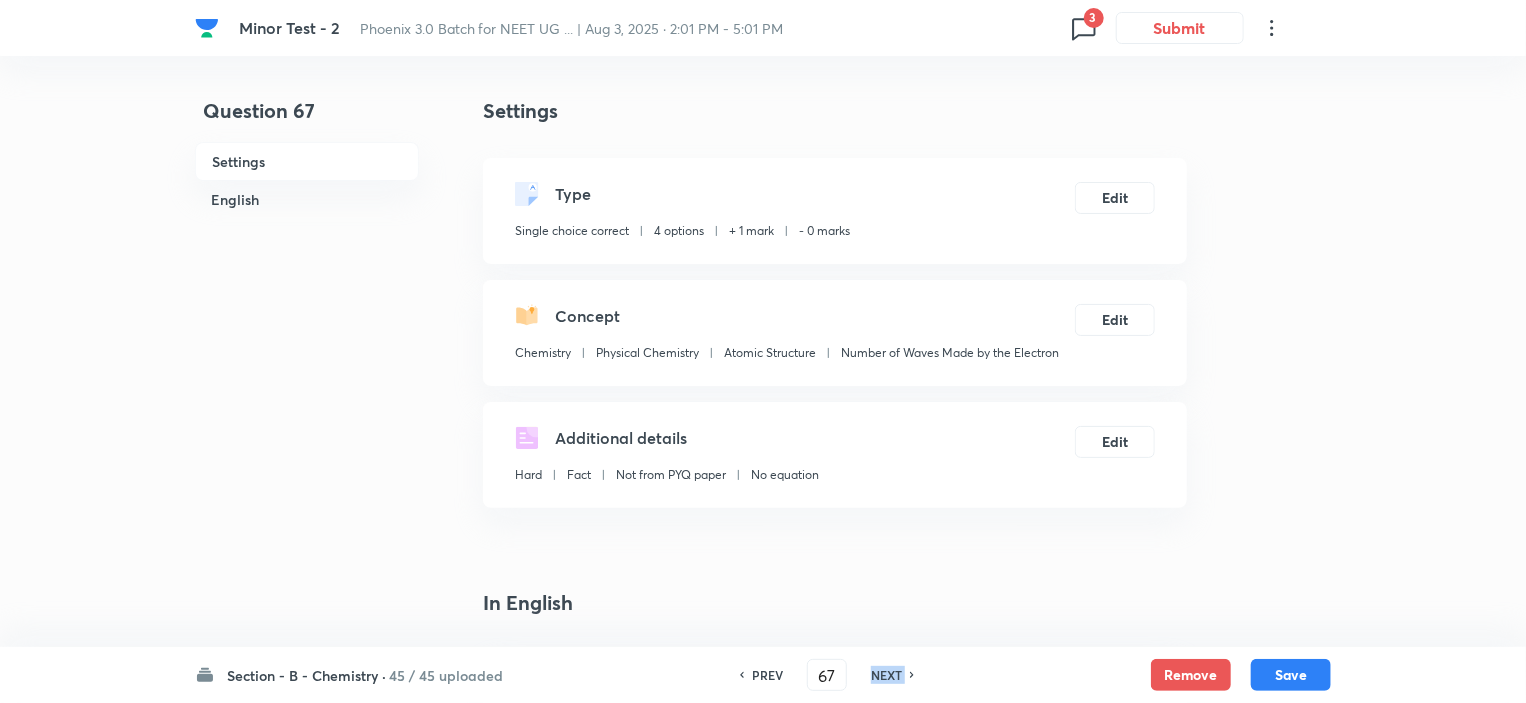 click on "NEXT" at bounding box center (886, 675) 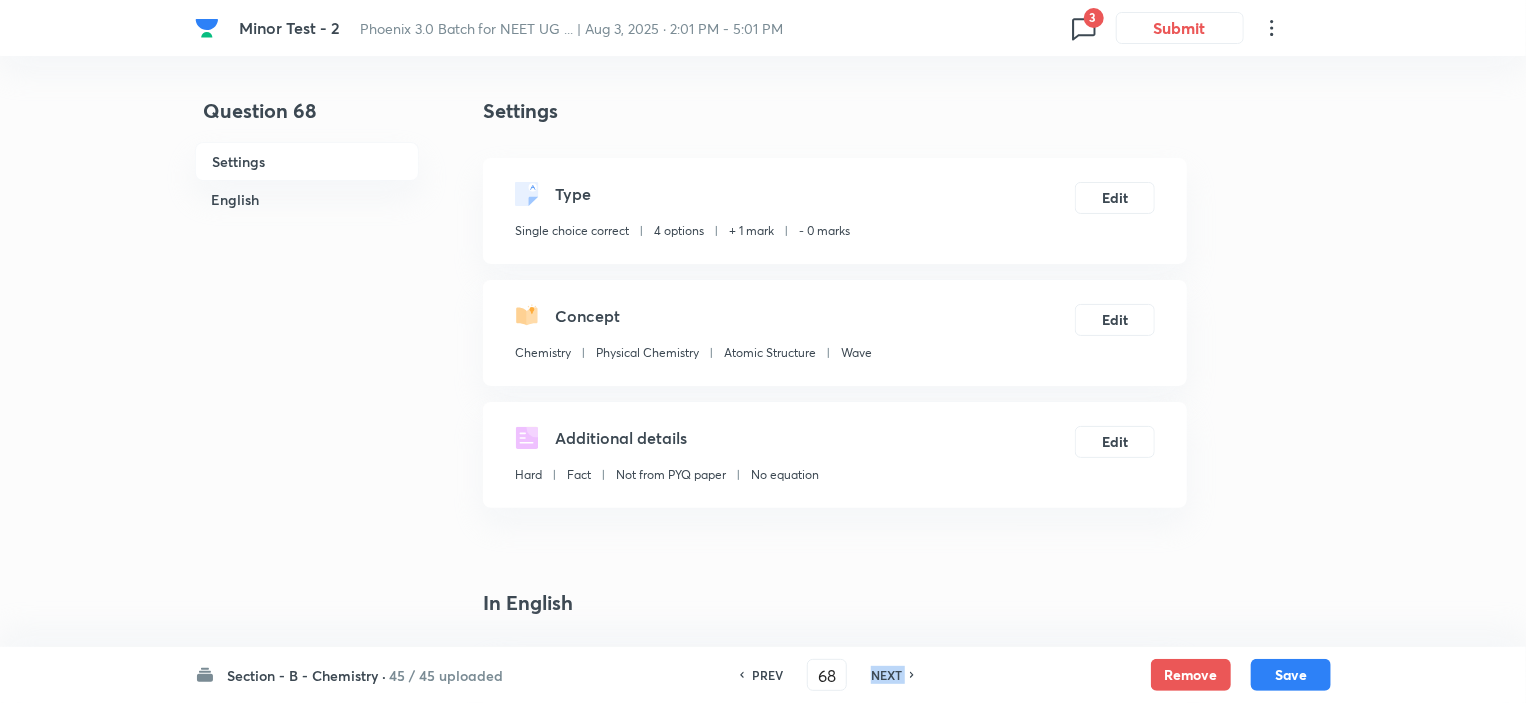 click on "NEXT" at bounding box center [886, 675] 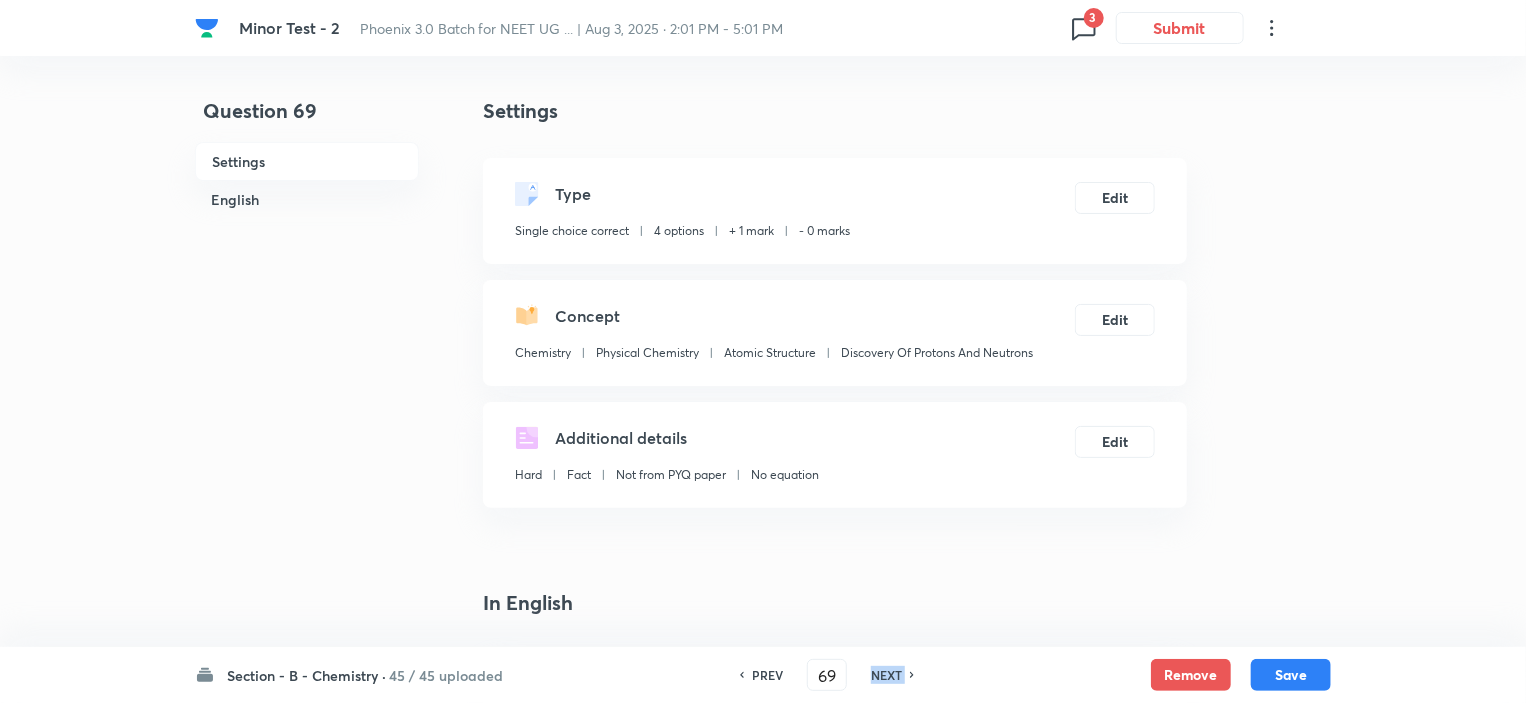 click on "NEXT" at bounding box center (886, 675) 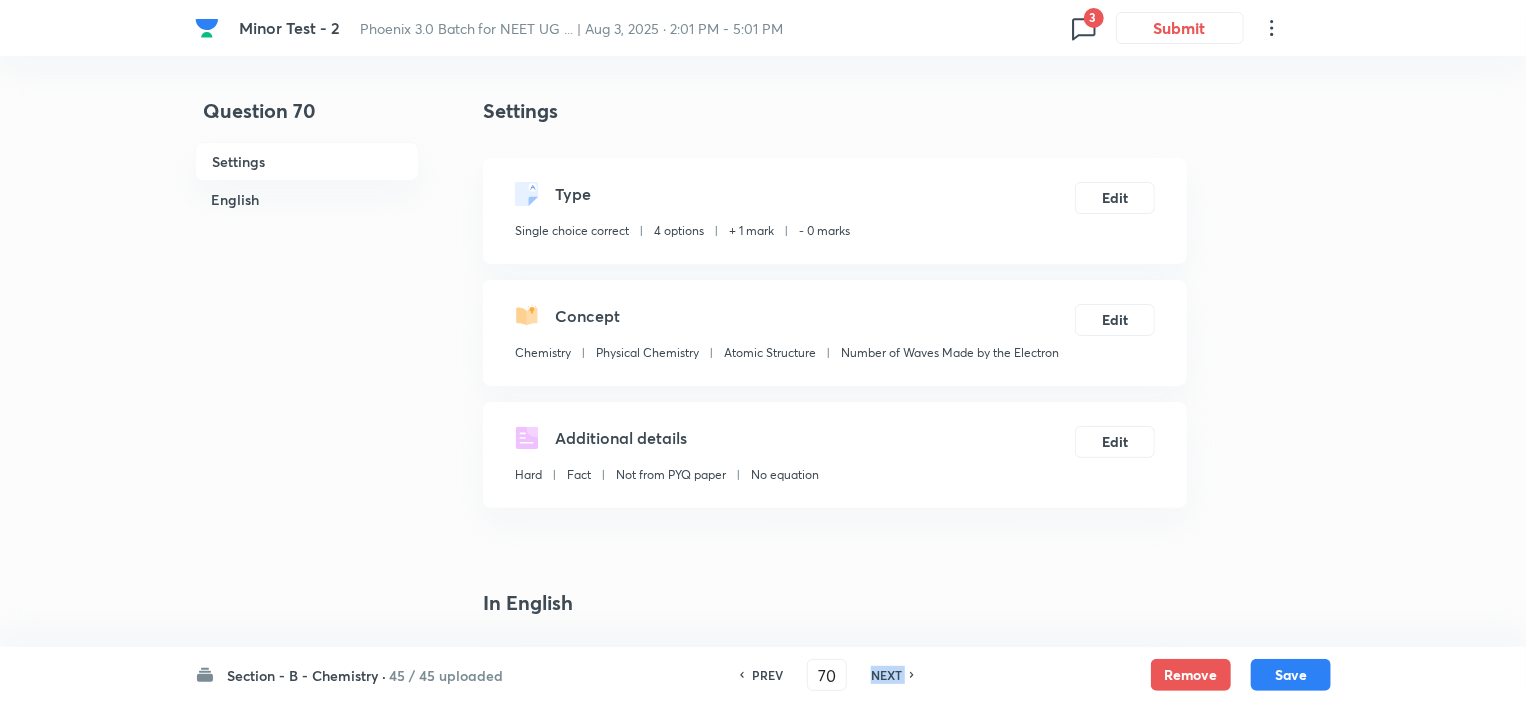 click on "NEXT" at bounding box center (886, 675) 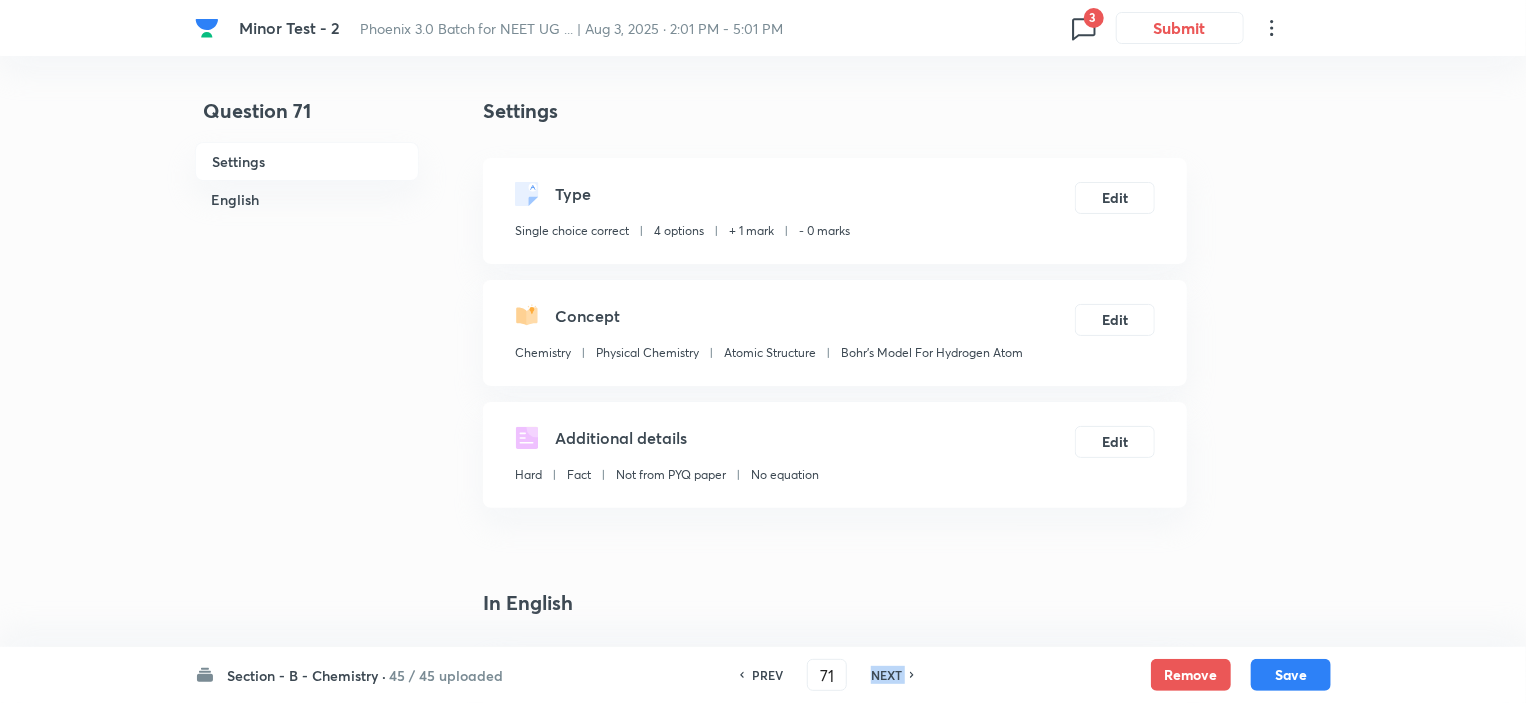 click on "NEXT" at bounding box center (886, 675) 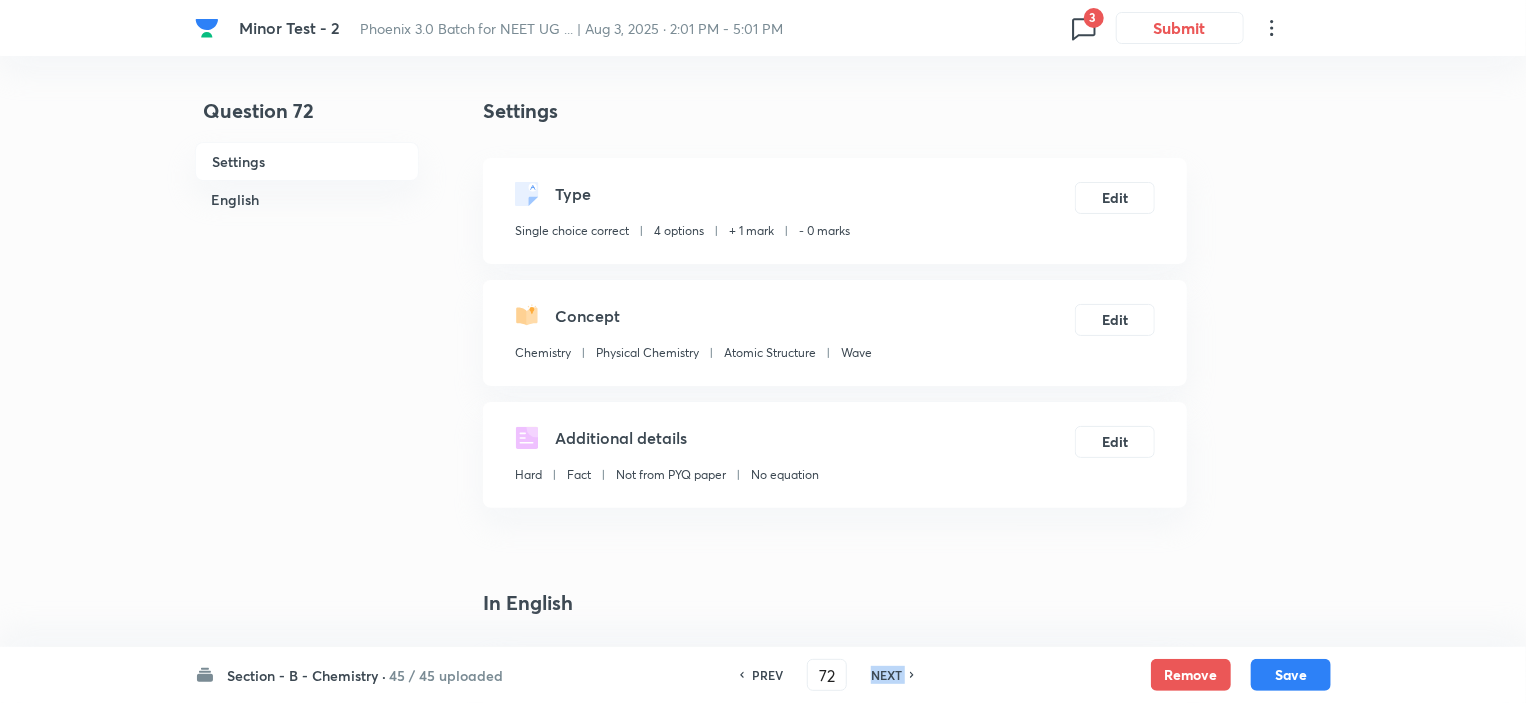 click on "NEXT" at bounding box center (886, 675) 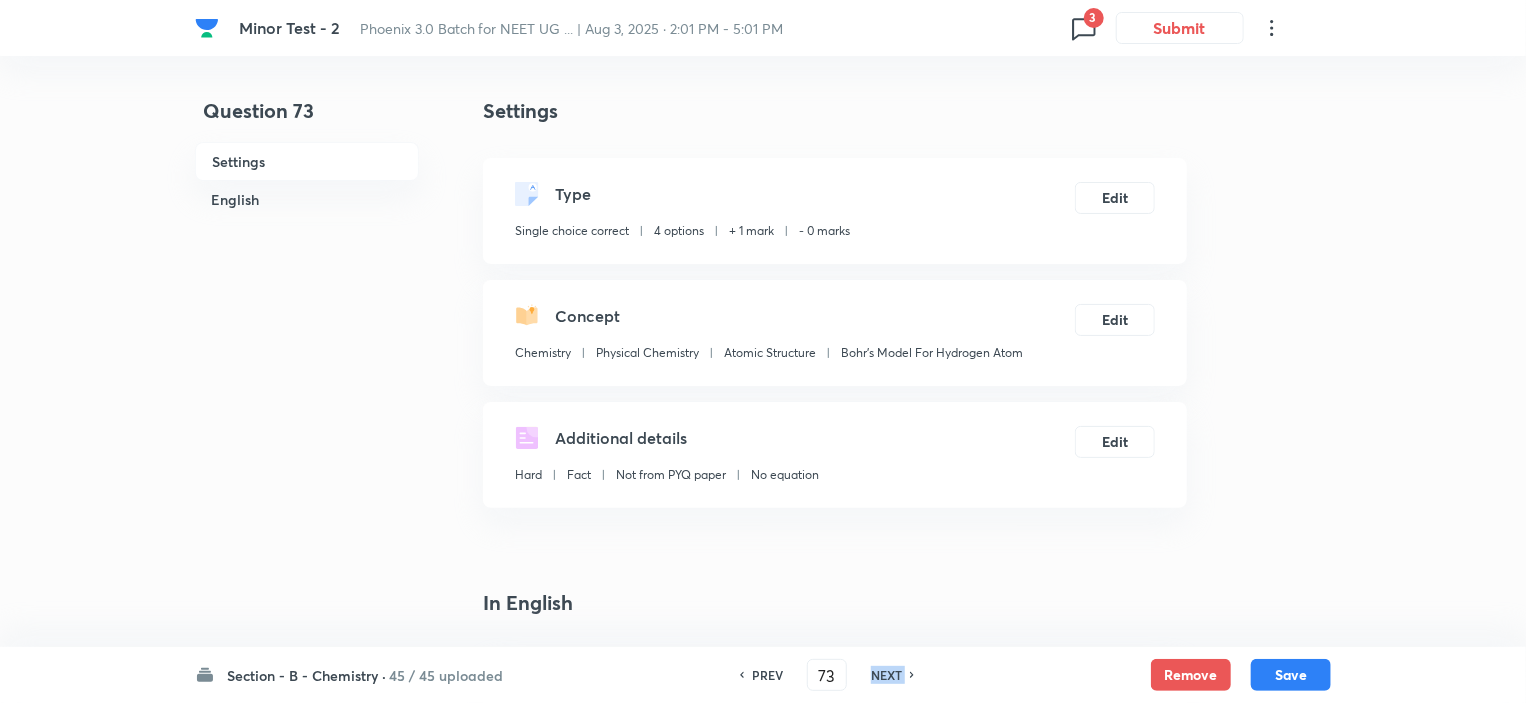 click on "NEXT" at bounding box center [886, 675] 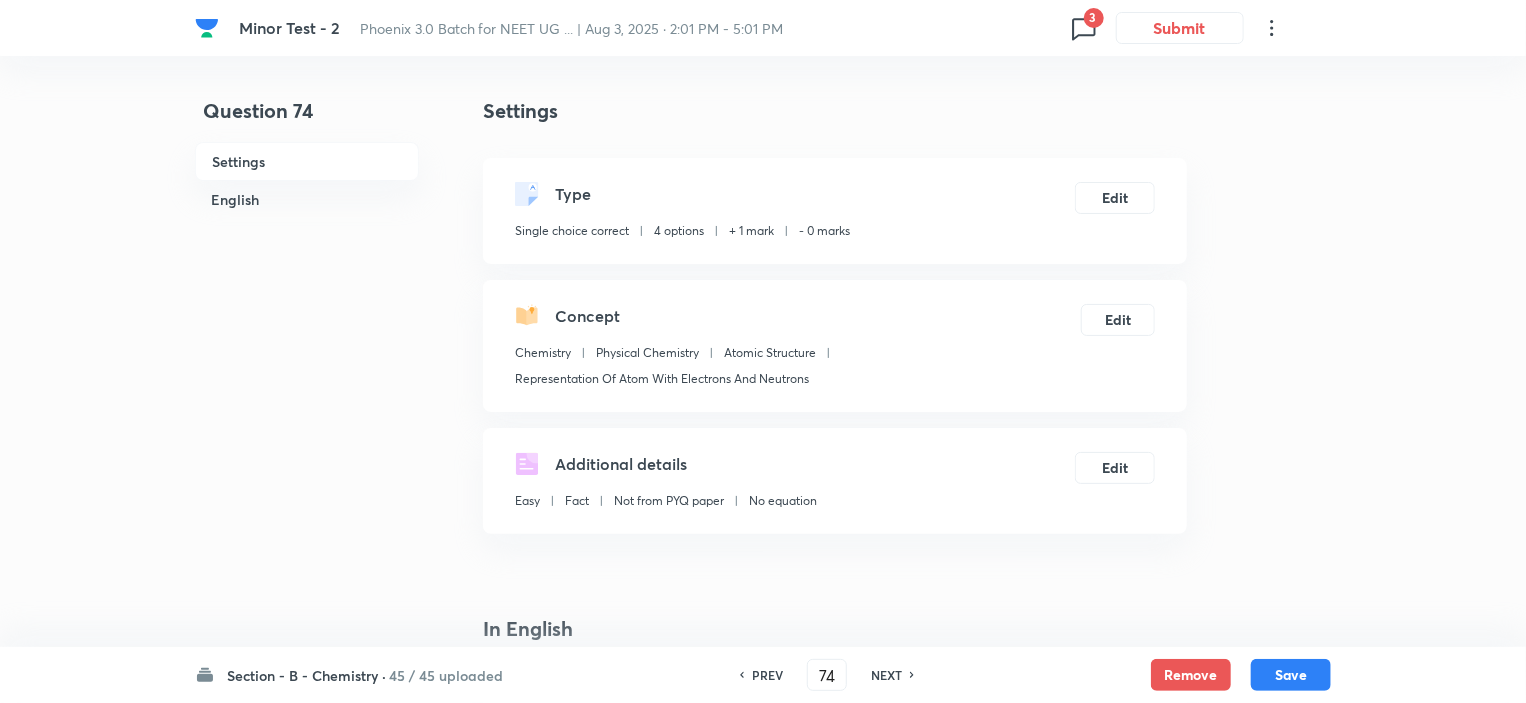 click on "NEXT" at bounding box center [886, 675] 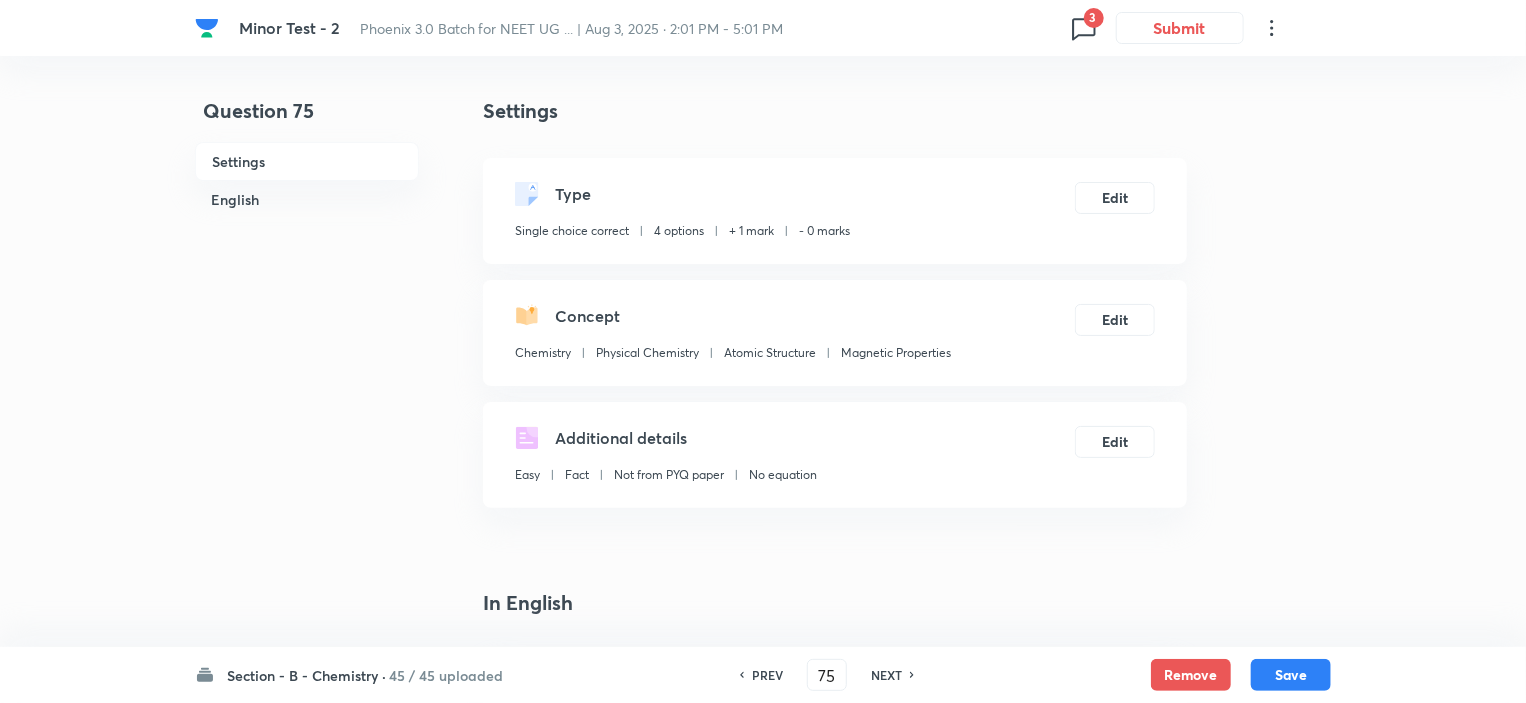 click on "NEXT" at bounding box center (886, 675) 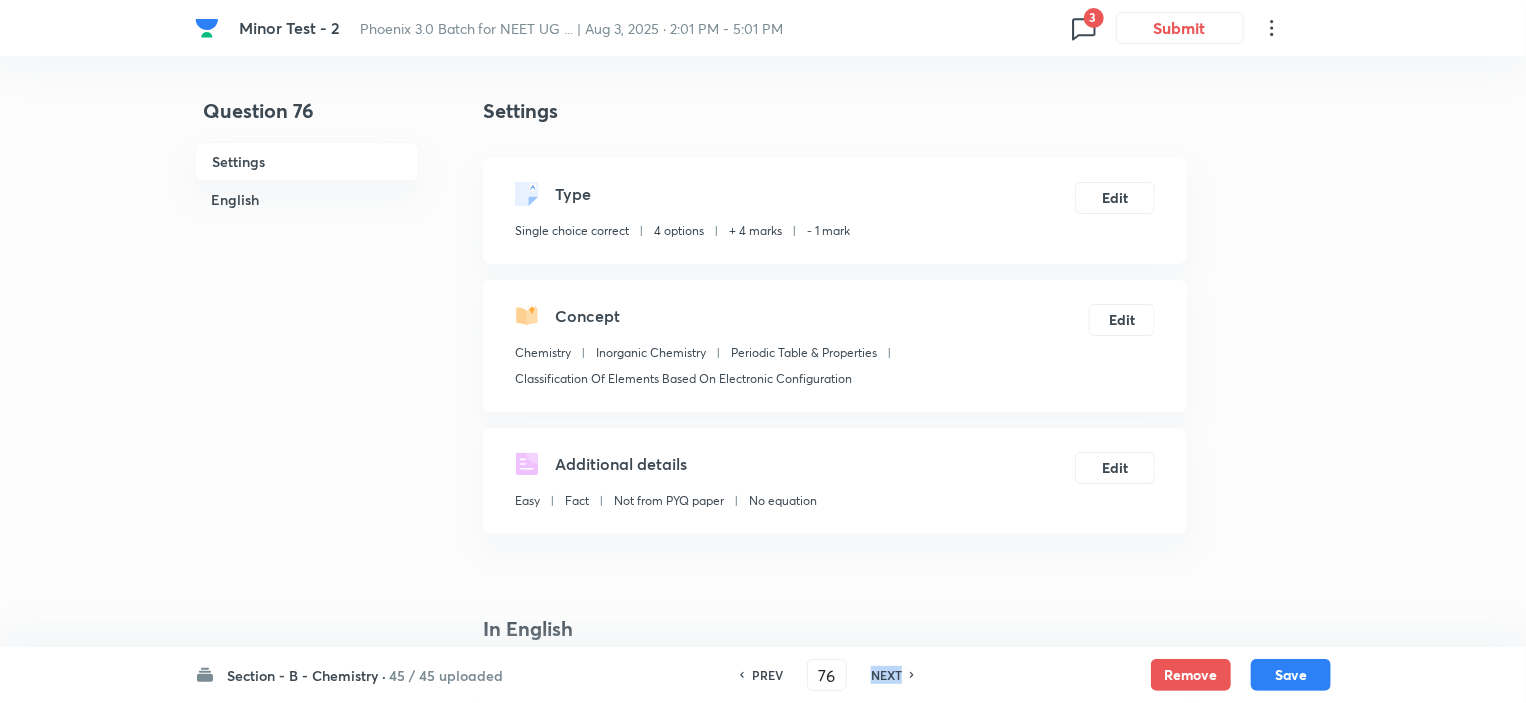 click on "NEXT" at bounding box center (886, 675) 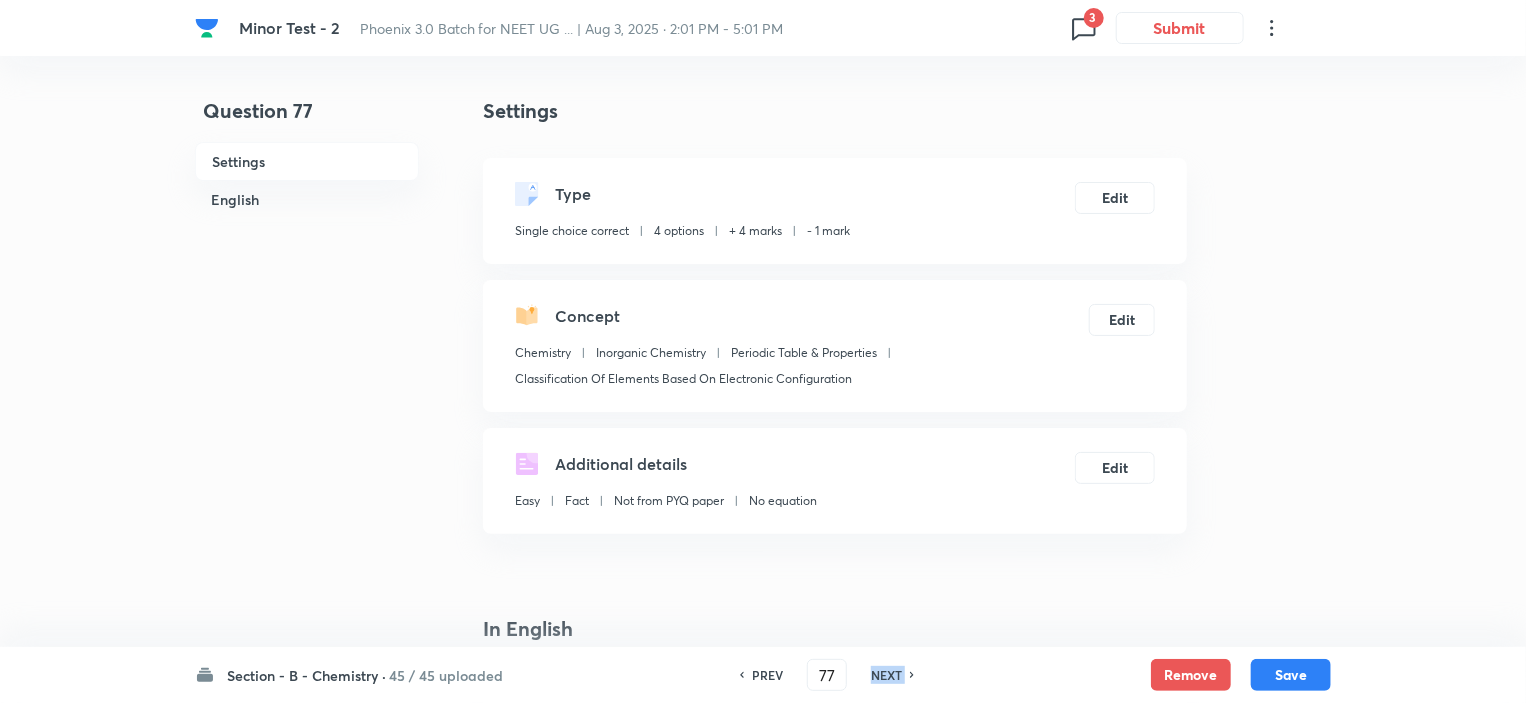 click on "NEXT" at bounding box center [886, 675] 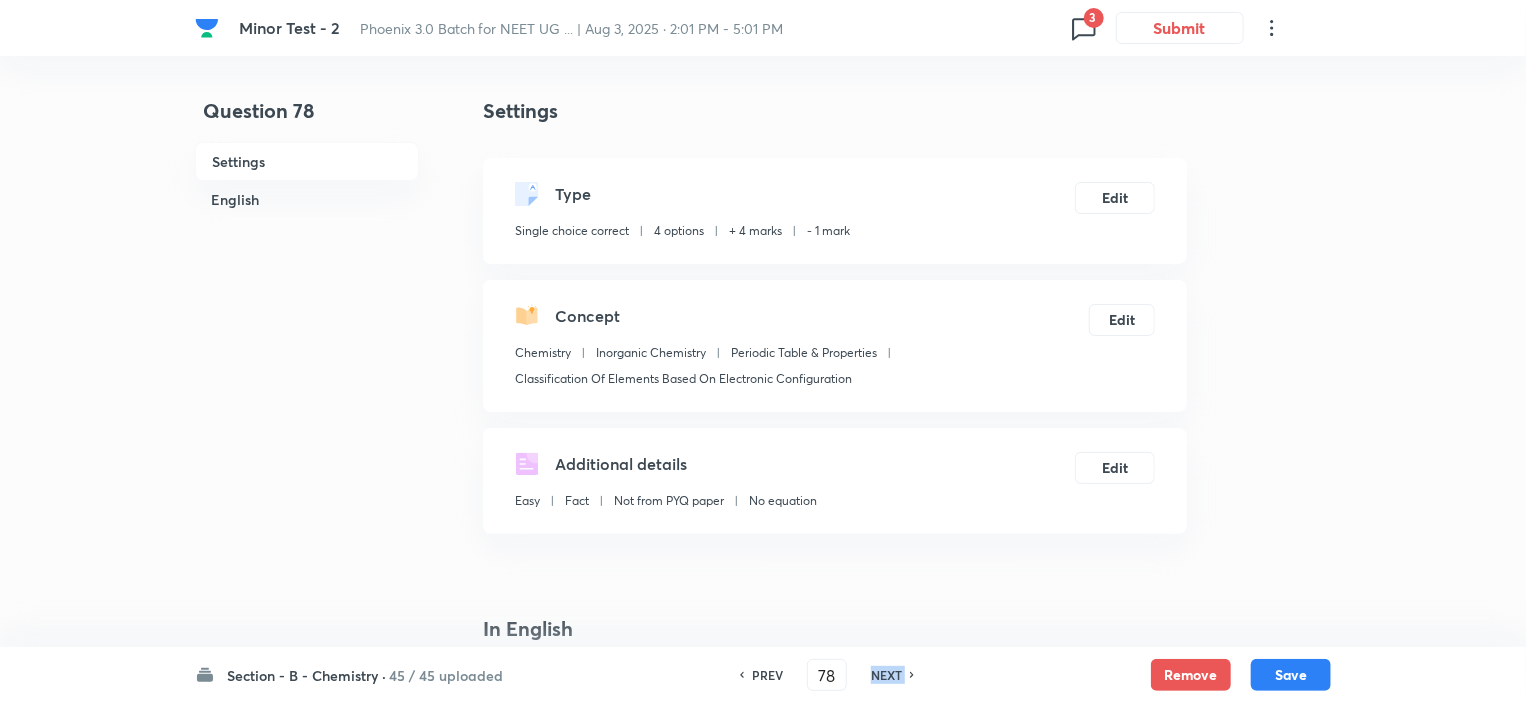 click on "NEXT" at bounding box center [886, 675] 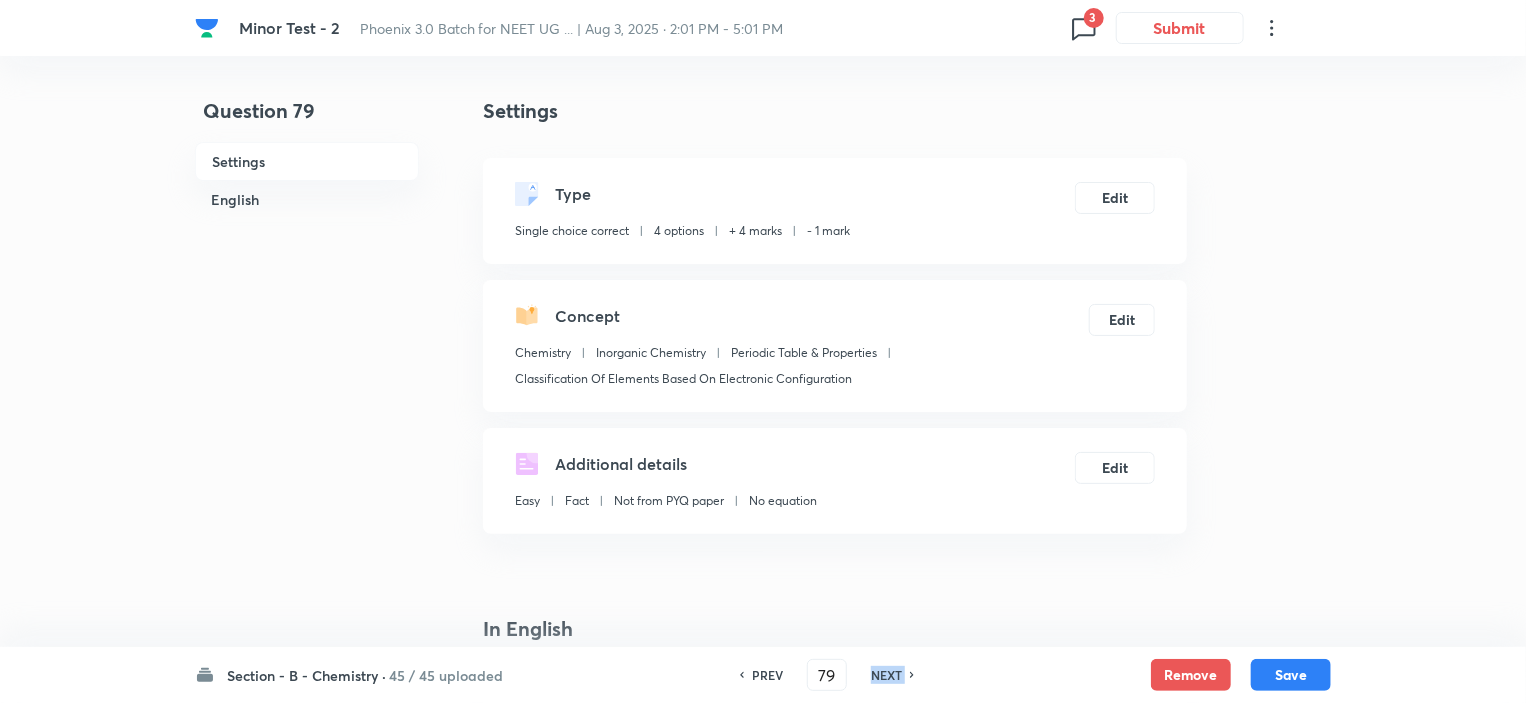 click on "NEXT" at bounding box center [886, 675] 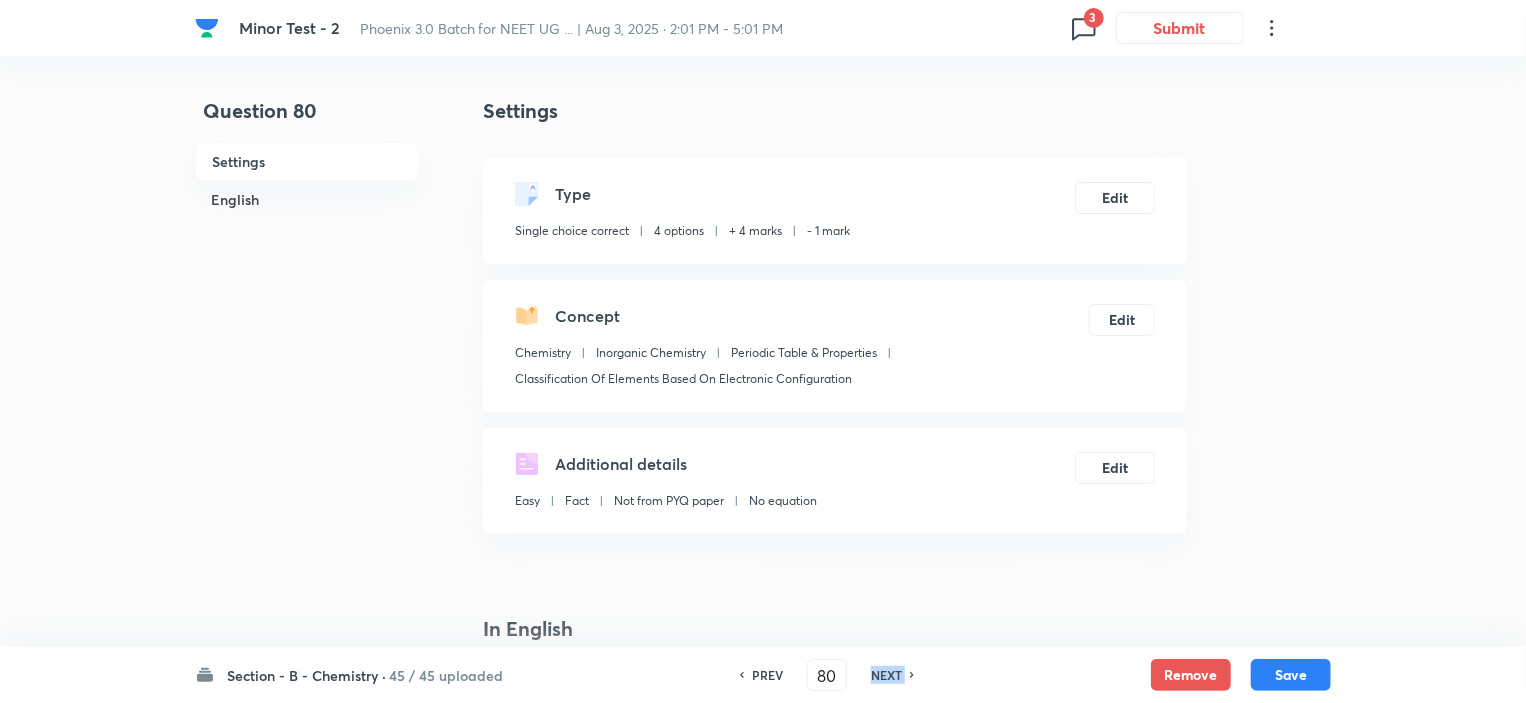 click on "NEXT" at bounding box center [886, 675] 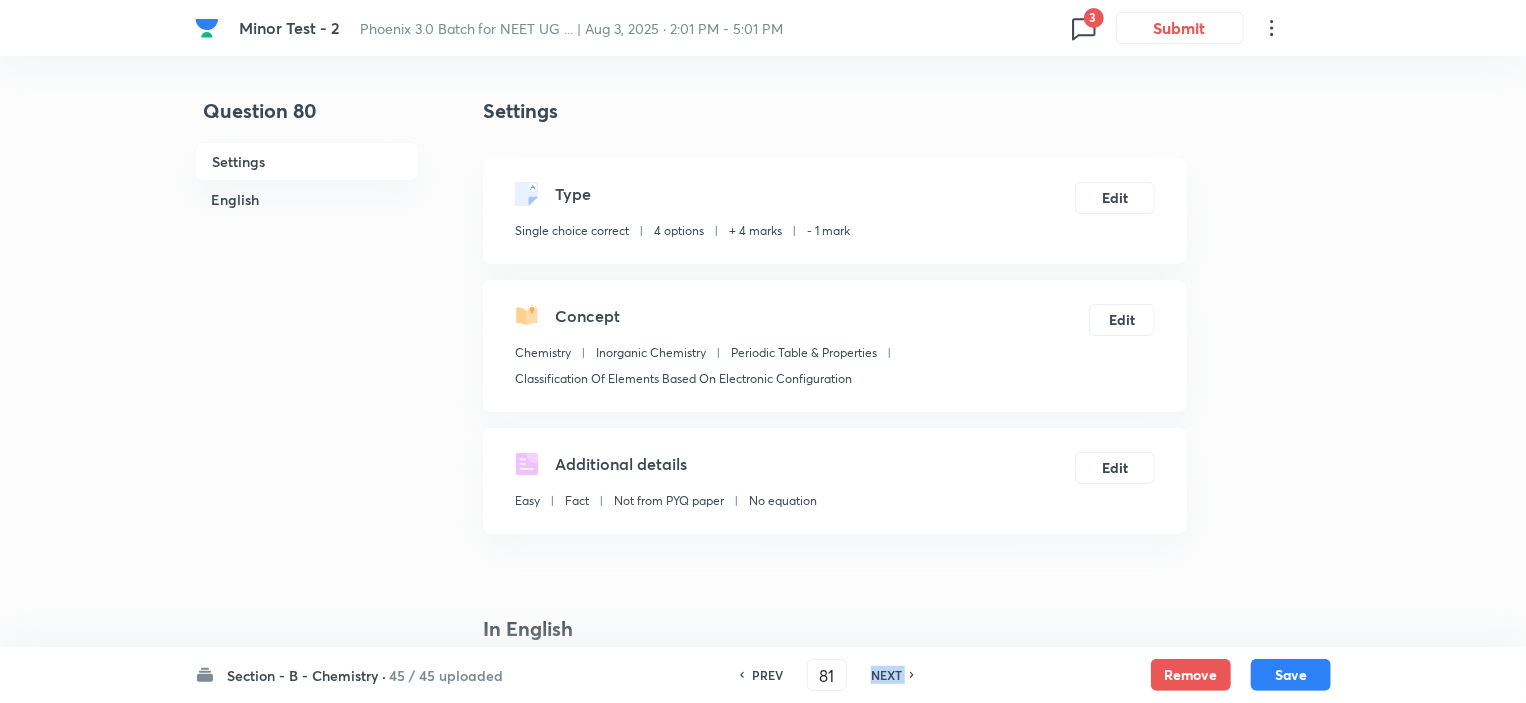 click on "NEXT" at bounding box center [886, 675] 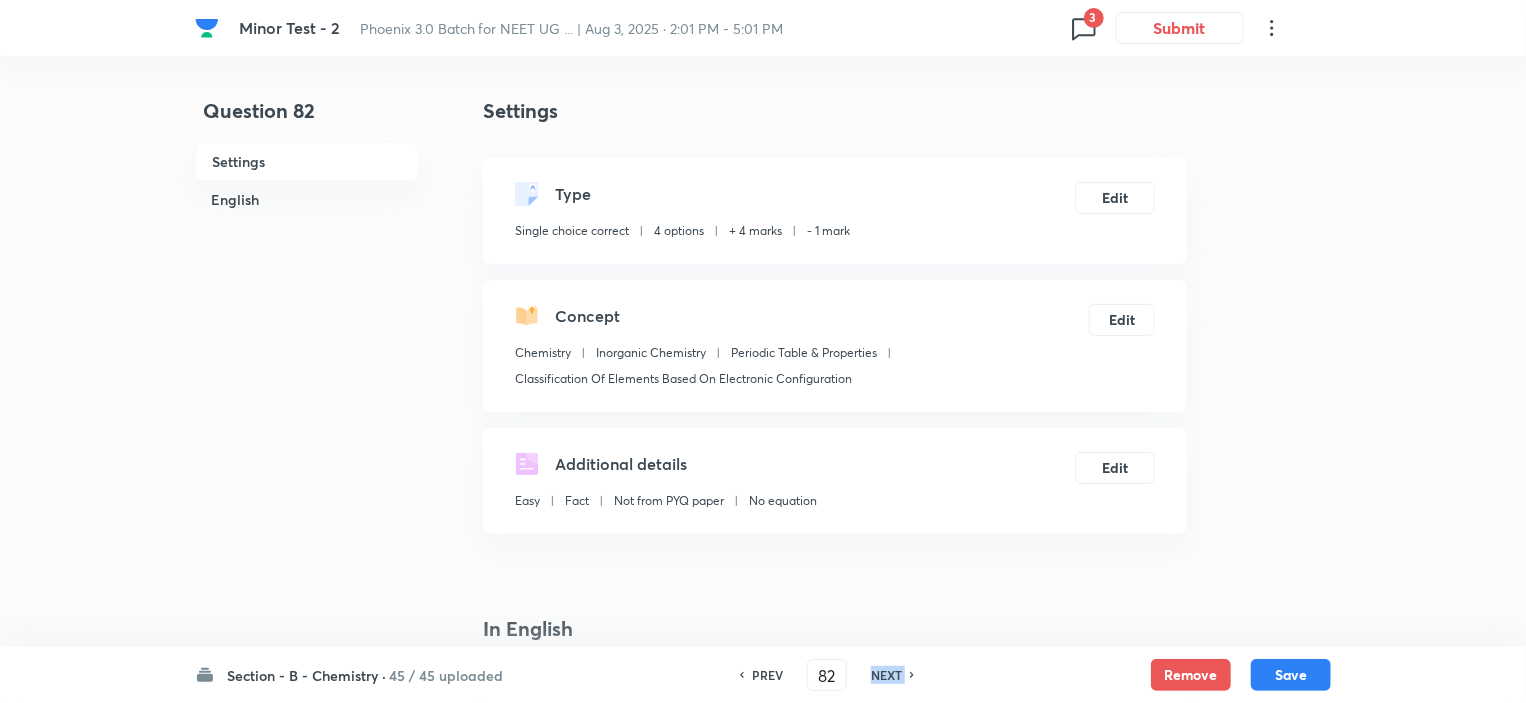 click on "NEXT" at bounding box center [886, 675] 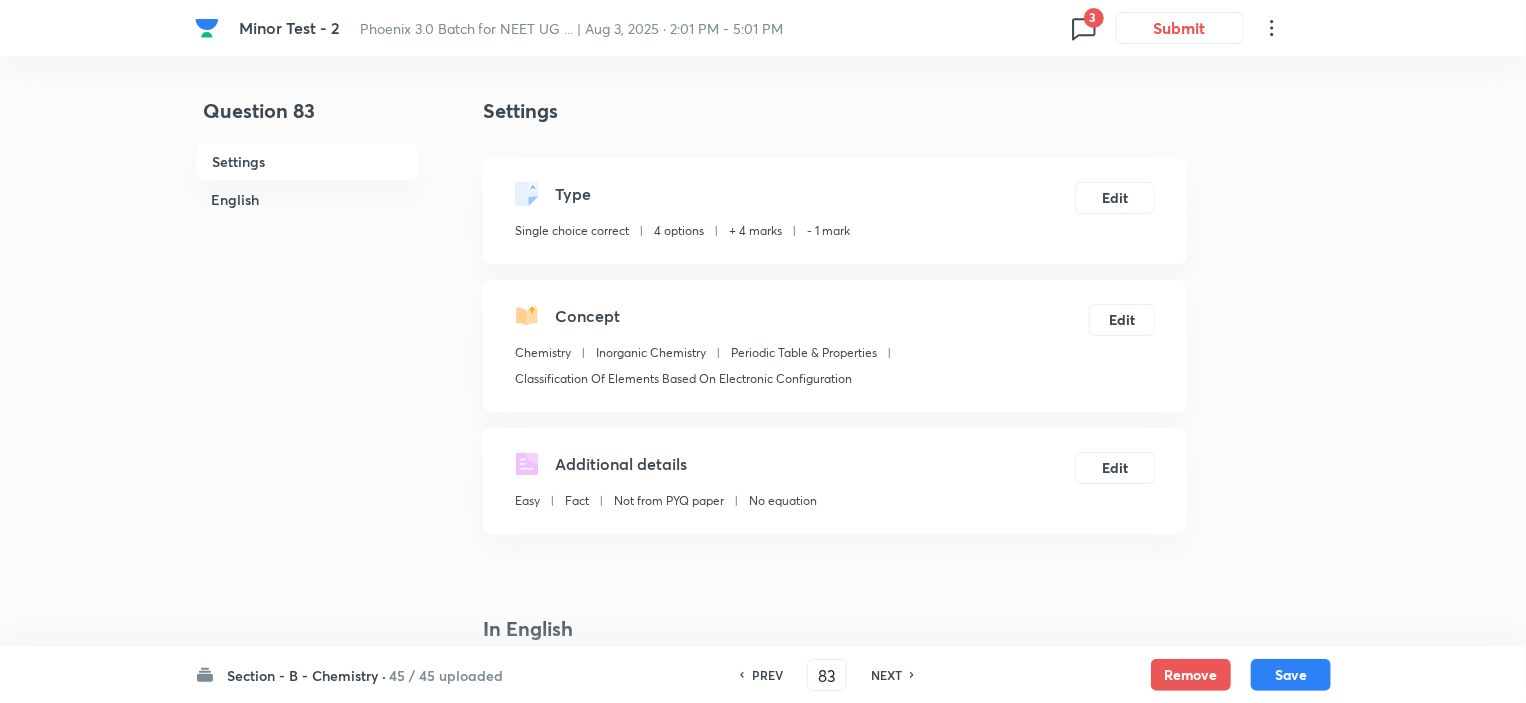 click on "PREV" at bounding box center [767, 675] 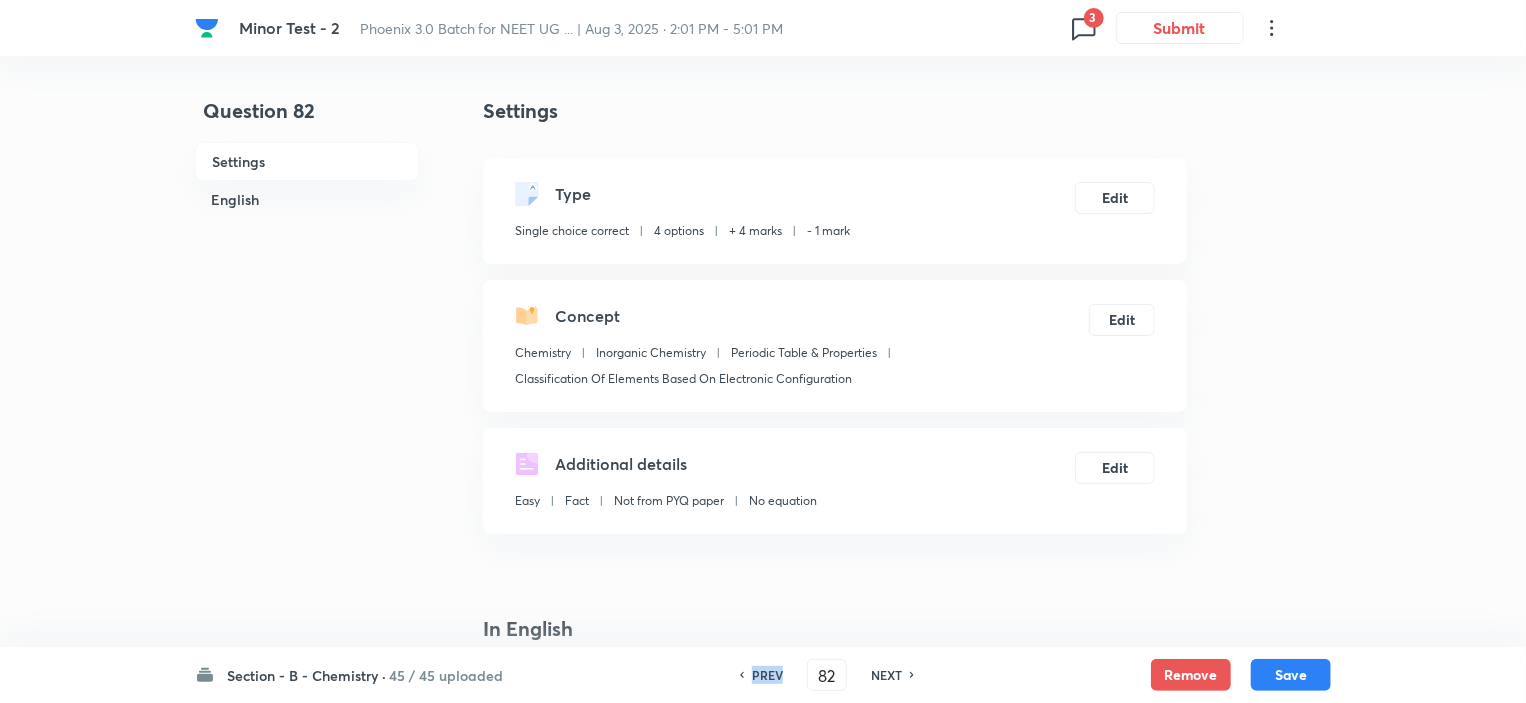 click on "PREV" at bounding box center [767, 675] 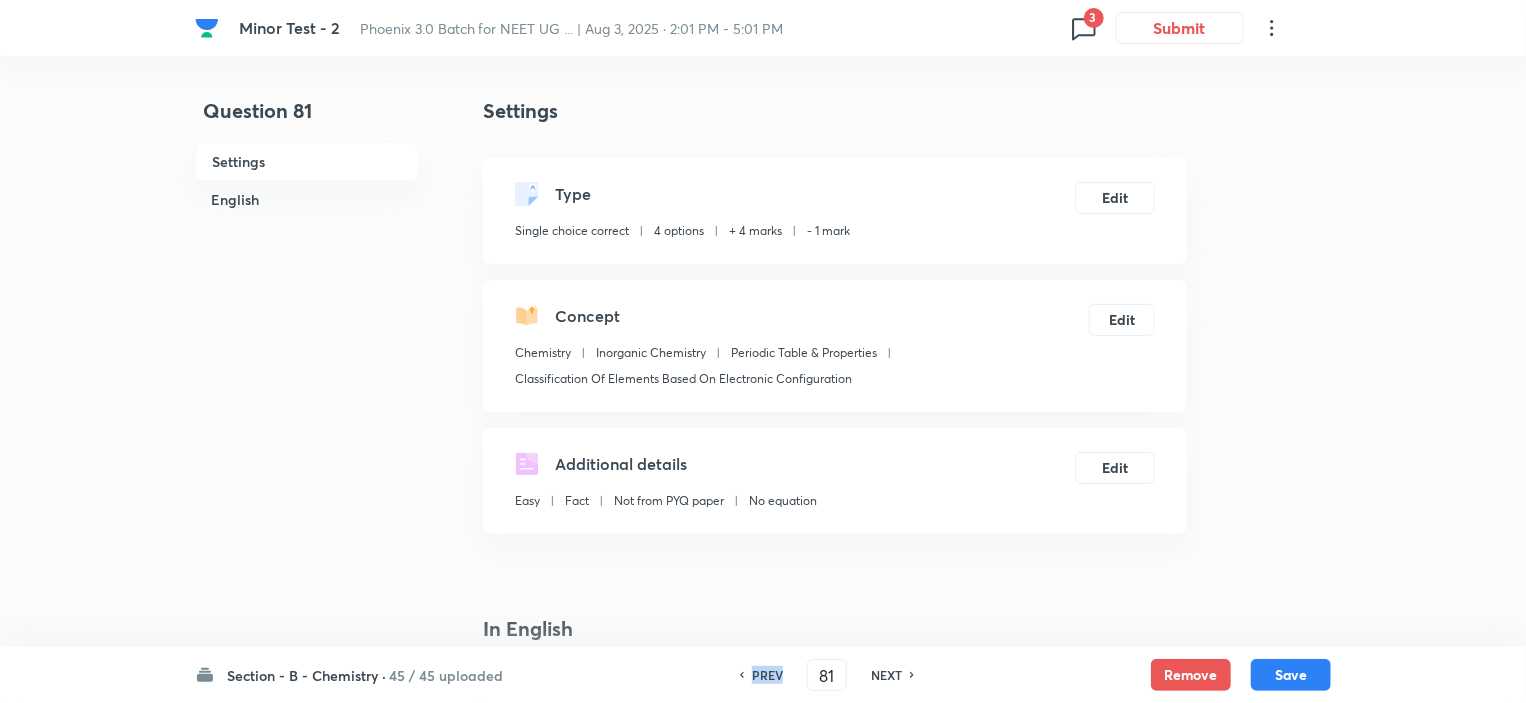 click on "PREV" at bounding box center [767, 675] 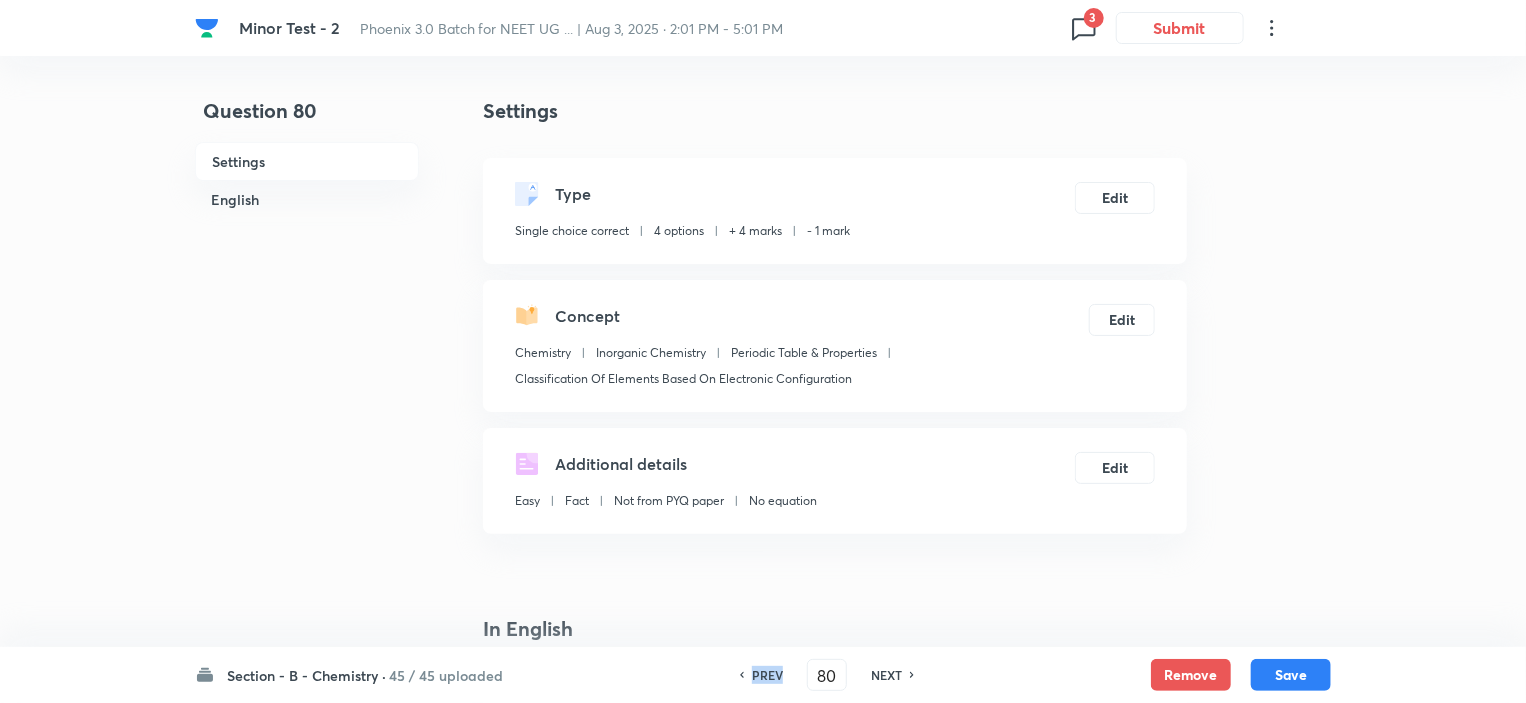 click on "PREV" at bounding box center [767, 675] 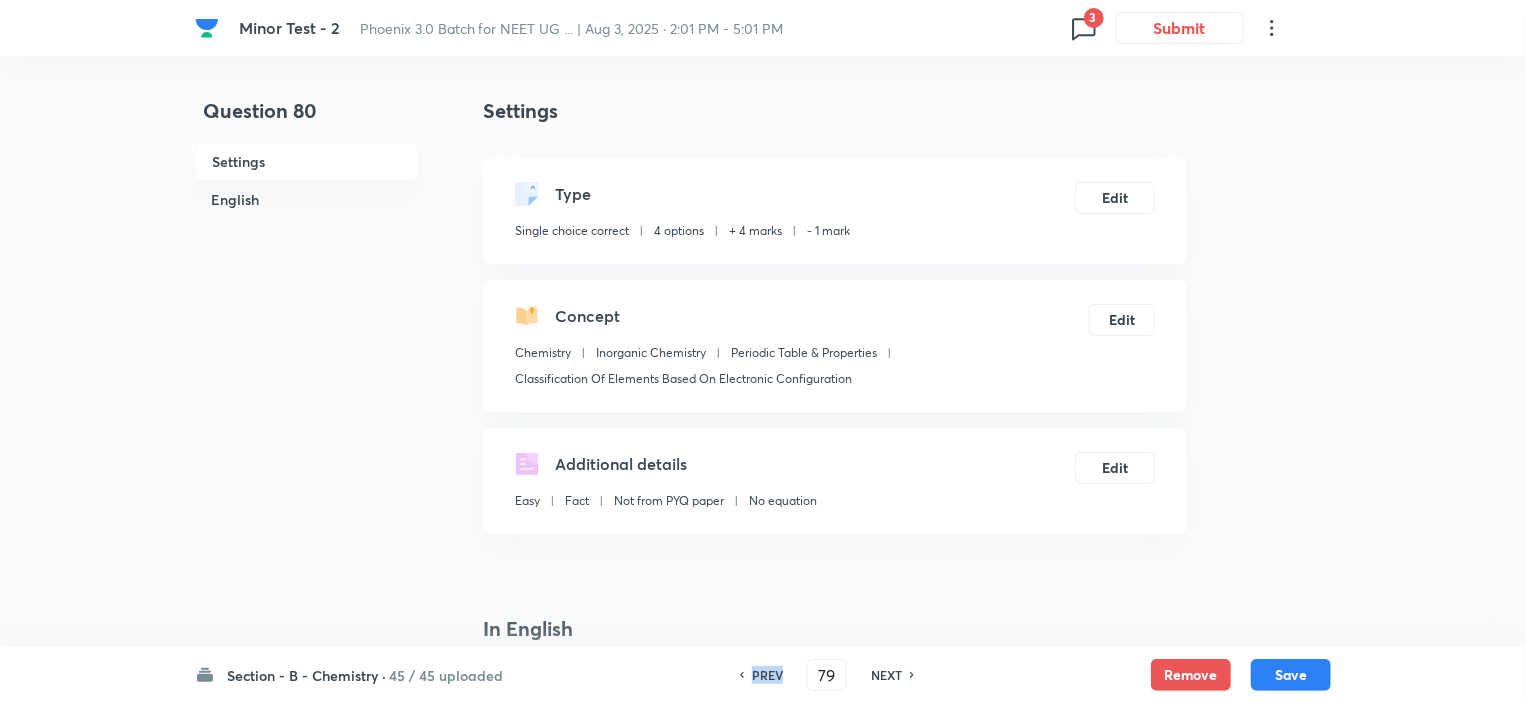 click on "PREV" at bounding box center [767, 675] 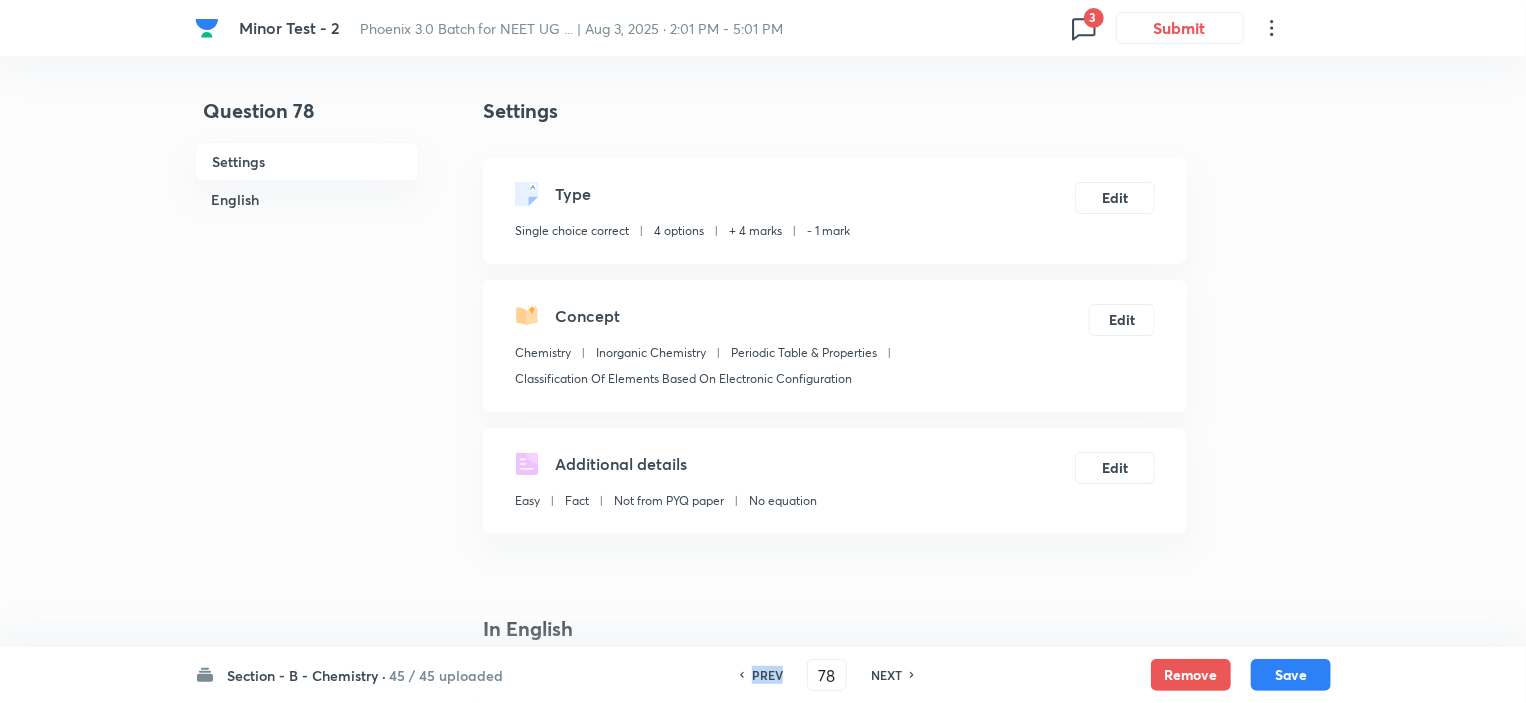 click on "PREV" at bounding box center [767, 675] 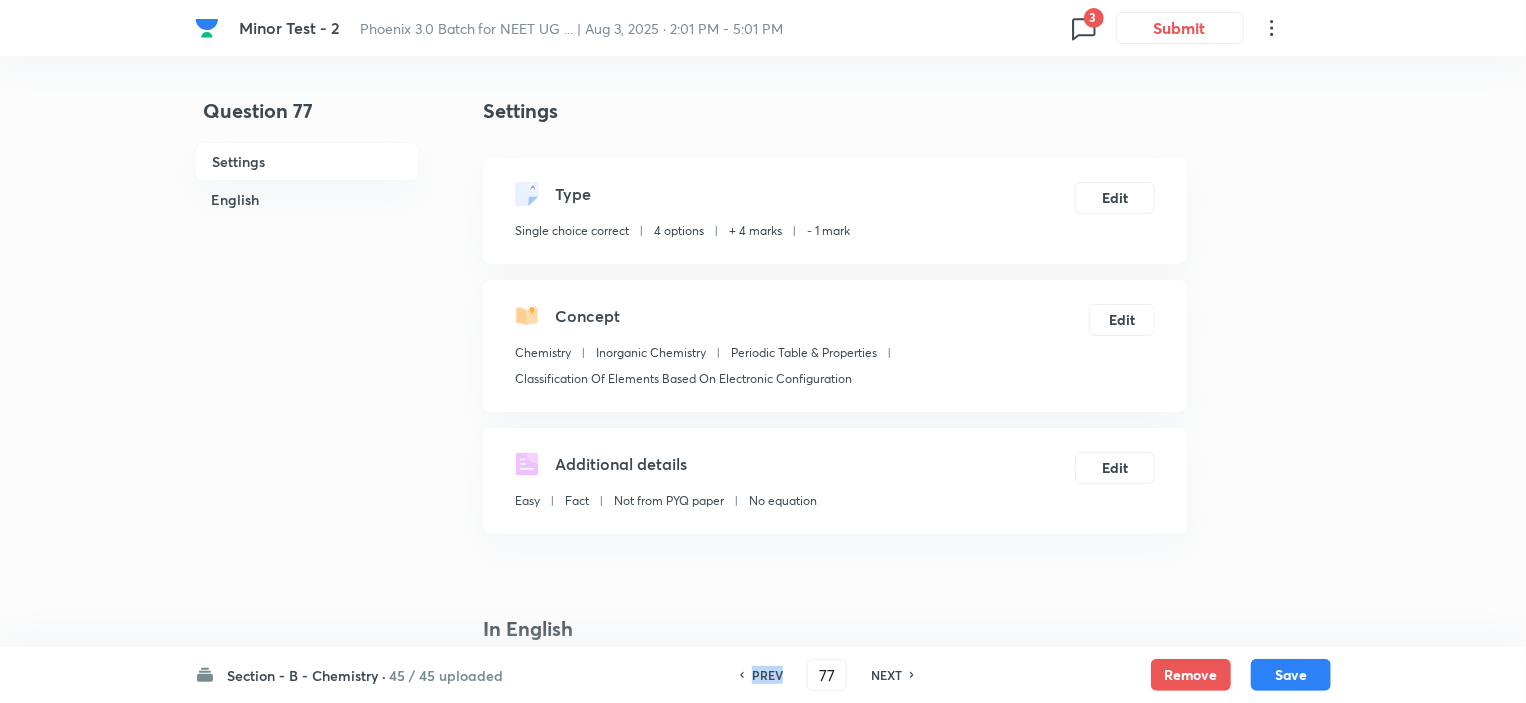 click on "PREV" at bounding box center (767, 675) 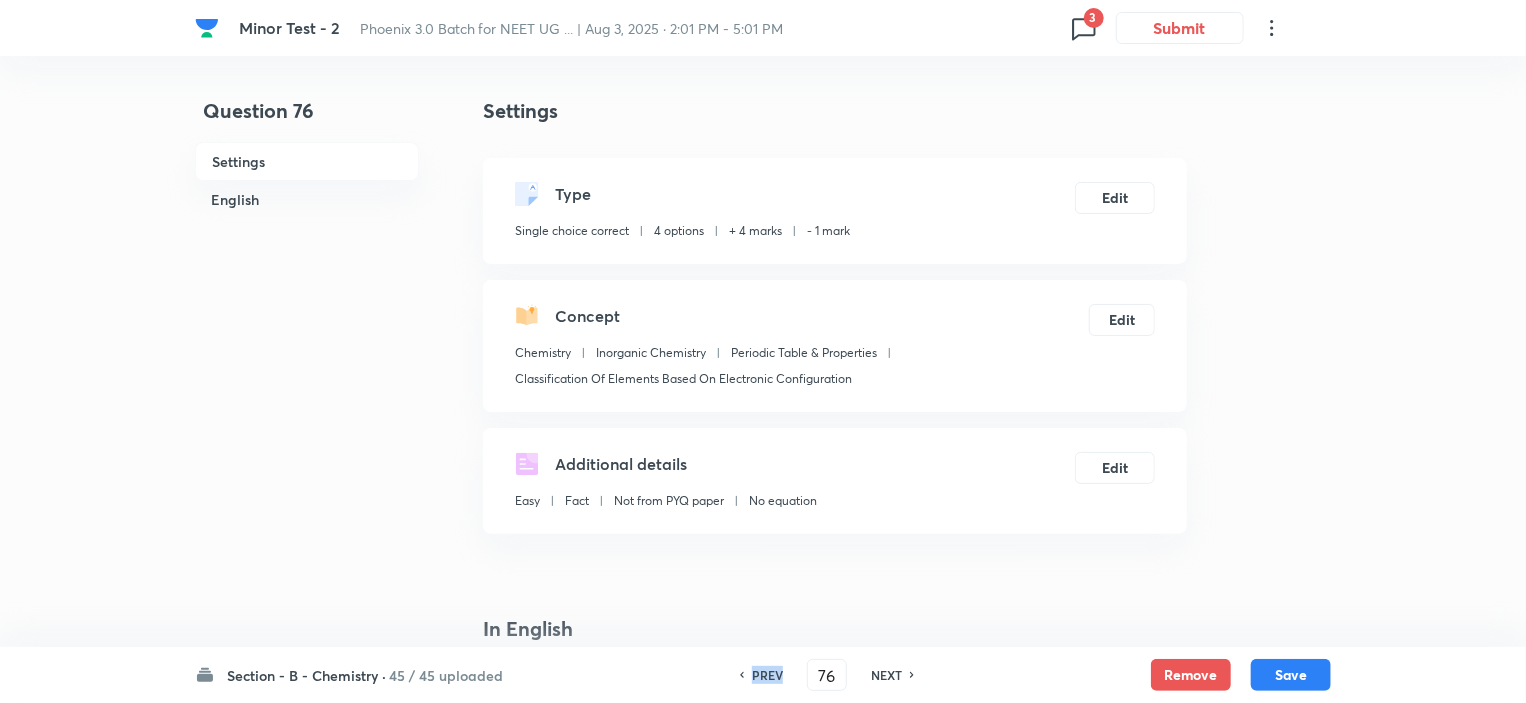 click on "PREV" at bounding box center (767, 675) 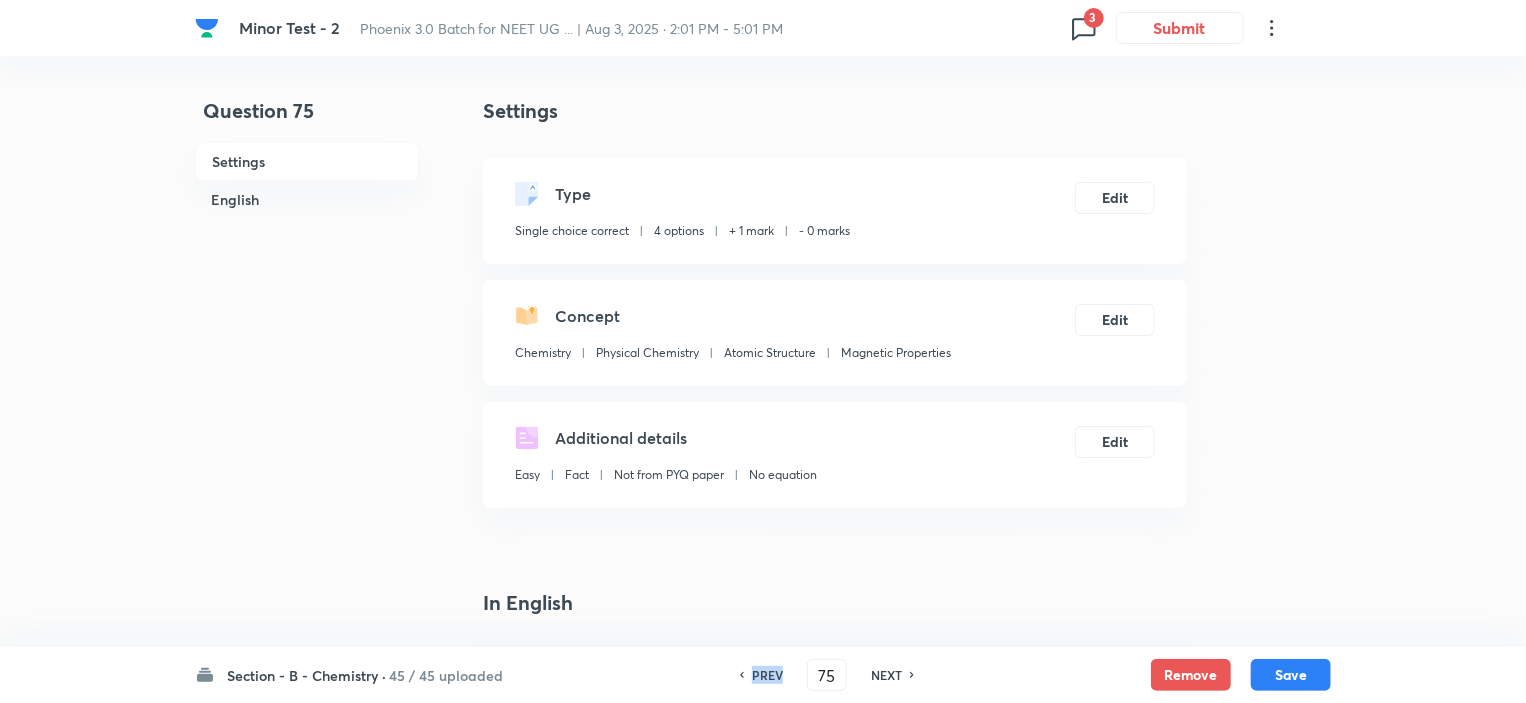 click on "PREV" at bounding box center [767, 675] 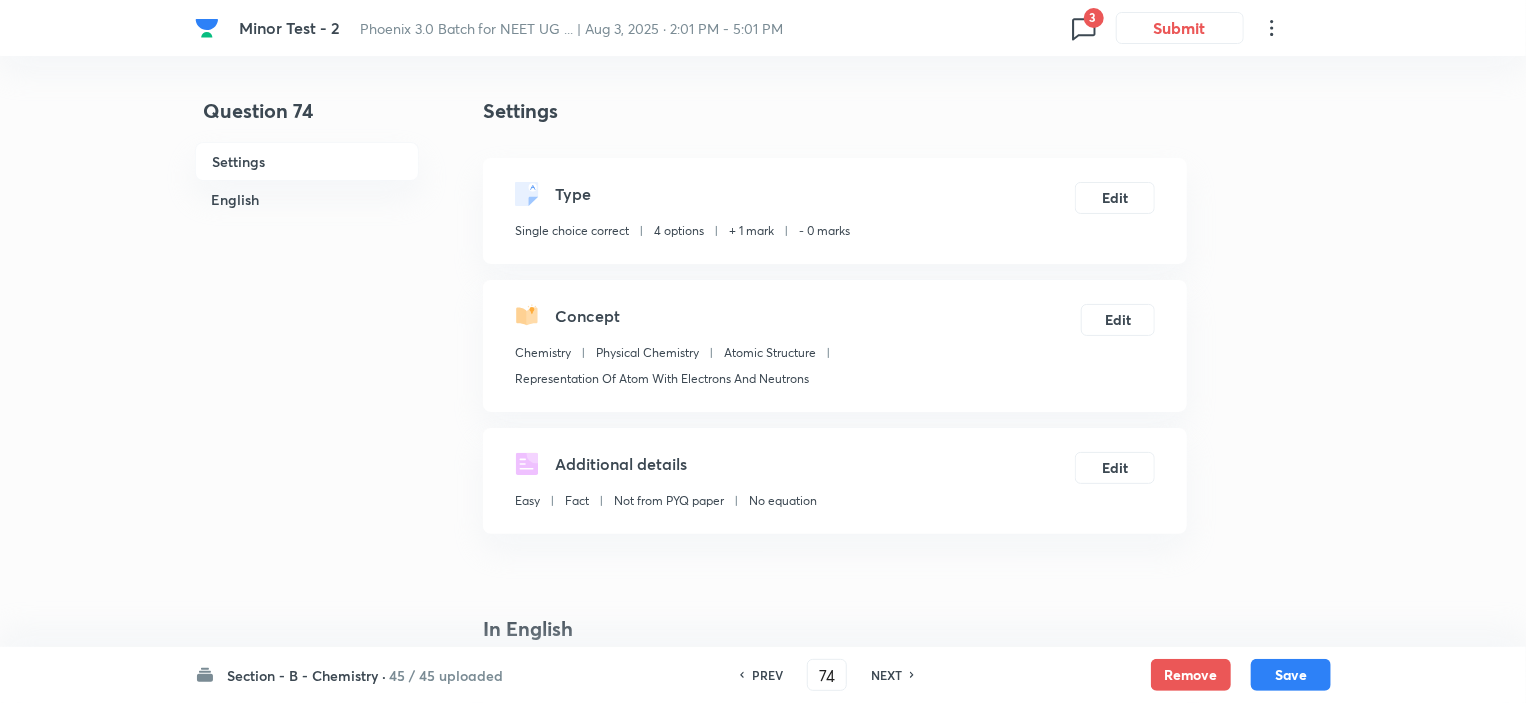 click on "NEXT" at bounding box center [886, 675] 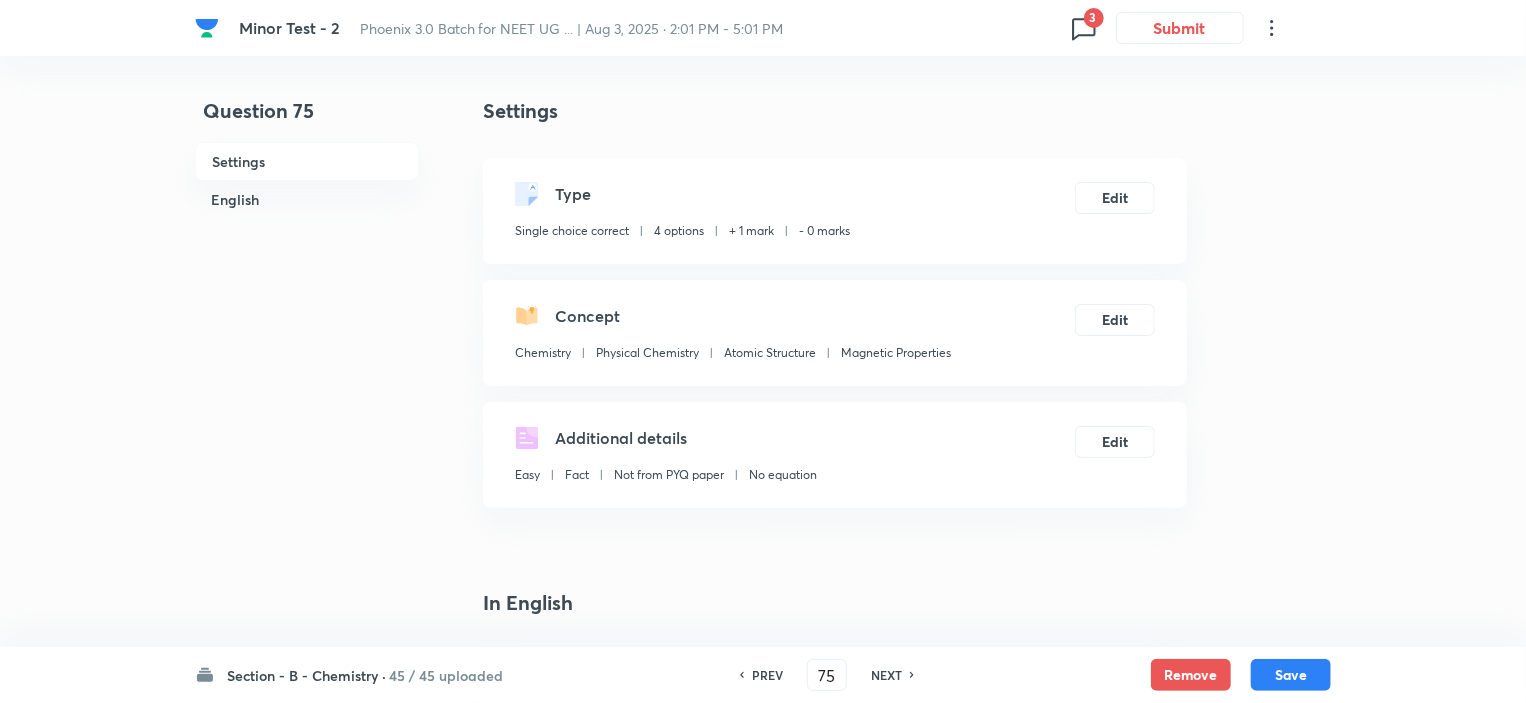 click on "NEXT" at bounding box center [886, 675] 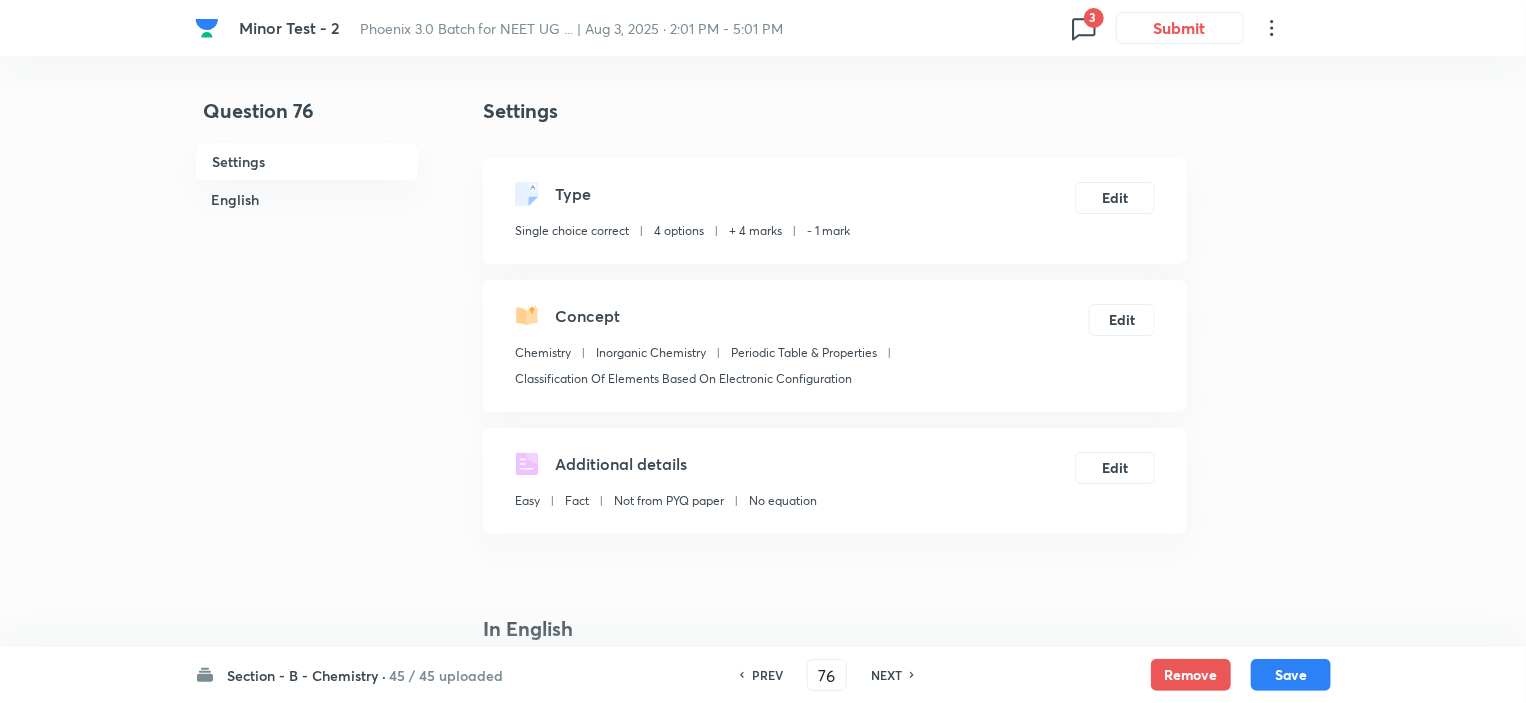 click on "PREV" at bounding box center [767, 675] 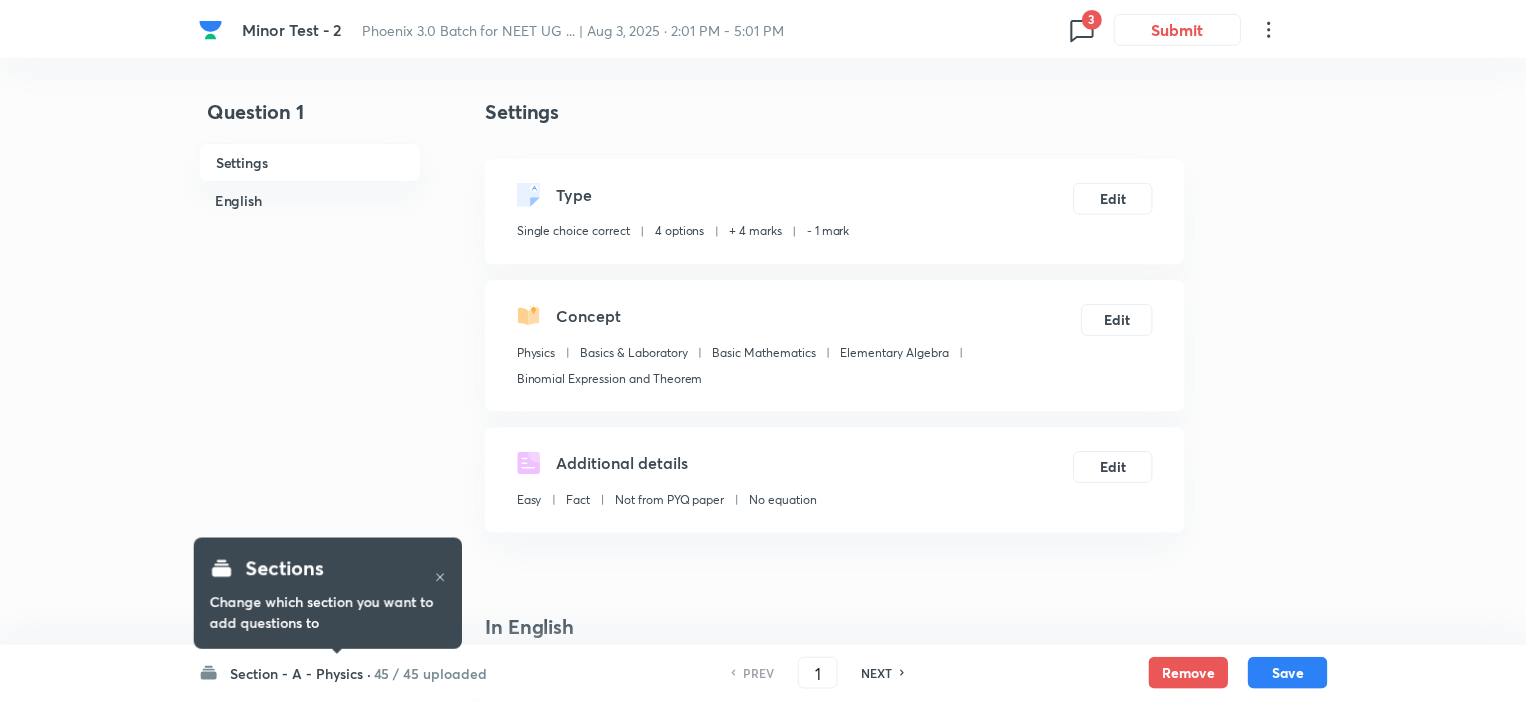 scroll, scrollTop: 0, scrollLeft: 0, axis: both 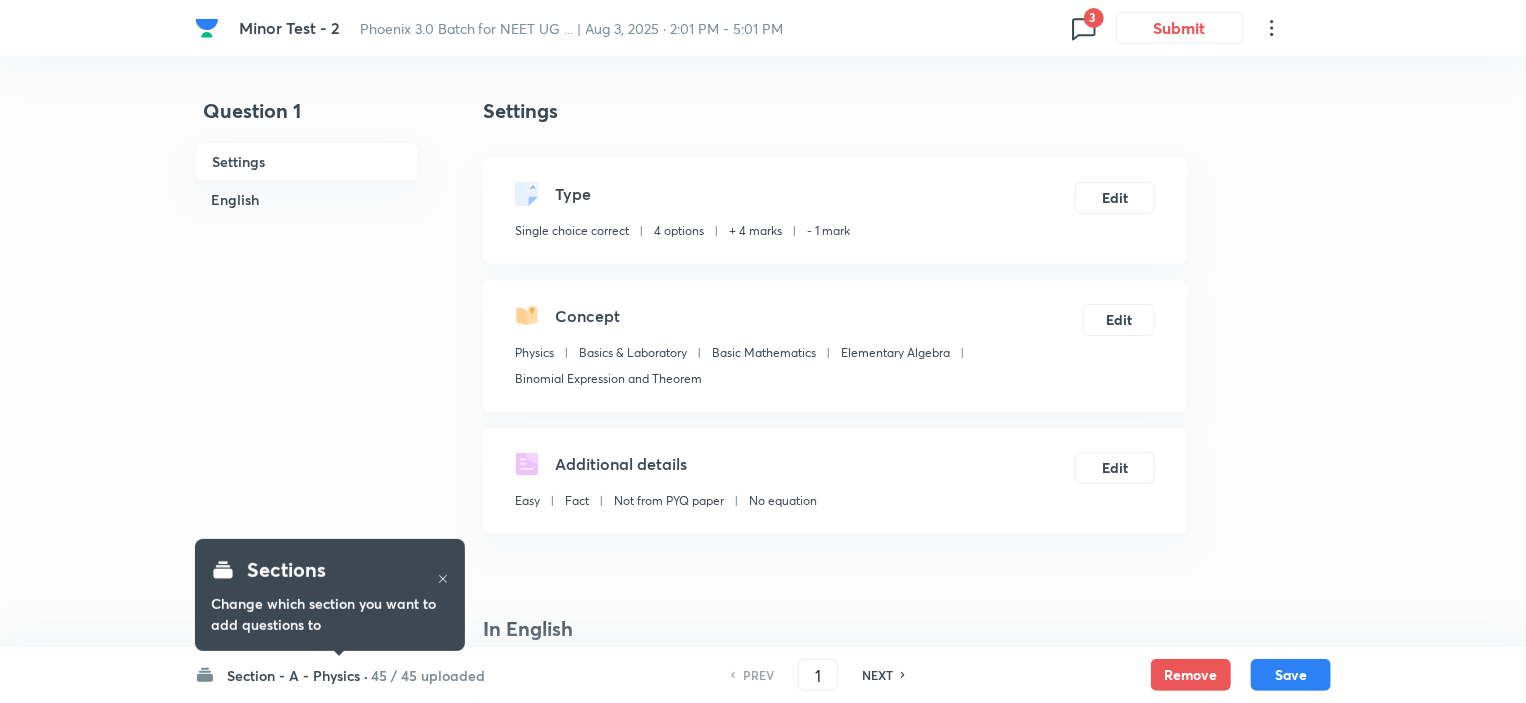 checkbox on "true" 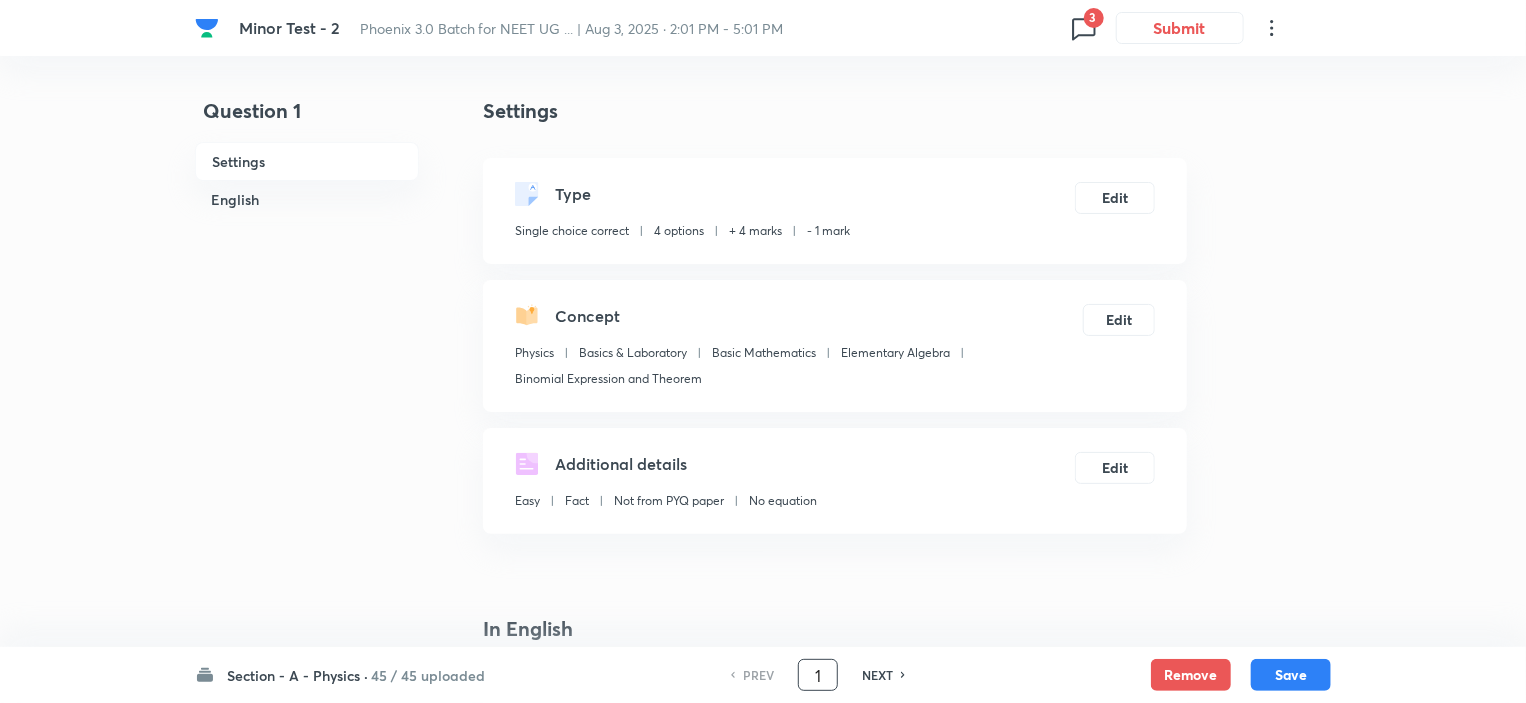 click on "1" at bounding box center [818, 675] 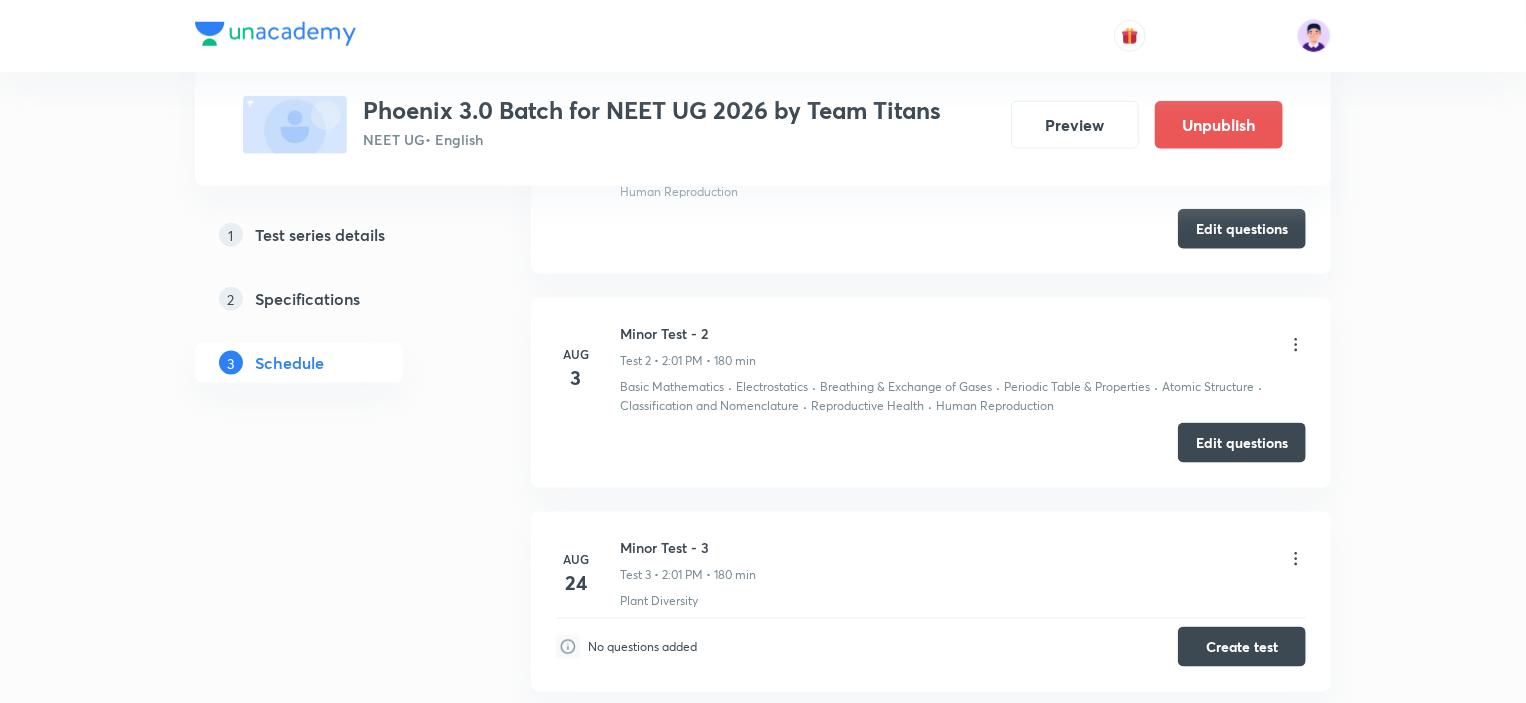 scroll, scrollTop: 1096, scrollLeft: 0, axis: vertical 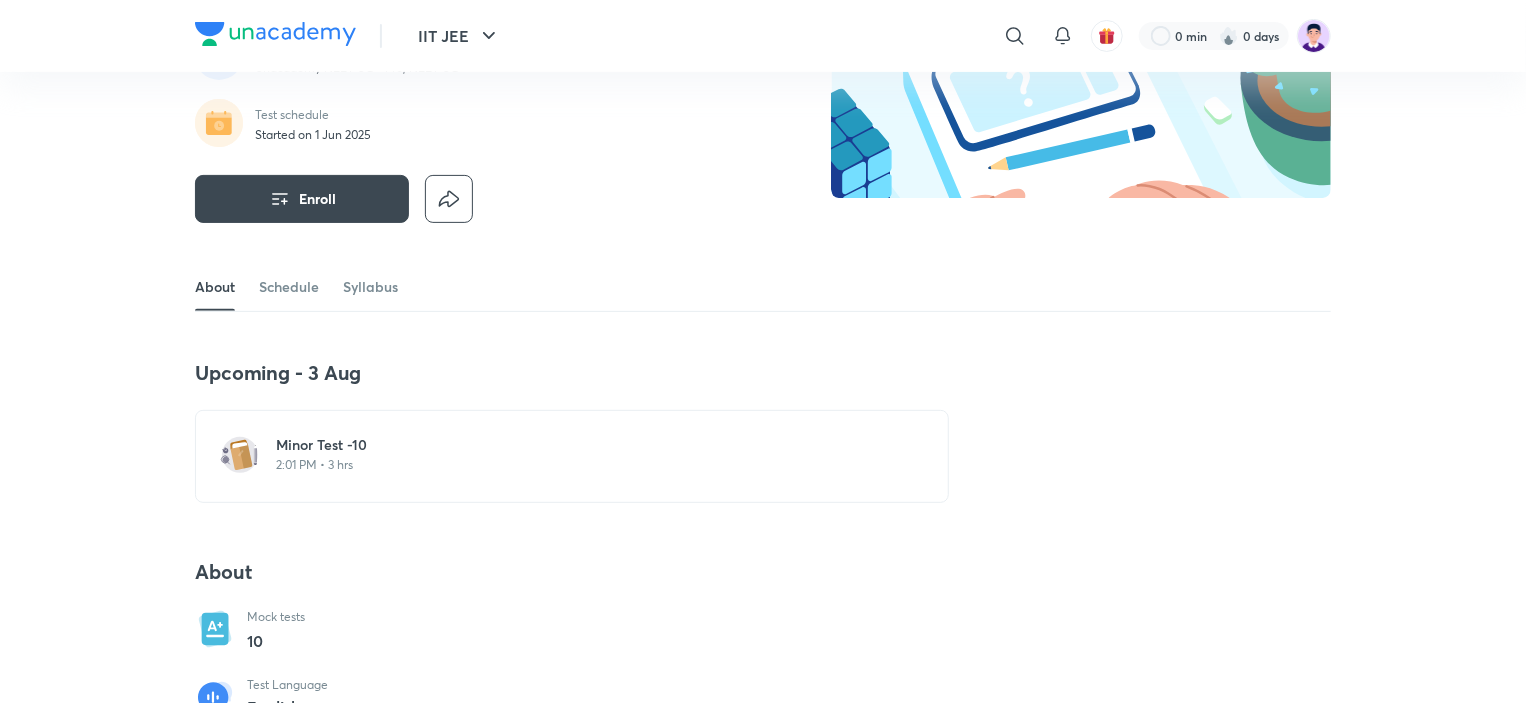 click on "Minor Test -10" at bounding box center (584, 445) 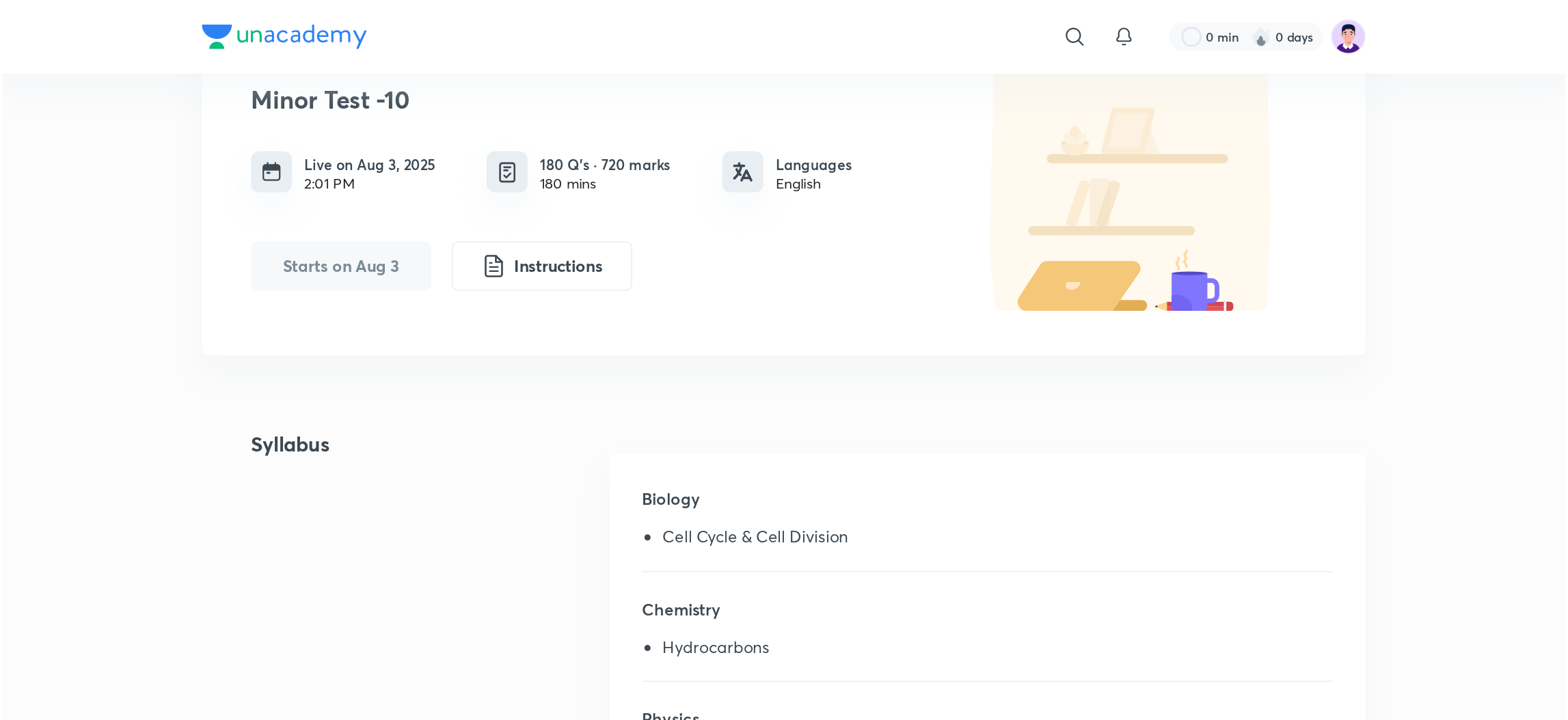 scroll, scrollTop: 0, scrollLeft: 0, axis: both 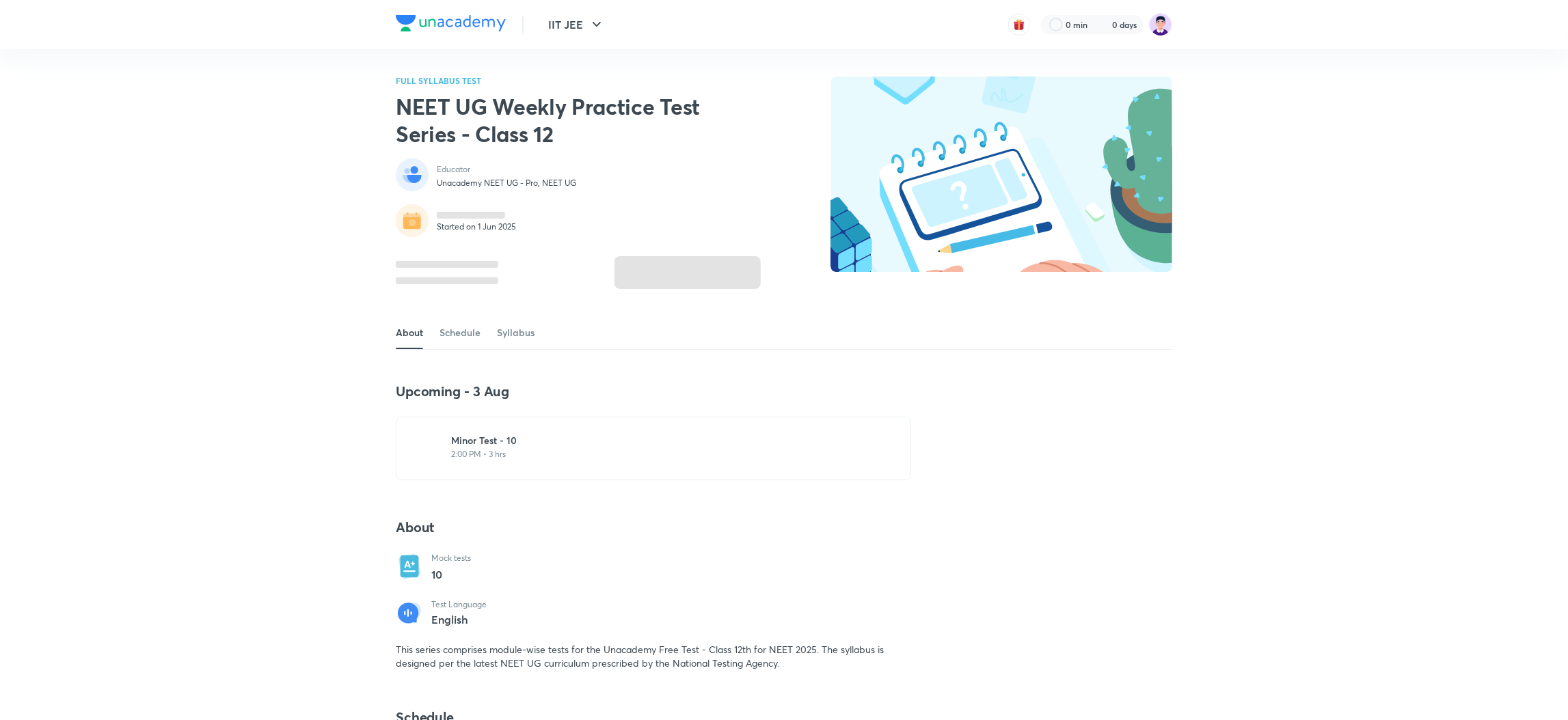 click at bounding box center [1001, 174] 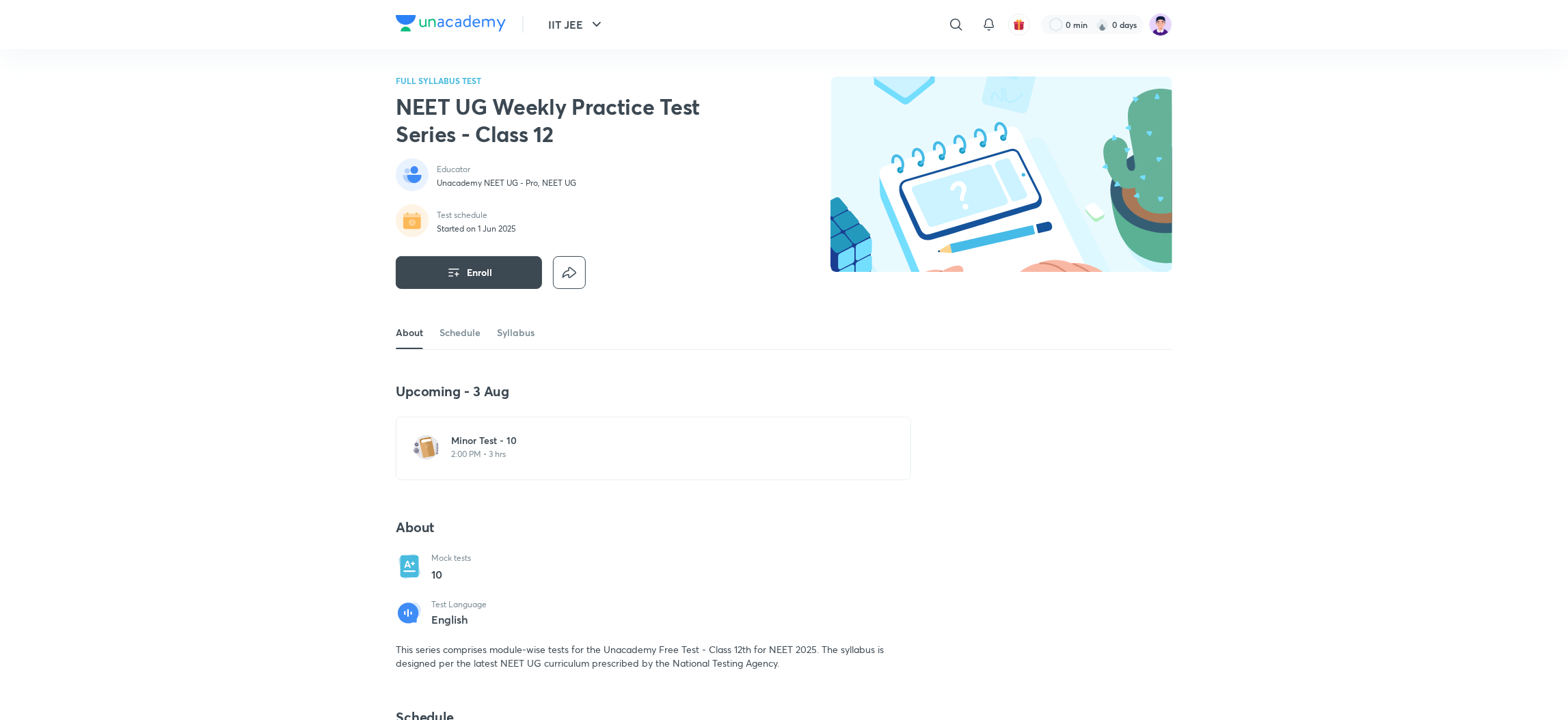 click on "Minor Test - 10" at bounding box center [662, 441] 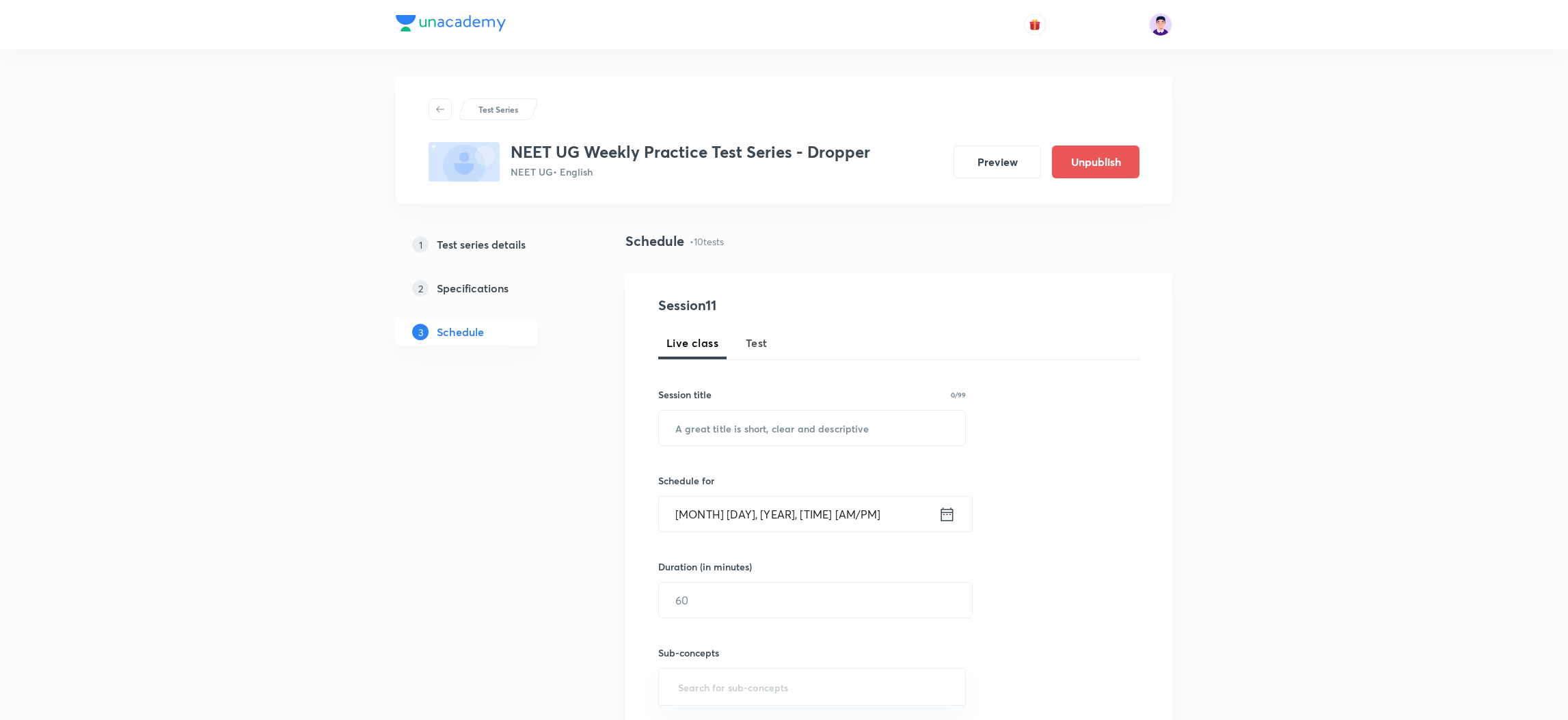 scroll, scrollTop: 1229, scrollLeft: 0, axis: vertical 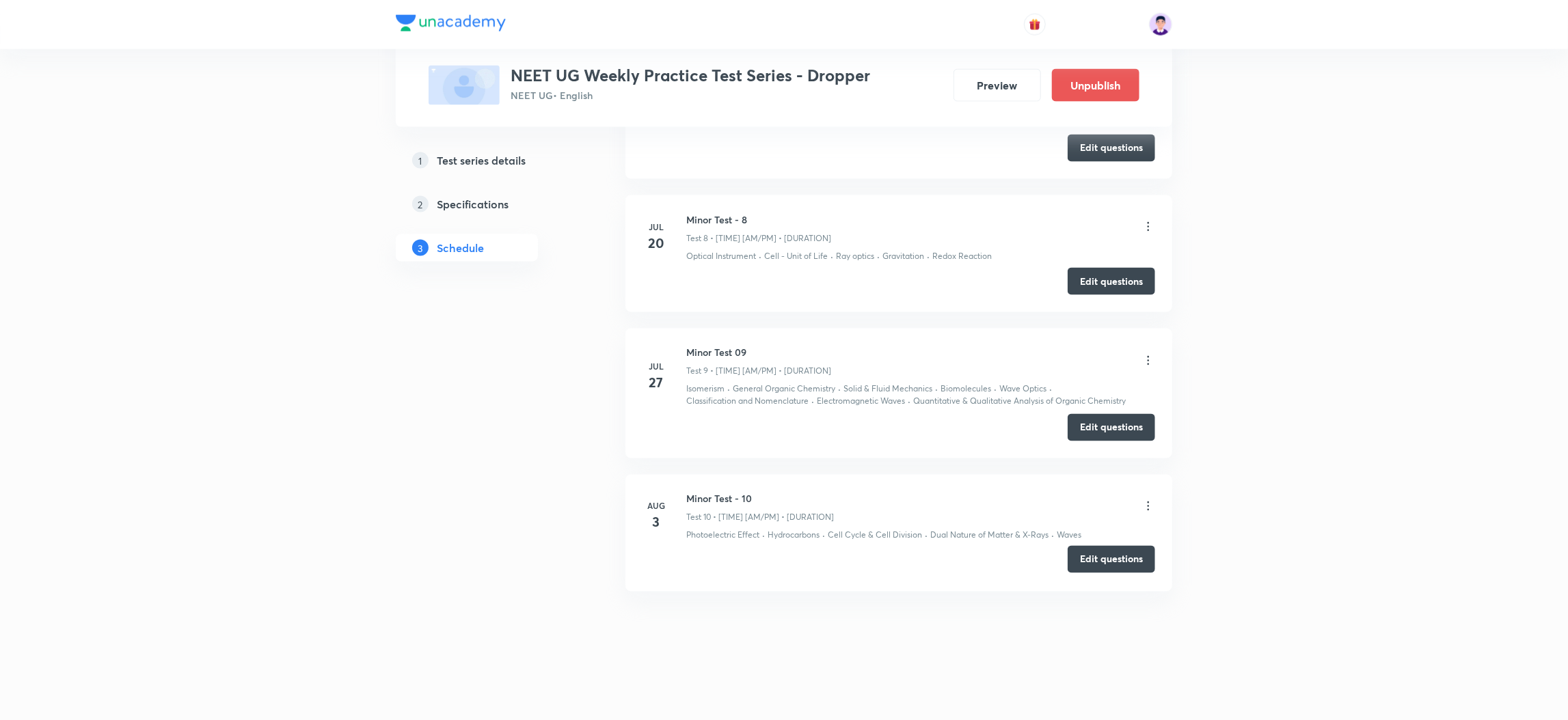 click on "Edit questions" at bounding box center [1111, 559] 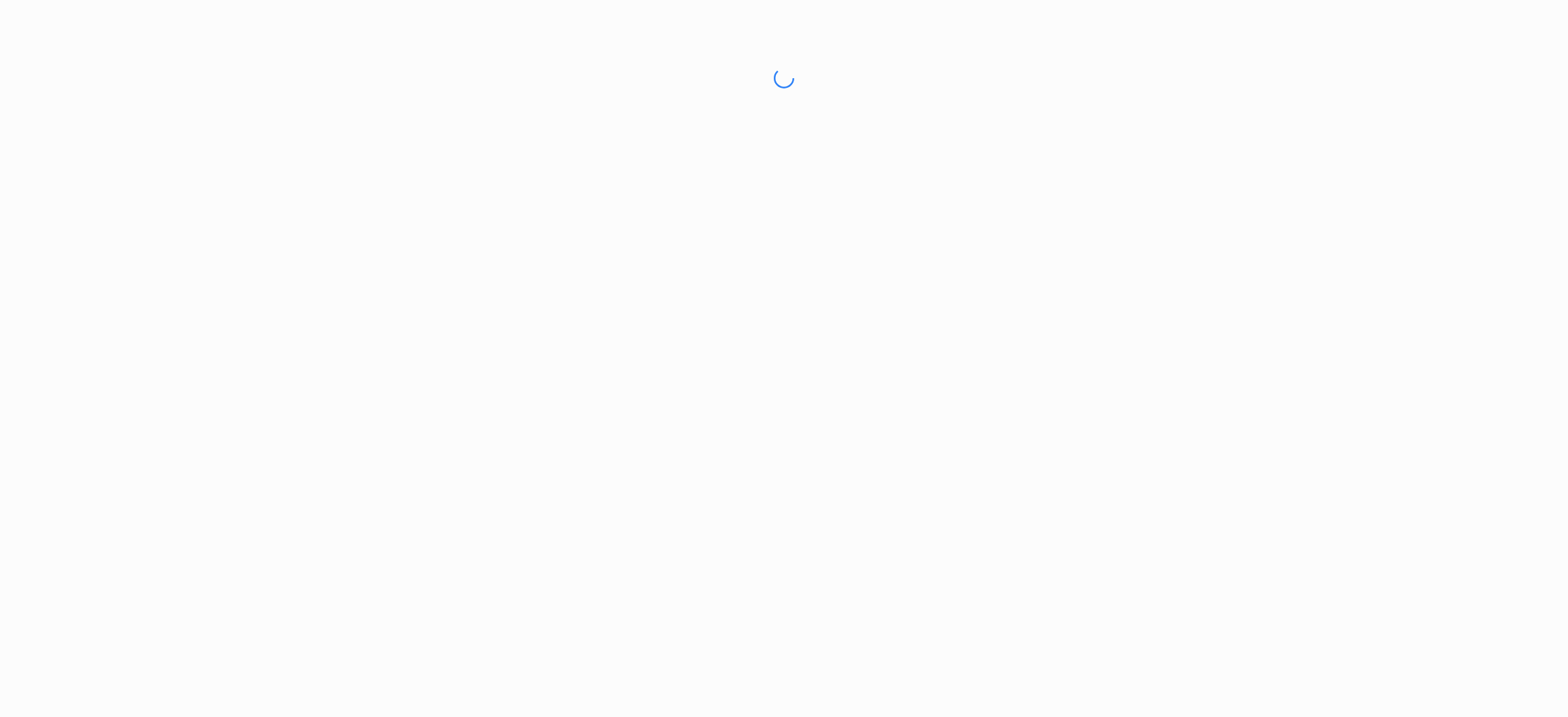 scroll, scrollTop: 0, scrollLeft: 0, axis: both 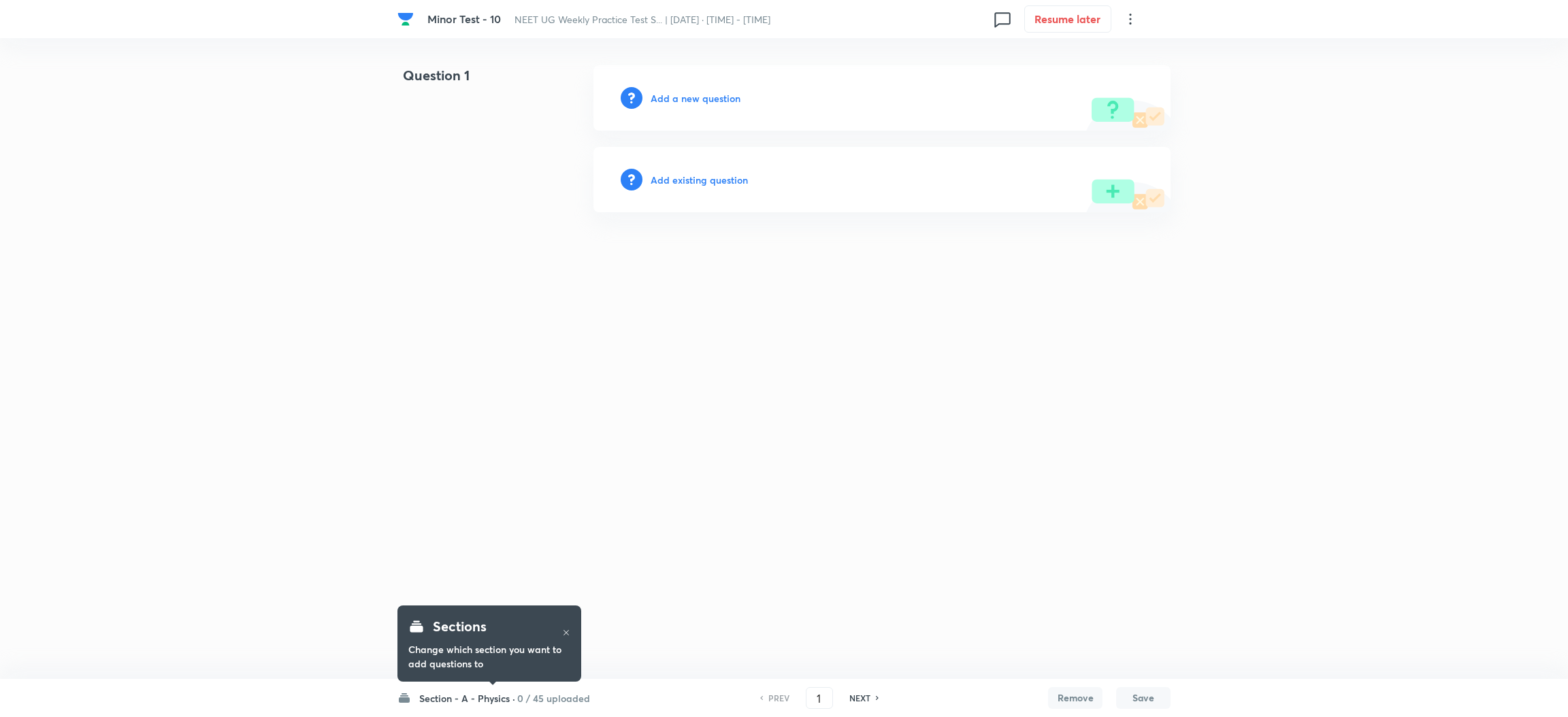 click on "0 / 45 uploaded" at bounding box center (553, 698) 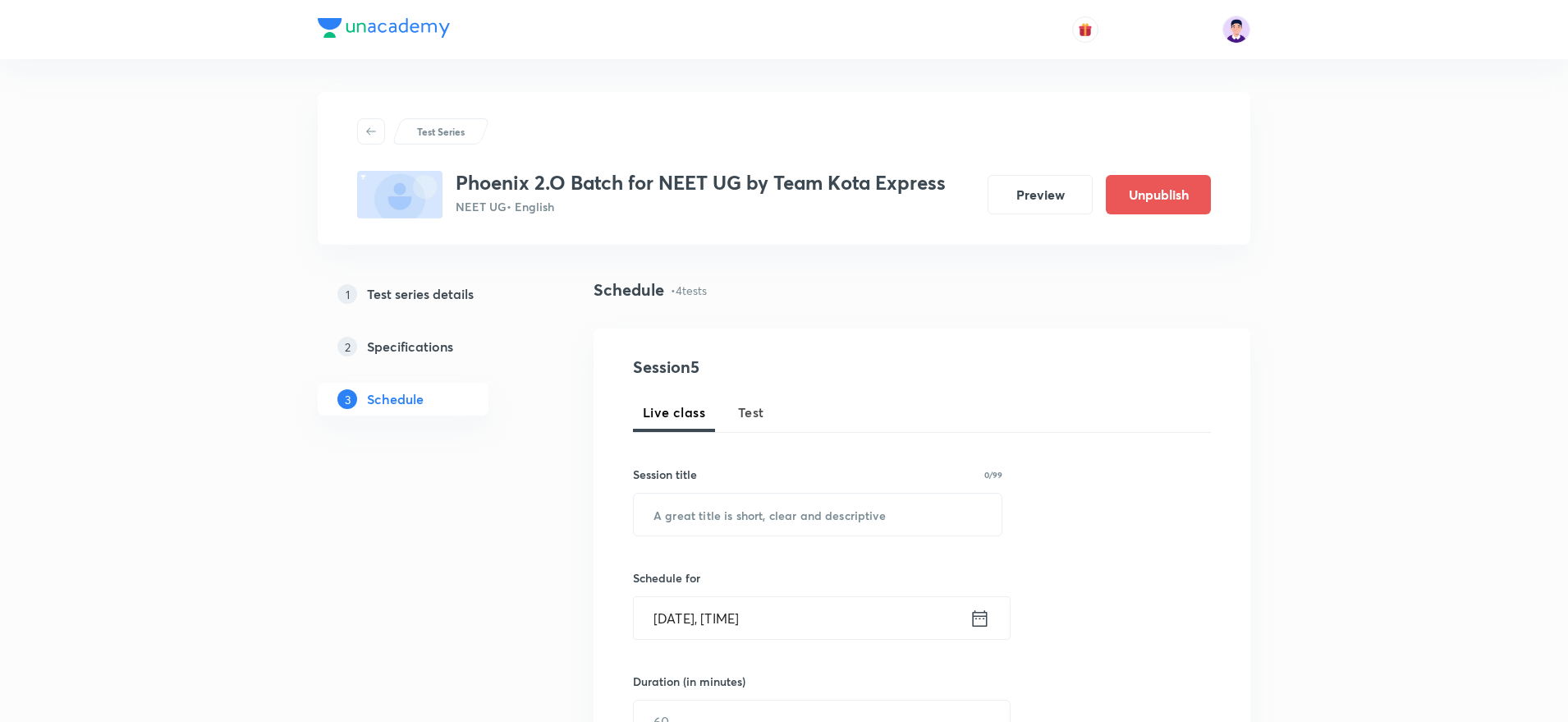 scroll, scrollTop: 0, scrollLeft: 0, axis: both 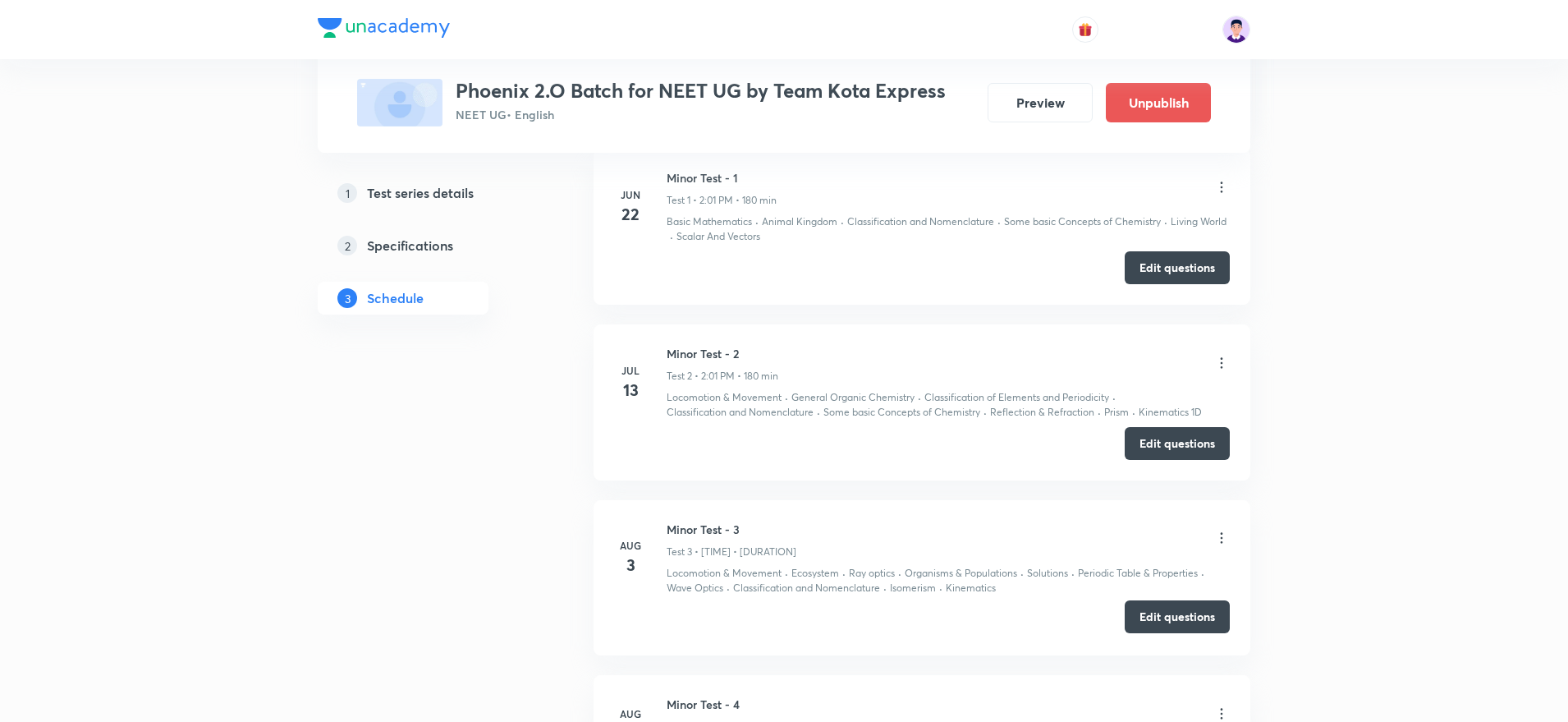 click on "Edit questions" at bounding box center [1177, 617] 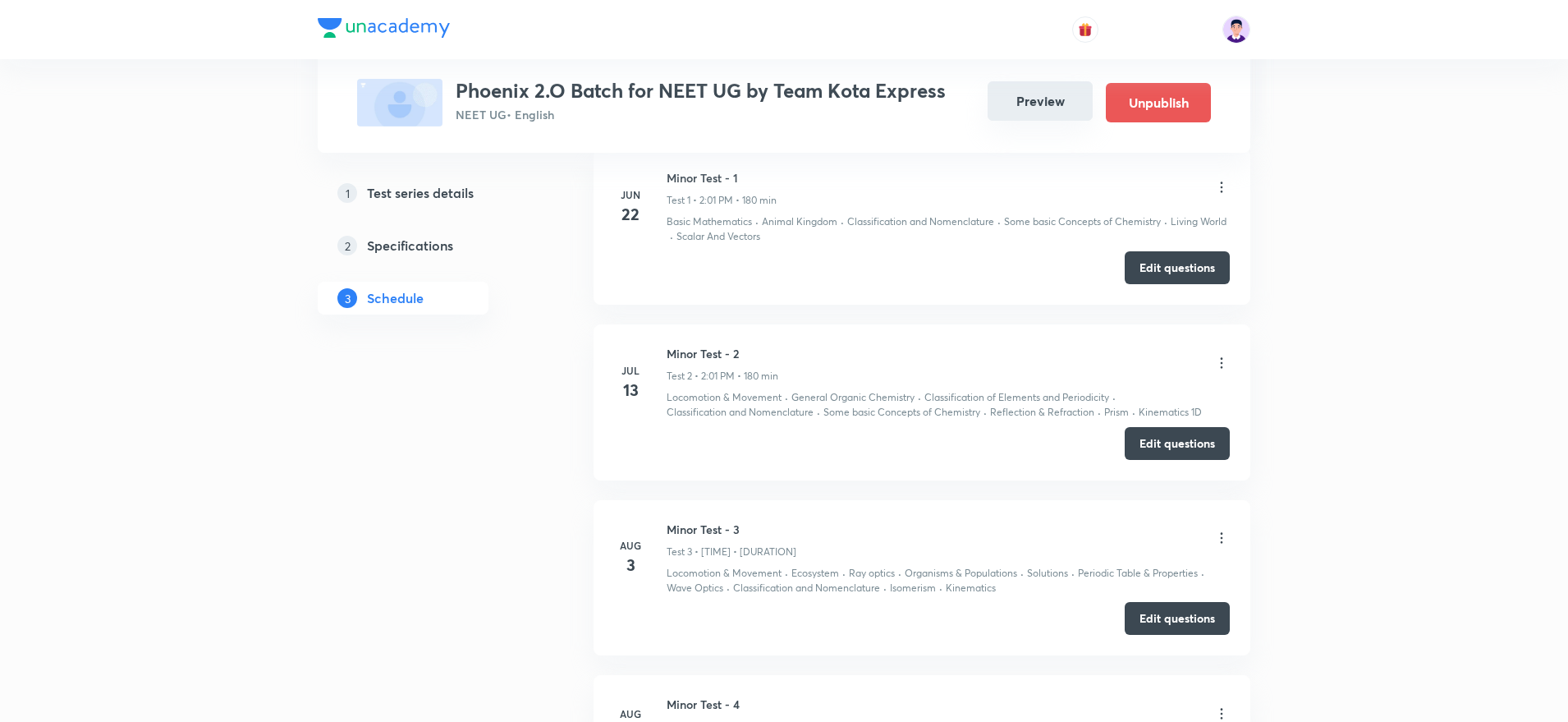 click on "Preview" at bounding box center (1040, 101) 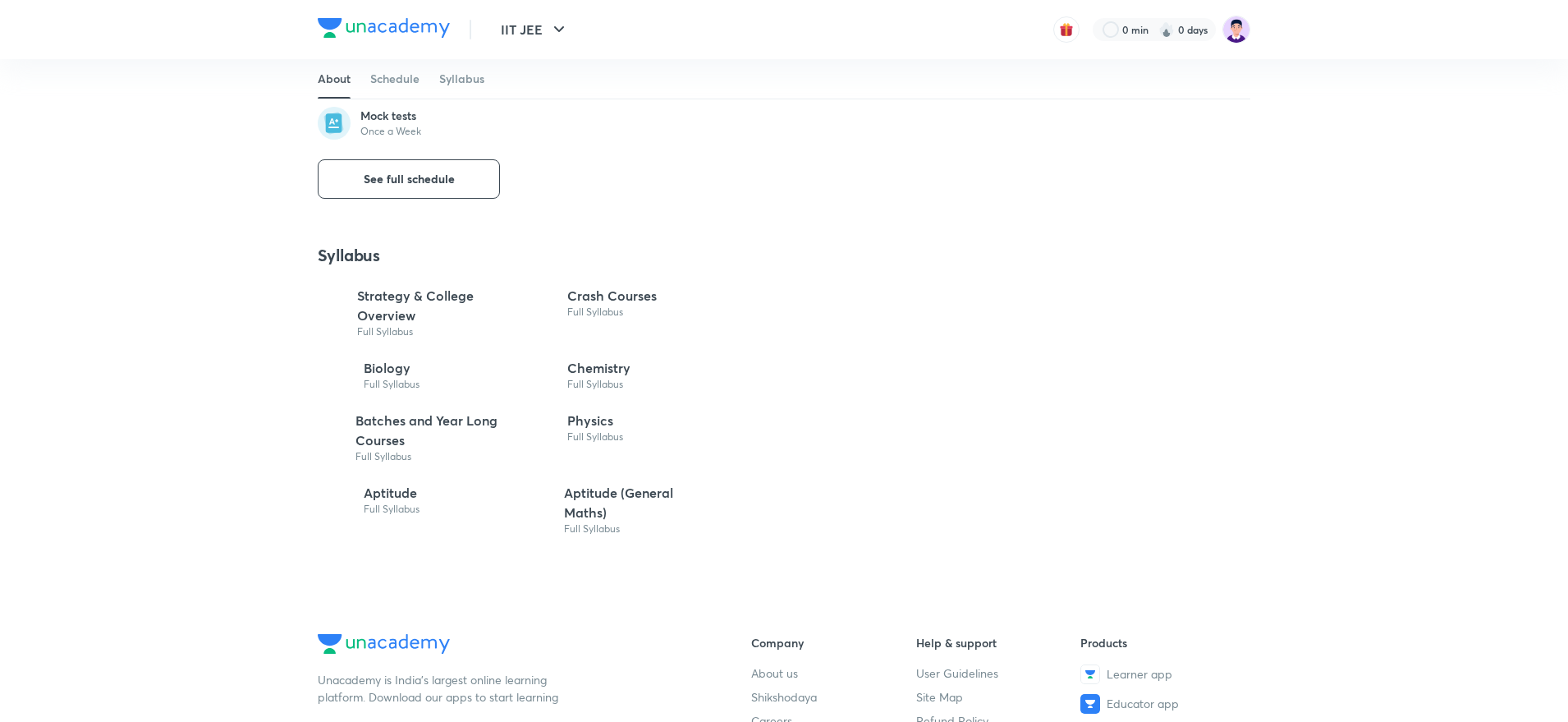 scroll, scrollTop: 0, scrollLeft: 0, axis: both 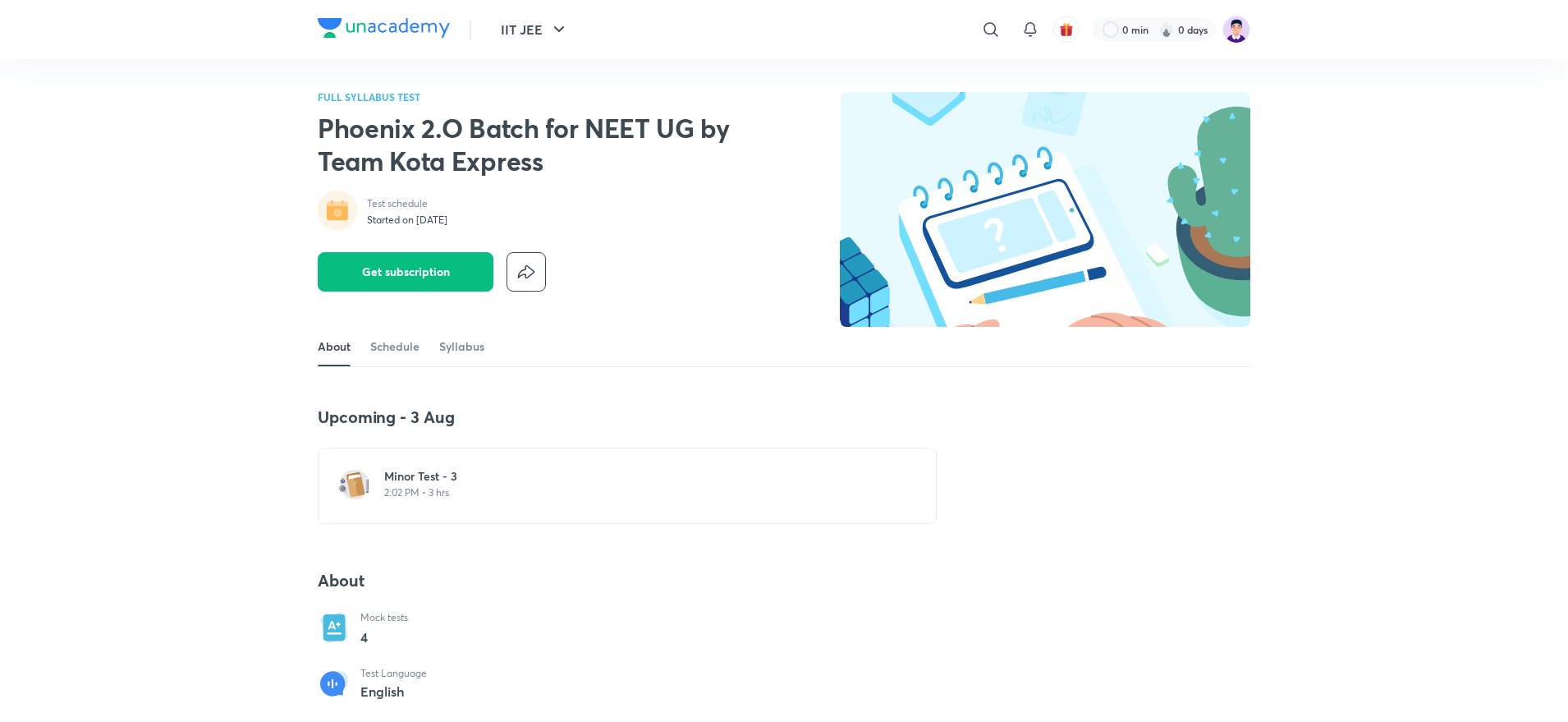 click on "2:02 PM • 3 hrs" at bounding box center (637, 493) 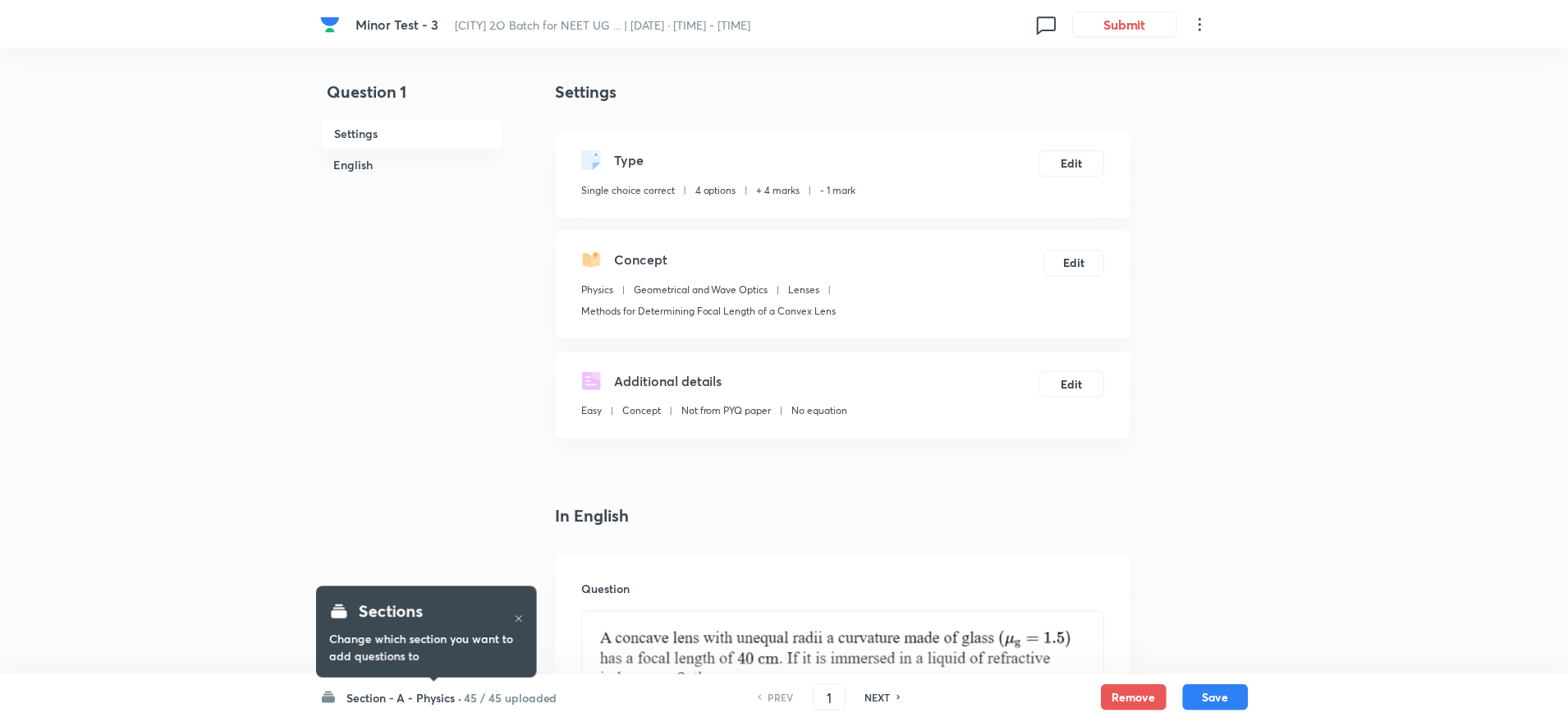scroll, scrollTop: 0, scrollLeft: 0, axis: both 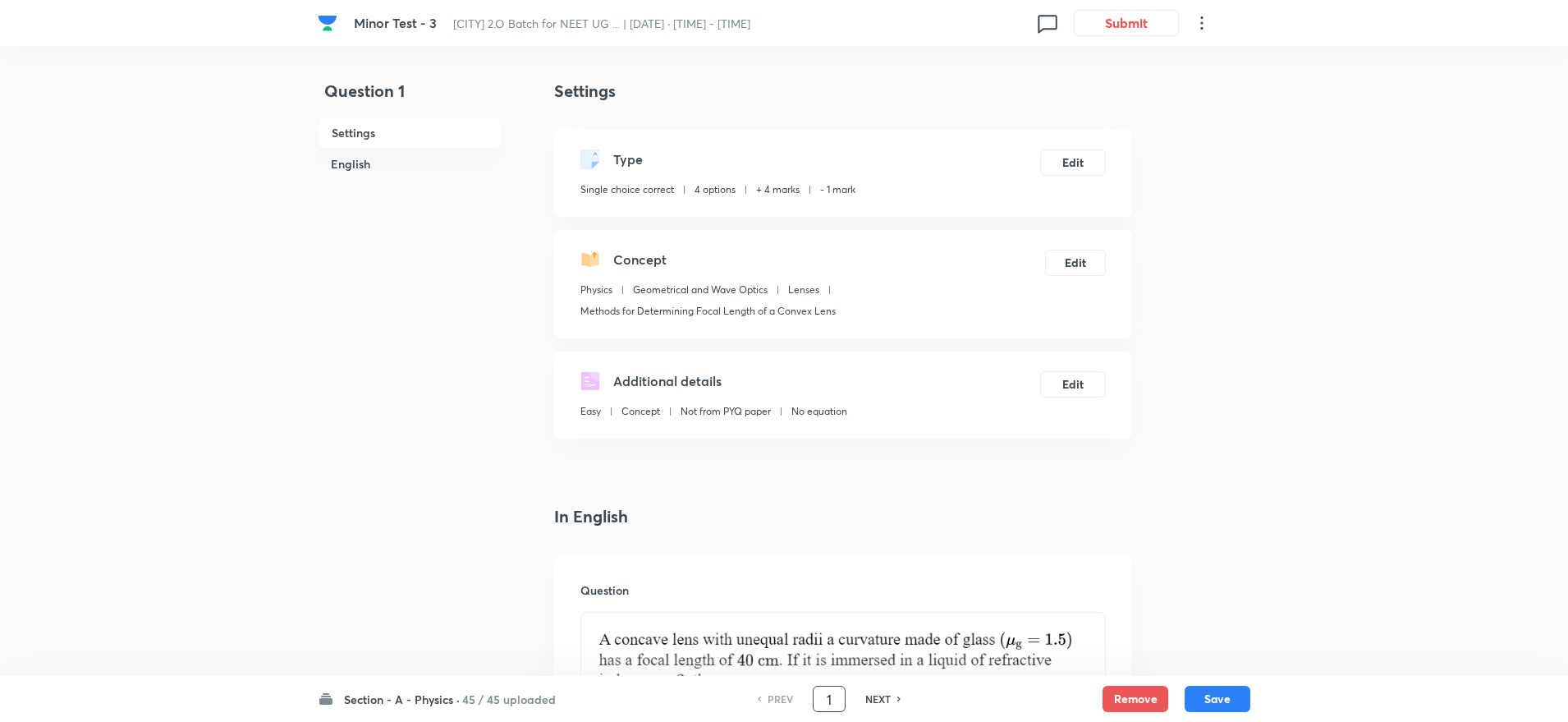 drag, startPoint x: 836, startPoint y: 697, endPoint x: 826, endPoint y: 697, distance: 10 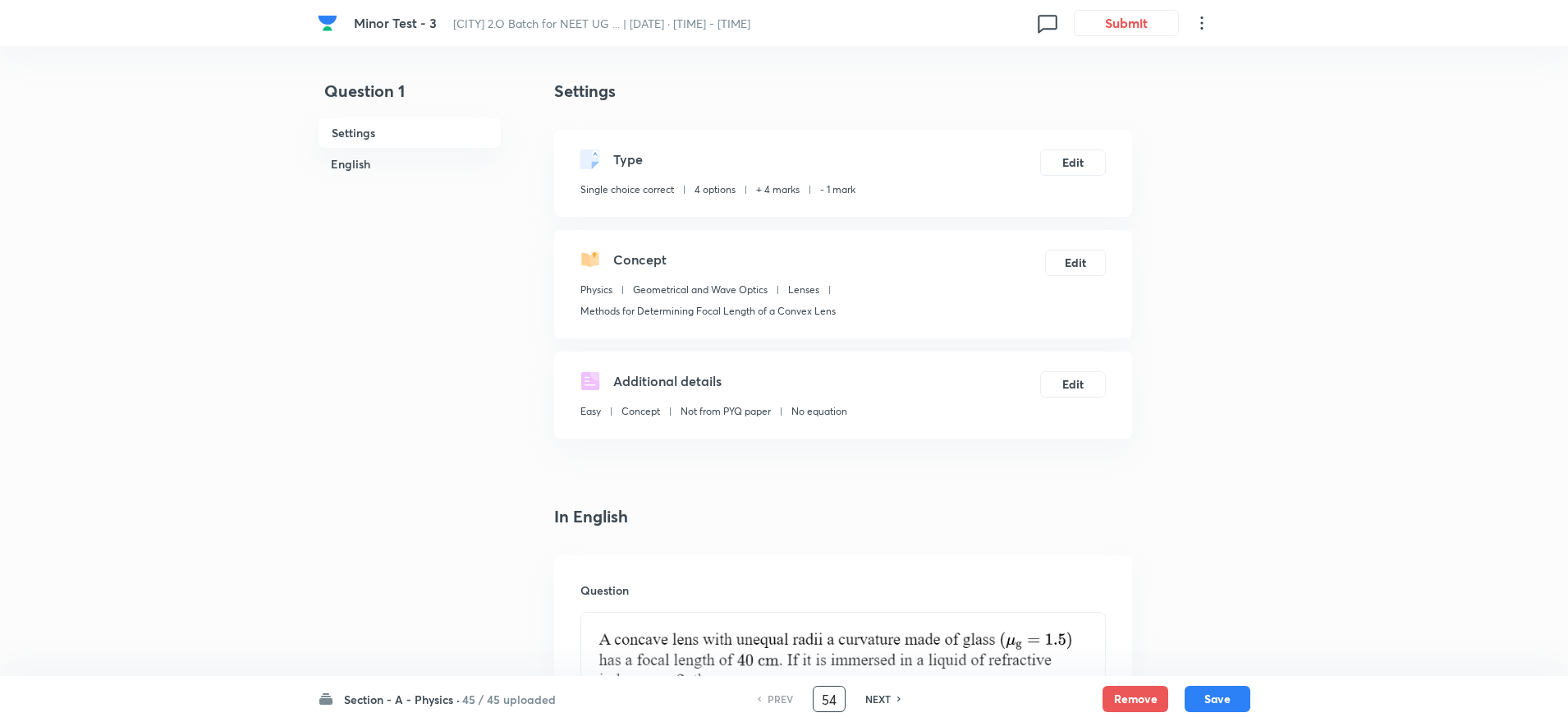 type on "54" 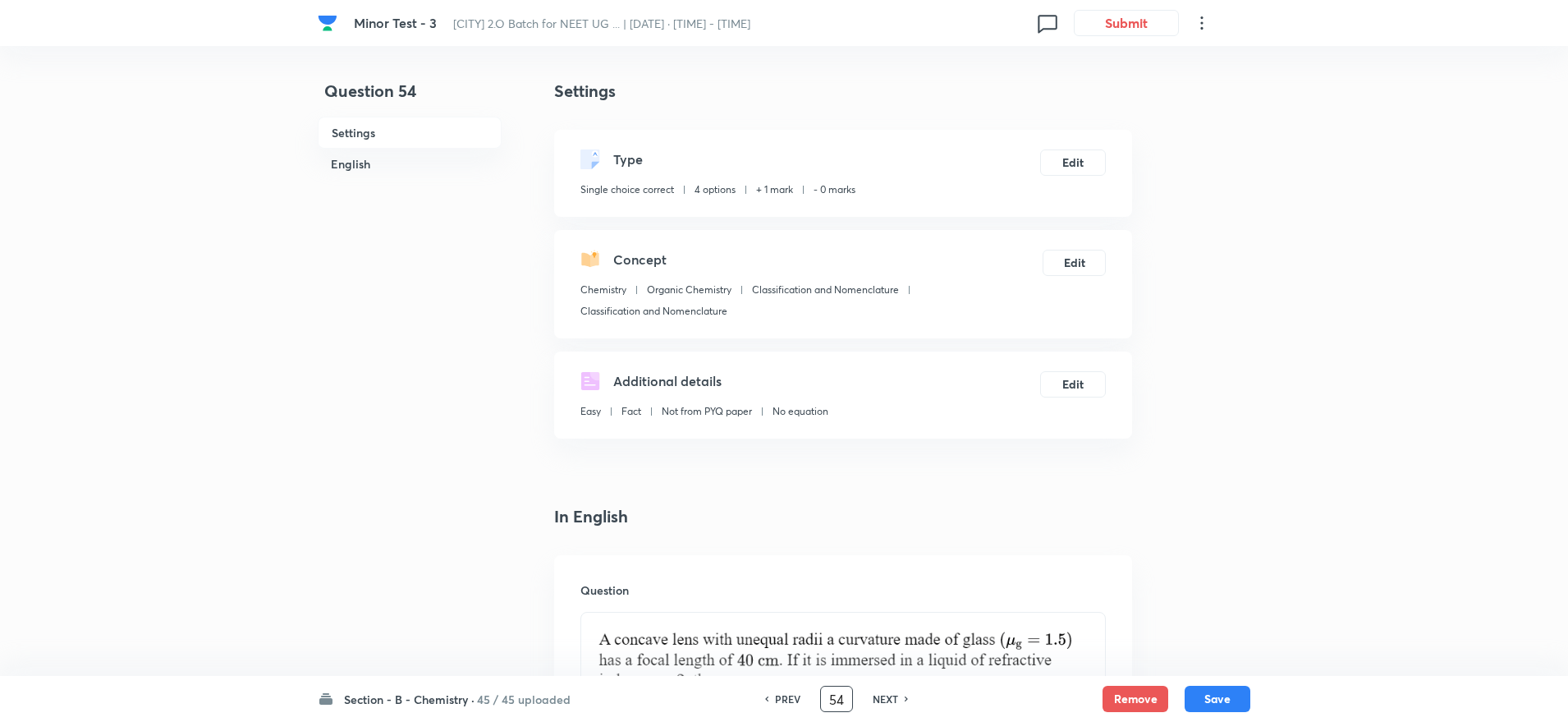 checkbox on "false" 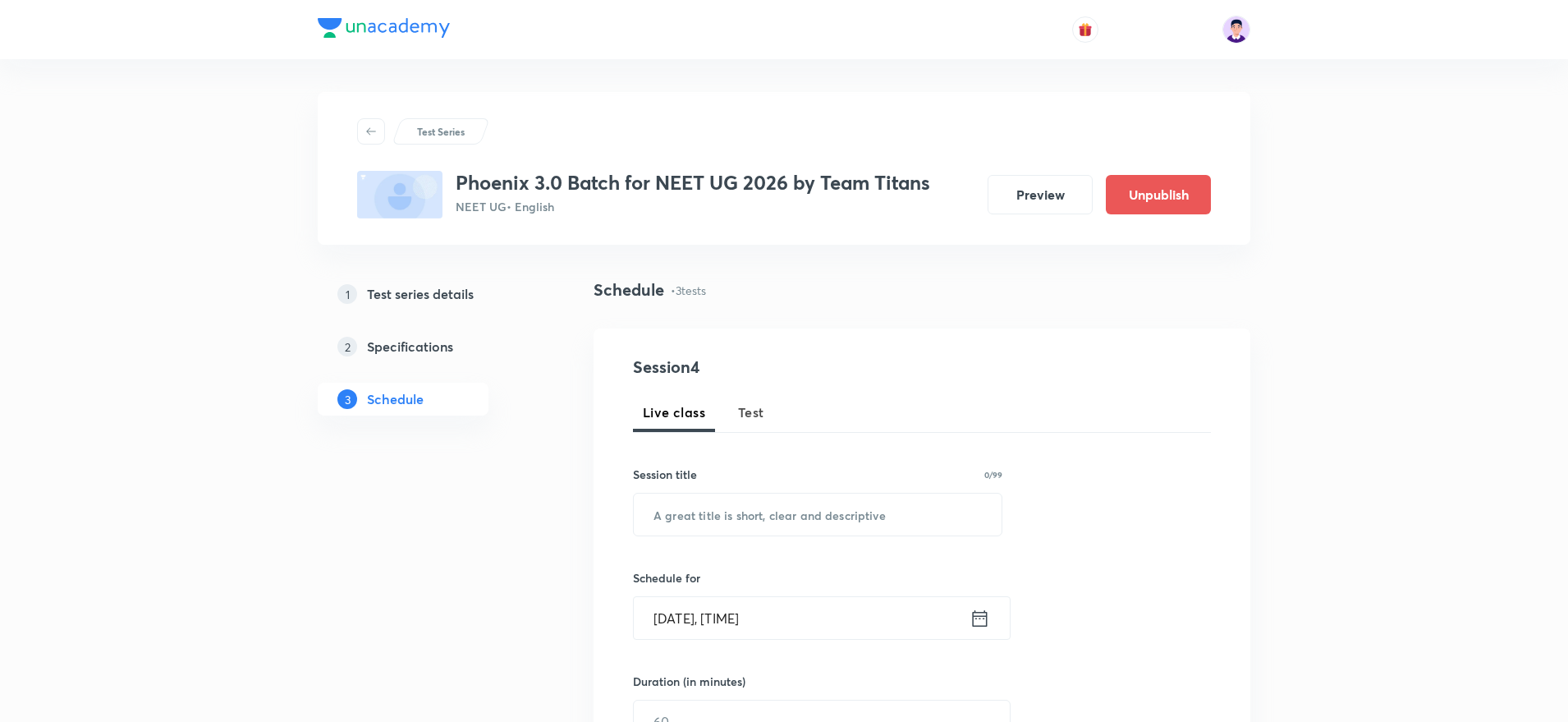 scroll, scrollTop: 0, scrollLeft: 0, axis: both 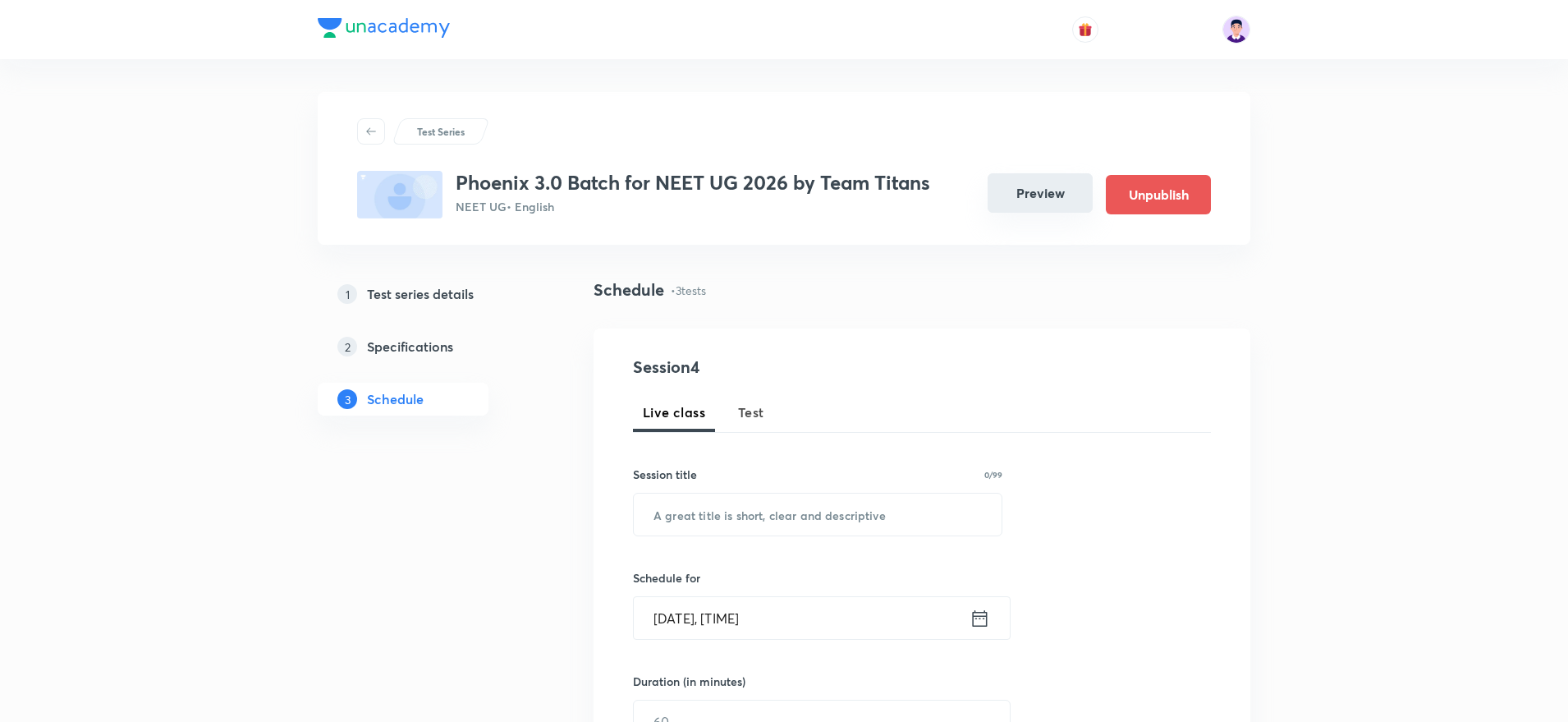 click on "Preview" at bounding box center [1040, 193] 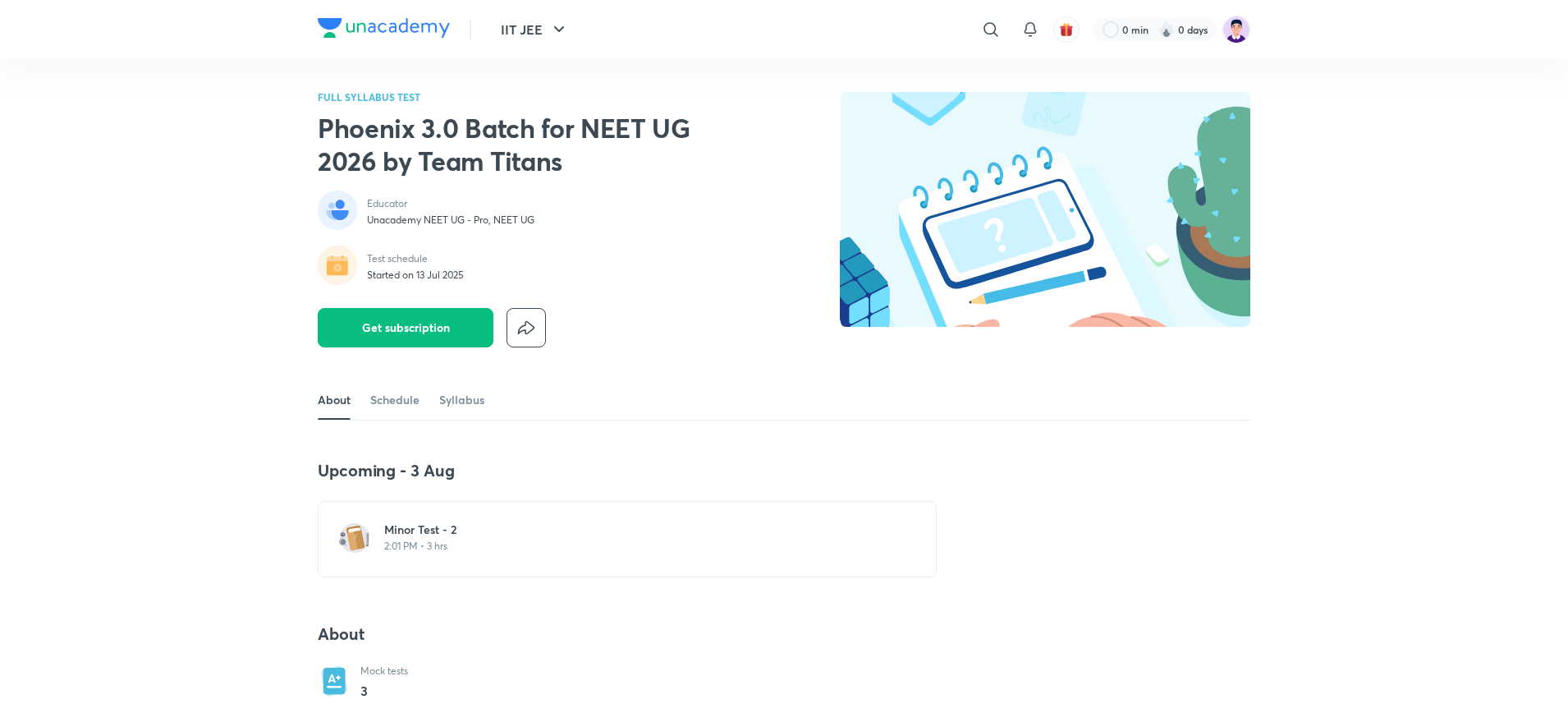 click on "Minor Test - 2" at bounding box center [637, 530] 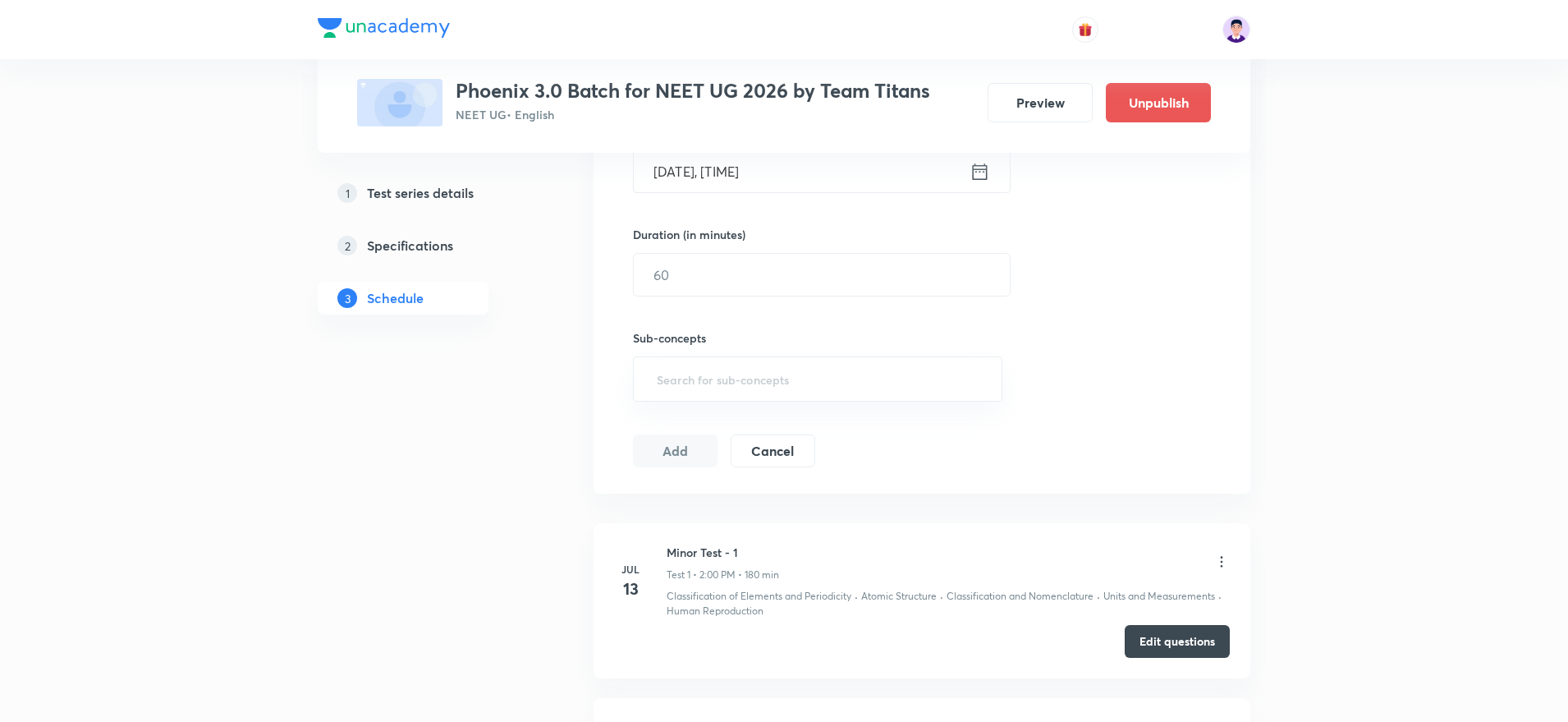scroll, scrollTop: 821, scrollLeft: 0, axis: vertical 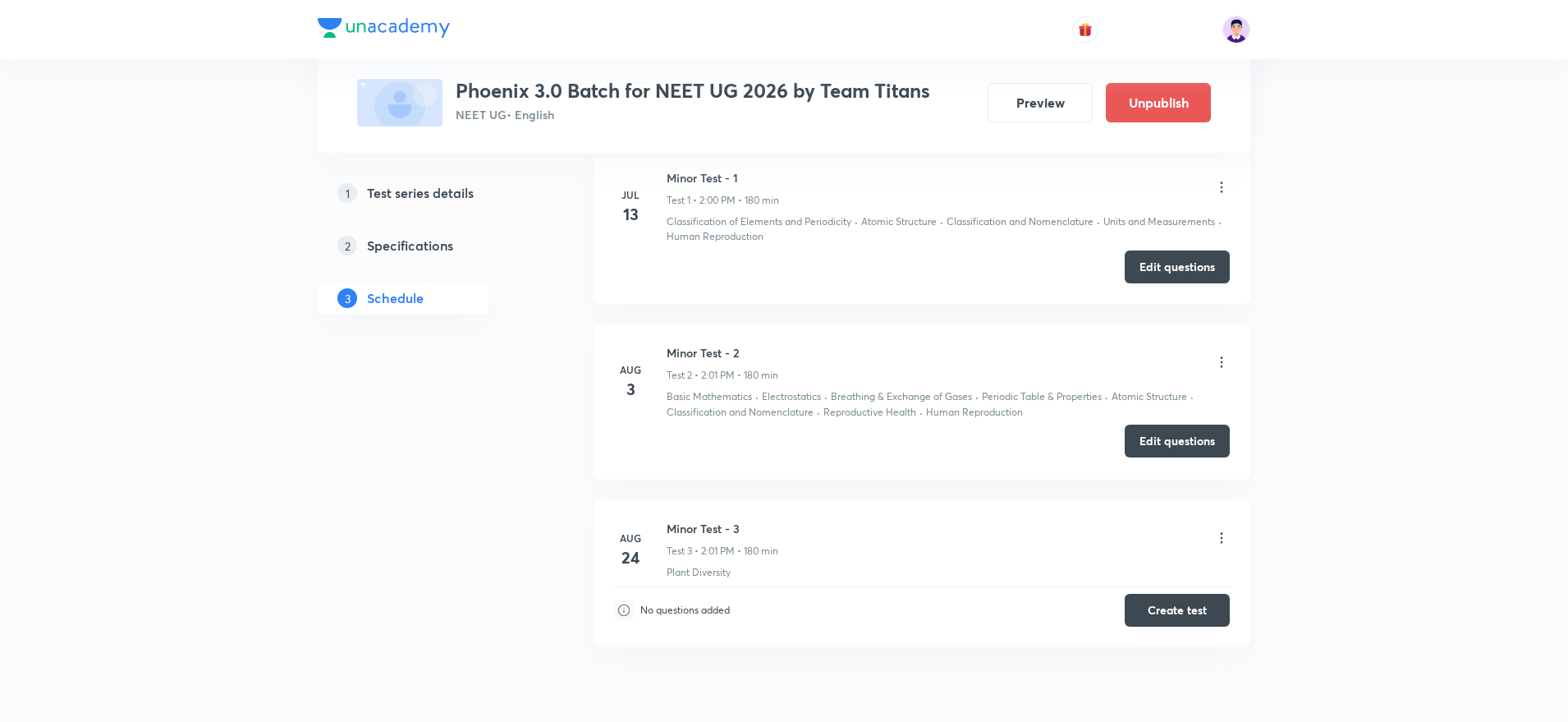 click on "Edit questions" at bounding box center [1177, 441] 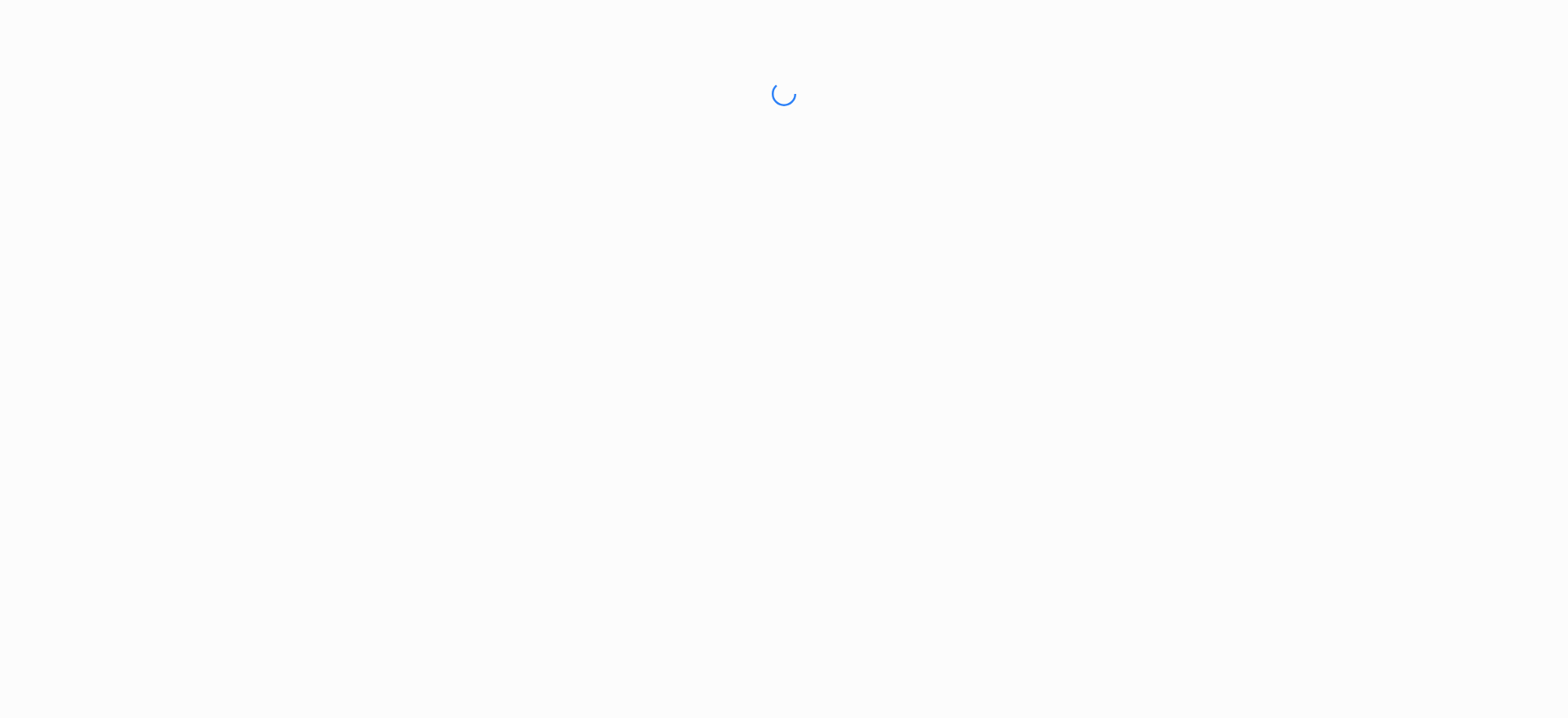 scroll, scrollTop: 0, scrollLeft: 0, axis: both 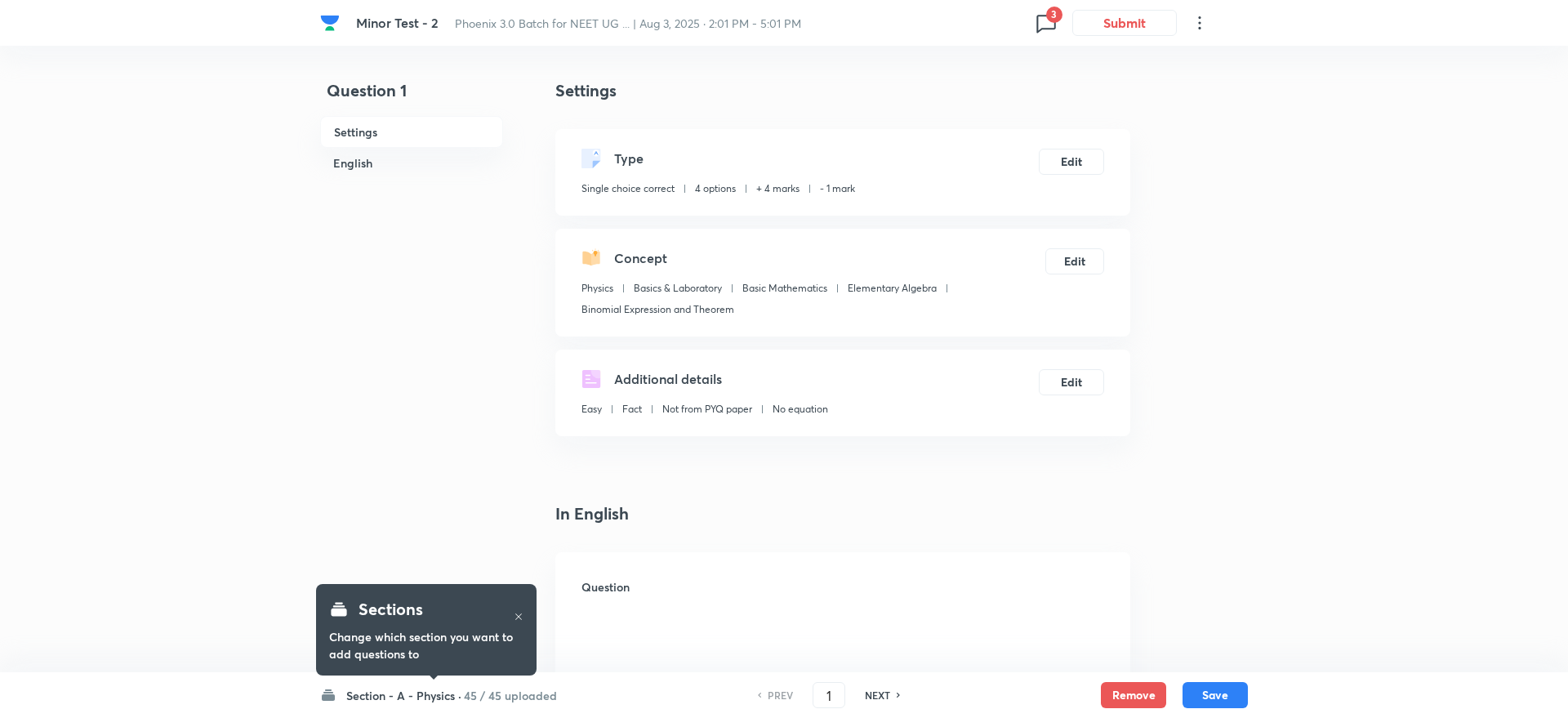 checkbox on "true" 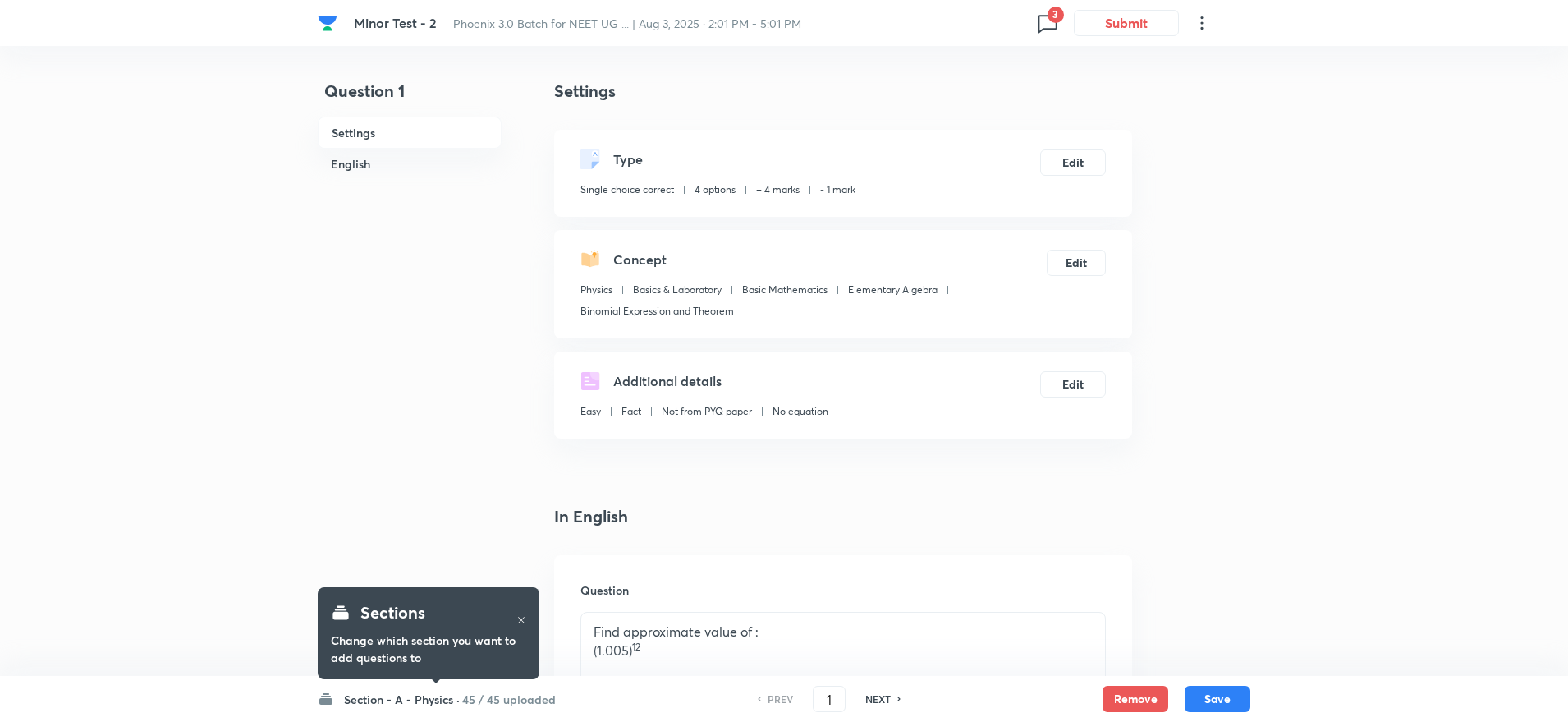 click on "Section - A - Physics ·" at bounding box center (401, 699) 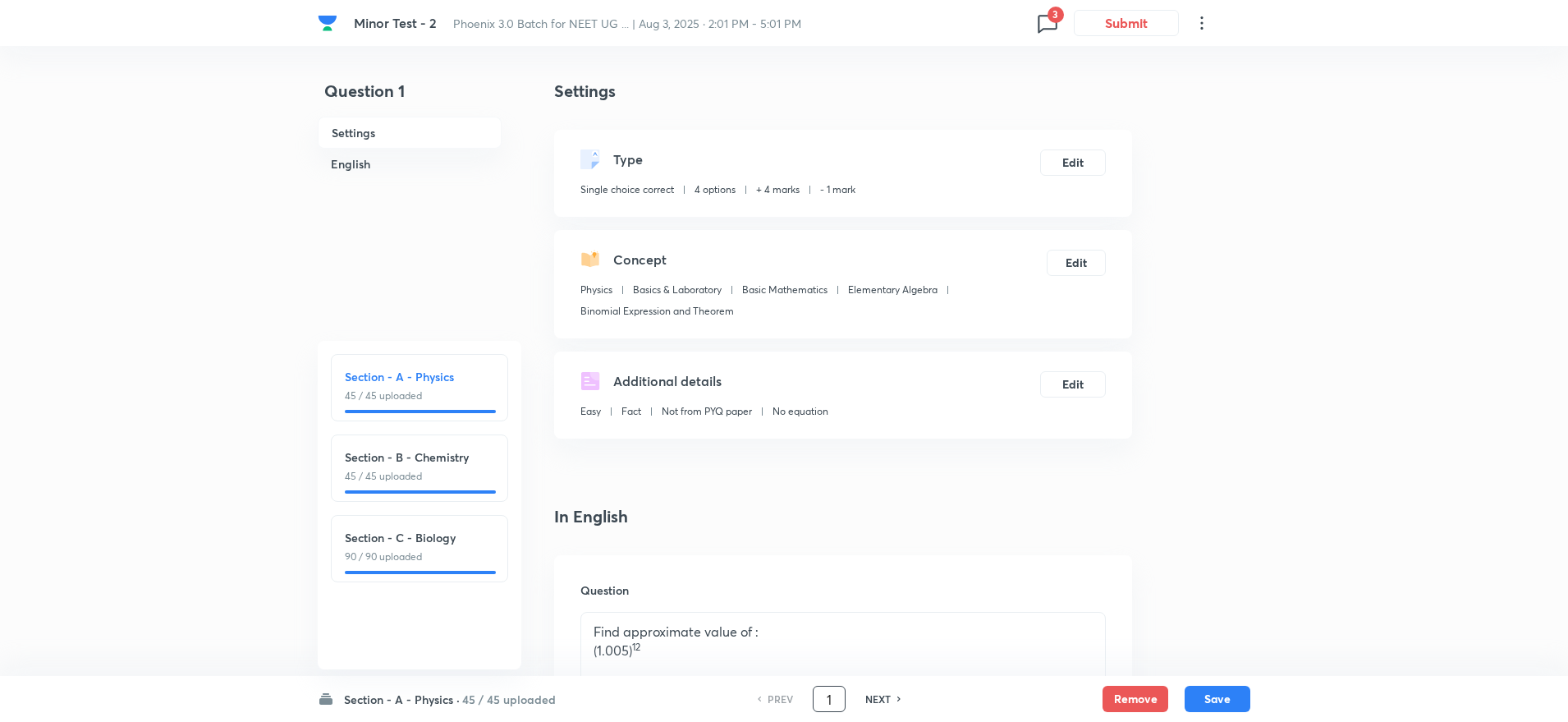 click on "1" at bounding box center (829, 699) 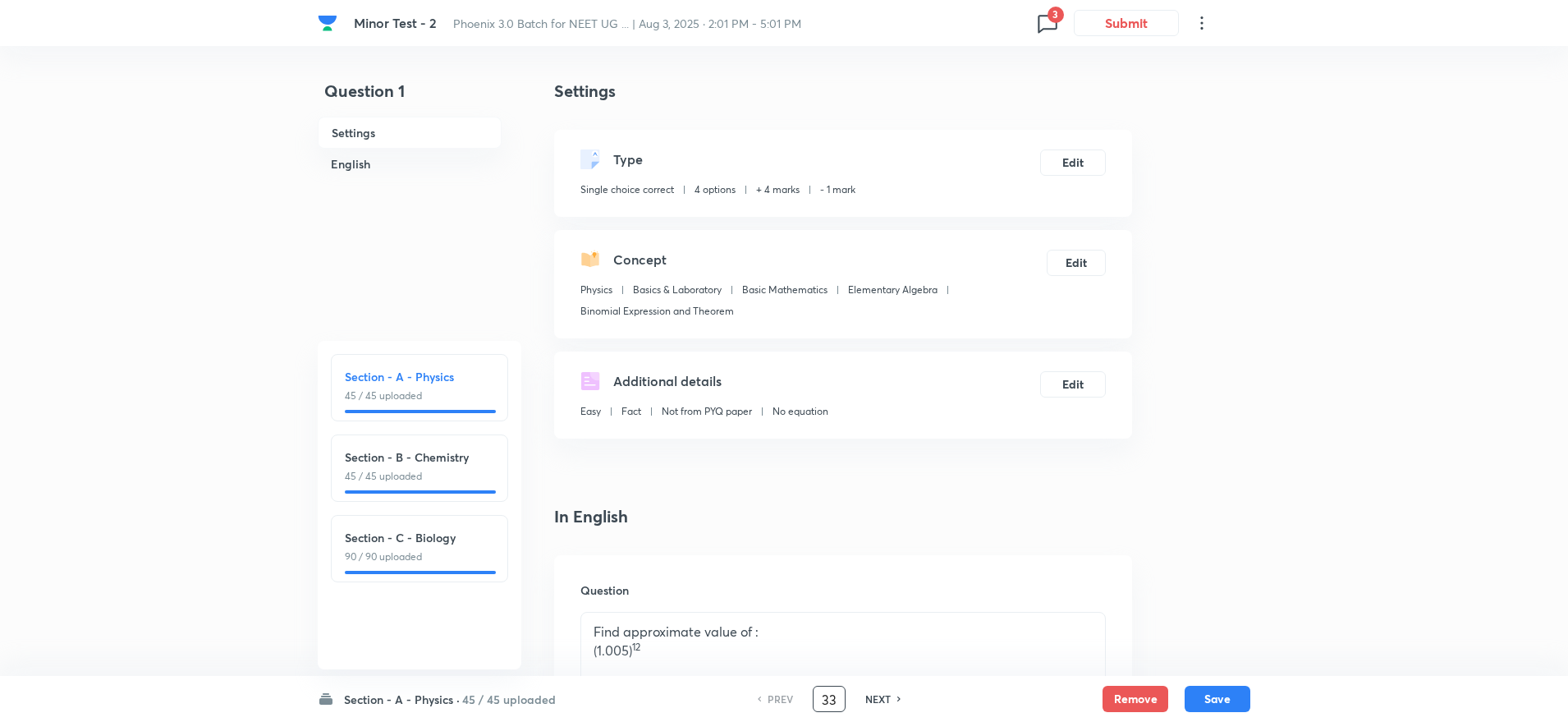 type on "33" 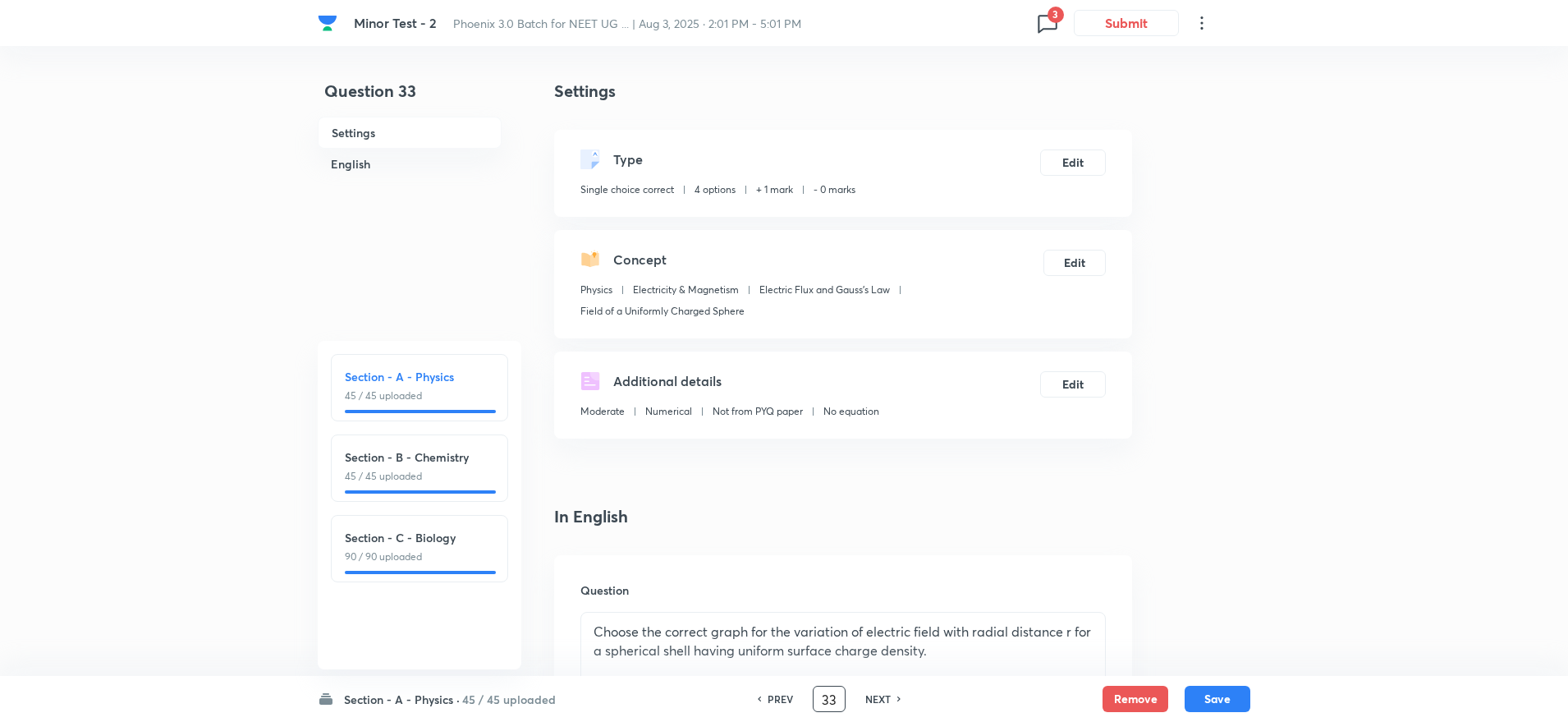 checkbox on "true" 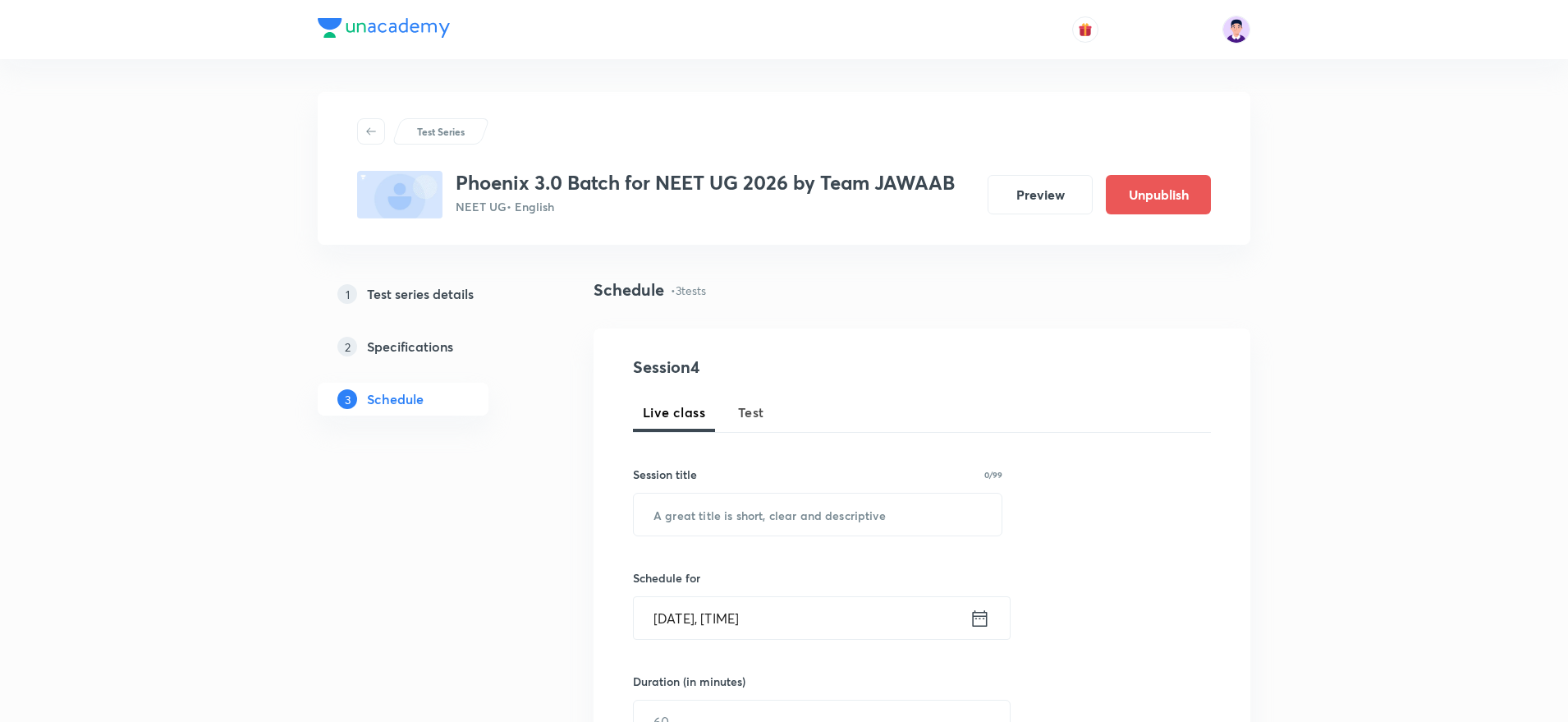 scroll, scrollTop: 0, scrollLeft: 0, axis: both 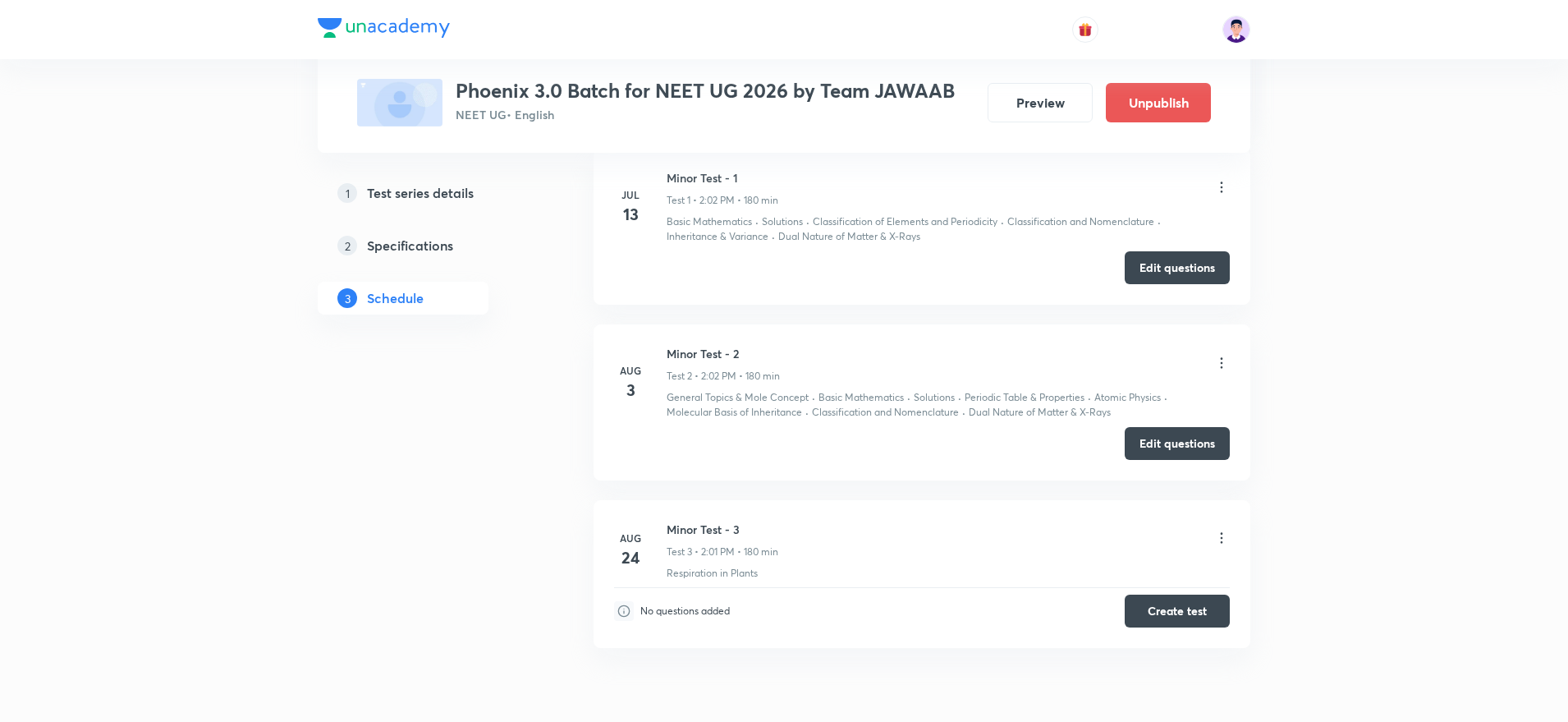 click 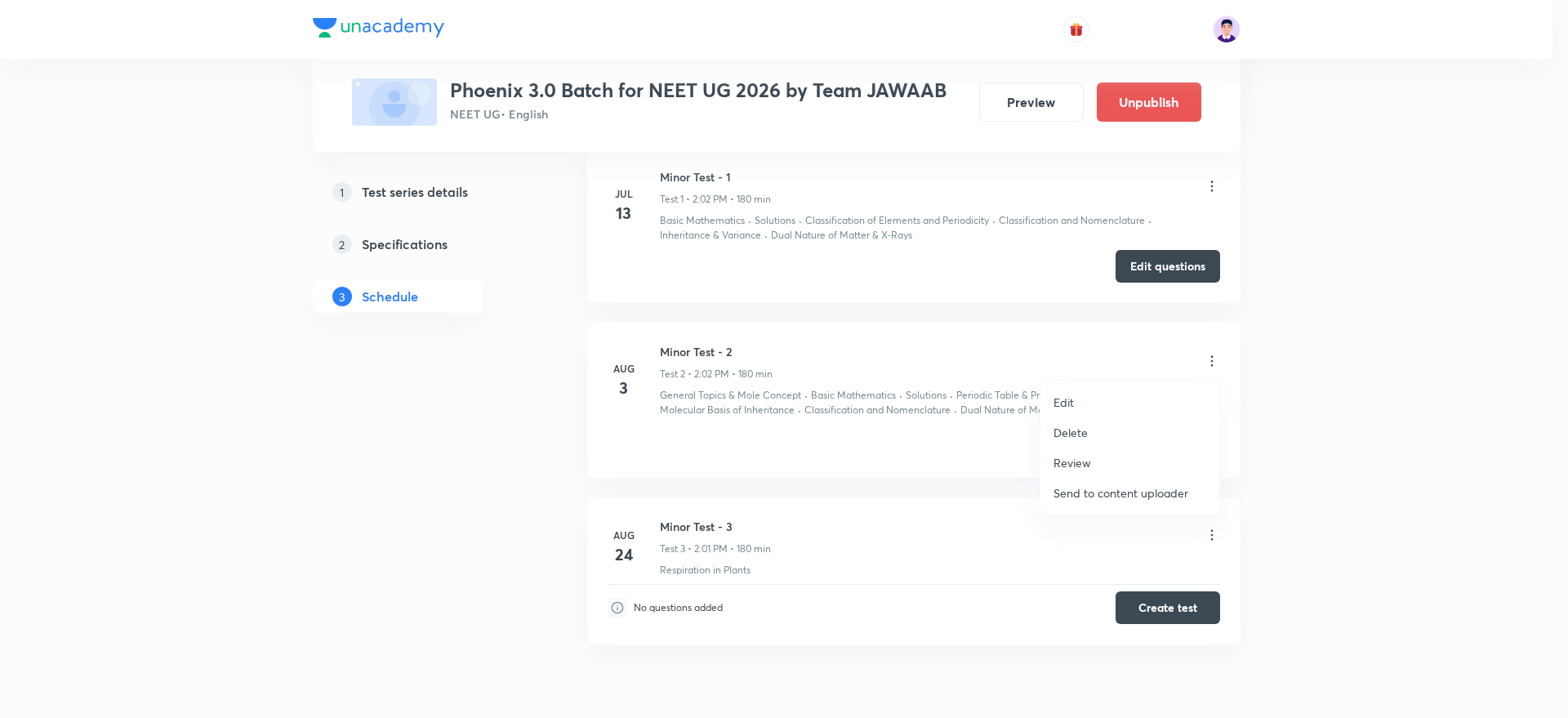 click at bounding box center [784, 359] 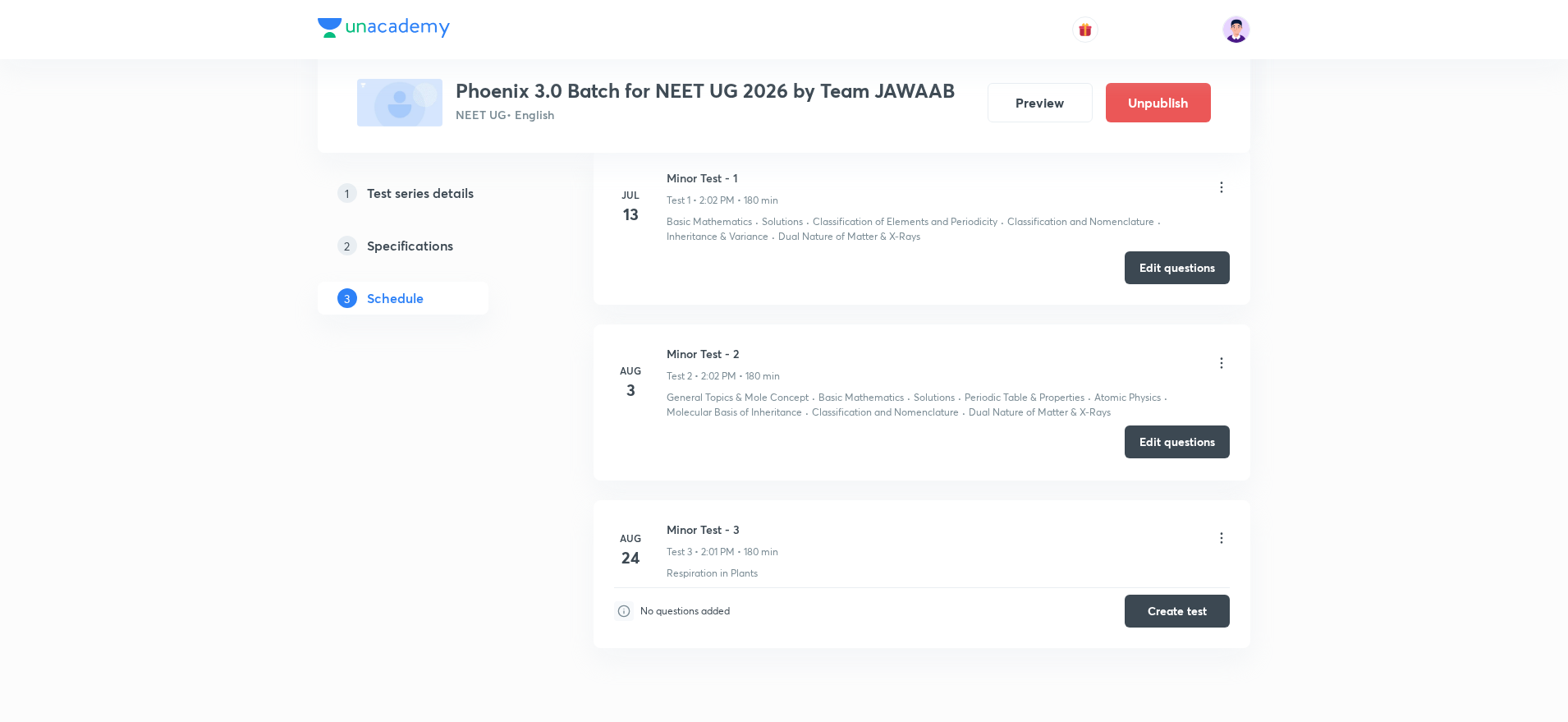 click on "Edit questions" at bounding box center (1177, 442) 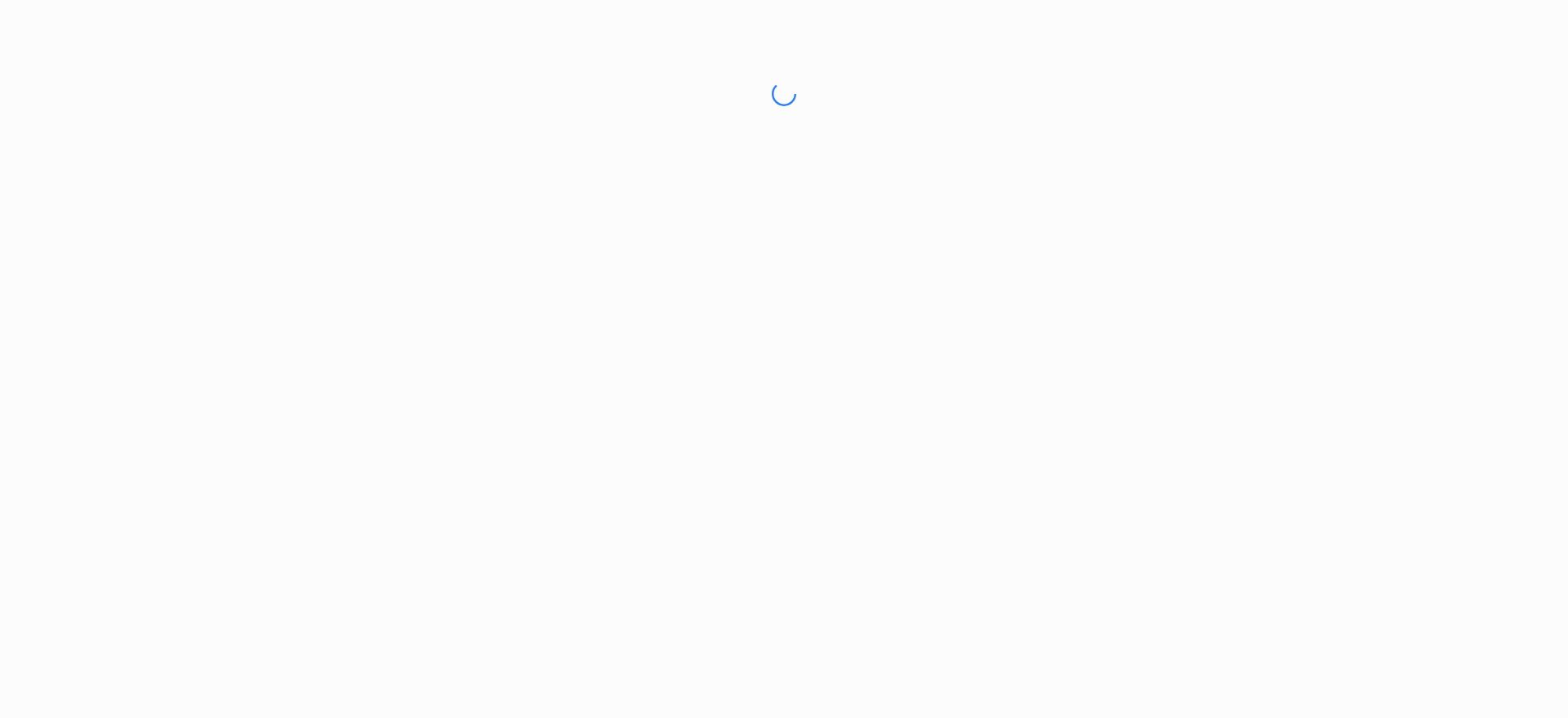 scroll, scrollTop: 0, scrollLeft: 0, axis: both 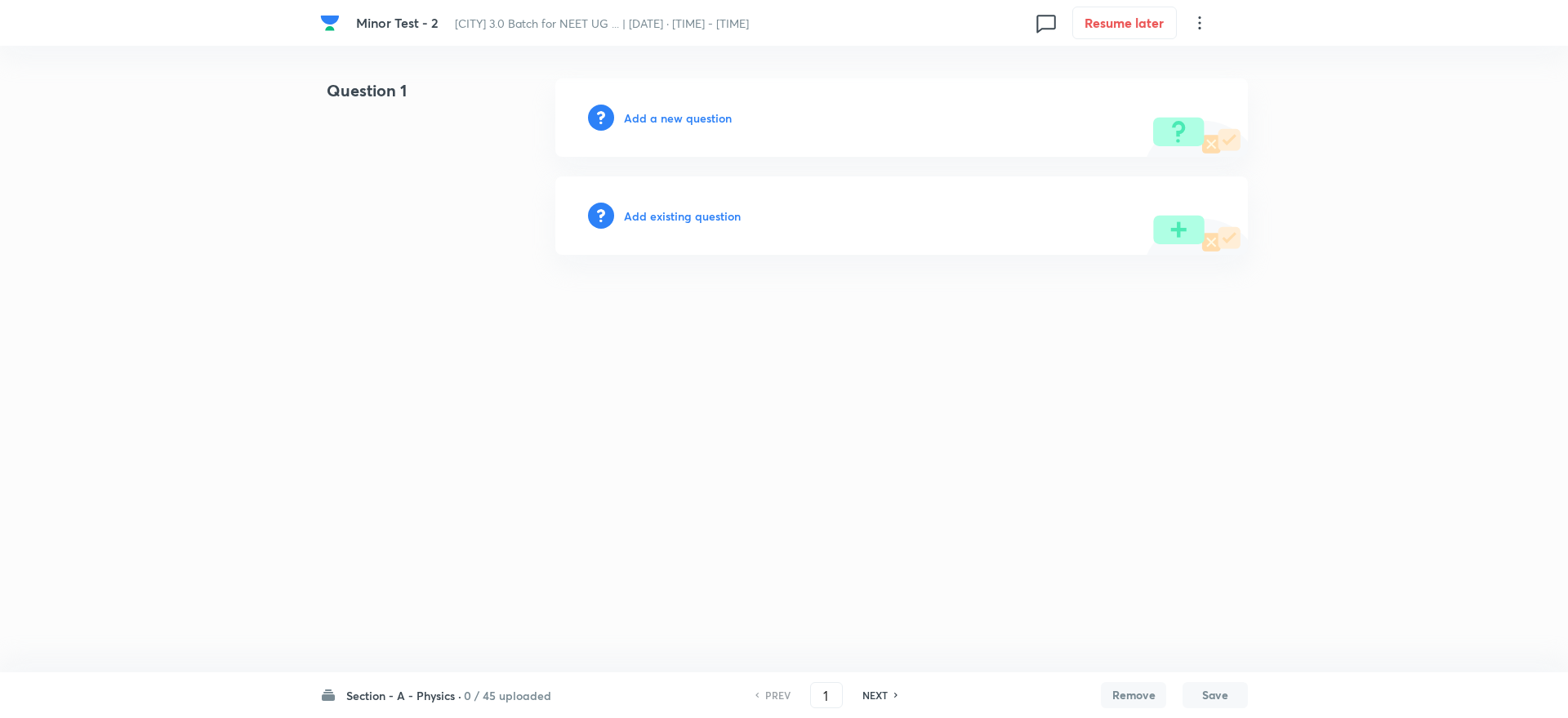 click on "0 / 45 uploaded" at bounding box center (507, 695) 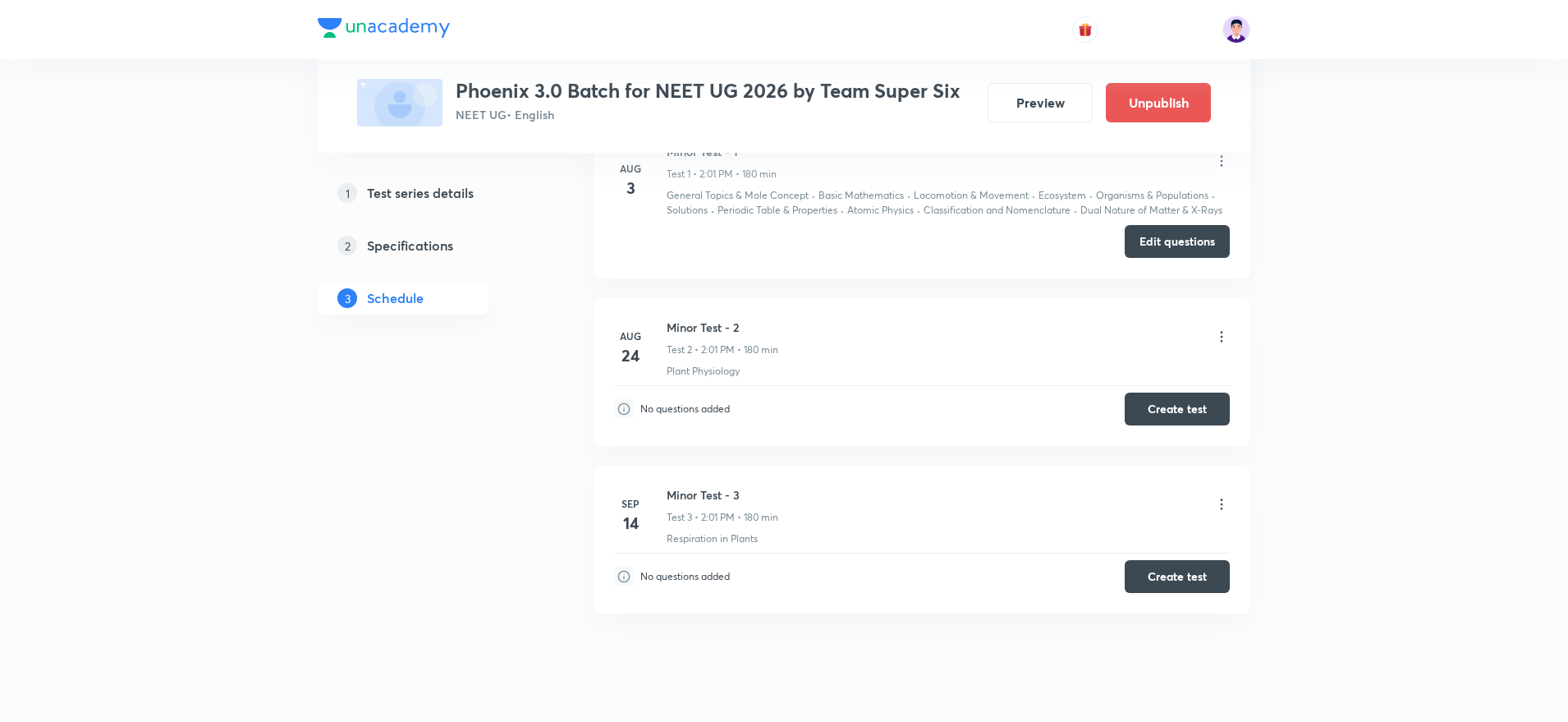 scroll, scrollTop: 0, scrollLeft: 0, axis: both 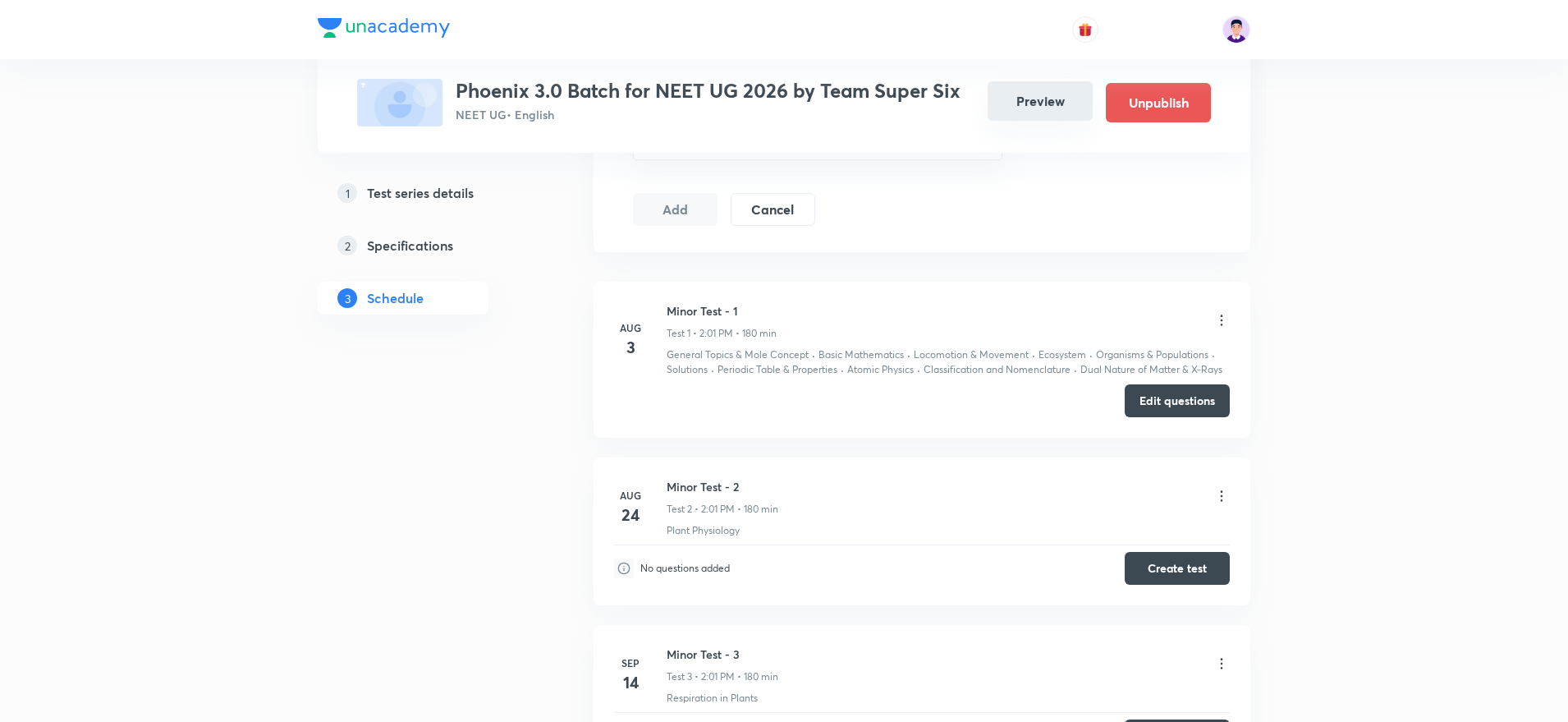 click on "Preview" at bounding box center (1040, 101) 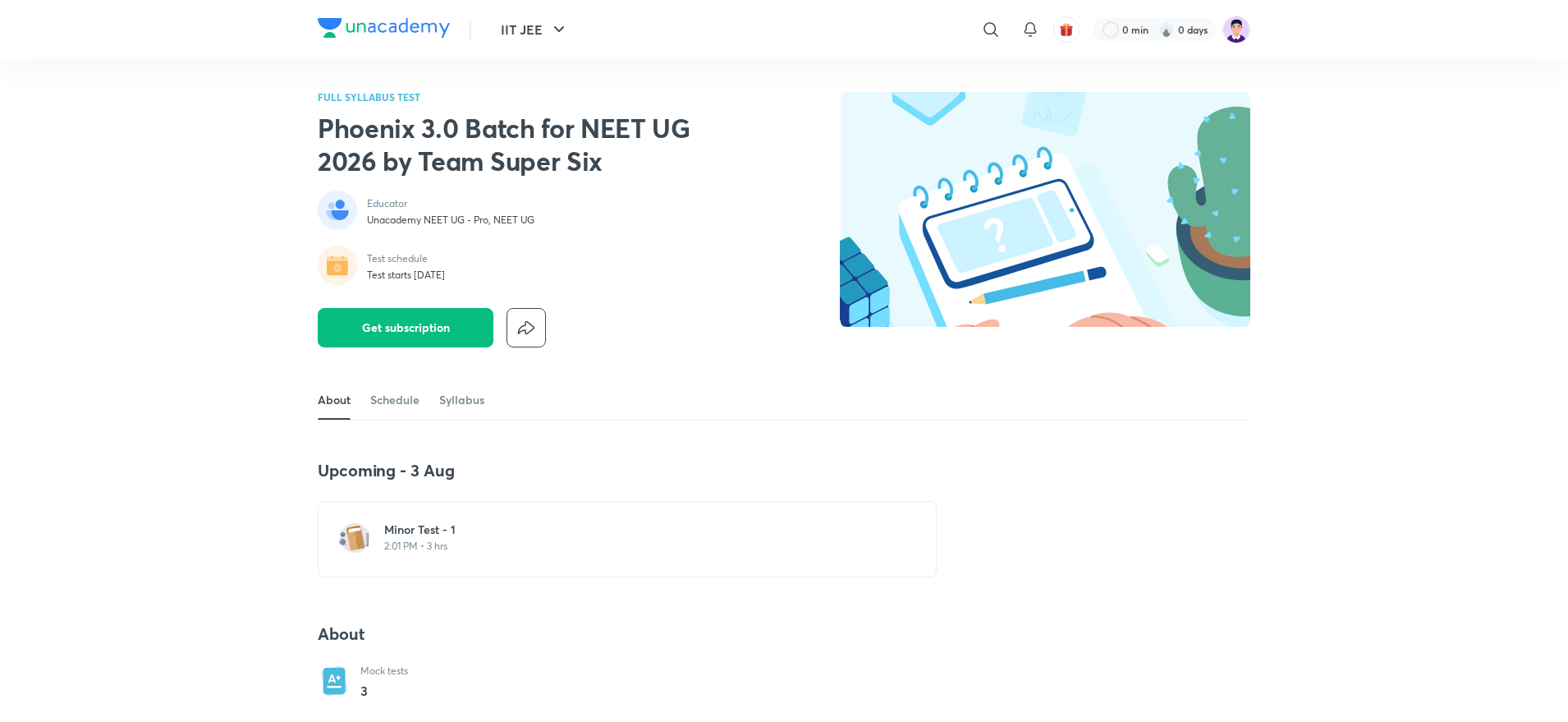 click on "Minor Test - 1" at bounding box center [637, 530] 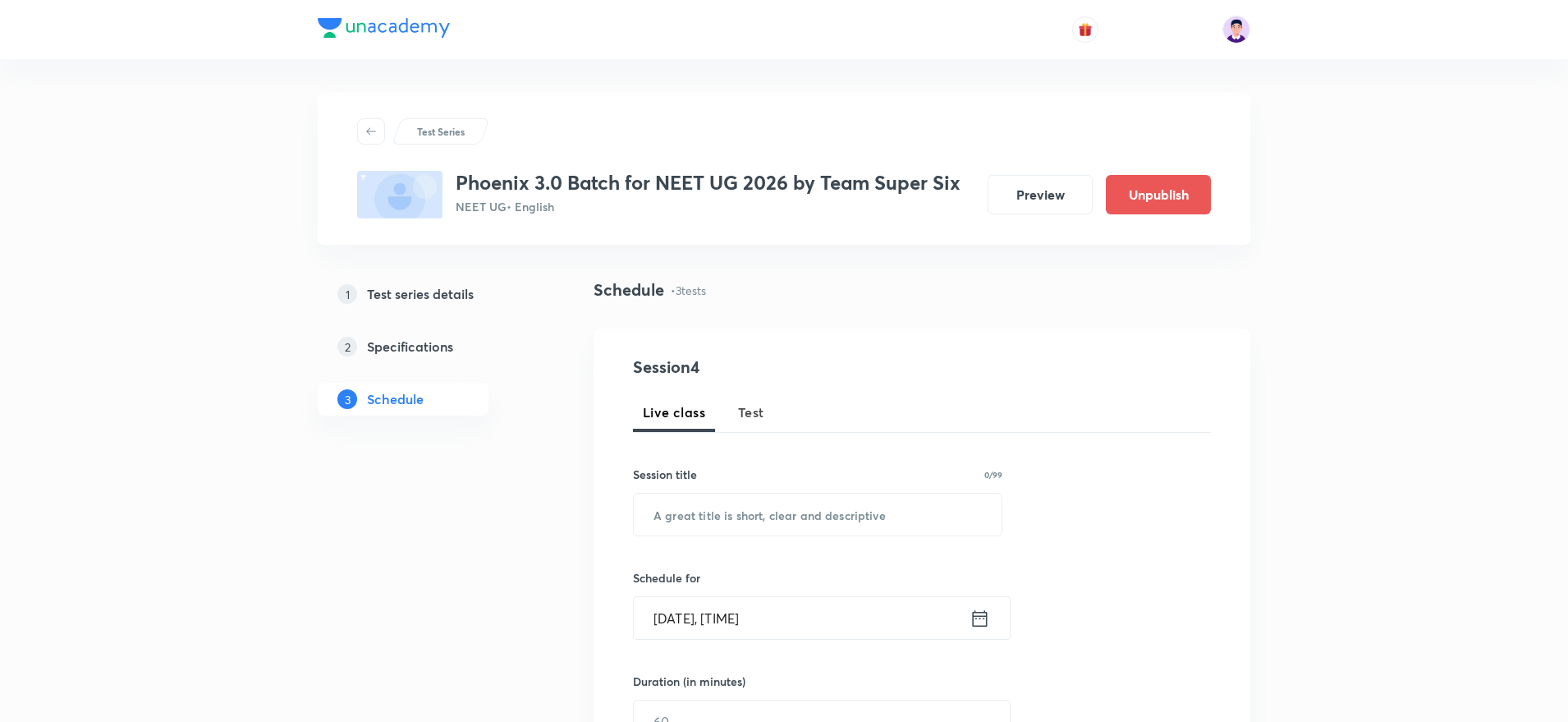 scroll, scrollTop: 616, scrollLeft: 0, axis: vertical 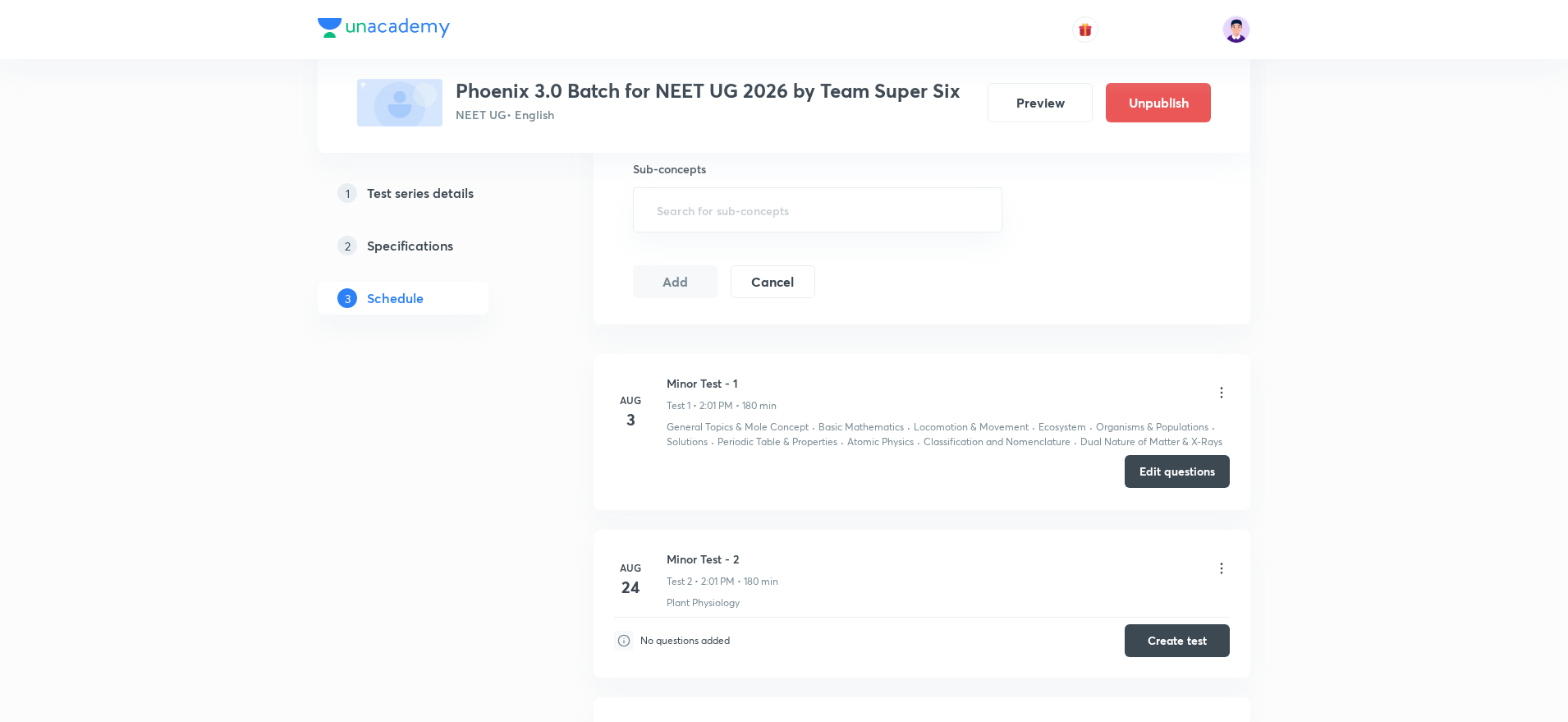 click on "Edit questions" at bounding box center [1177, 471] 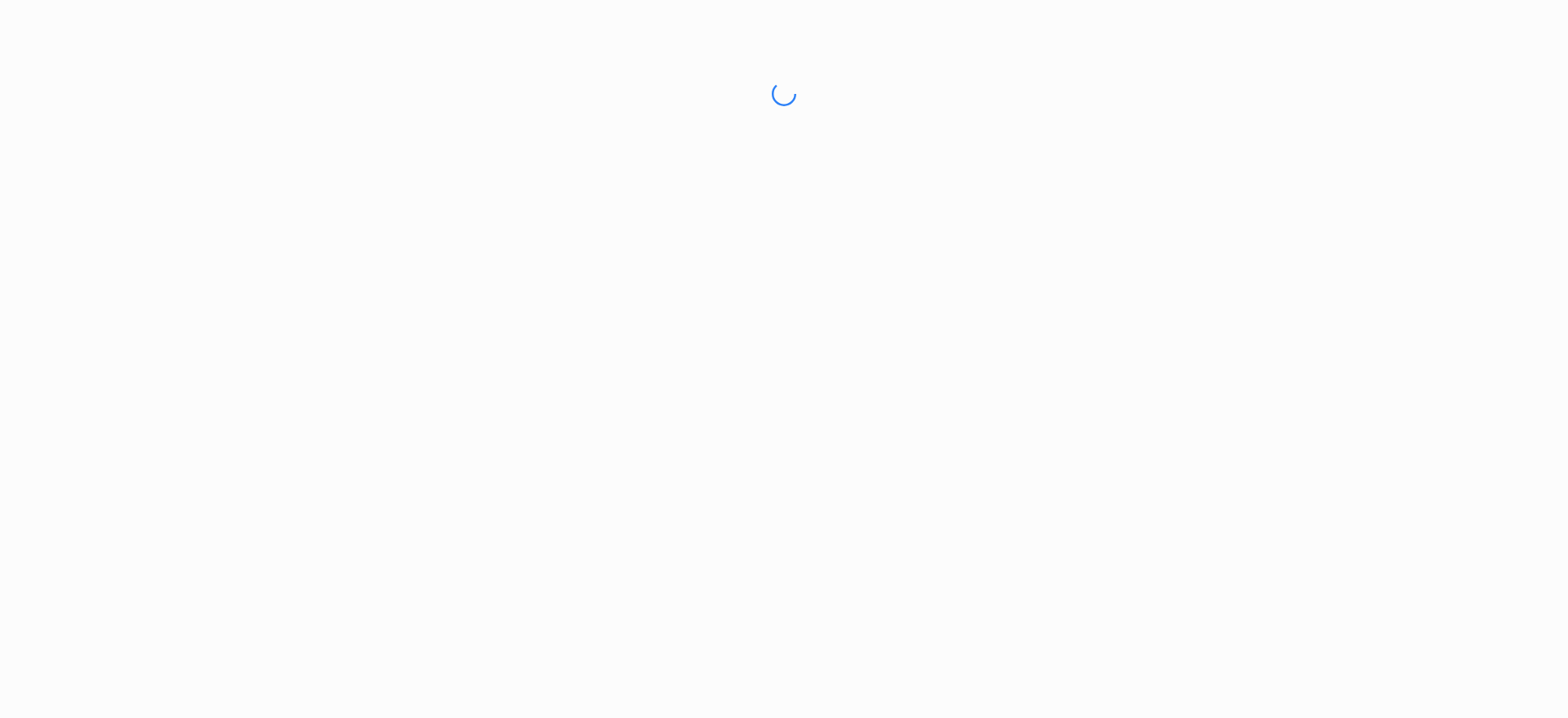 scroll, scrollTop: 0, scrollLeft: 0, axis: both 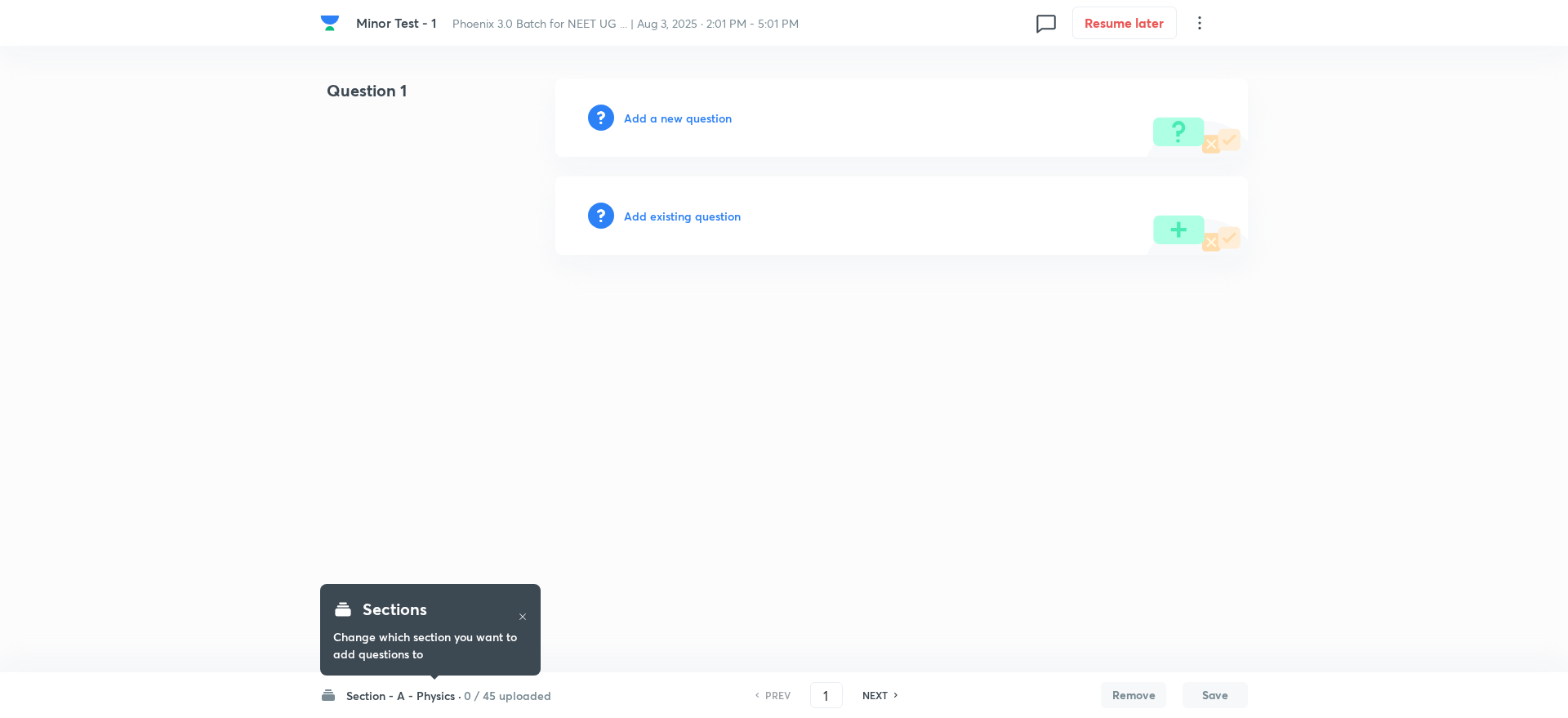 click on "Section - A - Physics ·" at bounding box center [403, 695] 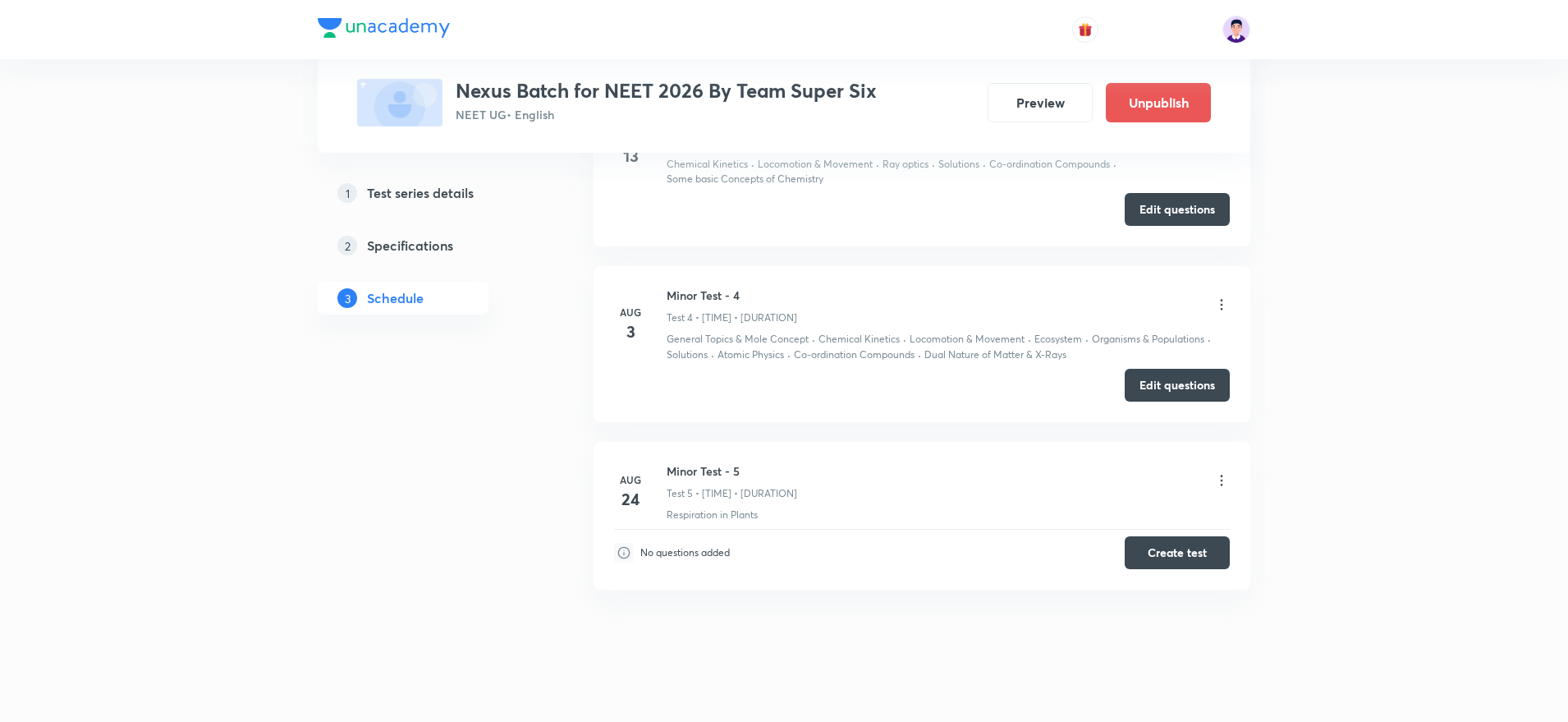 scroll, scrollTop: 1232, scrollLeft: 0, axis: vertical 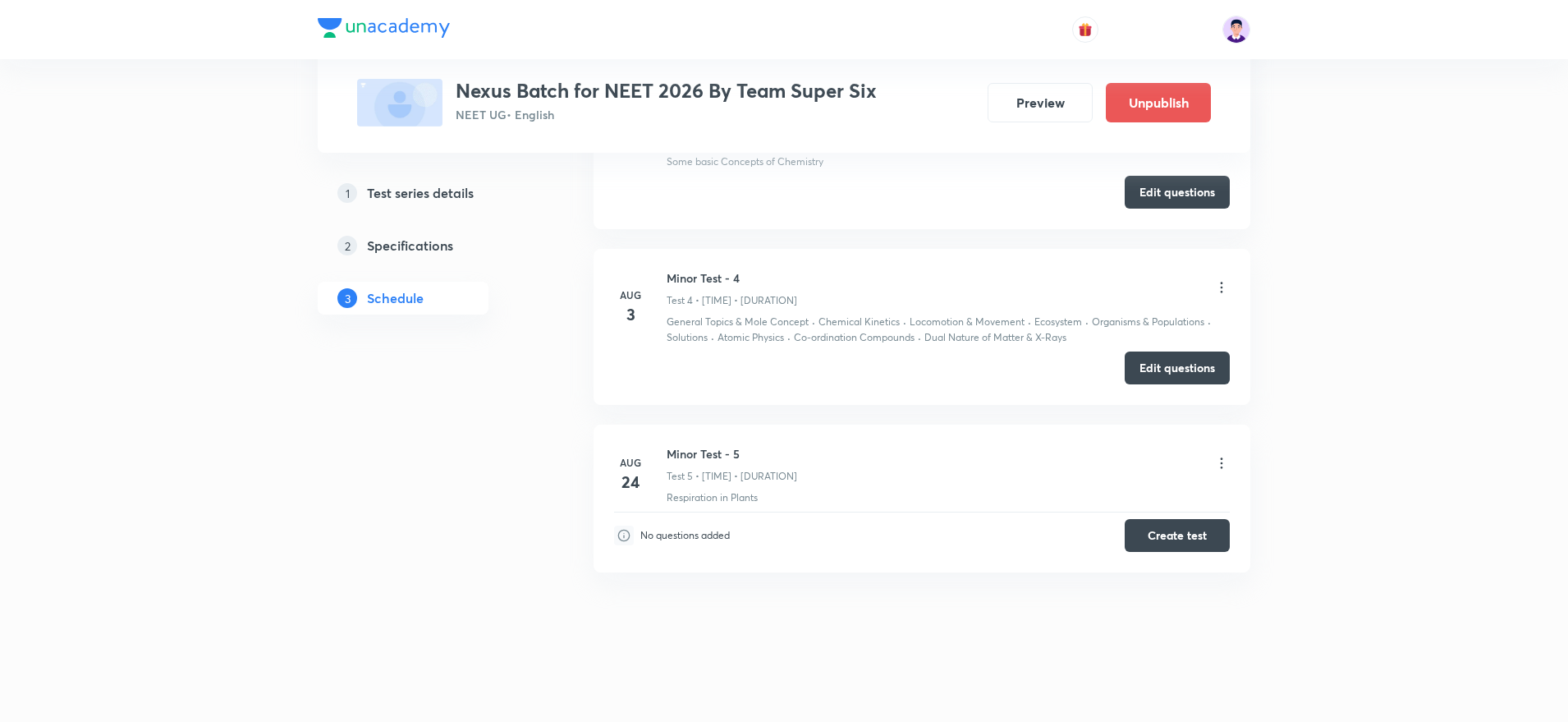 click on "Minor Test - 4 Test 4 • 2:01 PM • 180 min" at bounding box center [948, 288] 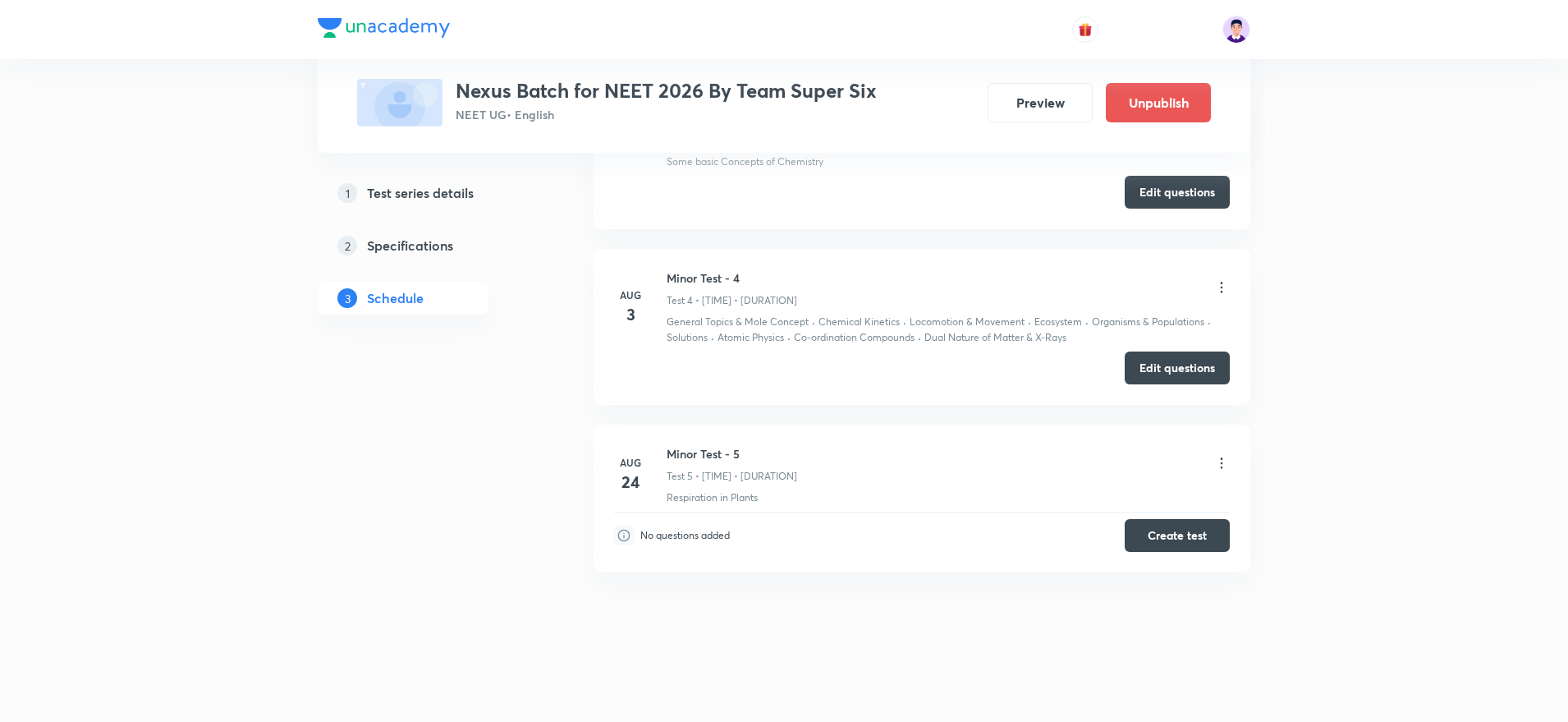 click 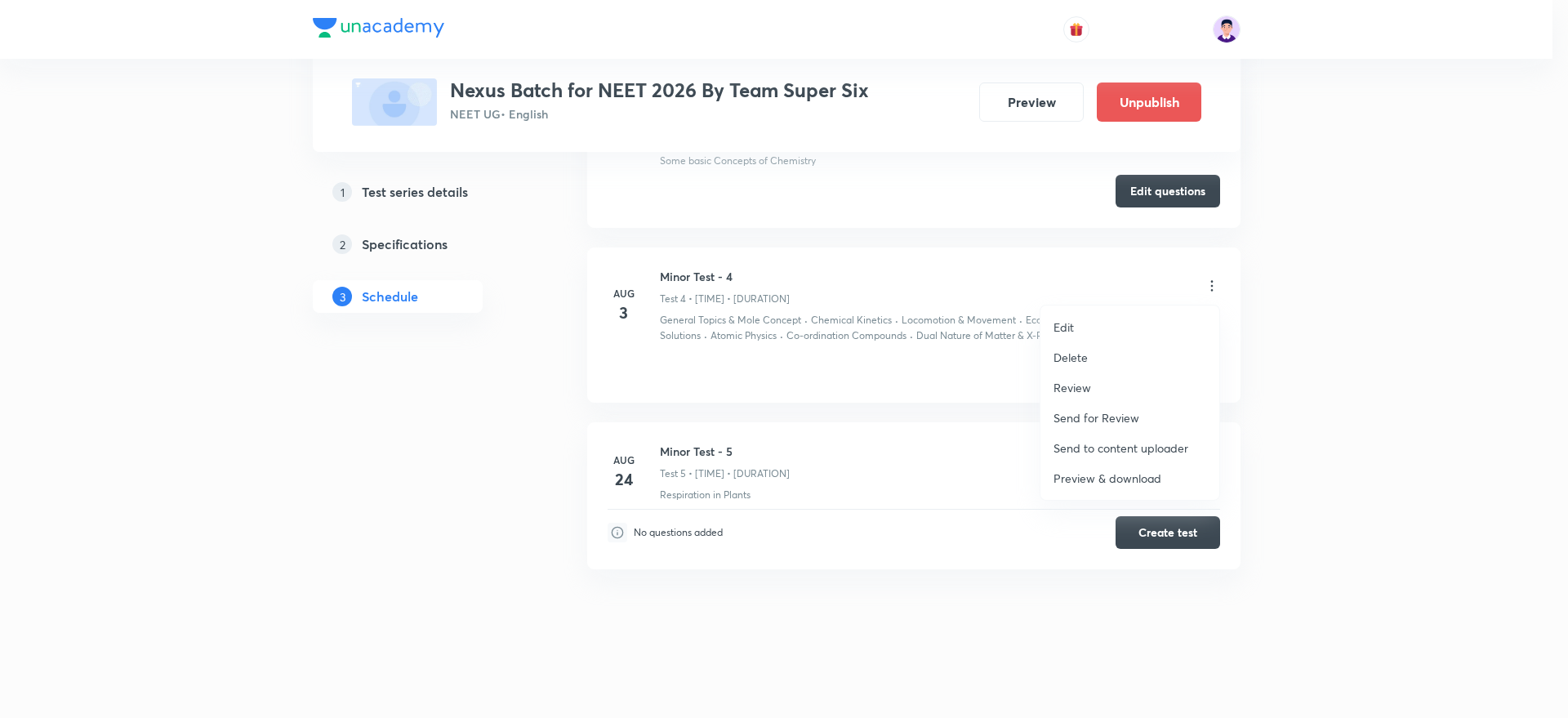 click at bounding box center [784, 359] 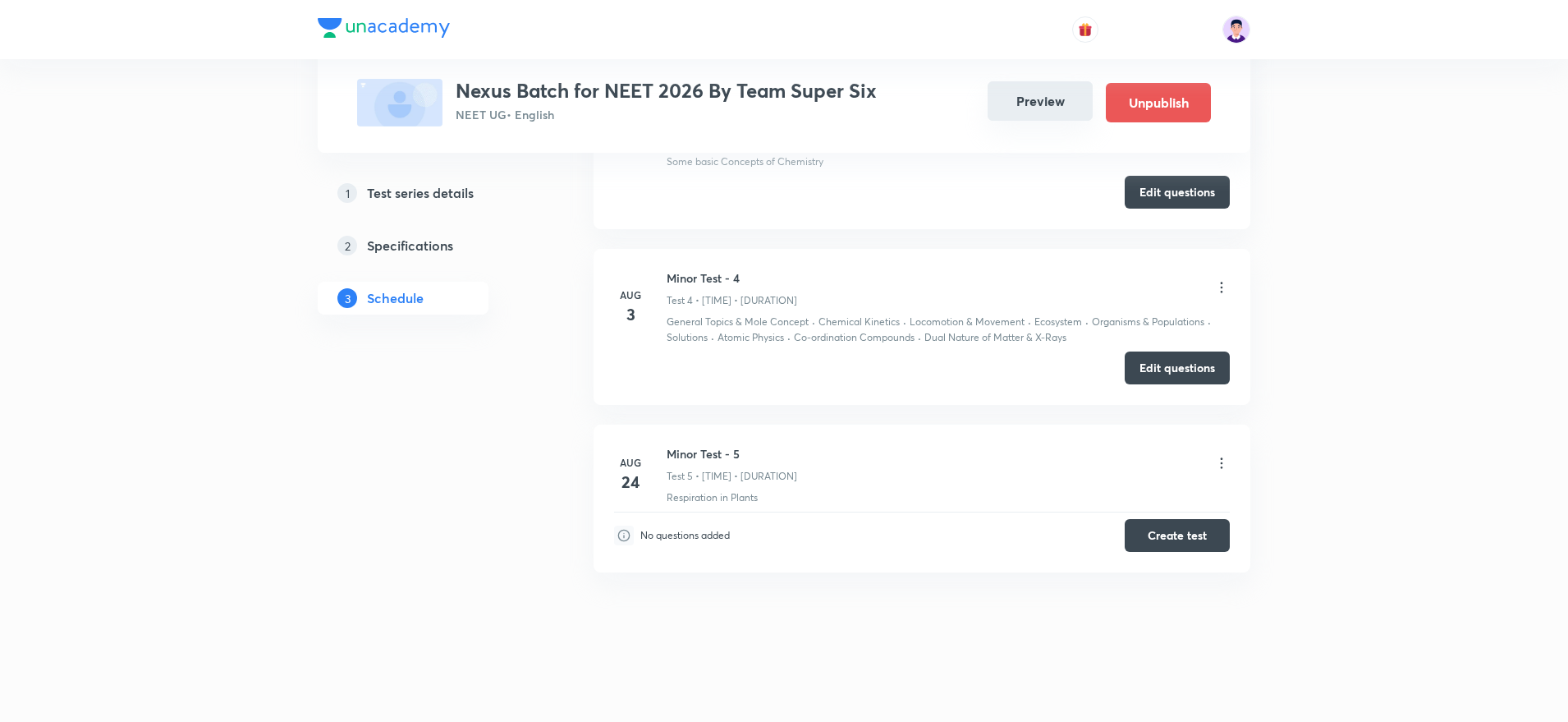 click on "Preview" at bounding box center [1040, 101] 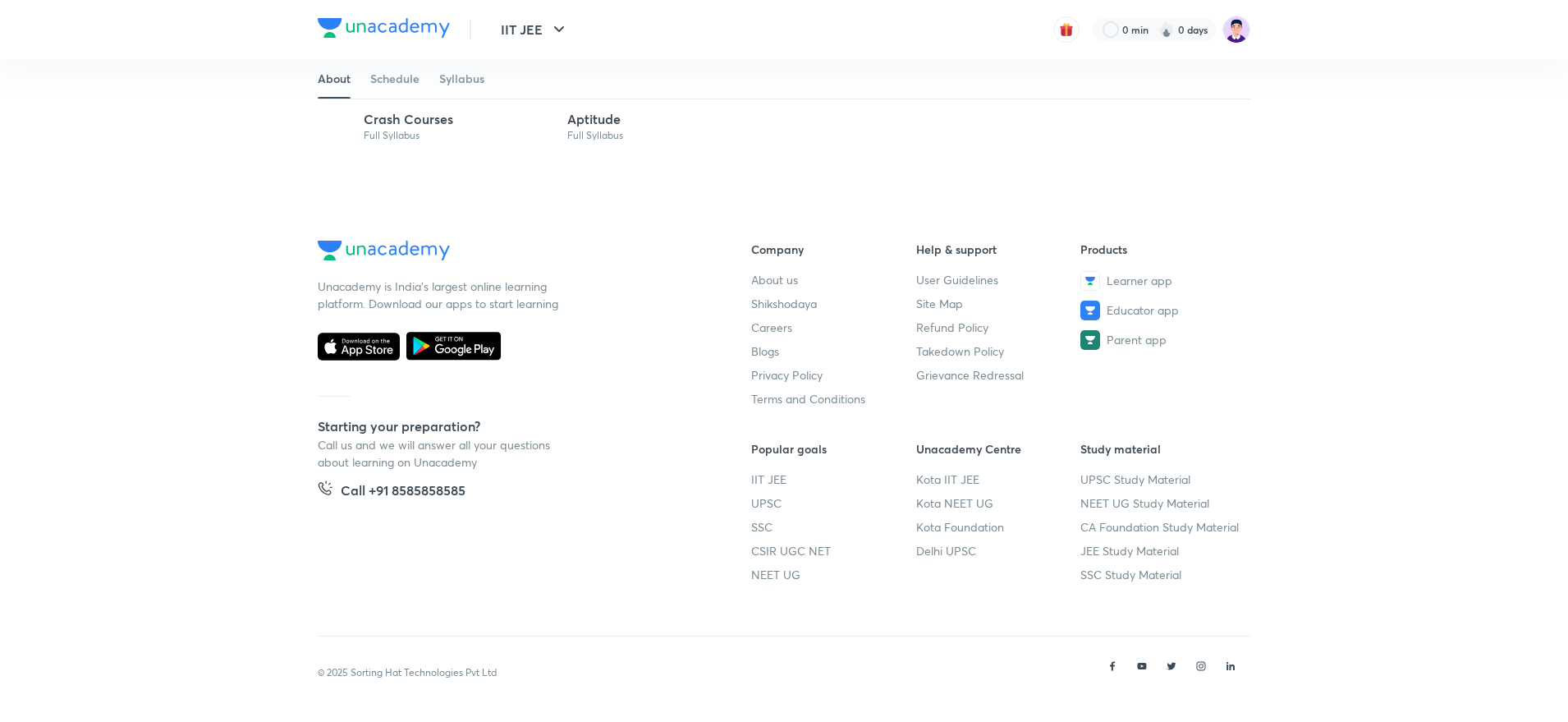 scroll, scrollTop: 0, scrollLeft: 0, axis: both 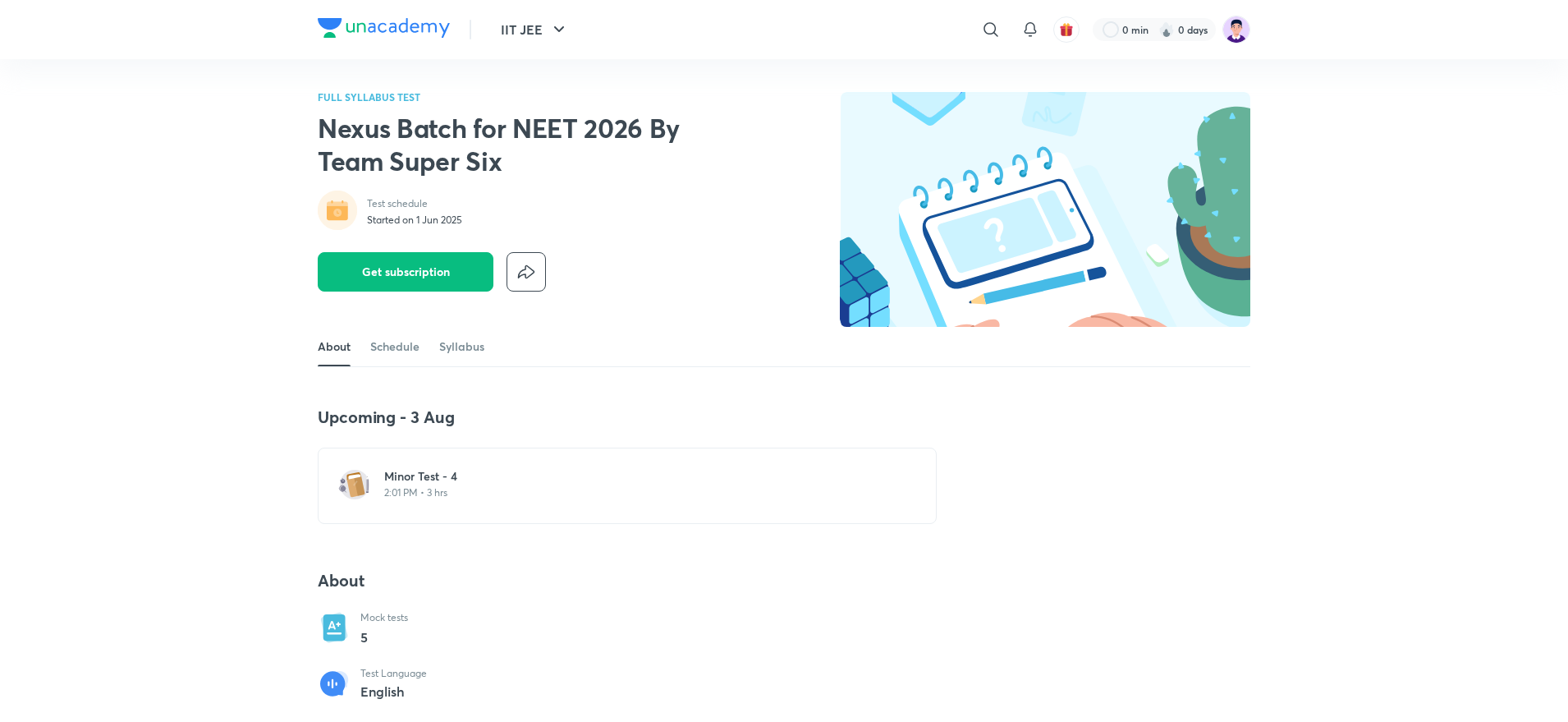 click on "Minor Test - 4 2:01 PM • 3 hrs" at bounding box center [637, 485] 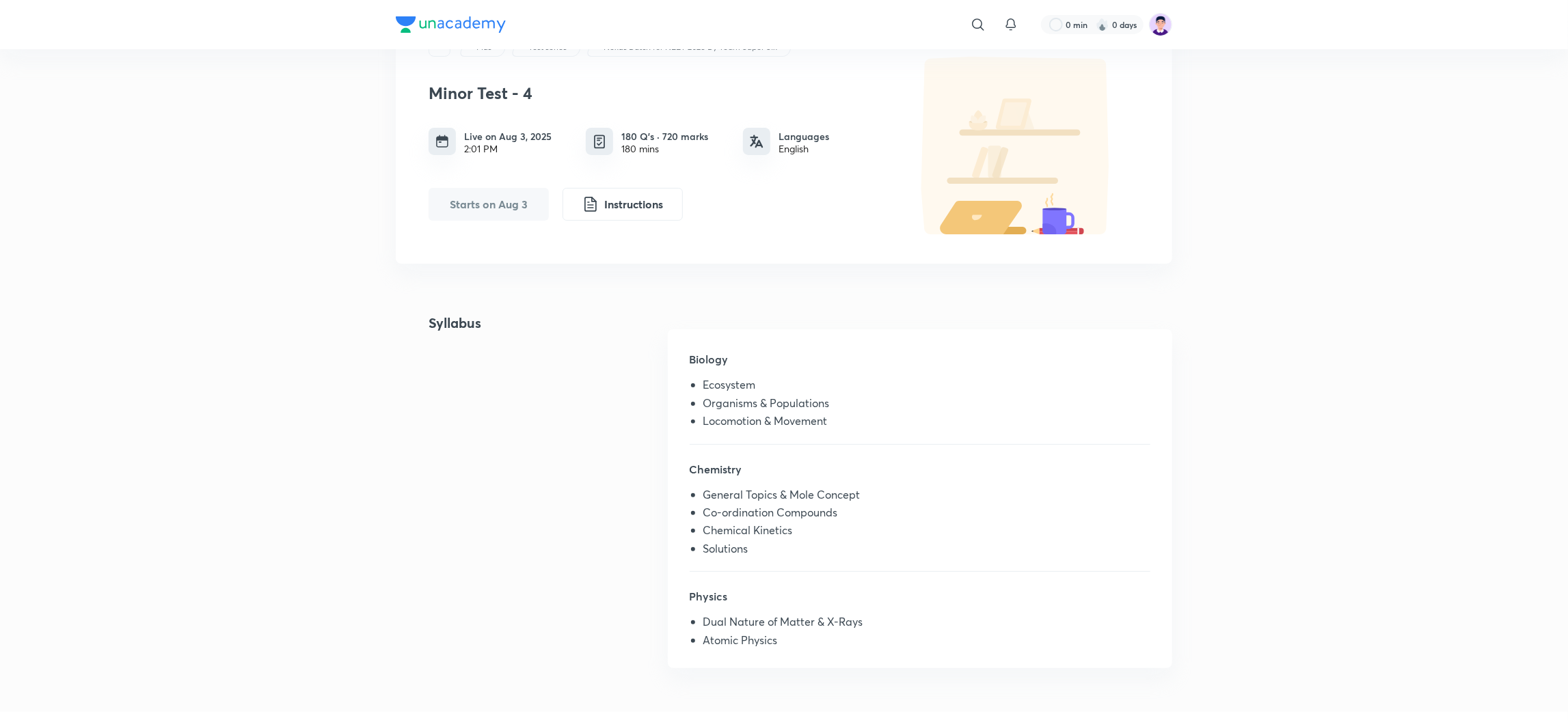 scroll, scrollTop: 0, scrollLeft: 0, axis: both 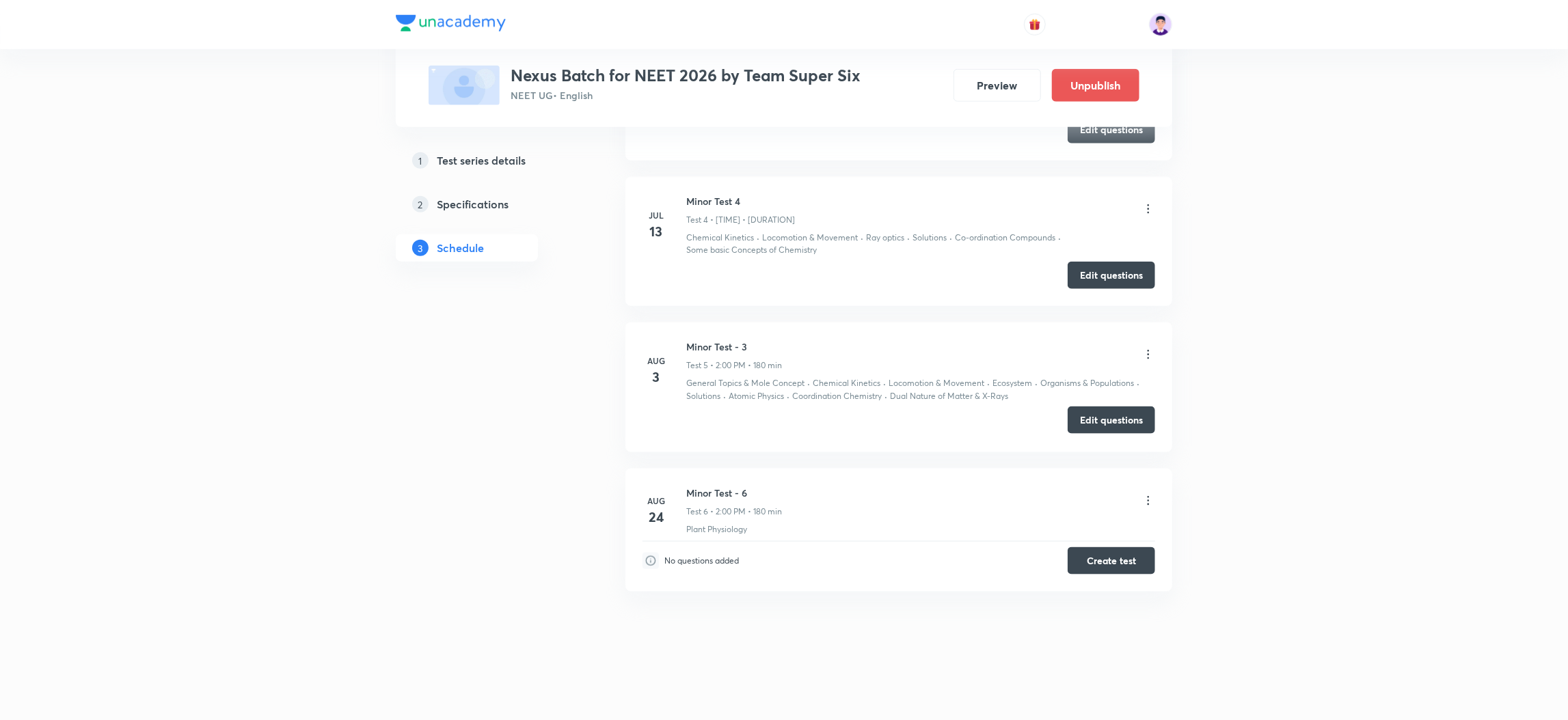 click on "Edit questions" at bounding box center [1111, 420] 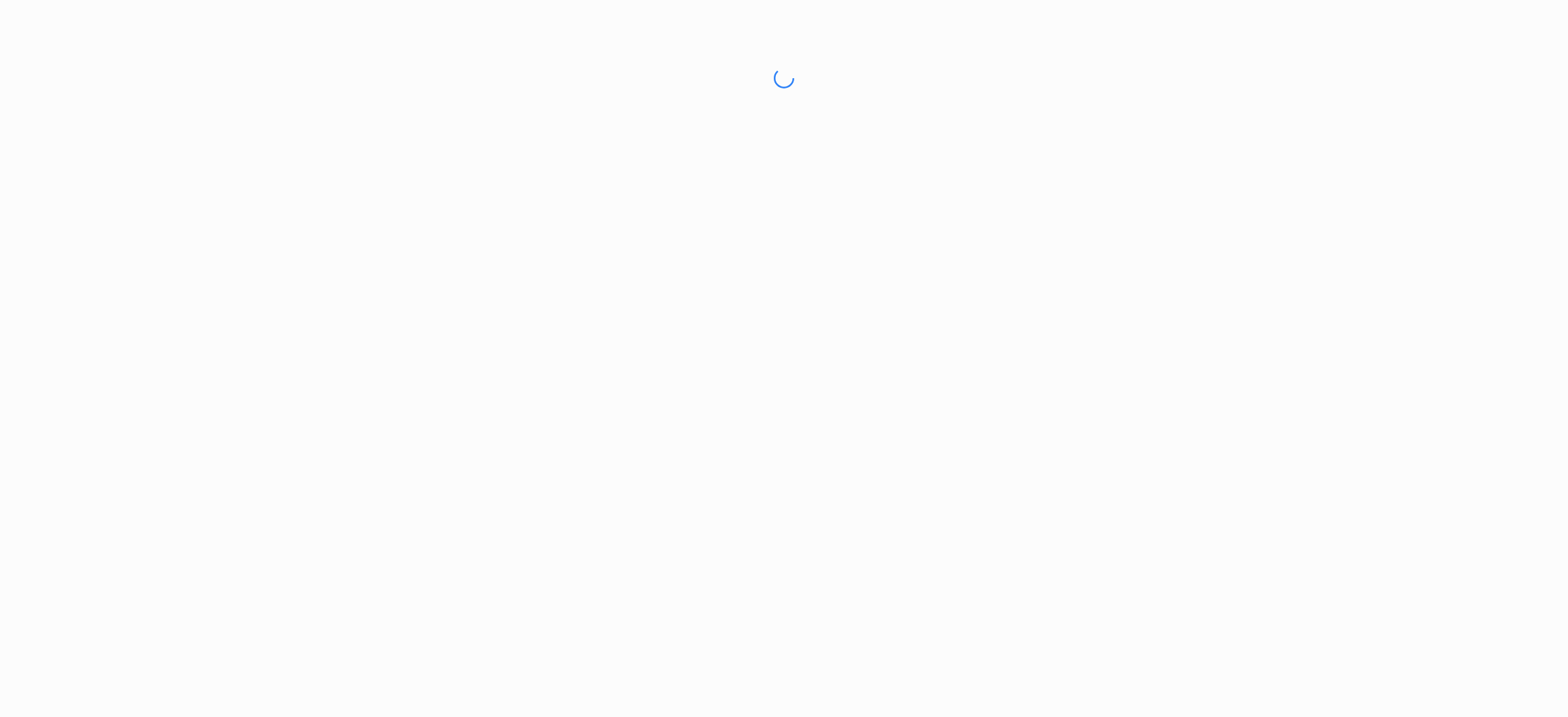 scroll, scrollTop: 0, scrollLeft: 0, axis: both 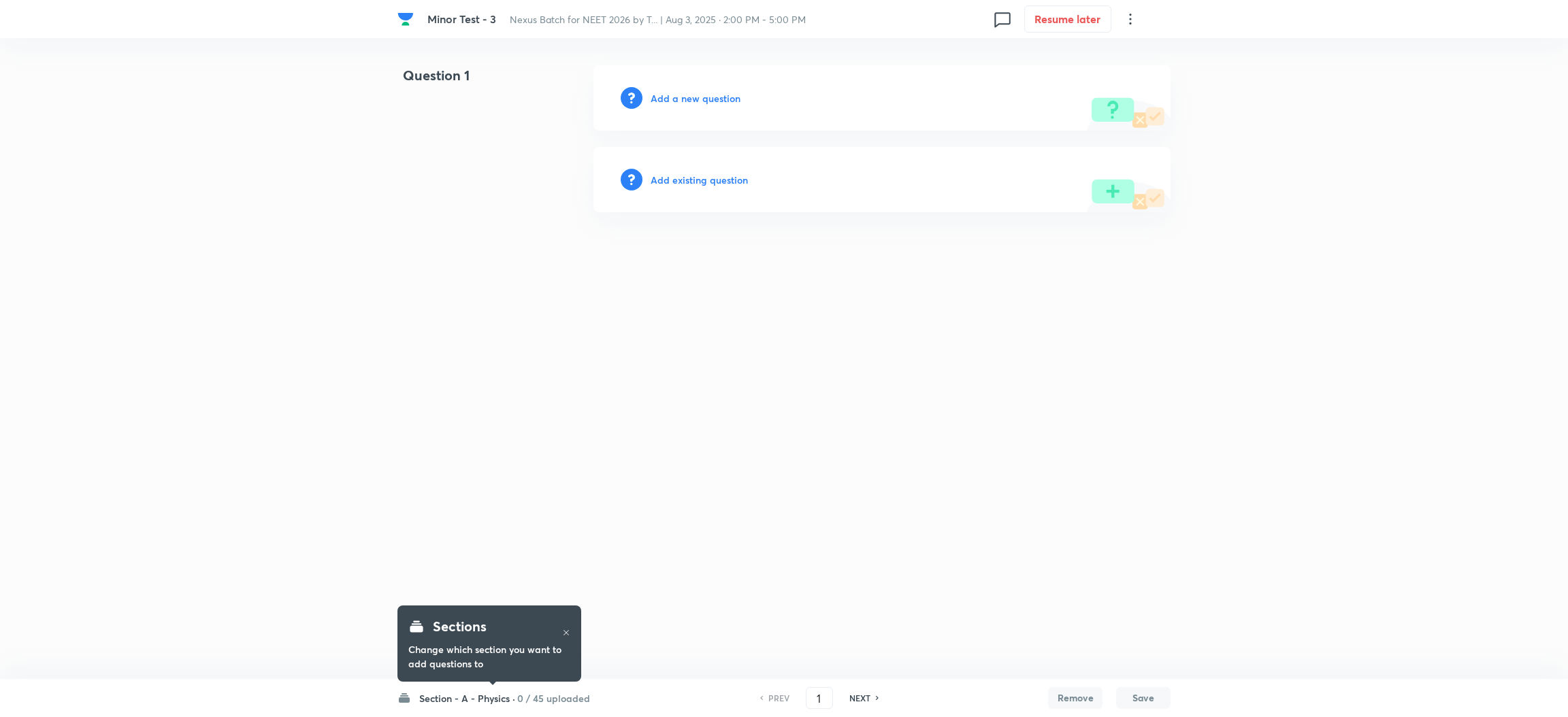 click on "0 / 45 uploaded" at bounding box center (553, 698) 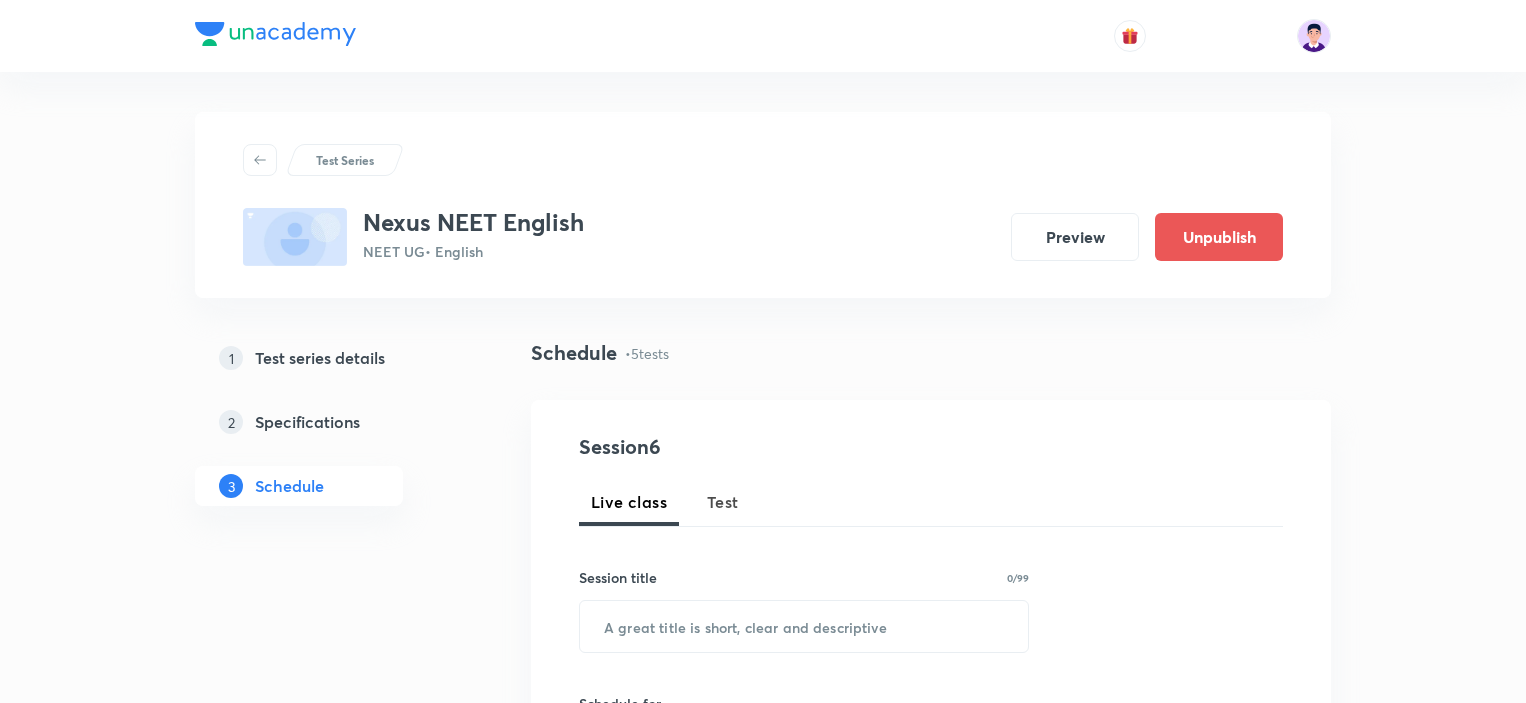 scroll, scrollTop: 1400, scrollLeft: 0, axis: vertical 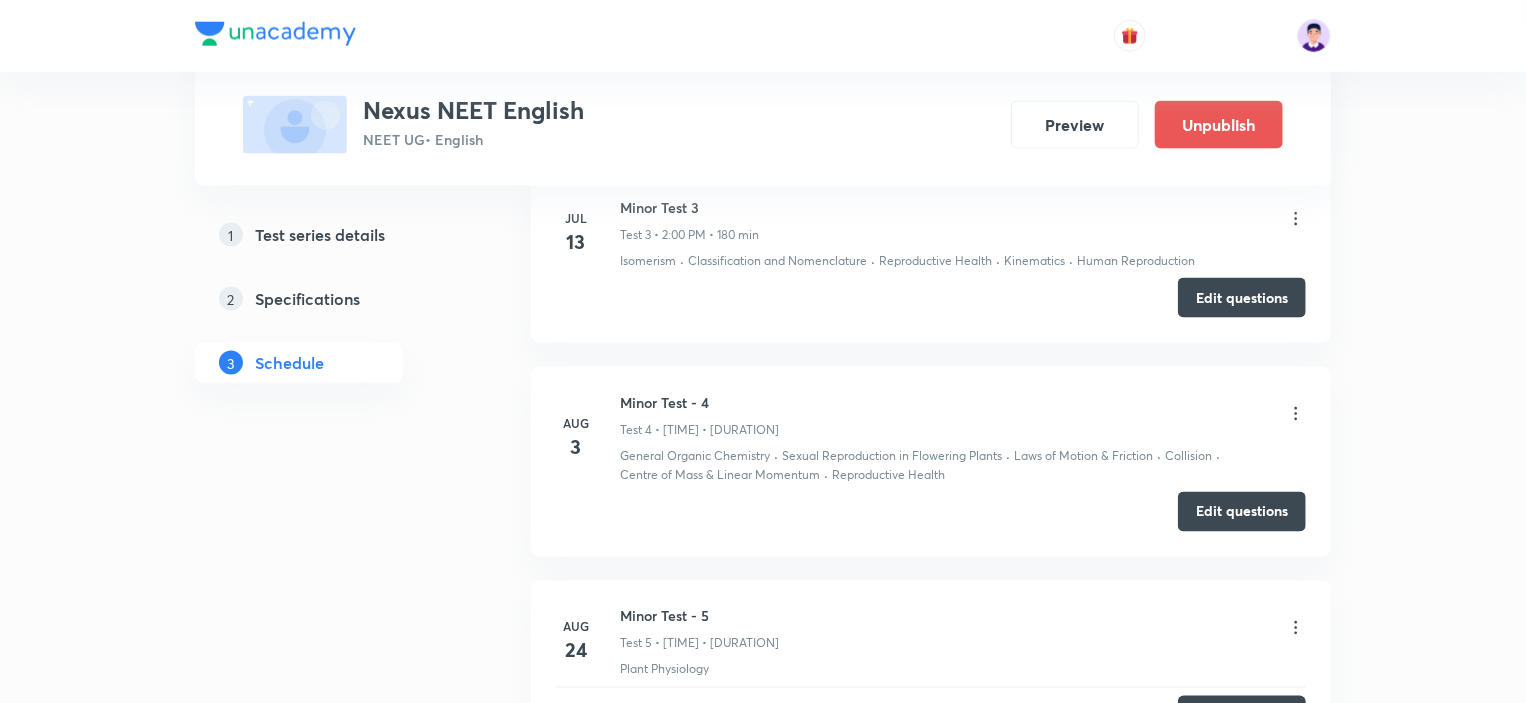 click 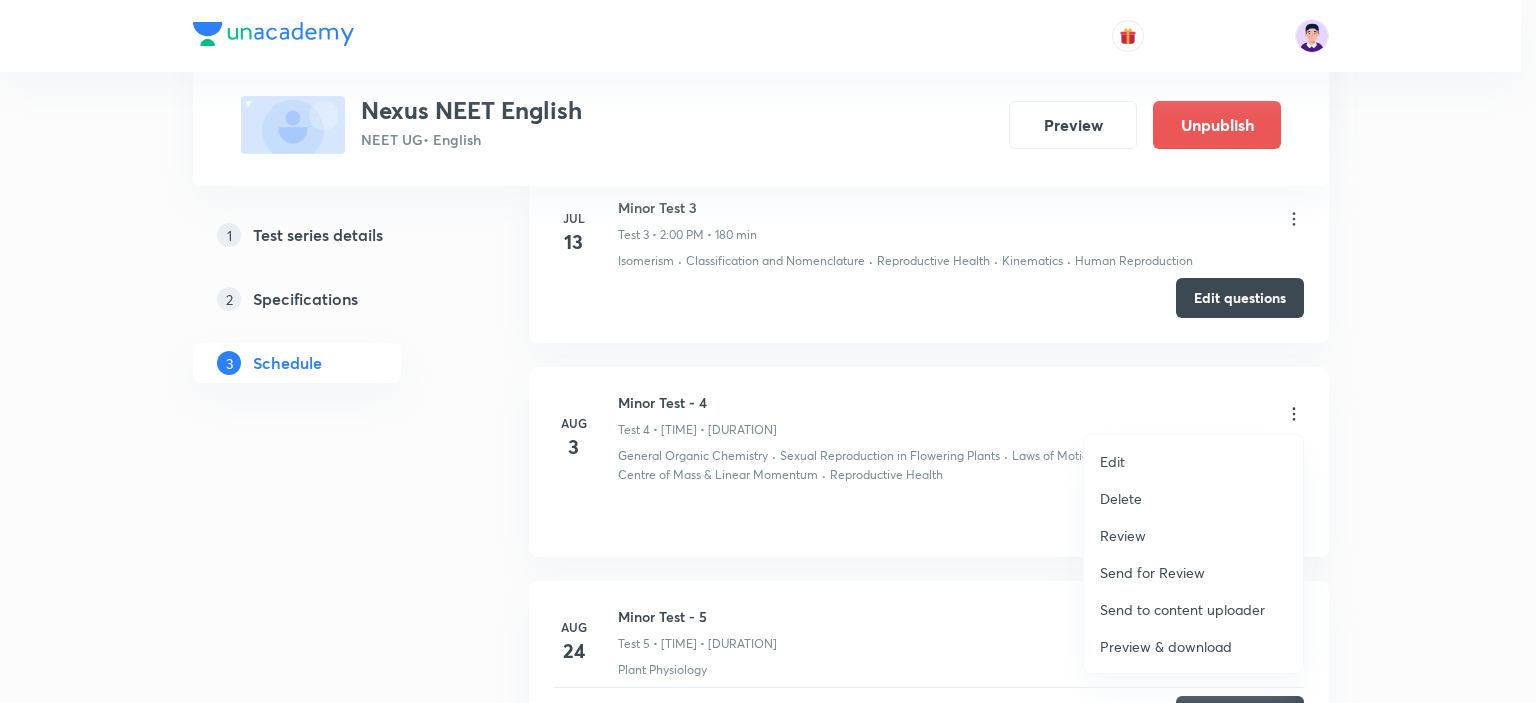 click at bounding box center [768, 351] 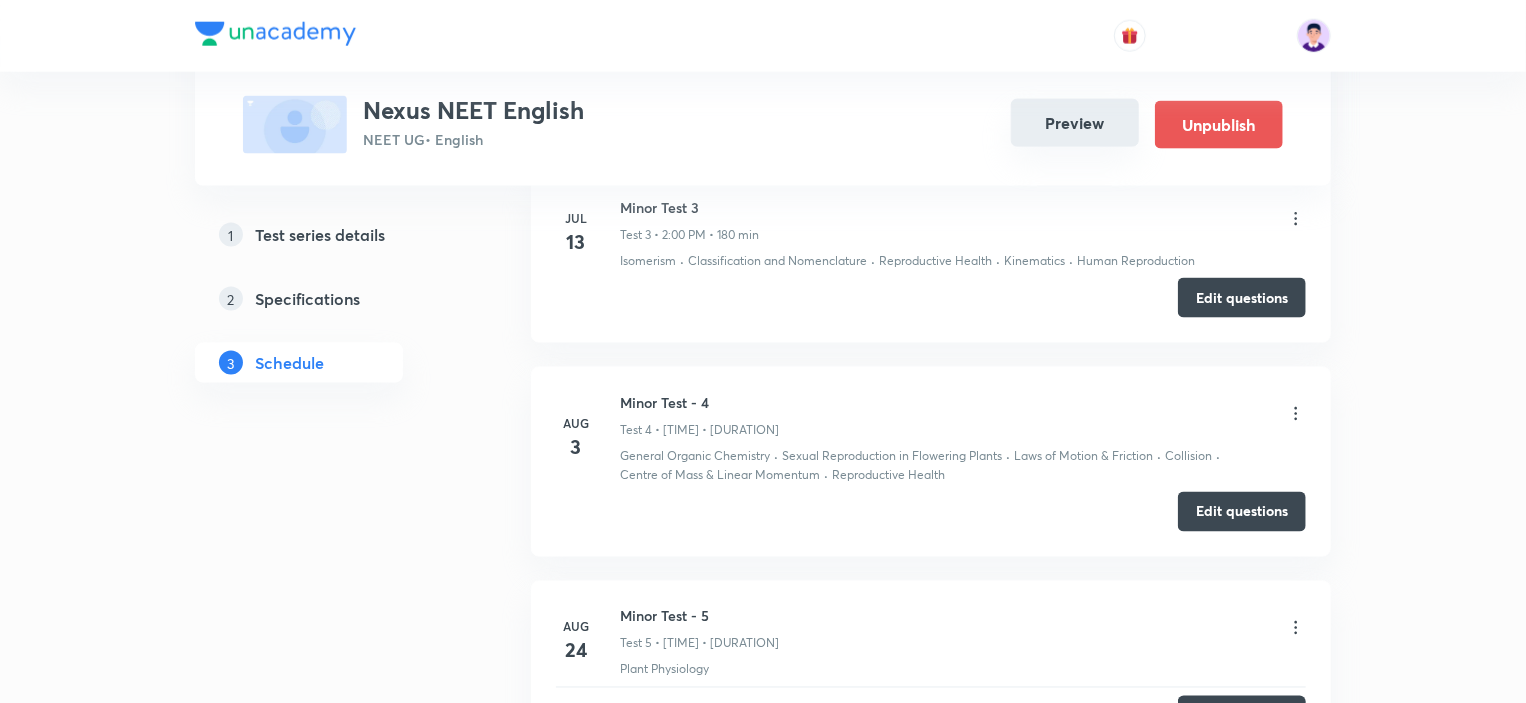 click on "Preview" at bounding box center (1075, 123) 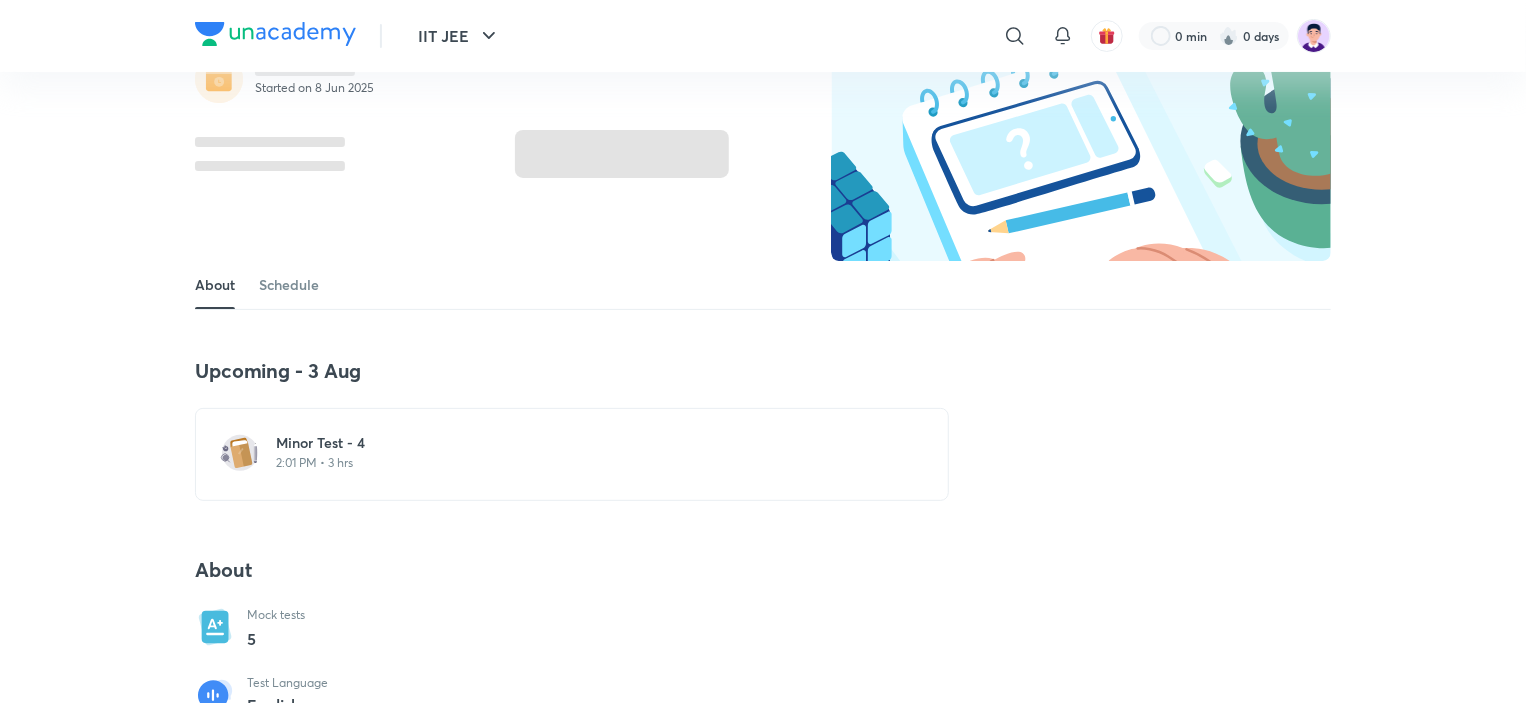 scroll, scrollTop: 200, scrollLeft: 0, axis: vertical 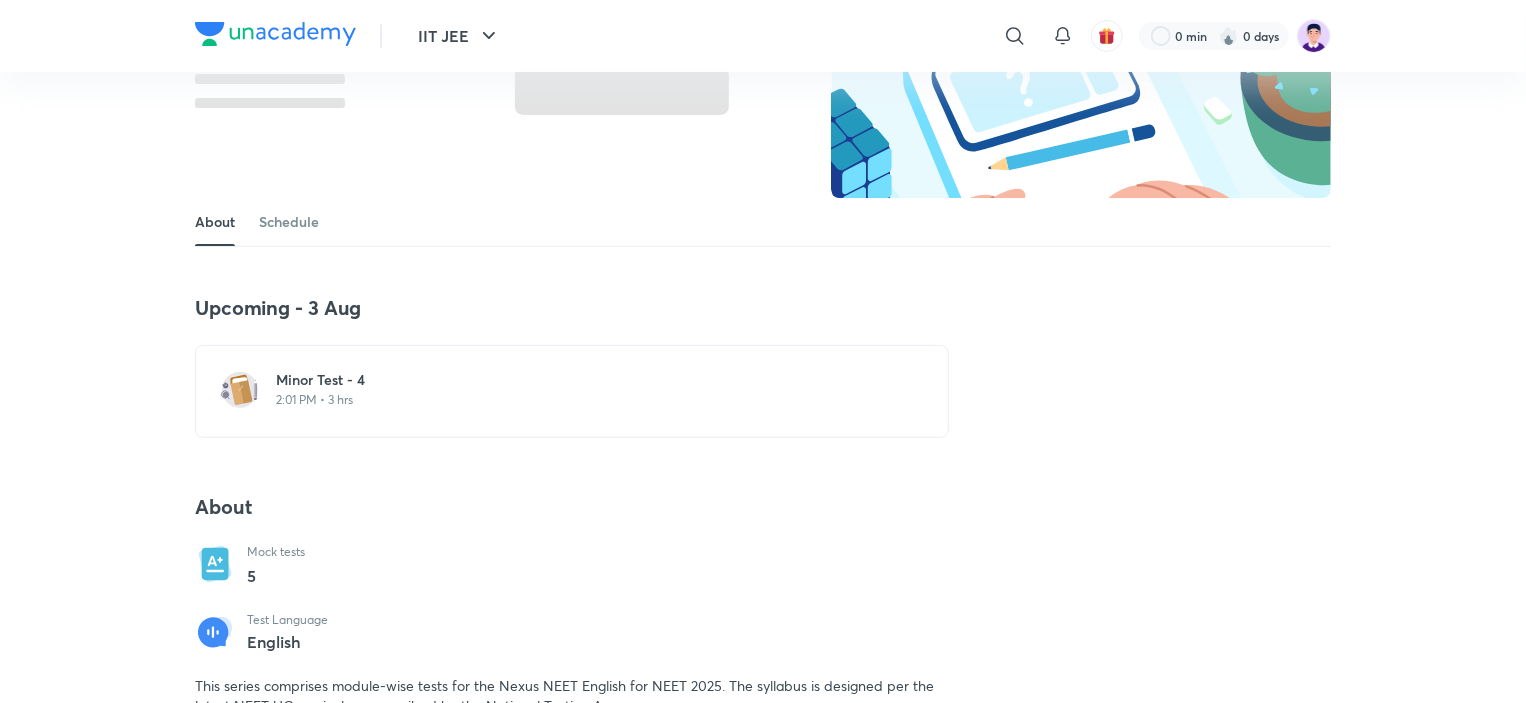click on "Minor Test - 4 2:01 PM • 3 hrs" at bounding box center [572, 391] 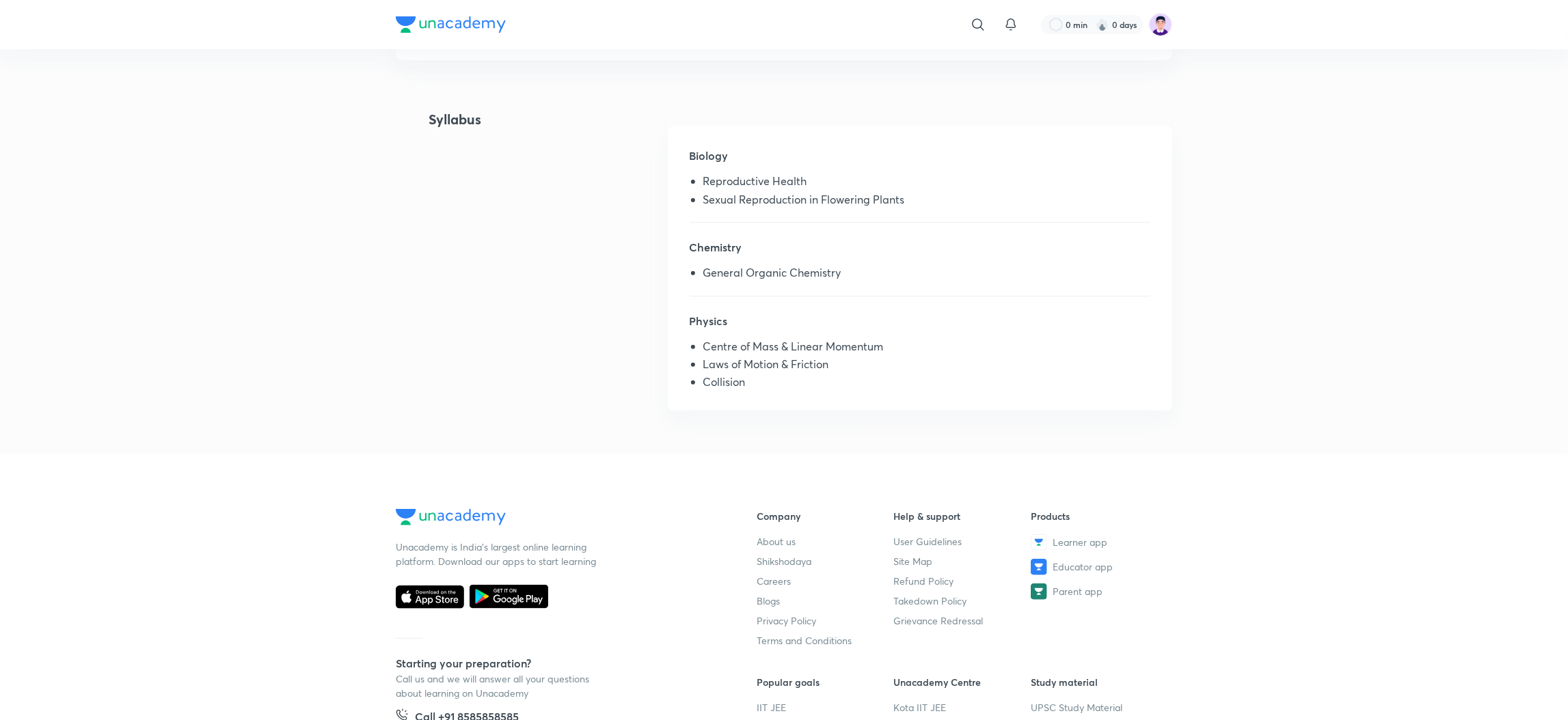 scroll, scrollTop: 68, scrollLeft: 0, axis: vertical 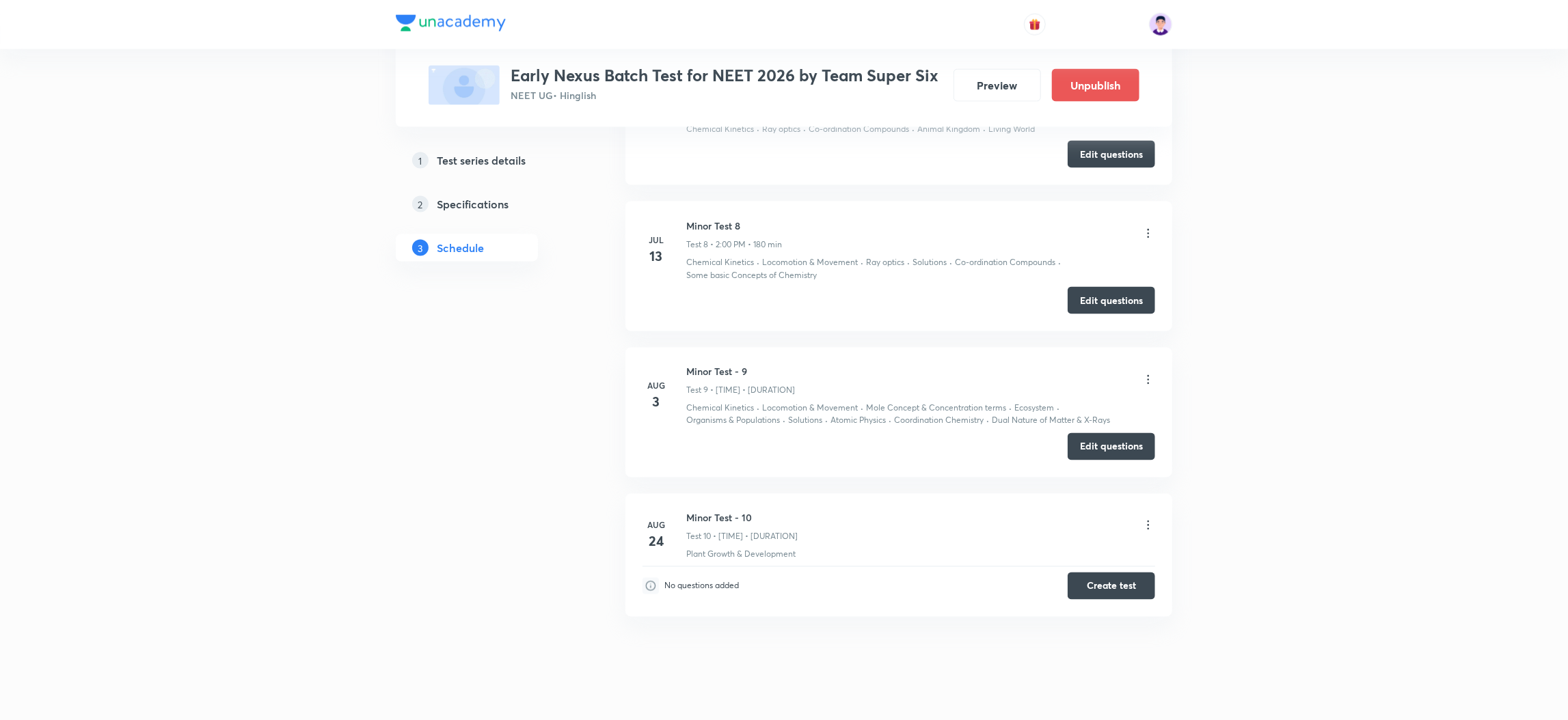 click 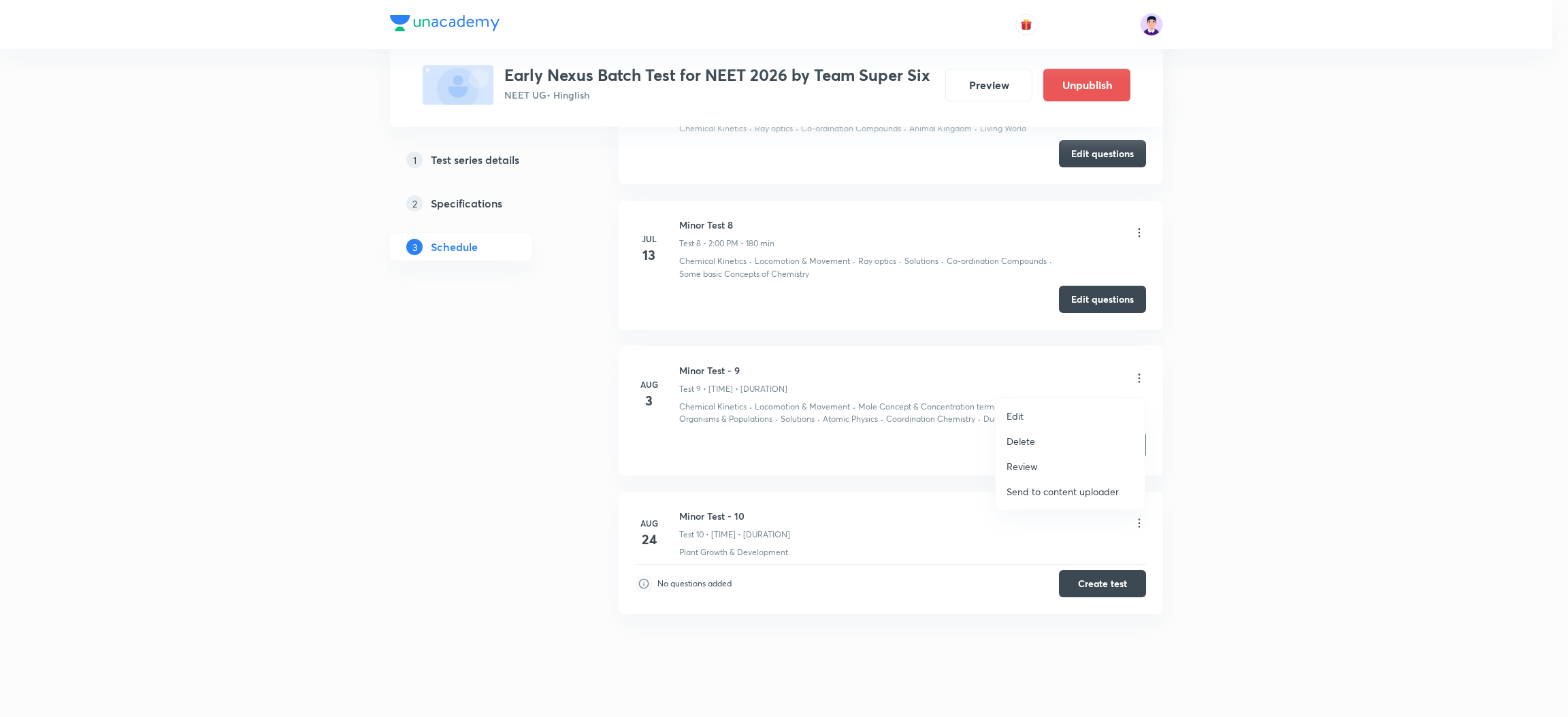 click at bounding box center (784, 358) 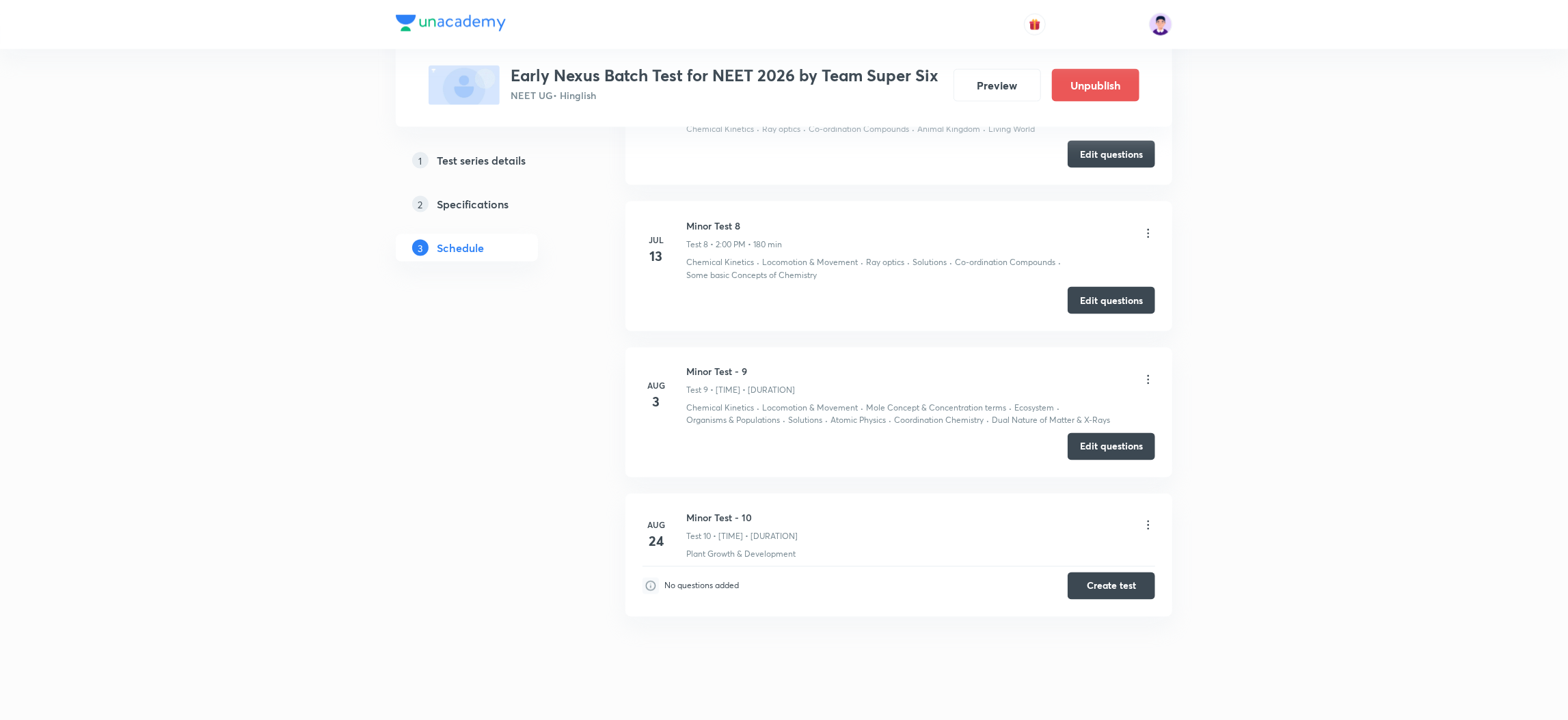 click on "Chemical Kinetics · Locomotion & Movement · Mole Concept & Concentration terms · Ecosystem · Organisms & Populations · Solutions · Atomic Physics · Coordination Chemistry  · Dual Nature of Matter & X-Rays" at bounding box center (921, 415) 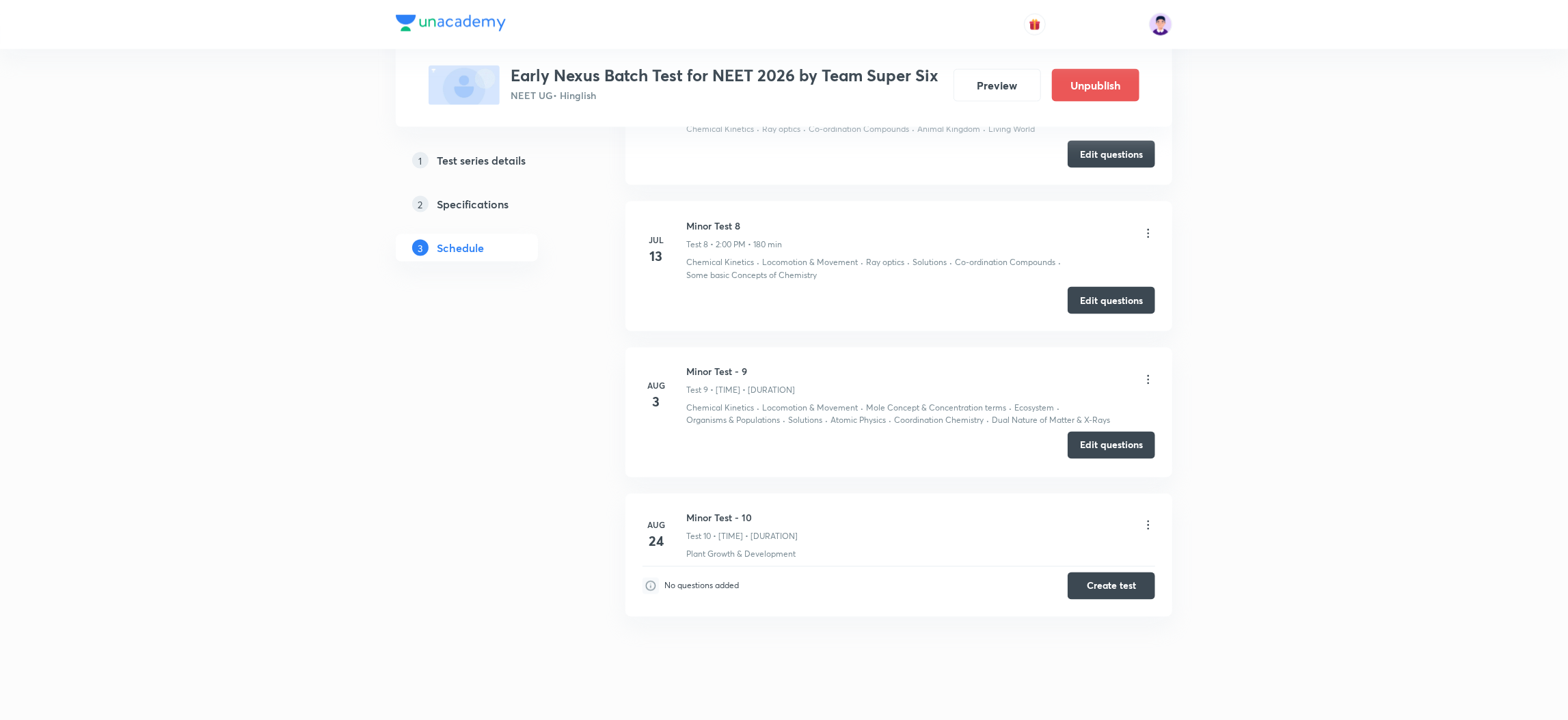 click on "Edit questions" at bounding box center [1111, 445] 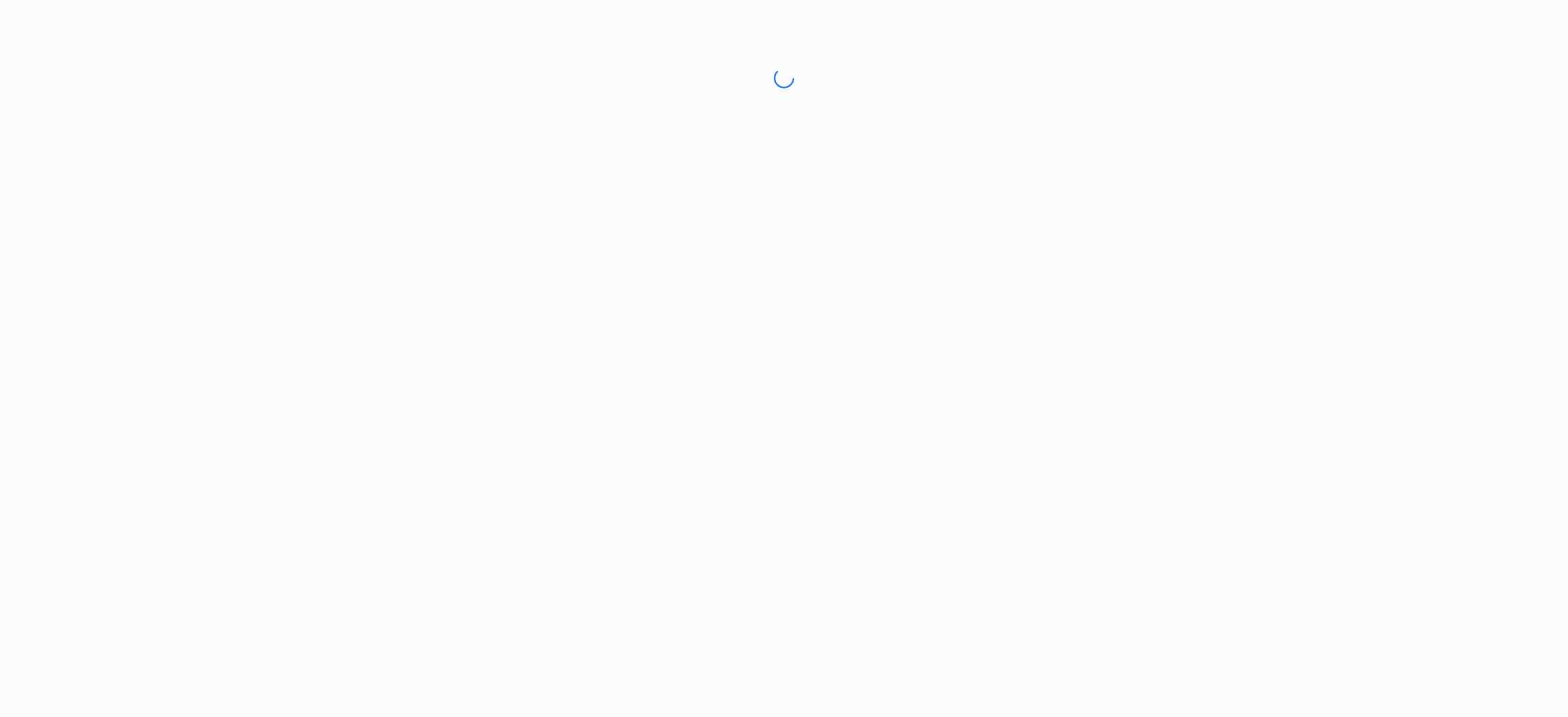 scroll, scrollTop: 0, scrollLeft: 0, axis: both 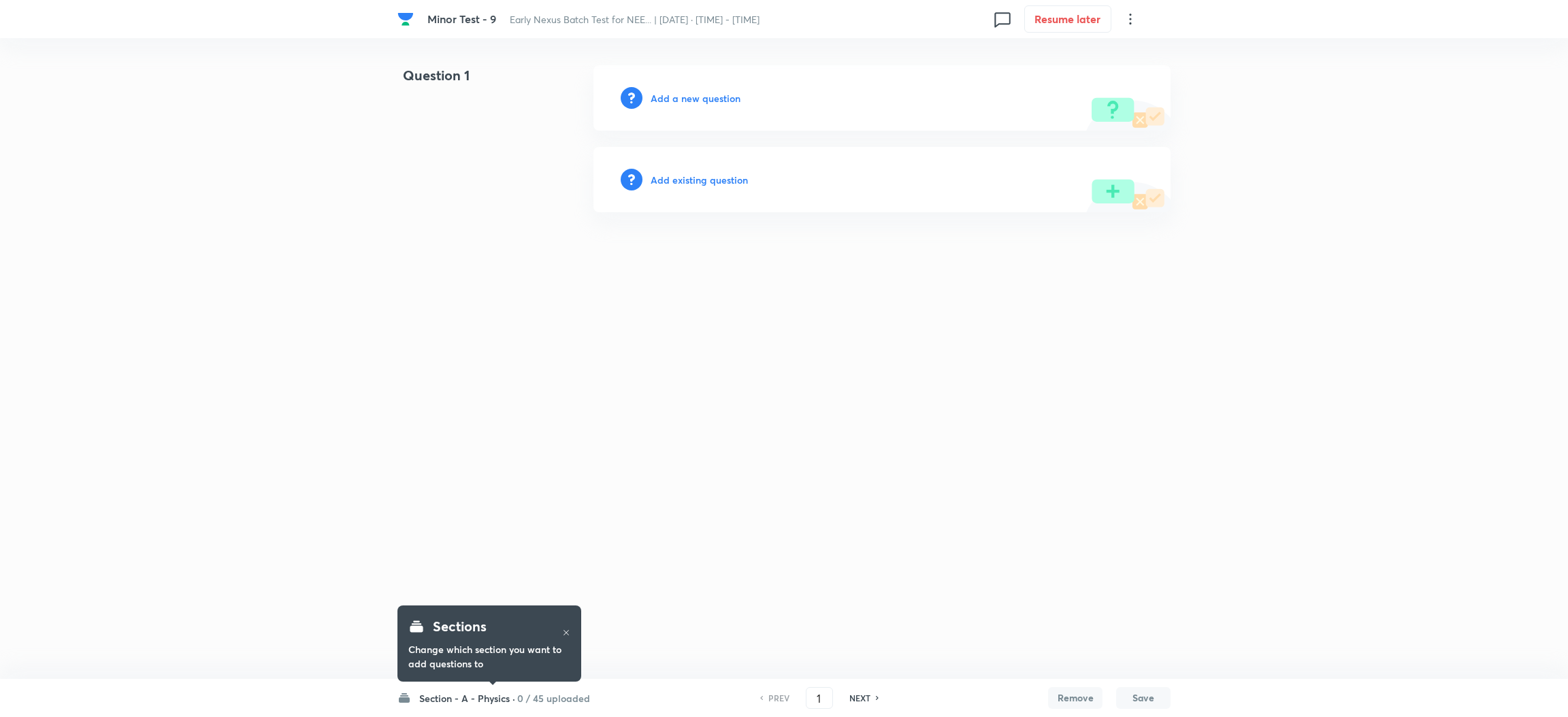 click on "Section - A - Physics ·" at bounding box center [467, 698] 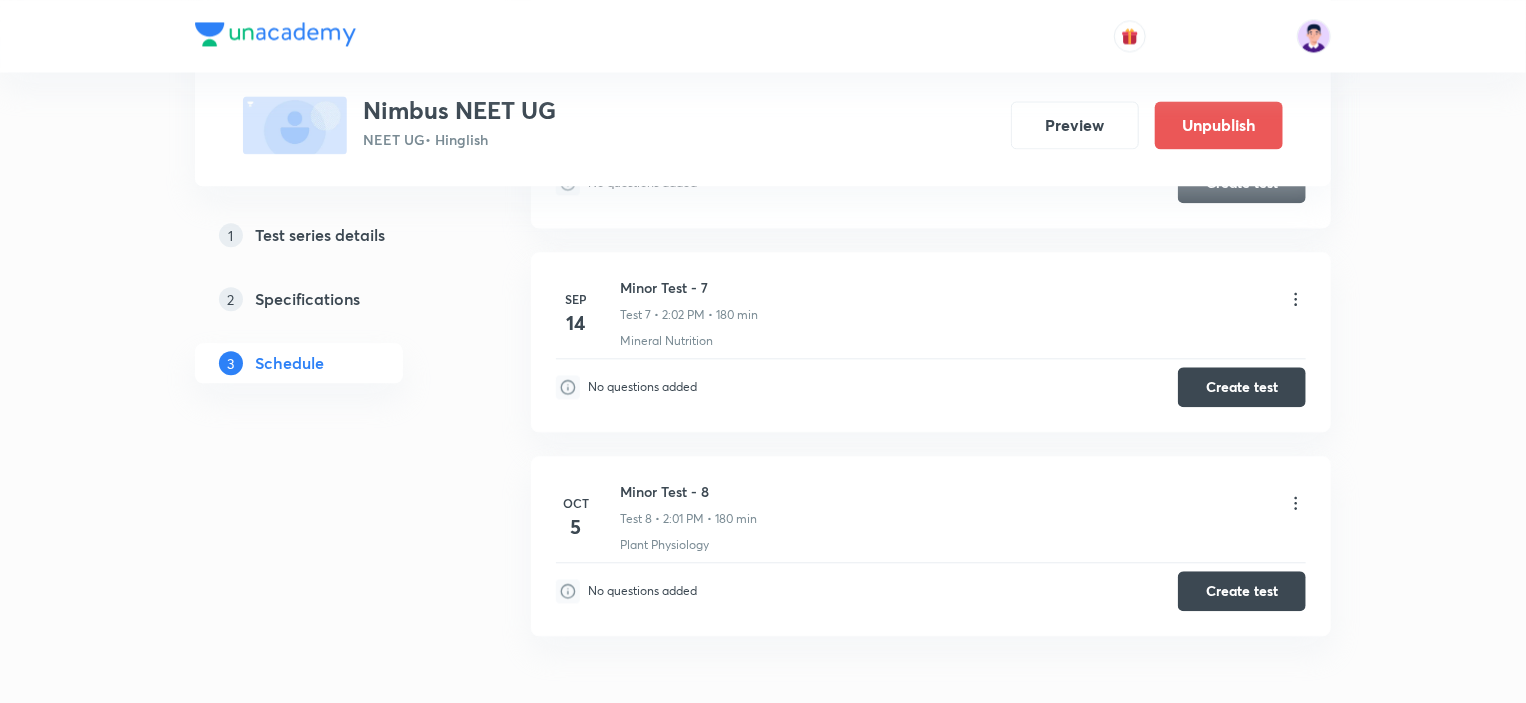 scroll, scrollTop: 2200, scrollLeft: 0, axis: vertical 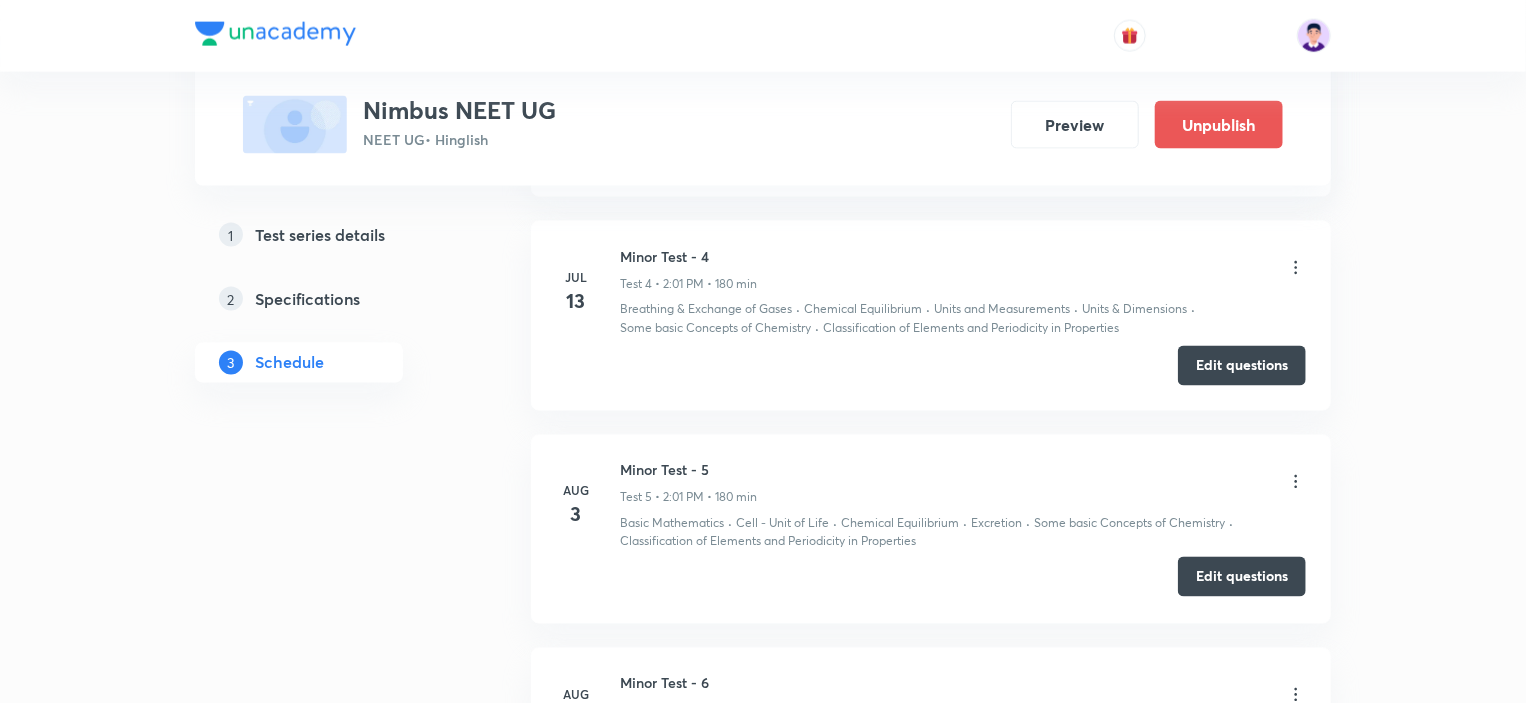 click on "Edit questions" at bounding box center (1242, 577) 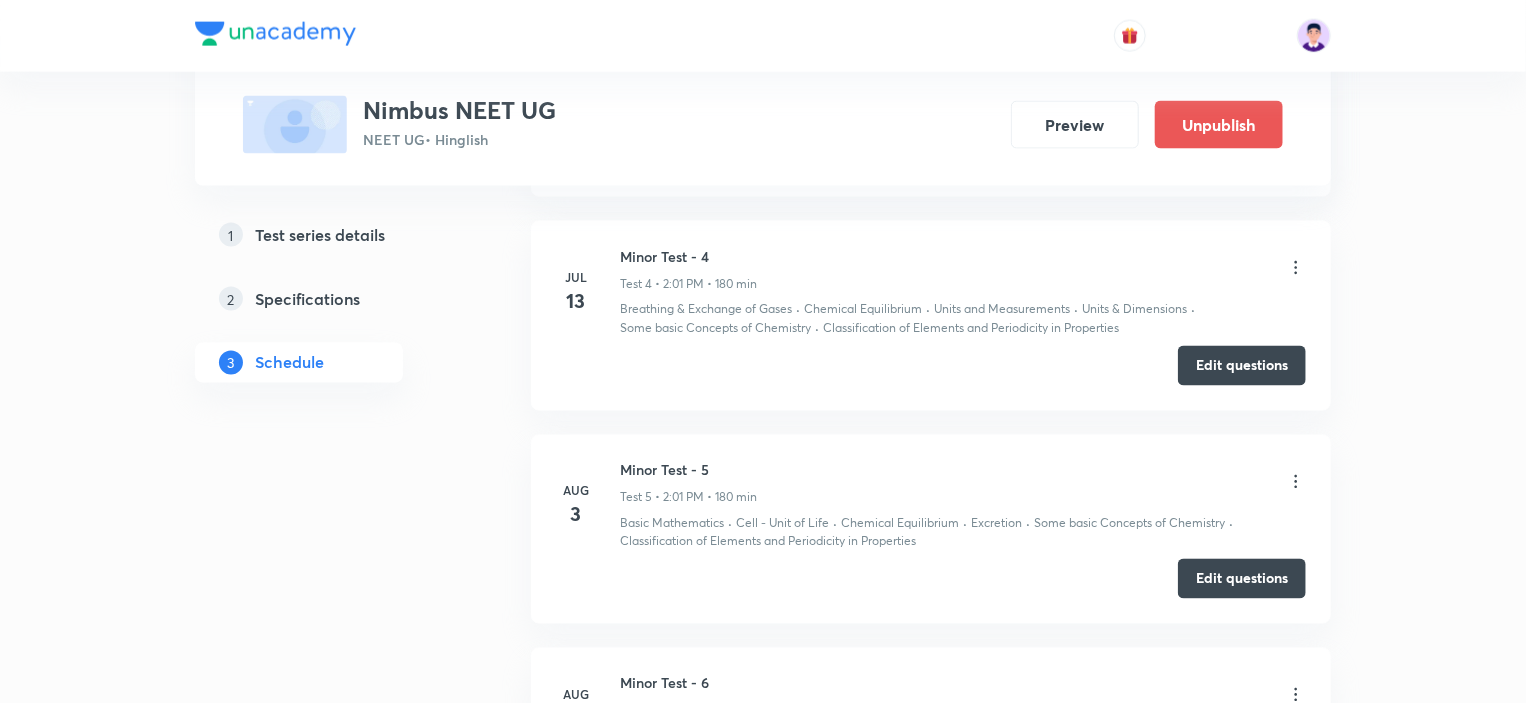 click 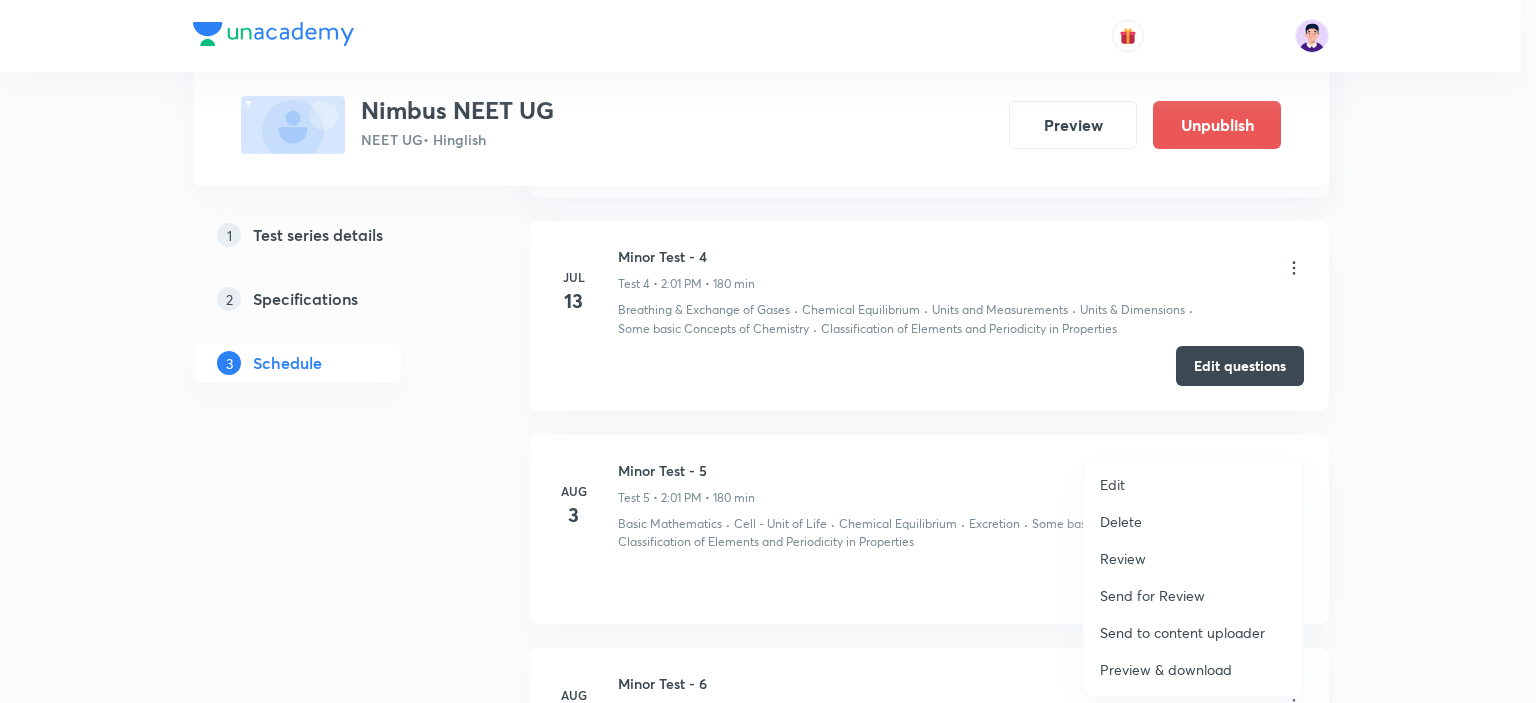 click at bounding box center [768, 351] 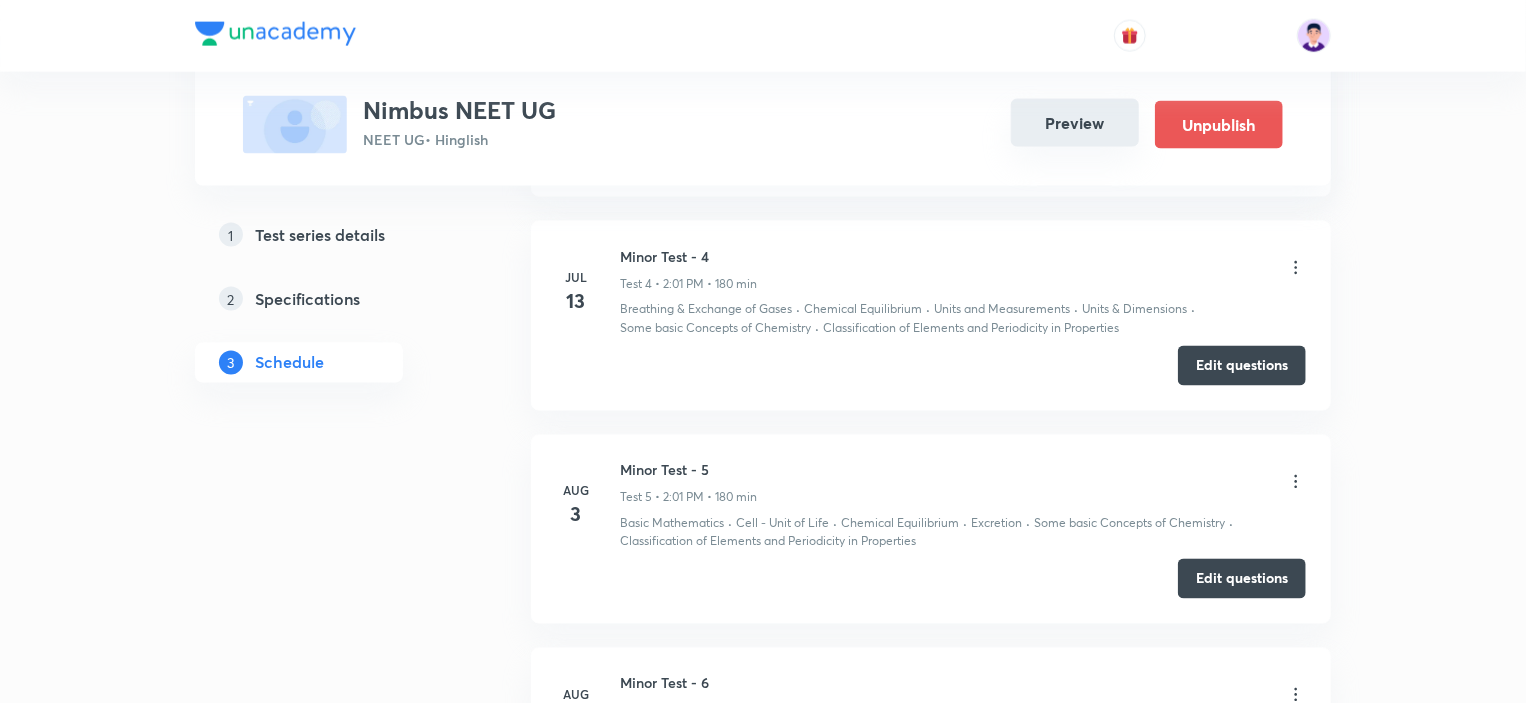 click on "Preview" at bounding box center (1075, 123) 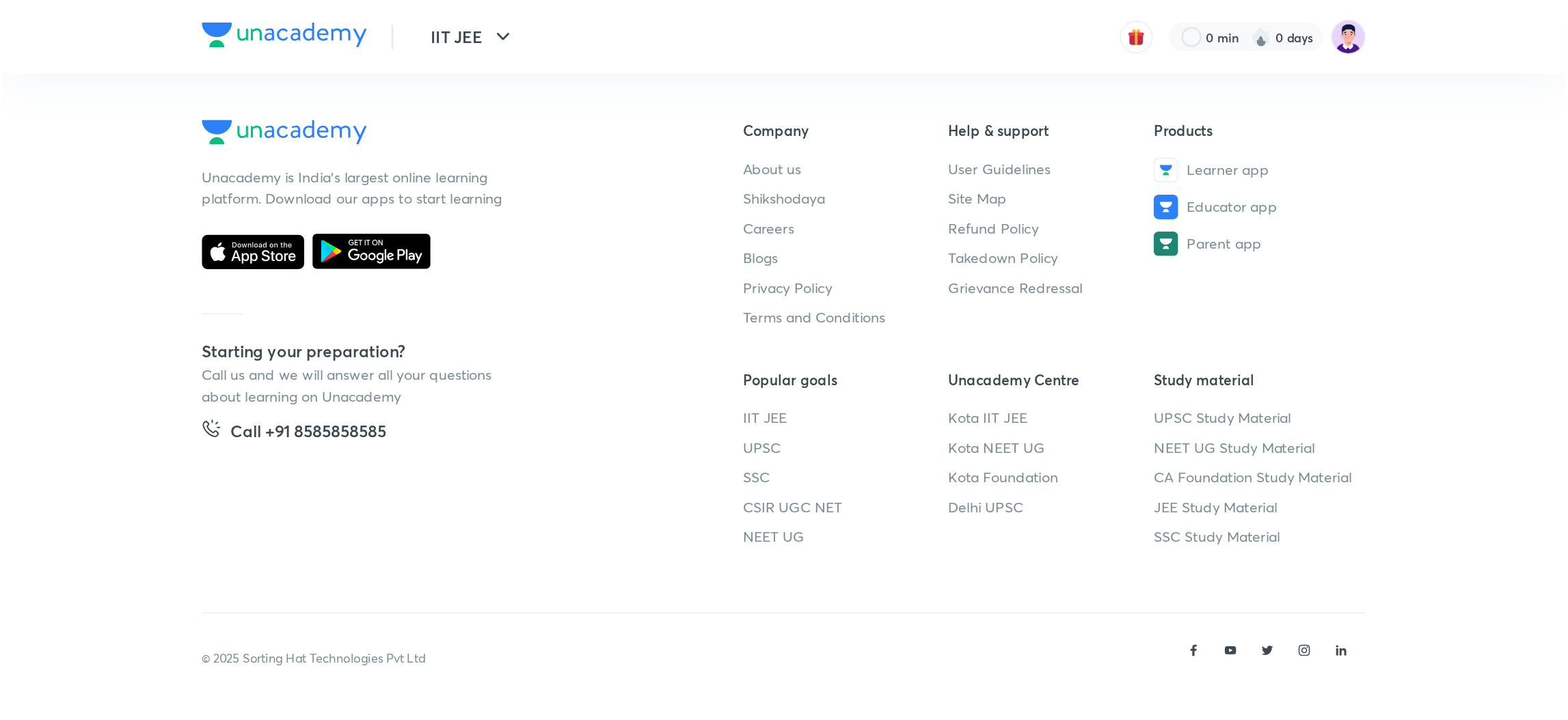 scroll, scrollTop: 0, scrollLeft: 0, axis: both 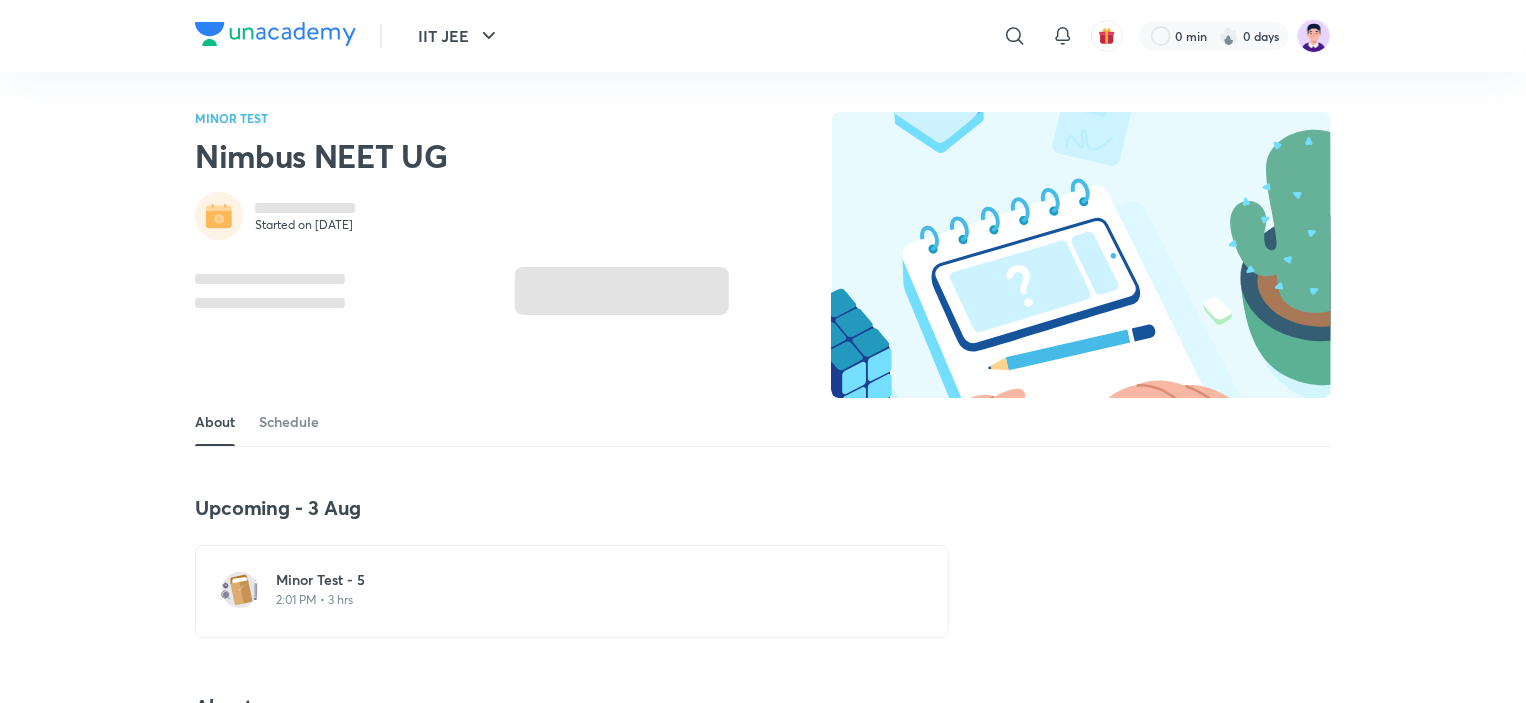 click on "Minor Test - 5" at bounding box center (584, 580) 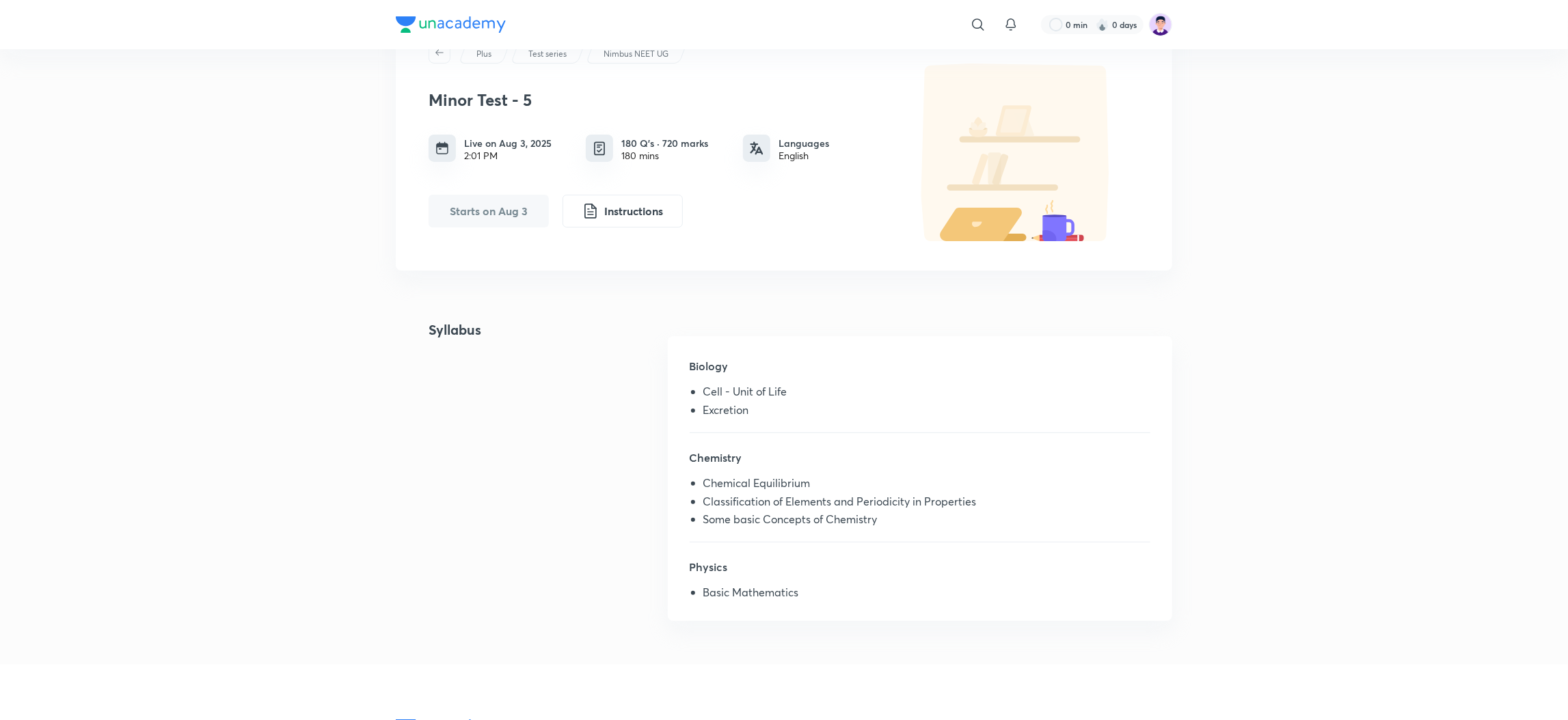 scroll, scrollTop: 52, scrollLeft: 0, axis: vertical 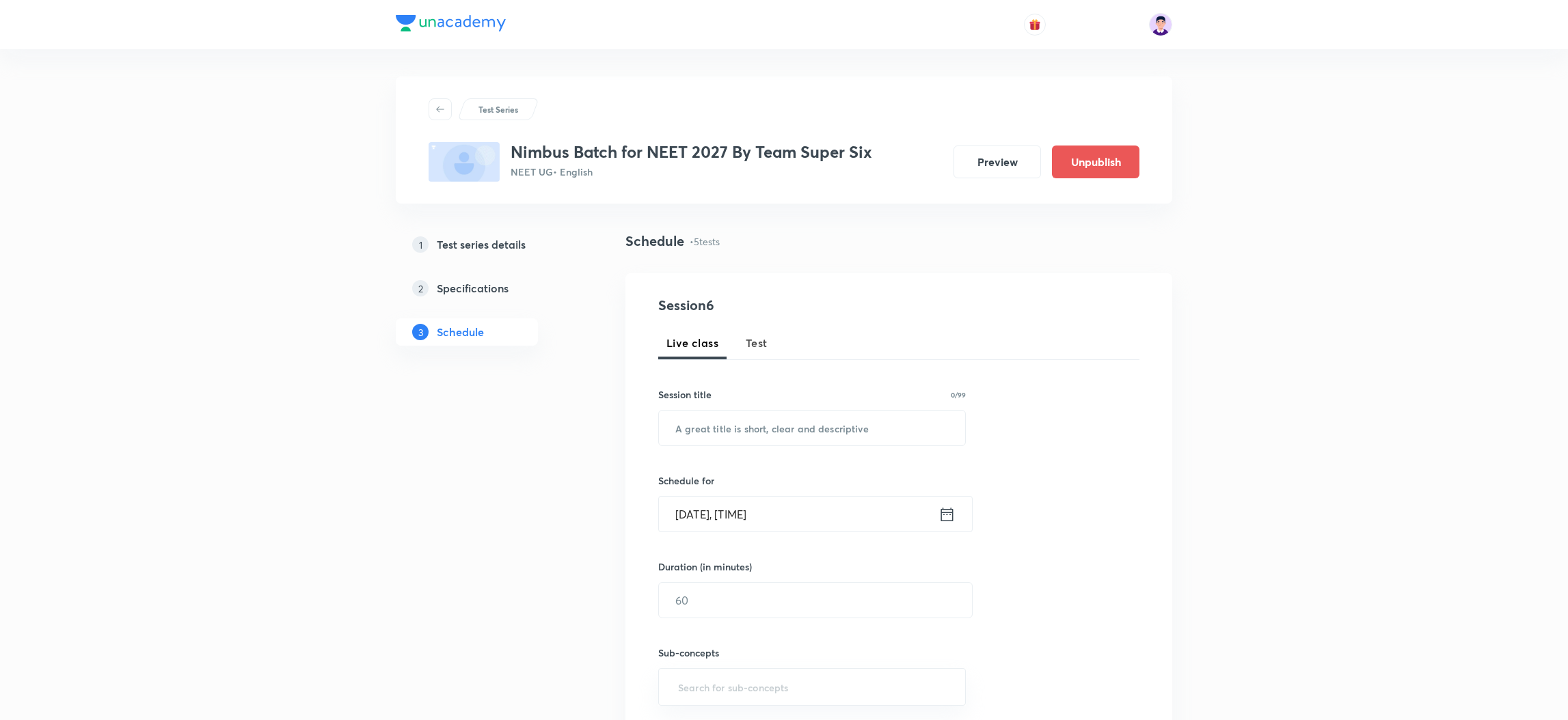 click 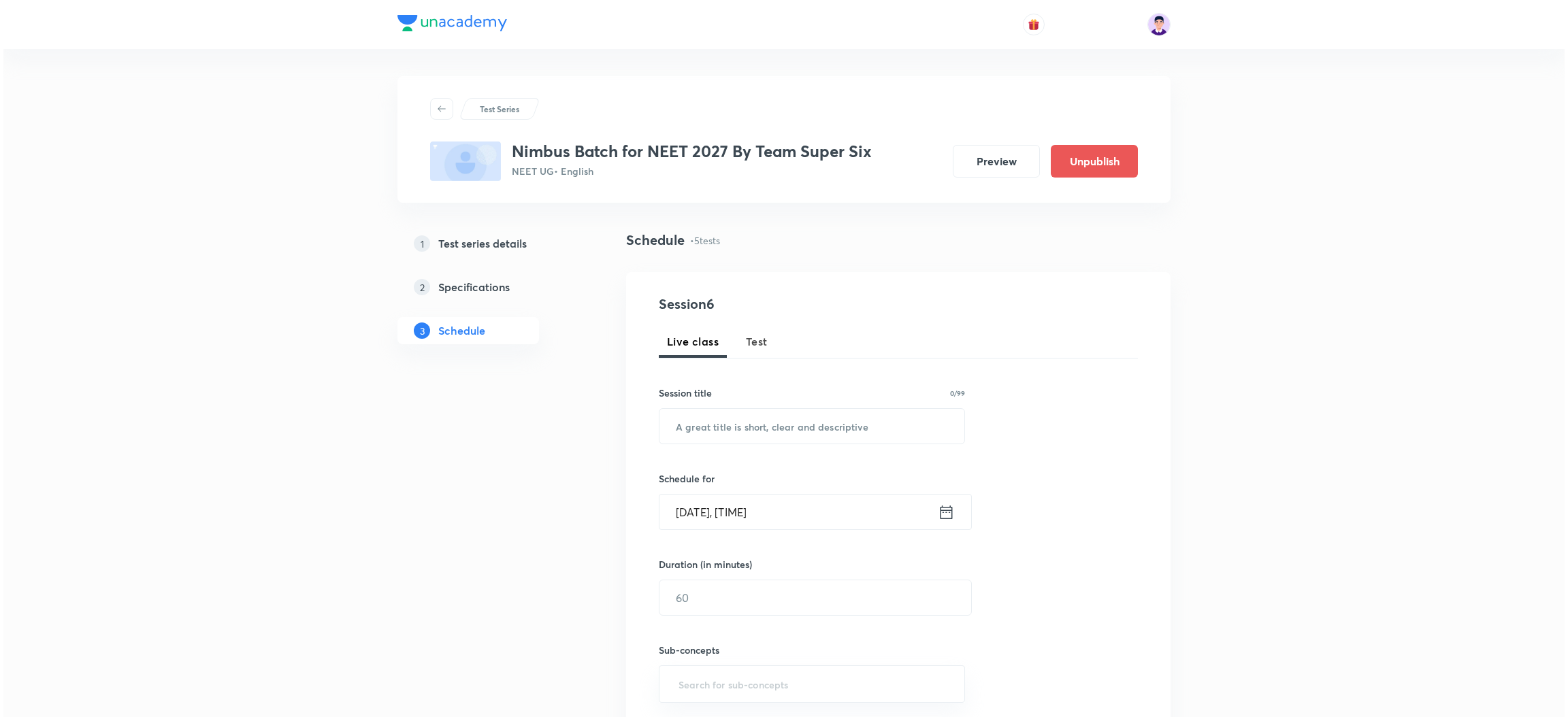 scroll, scrollTop: 920, scrollLeft: 0, axis: vertical 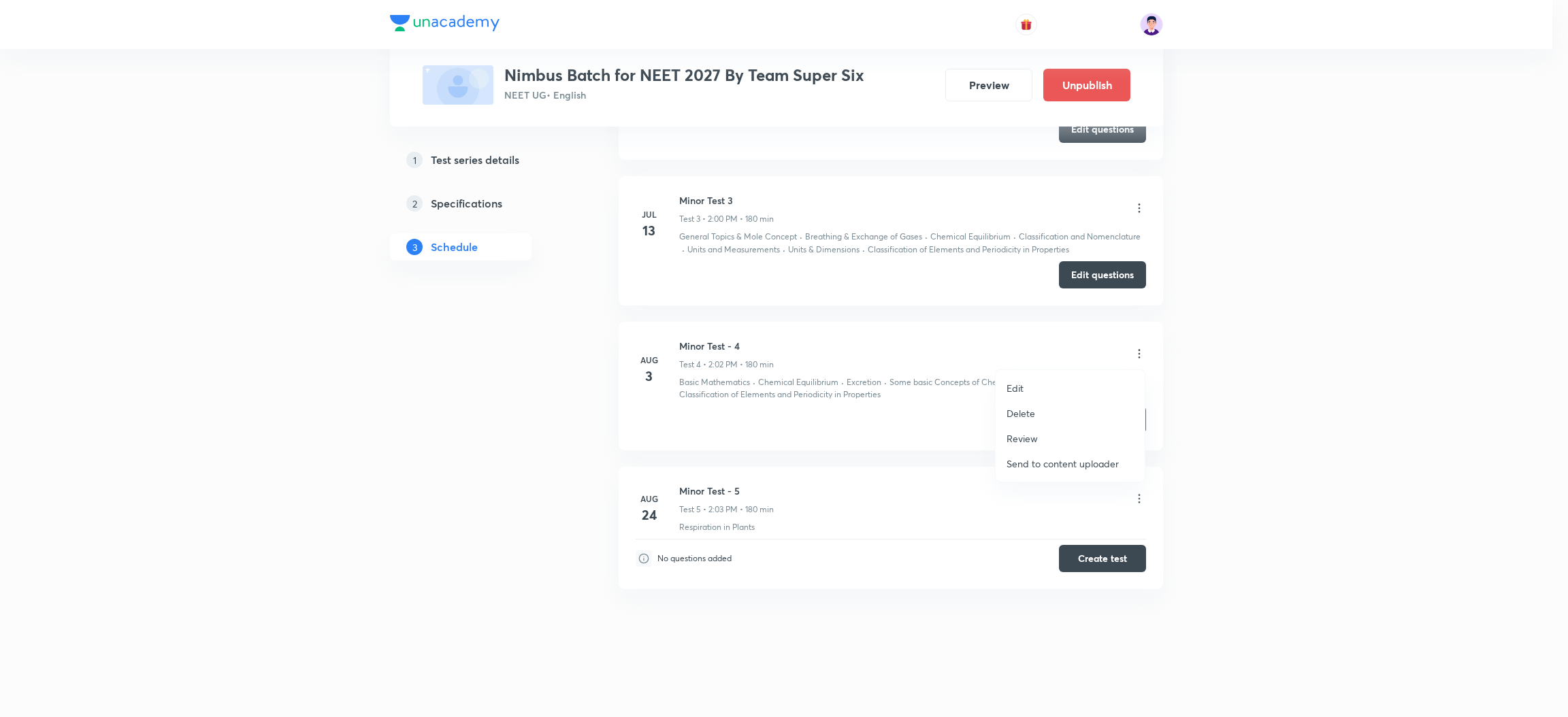 click at bounding box center [784, 358] 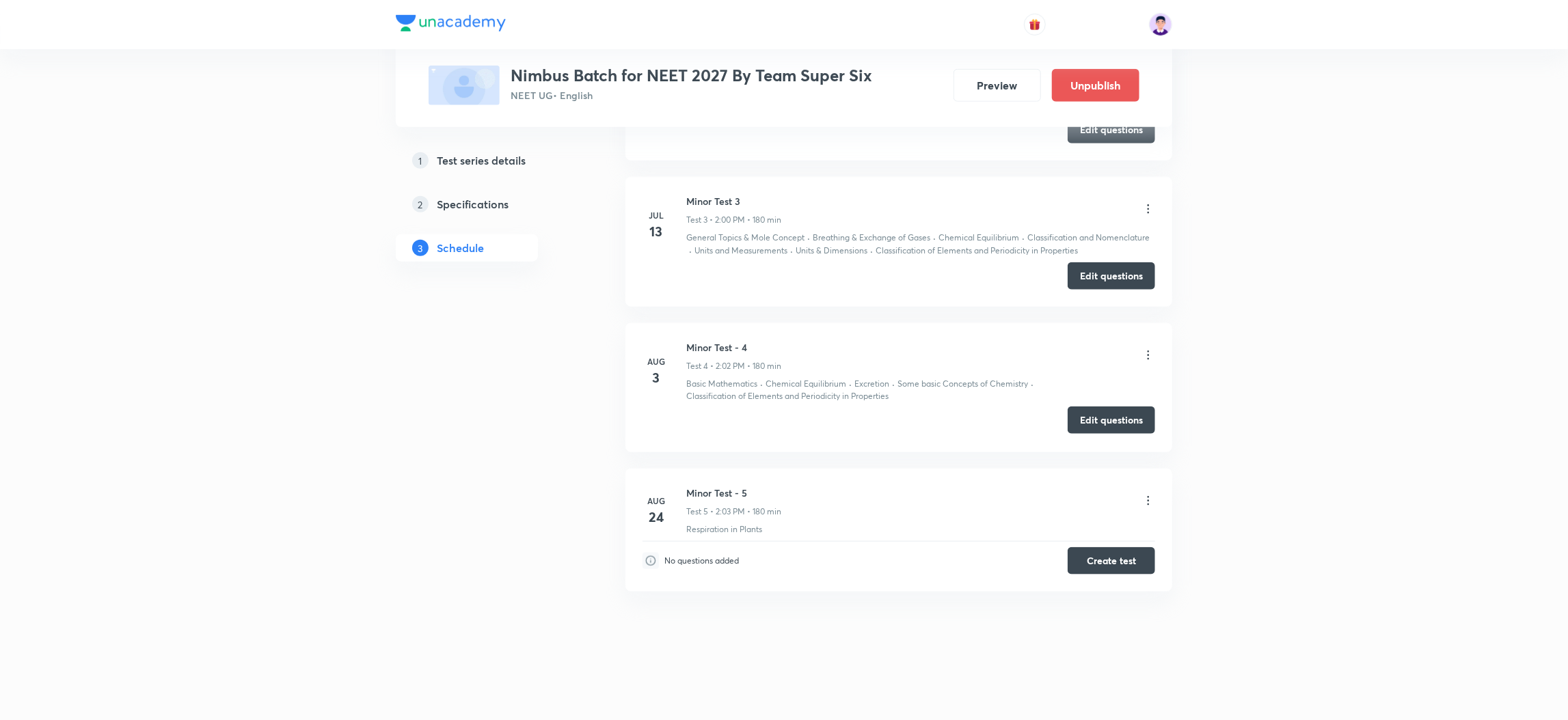 click on "Edit questions" at bounding box center (1111, 420) 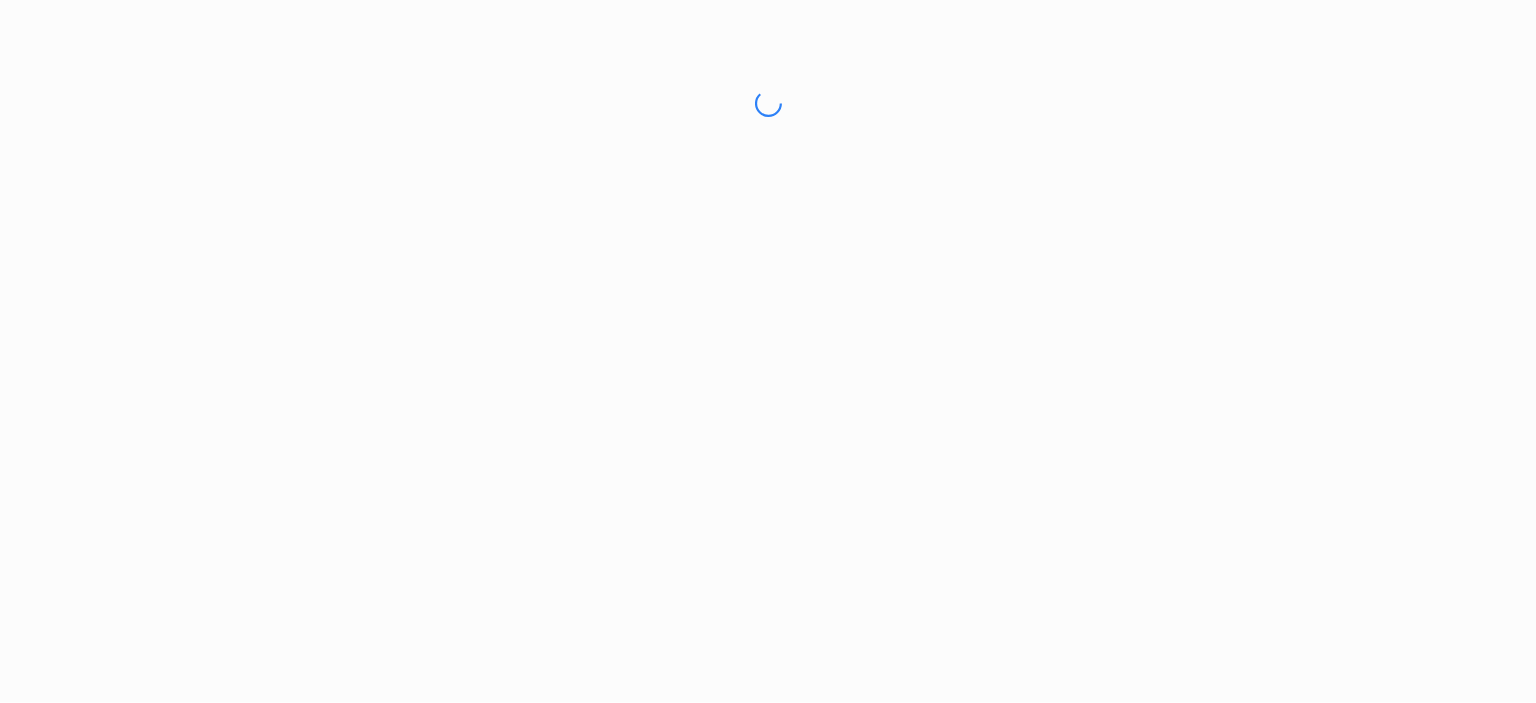 scroll, scrollTop: 0, scrollLeft: 0, axis: both 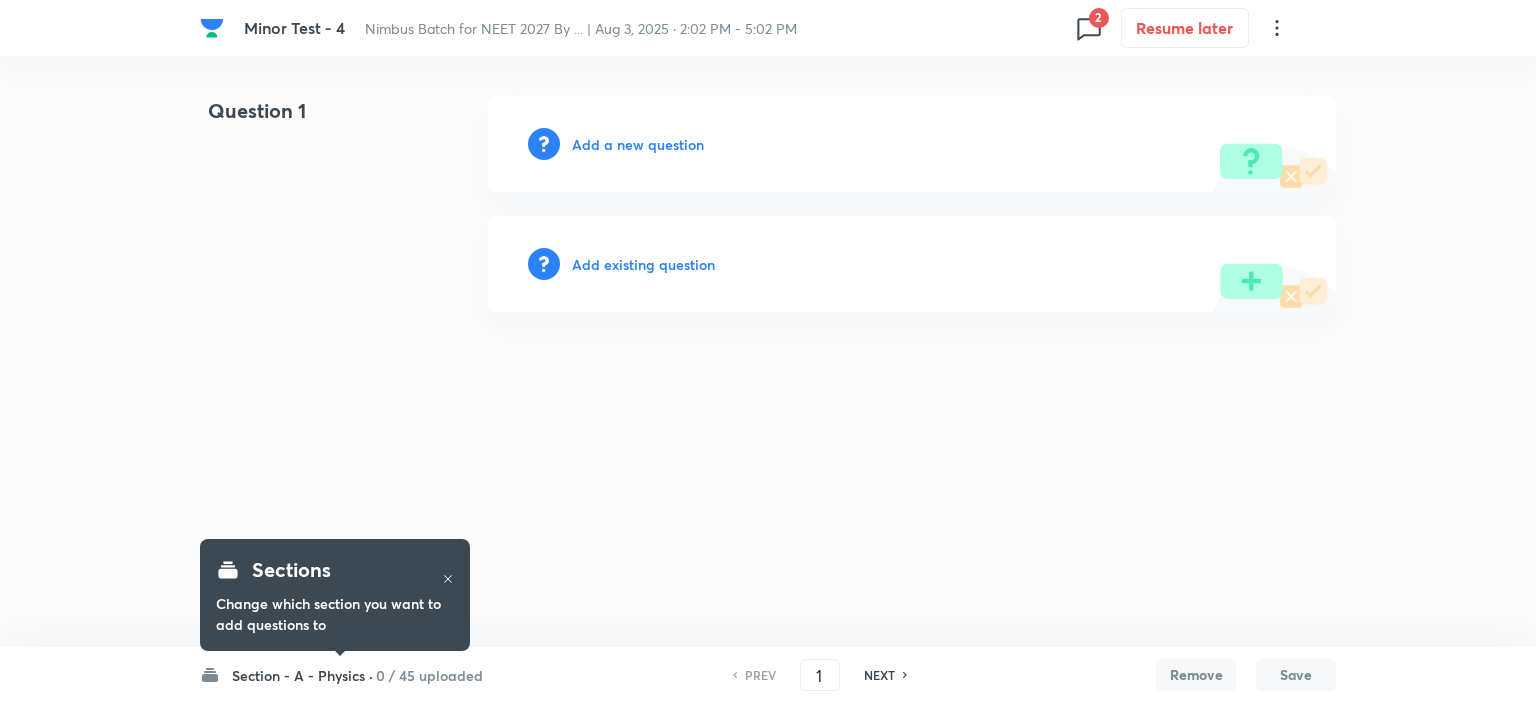 click on "Section - A - Physics ·" at bounding box center [302, 675] 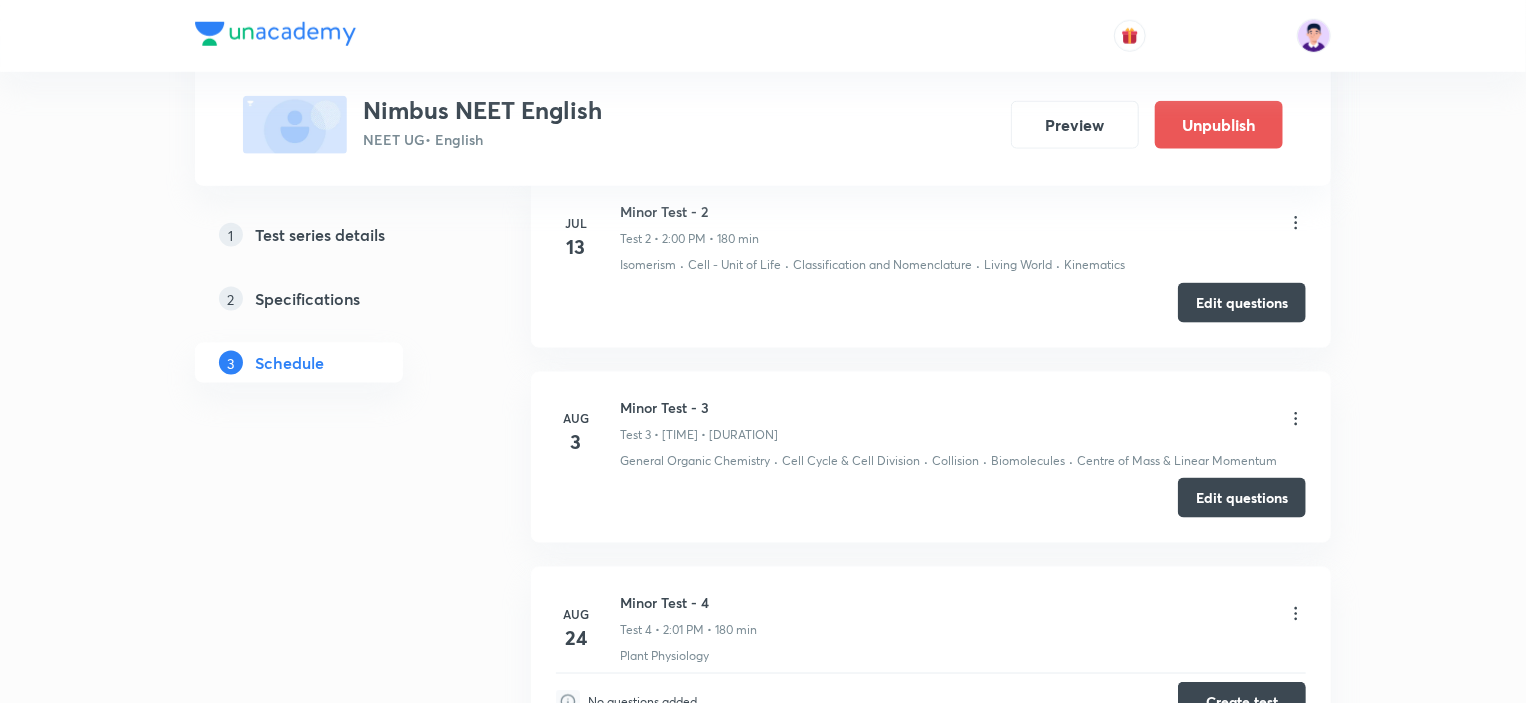 scroll, scrollTop: 1200, scrollLeft: 0, axis: vertical 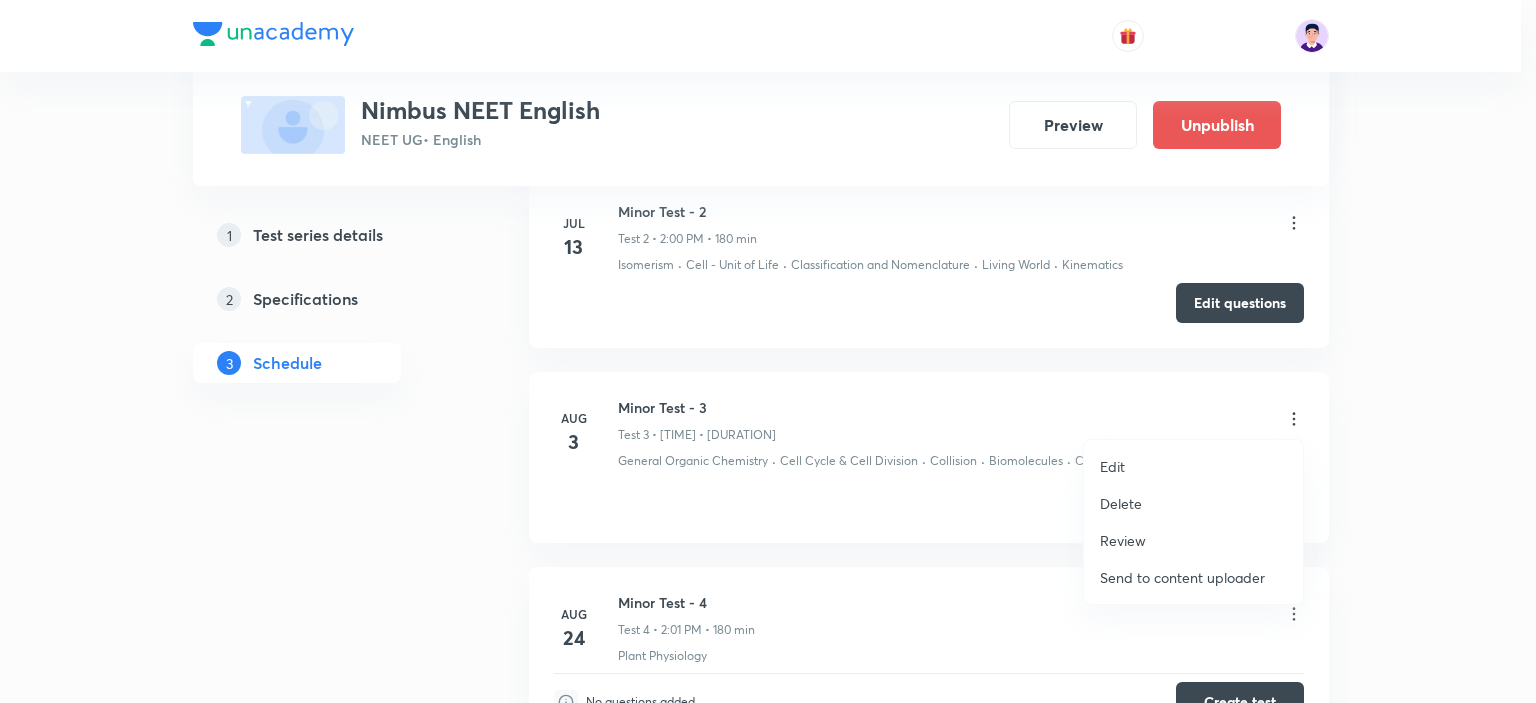 click at bounding box center (768, 351) 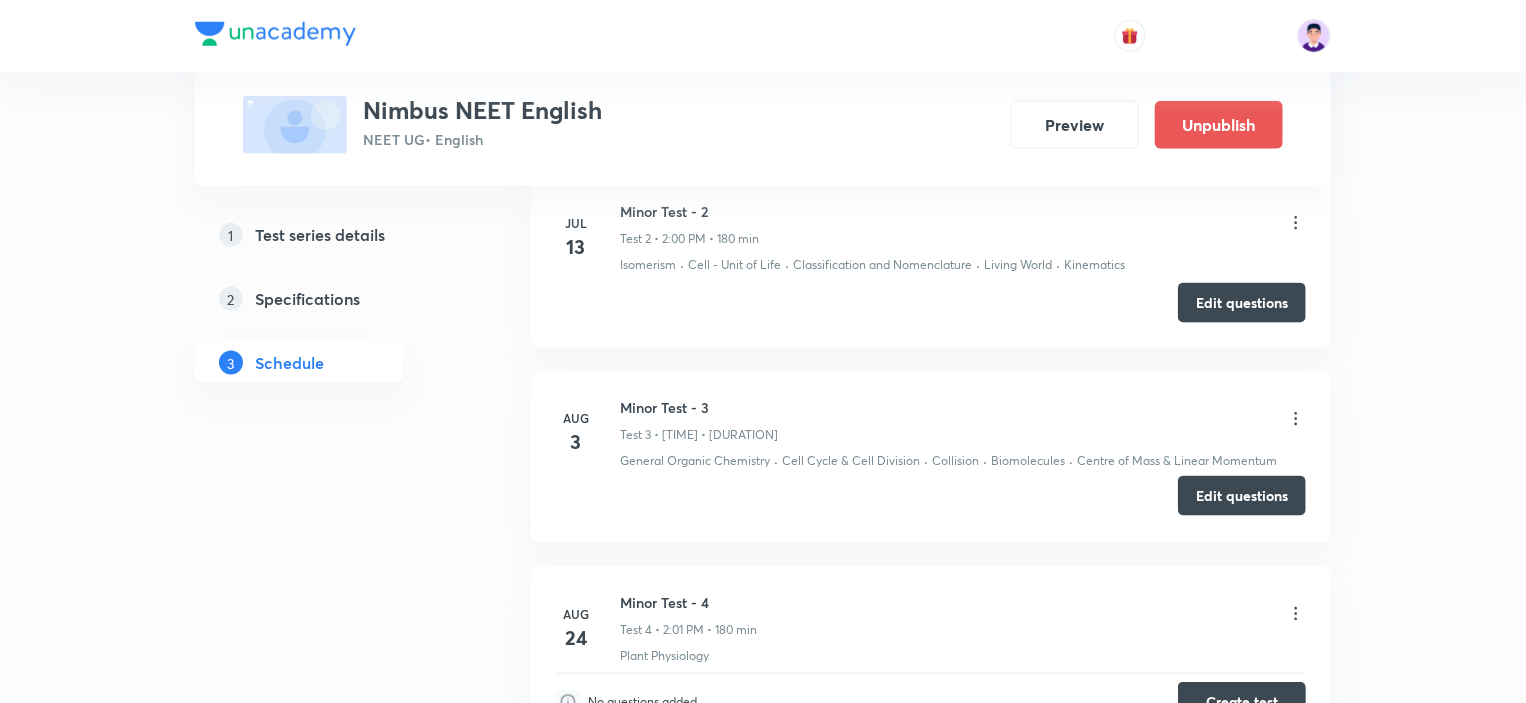 click on "Edit questions" at bounding box center [1242, 496] 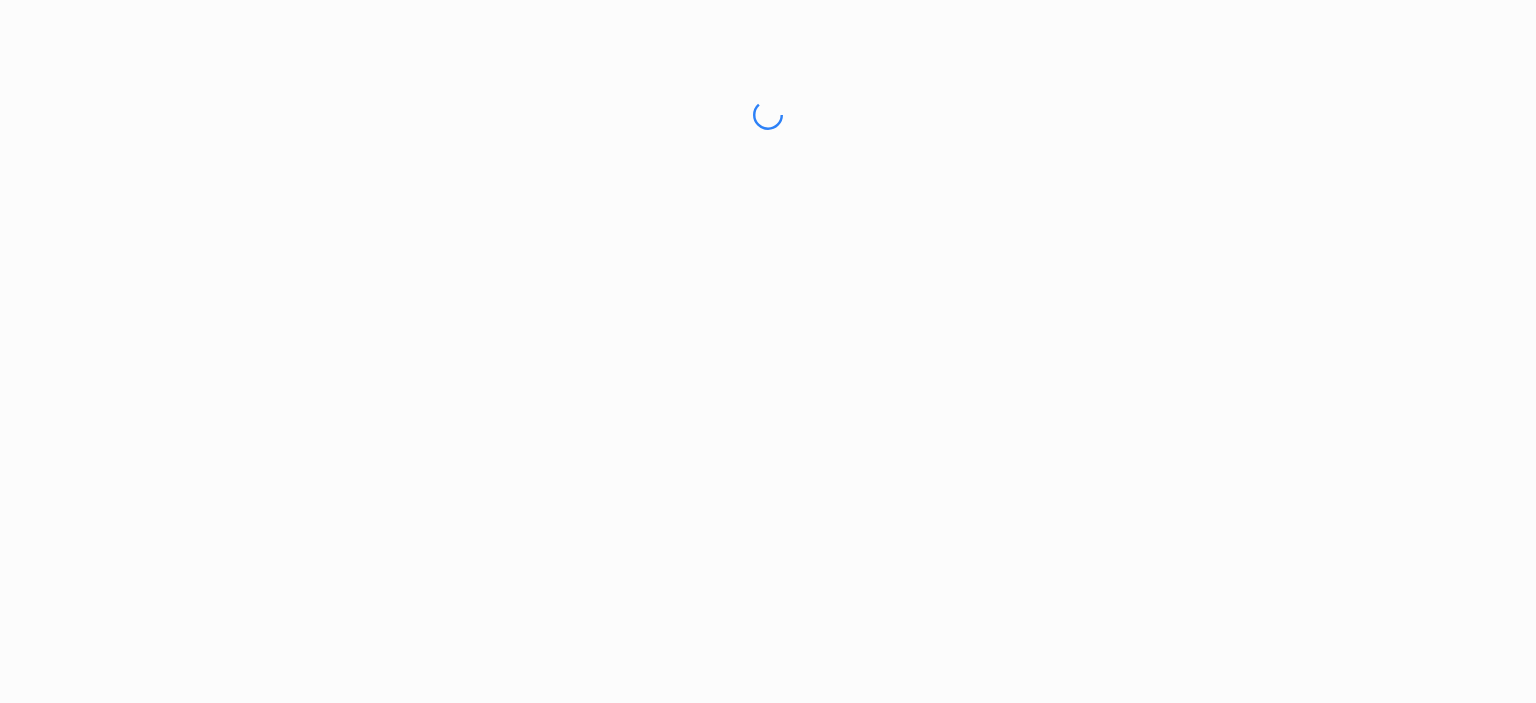 scroll, scrollTop: 0, scrollLeft: 0, axis: both 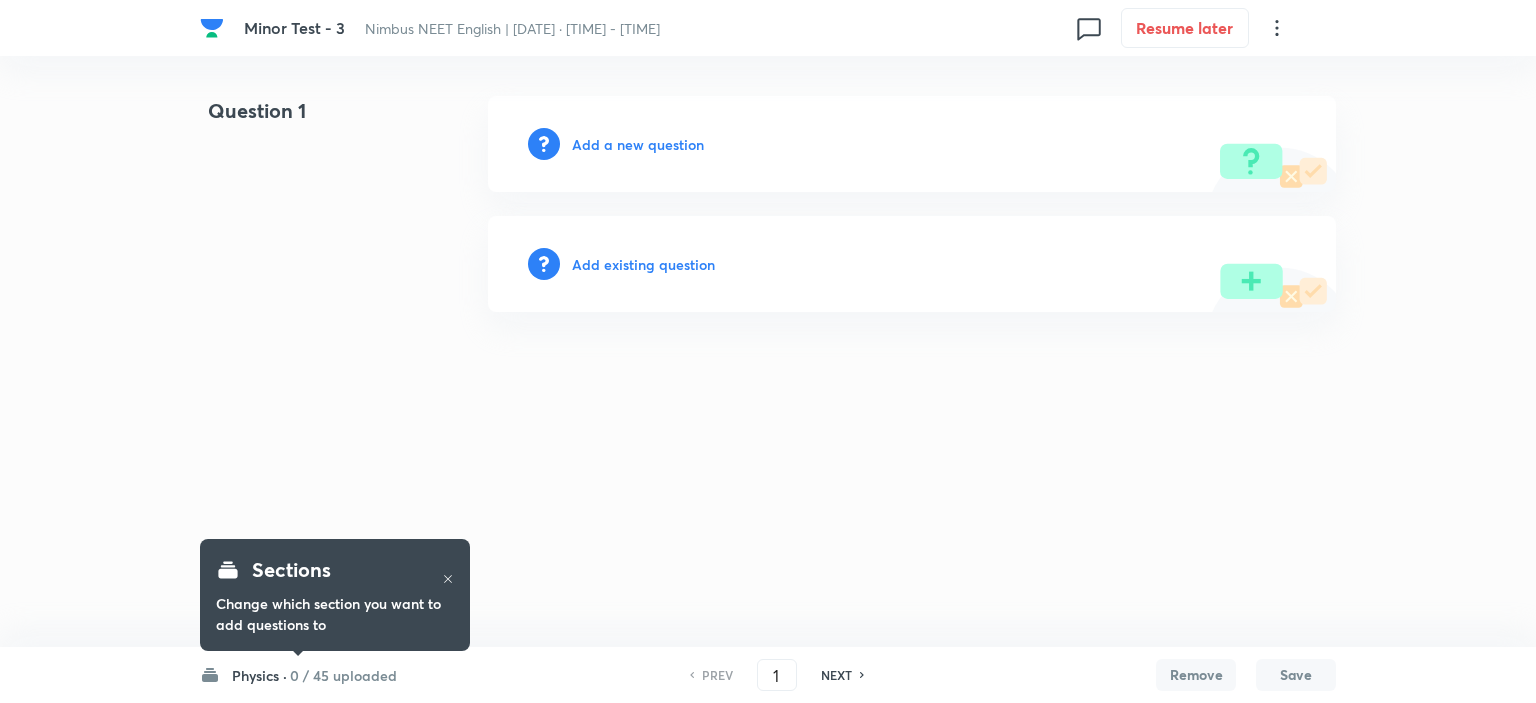 click on "0 / 45 uploaded" at bounding box center [343, 675] 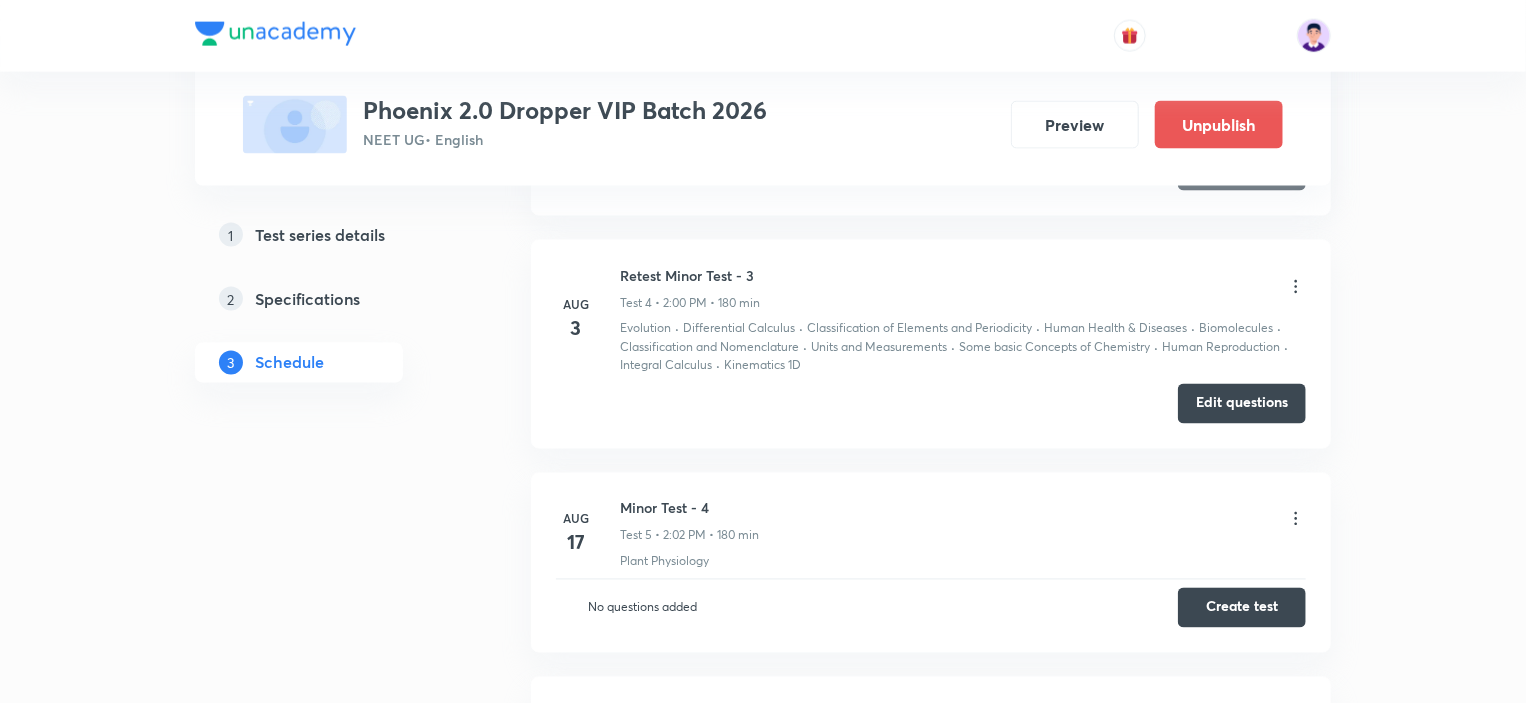 scroll, scrollTop: 1600, scrollLeft: 0, axis: vertical 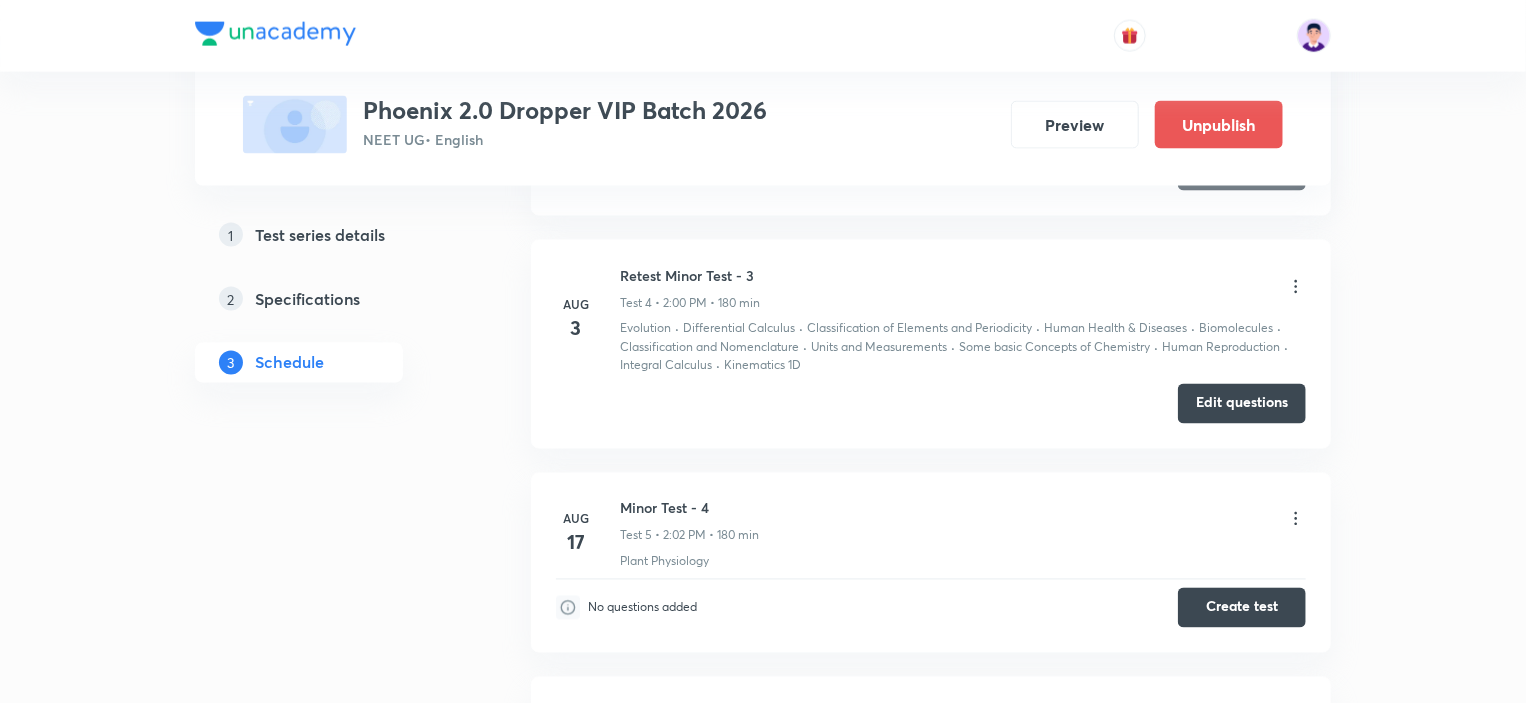 click 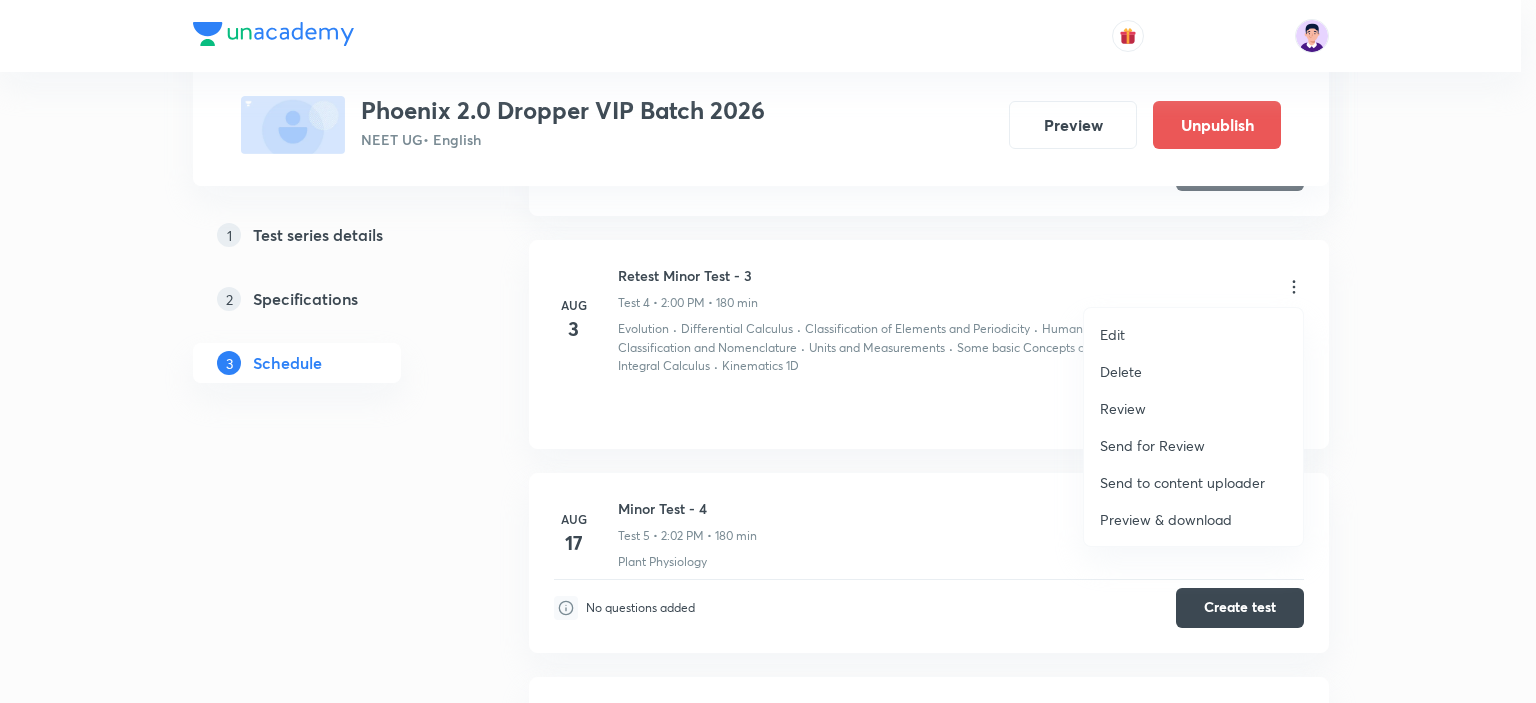 click at bounding box center [768, 351] 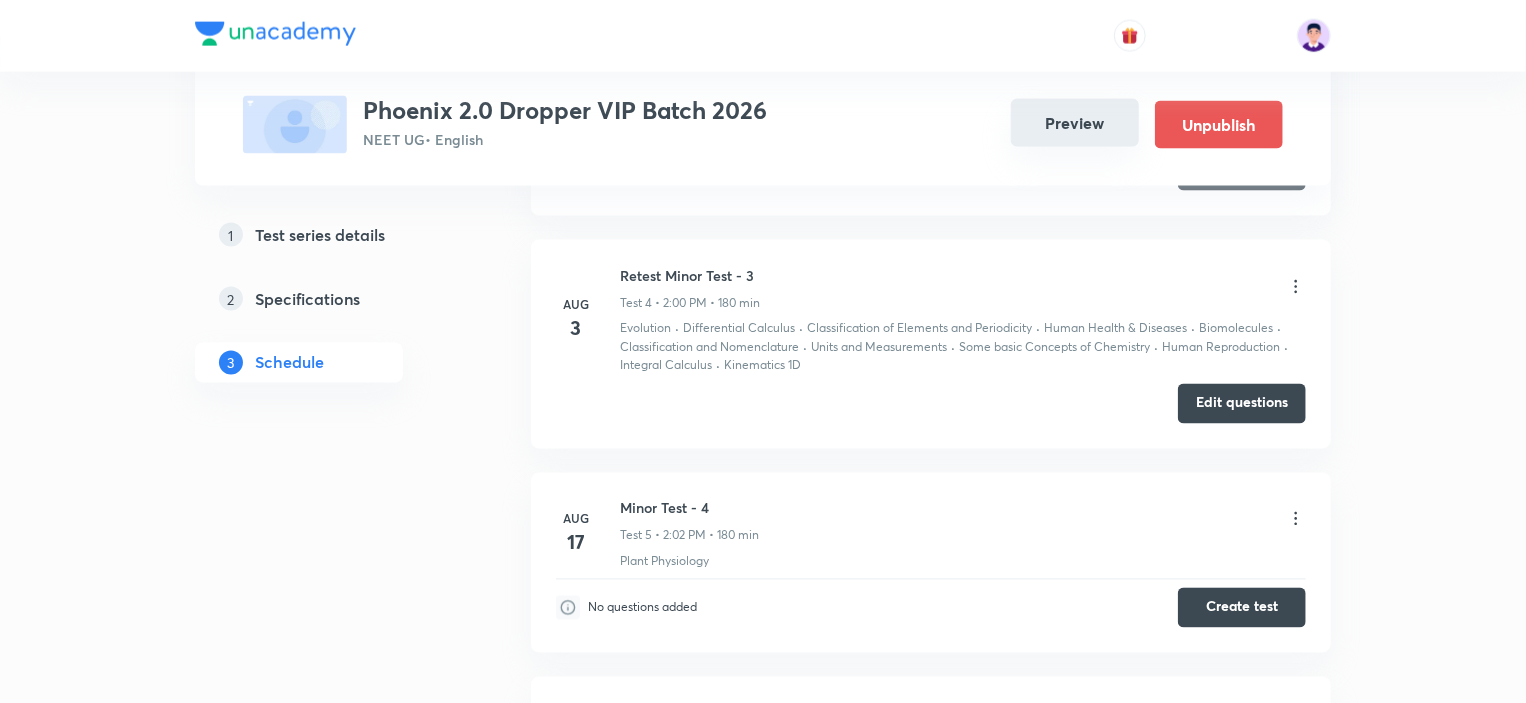 click on "Preview" at bounding box center (1075, 123) 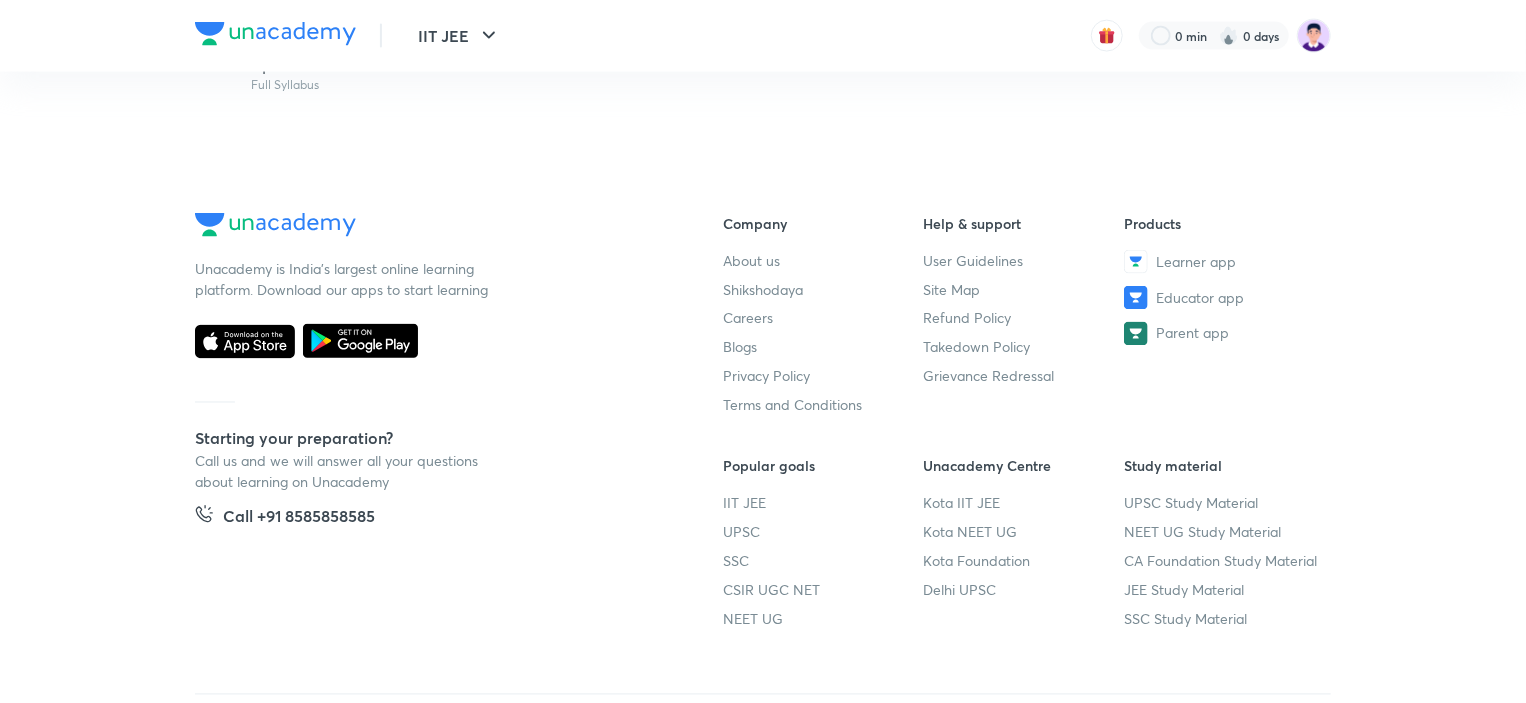 scroll, scrollTop: 0, scrollLeft: 0, axis: both 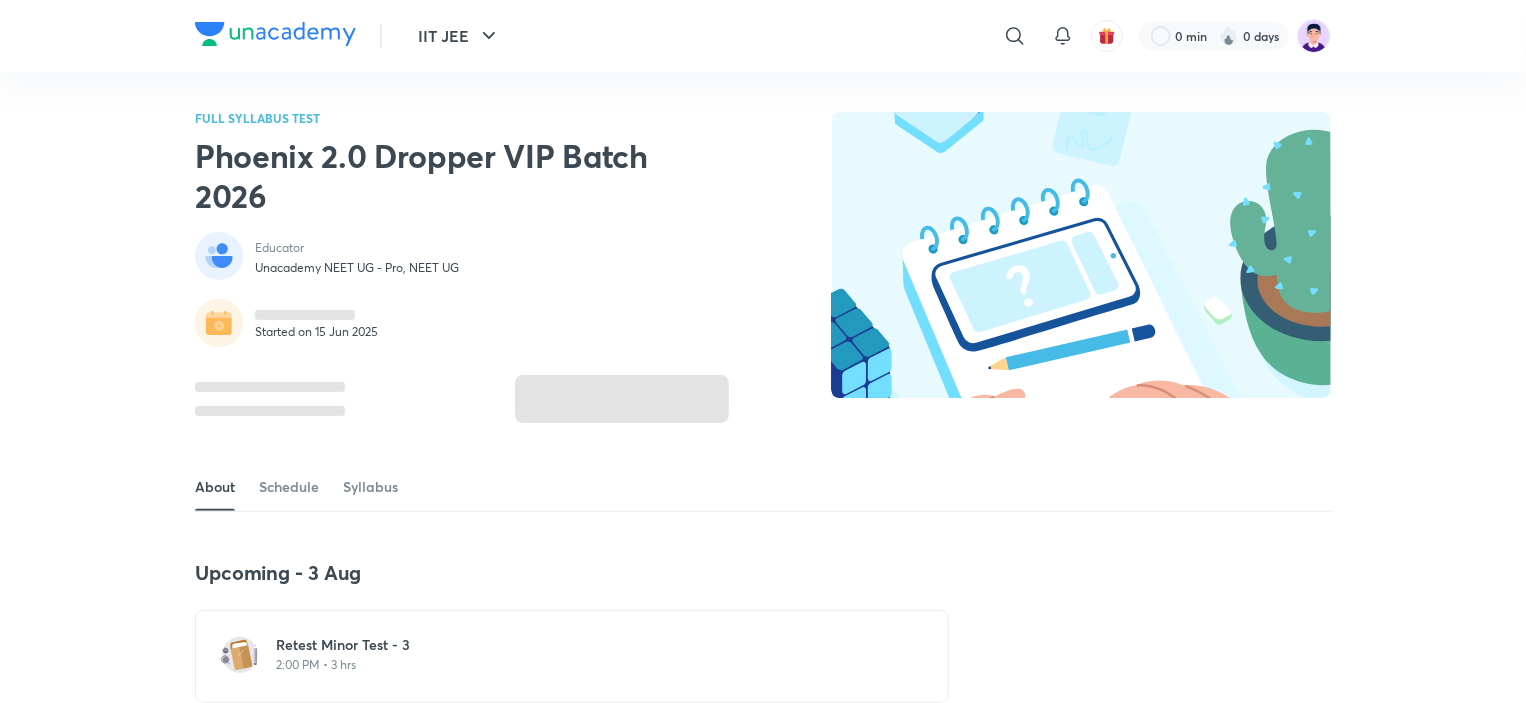 click on "Retest Minor Test - 3" at bounding box center (584, 645) 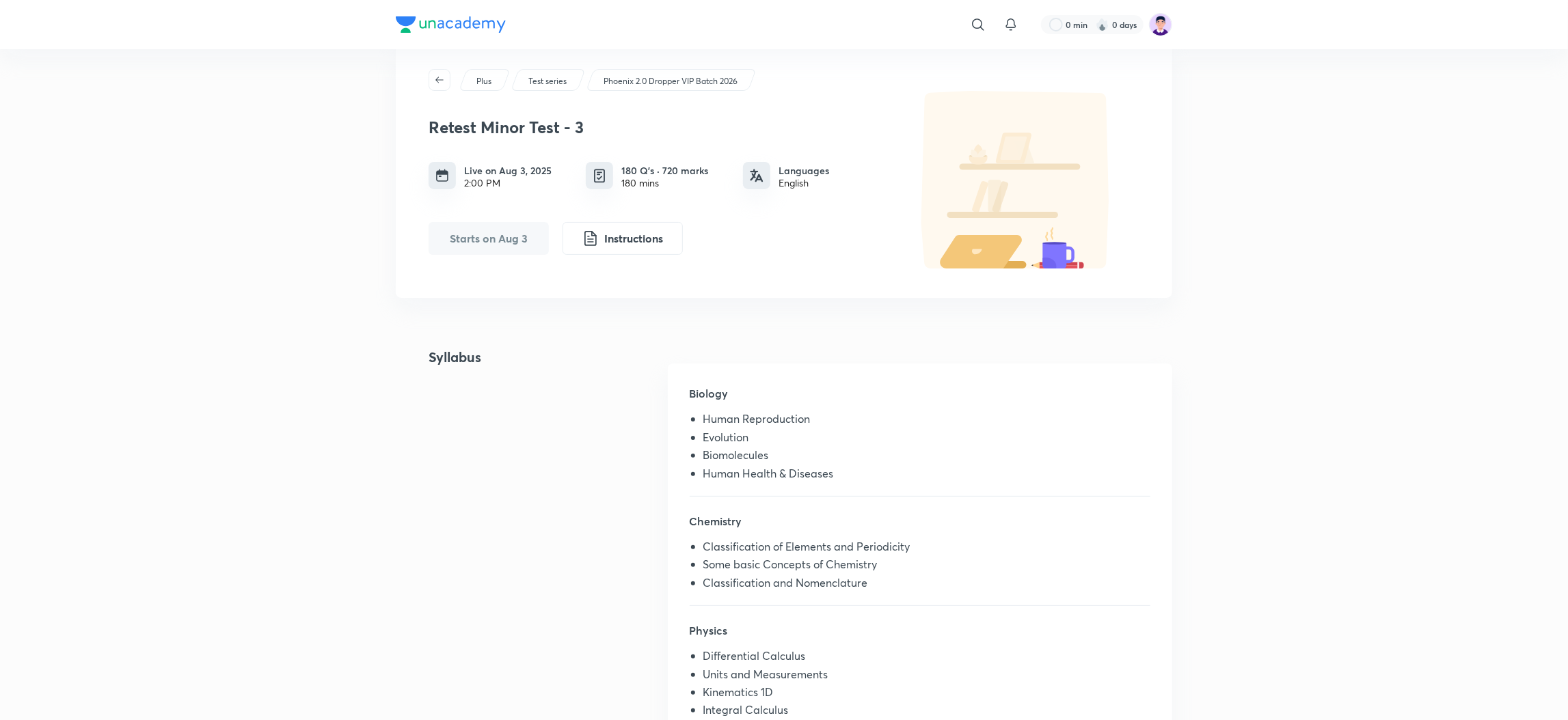 scroll, scrollTop: 0, scrollLeft: 0, axis: both 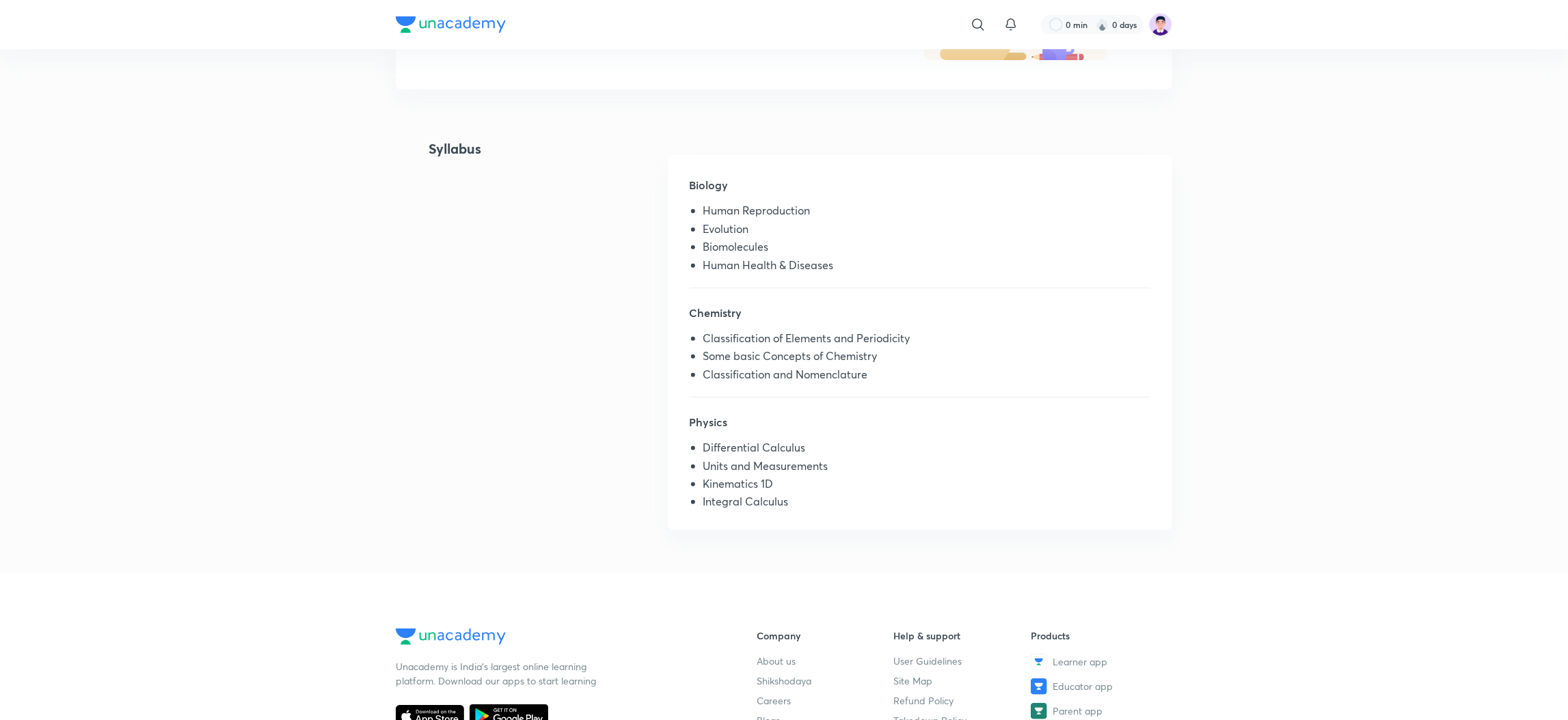 click on "Biology" at bounding box center [920, 191] 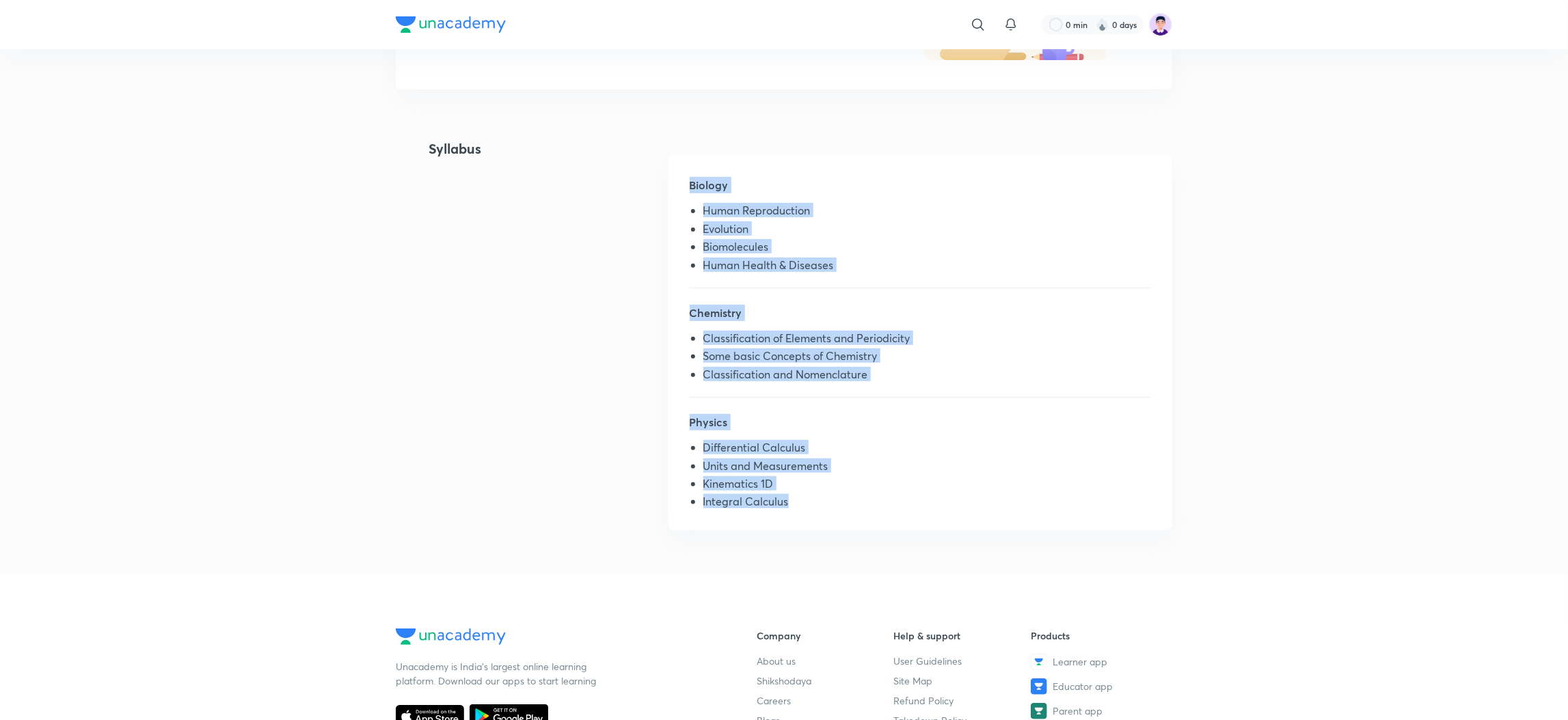 drag, startPoint x: 688, startPoint y: 180, endPoint x: 794, endPoint y: 496, distance: 333.30467 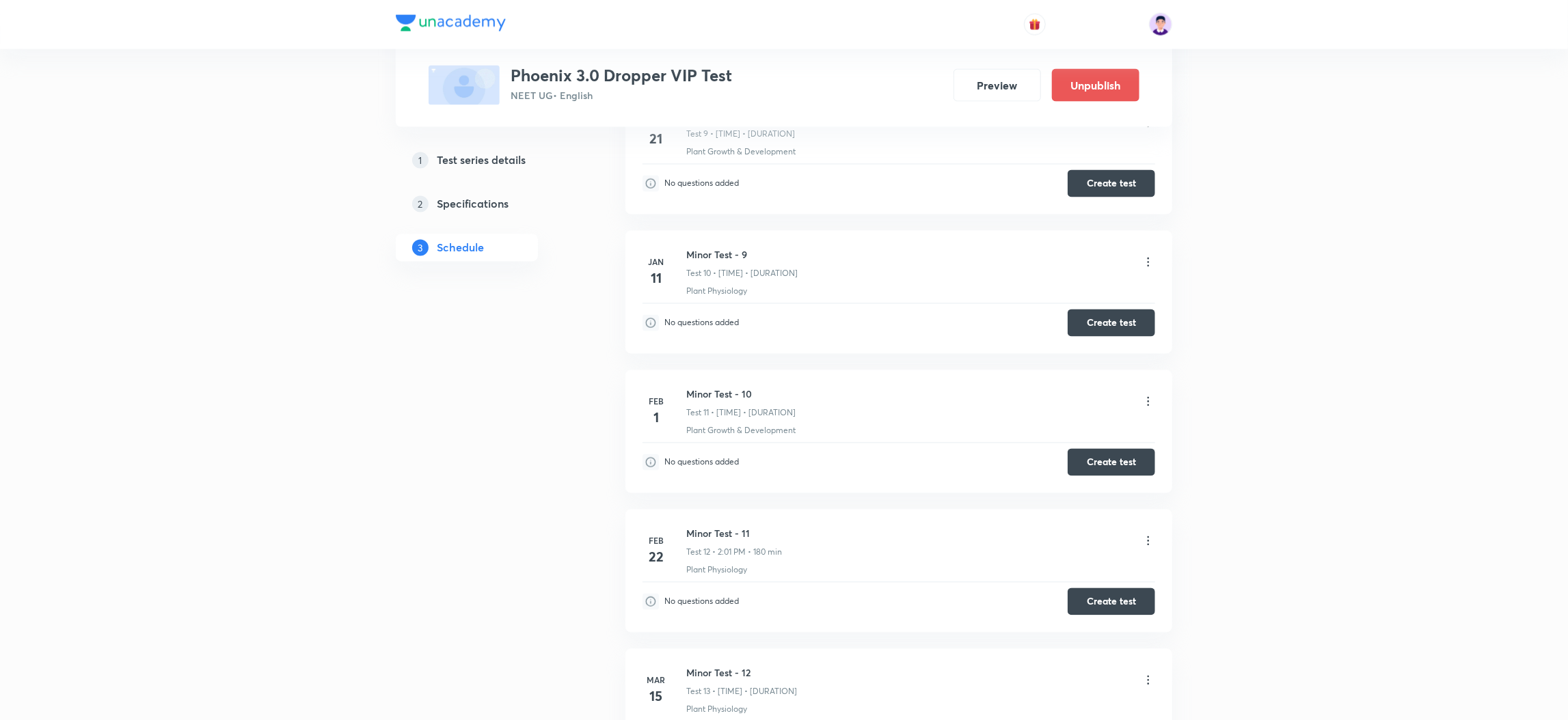 scroll, scrollTop: 1844, scrollLeft: 0, axis: vertical 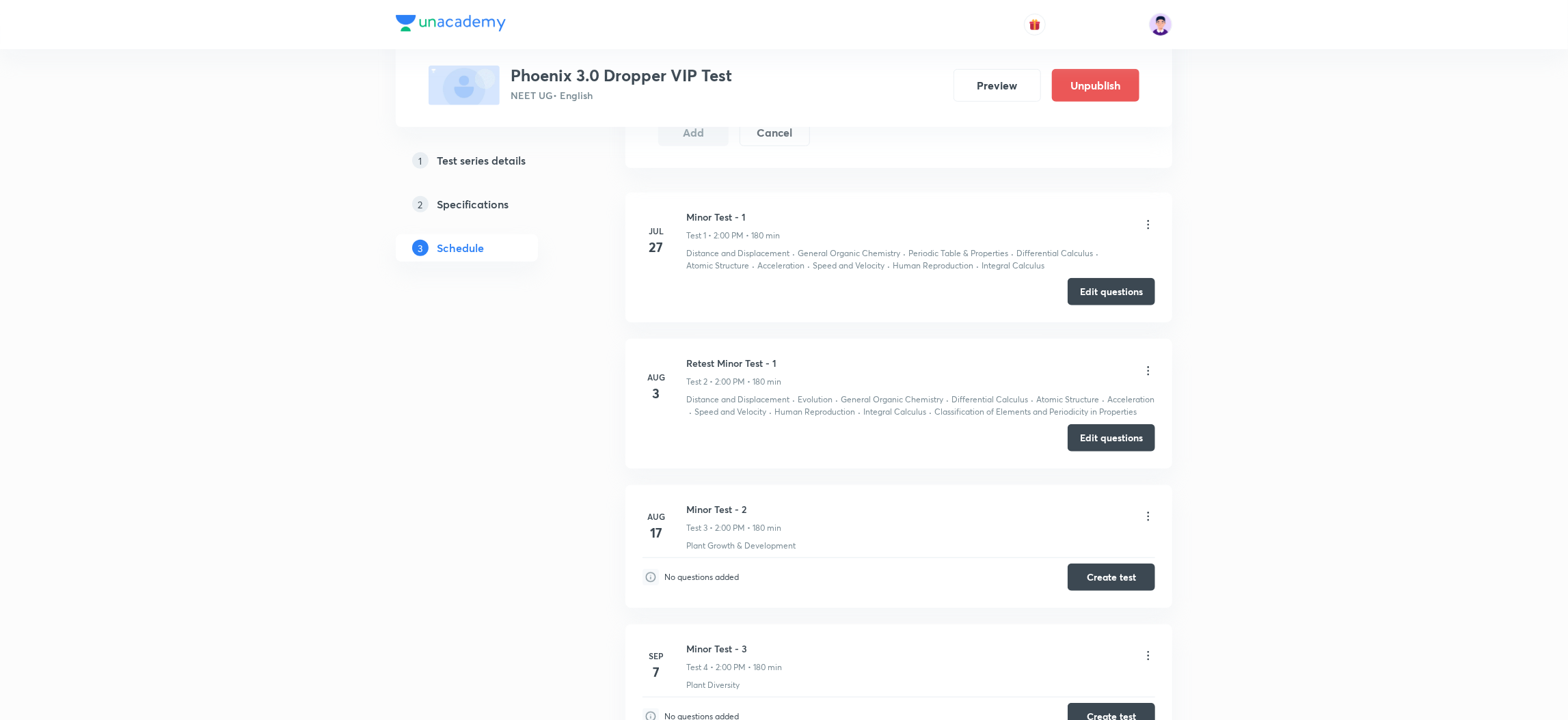 click 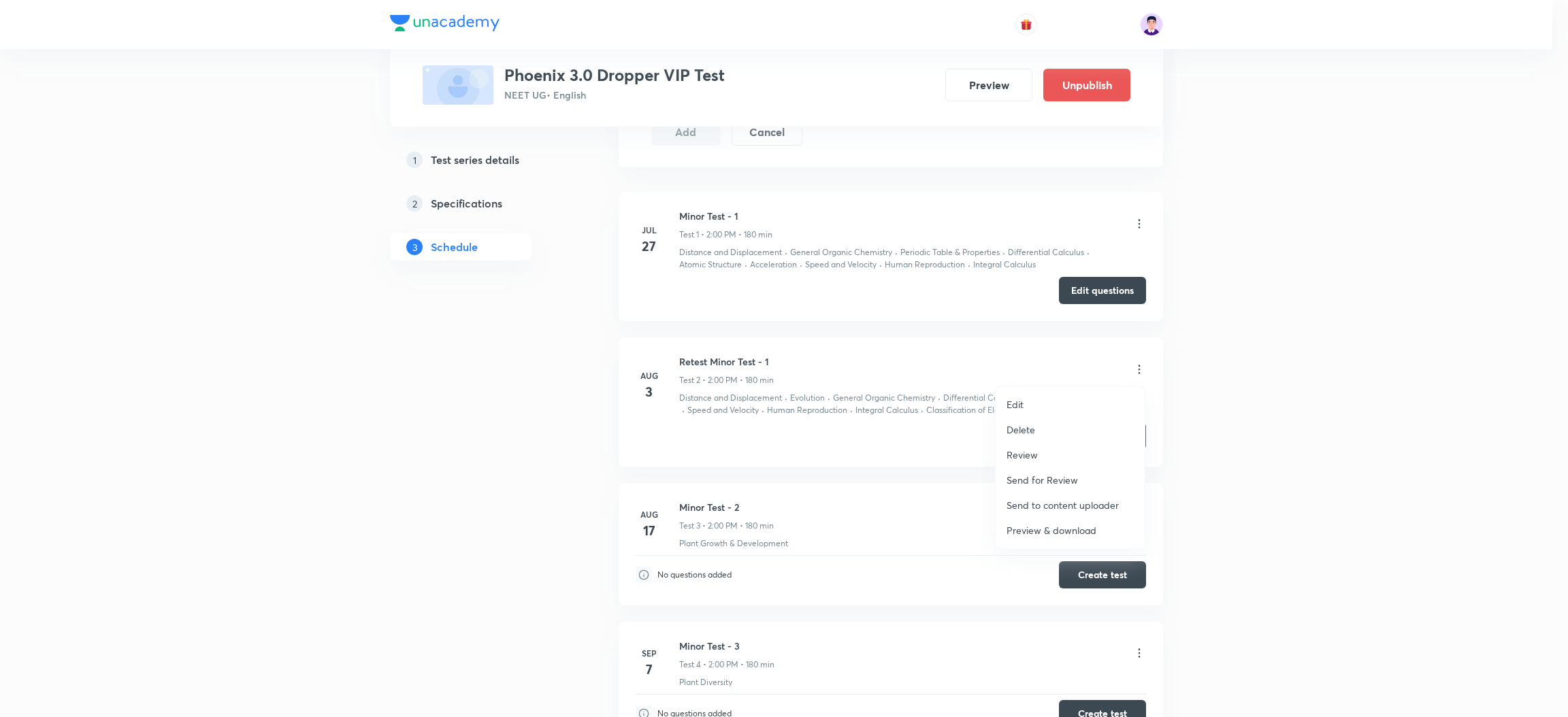 drag, startPoint x: 1355, startPoint y: 465, endPoint x: 1339, endPoint y: 456, distance: 18.35756 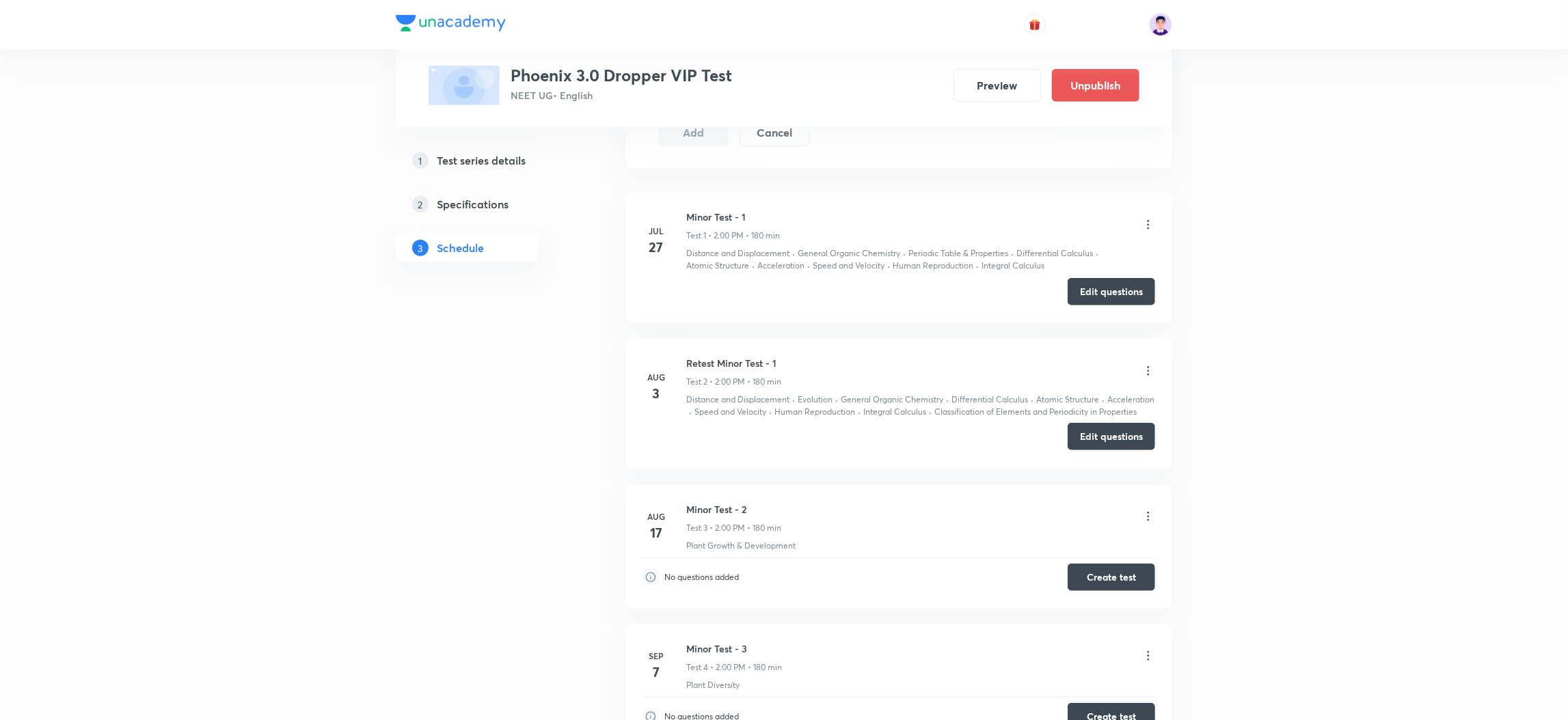 click on "Edit questions" at bounding box center (1111, 437) 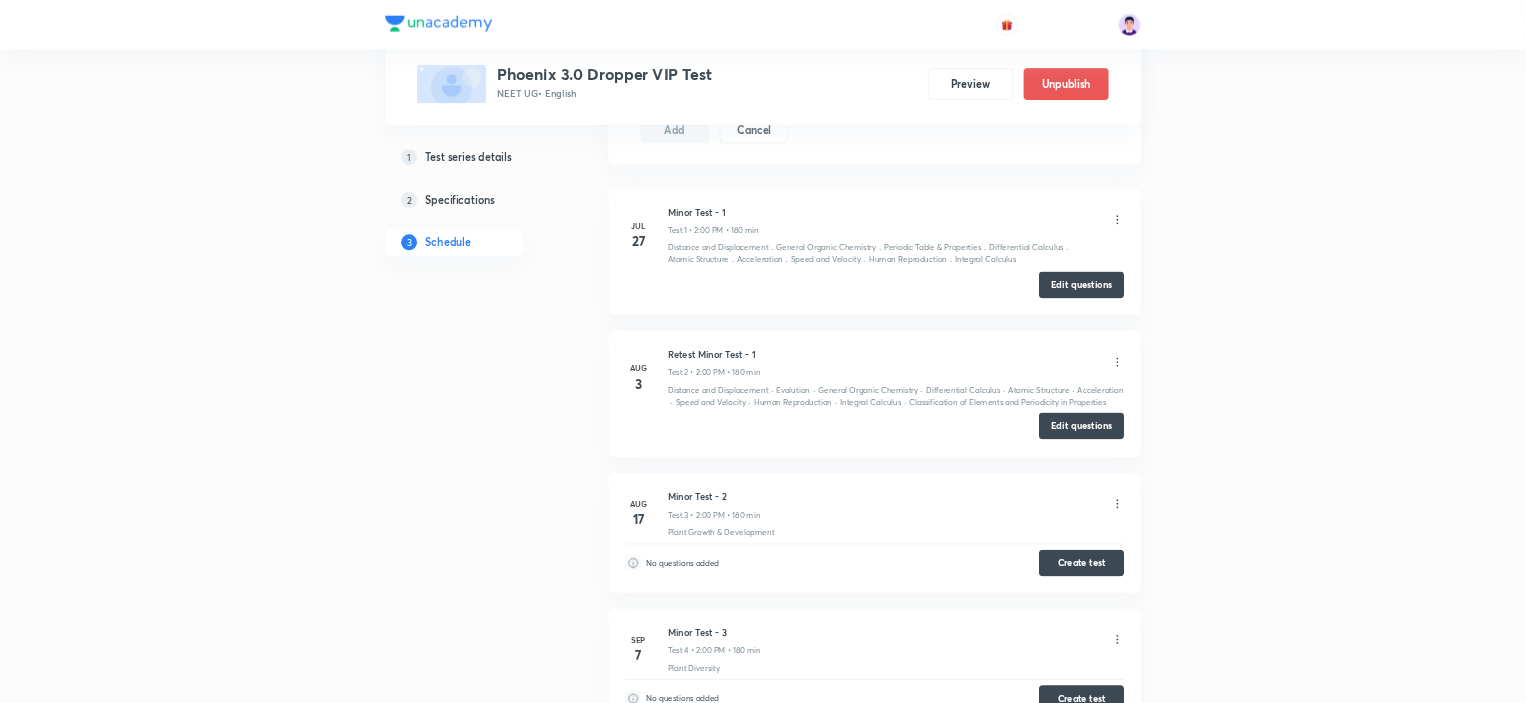 scroll, scrollTop: 900, scrollLeft: 0, axis: vertical 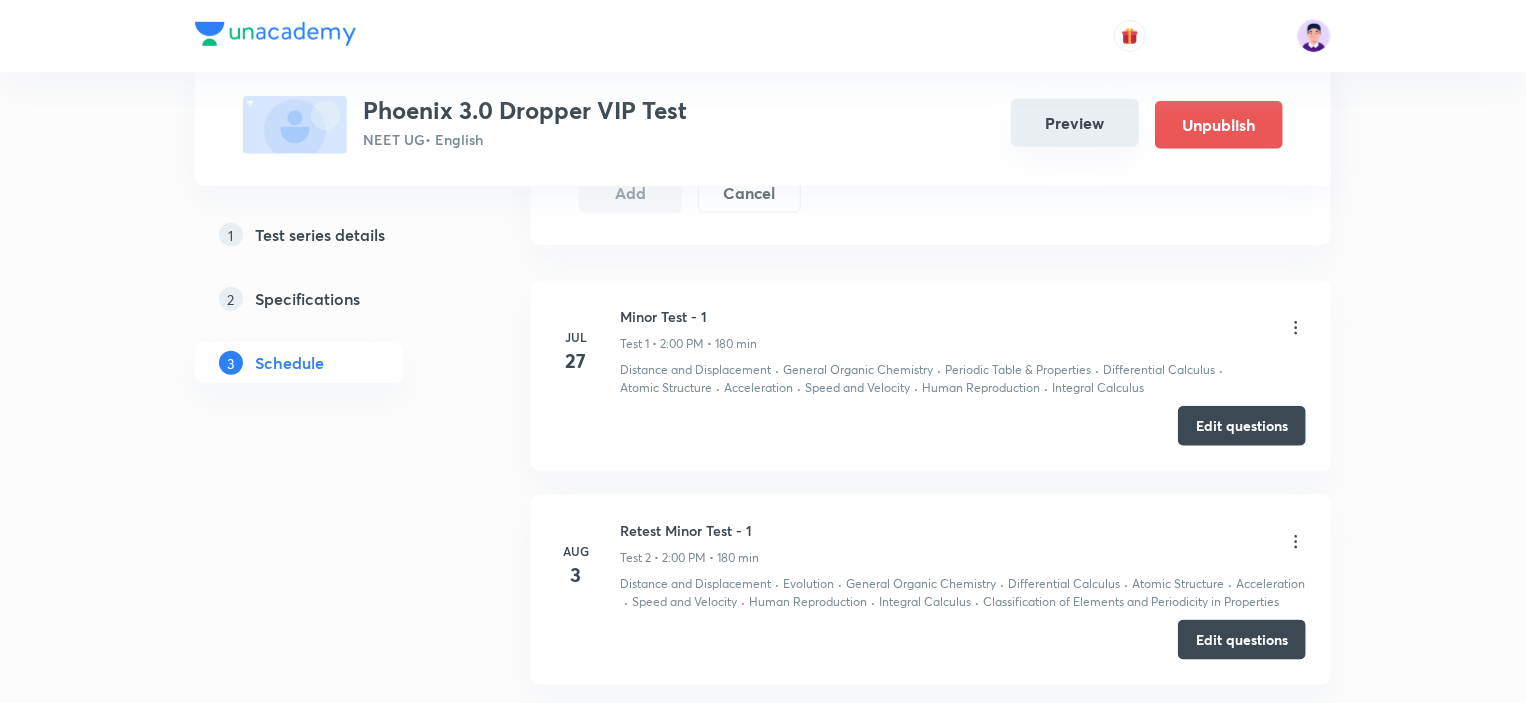 click on "Preview" at bounding box center [1075, 123] 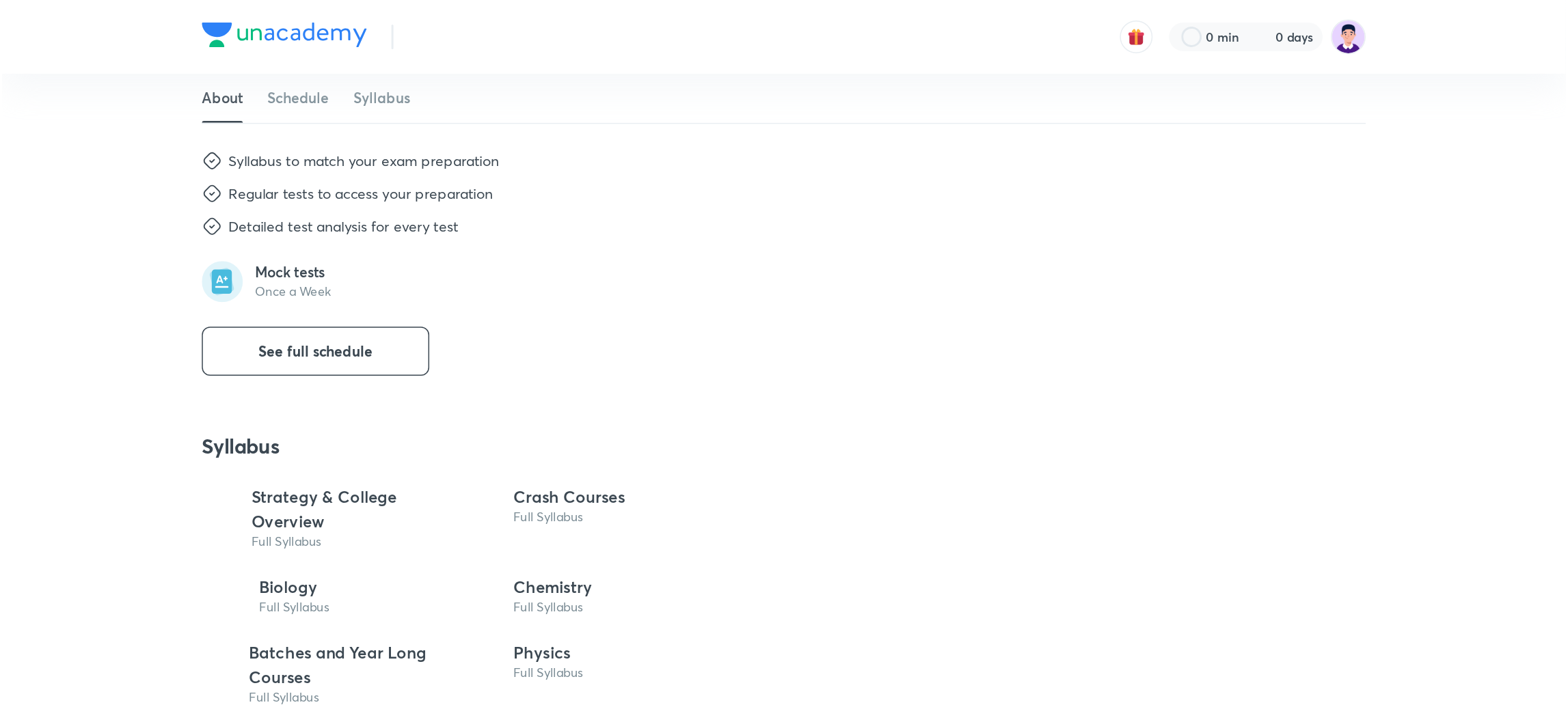 scroll, scrollTop: 0, scrollLeft: 0, axis: both 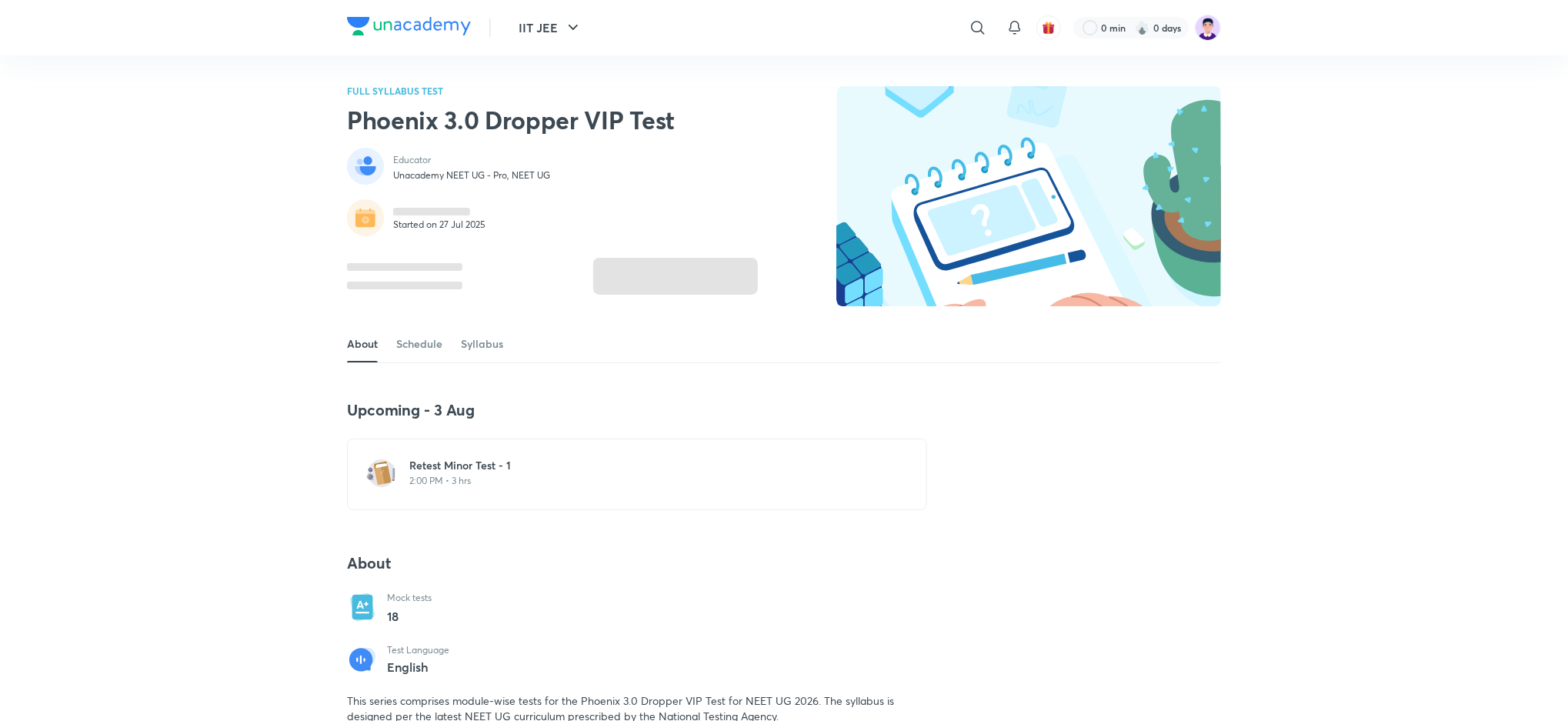 click on "2:00 PM • 3 hrs" at bounding box center (646, 481) 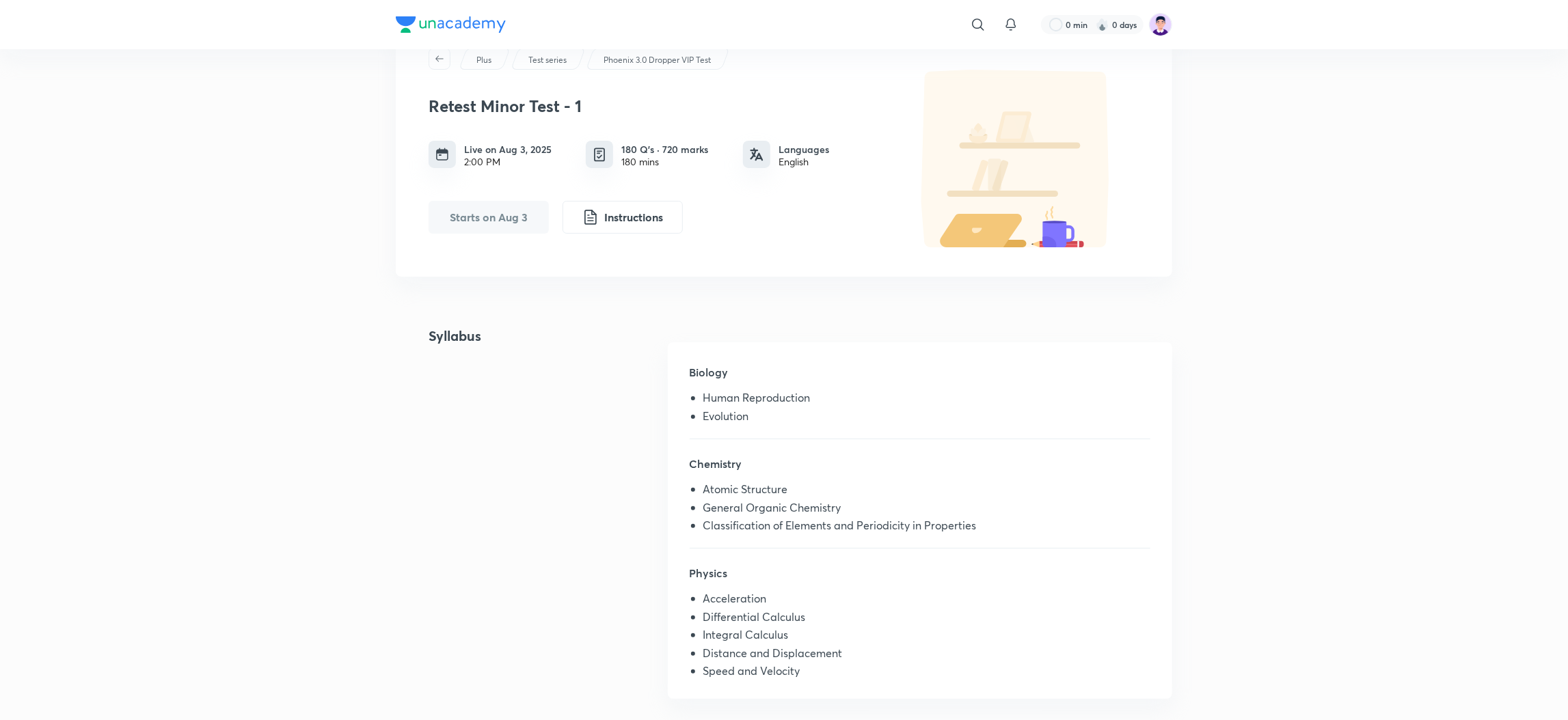 scroll, scrollTop: 48, scrollLeft: 0, axis: vertical 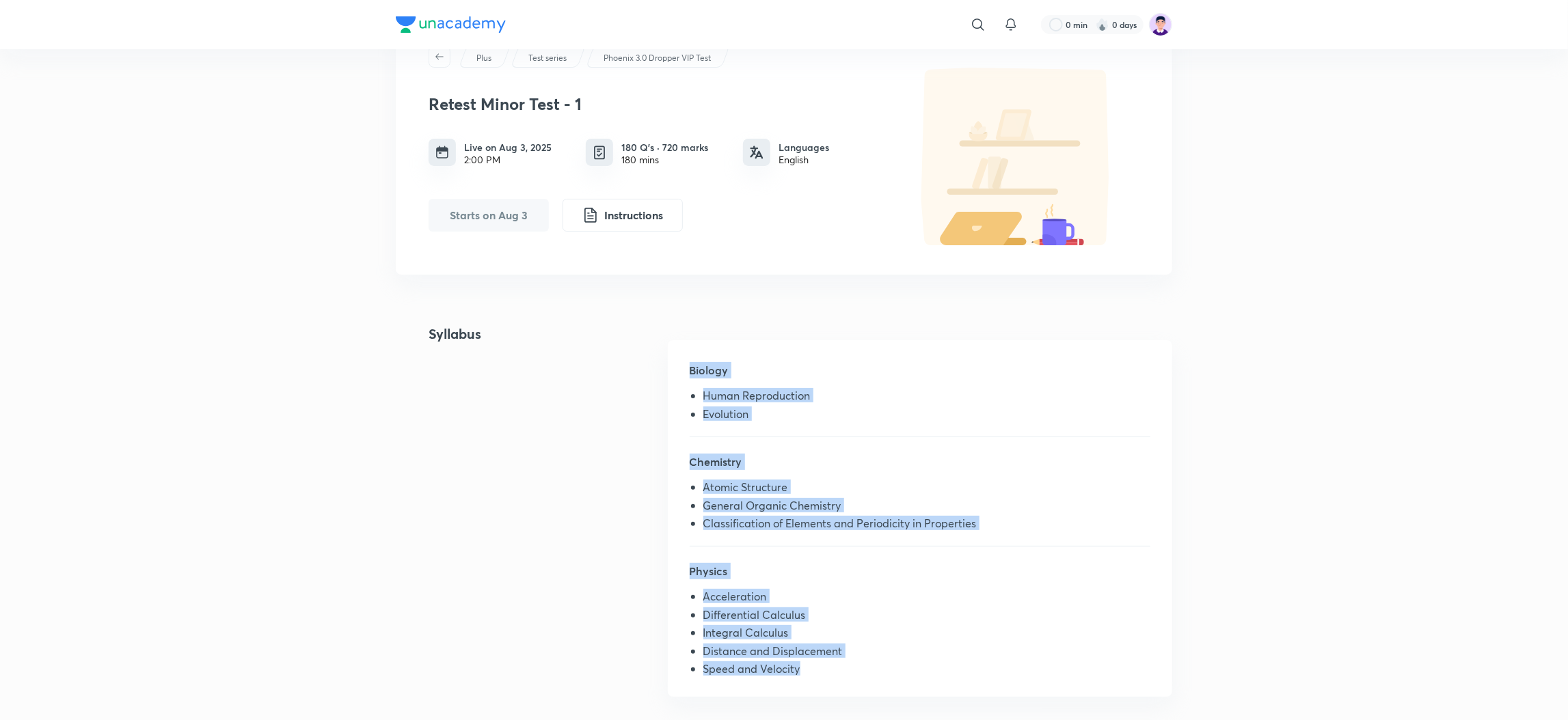 drag, startPoint x: 684, startPoint y: 365, endPoint x: 828, endPoint y: 670, distance: 337.28475 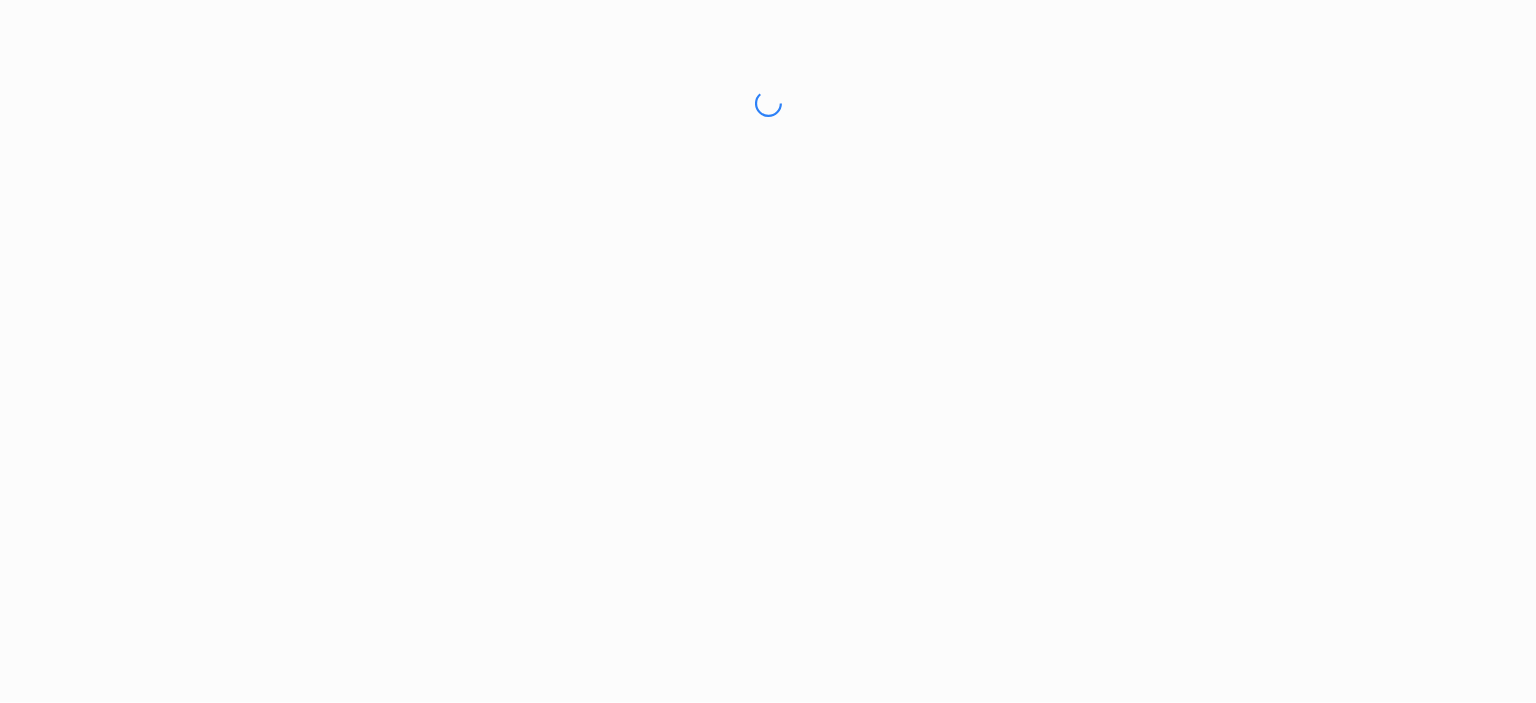 scroll, scrollTop: 0, scrollLeft: 0, axis: both 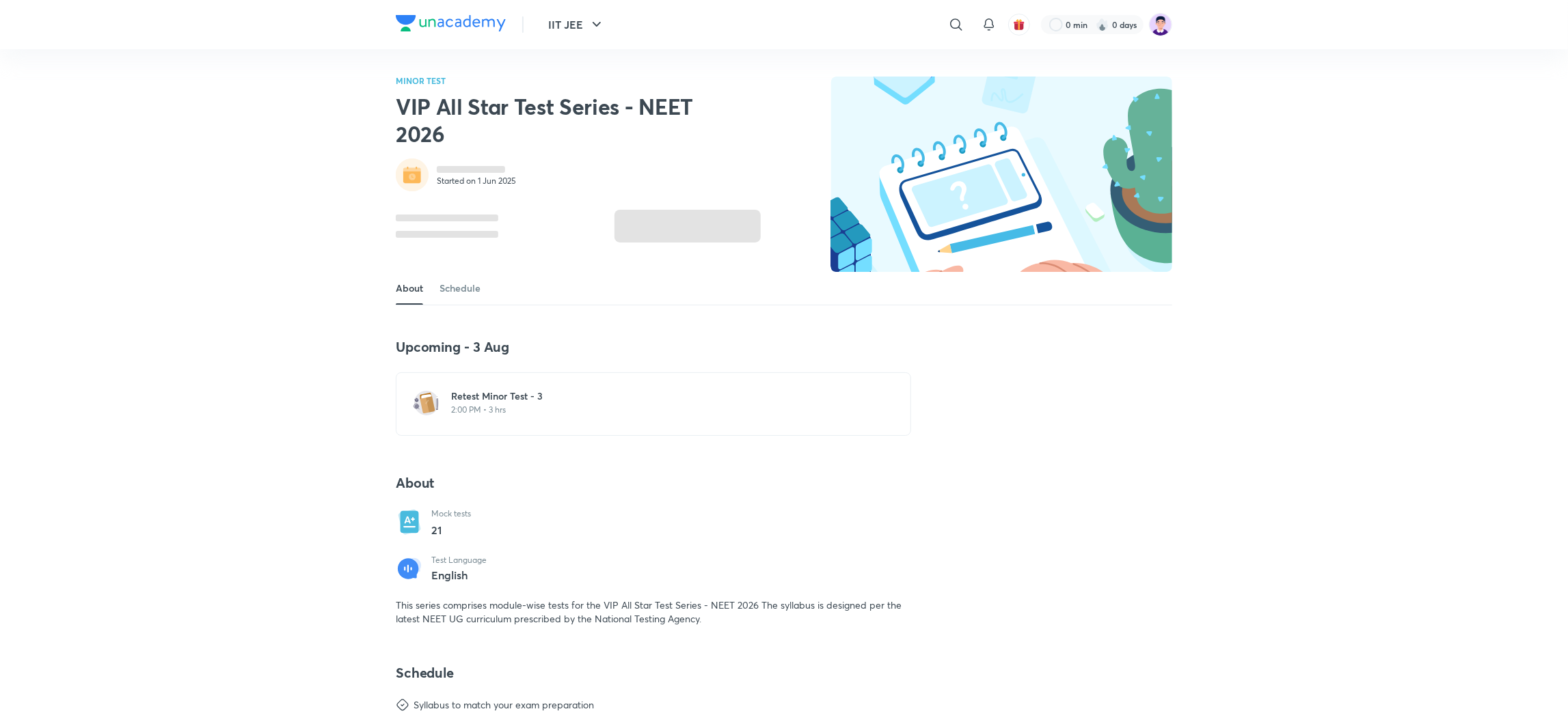 click on "Retest Minor Test - 3" at bounding box center [662, 396] 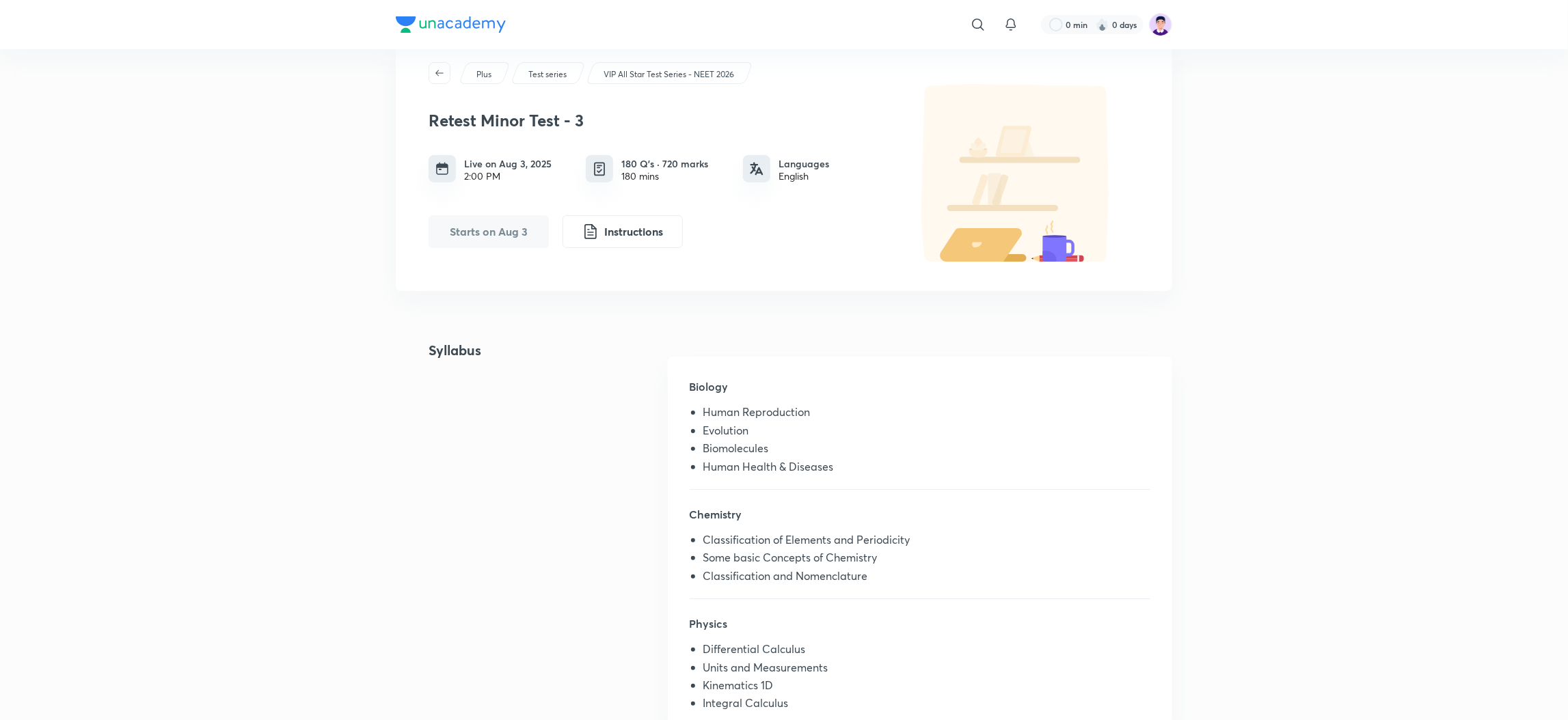 scroll, scrollTop: 55, scrollLeft: 0, axis: vertical 